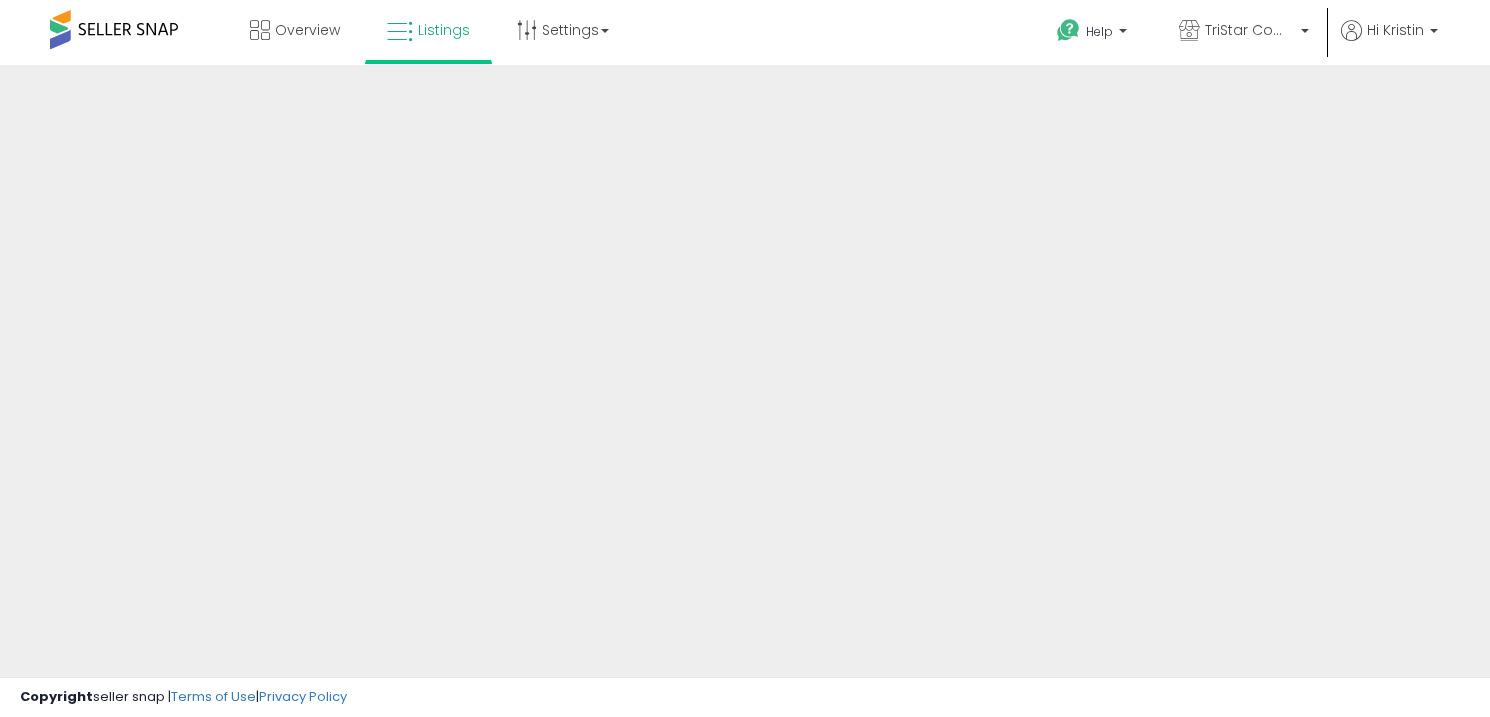 scroll, scrollTop: 0, scrollLeft: 0, axis: both 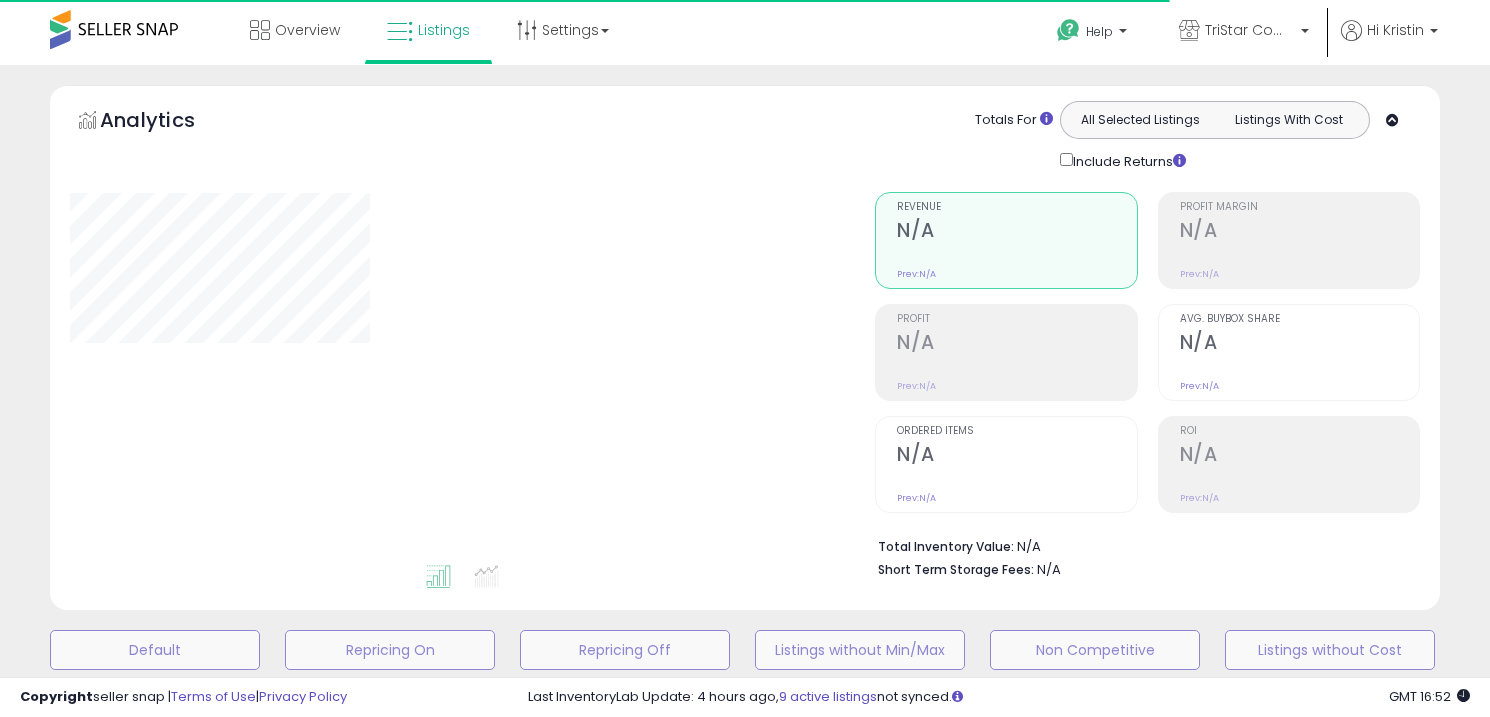 type on "**********" 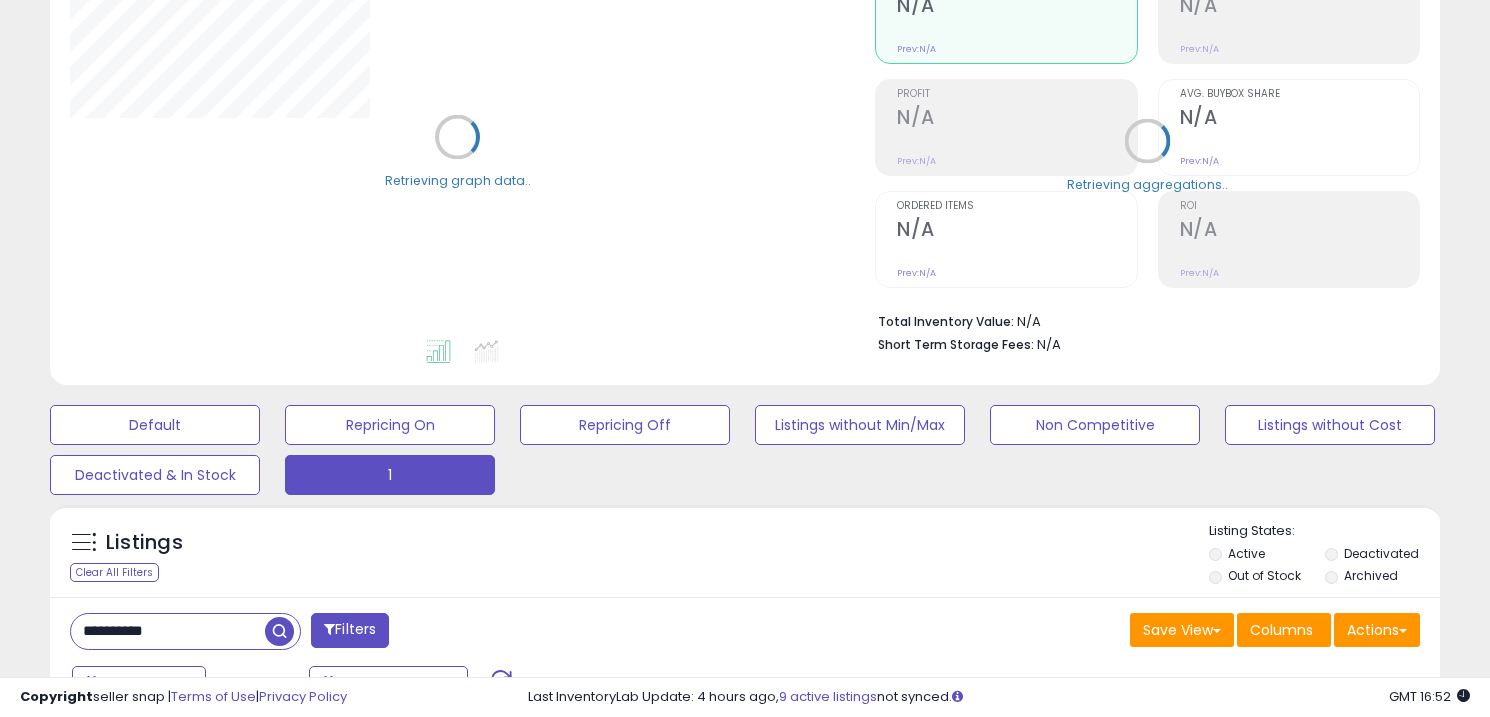 scroll, scrollTop: 228, scrollLeft: 0, axis: vertical 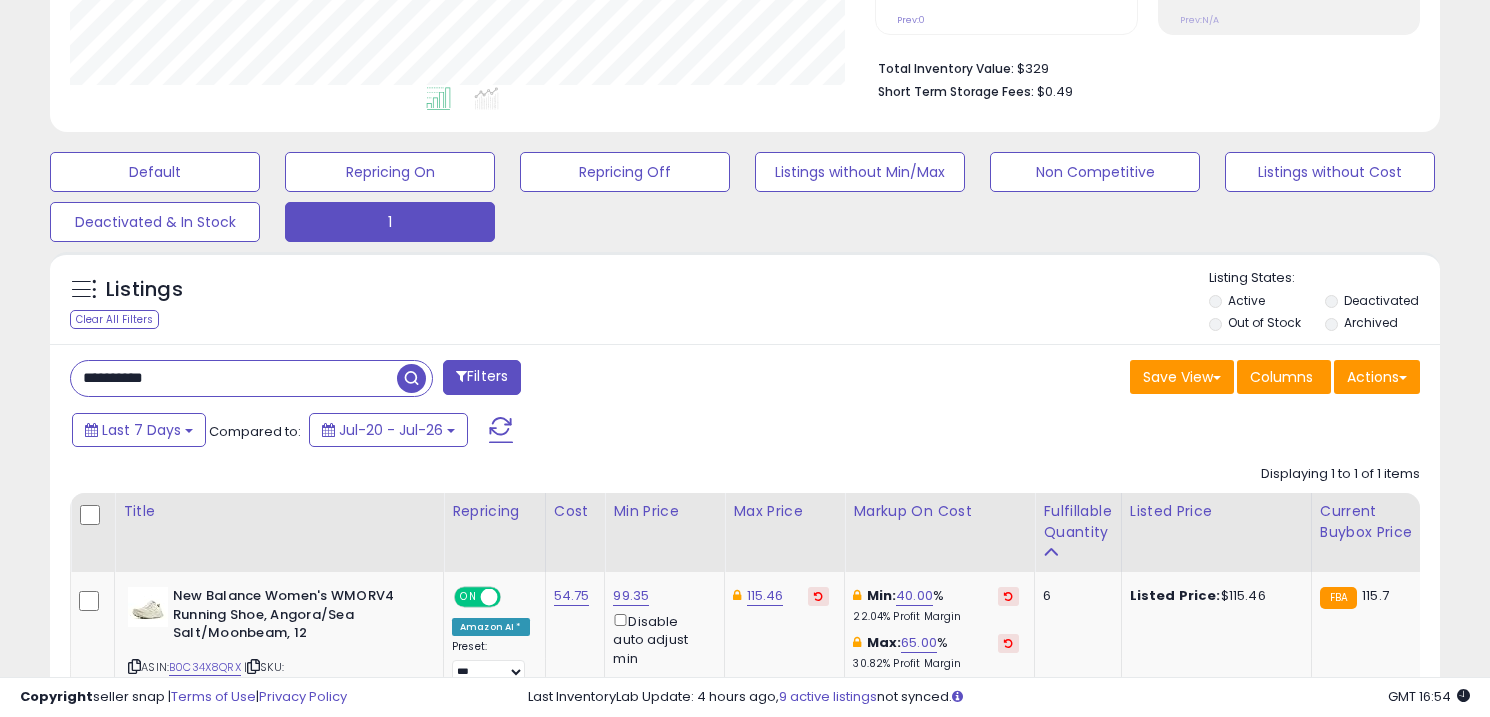 click on "**********" at bounding box center [234, 378] 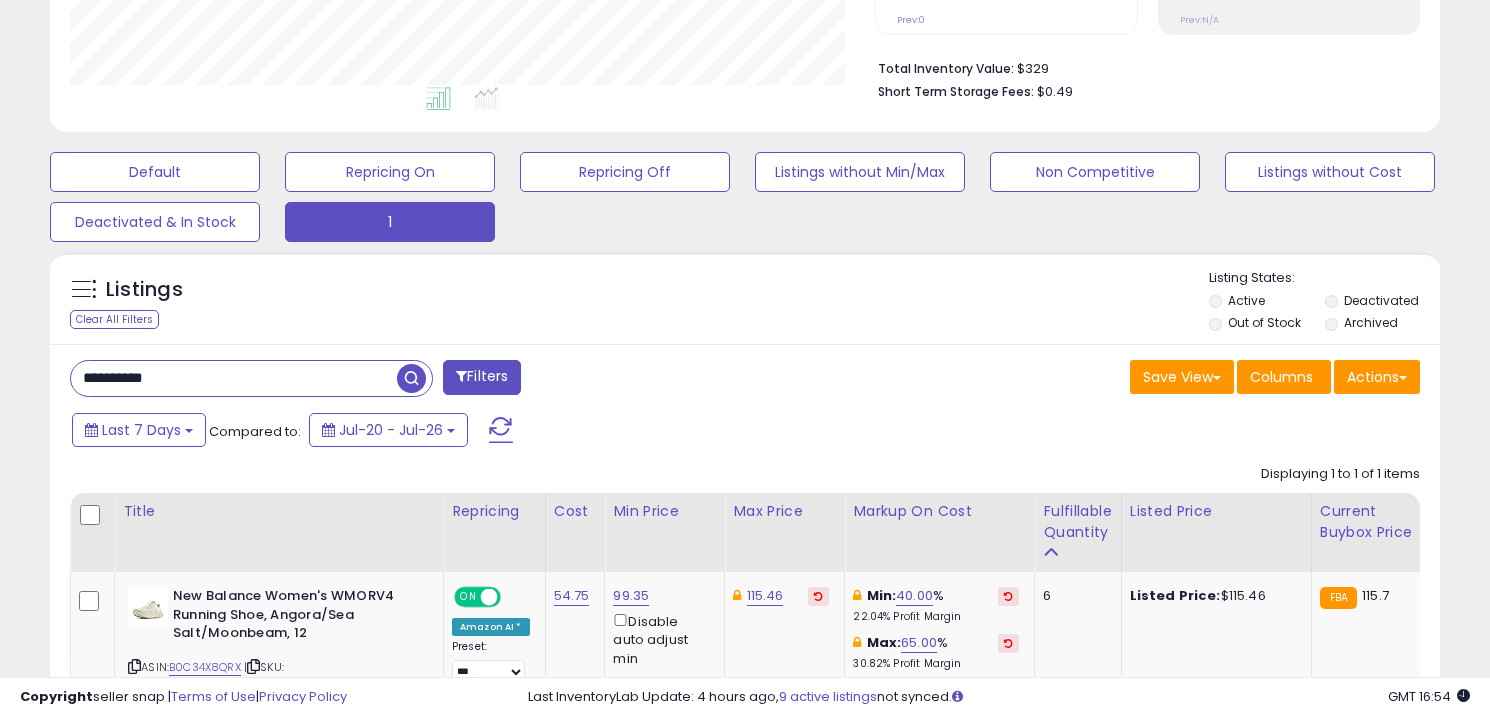 click on "**********" at bounding box center (234, 378) 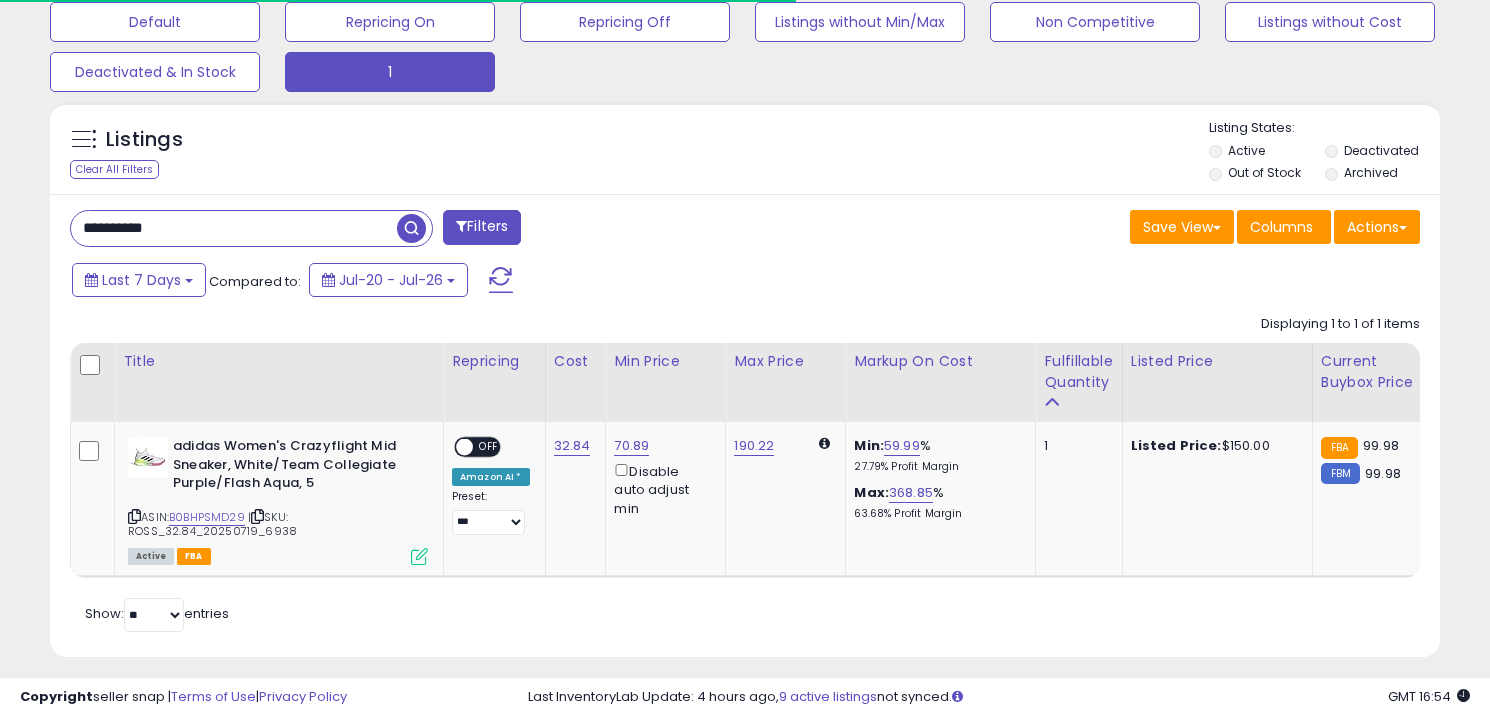 scroll, scrollTop: 629, scrollLeft: 0, axis: vertical 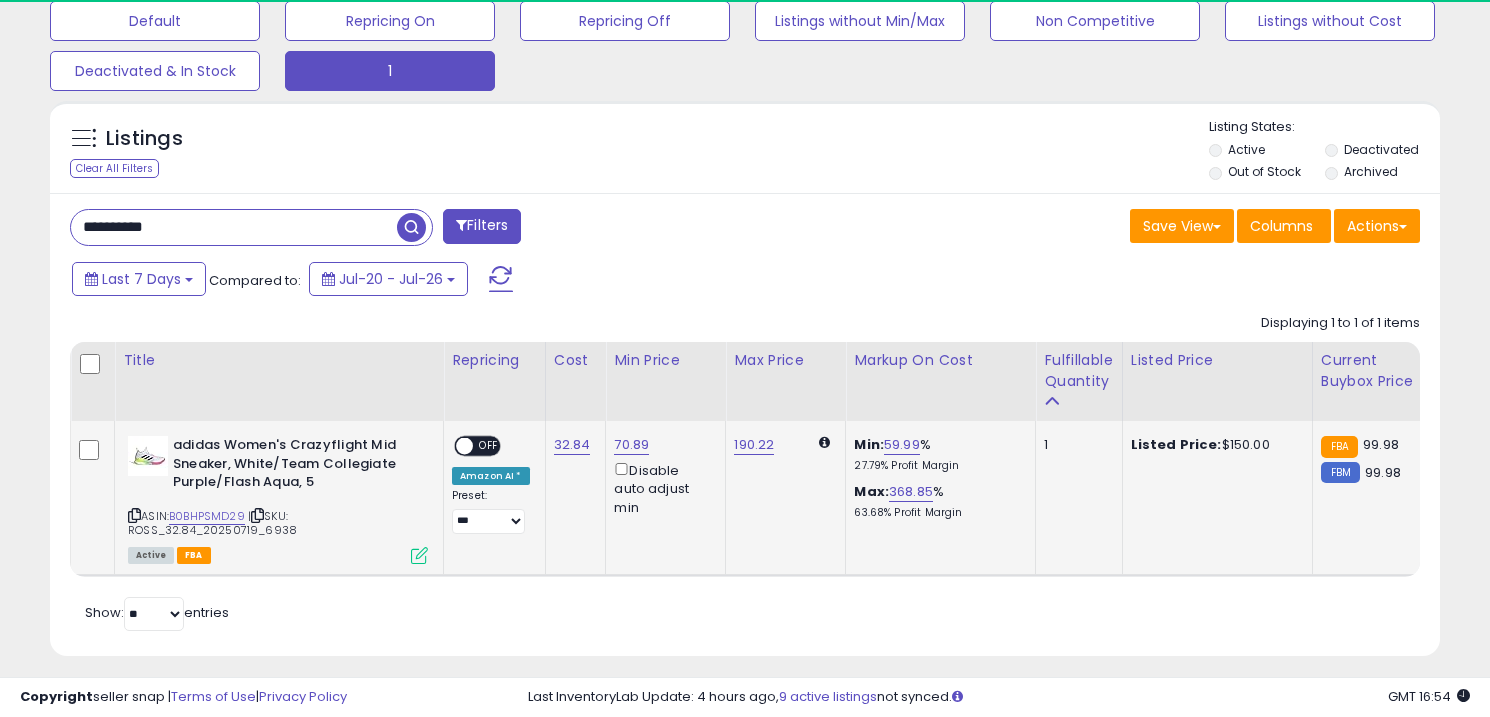 click on "Min:  59.99 %   27.79%  Profit Margin Max:  368.85 %   63.68%  Profit Margin" 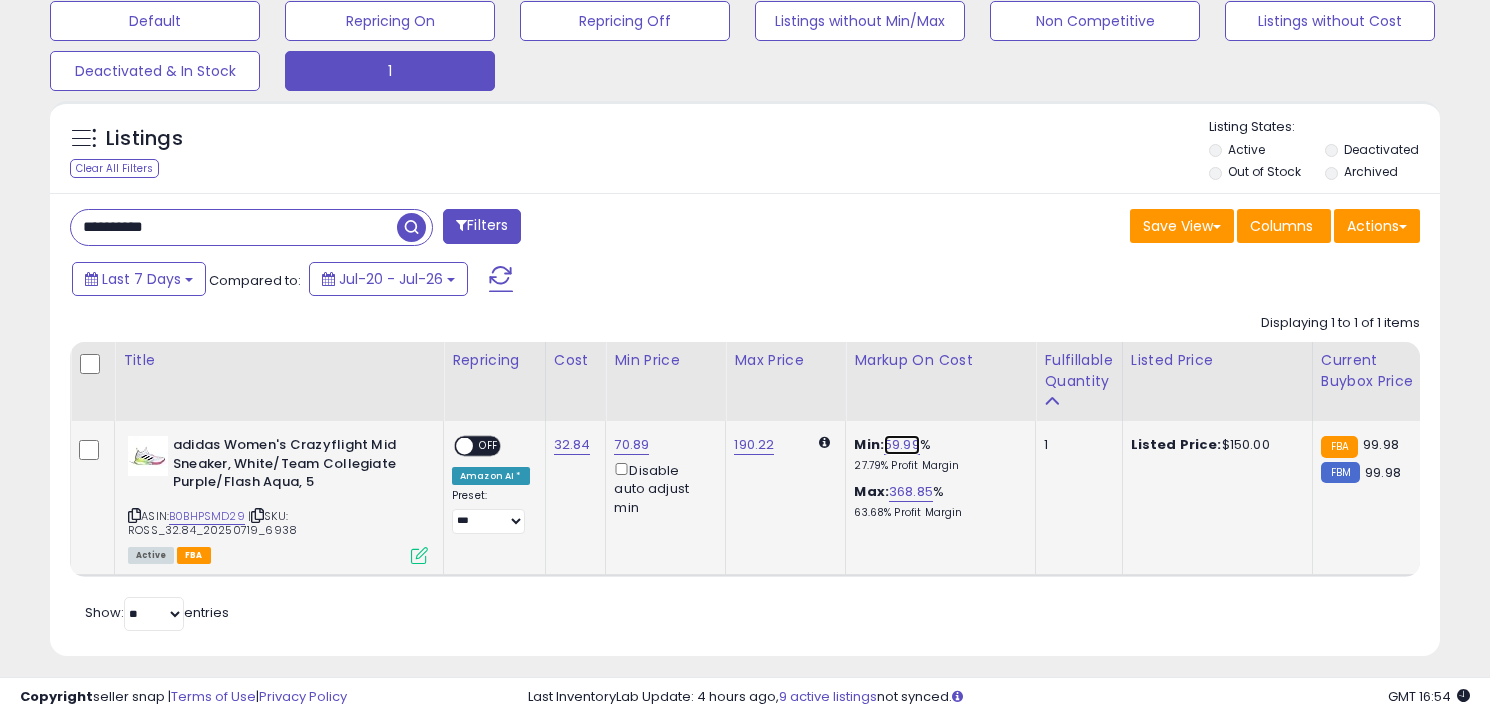 click on "59.99" at bounding box center [902, 445] 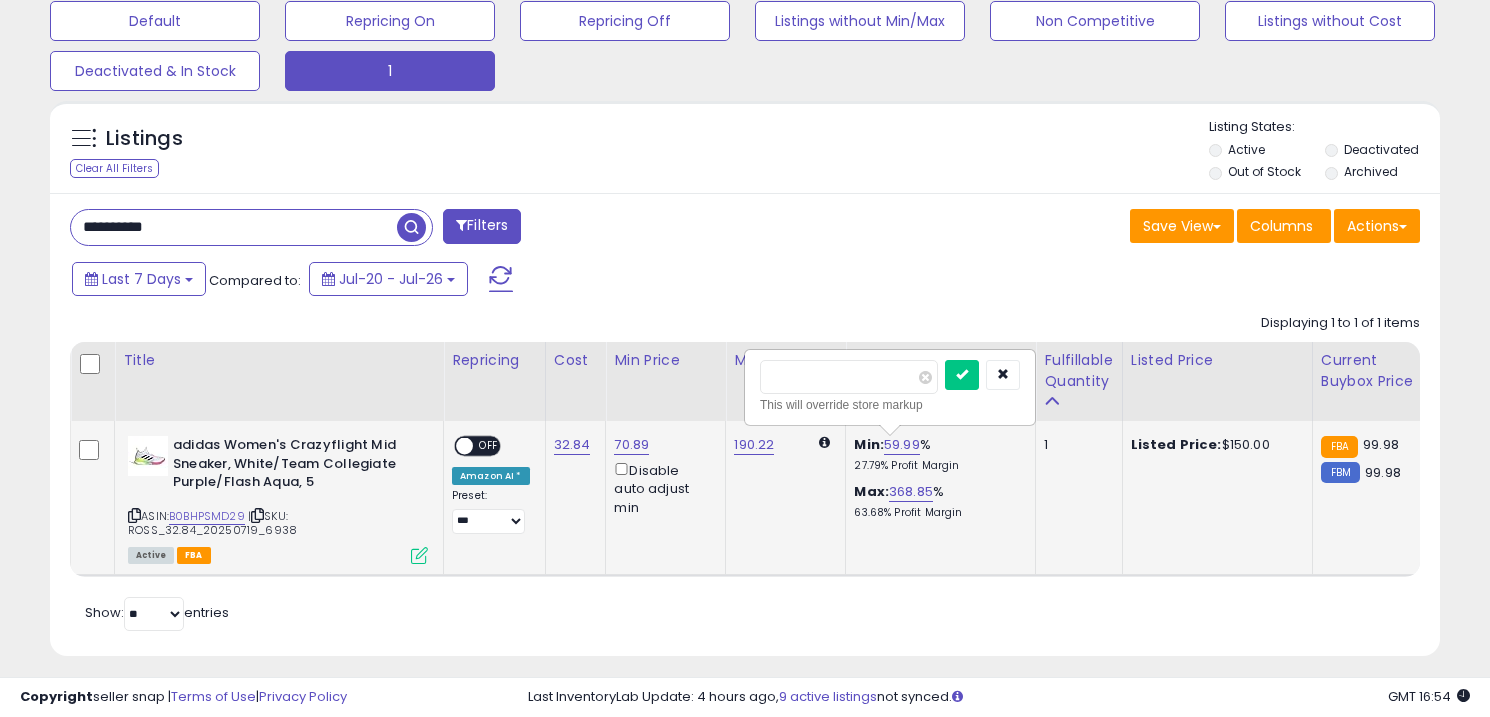 click on "*****" at bounding box center (849, 377) 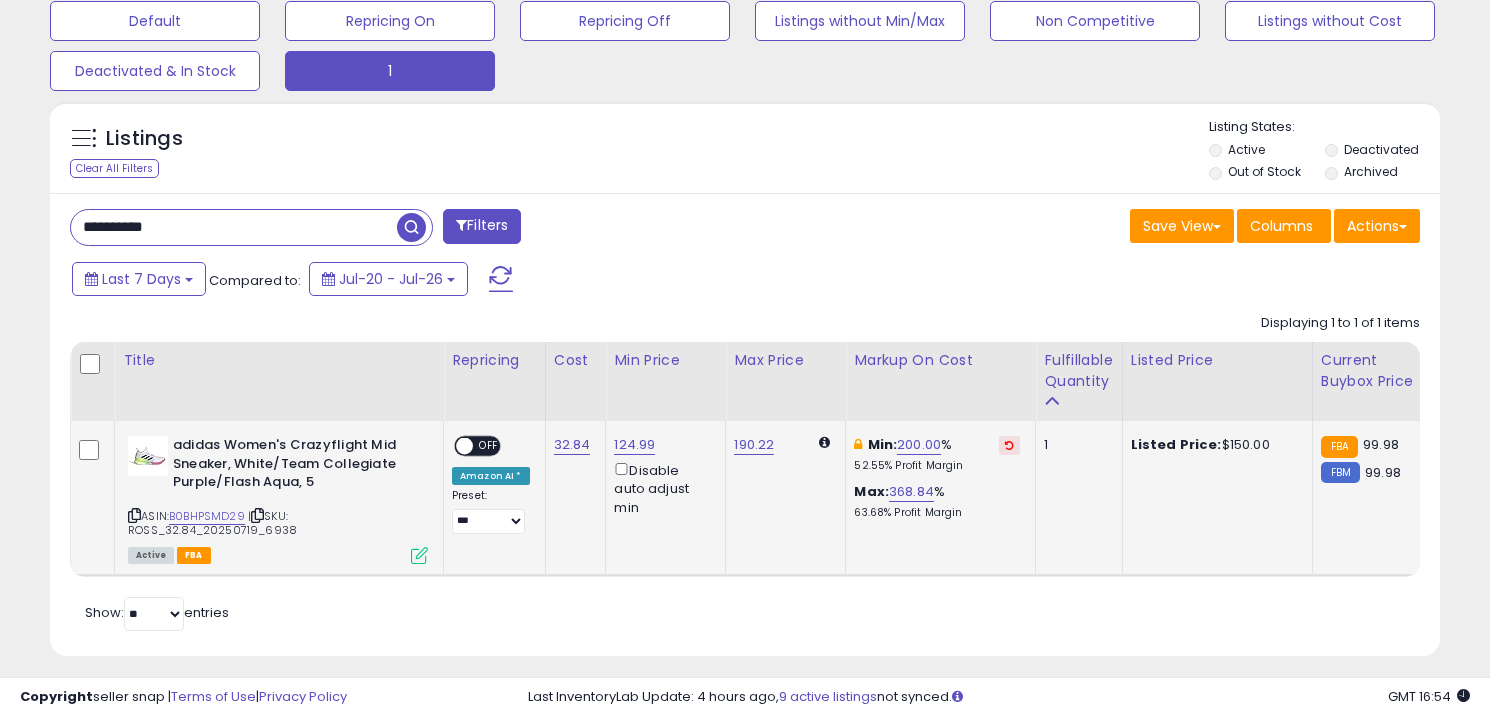 click on "OFF" at bounding box center (489, 446) 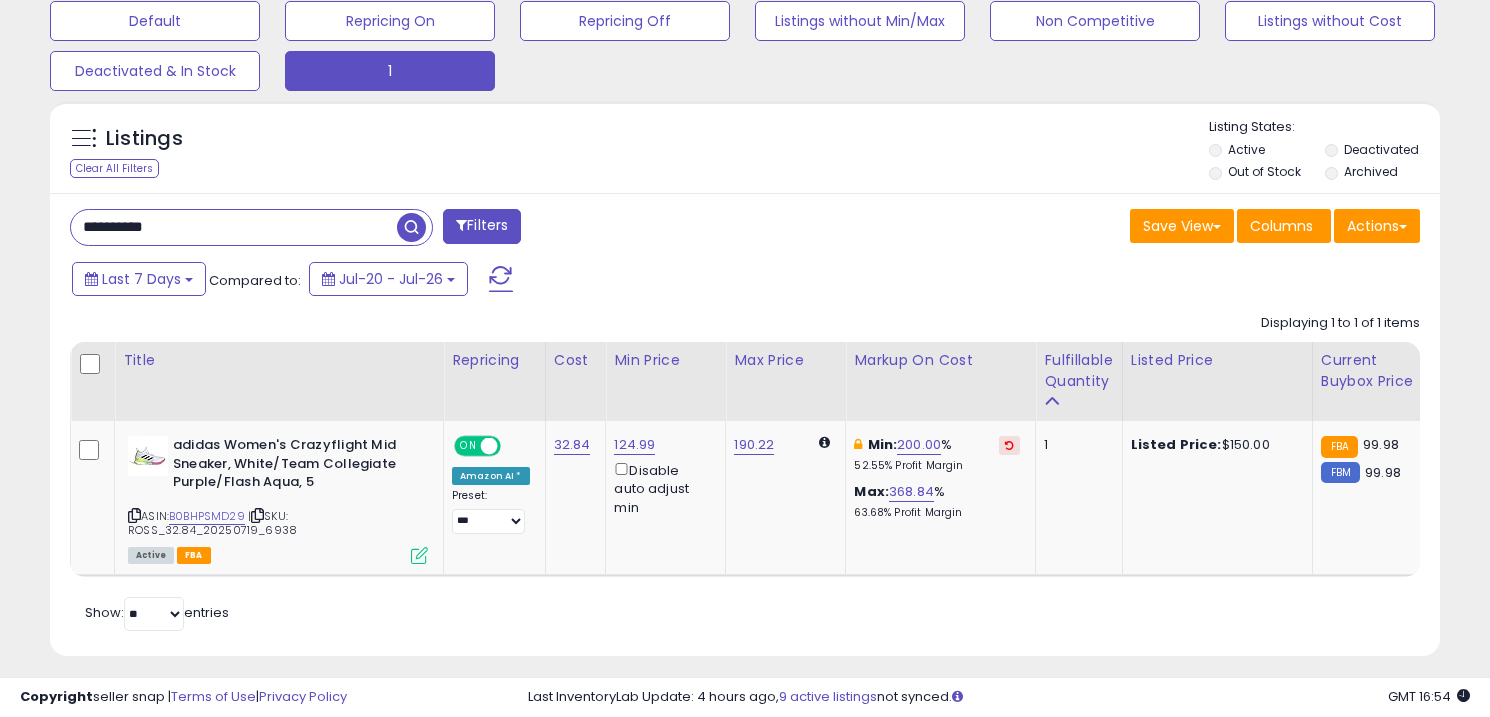 click on "**********" at bounding box center [234, 227] 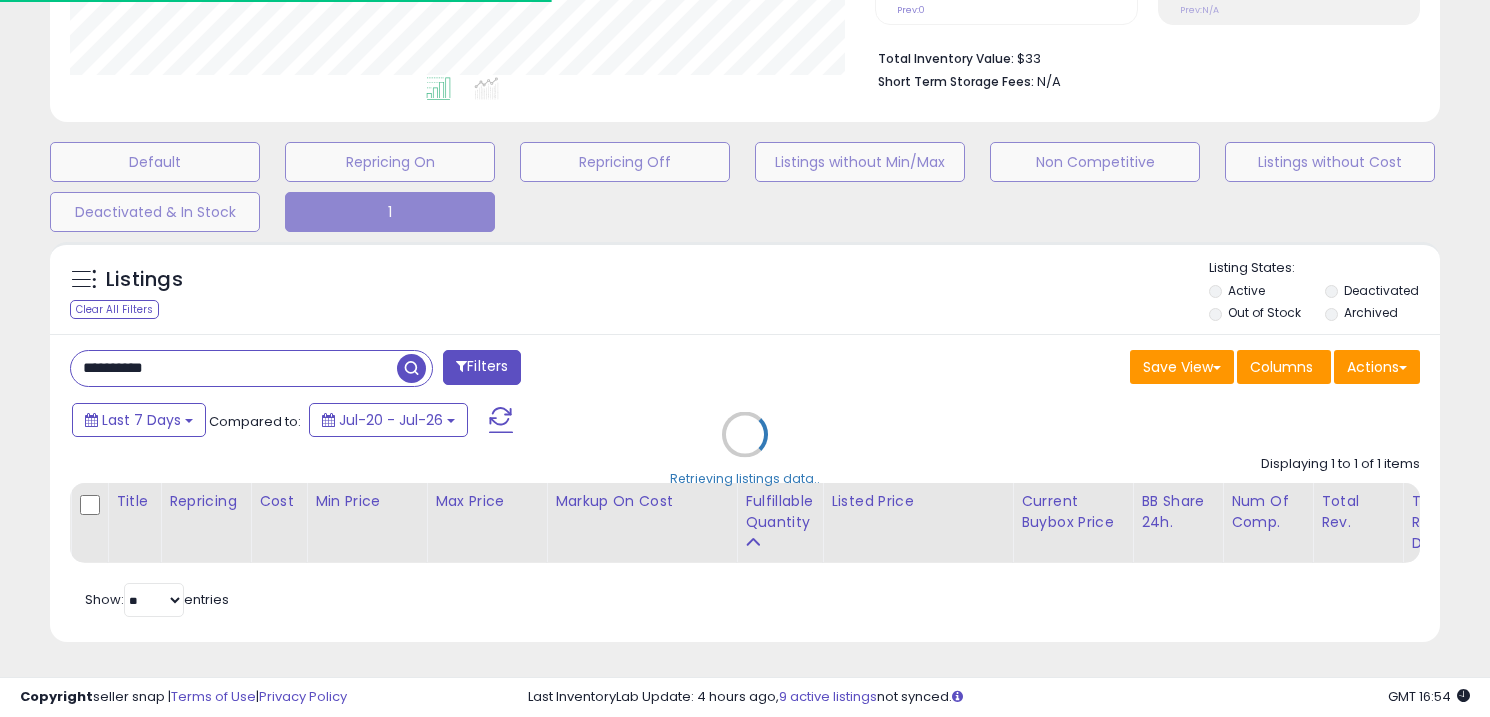 scroll, scrollTop: 629, scrollLeft: 0, axis: vertical 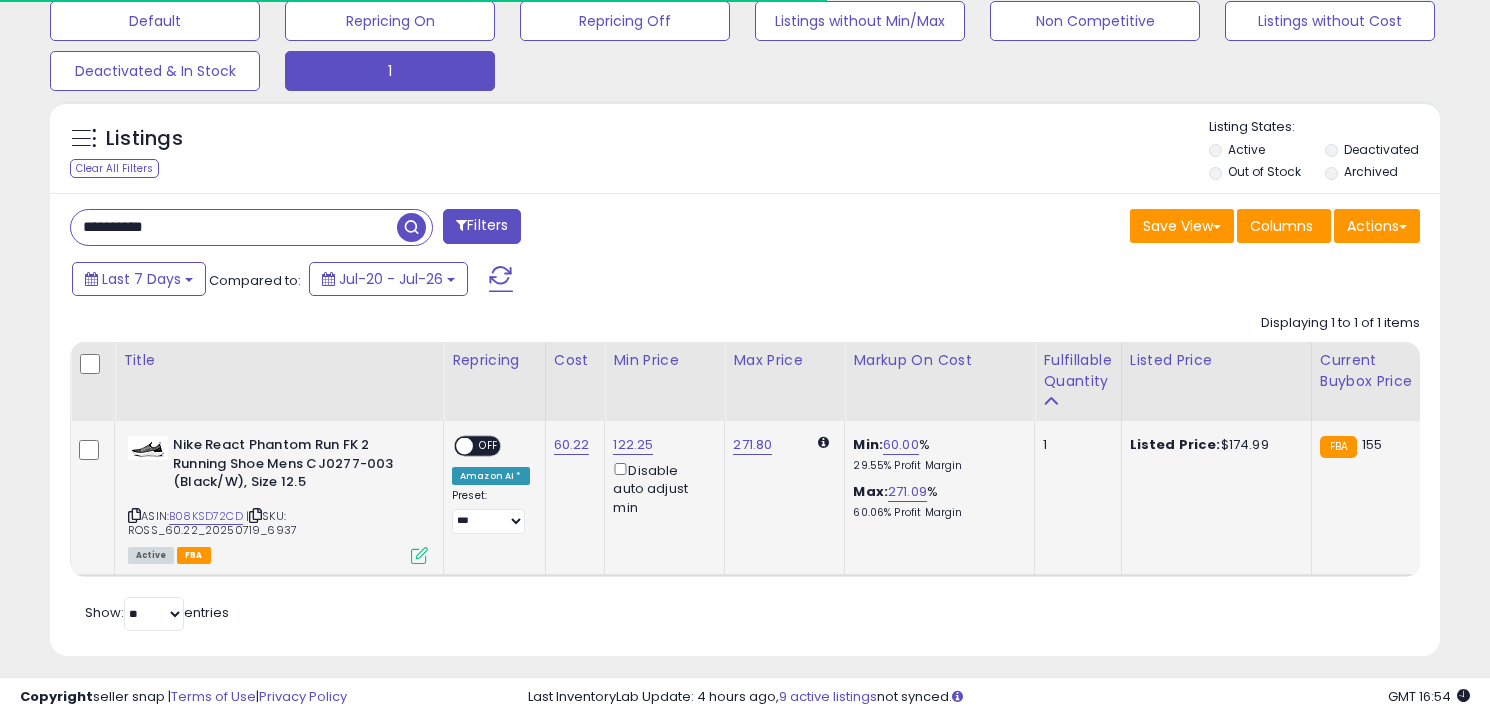 click on "Min:  60.00 %   29.55%  Profit Margin Max:  271.09 %   60.06%  Profit Margin" 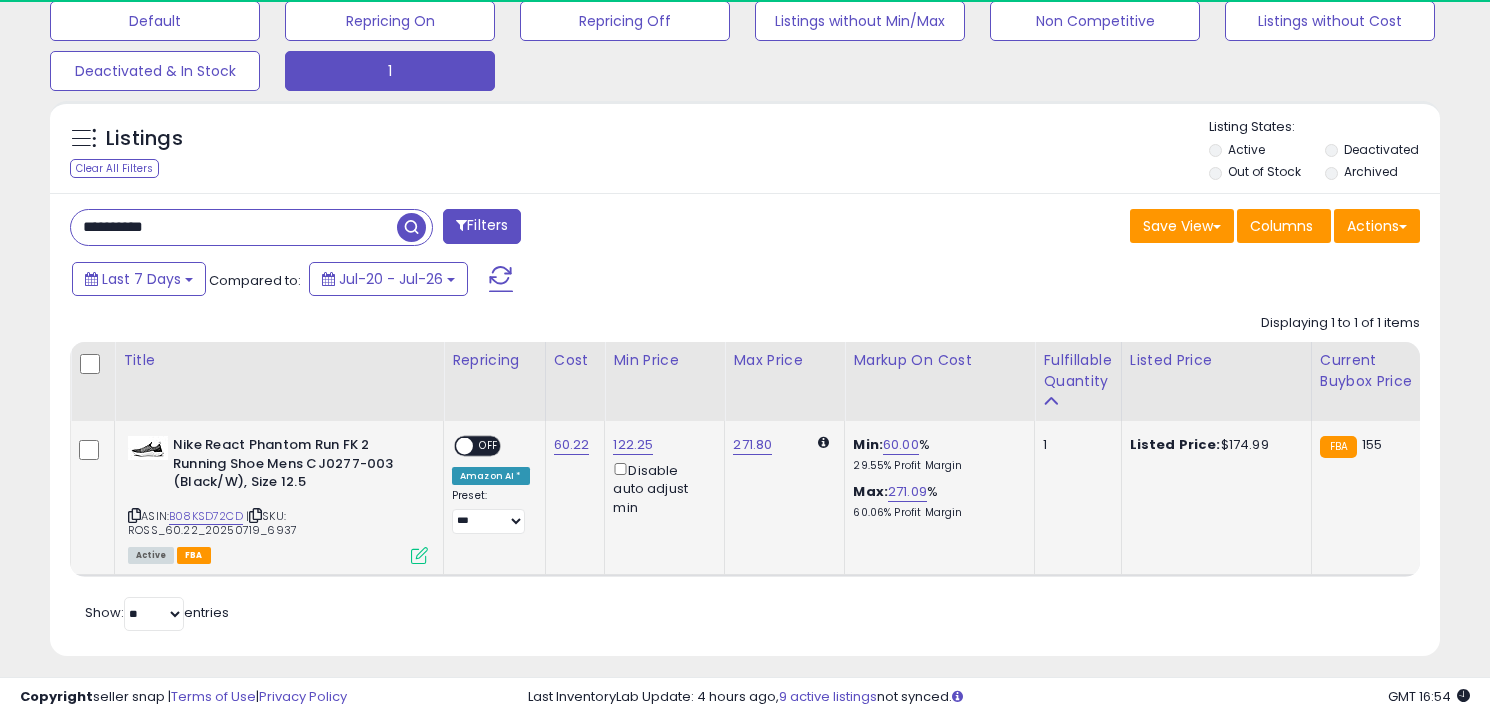 scroll, scrollTop: 999590, scrollLeft: 999195, axis: both 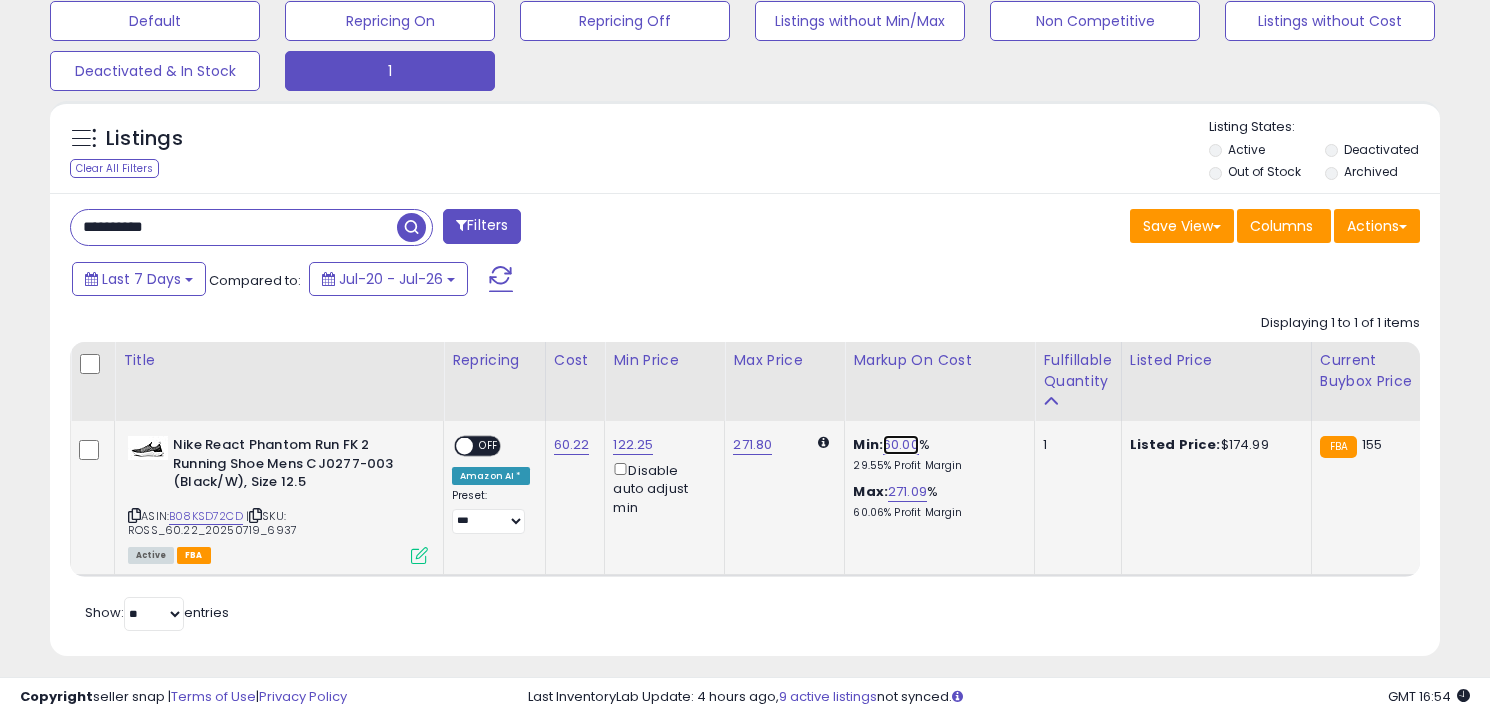 click on "60.00" at bounding box center [901, 445] 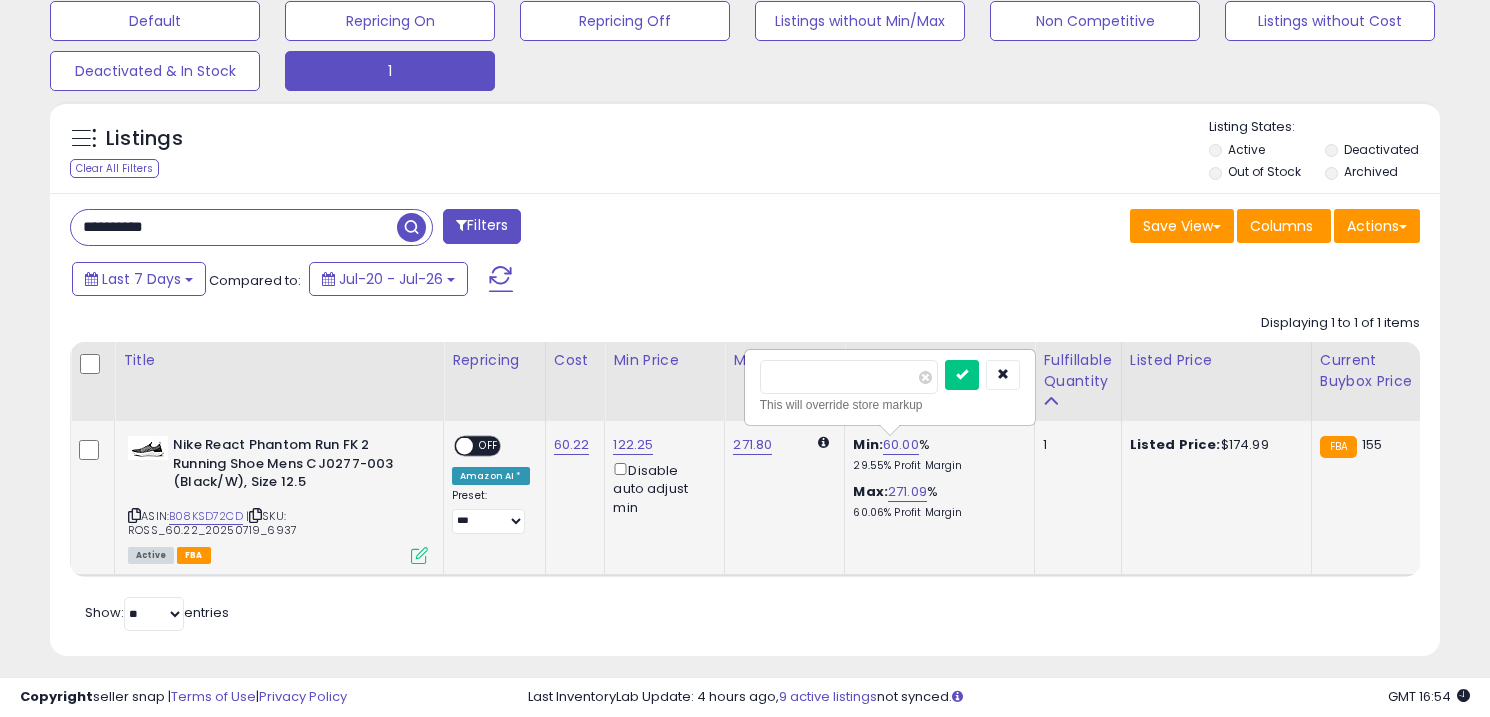 click on "*****" at bounding box center [849, 377] 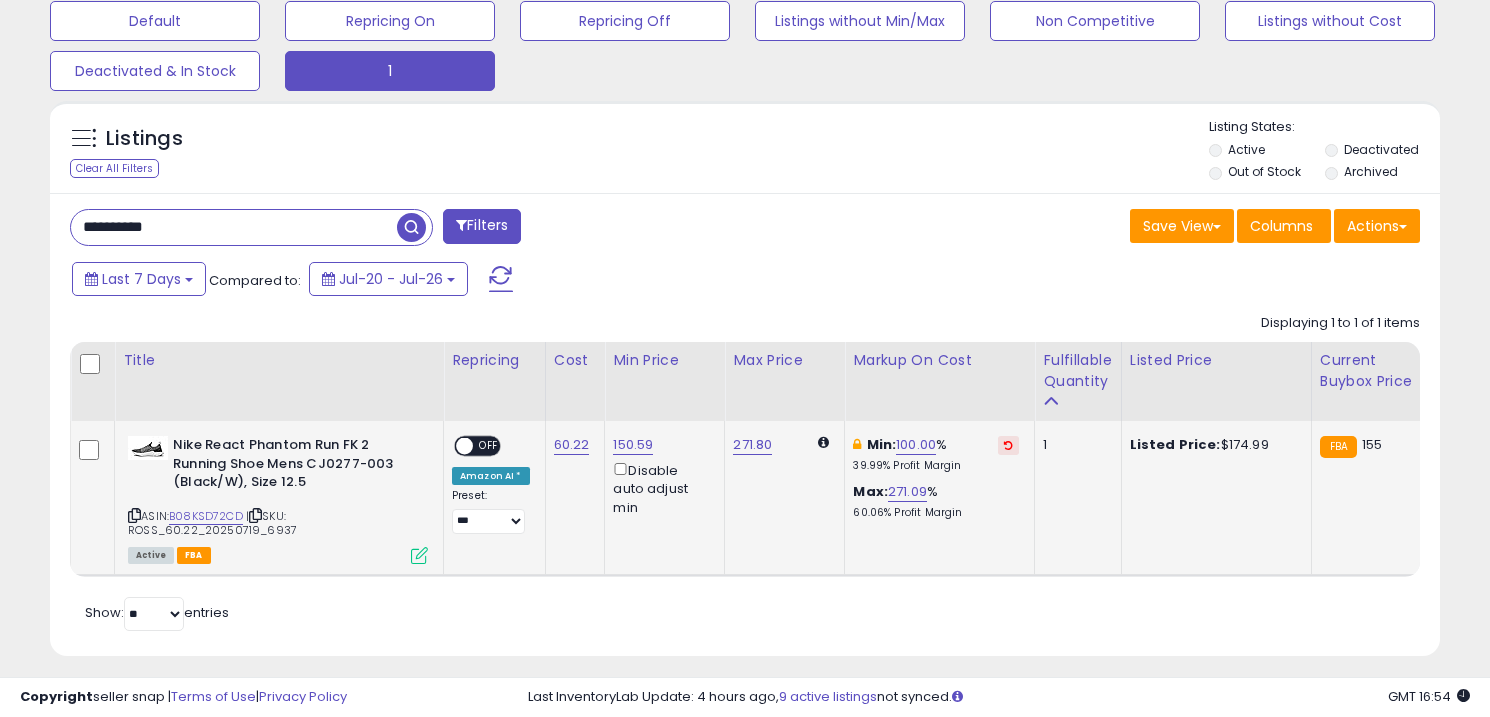 click on "Min:  100.00 %    39.99%  Profit Margin Max:  271.09 %   60.06%  Profit Margin" at bounding box center [936, 478] 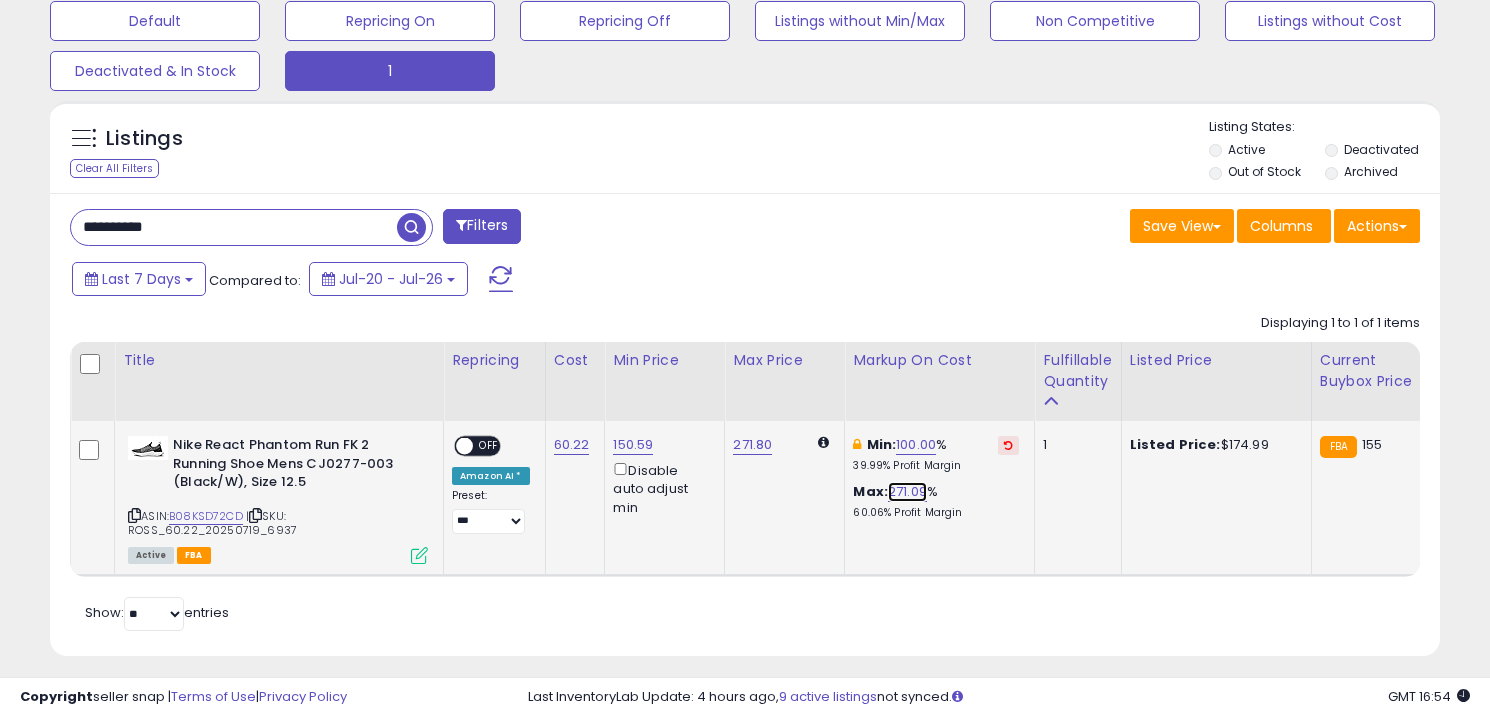 click on "271.09" at bounding box center (907, 492) 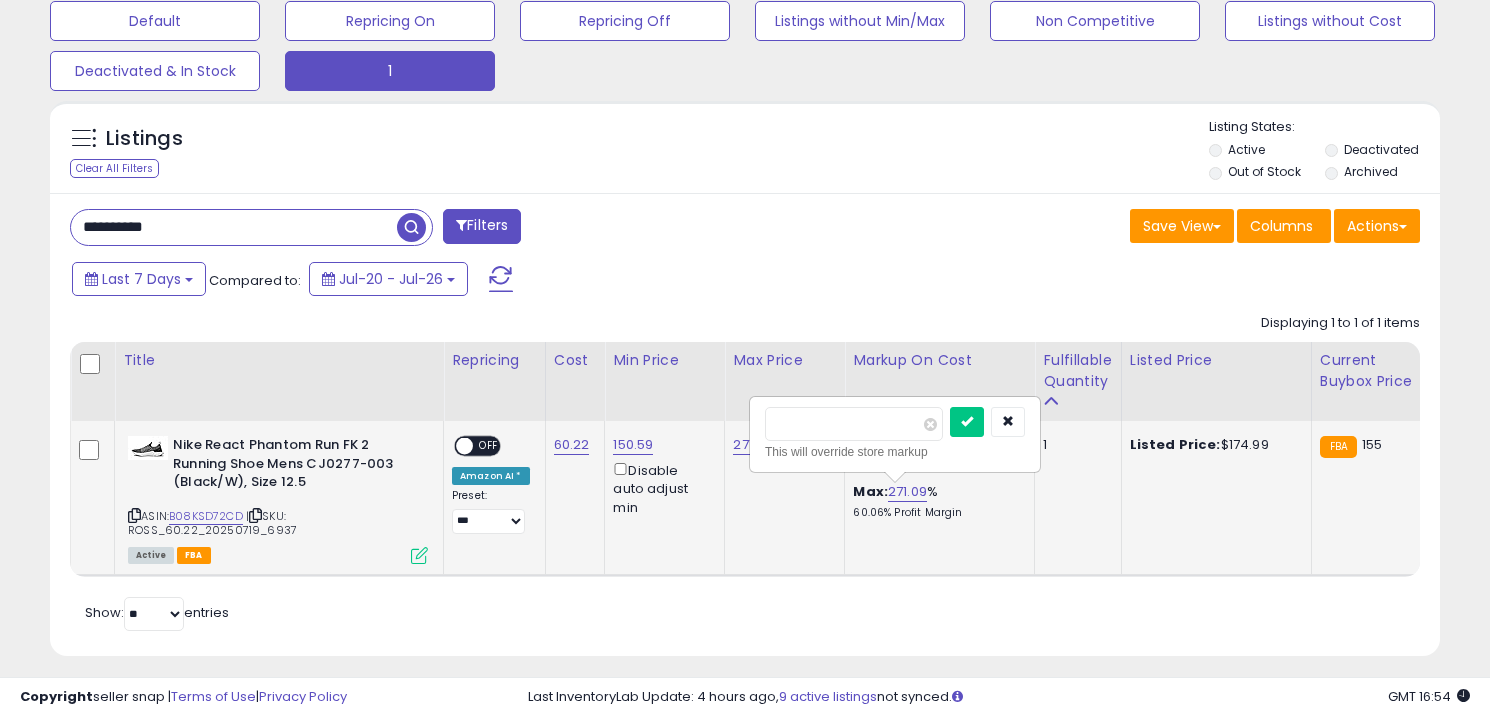 click on "This will override store markup" at bounding box center [895, 452] 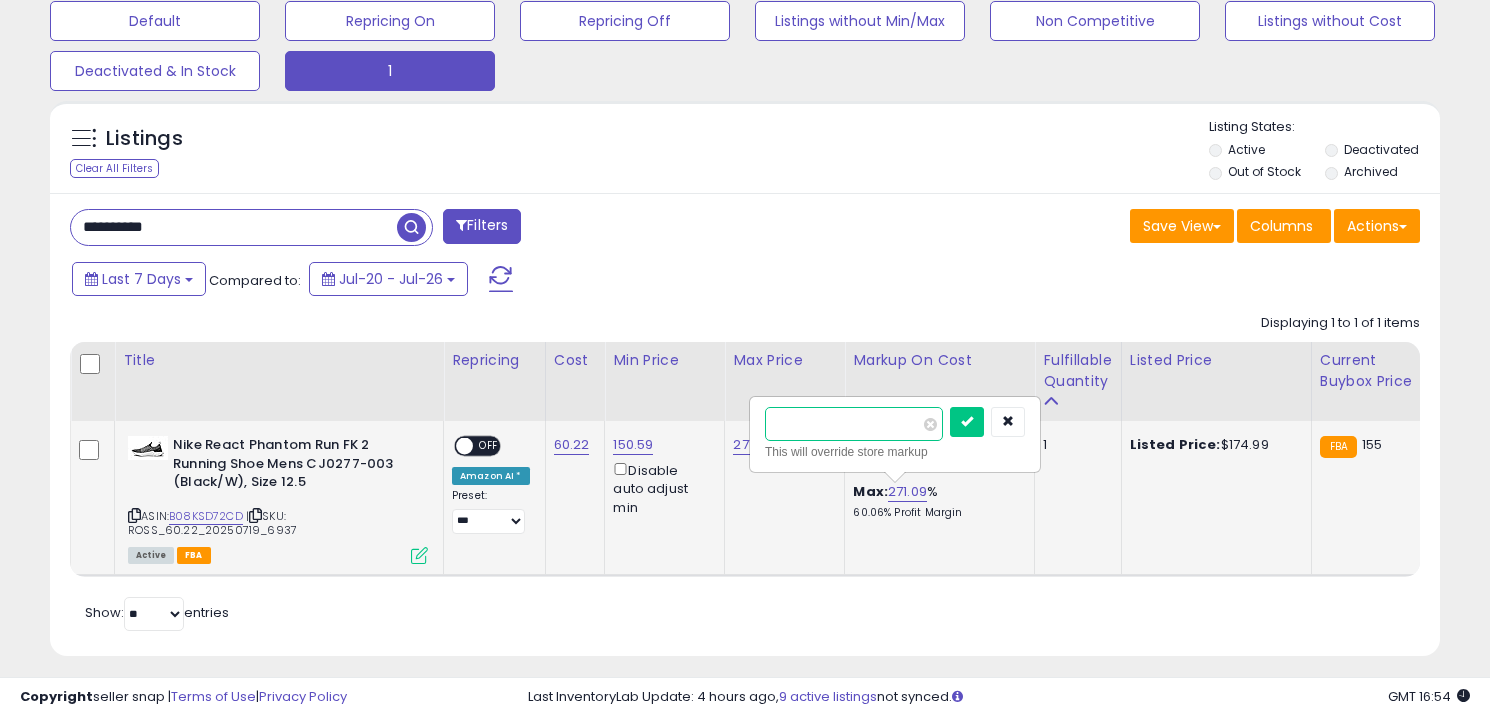 click on "******" at bounding box center (854, 424) 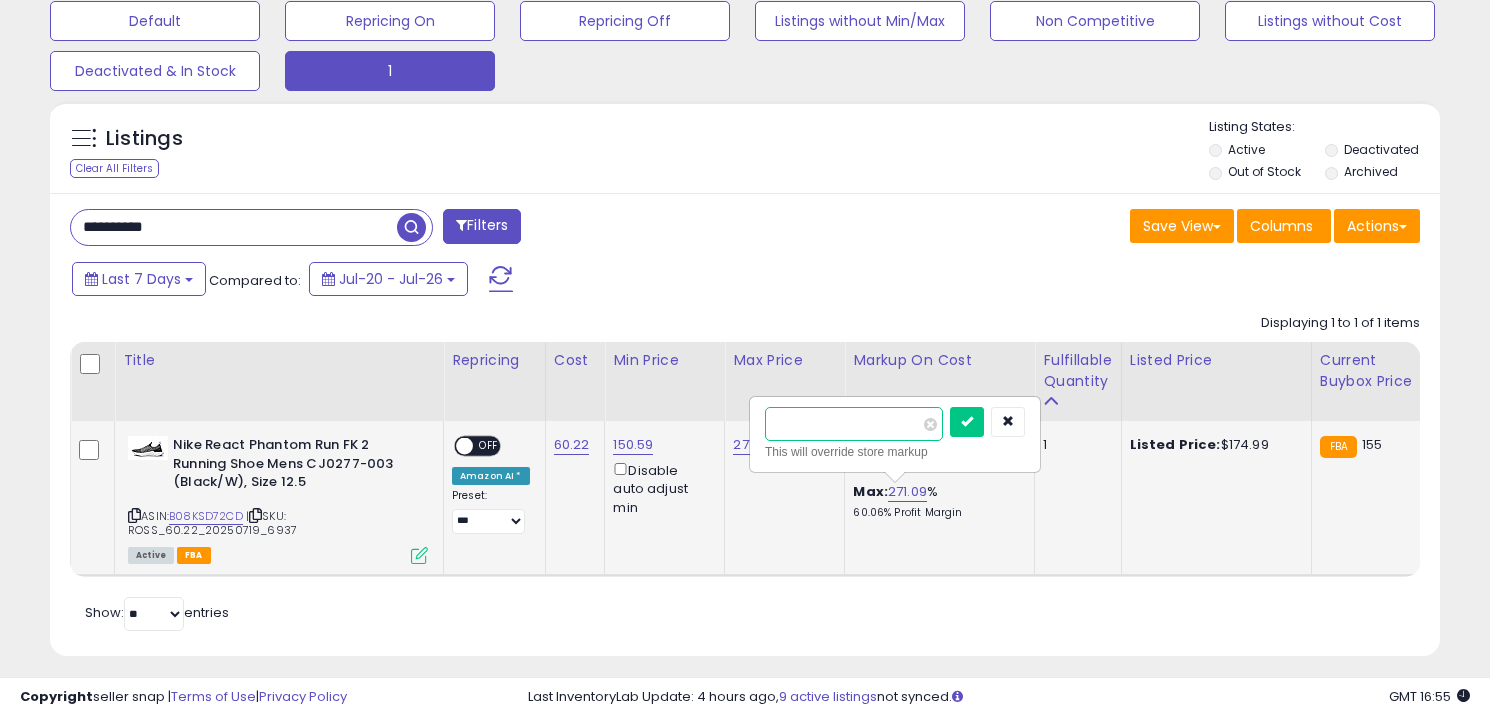 type on "***" 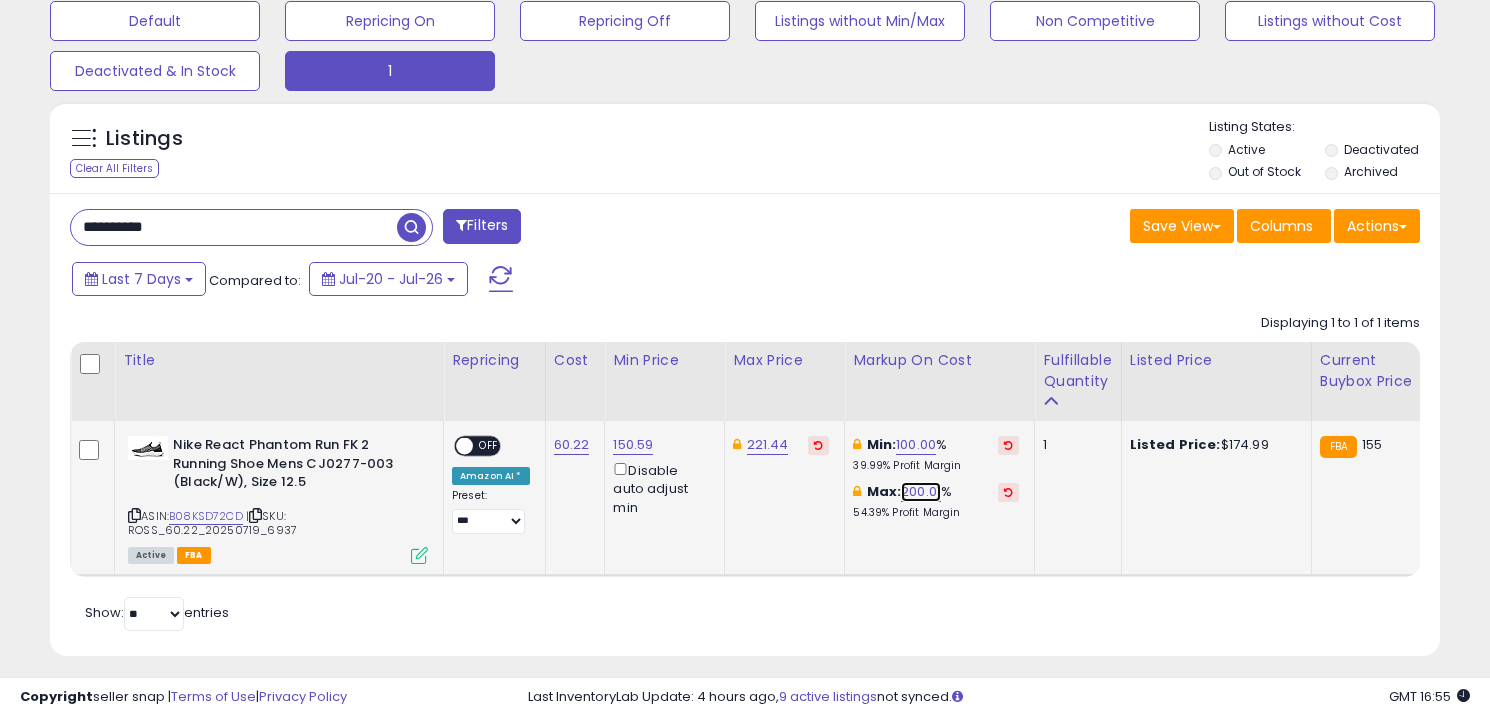 click on "200.01" at bounding box center [921, 492] 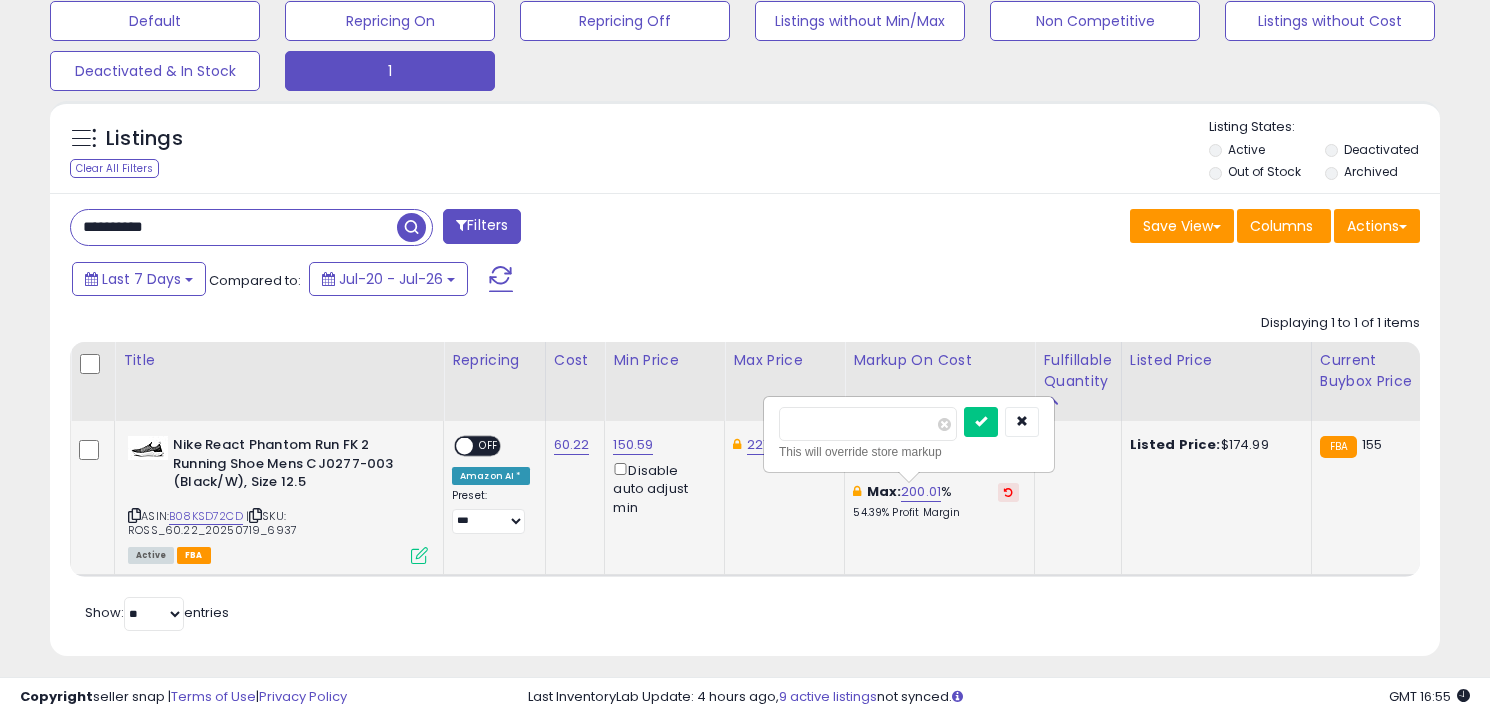 click on "******" at bounding box center [868, 424] 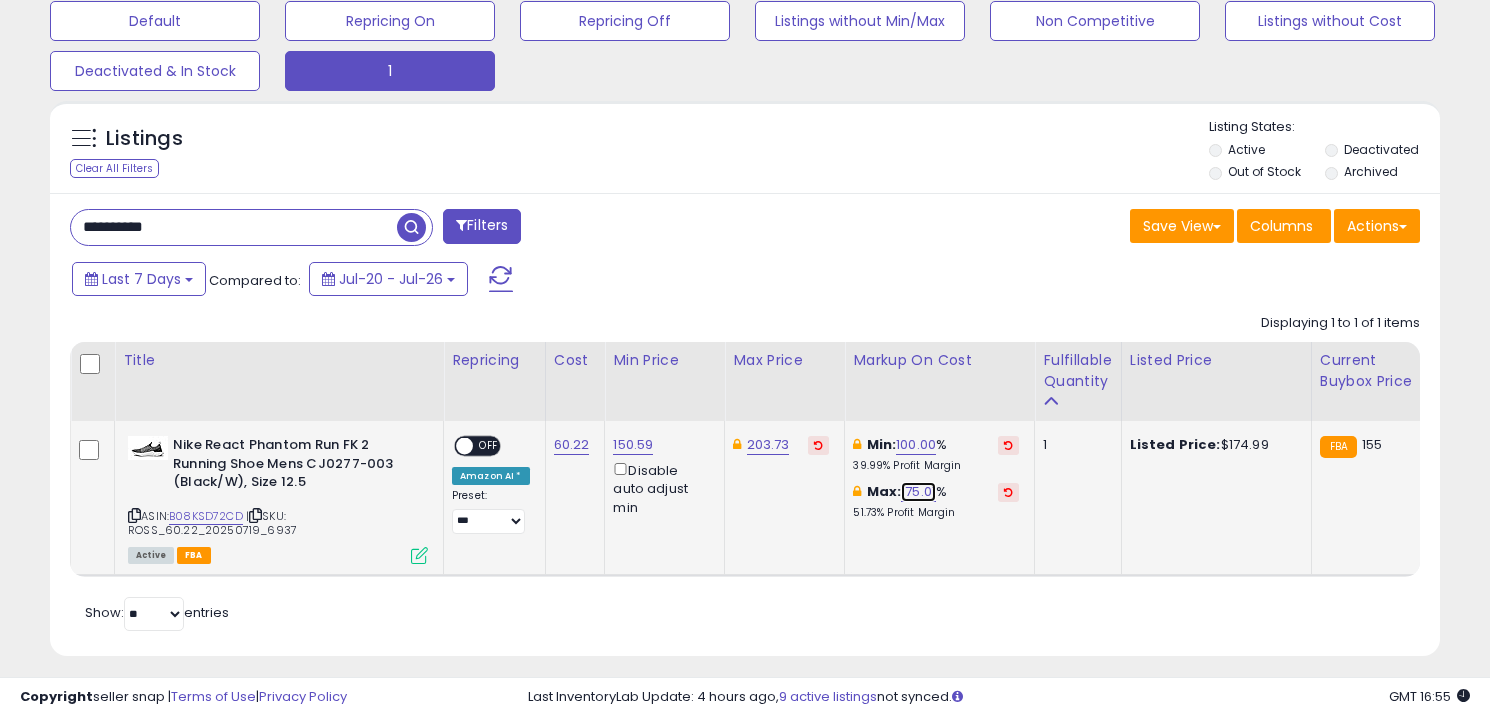click on "175.01" at bounding box center (918, 492) 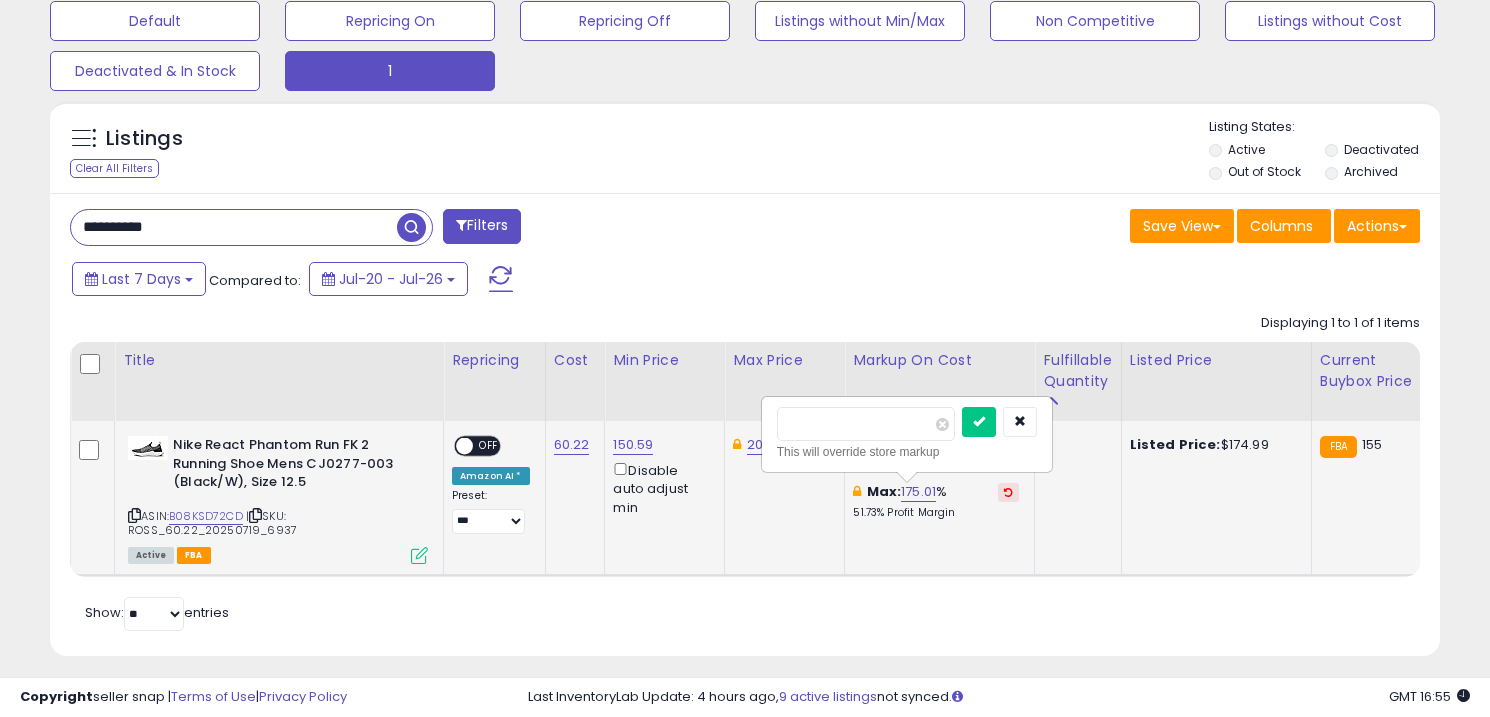 click on "******" at bounding box center (866, 424) 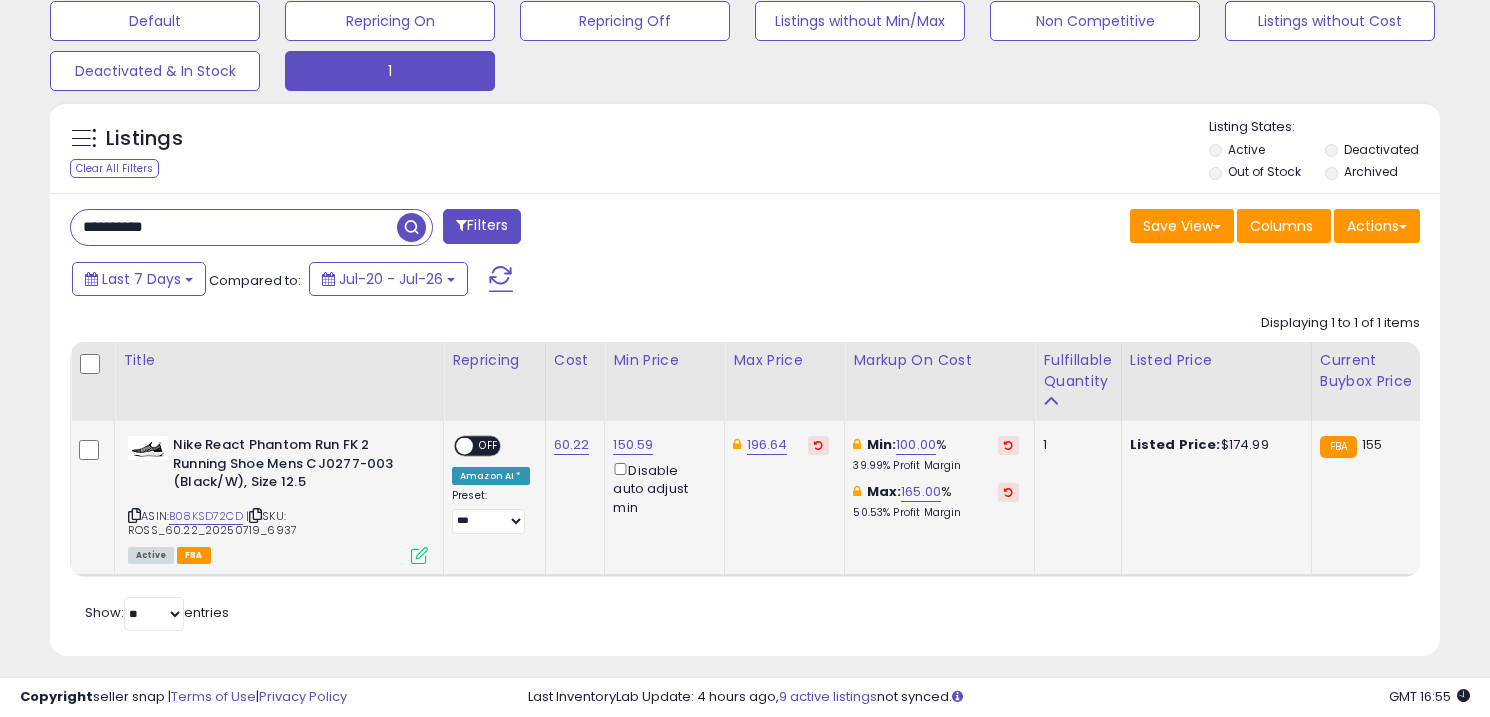 click on "ON   OFF" at bounding box center (477, 446) 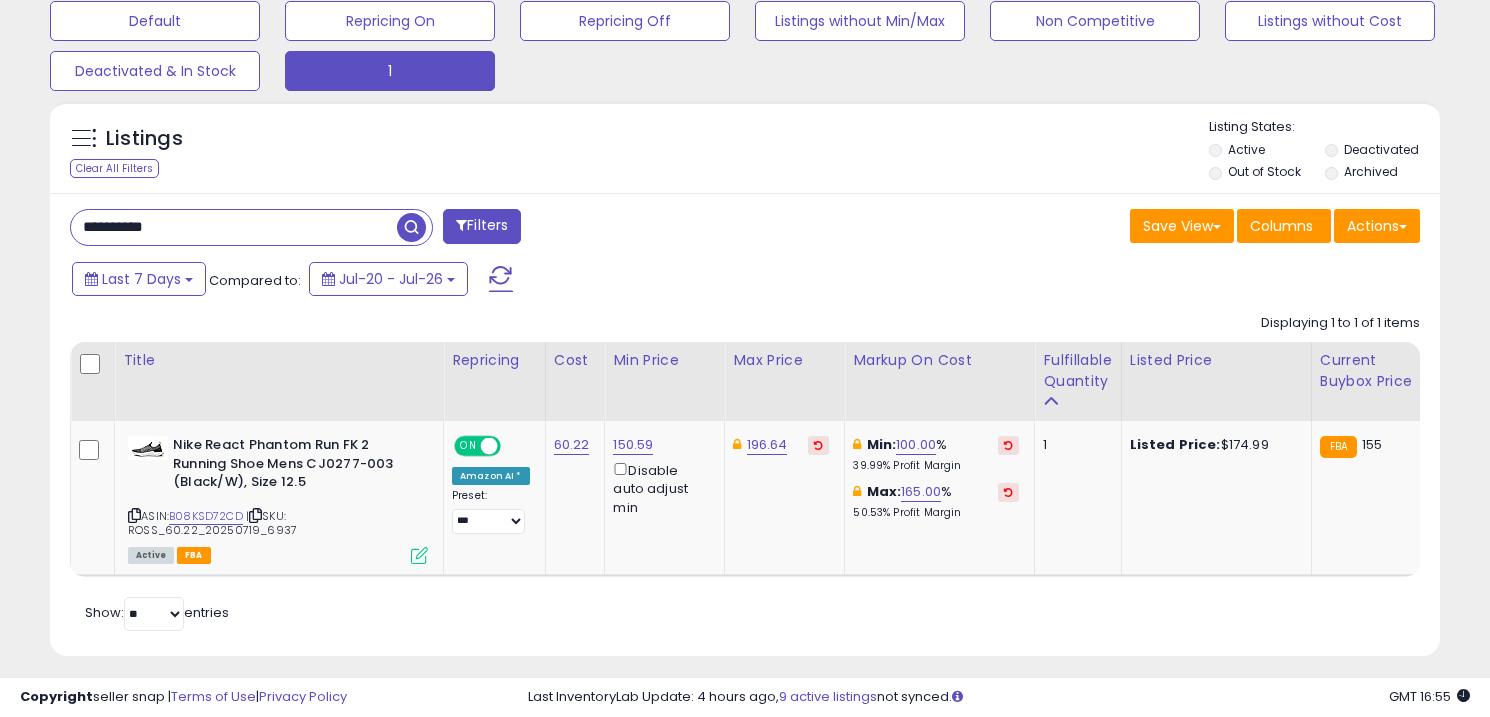 click on "**********" at bounding box center (234, 227) 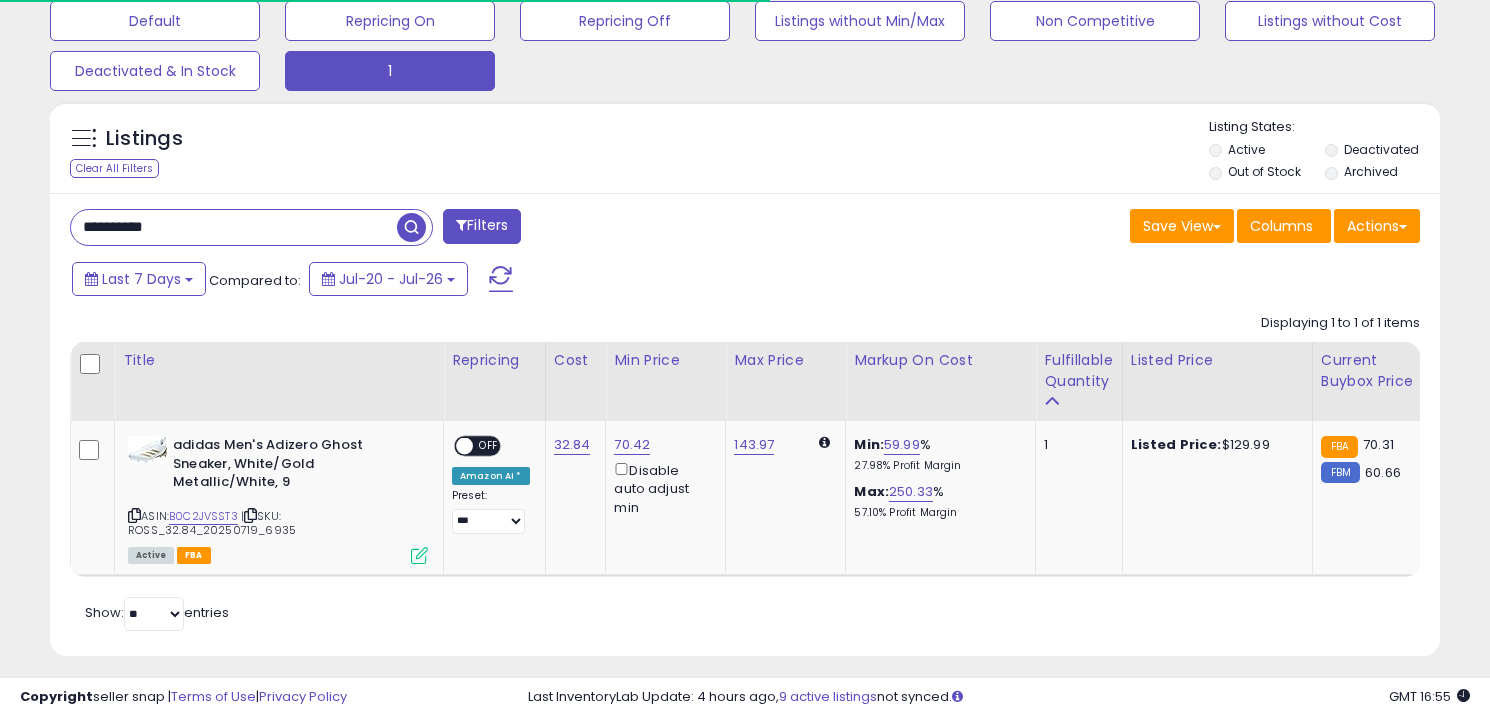 scroll, scrollTop: 643, scrollLeft: 0, axis: vertical 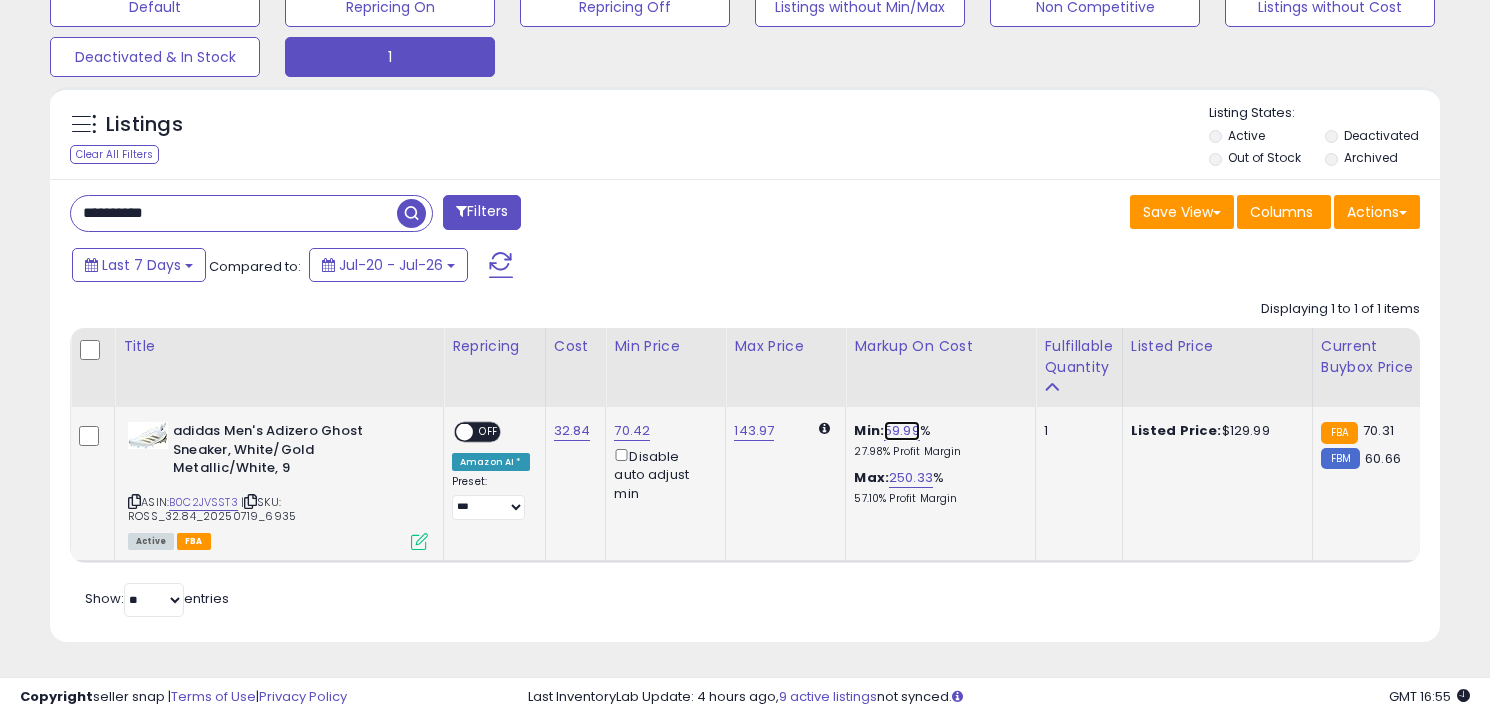 click on "59.99" at bounding box center [902, 431] 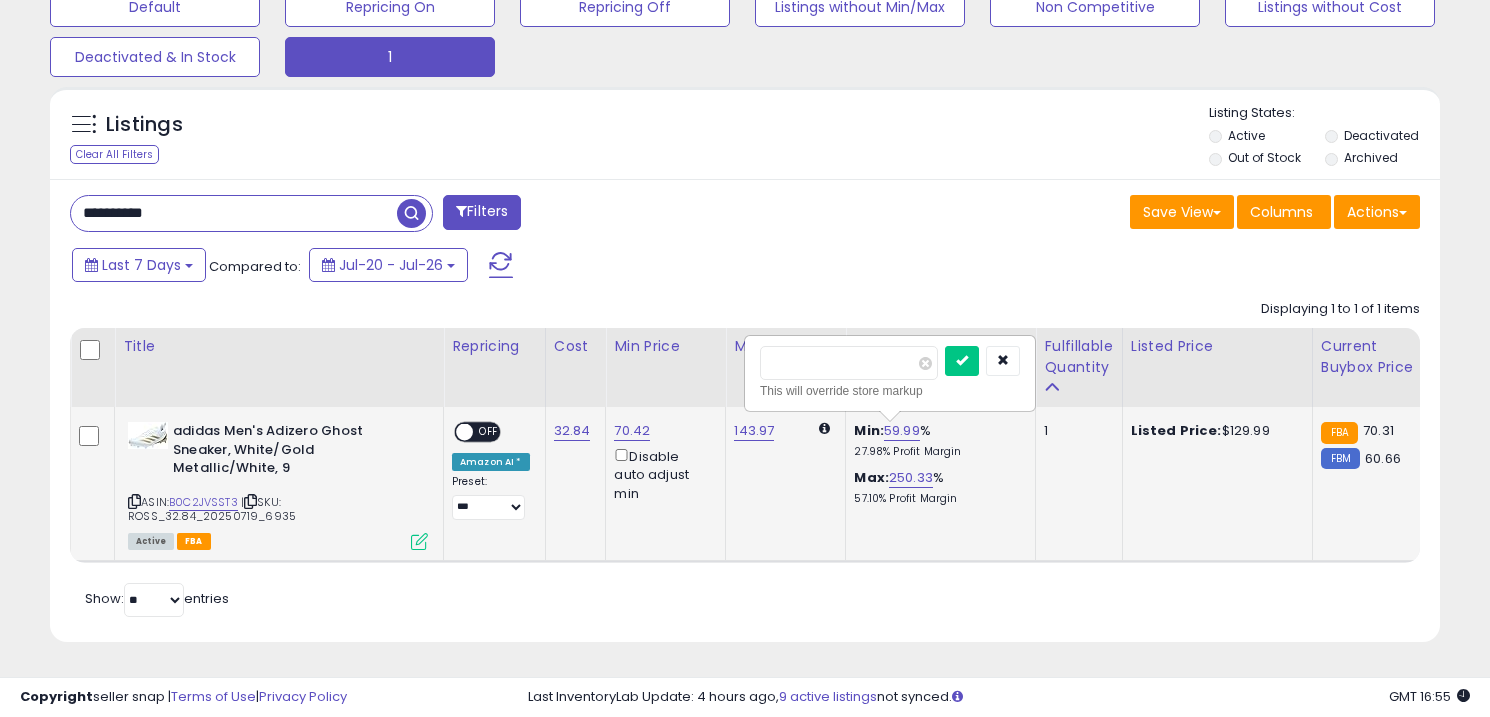 click on "*****" at bounding box center (849, 363) 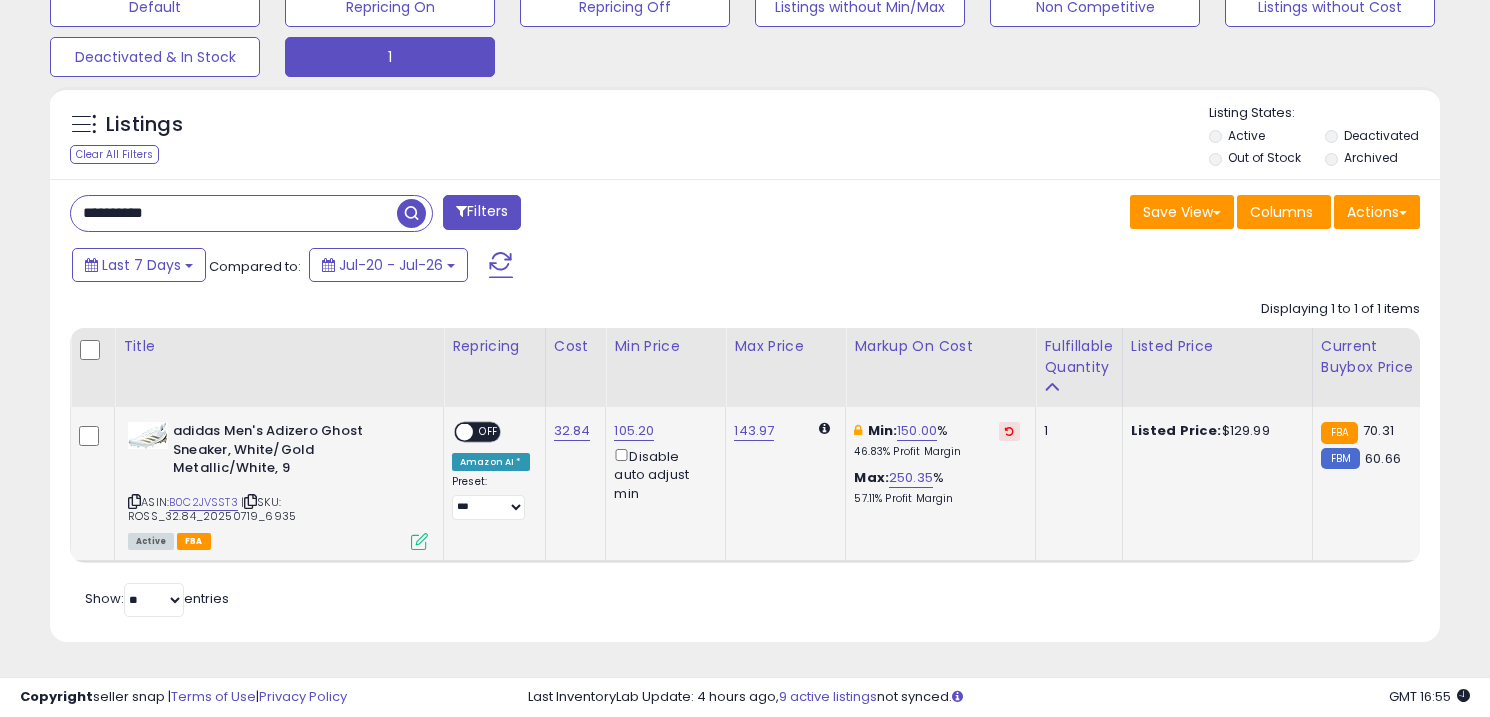 click on "OFF" at bounding box center [489, 432] 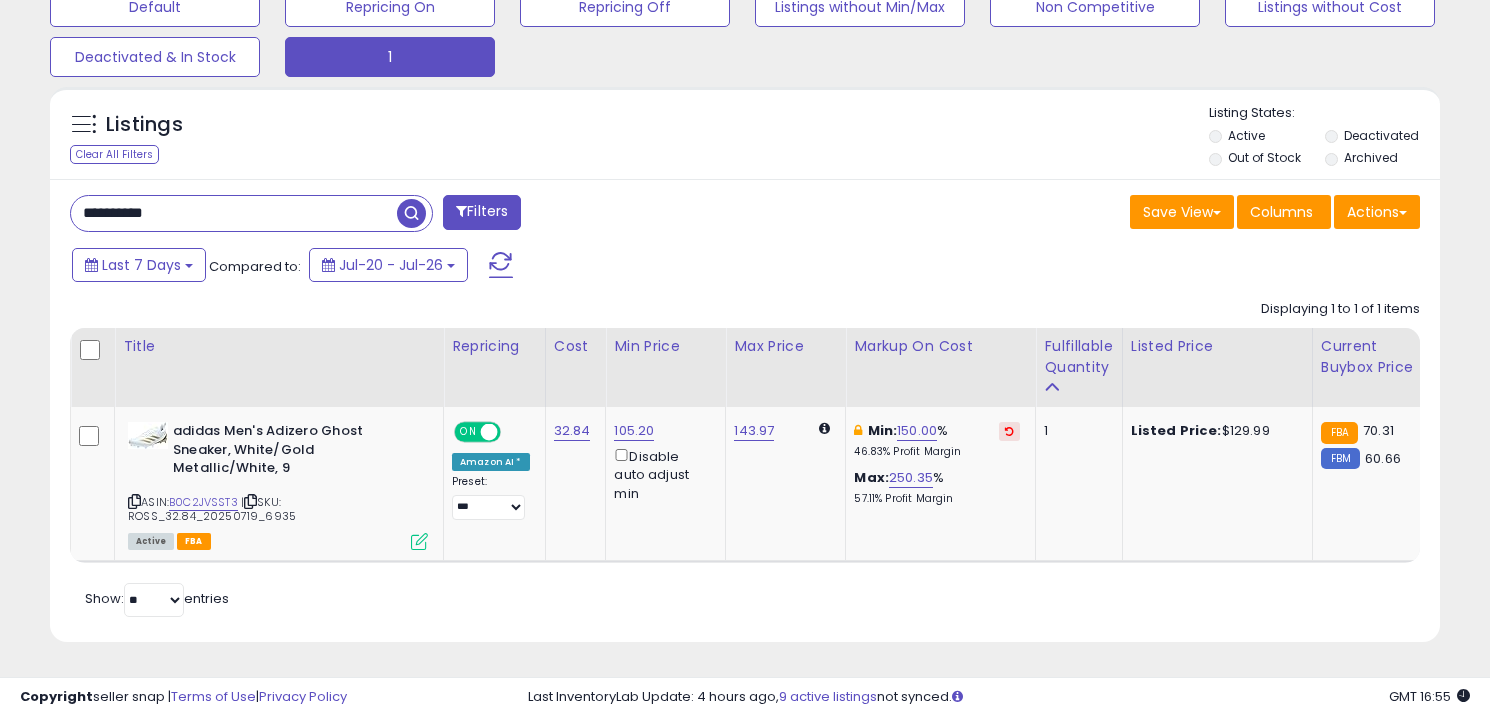 click on "**********" at bounding box center [234, 213] 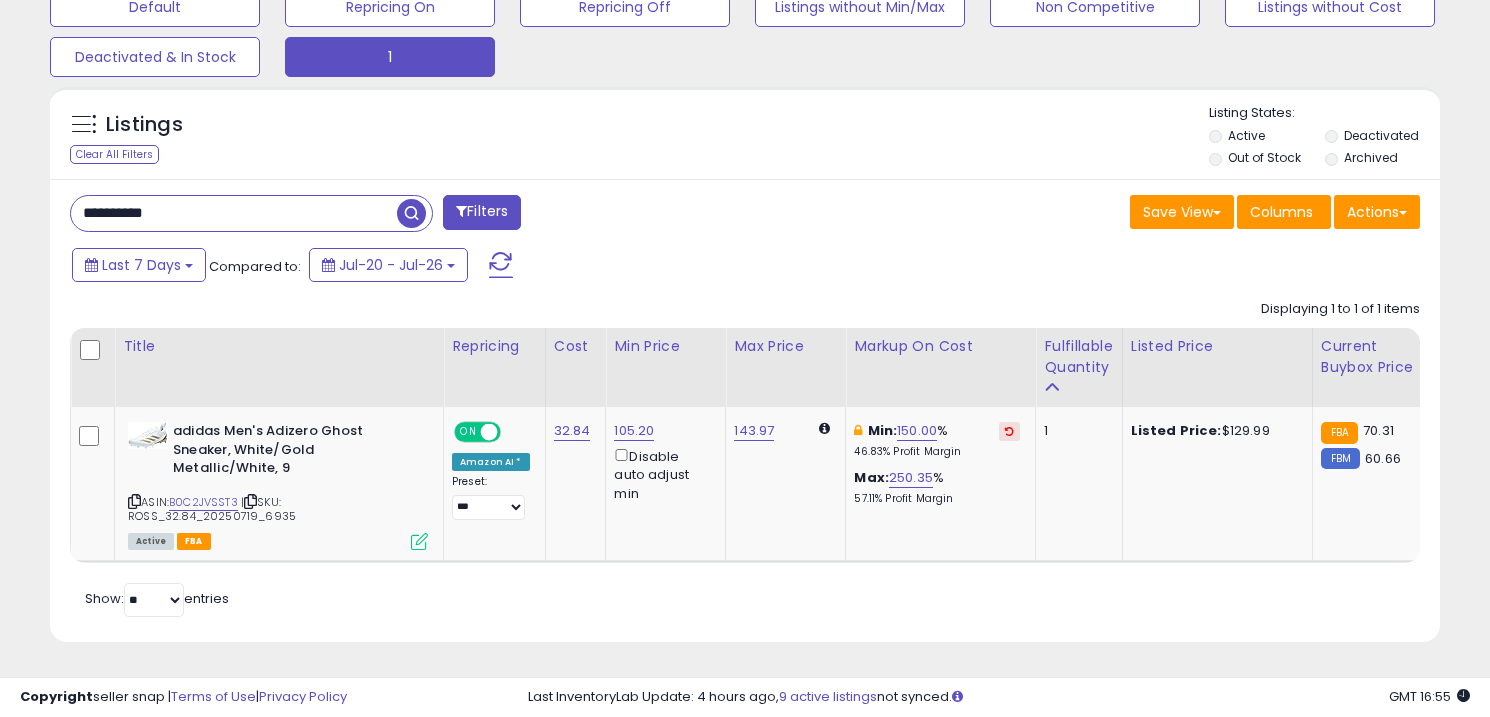 click on "**********" at bounding box center (234, 213) 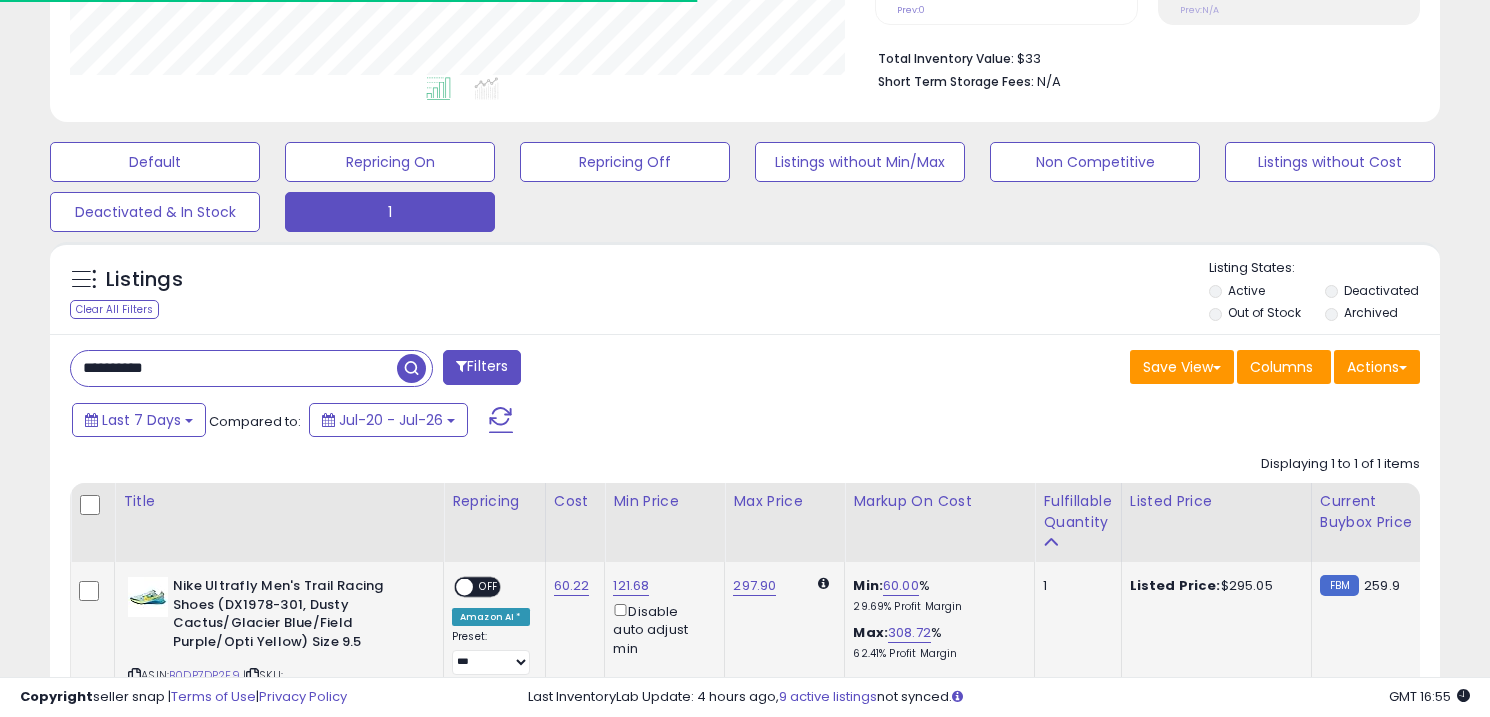 scroll, scrollTop: 643, scrollLeft: 0, axis: vertical 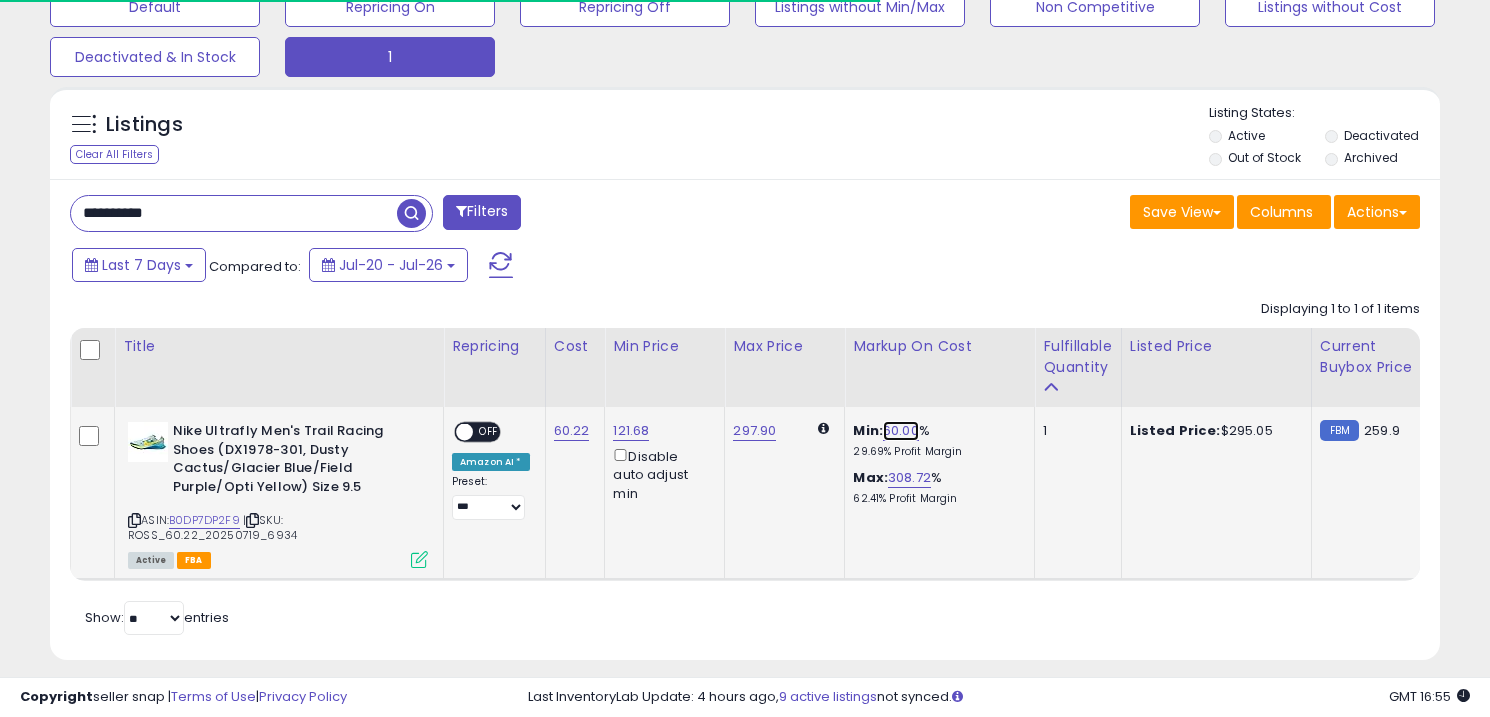 click on "60.00" at bounding box center (901, 431) 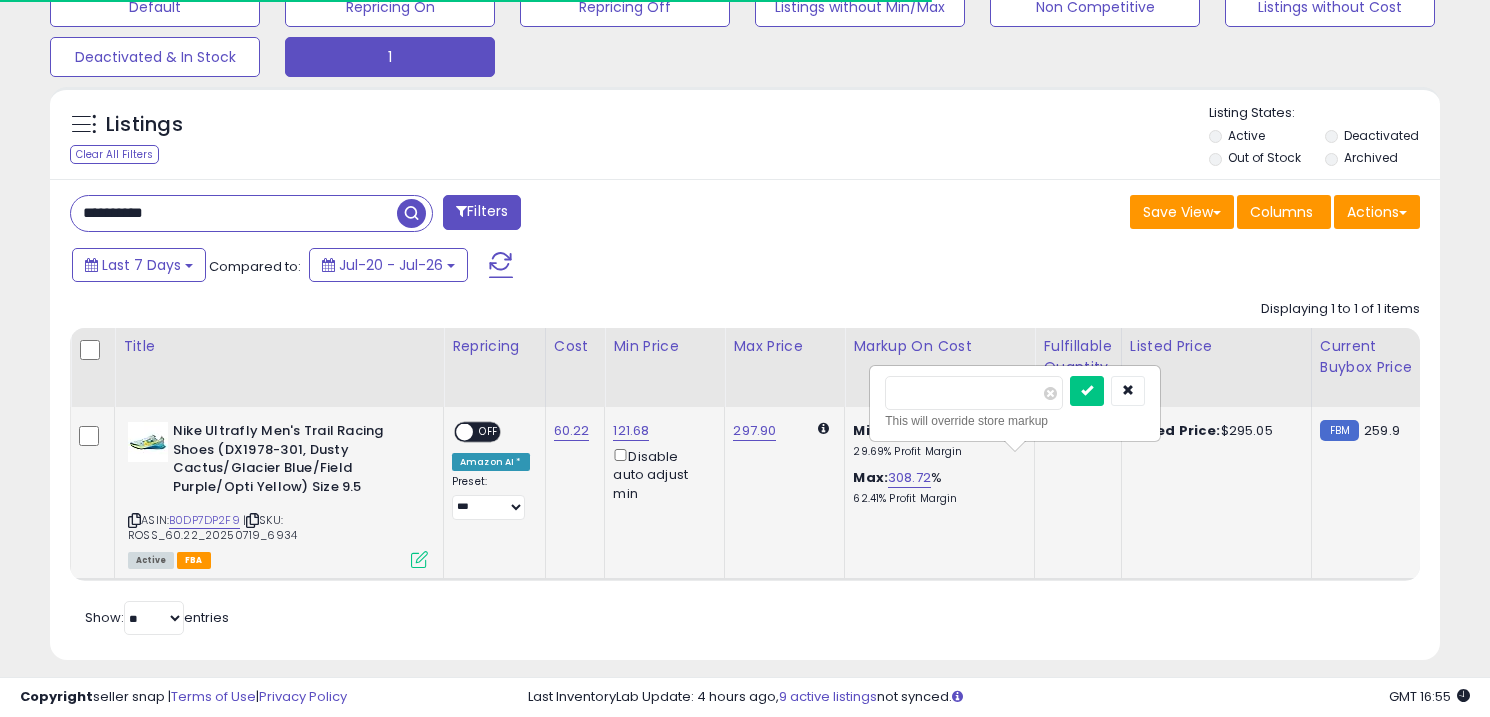 scroll, scrollTop: 999590, scrollLeft: 999195, axis: both 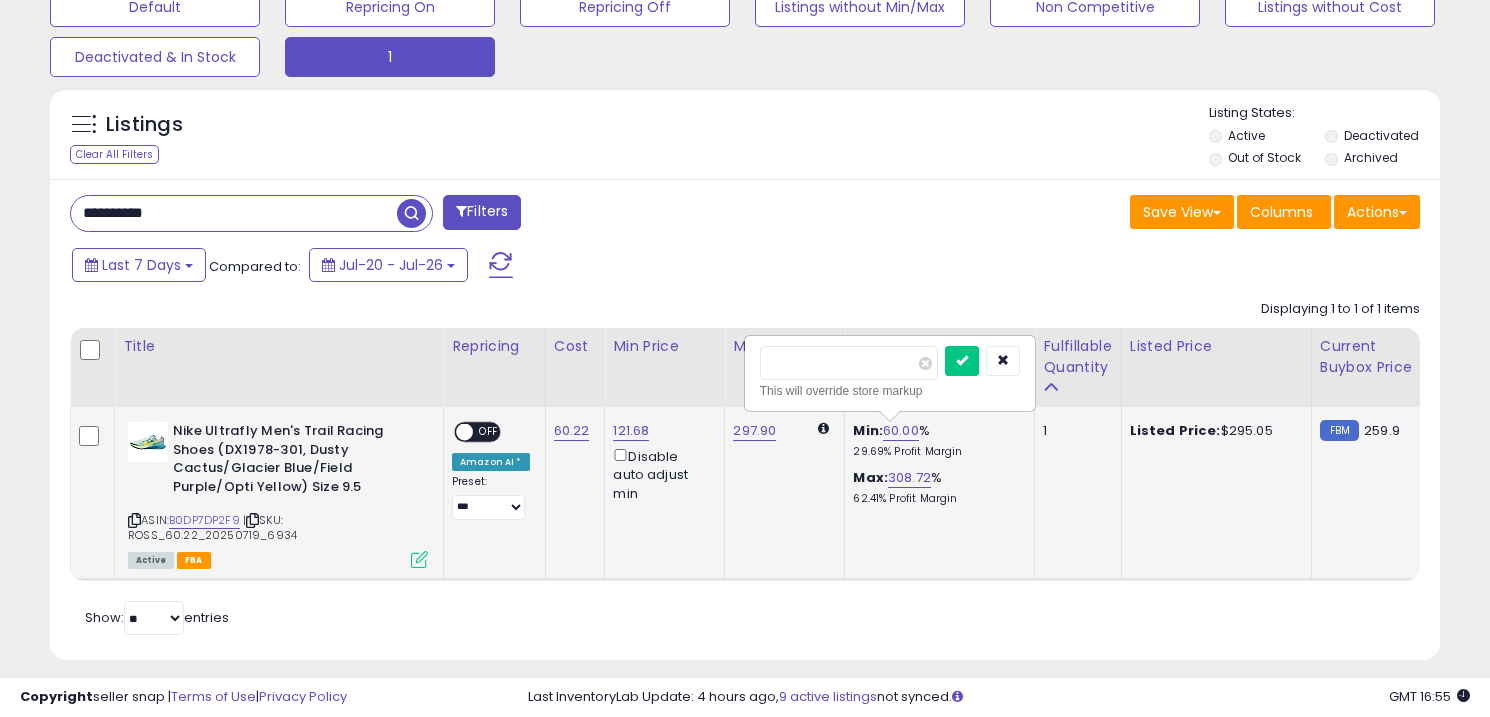 click on "*****" at bounding box center (849, 363) 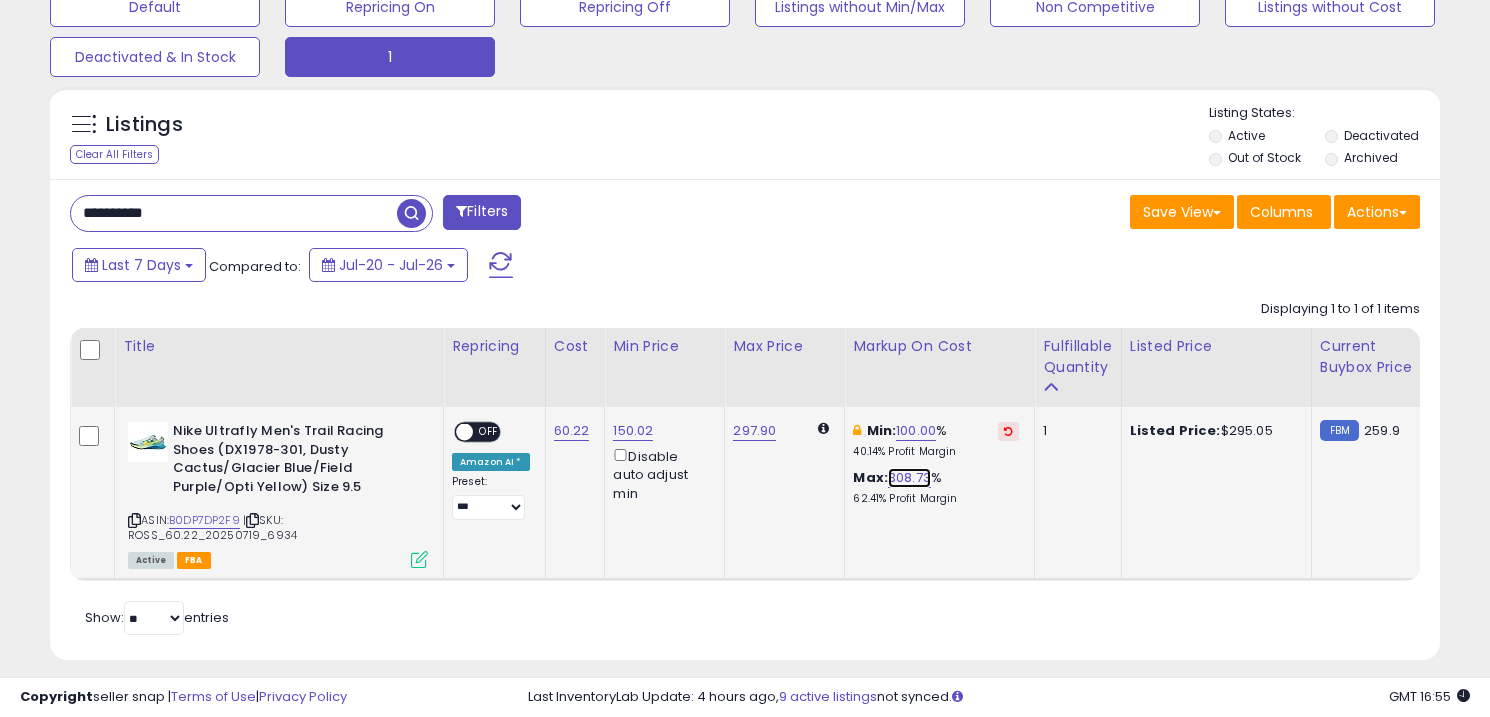 click on "308.73" at bounding box center [909, 478] 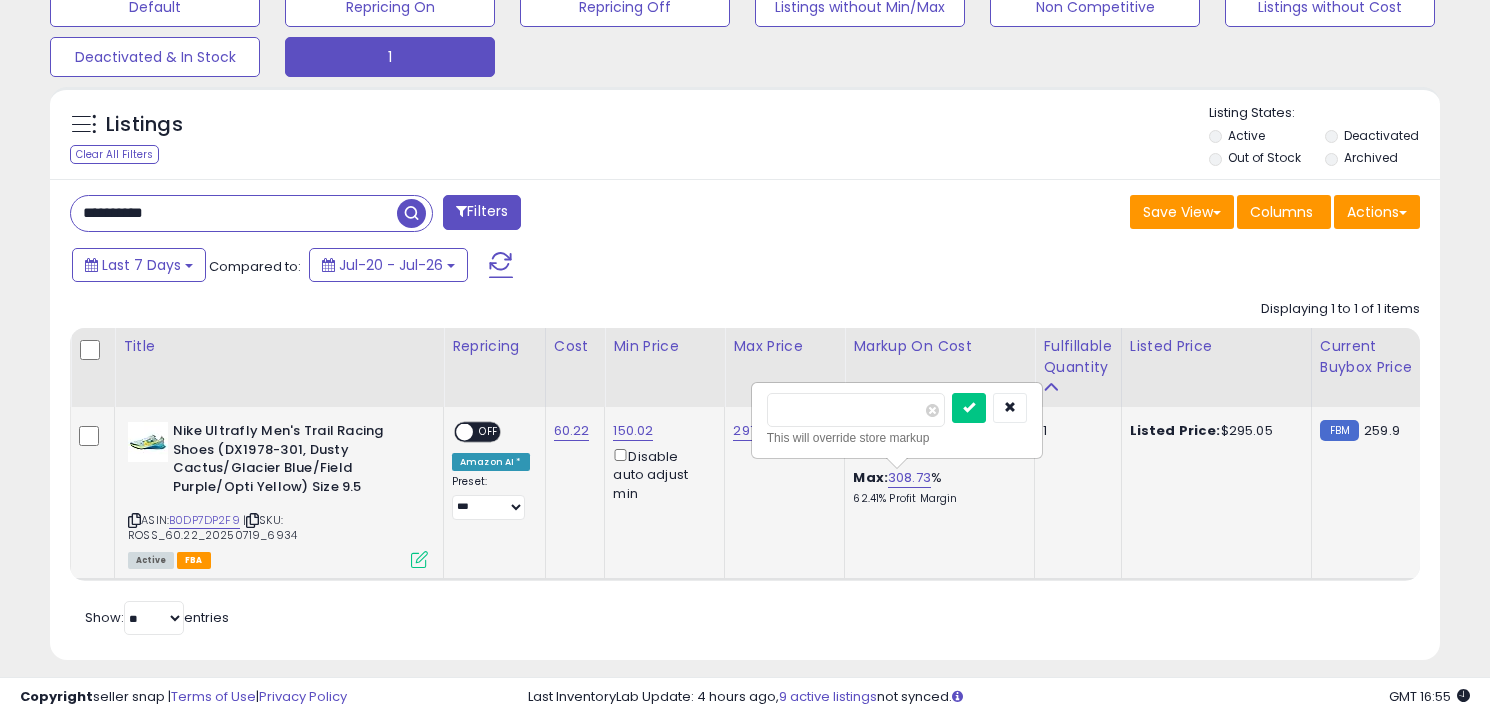 click on "******" at bounding box center (856, 410) 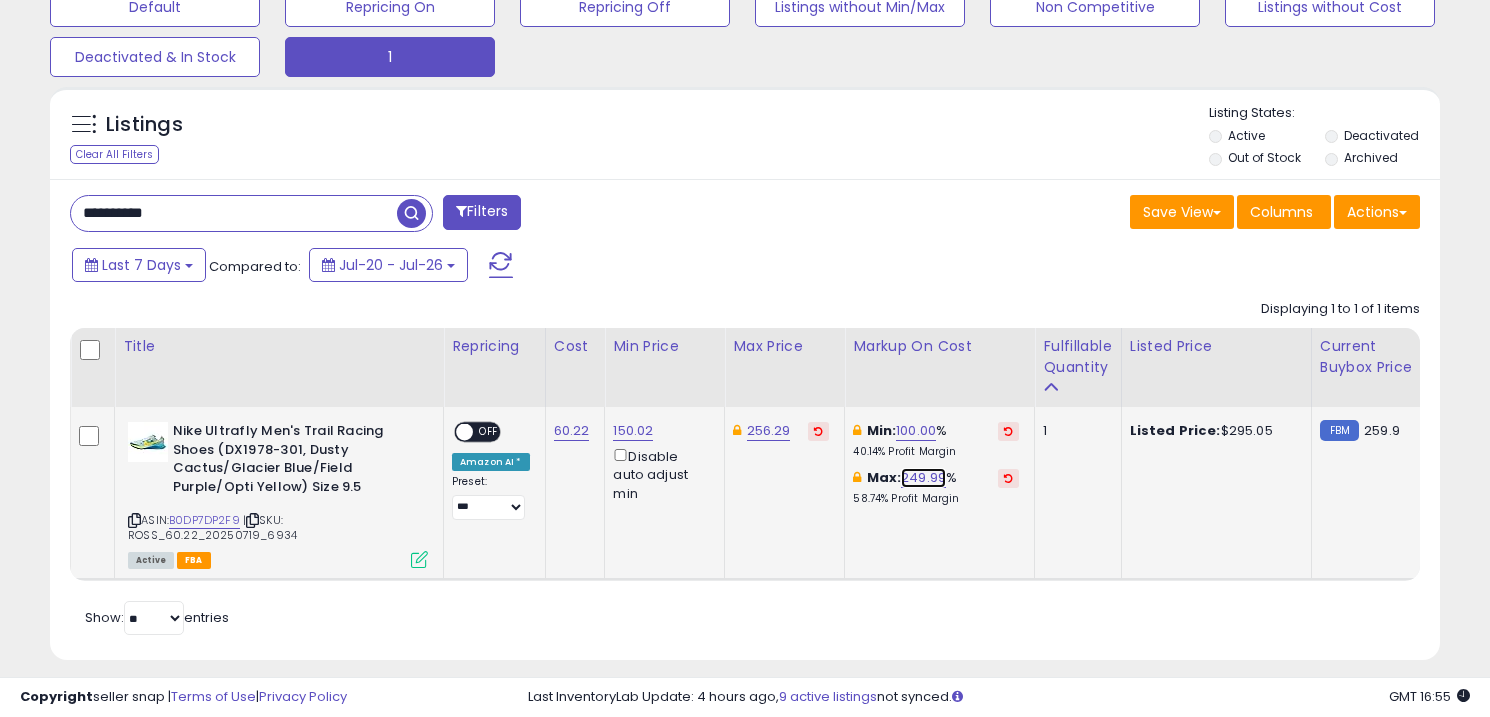 click on "249.99" at bounding box center (923, 478) 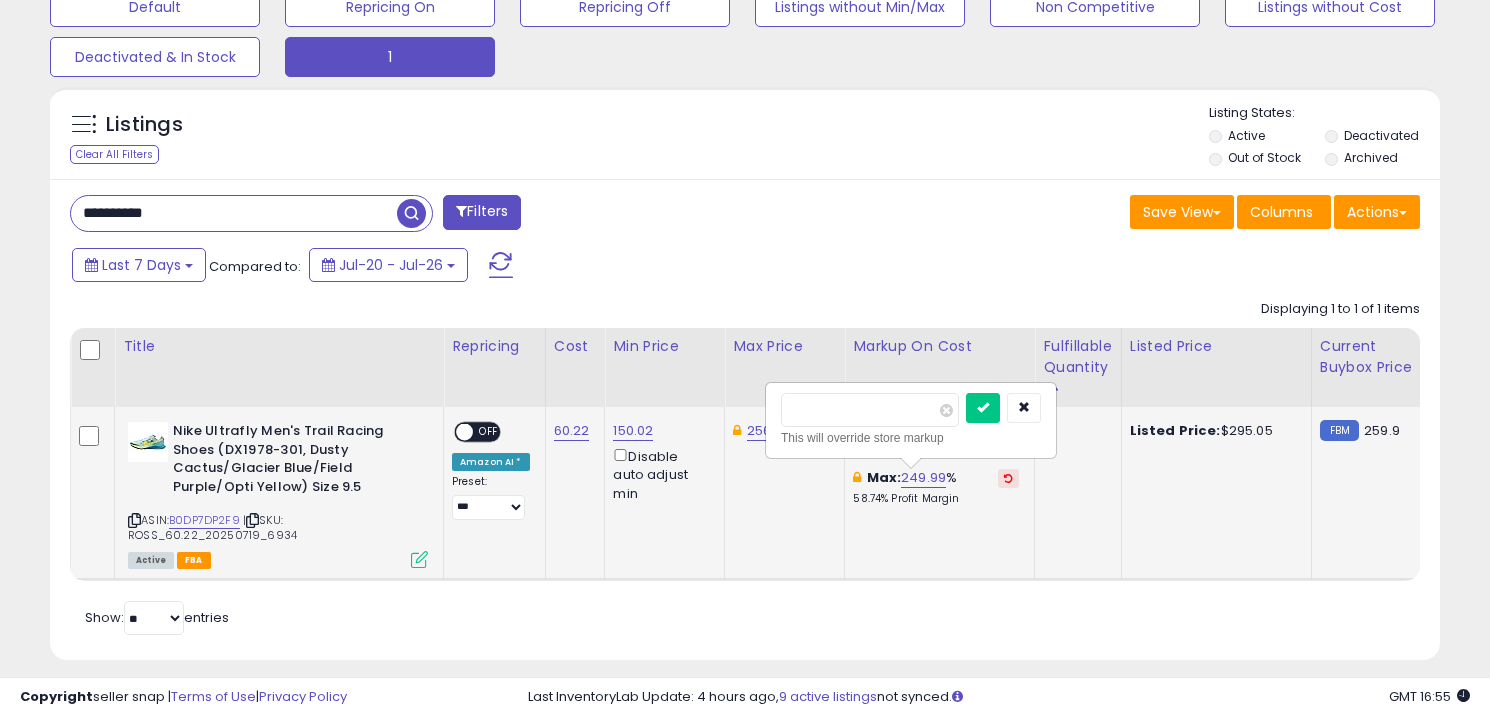 click on "******" at bounding box center [870, 410] 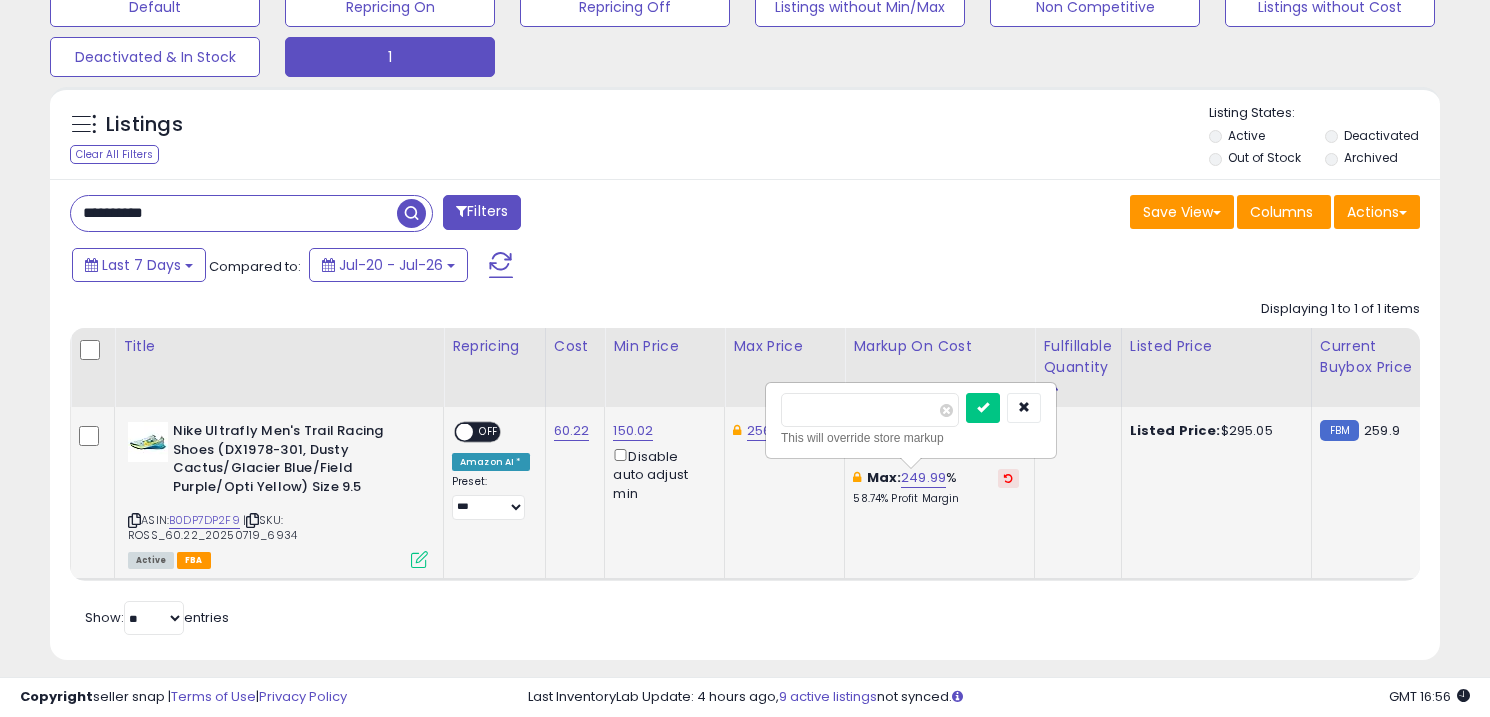 type on "***" 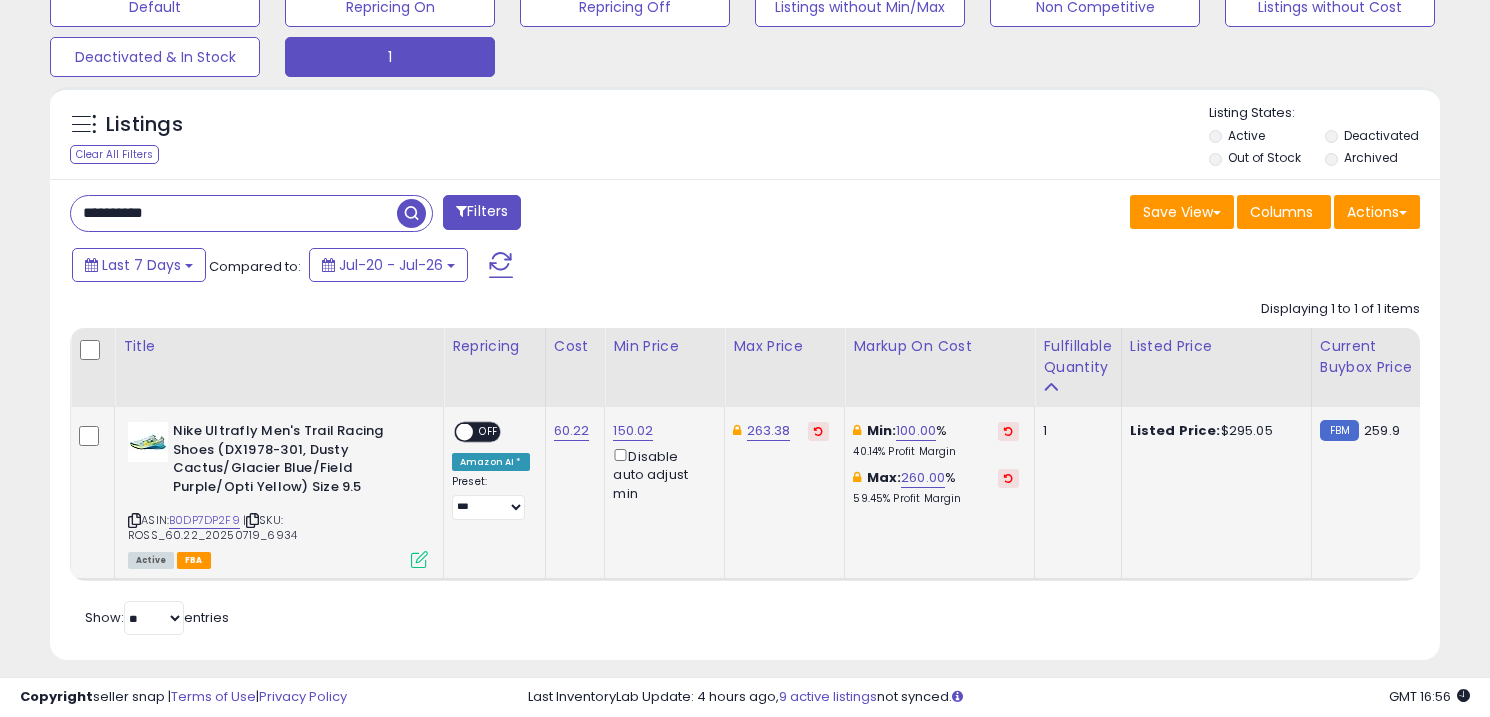 click on "OFF" at bounding box center (489, 432) 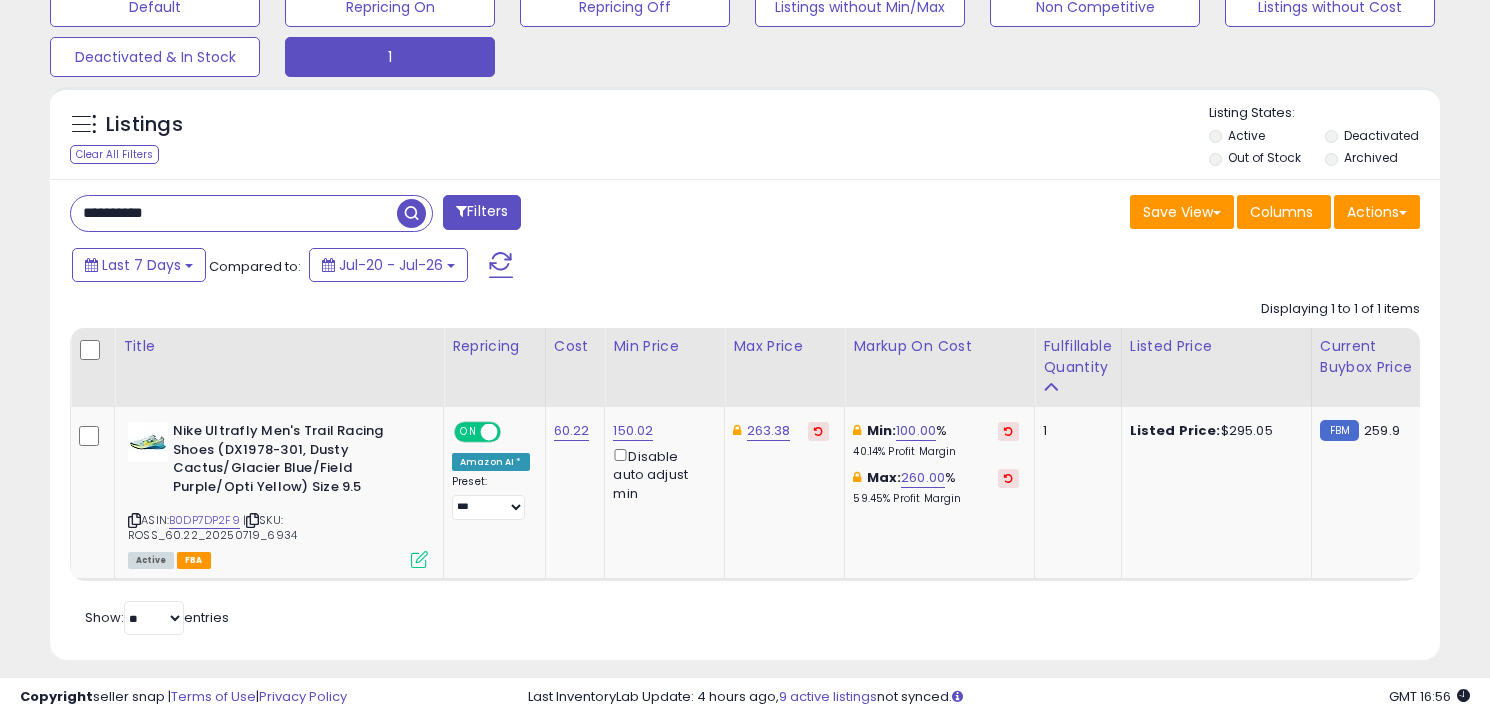 click on "**********" at bounding box center (745, 420) 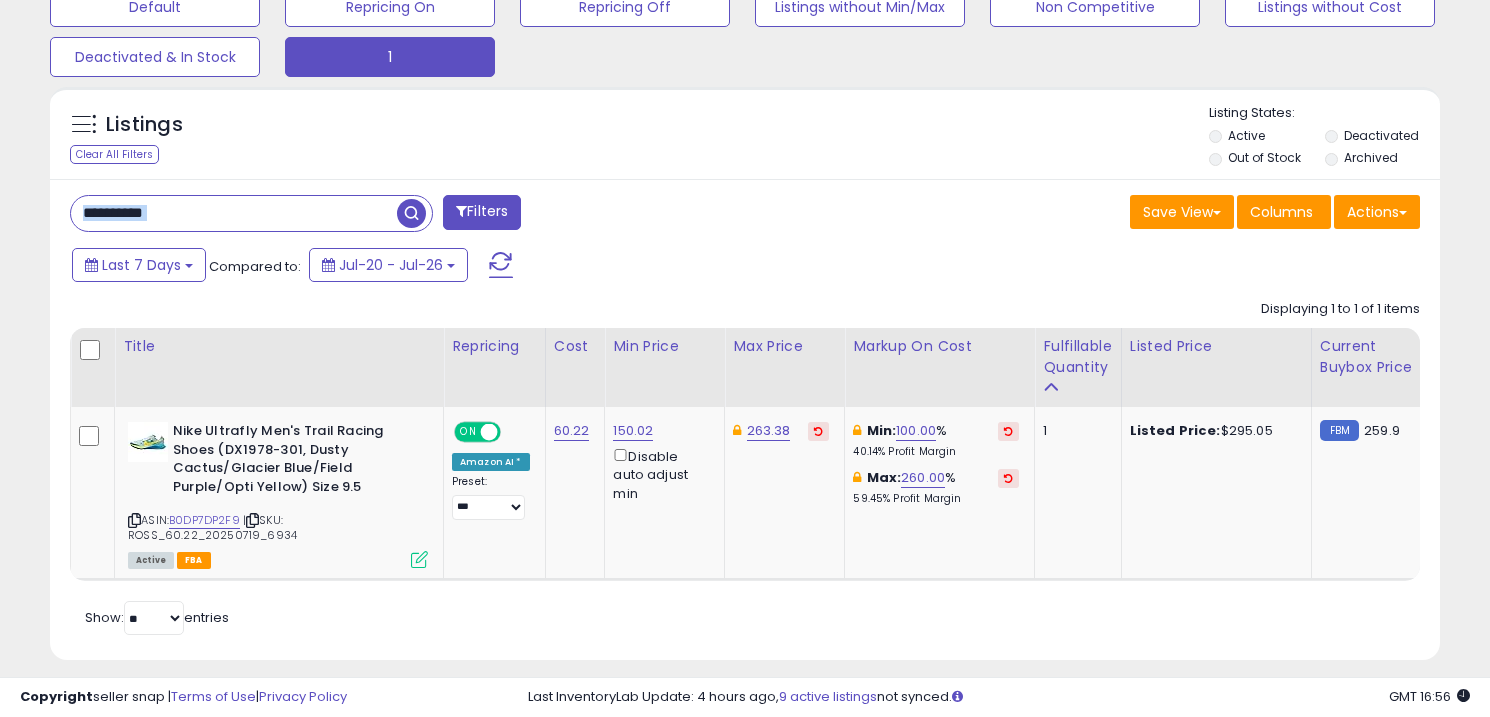 click on "**********" at bounding box center [745, 420] 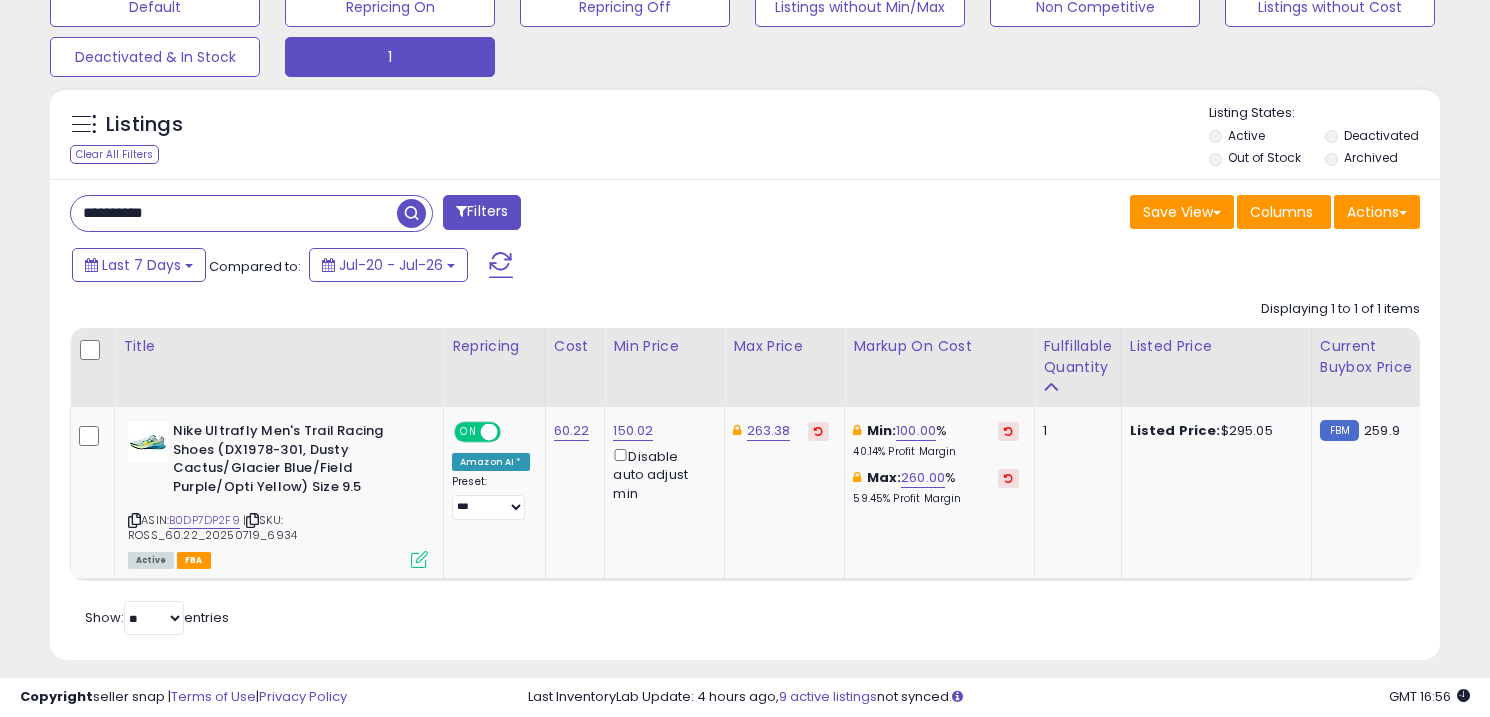 click on "**********" at bounding box center (234, 213) 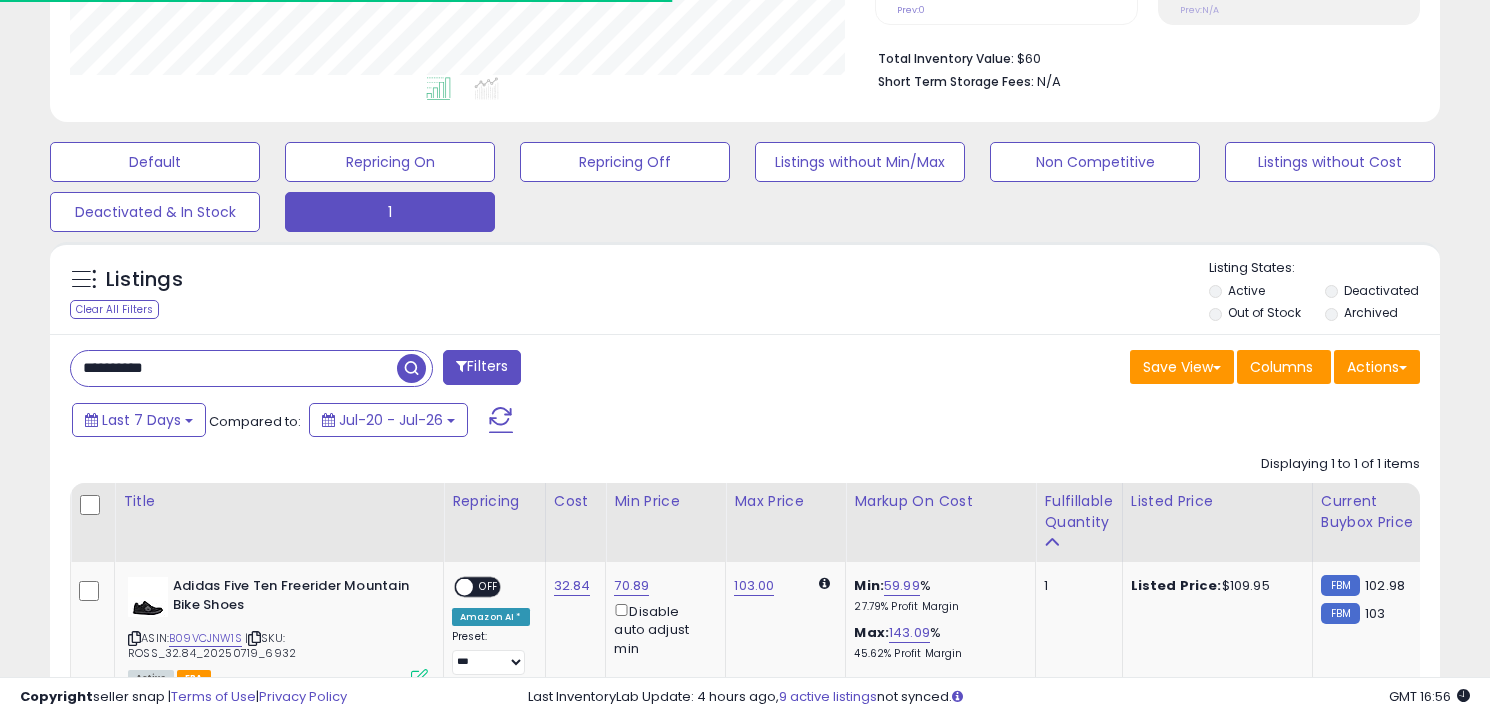 scroll, scrollTop: 624, scrollLeft: 0, axis: vertical 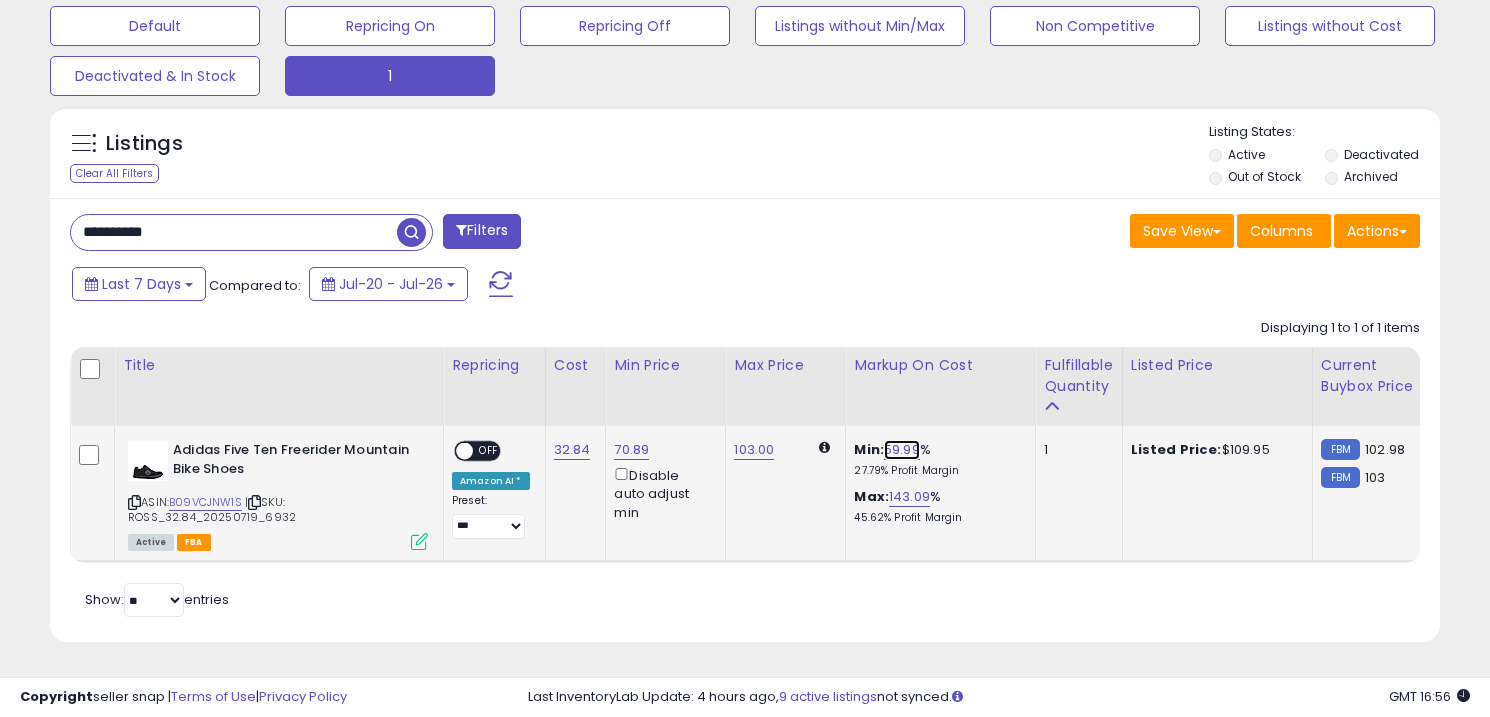 click on "59.99" at bounding box center [902, 450] 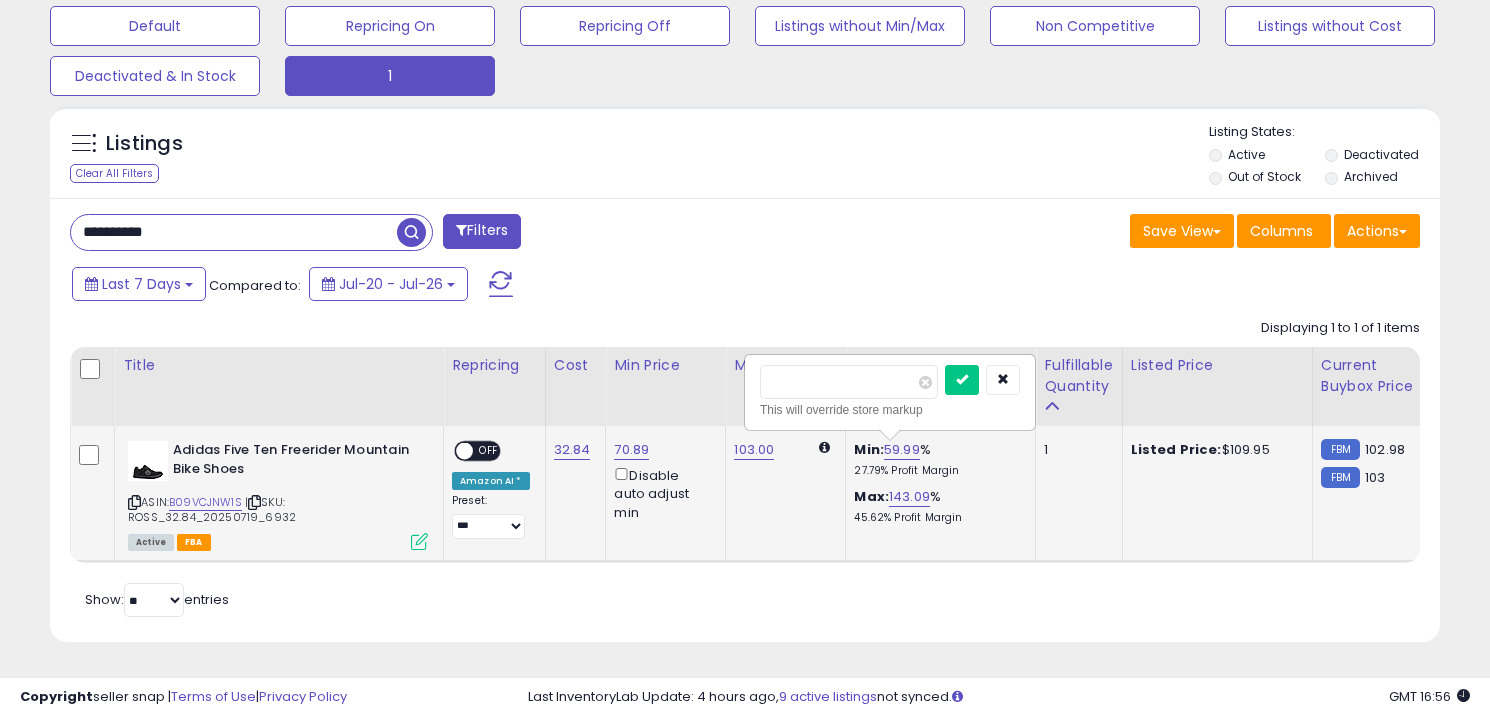 click on "*****" at bounding box center (849, 382) 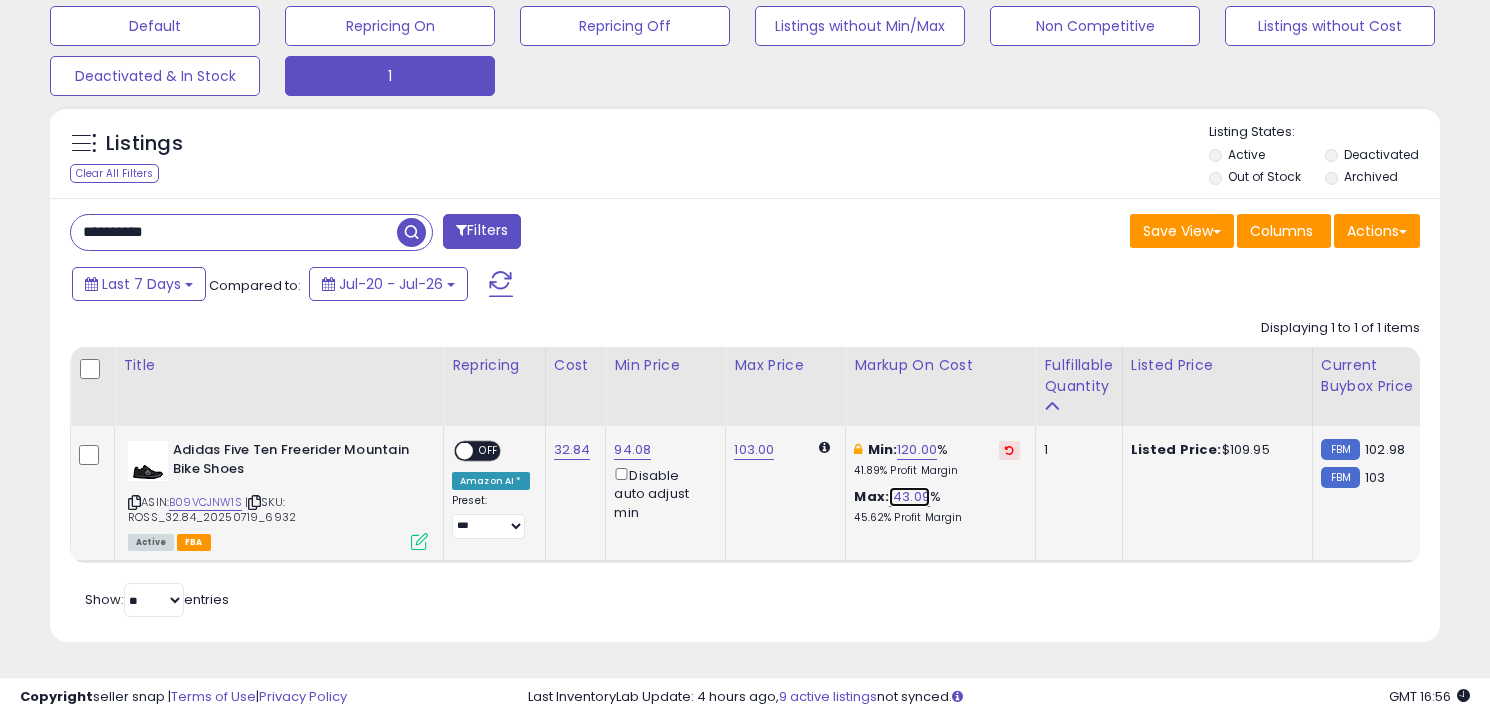 click on "143.09" at bounding box center (909, 497) 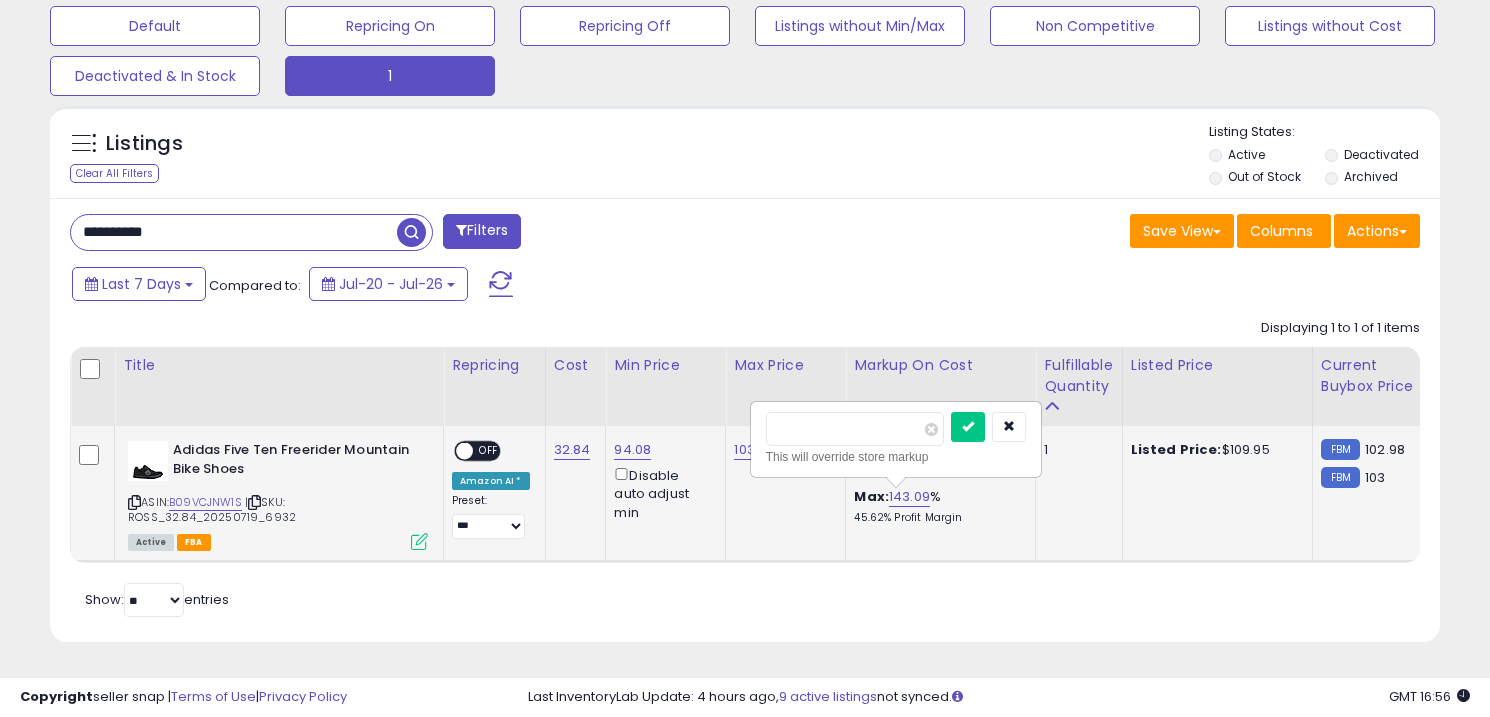 click on "******" at bounding box center (855, 429) 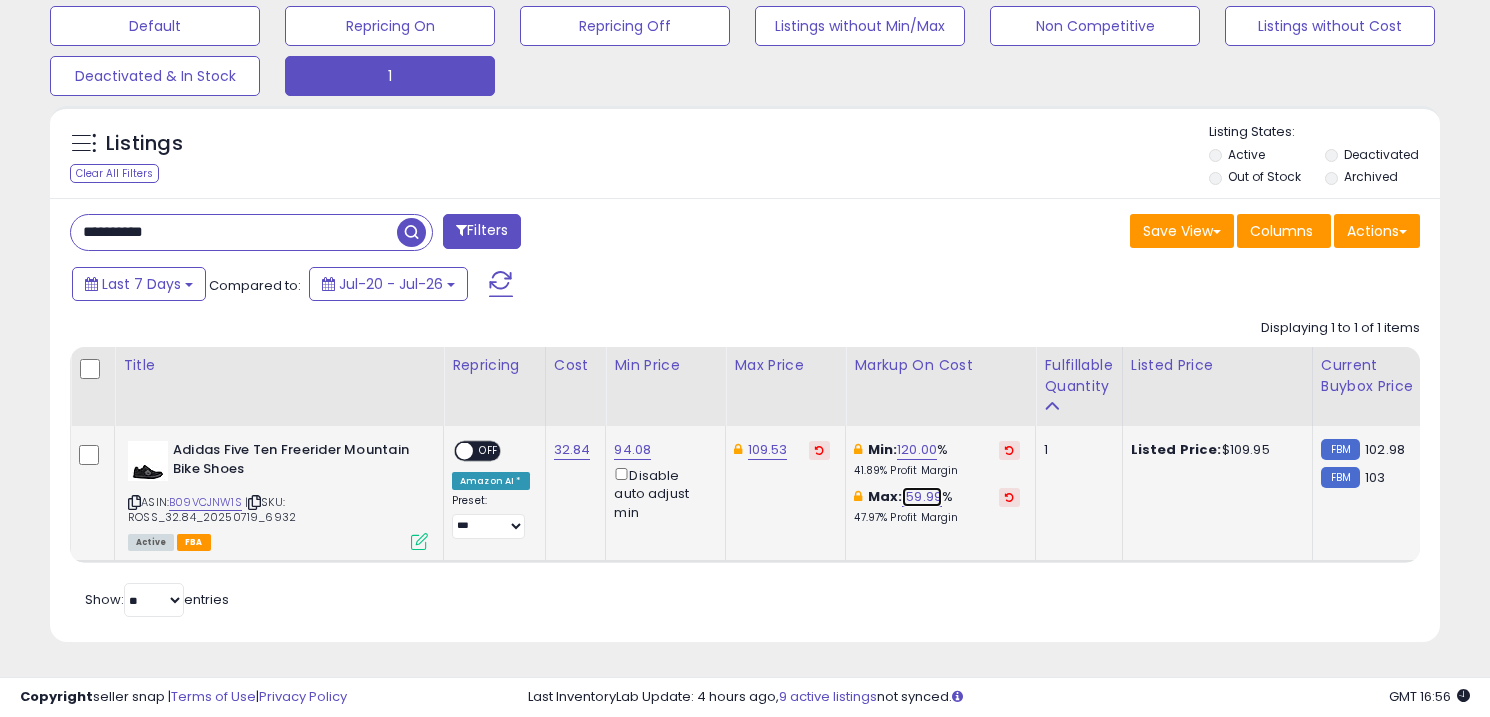 click on "159.99" at bounding box center [922, 497] 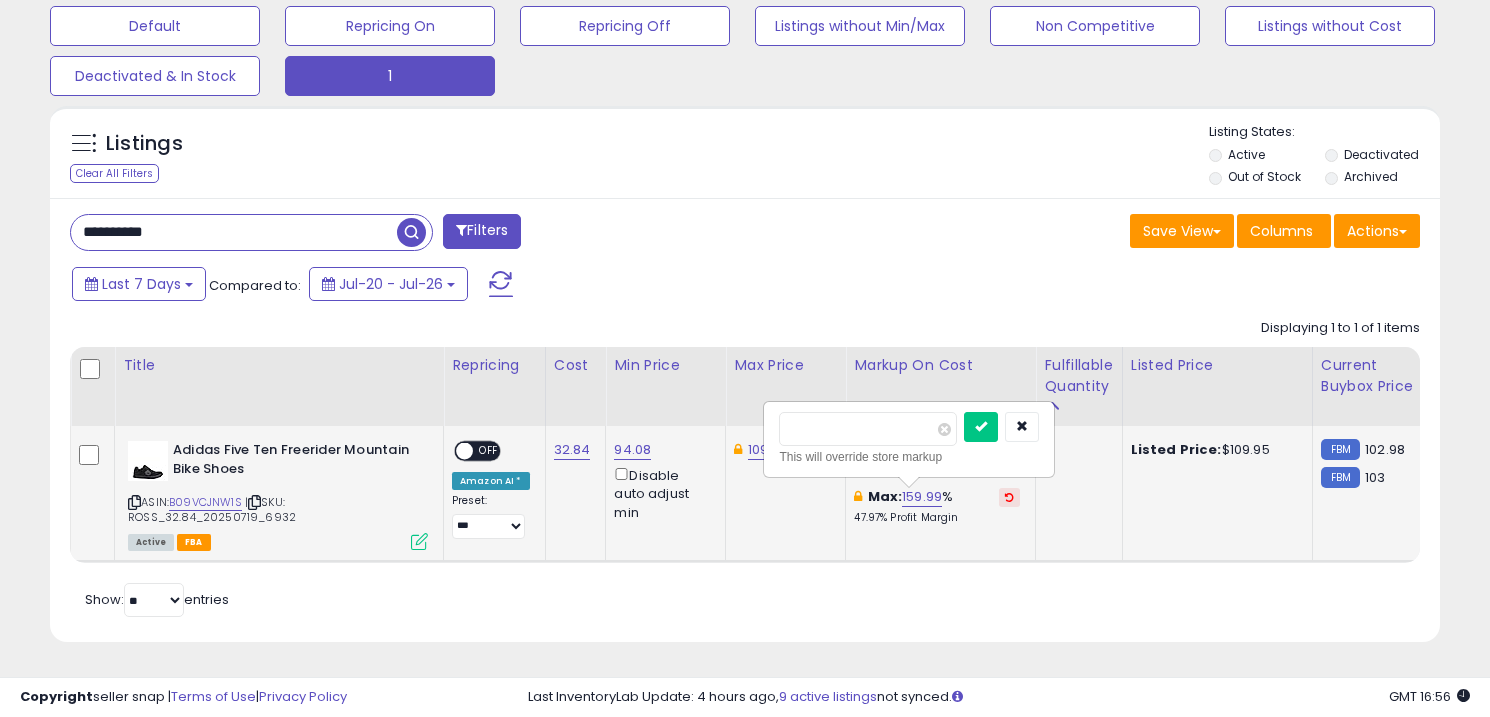 click on "******" at bounding box center (868, 429) 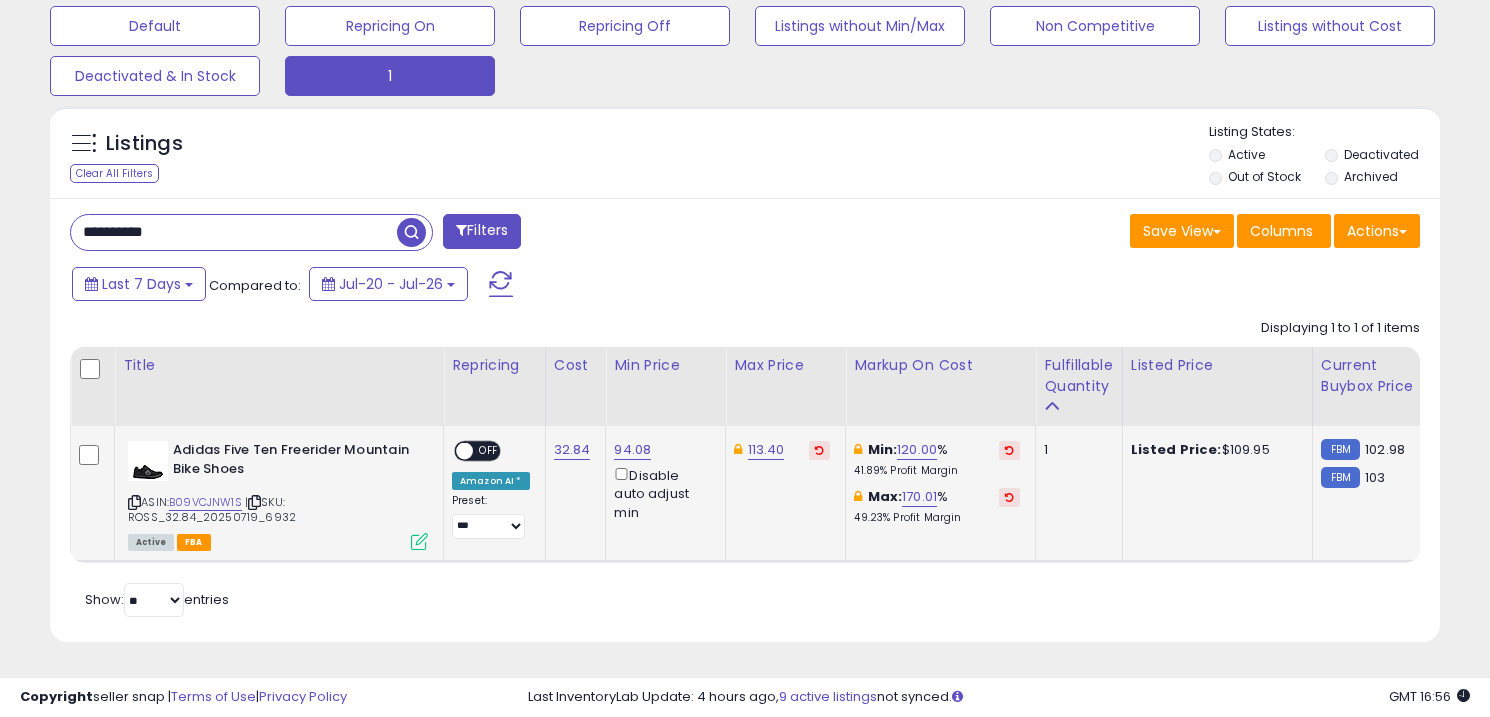click on "OFF" at bounding box center (489, 451) 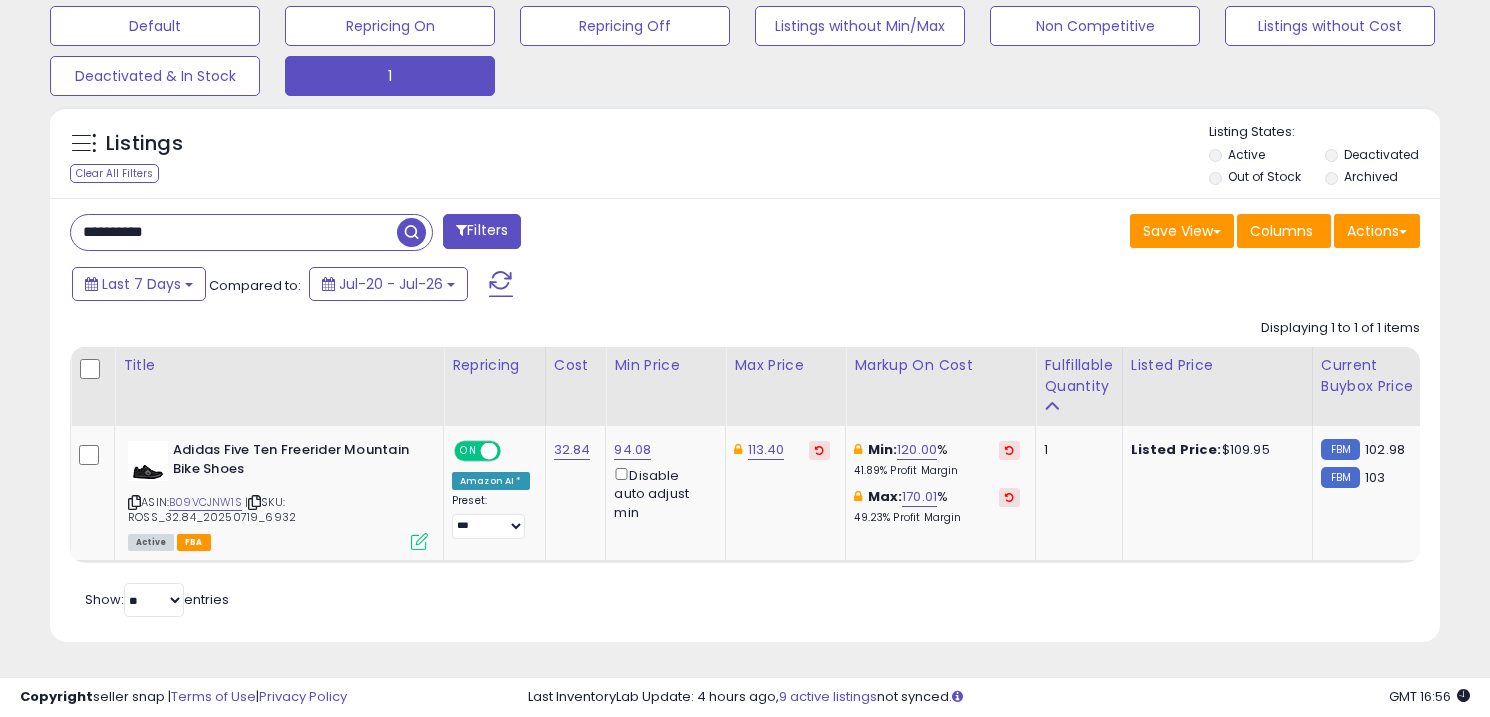click on "**********" at bounding box center (234, 232) 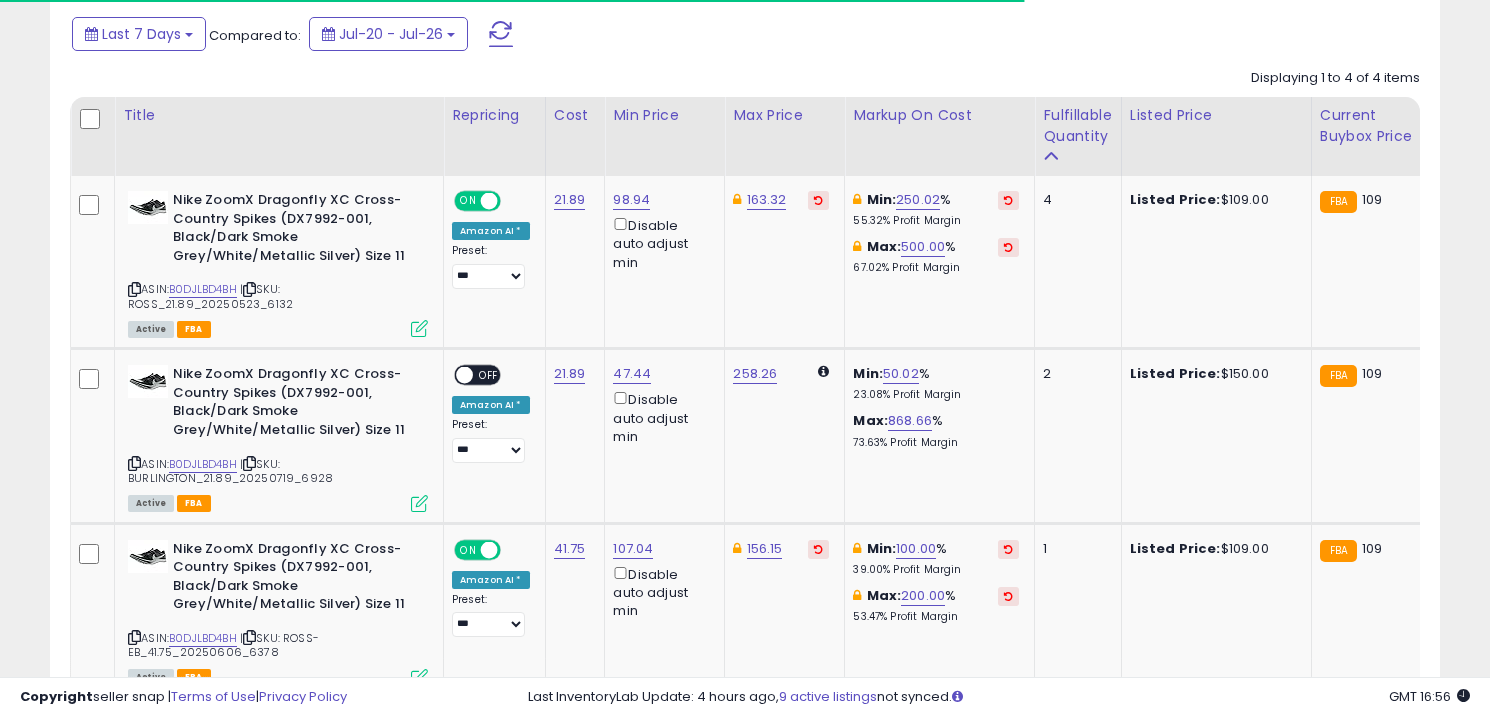 scroll, scrollTop: 898, scrollLeft: 0, axis: vertical 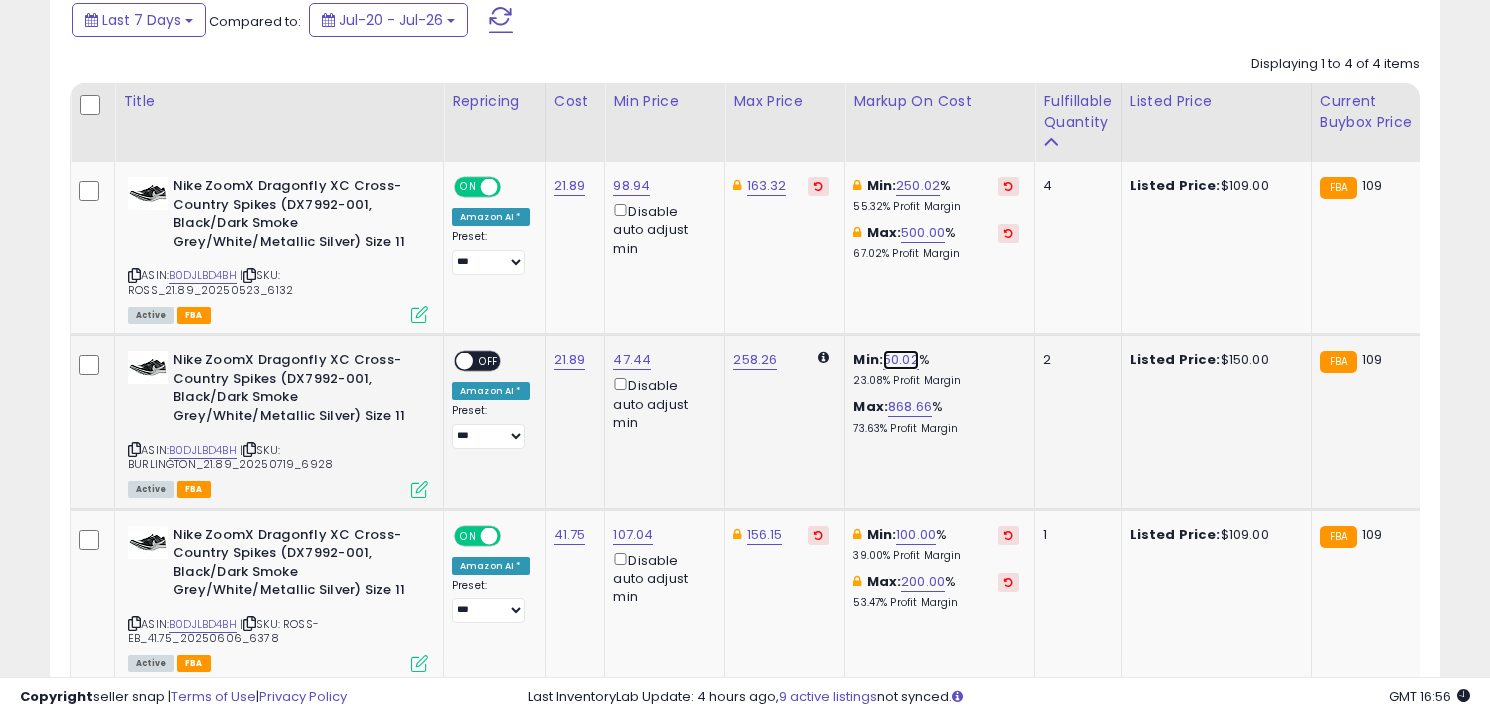 click on "50.02" at bounding box center [901, 360] 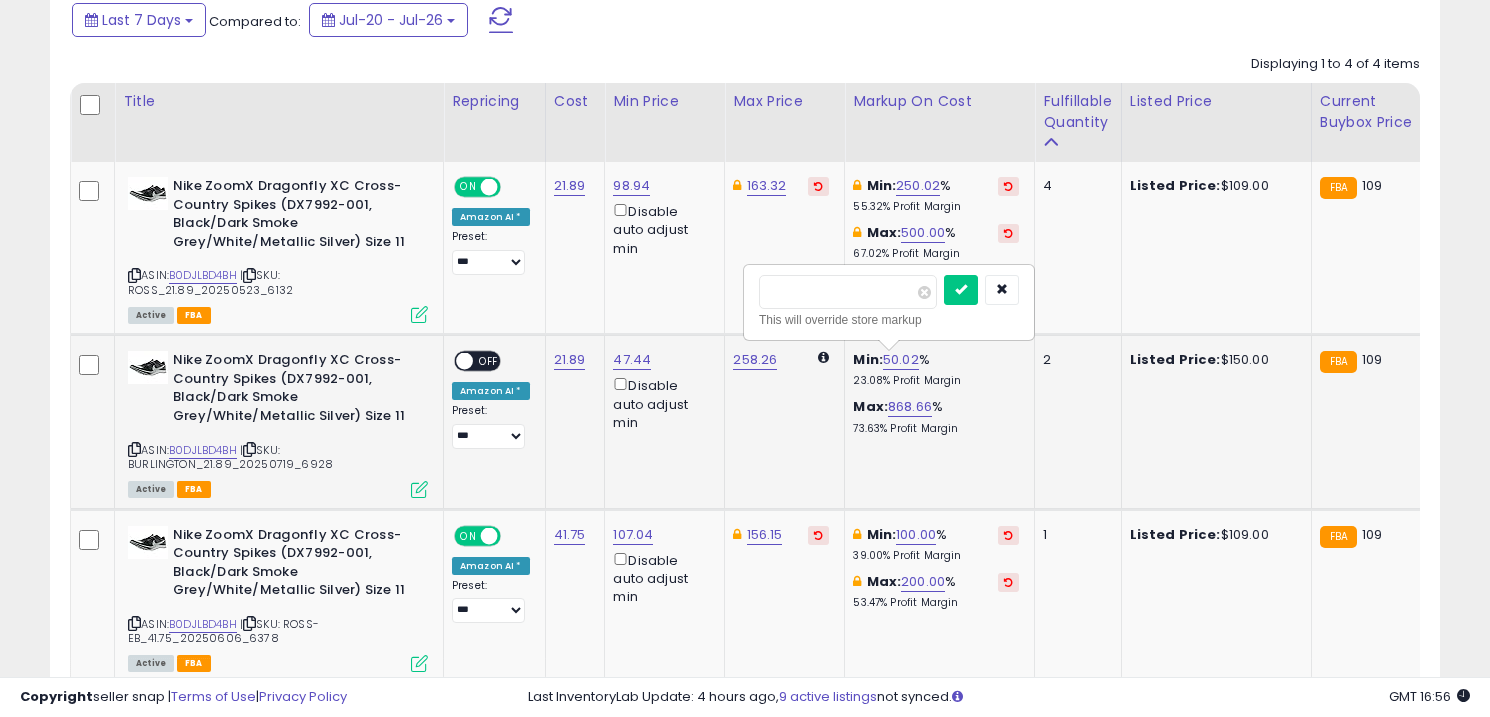 click on "*****" at bounding box center (848, 292) 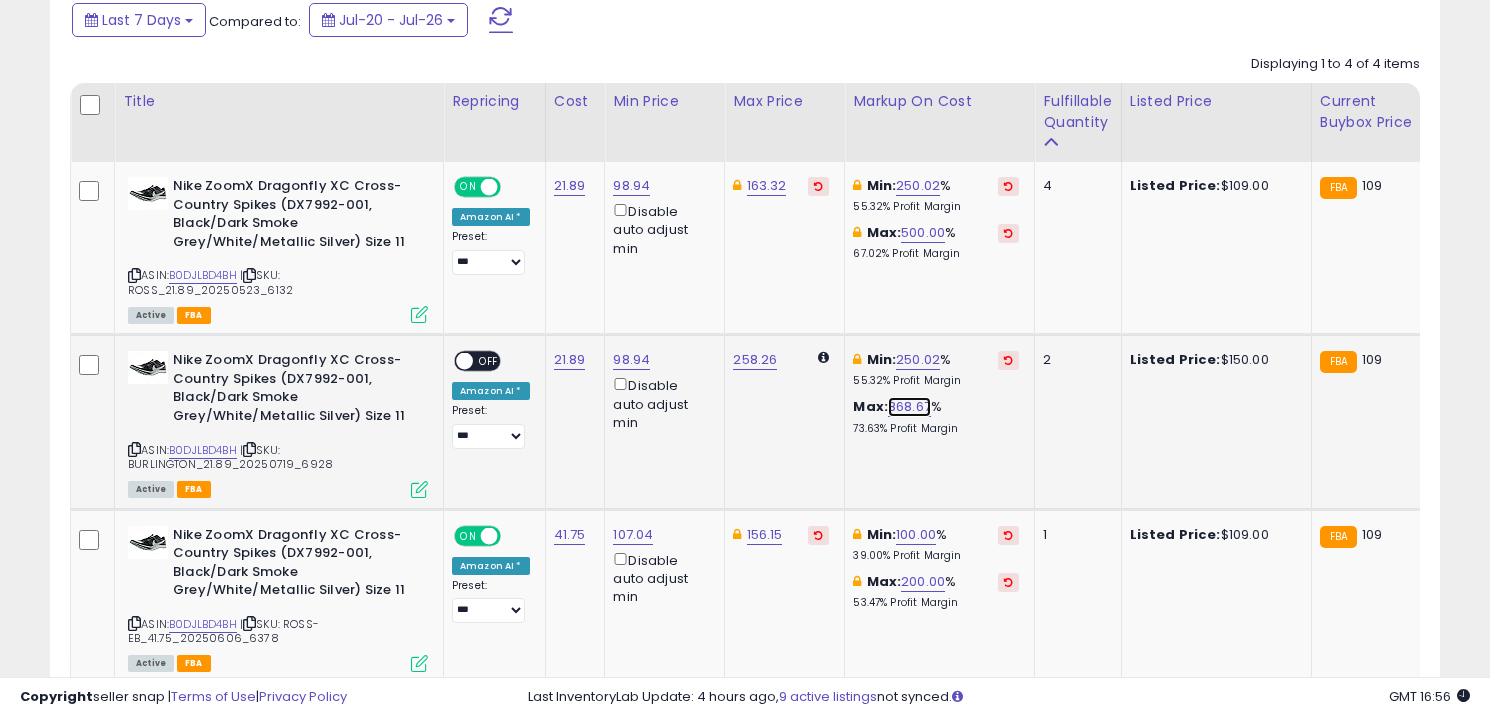 click on "868.67" at bounding box center (909, 407) 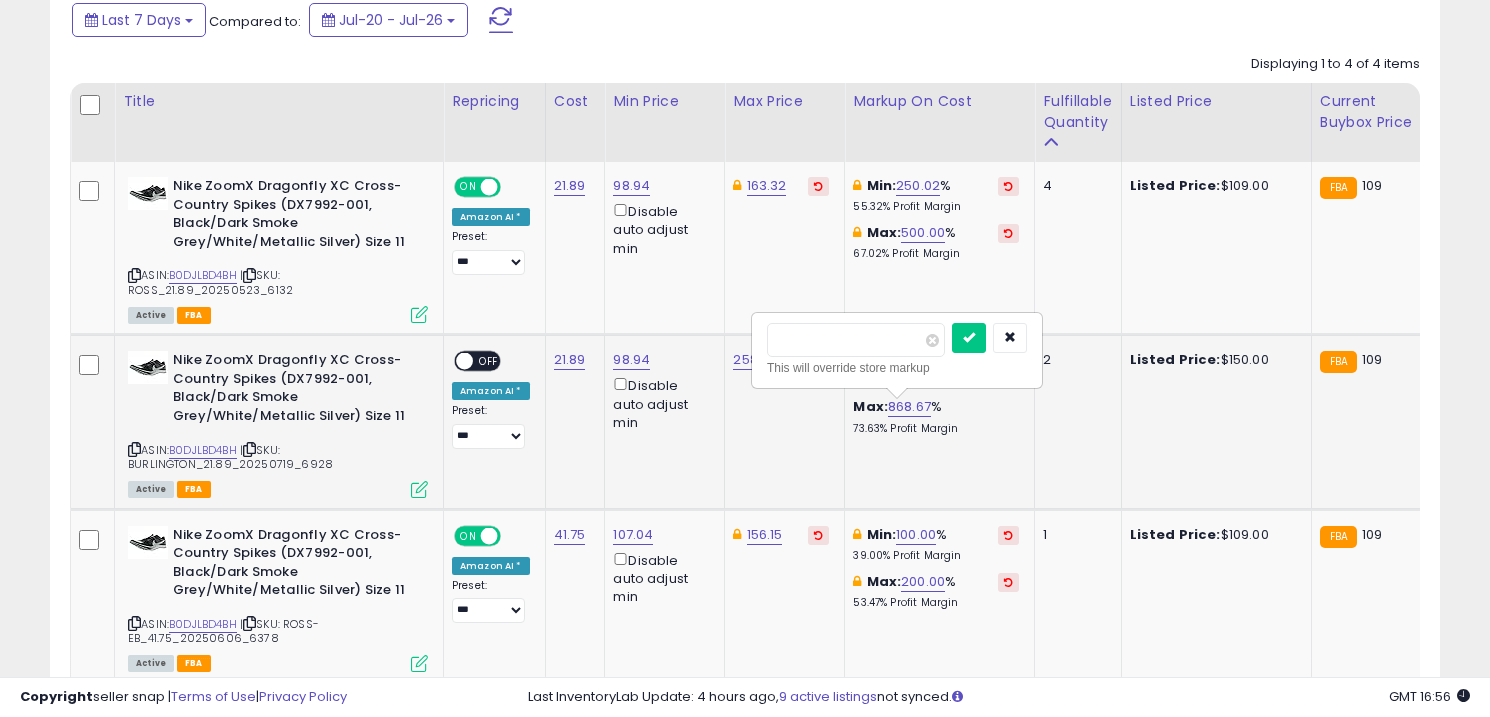 click on "******" at bounding box center [856, 340] 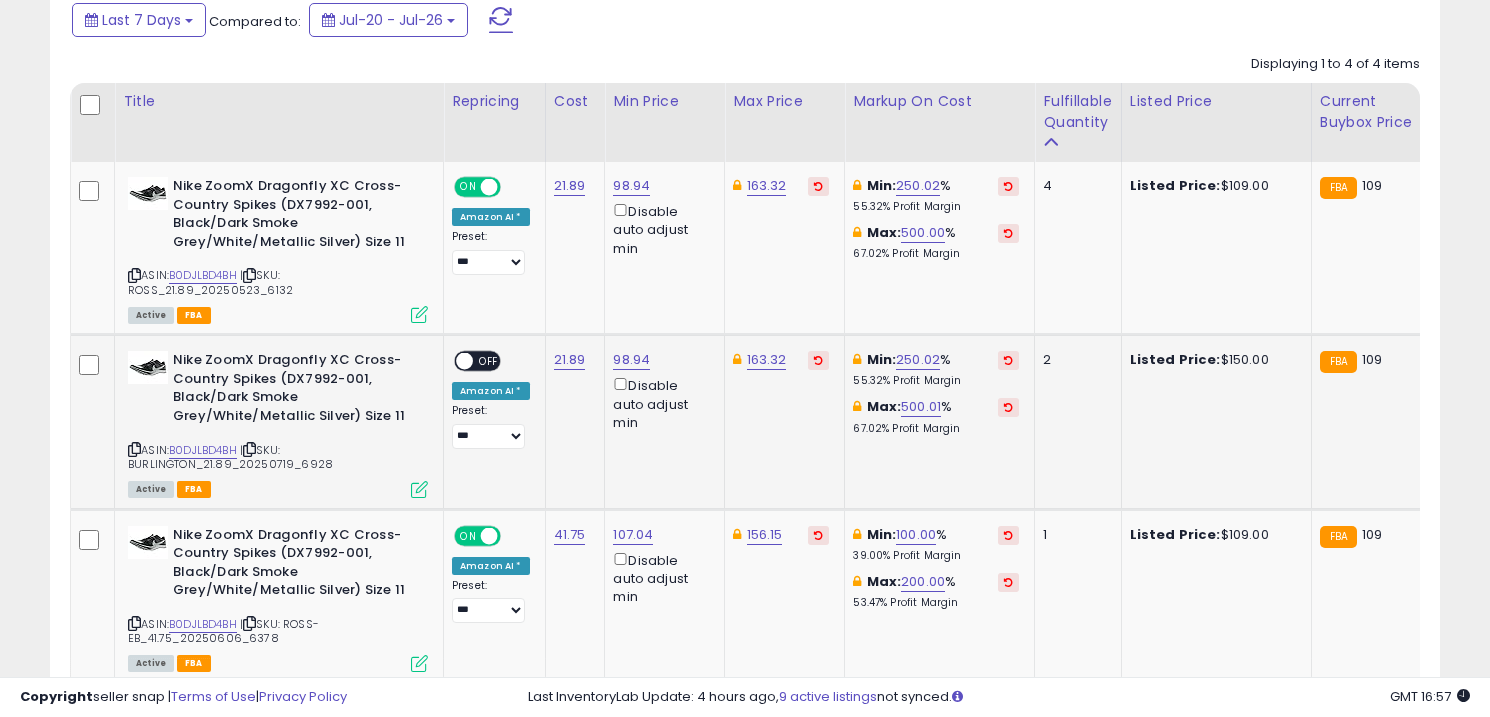 click on "OFF" at bounding box center [489, 361] 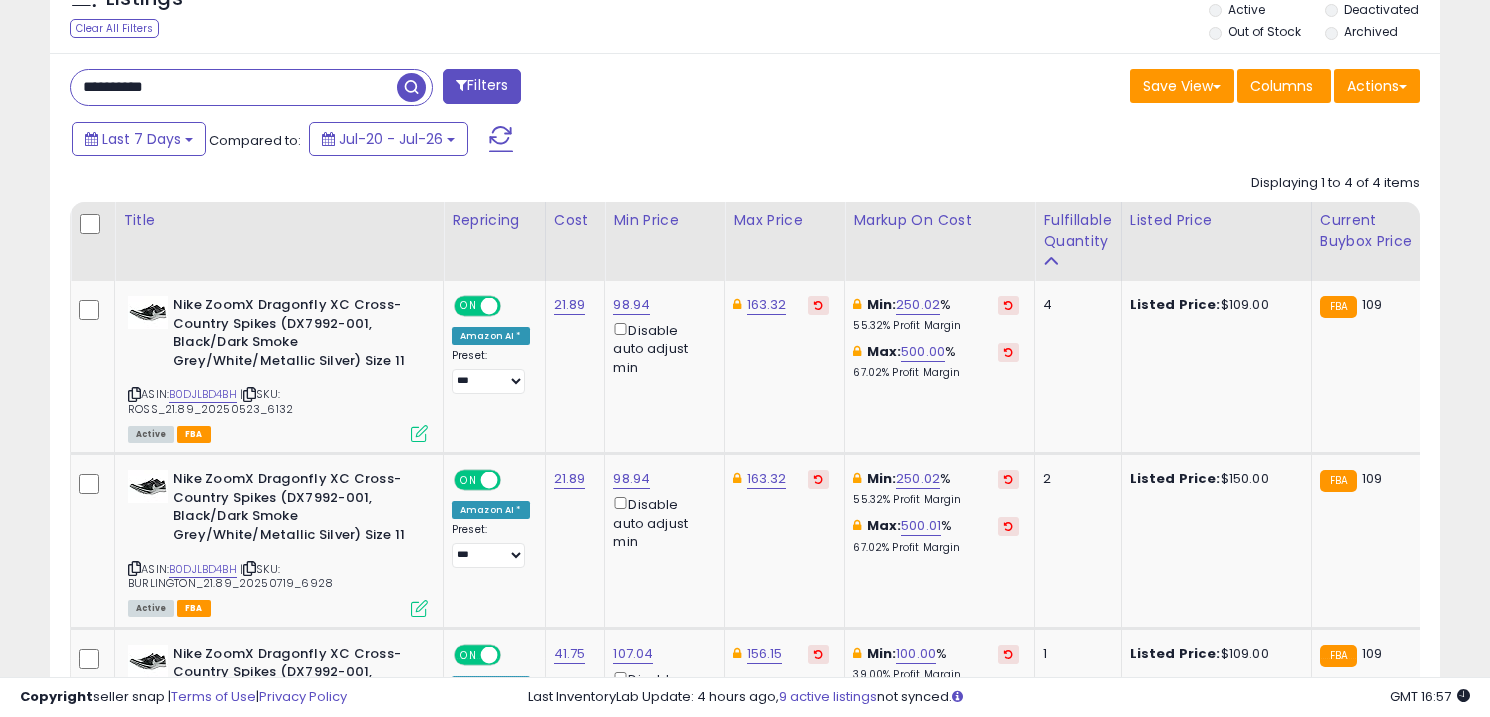 scroll, scrollTop: 763, scrollLeft: 0, axis: vertical 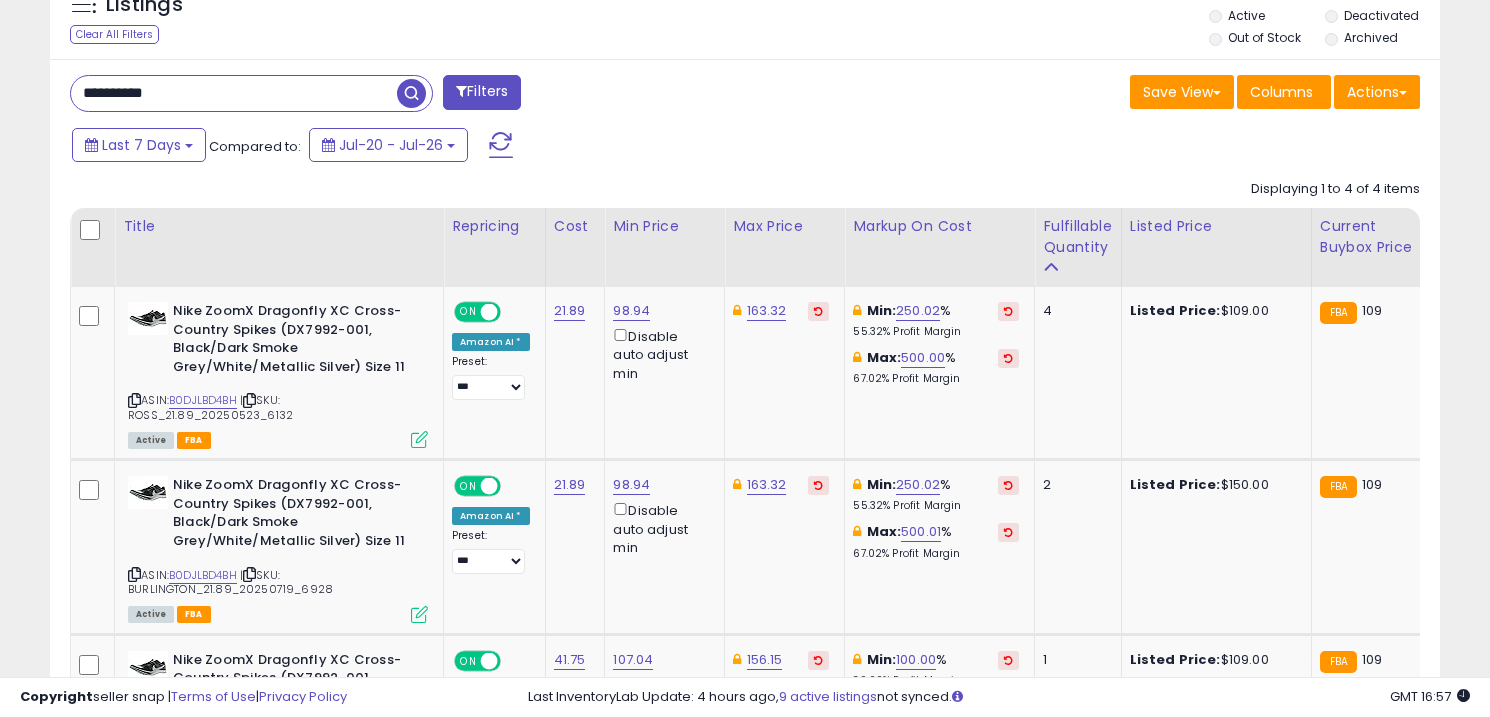 click on "**********" at bounding box center [234, 93] 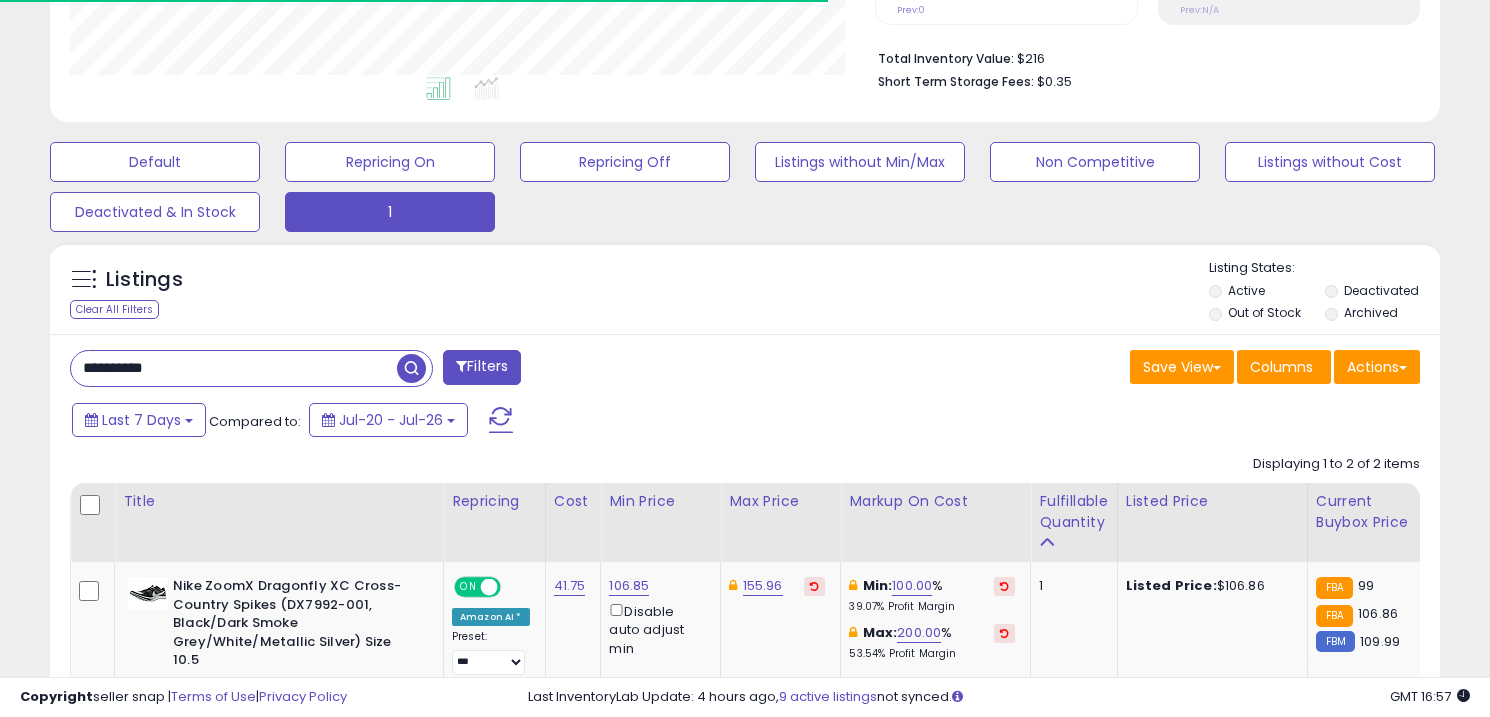scroll, scrollTop: 763, scrollLeft: 0, axis: vertical 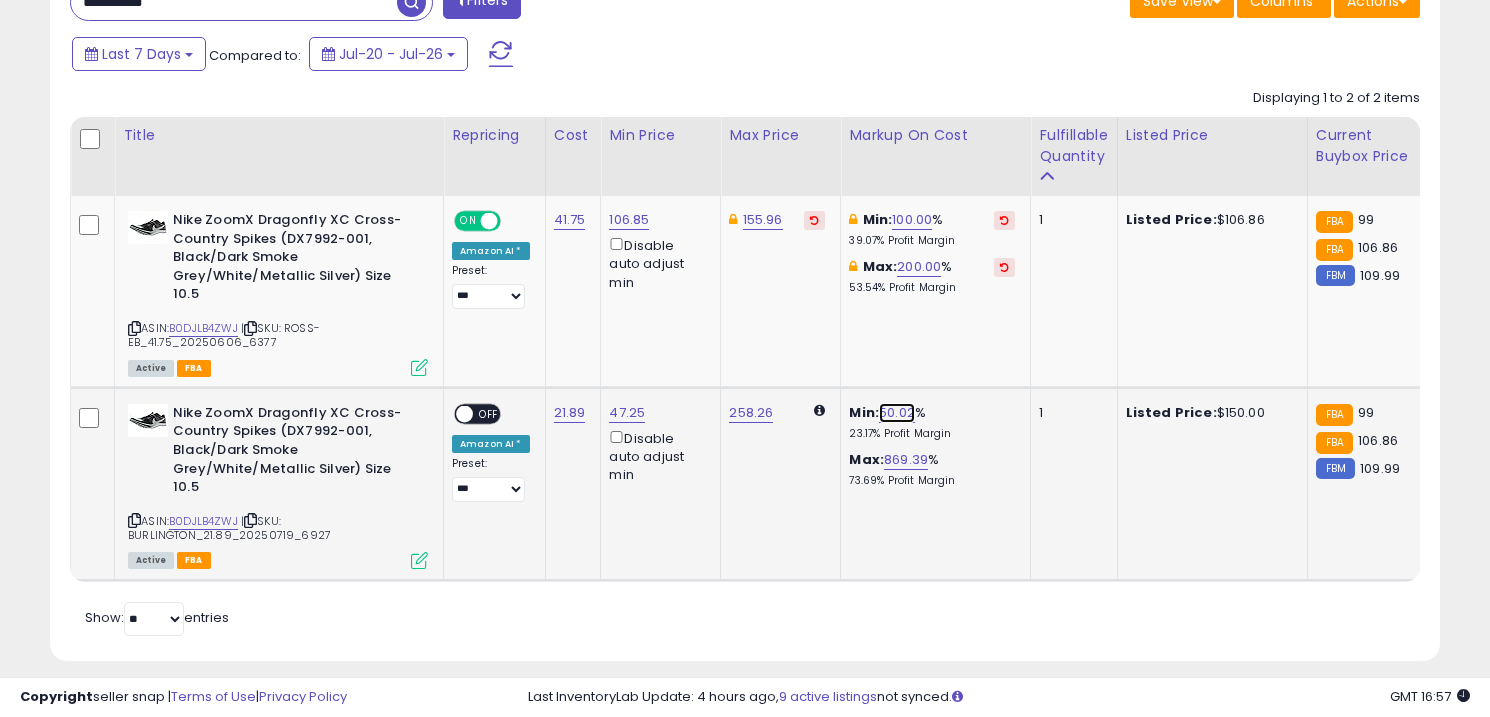 click on "50.02" at bounding box center (897, 413) 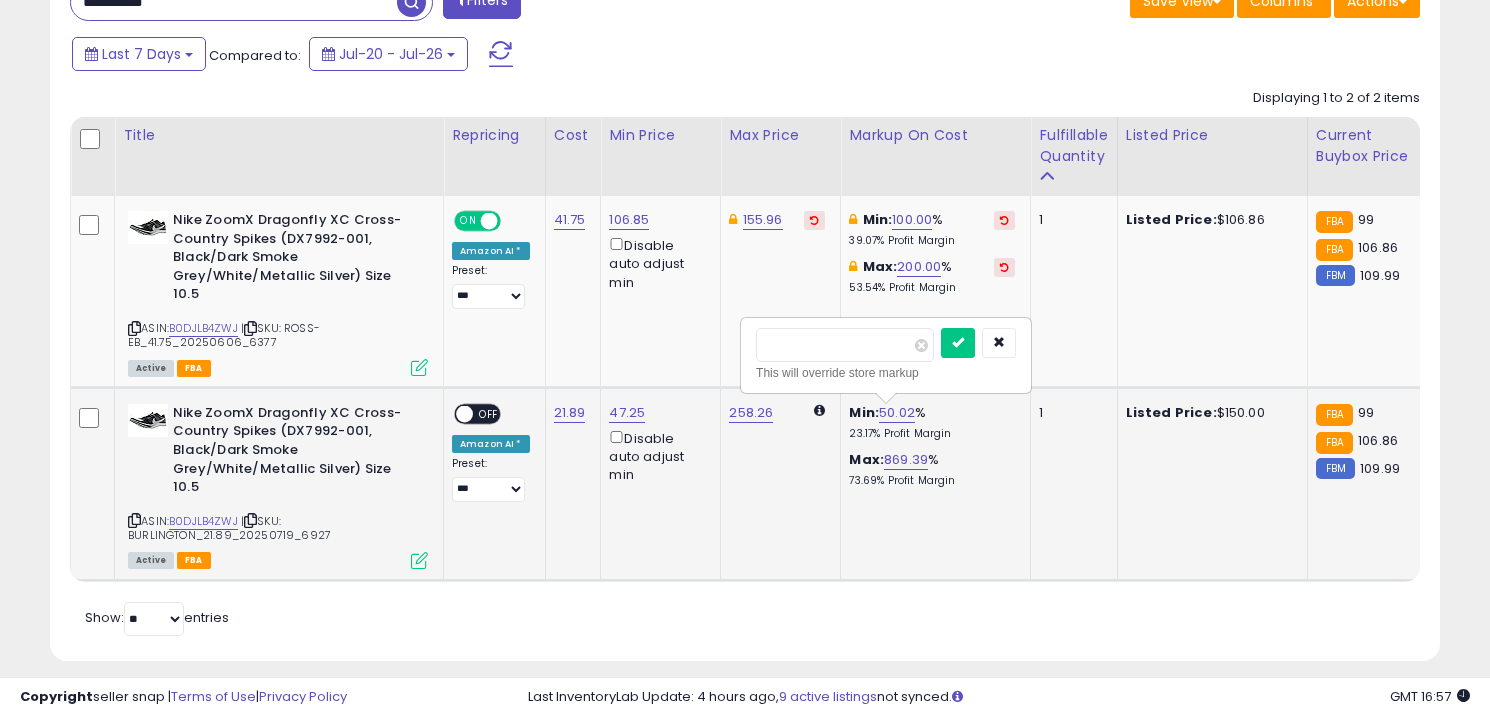 click on "*****" at bounding box center [845, 345] 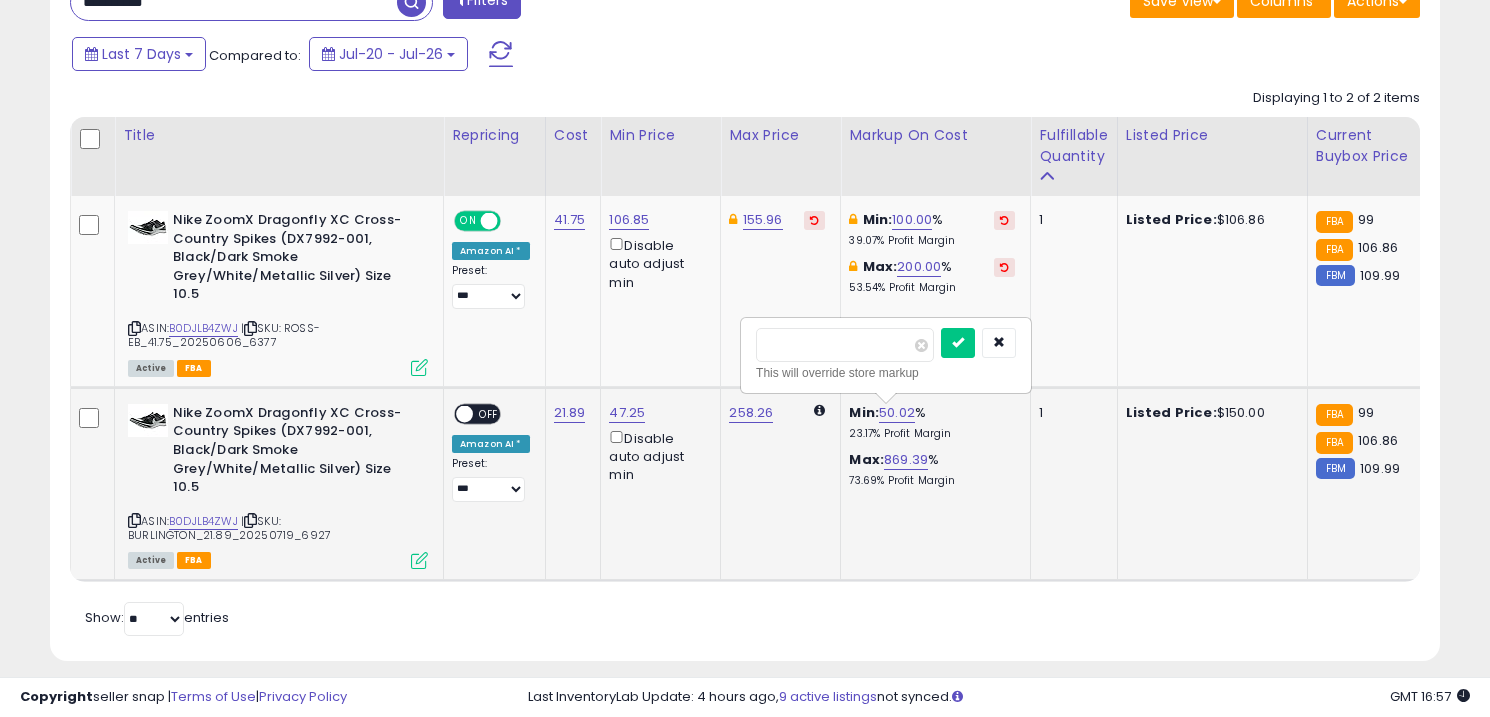 type on "***" 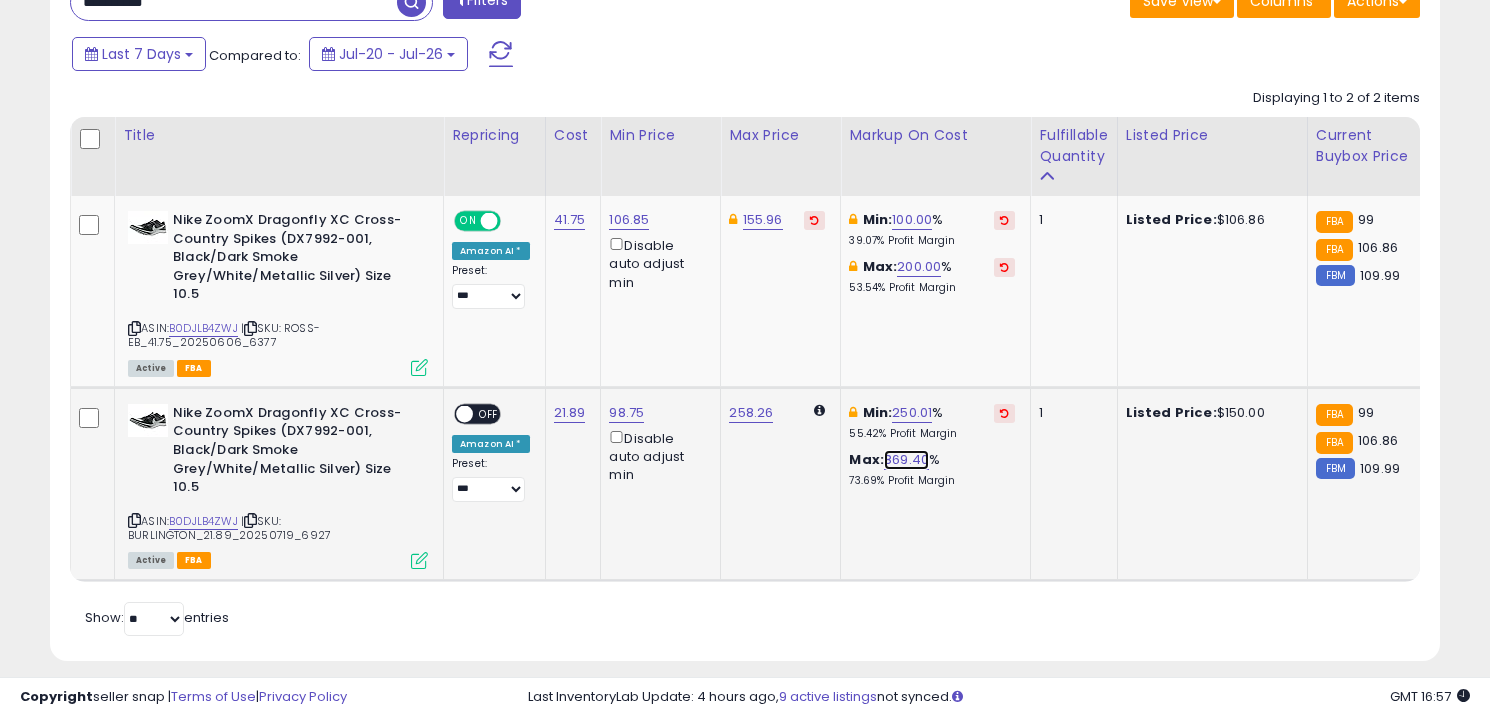 click on "869.40" at bounding box center [906, 460] 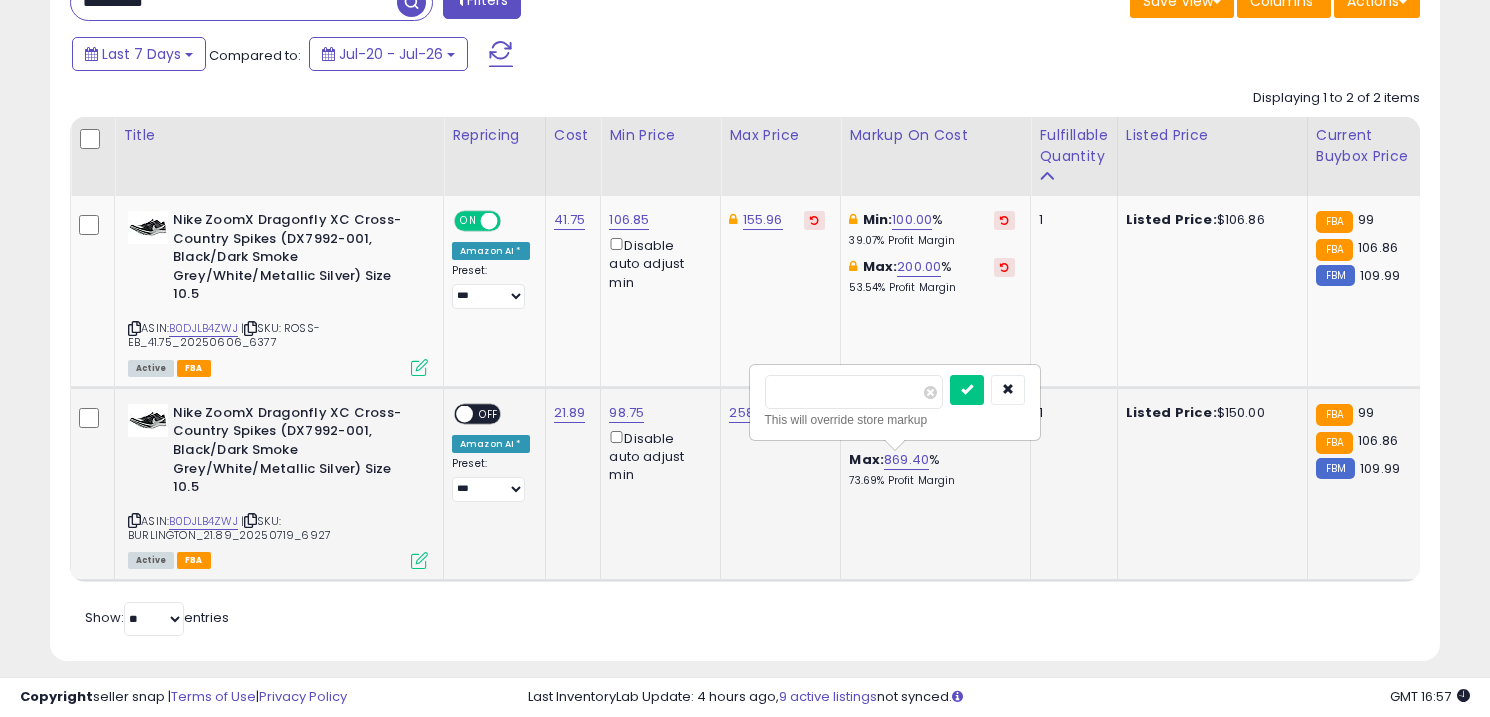 click on "******" at bounding box center (854, 392) 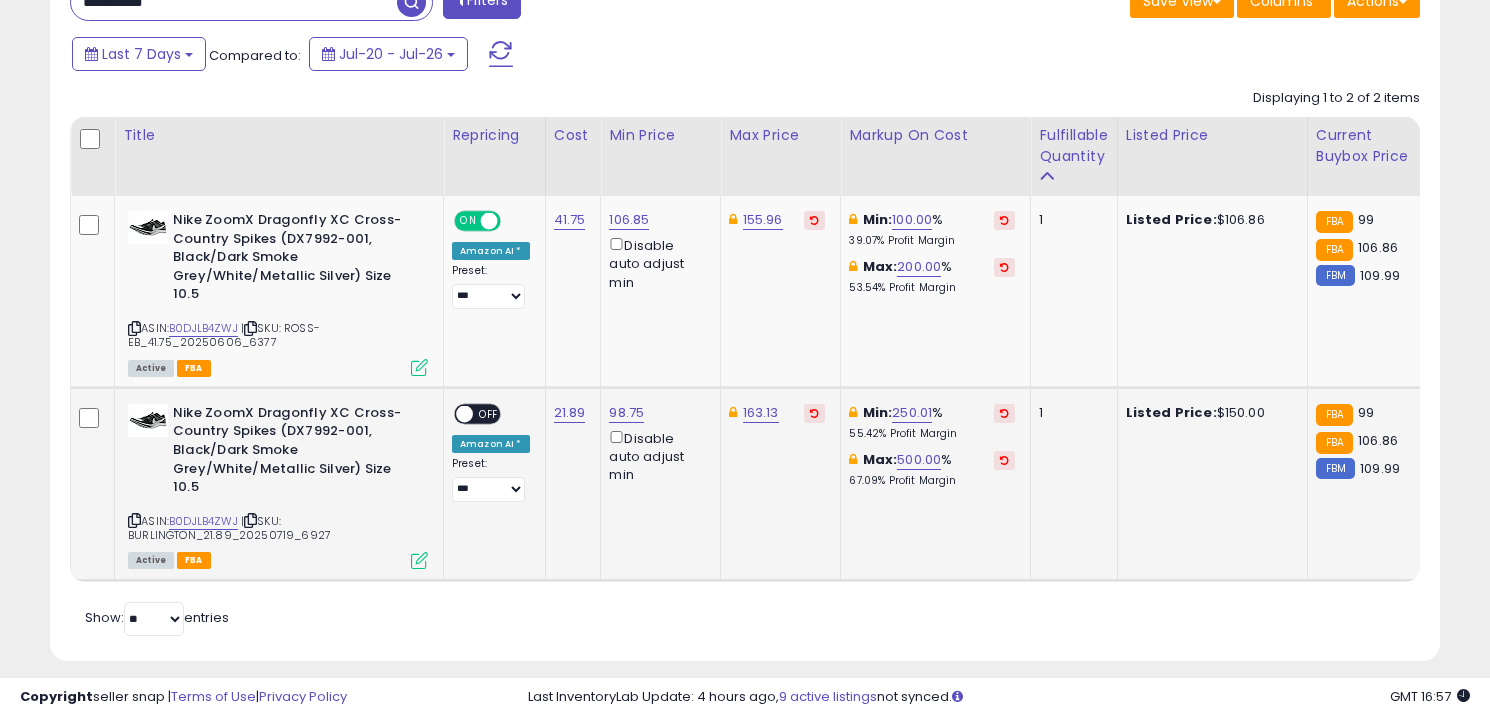 click on "OFF" at bounding box center [489, 413] 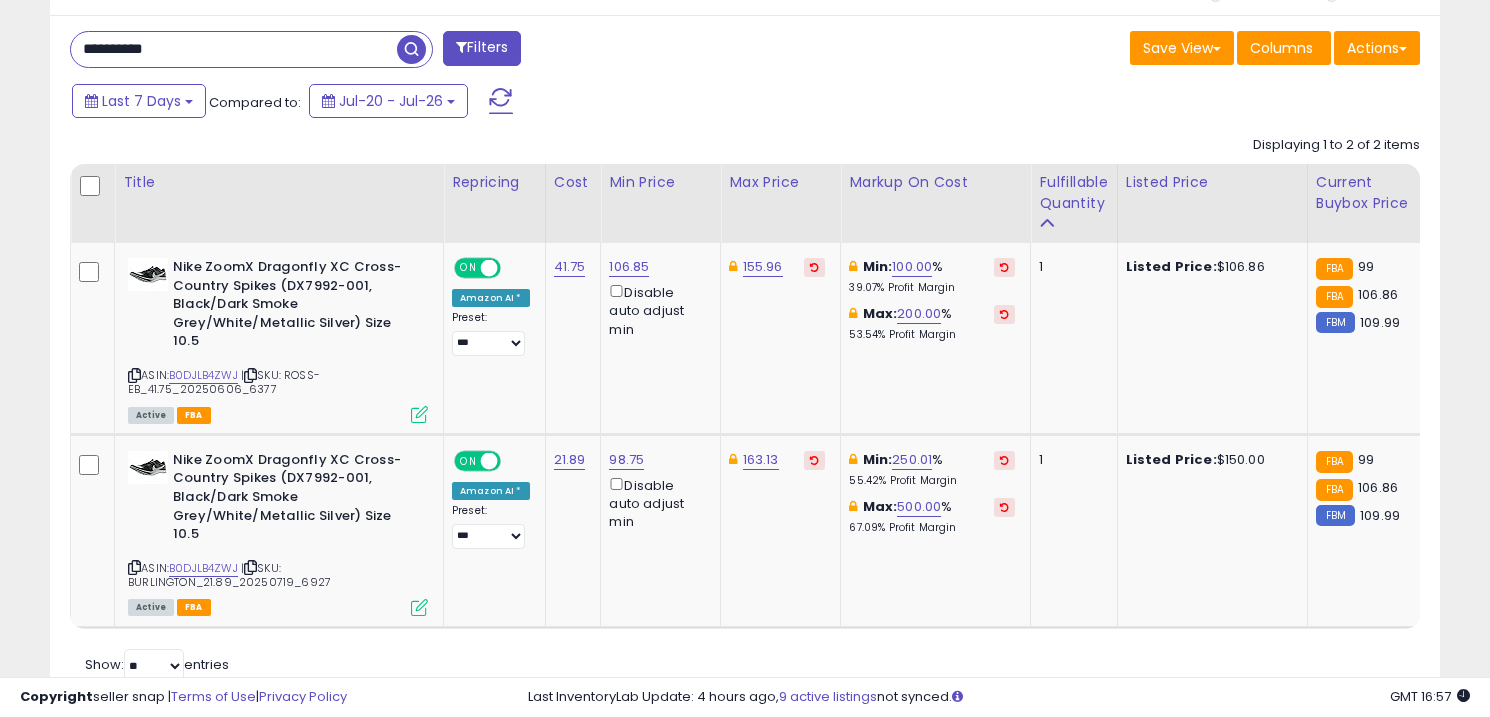 scroll, scrollTop: 801, scrollLeft: 0, axis: vertical 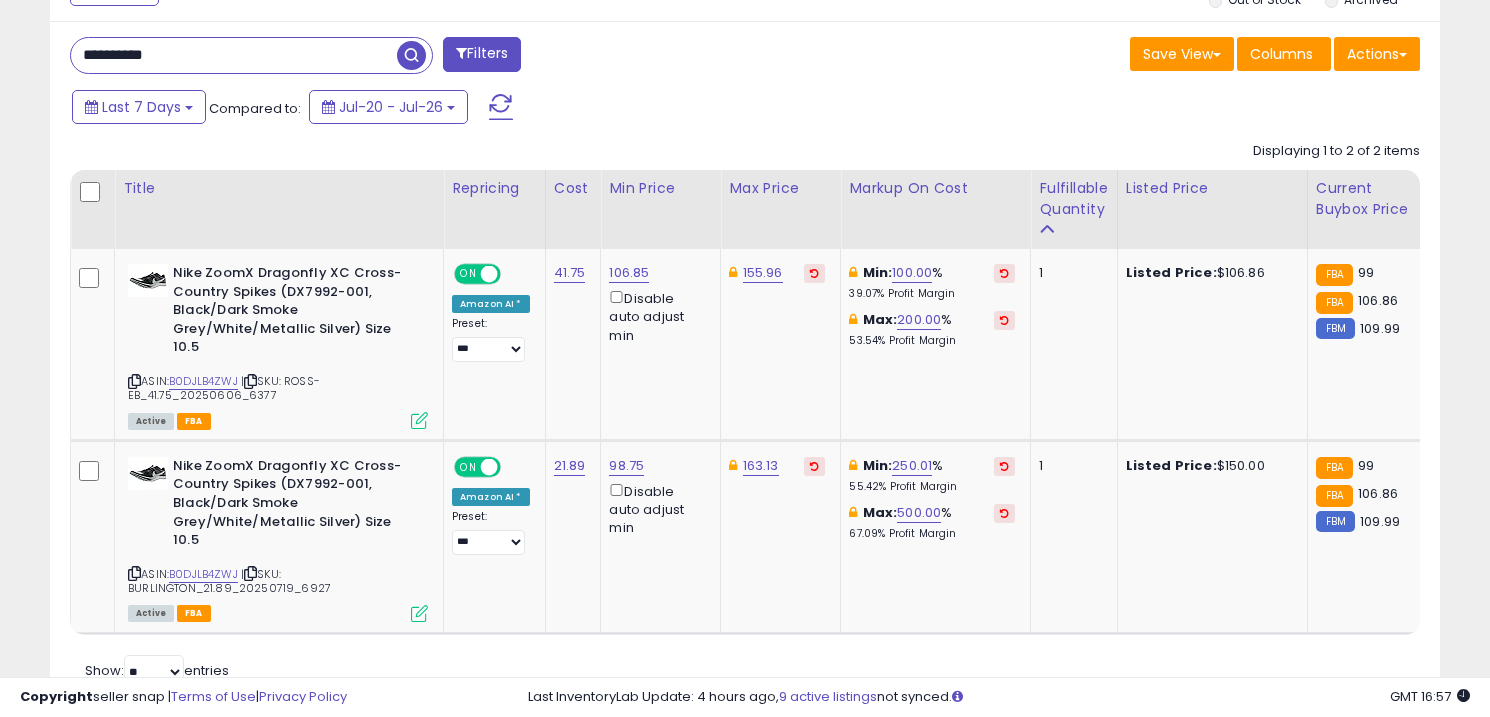 click on "**********" at bounding box center [234, 55] 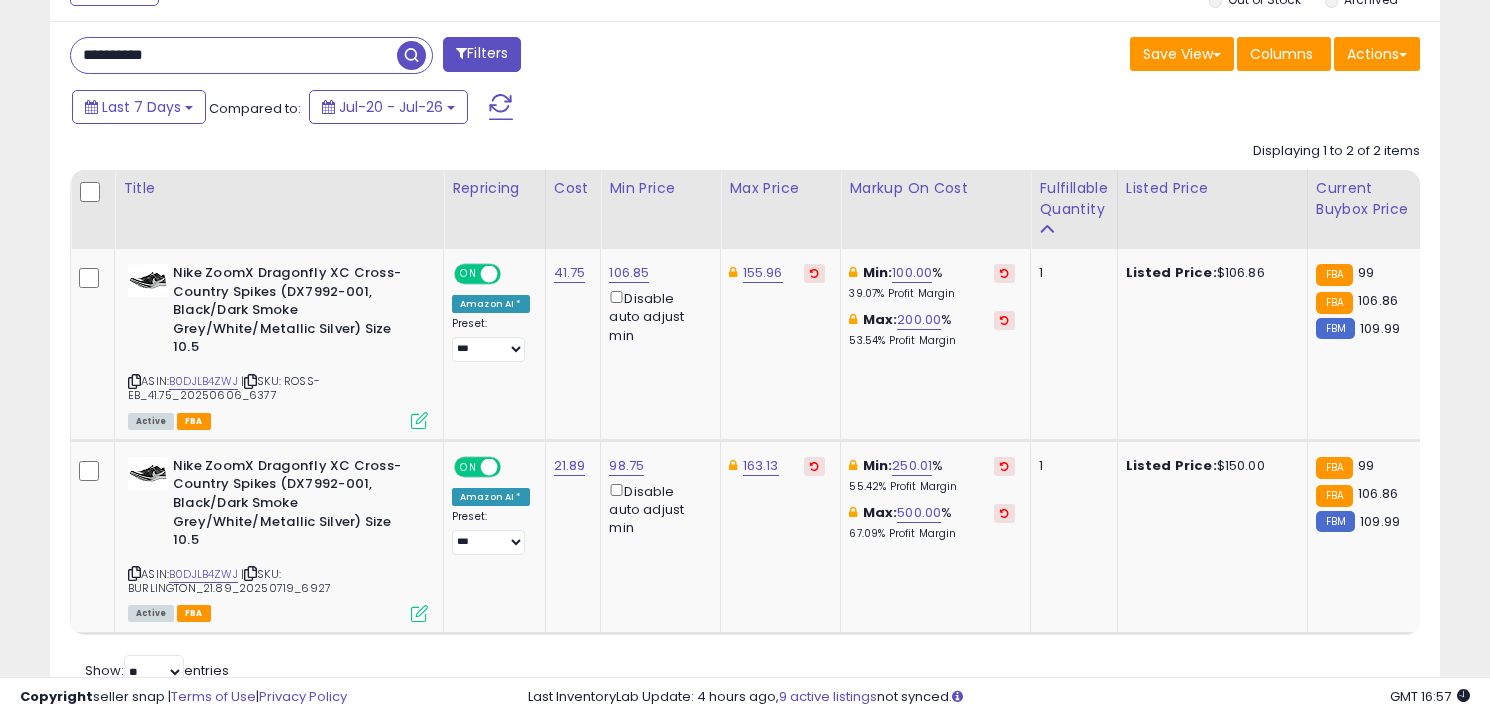 click on "**********" at bounding box center (234, 55) 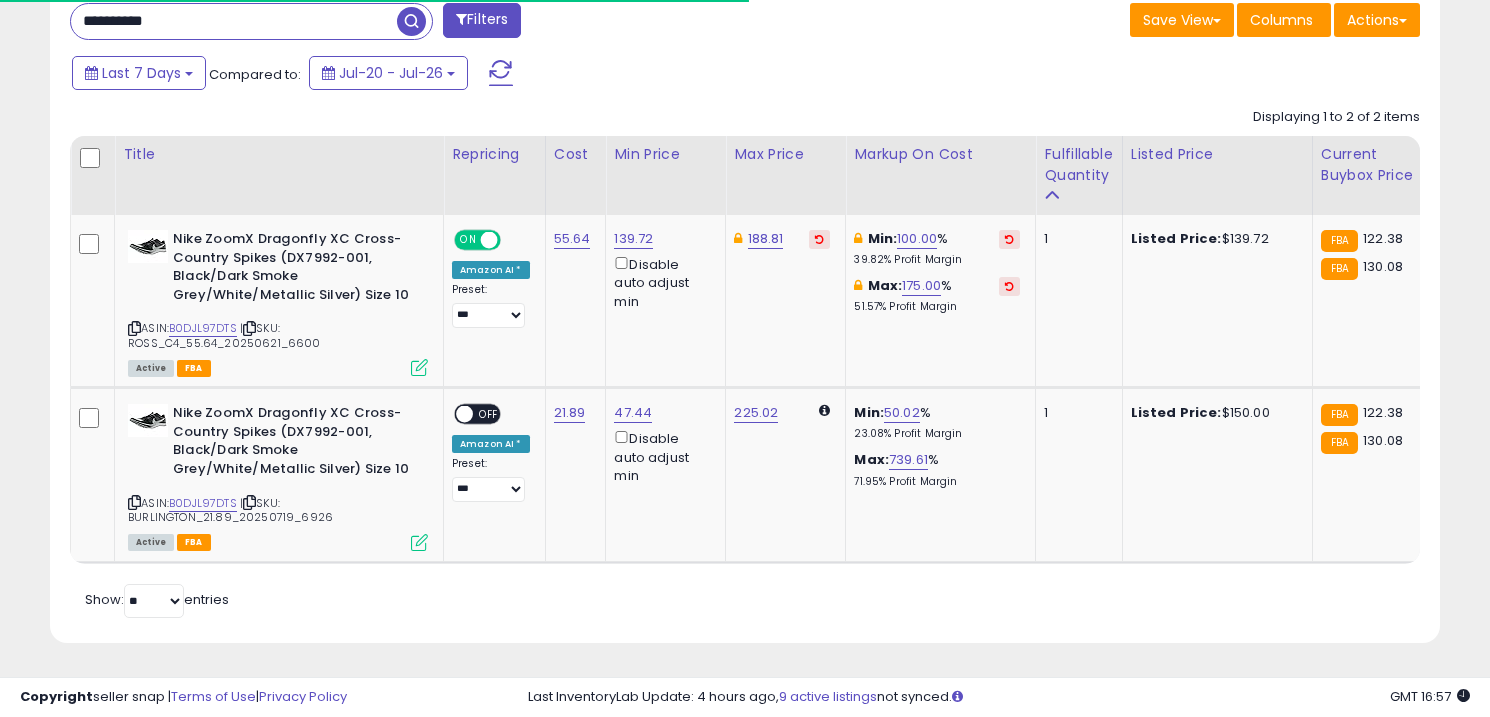 scroll, scrollTop: 836, scrollLeft: 0, axis: vertical 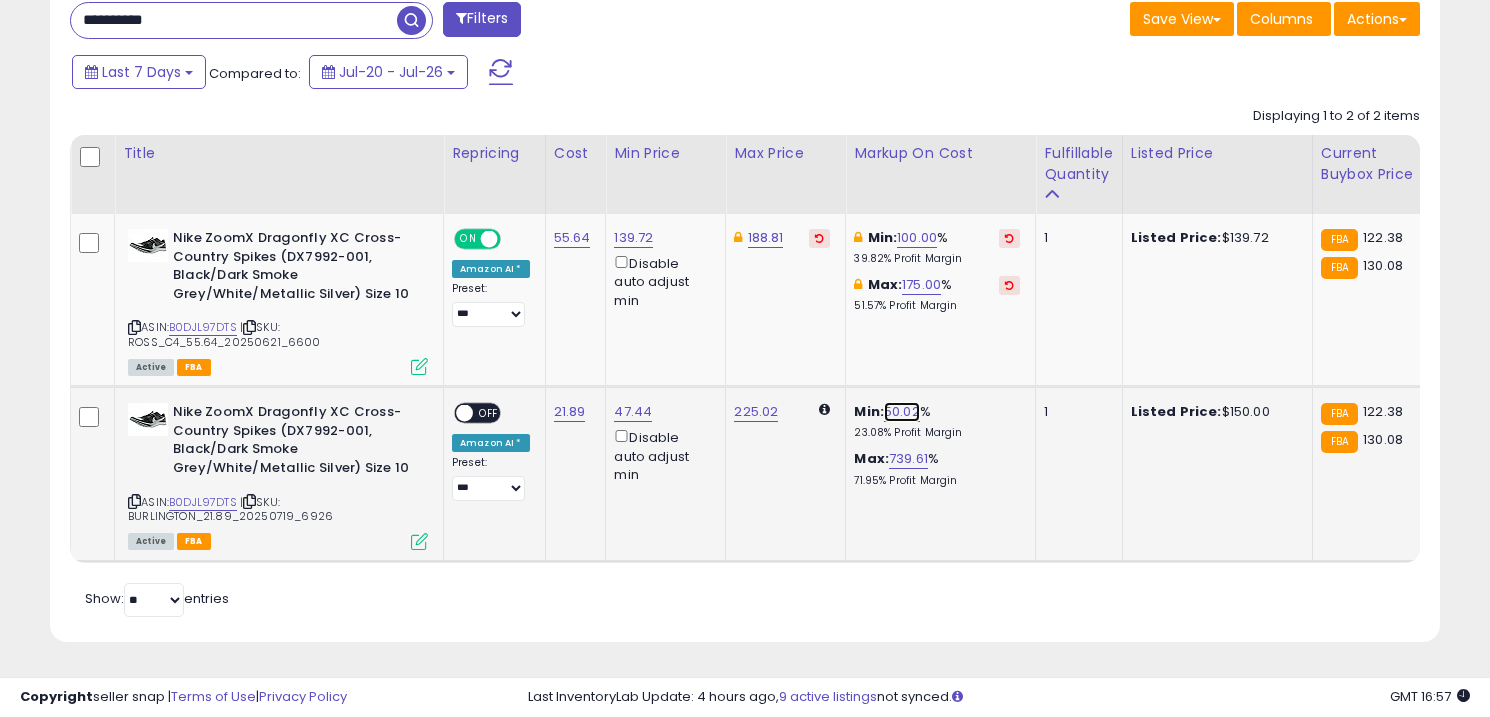 click on "50.02" at bounding box center (902, 412) 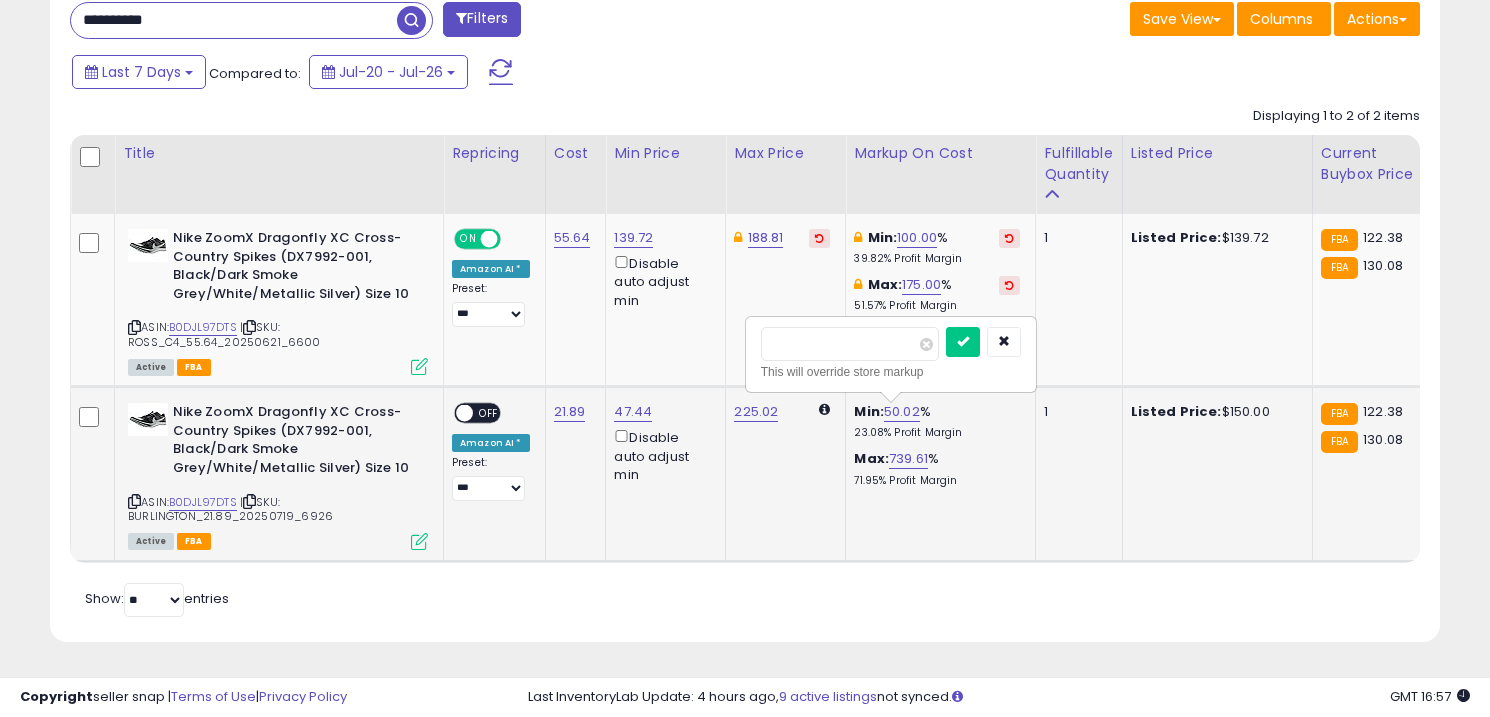 click on "*****" at bounding box center [850, 344] 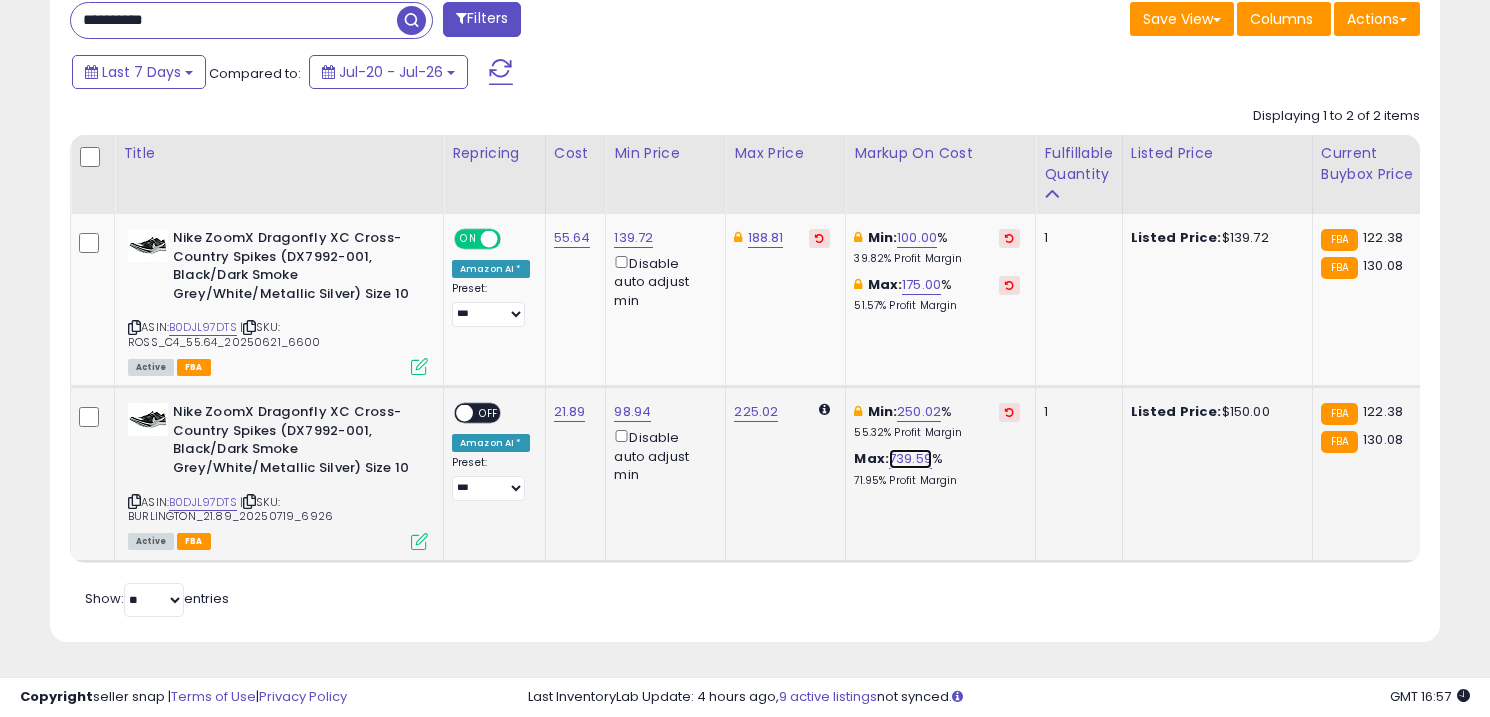 click on "739.59" at bounding box center (910, 459) 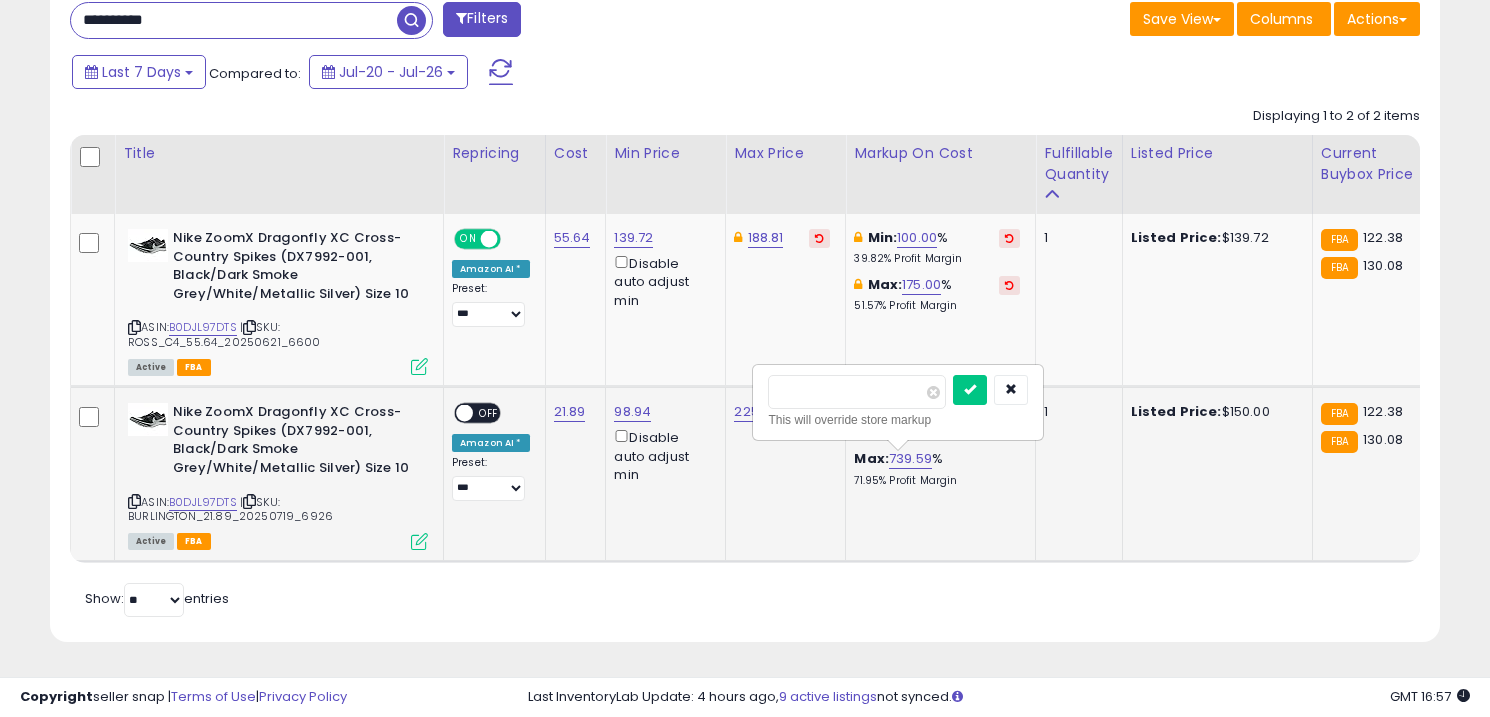 click on "******" at bounding box center [857, 392] 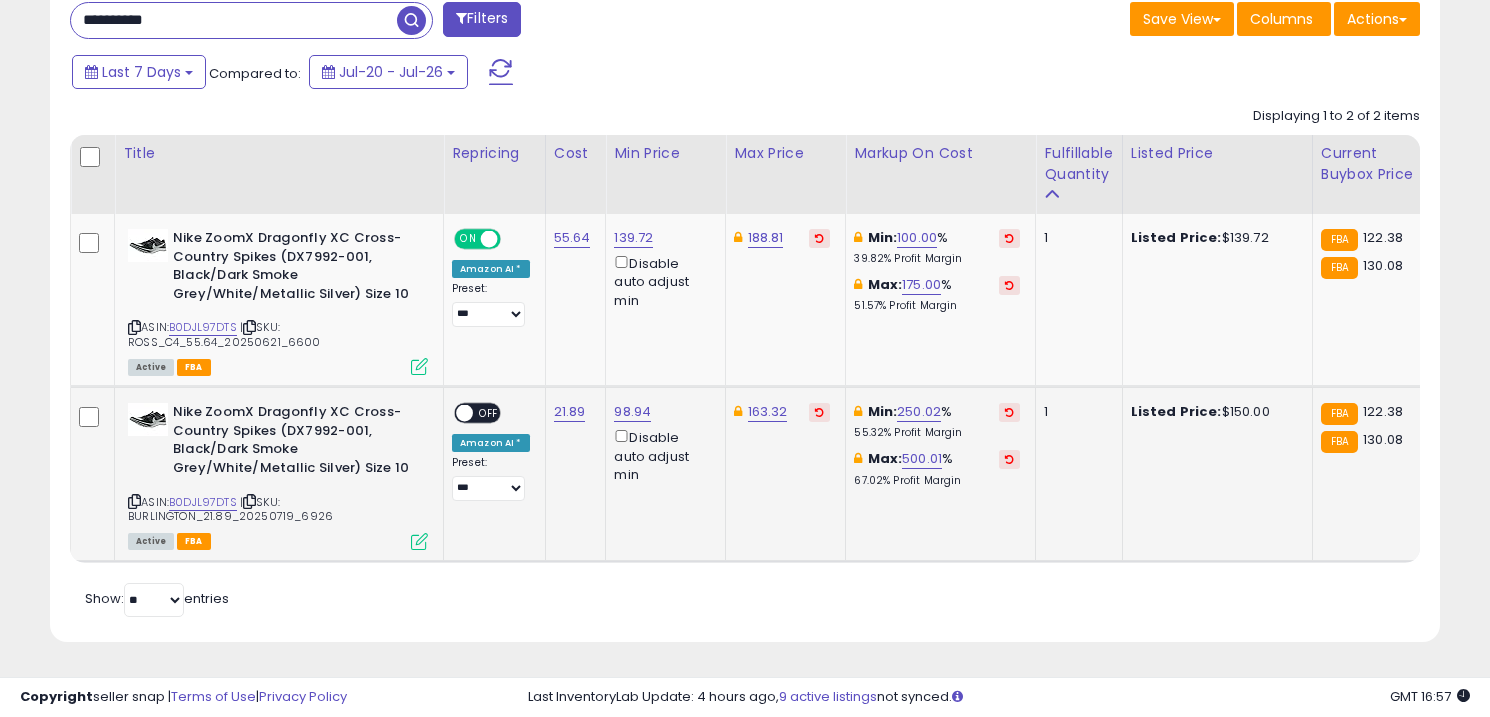 click on "OFF" at bounding box center (489, 413) 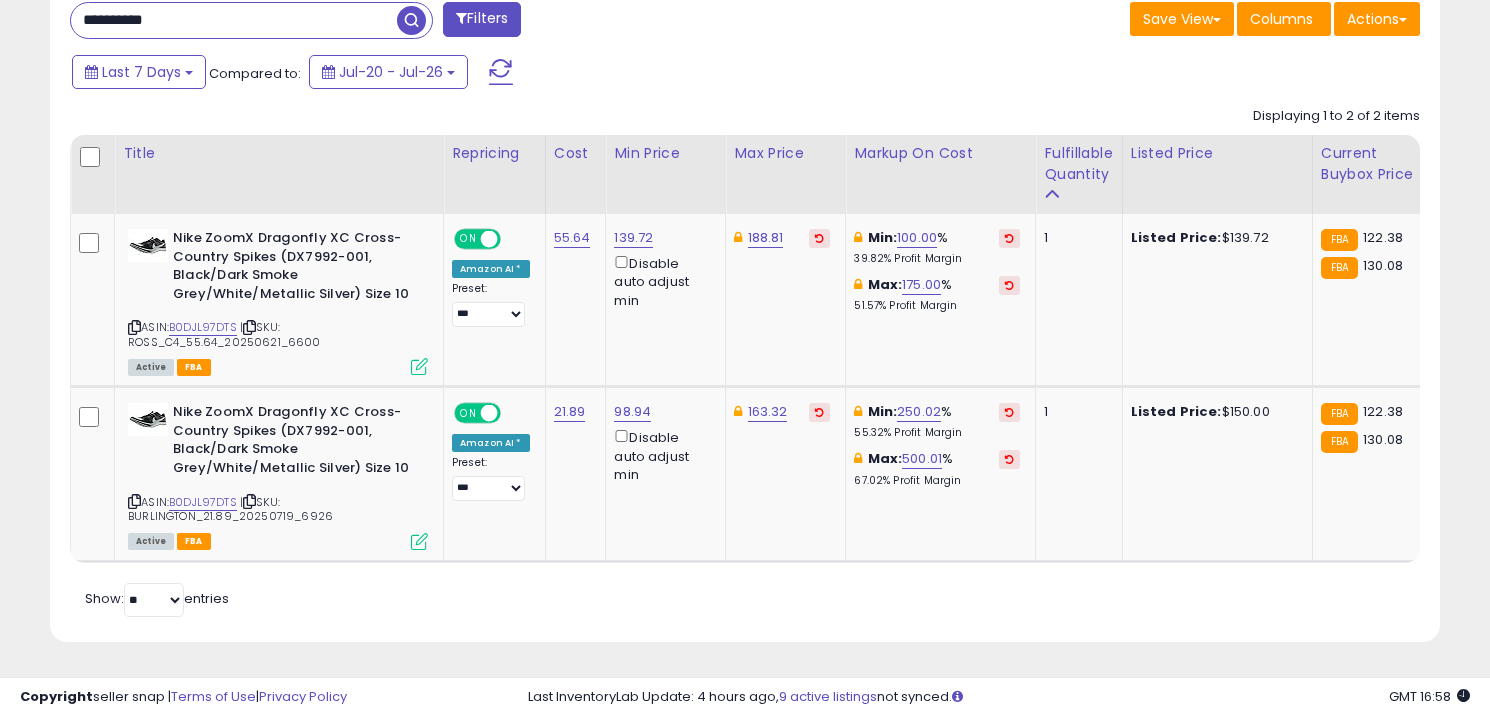 click on "**********" at bounding box center (234, 20) 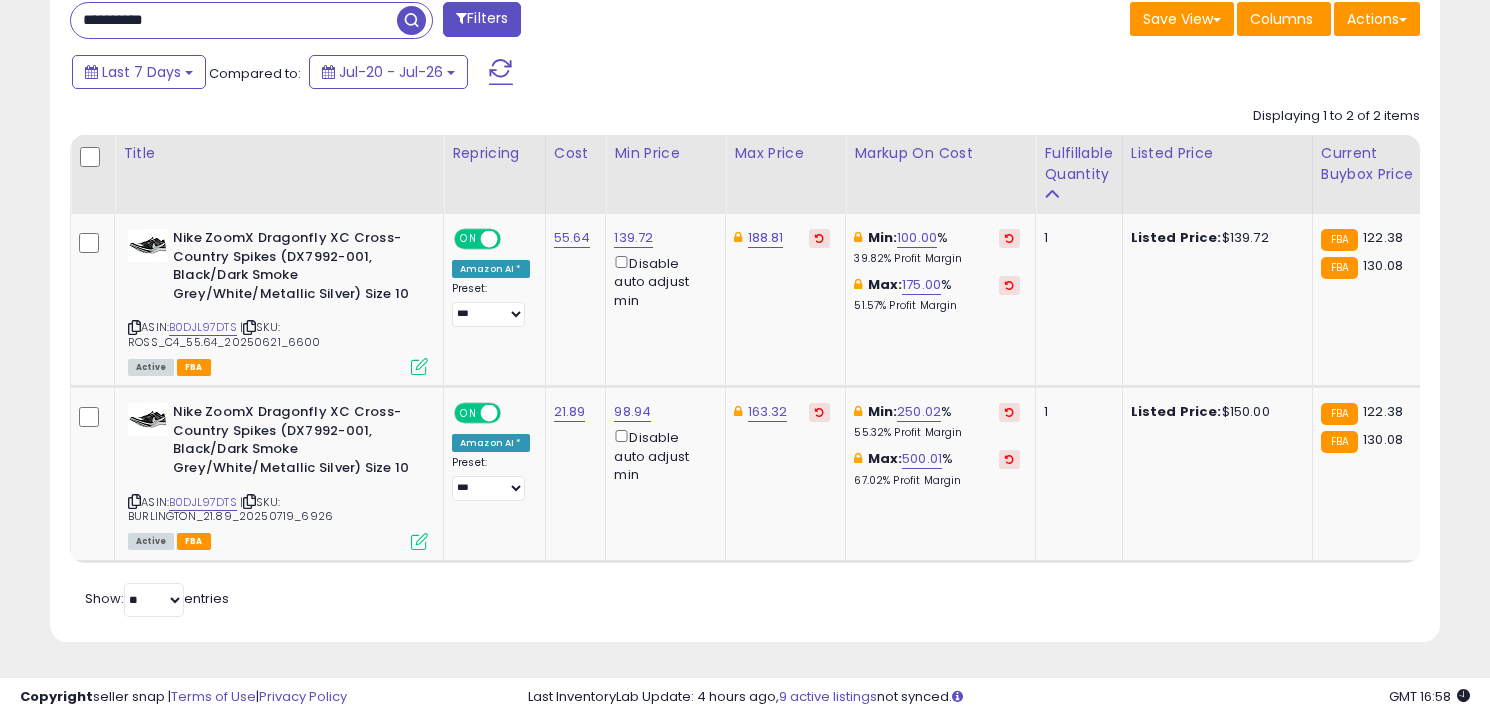 click on "**********" at bounding box center (234, 20) 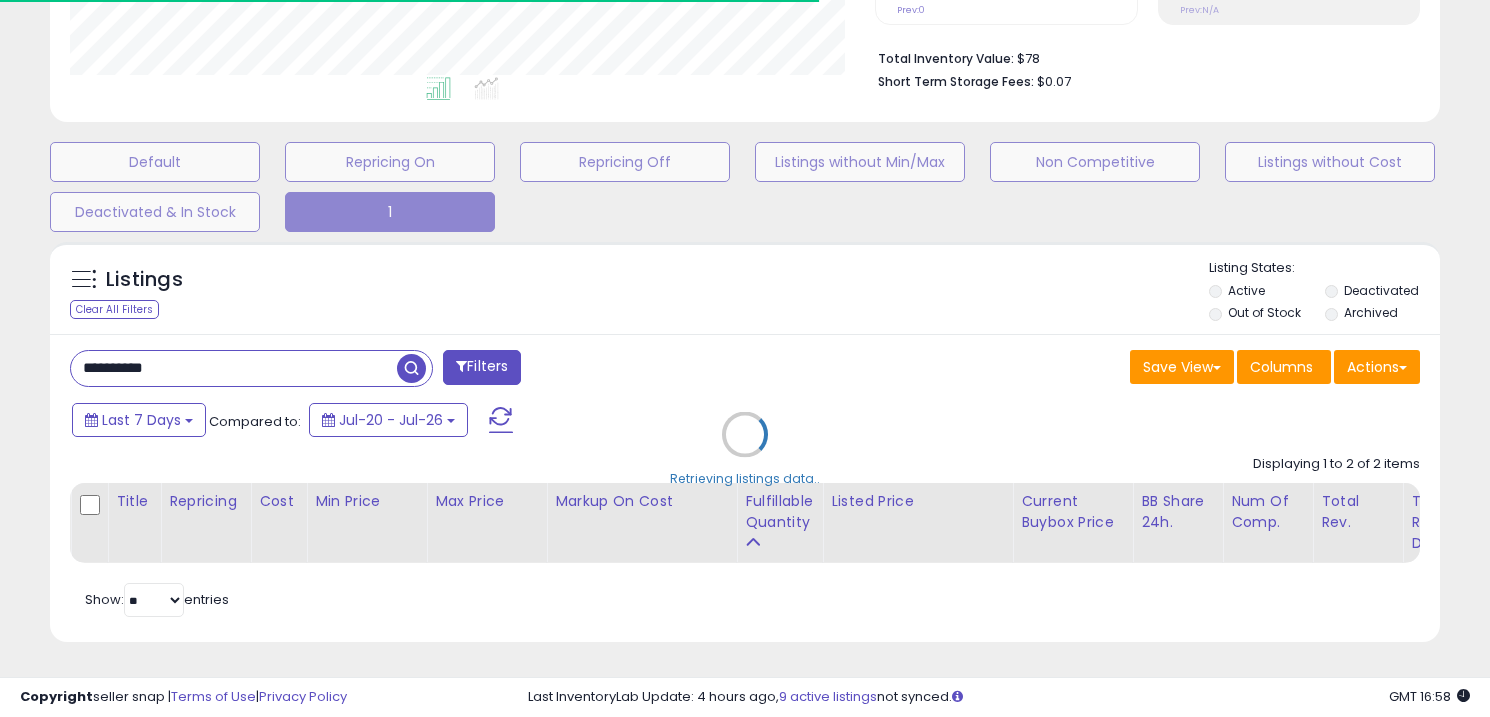 scroll, scrollTop: 662, scrollLeft: 0, axis: vertical 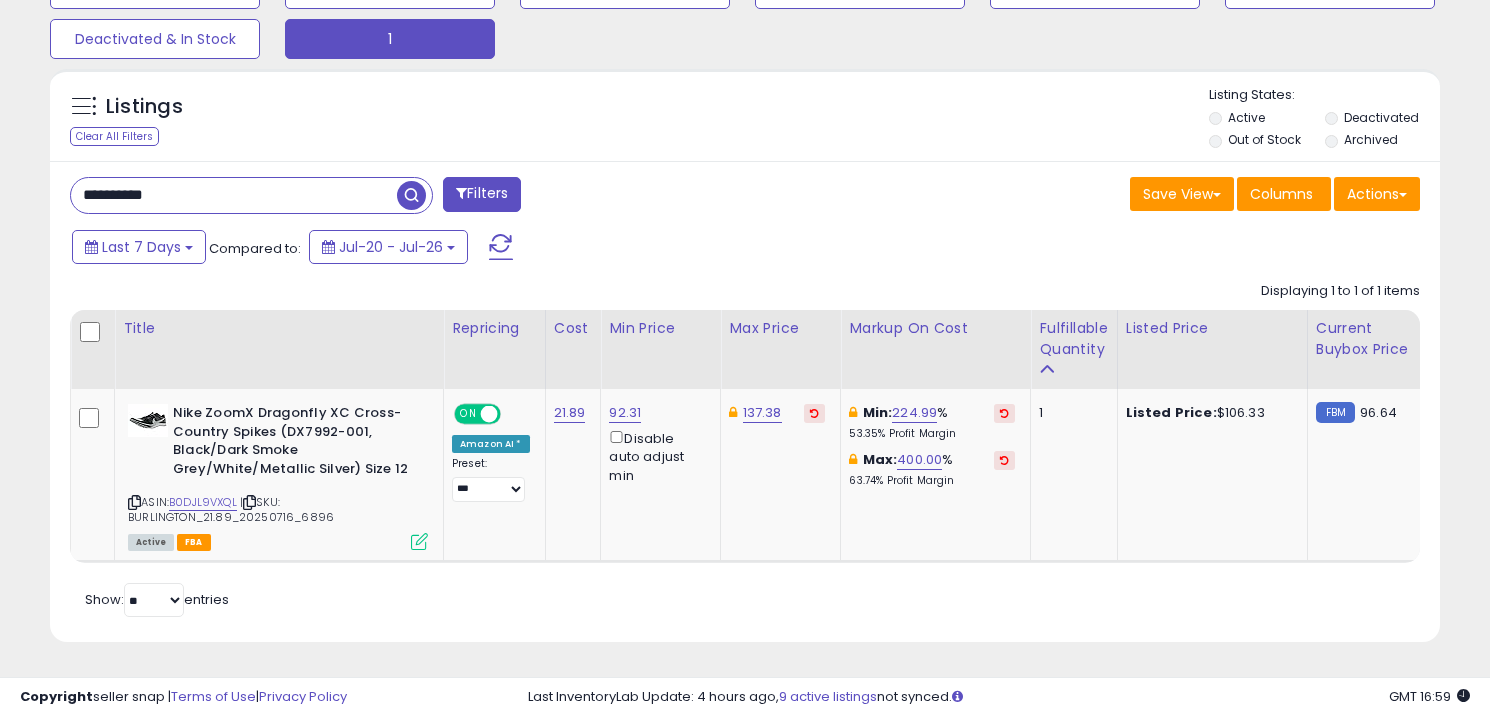 click on "**********" at bounding box center [234, 195] 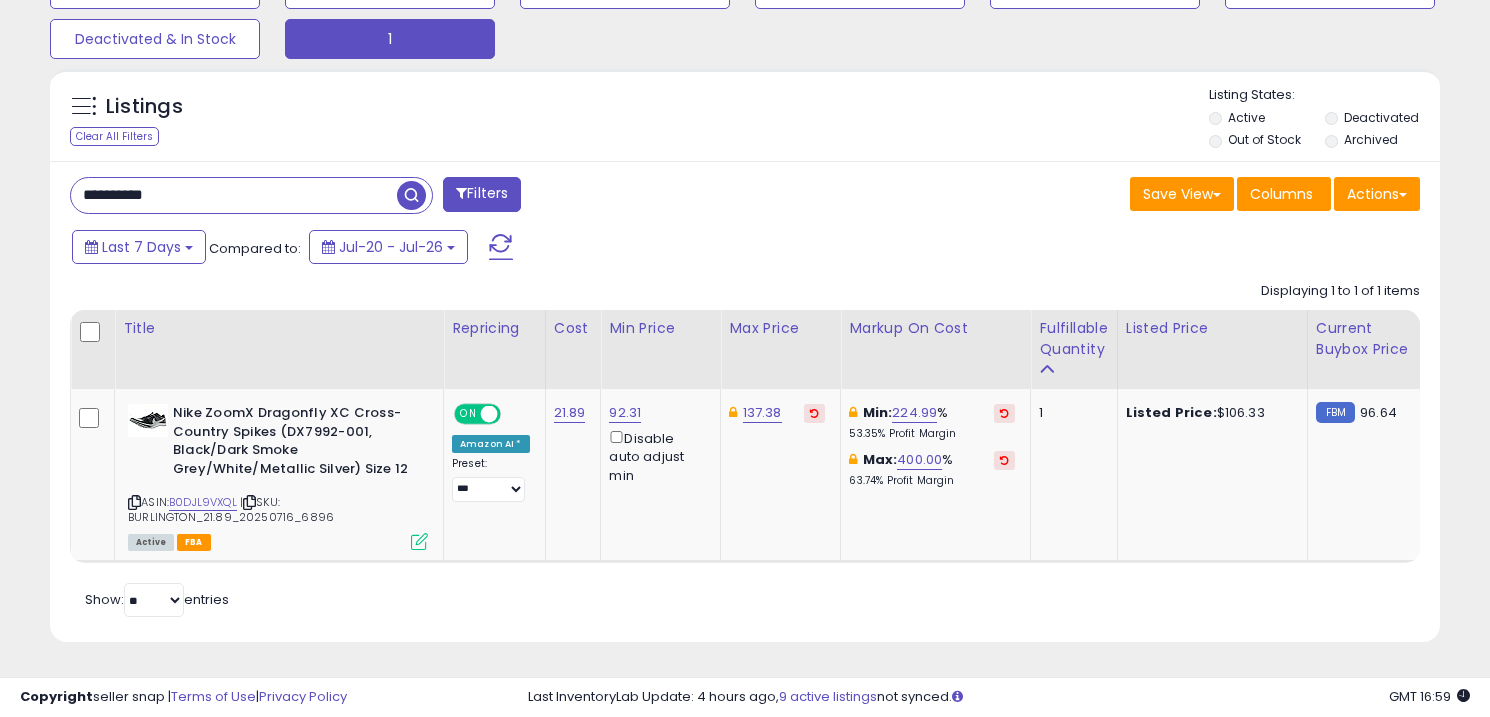 click on "**********" at bounding box center [234, 195] 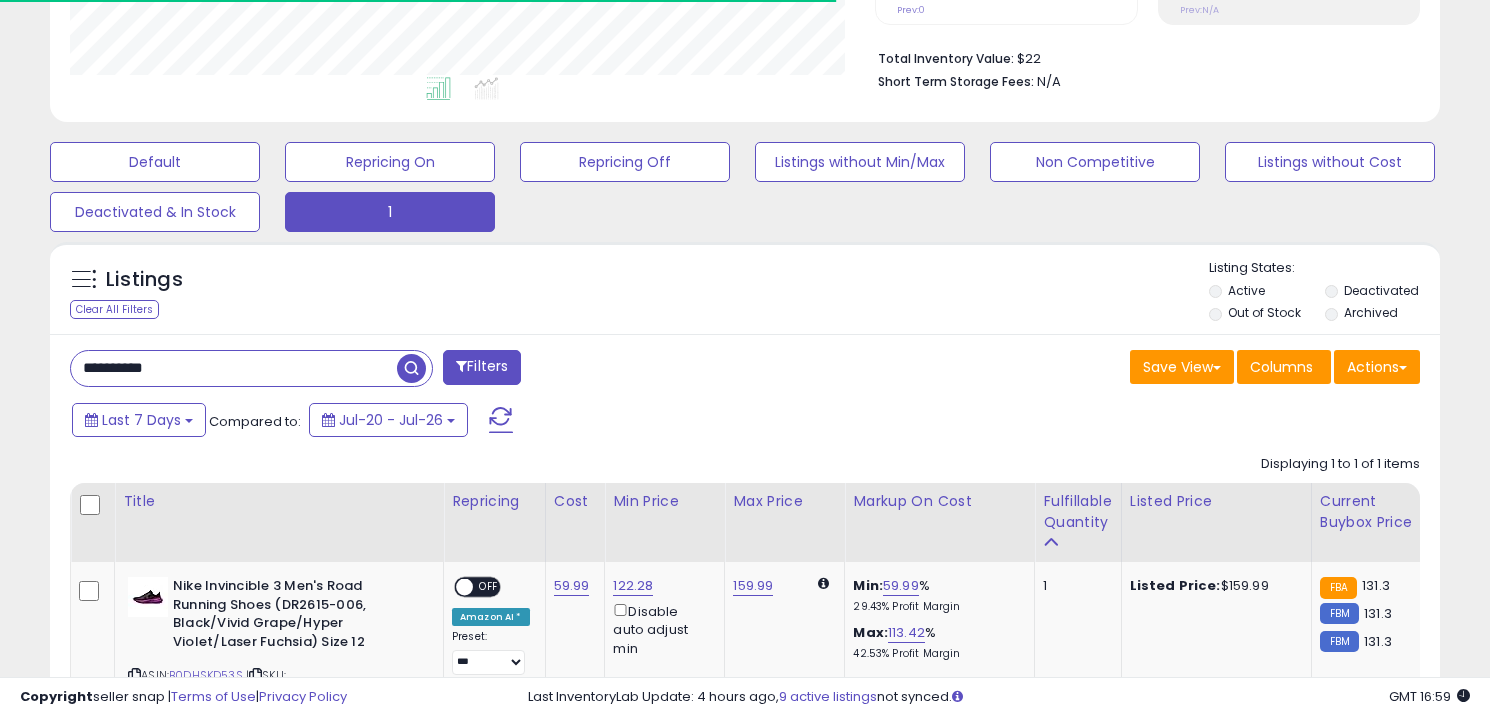 scroll, scrollTop: 662, scrollLeft: 0, axis: vertical 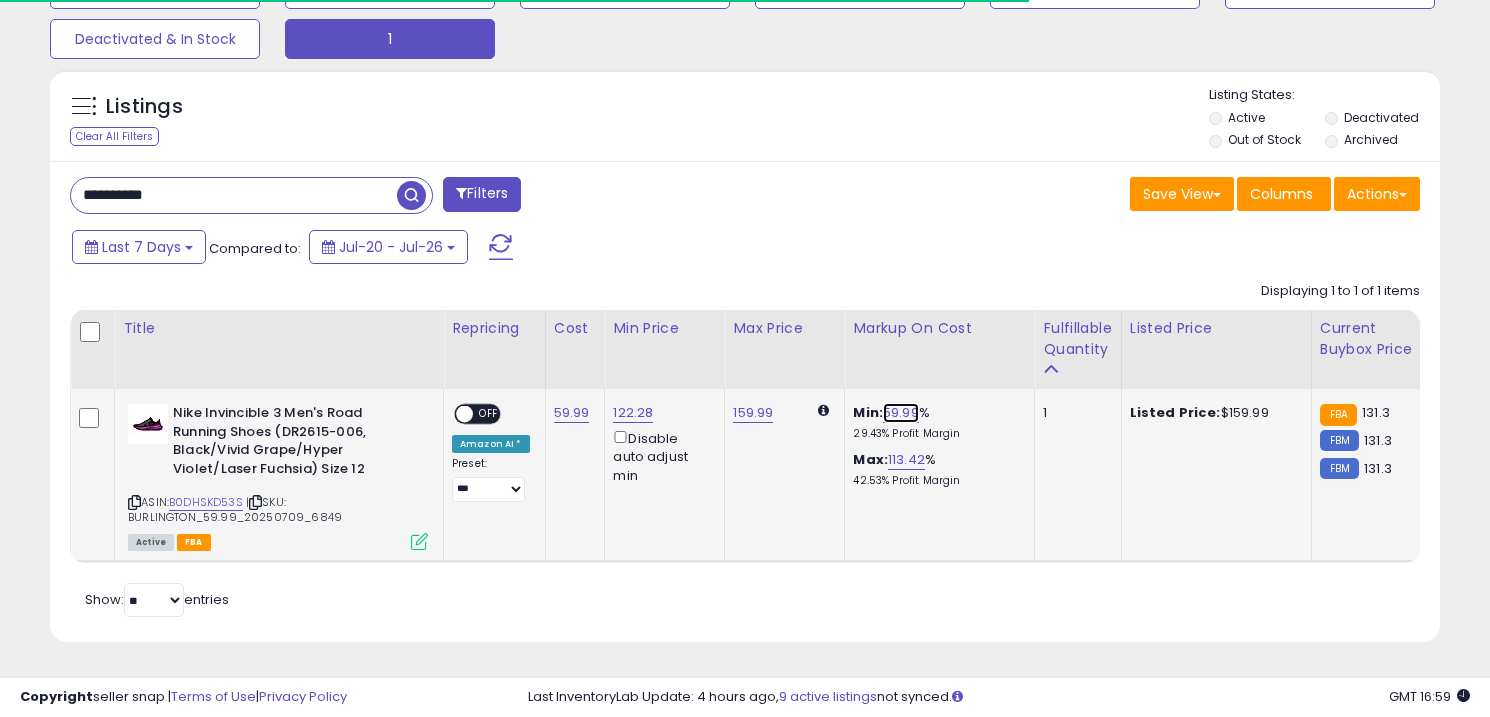 click on "59.99" at bounding box center (901, 413) 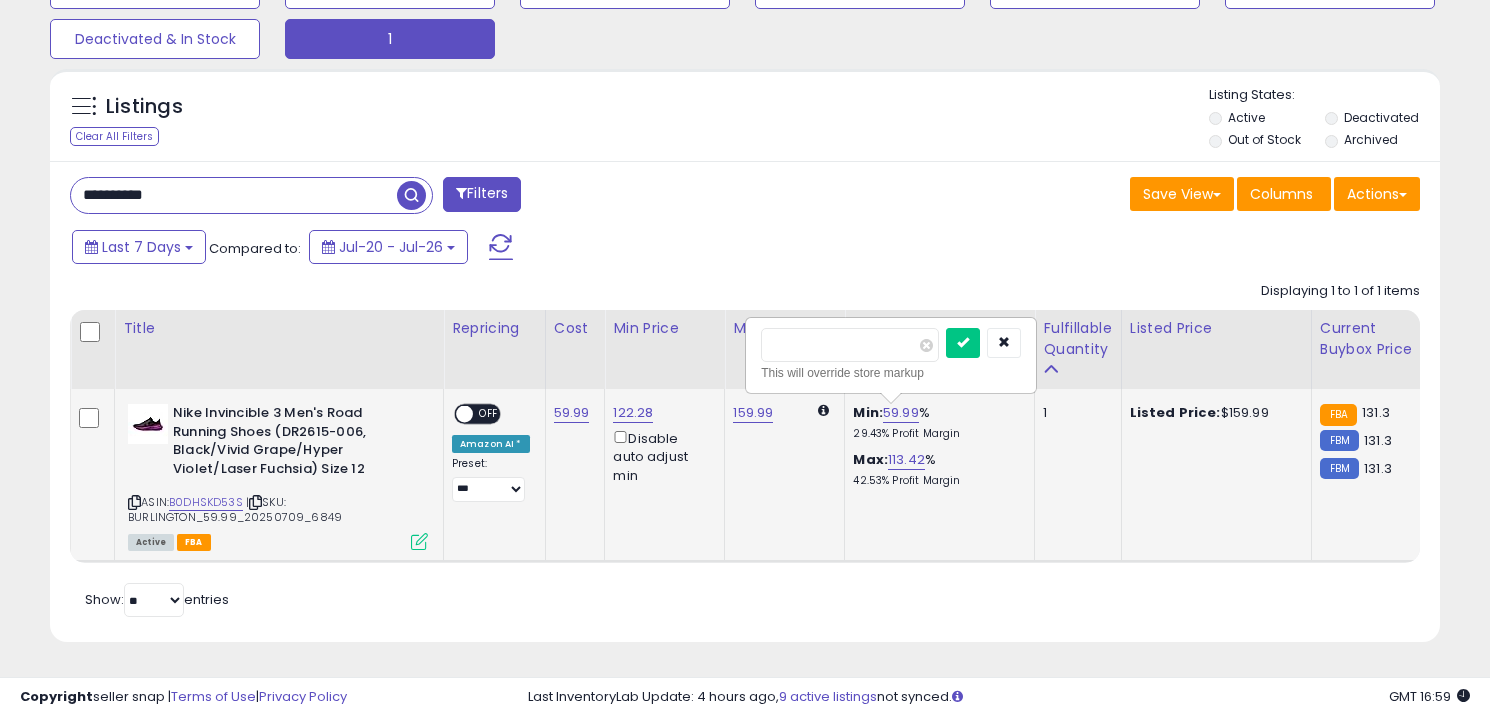 scroll, scrollTop: 999590, scrollLeft: 999195, axis: both 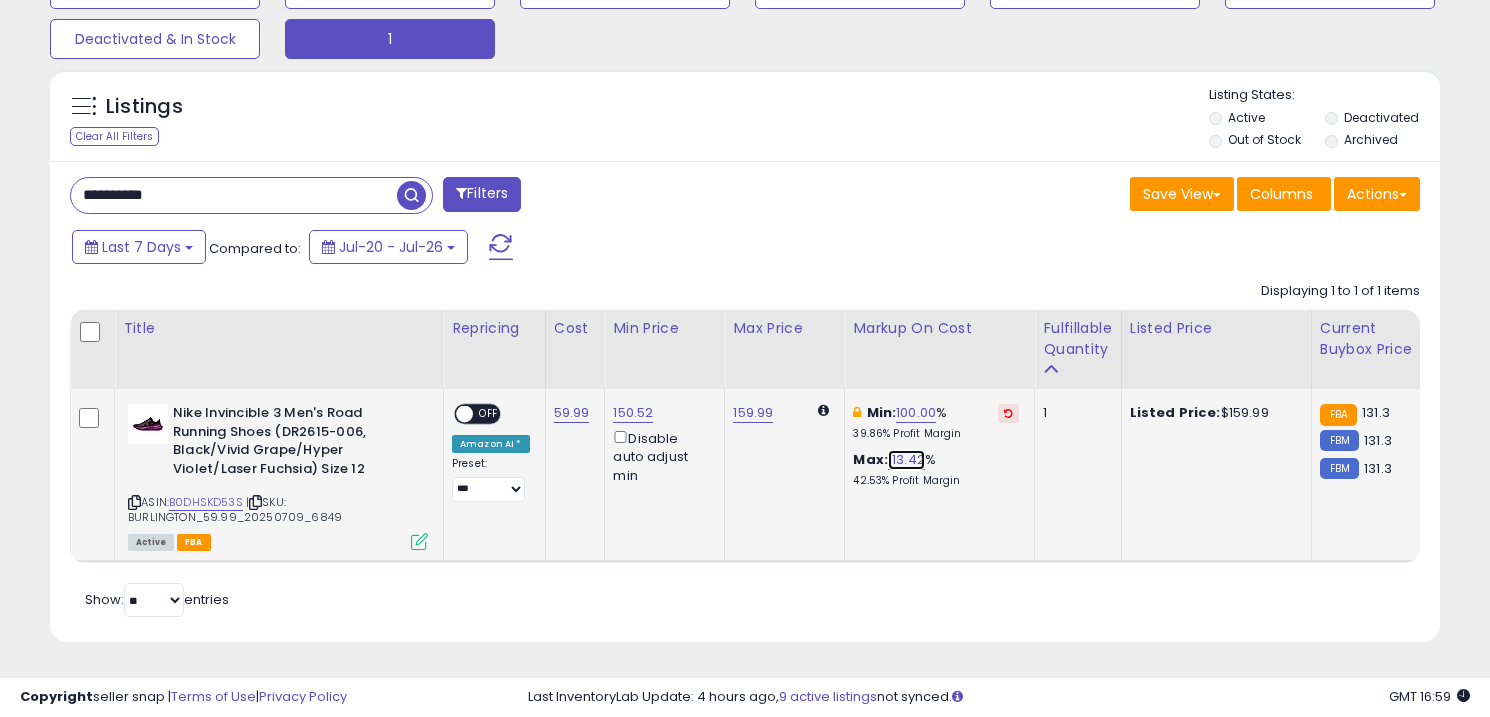 click on "113.42" at bounding box center [906, 460] 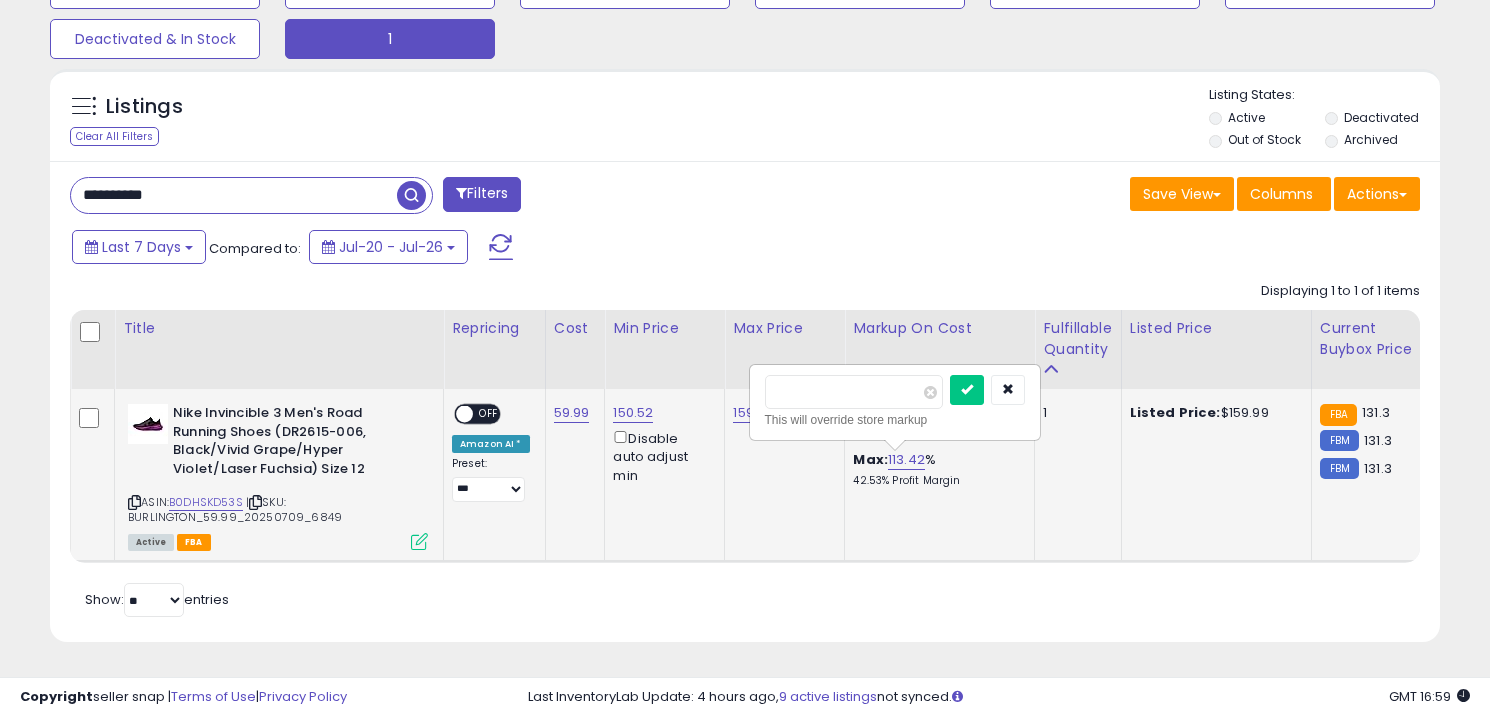 click on "******" at bounding box center (854, 392) 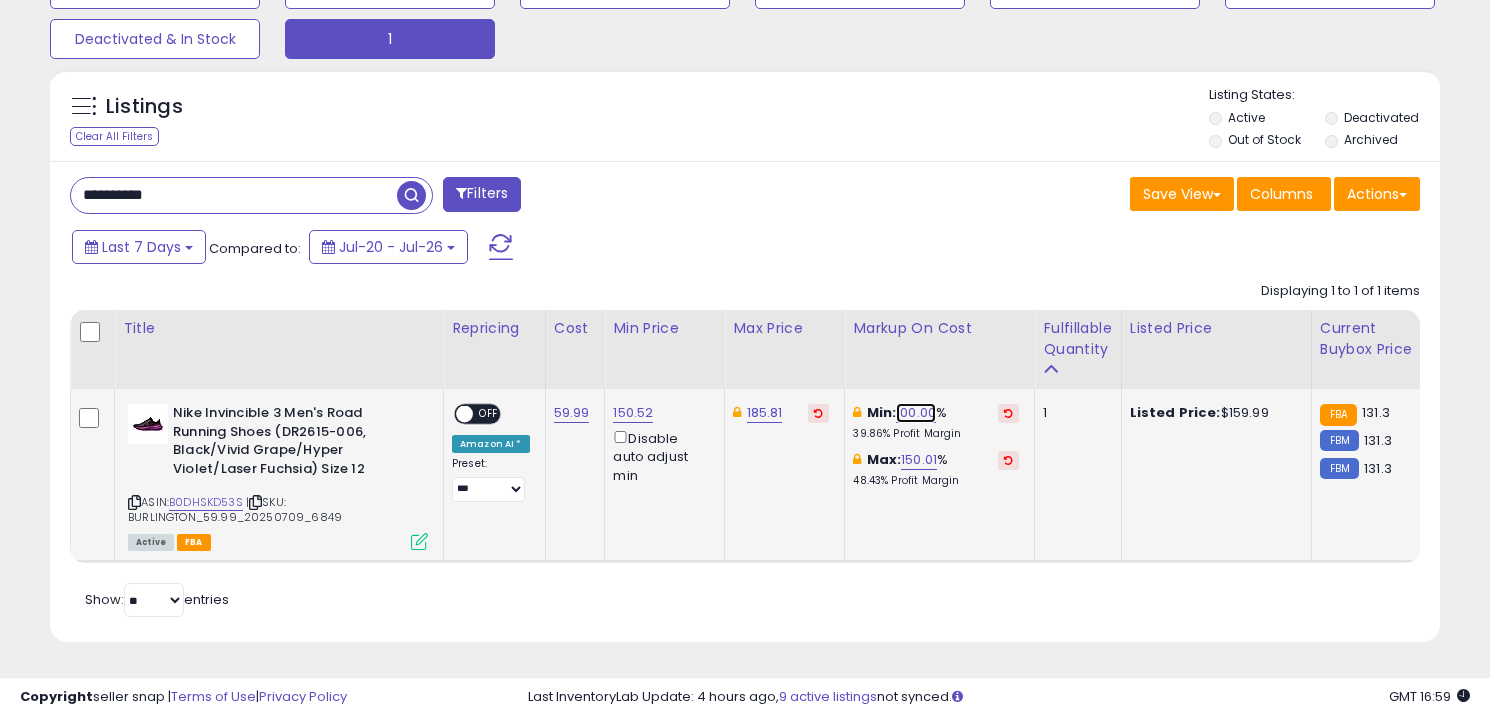 click on "100.00" at bounding box center (916, 413) 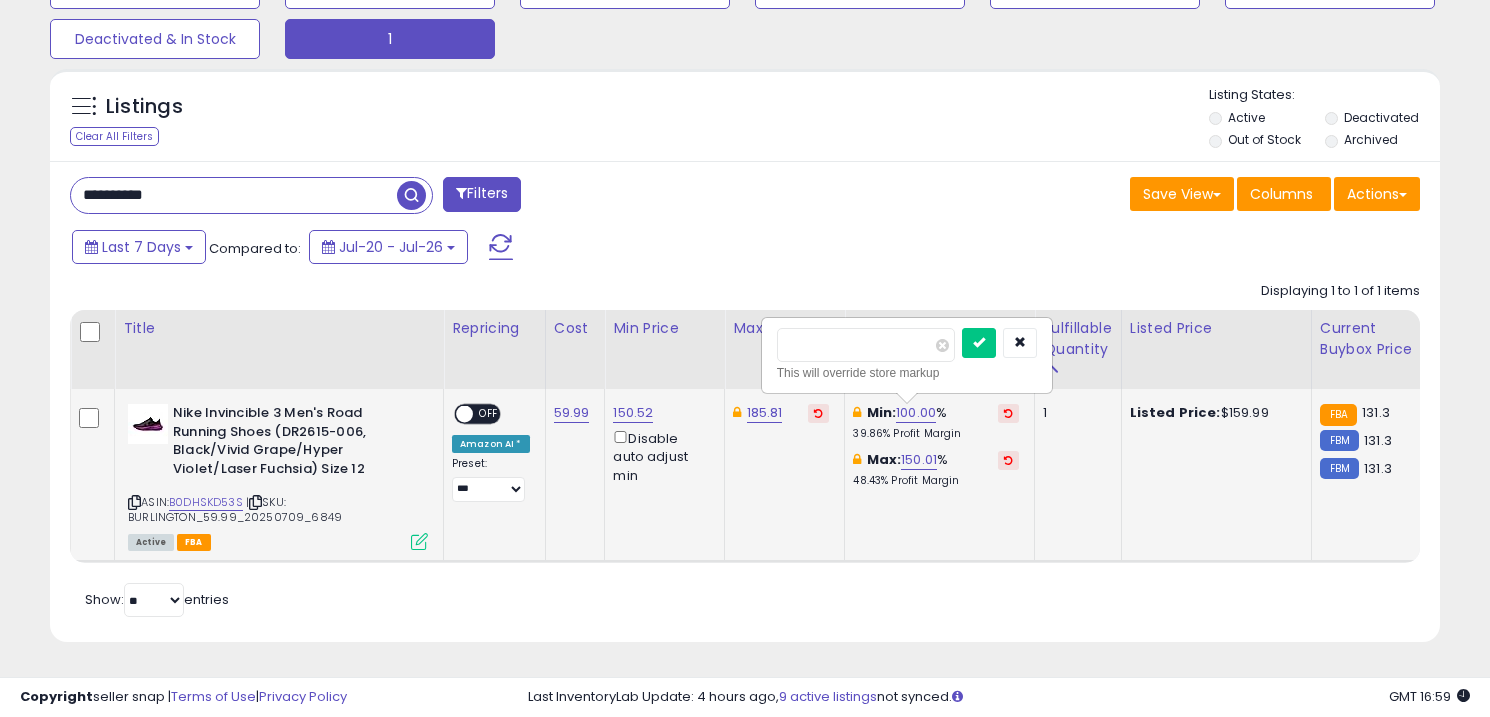 click on "******" at bounding box center [866, 345] 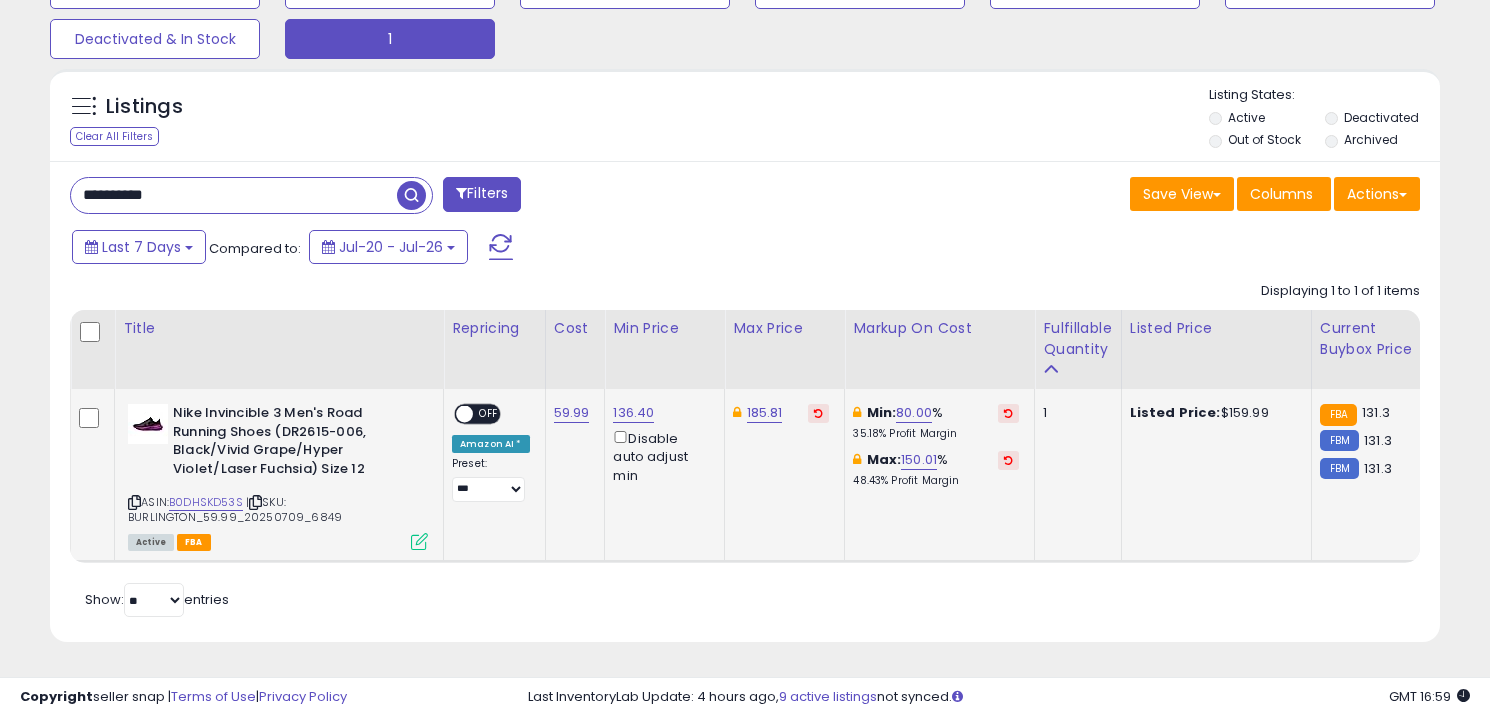 click on "ON   OFF" at bounding box center (455, 414) 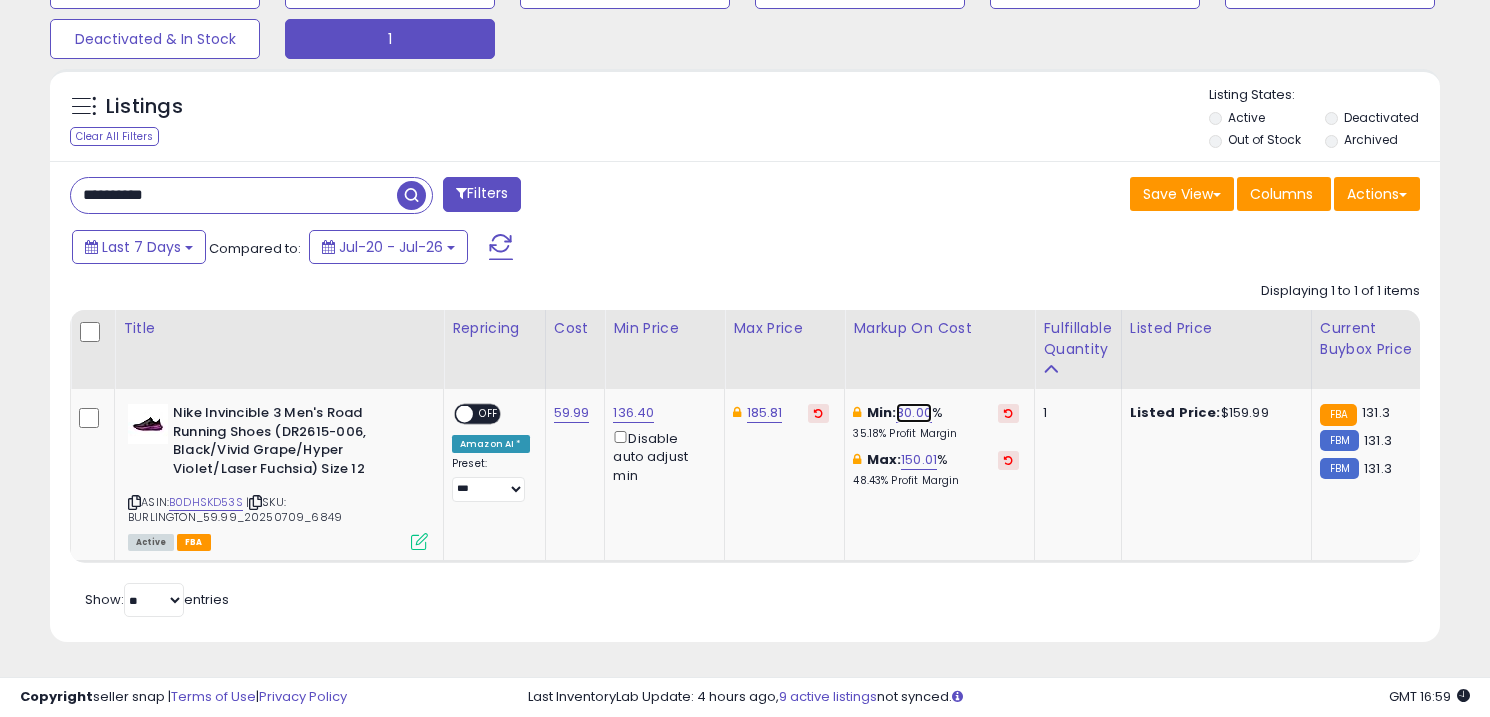 click on "80.00" at bounding box center (914, 413) 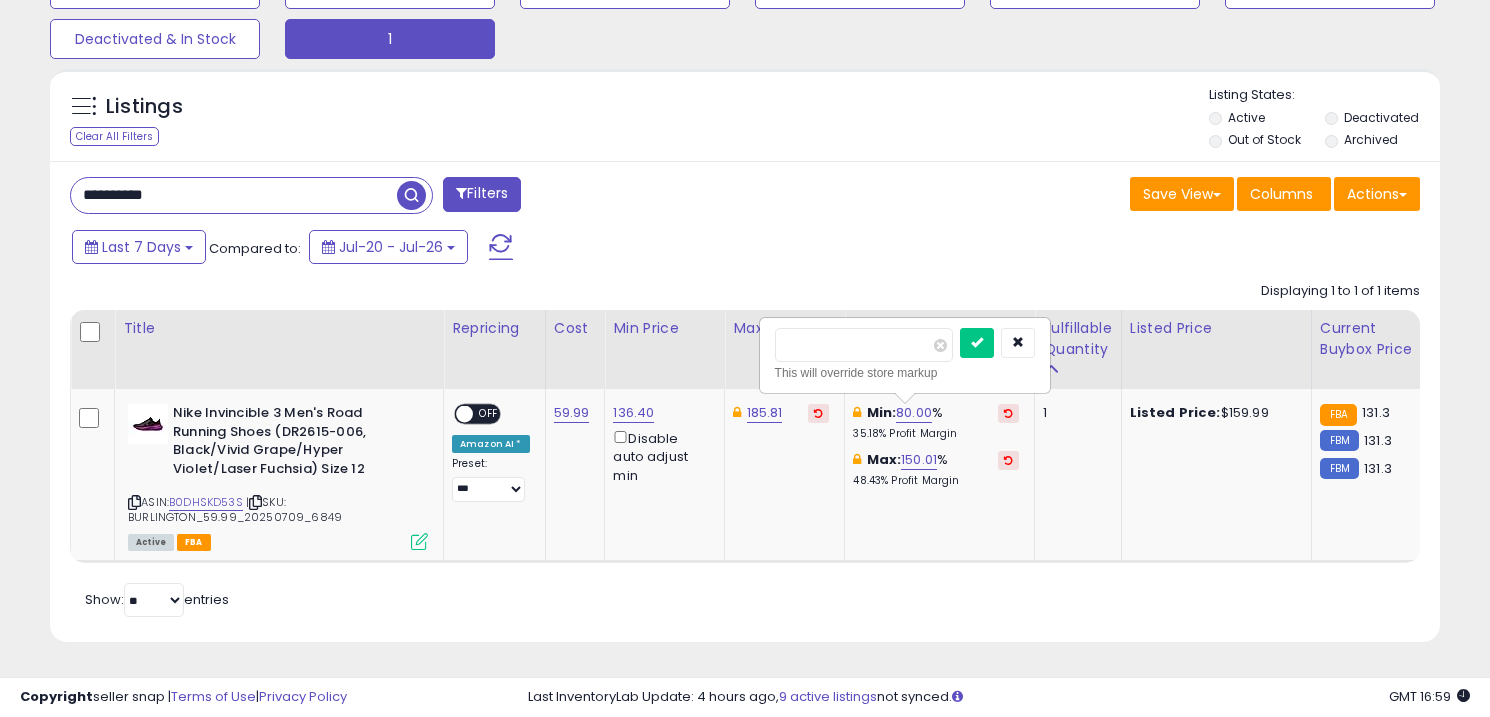 click on "*****" at bounding box center (864, 345) 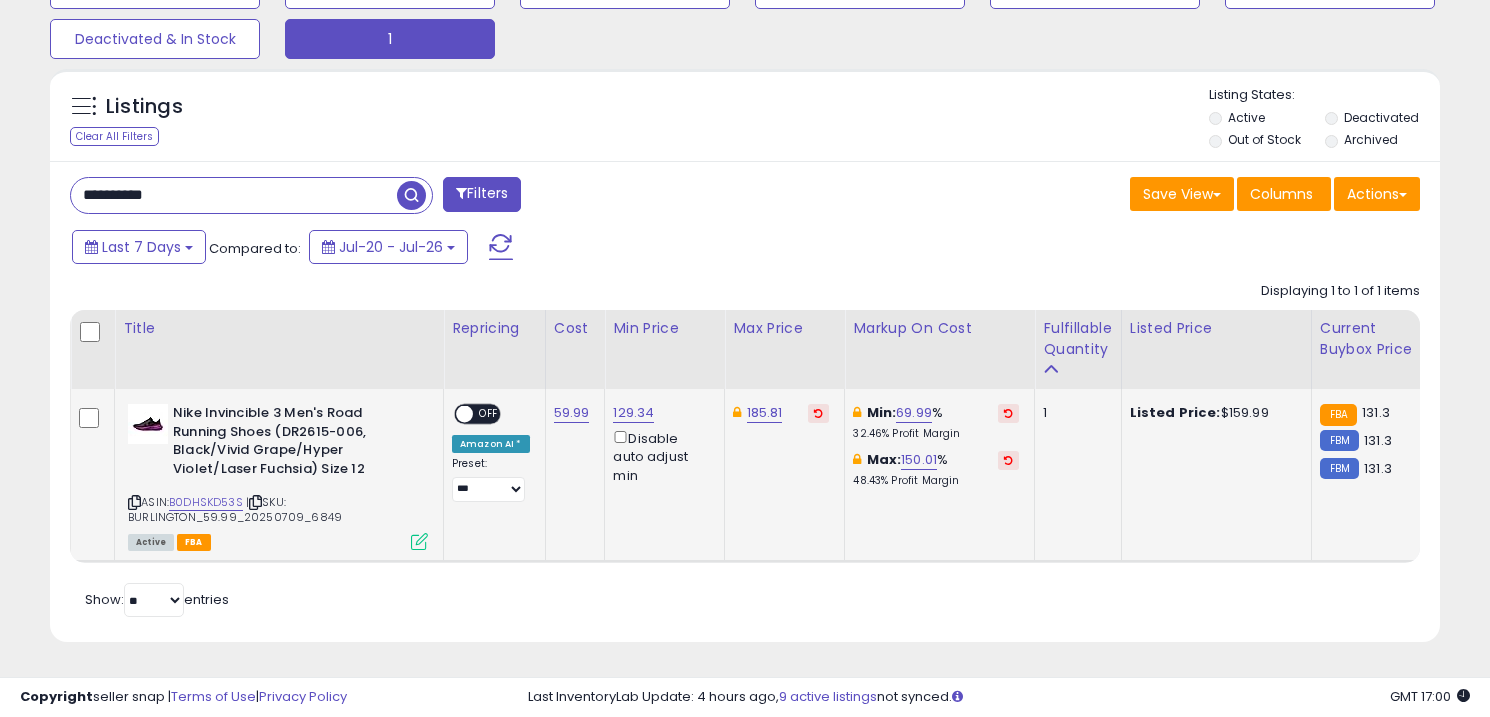 click on "OFF" at bounding box center (489, 414) 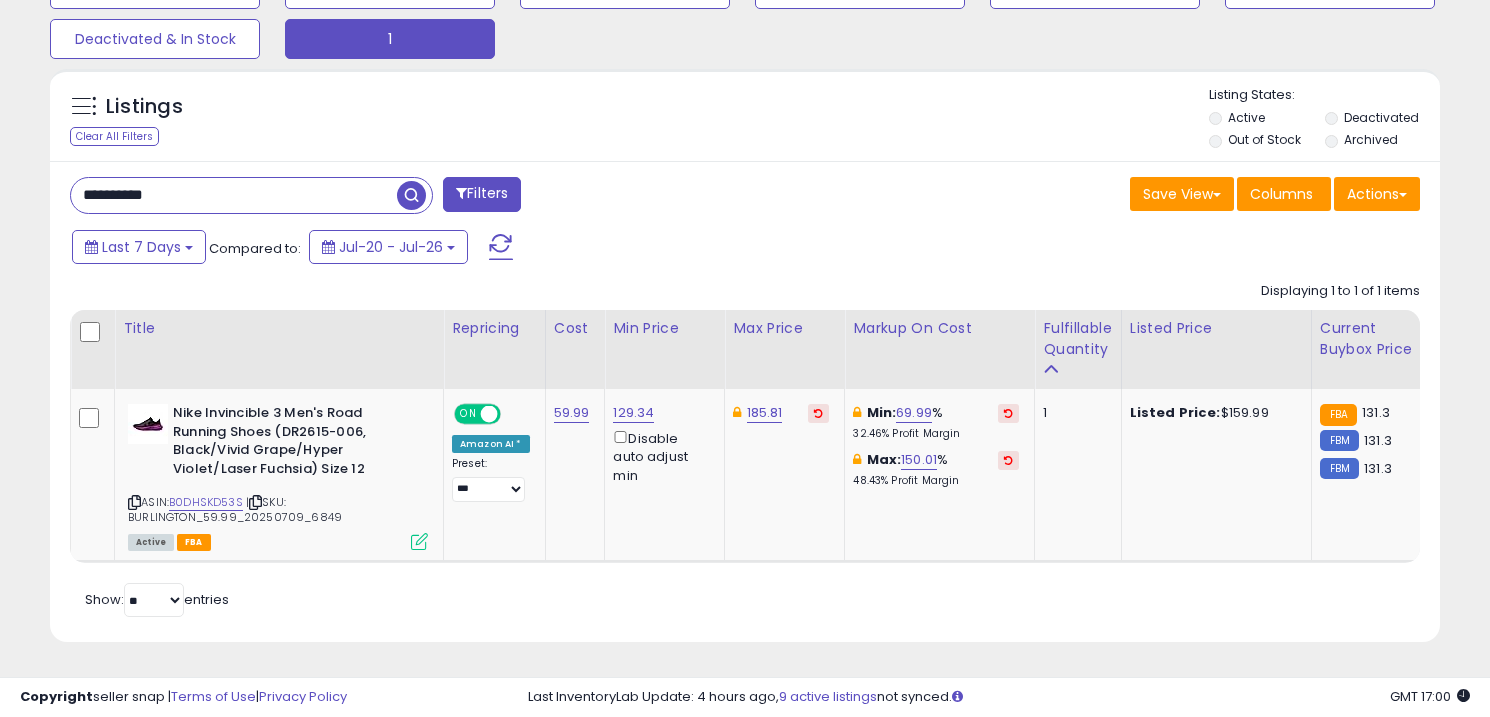 click on "**********" at bounding box center [234, 195] 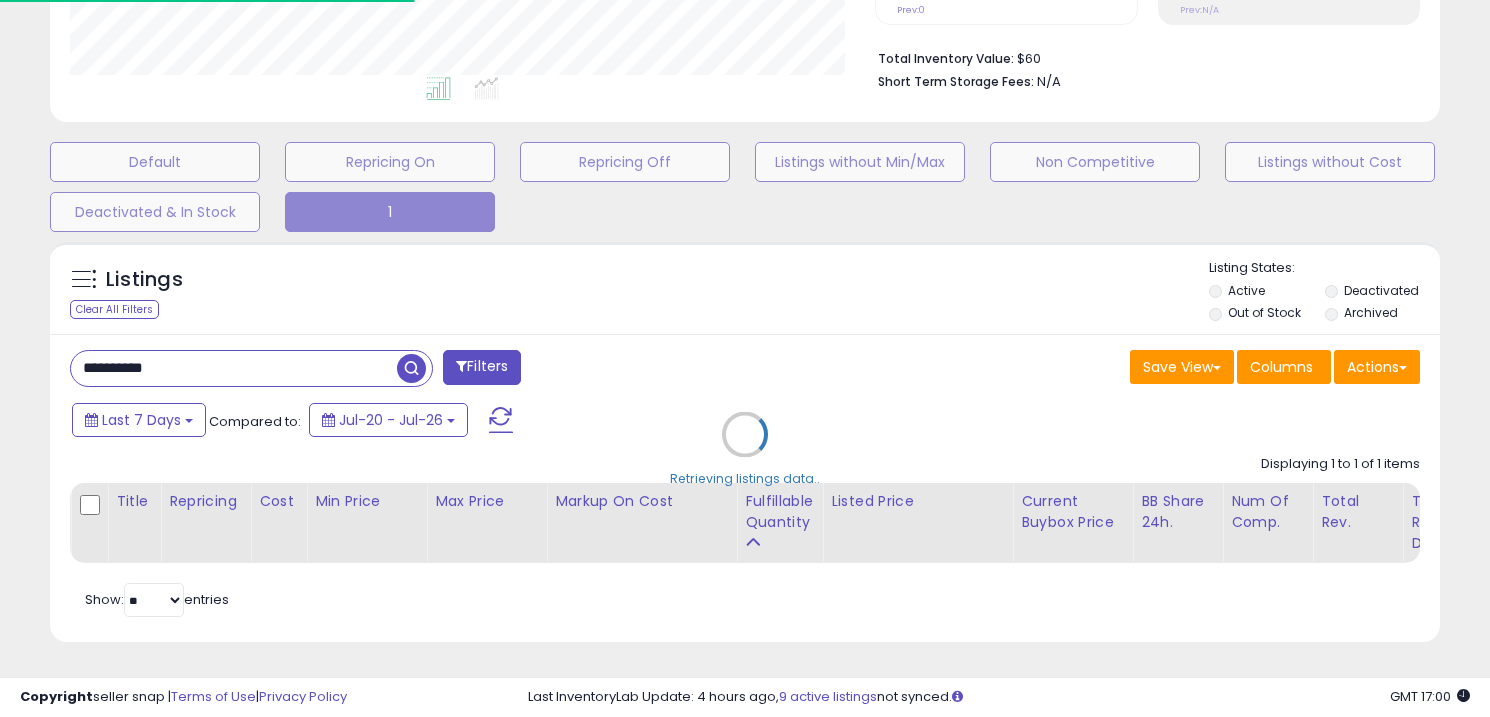 scroll, scrollTop: 643, scrollLeft: 0, axis: vertical 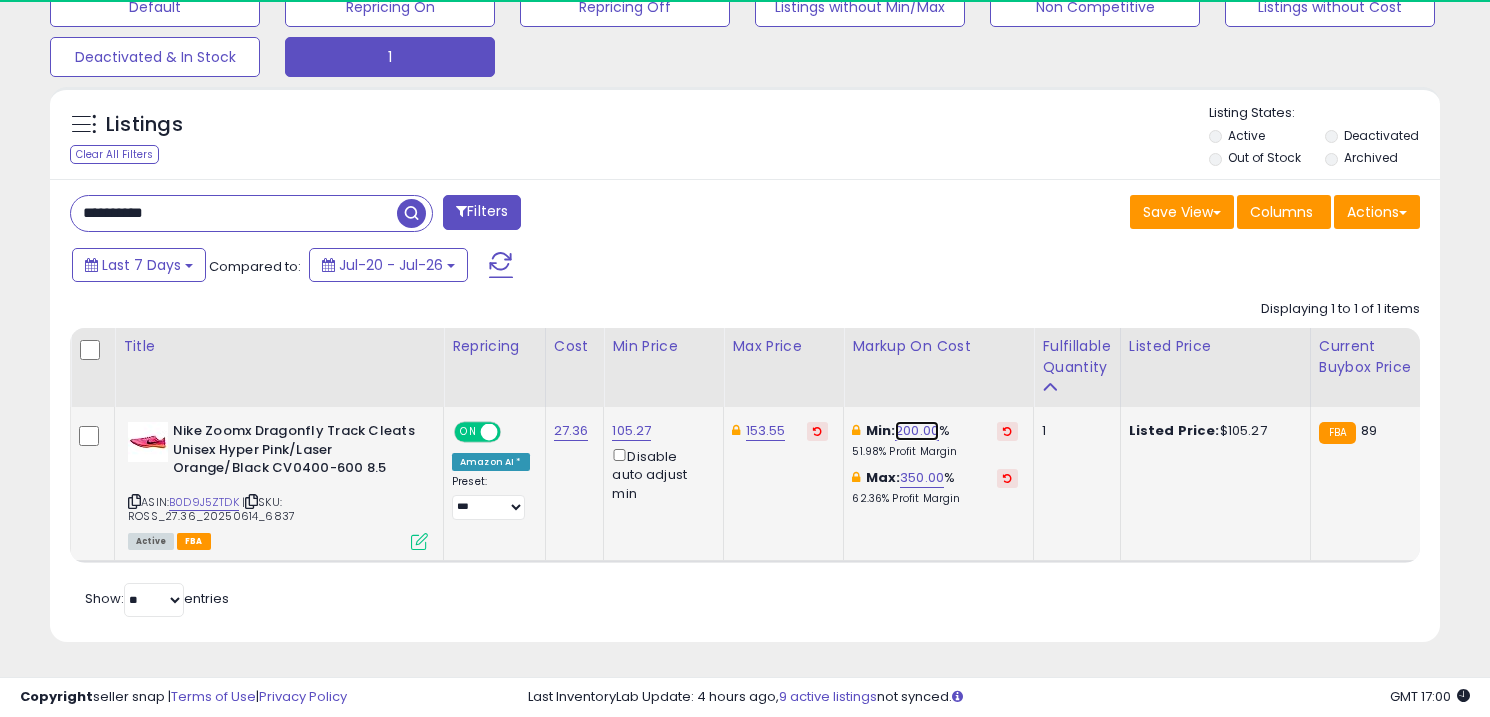 click on "200.00" at bounding box center [917, 431] 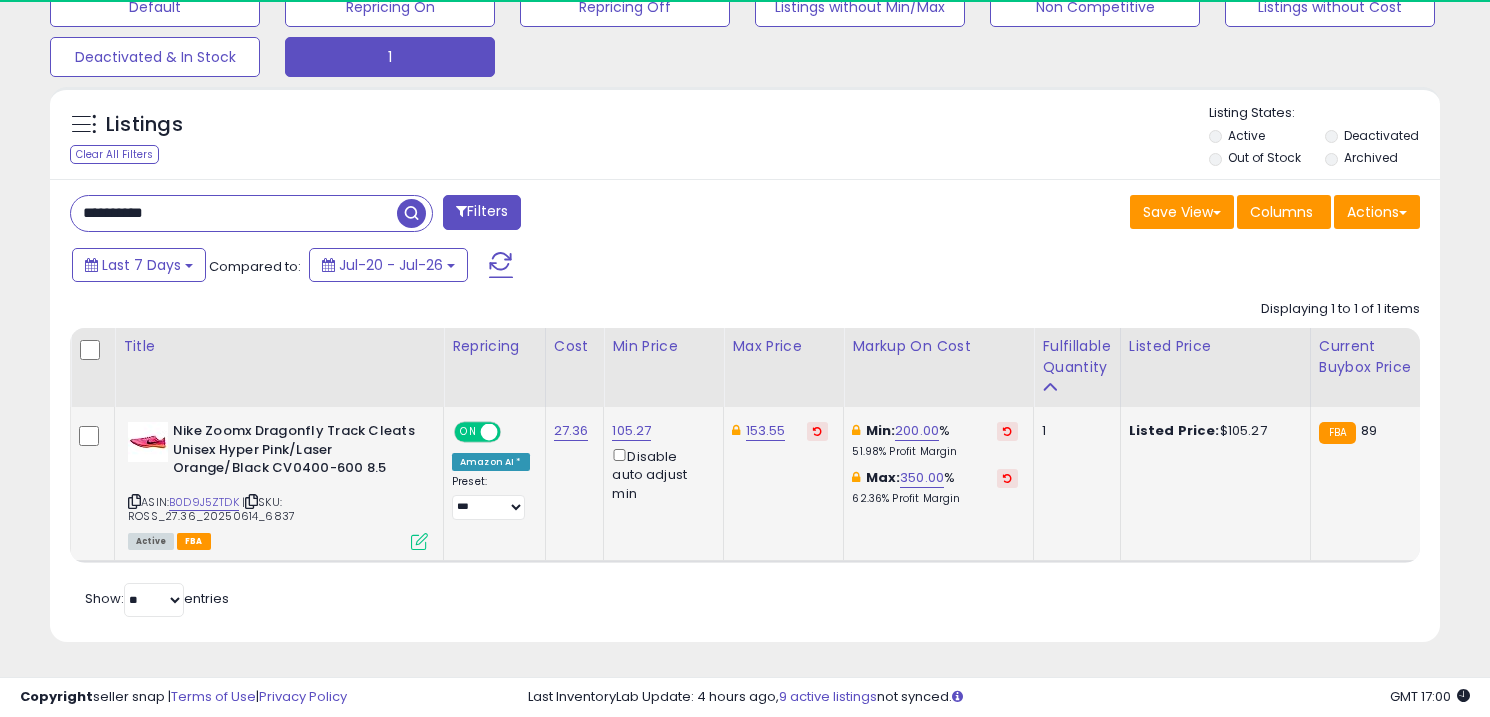 scroll, scrollTop: 999590, scrollLeft: 999195, axis: both 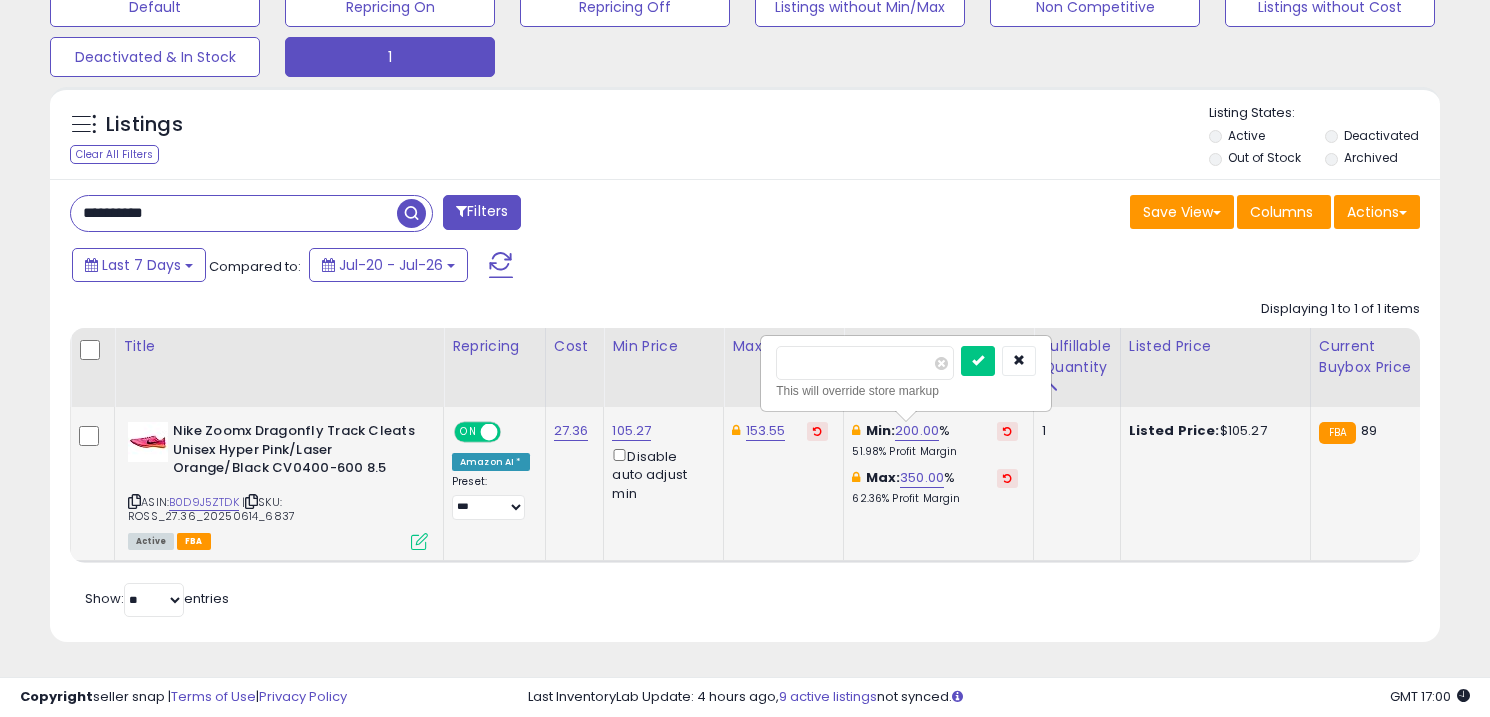 type on "***" 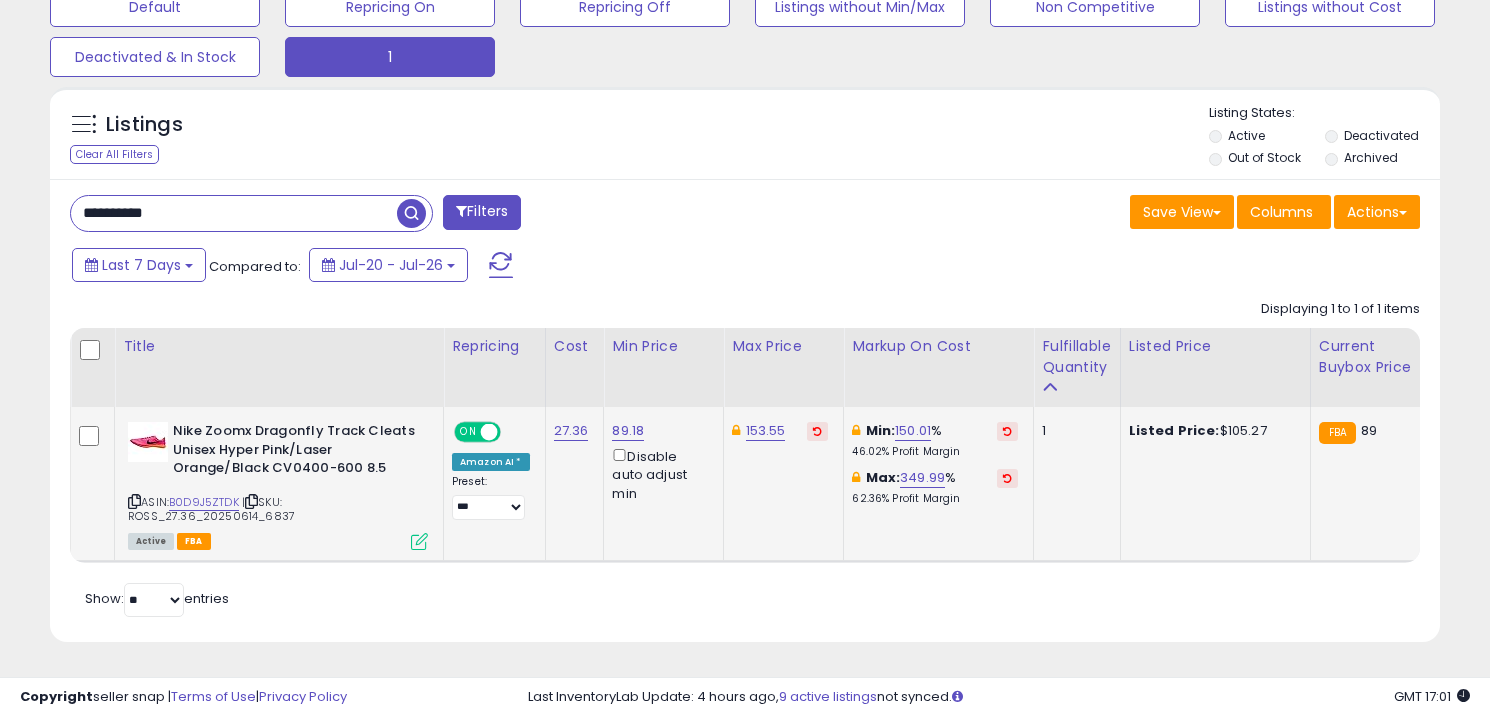 click on "**********" at bounding box center [234, 213] 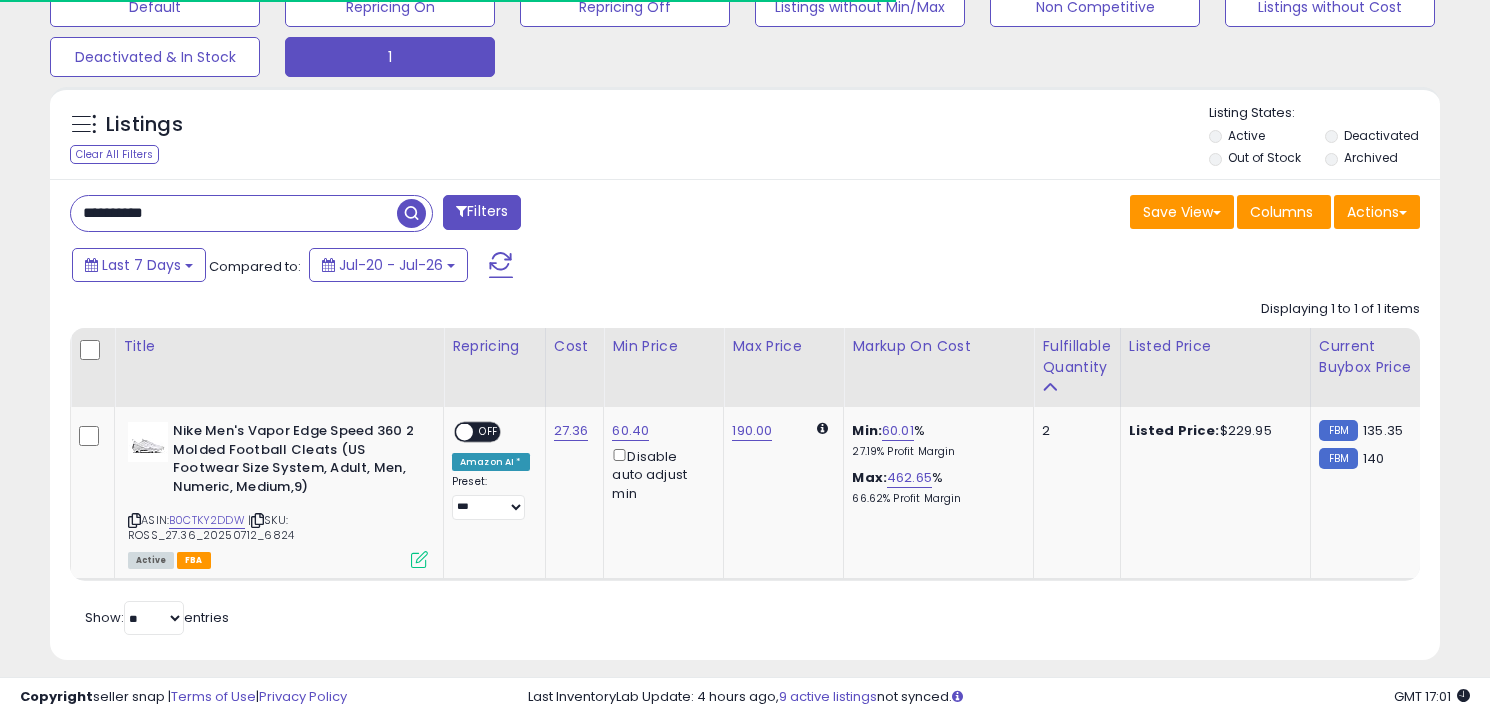 scroll, scrollTop: 662, scrollLeft: 0, axis: vertical 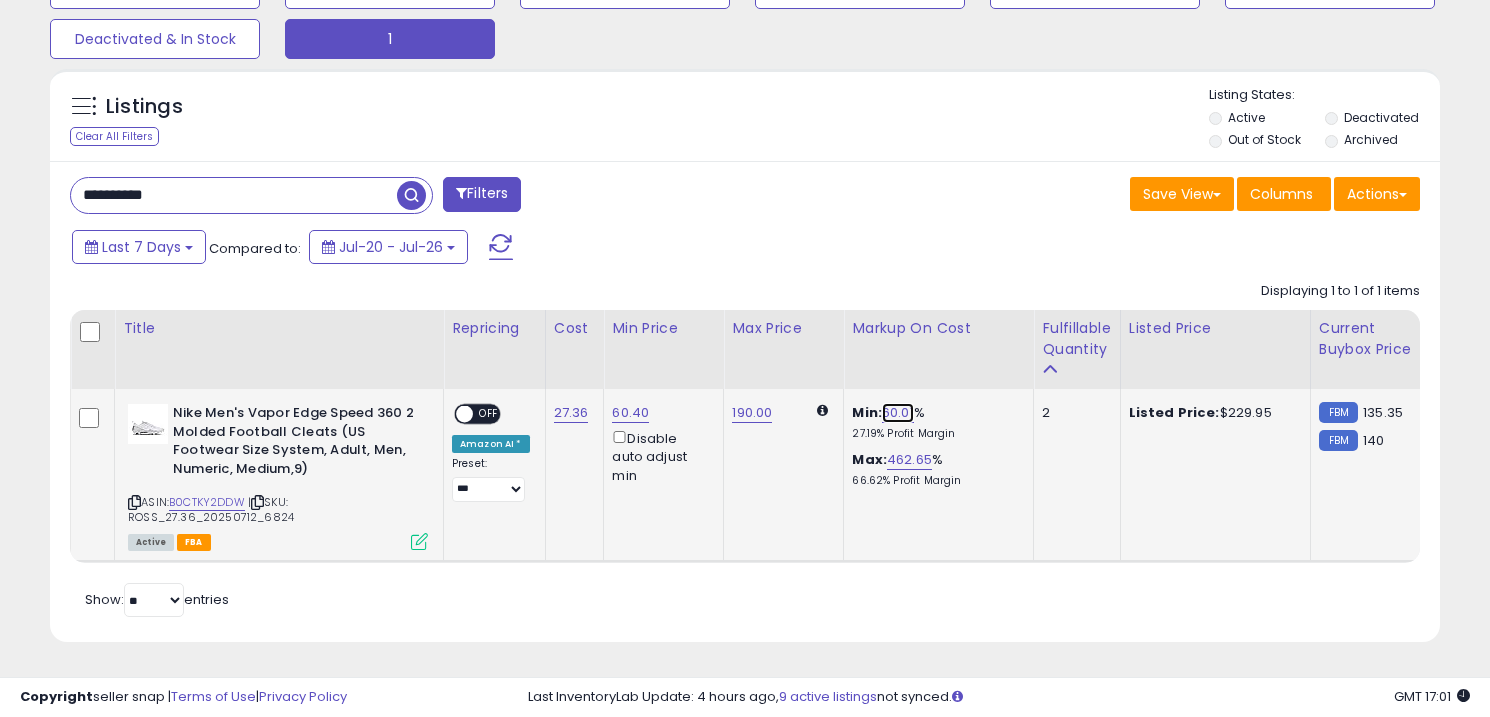click on "60.01" at bounding box center (898, 413) 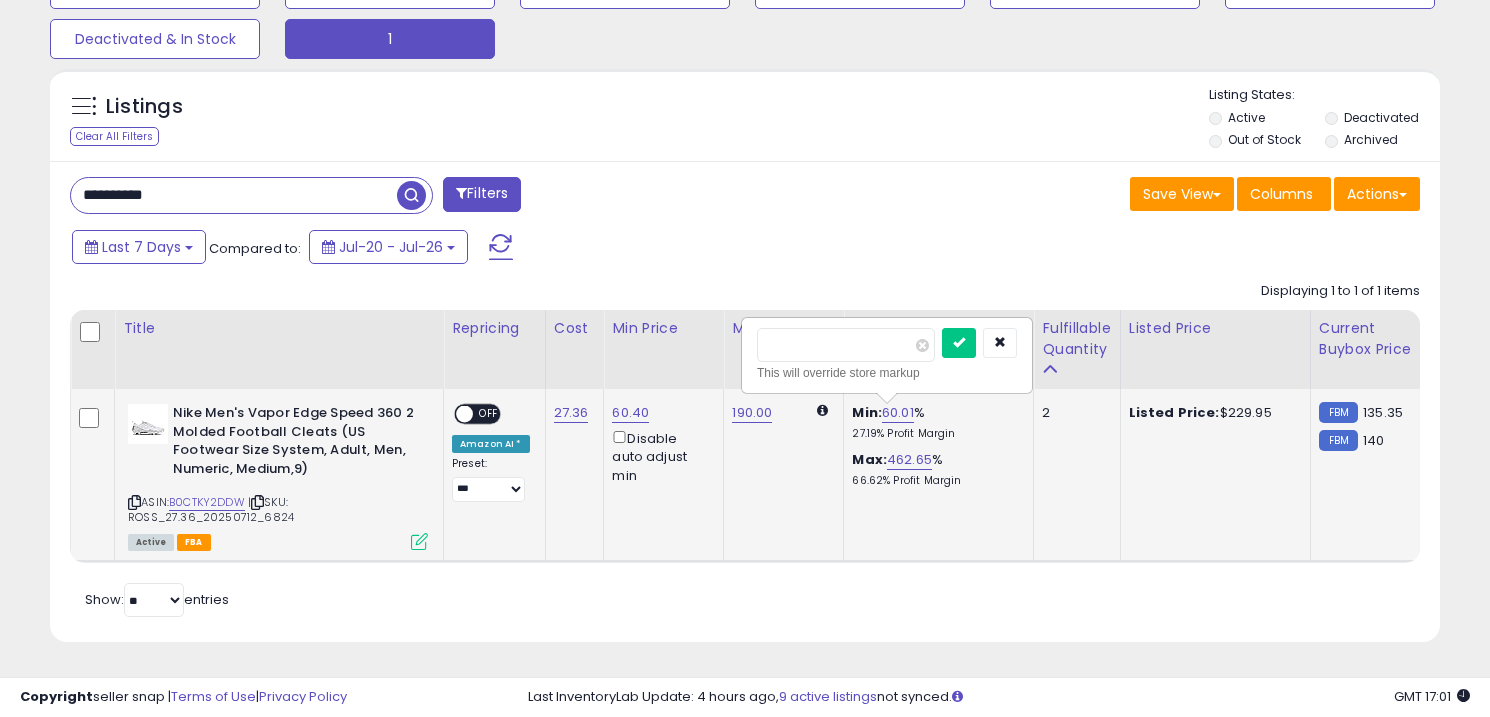click on "*****" at bounding box center [846, 345] 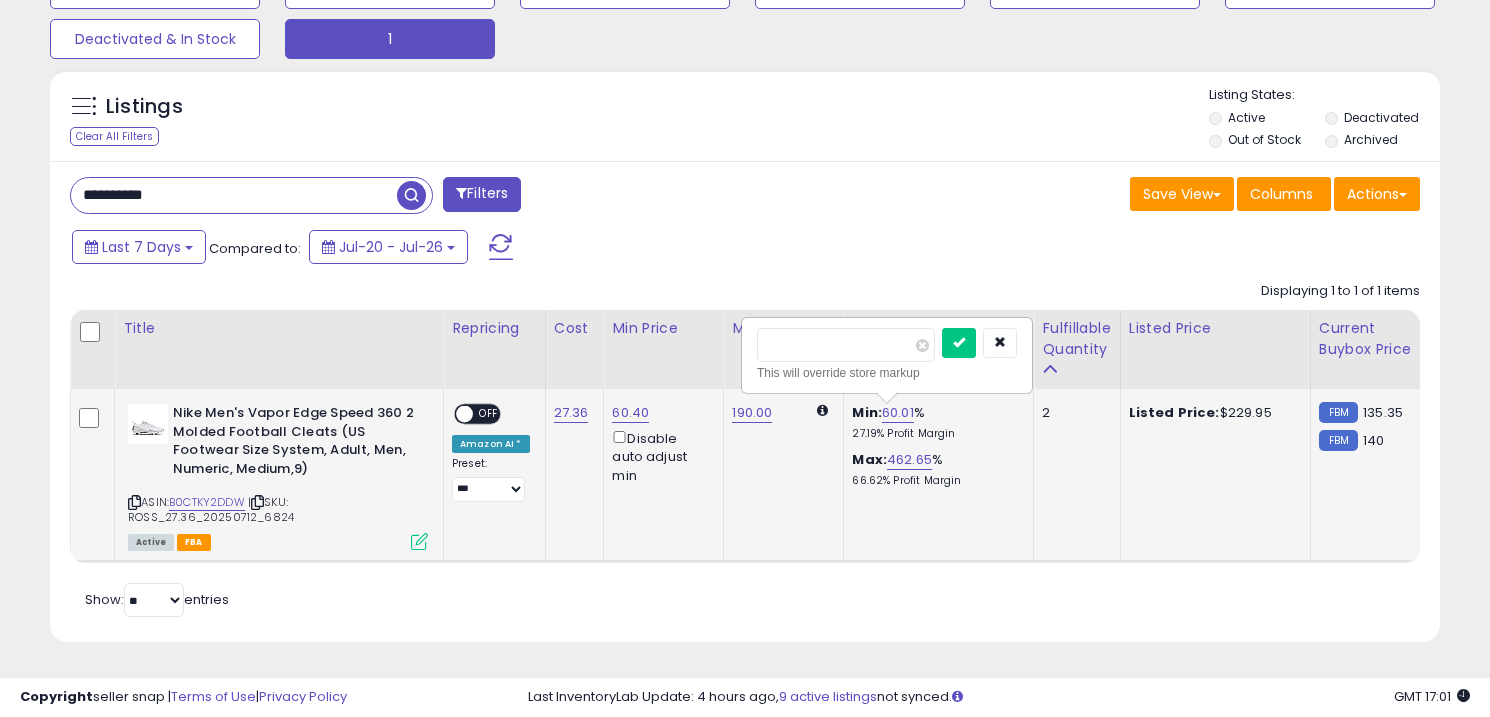 type on "***" 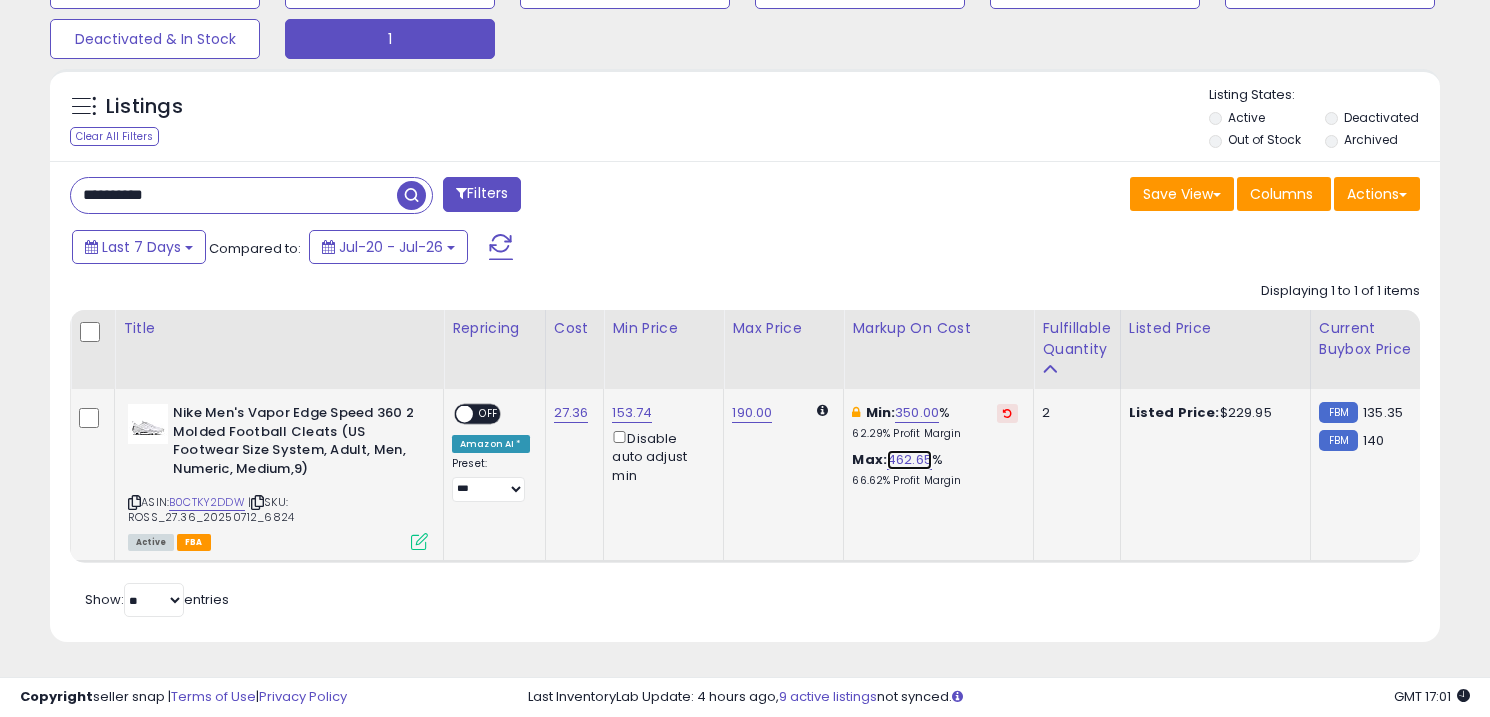 click on "462.65" at bounding box center [909, 460] 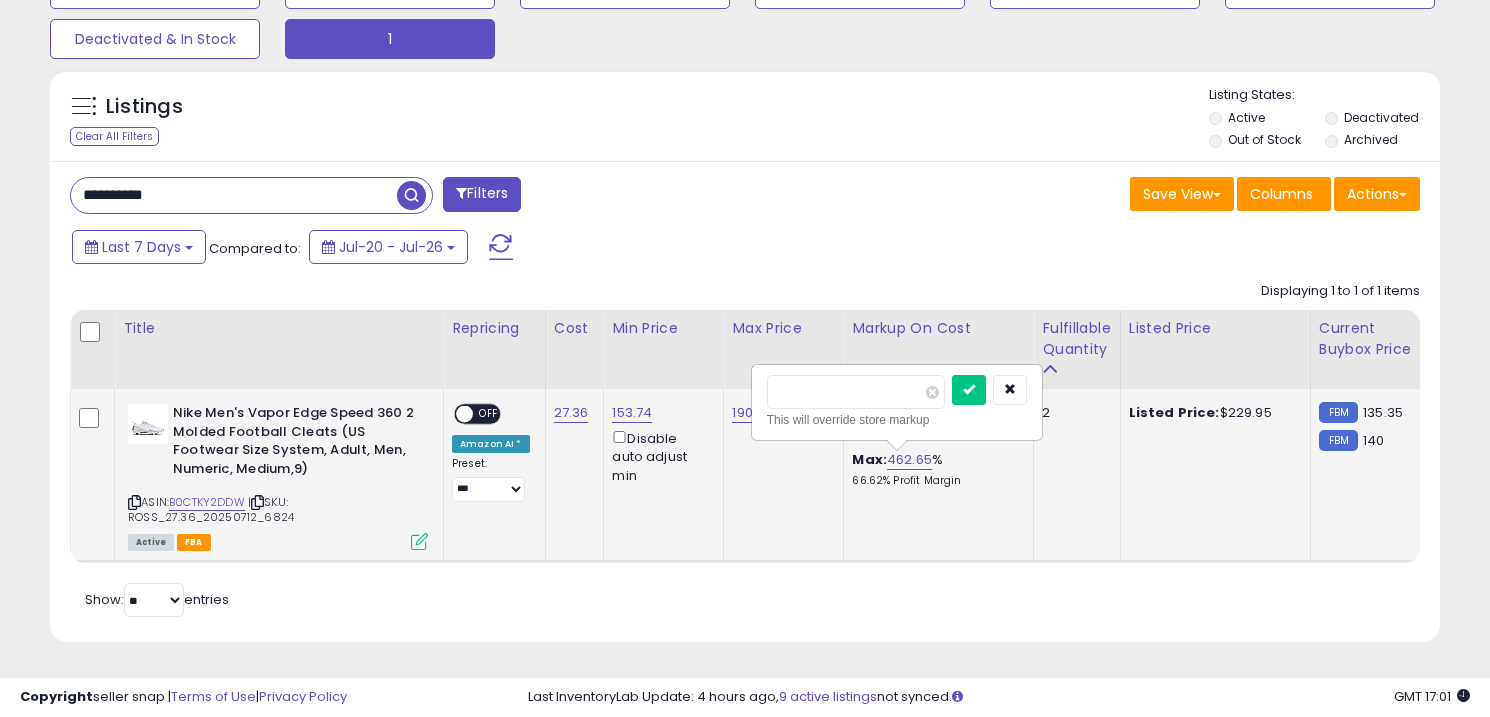 click on "******" at bounding box center [856, 392] 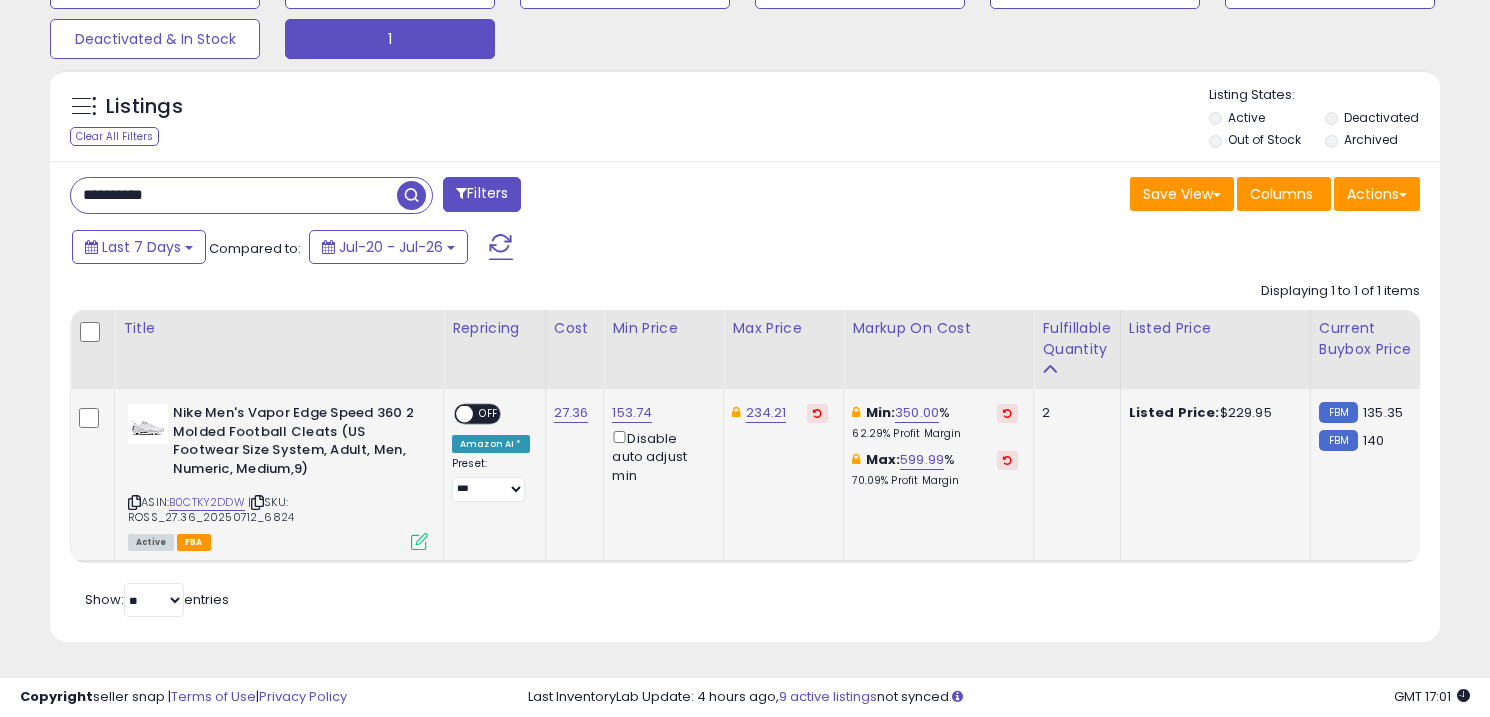 click on "OFF" at bounding box center [489, 414] 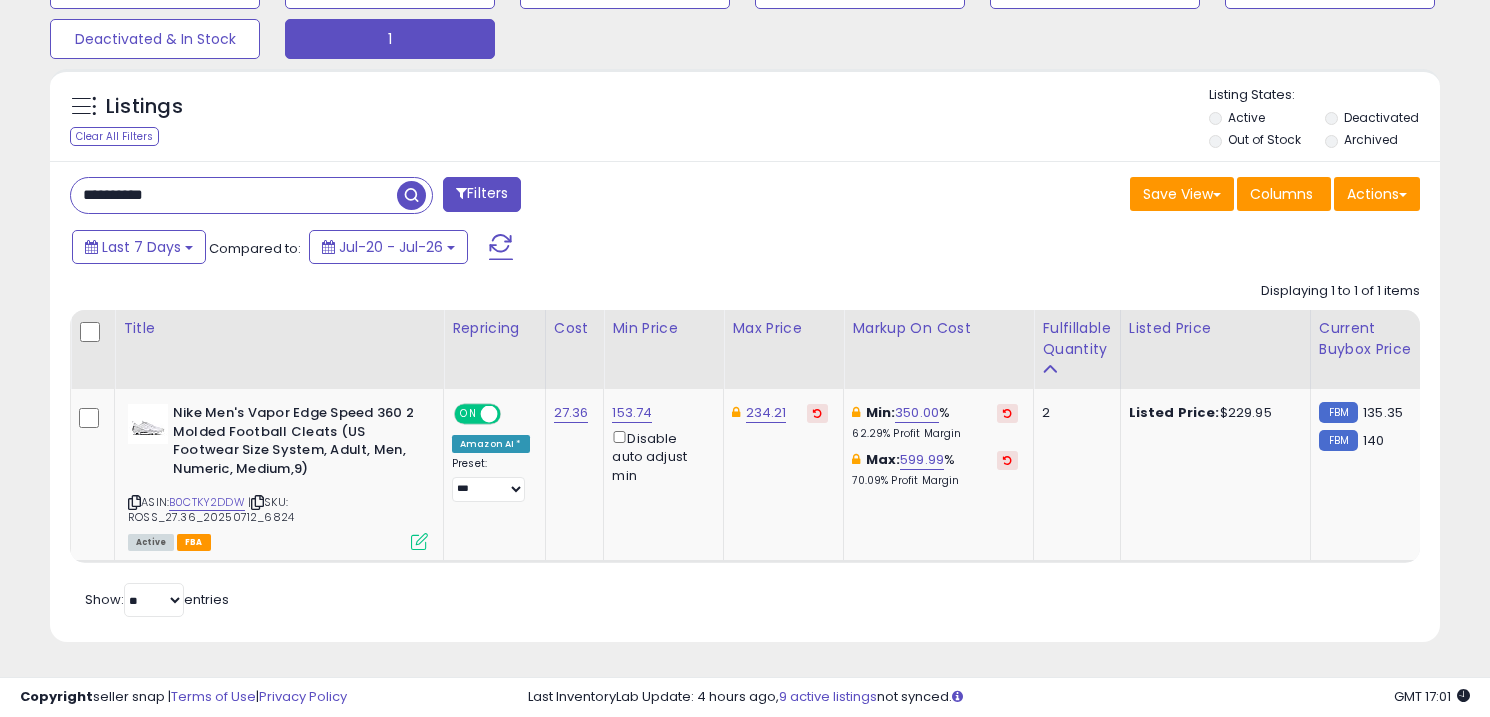 click on "**********" at bounding box center [234, 195] 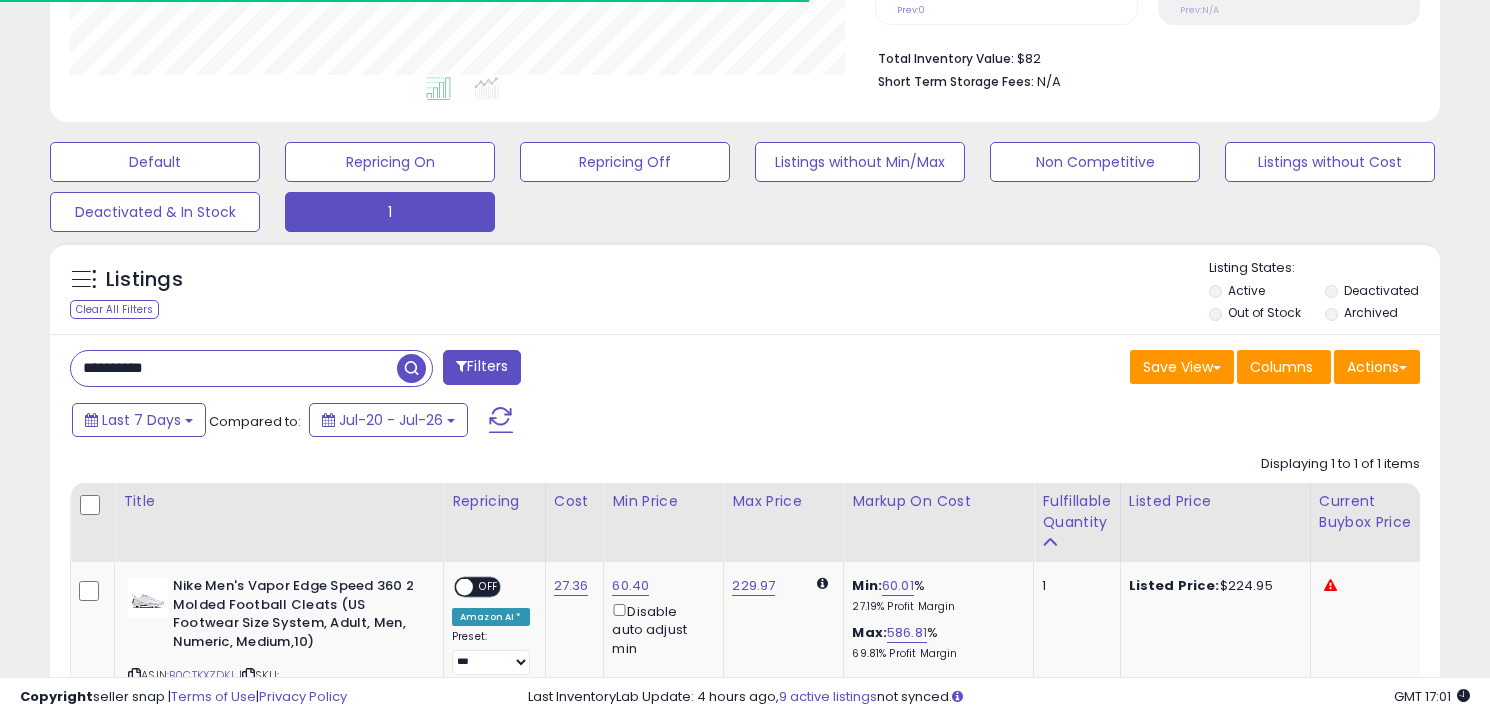 scroll, scrollTop: 662, scrollLeft: 0, axis: vertical 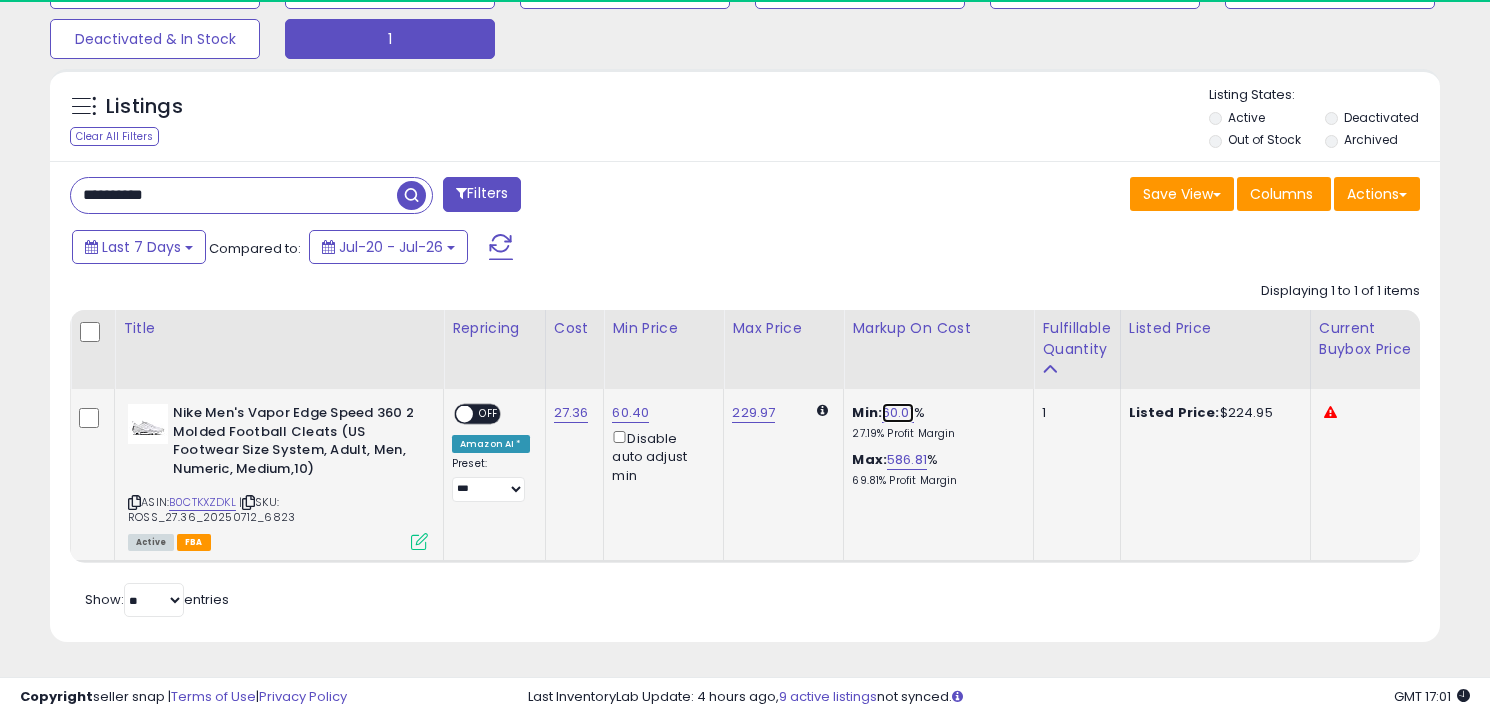 click on "60.01" at bounding box center [898, 413] 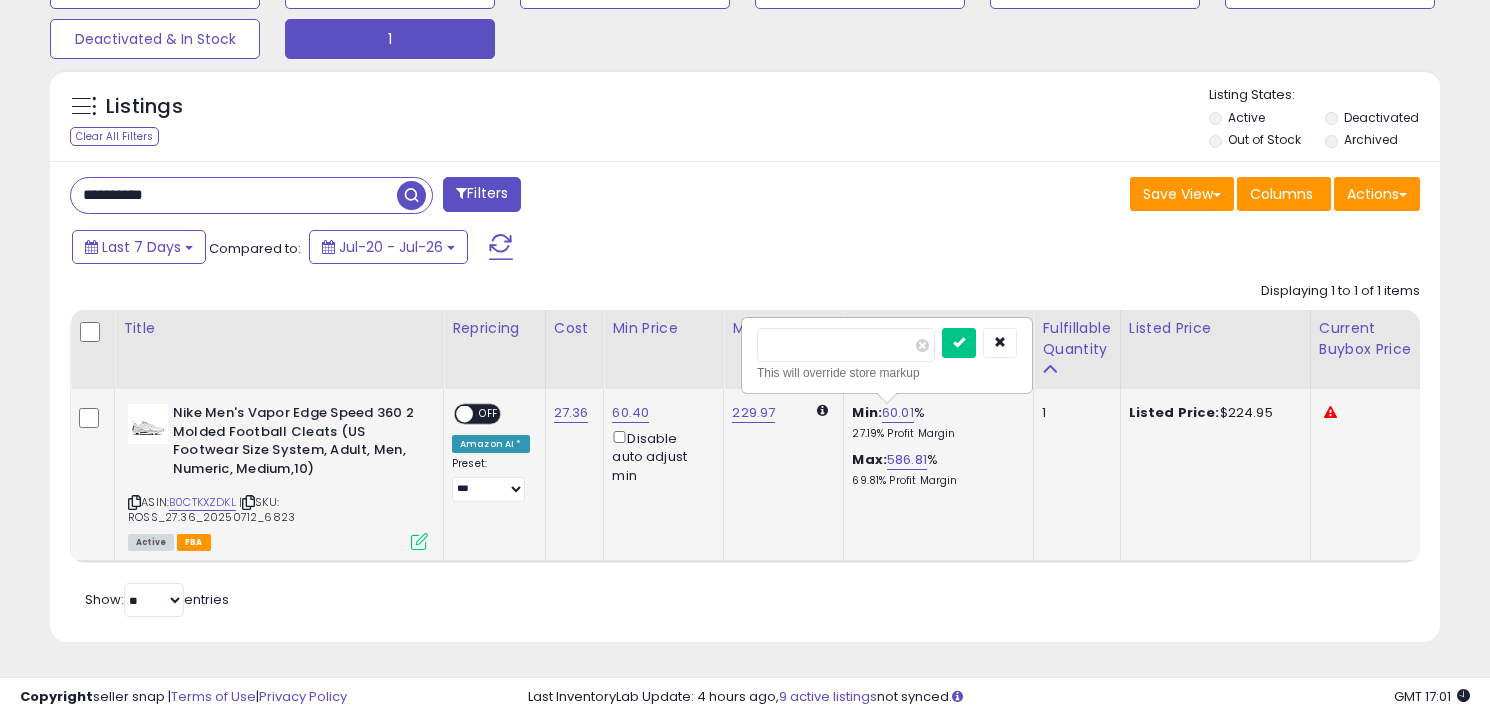 click on "*****" at bounding box center (846, 345) 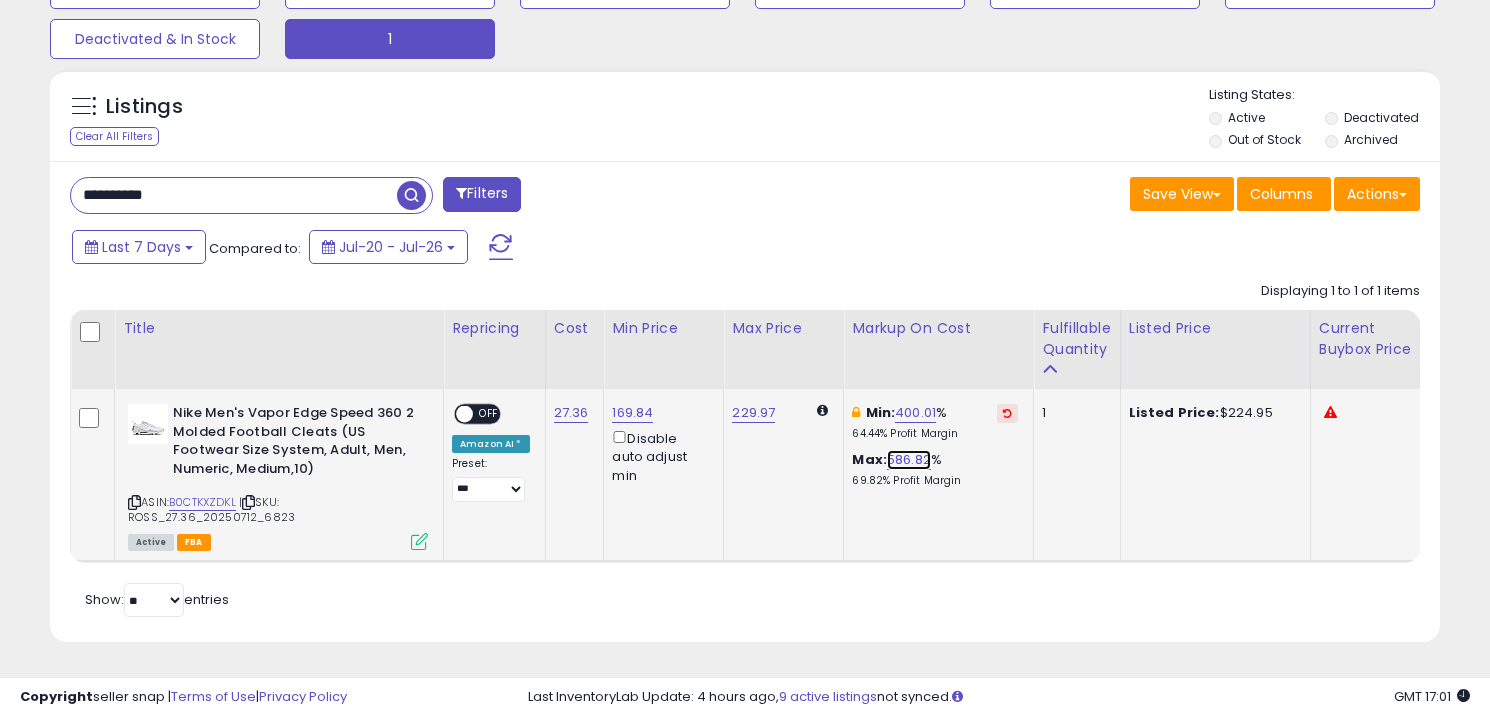 click on "586.82" at bounding box center [909, 460] 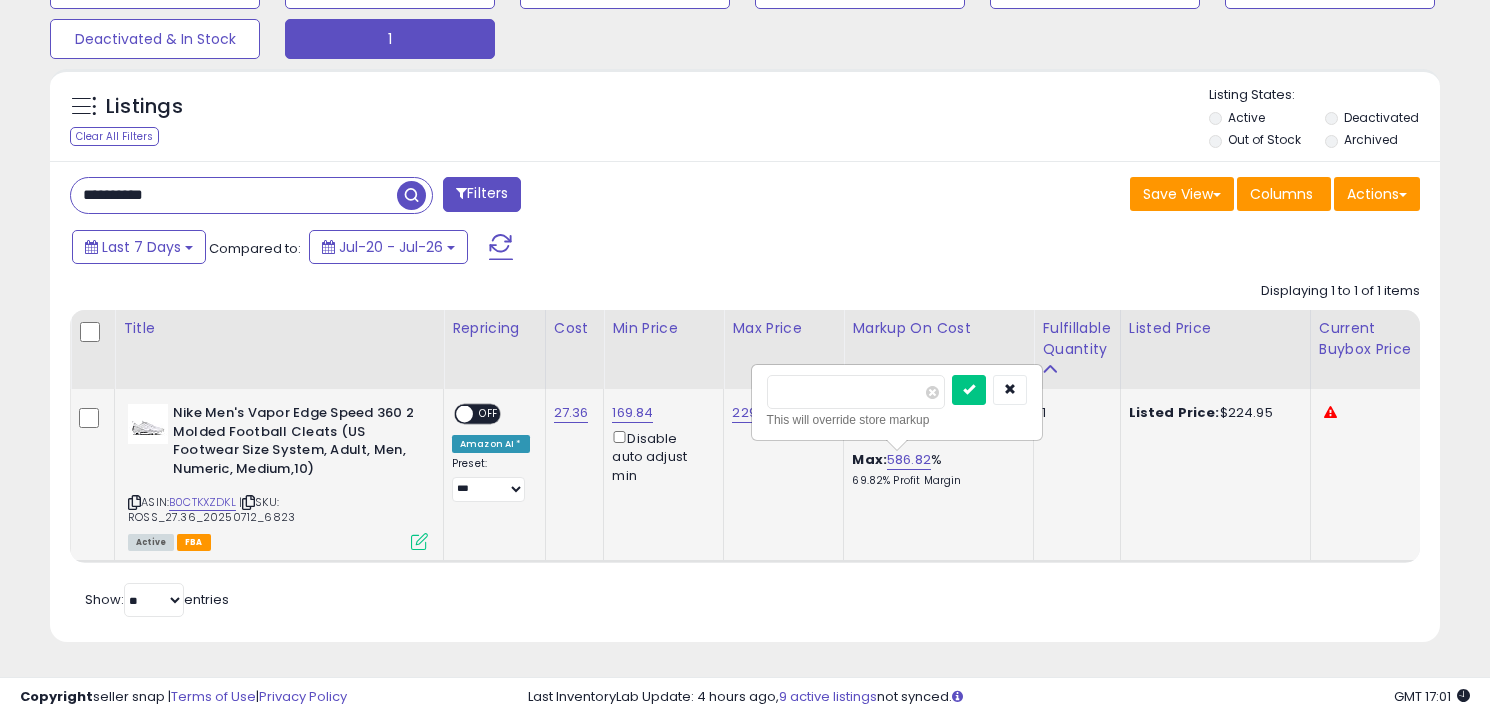 click on "229.97" 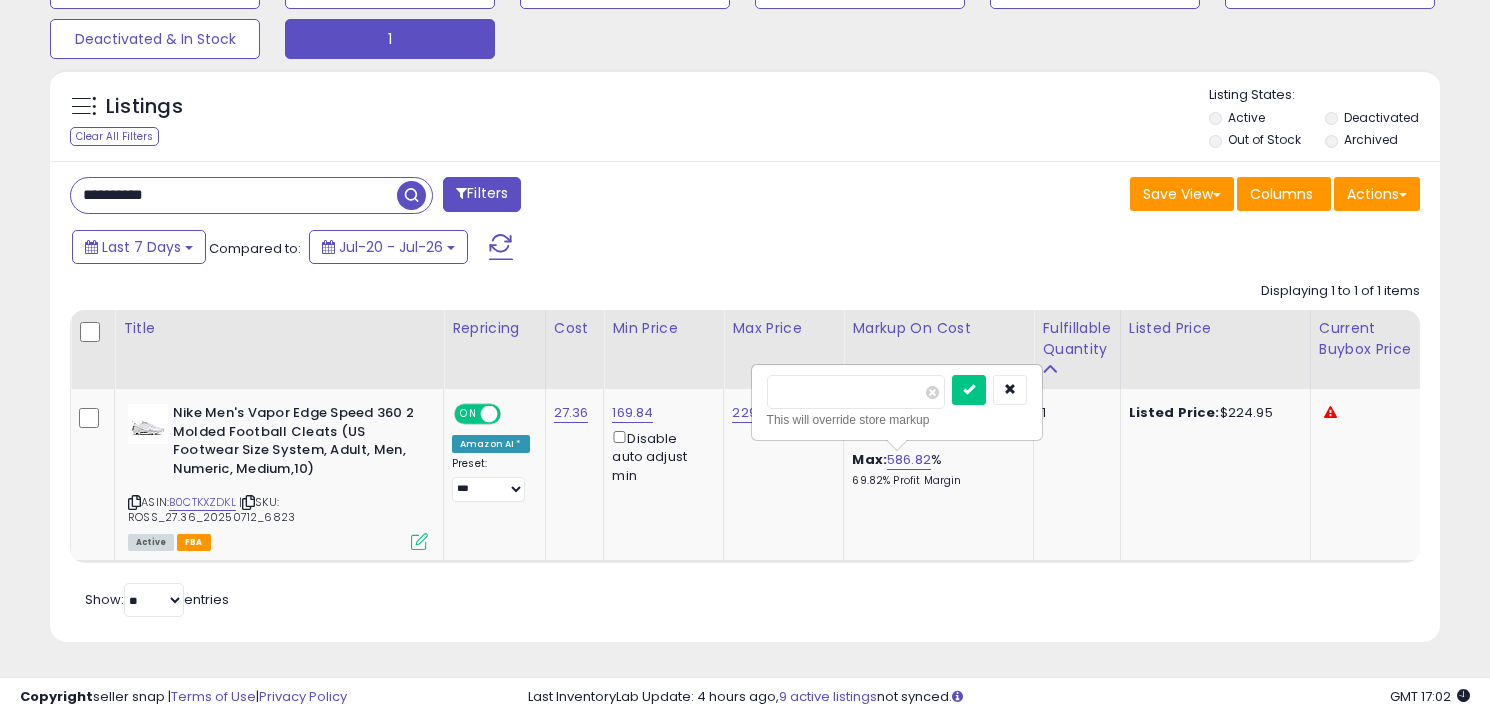 click on "**********" at bounding box center (234, 195) 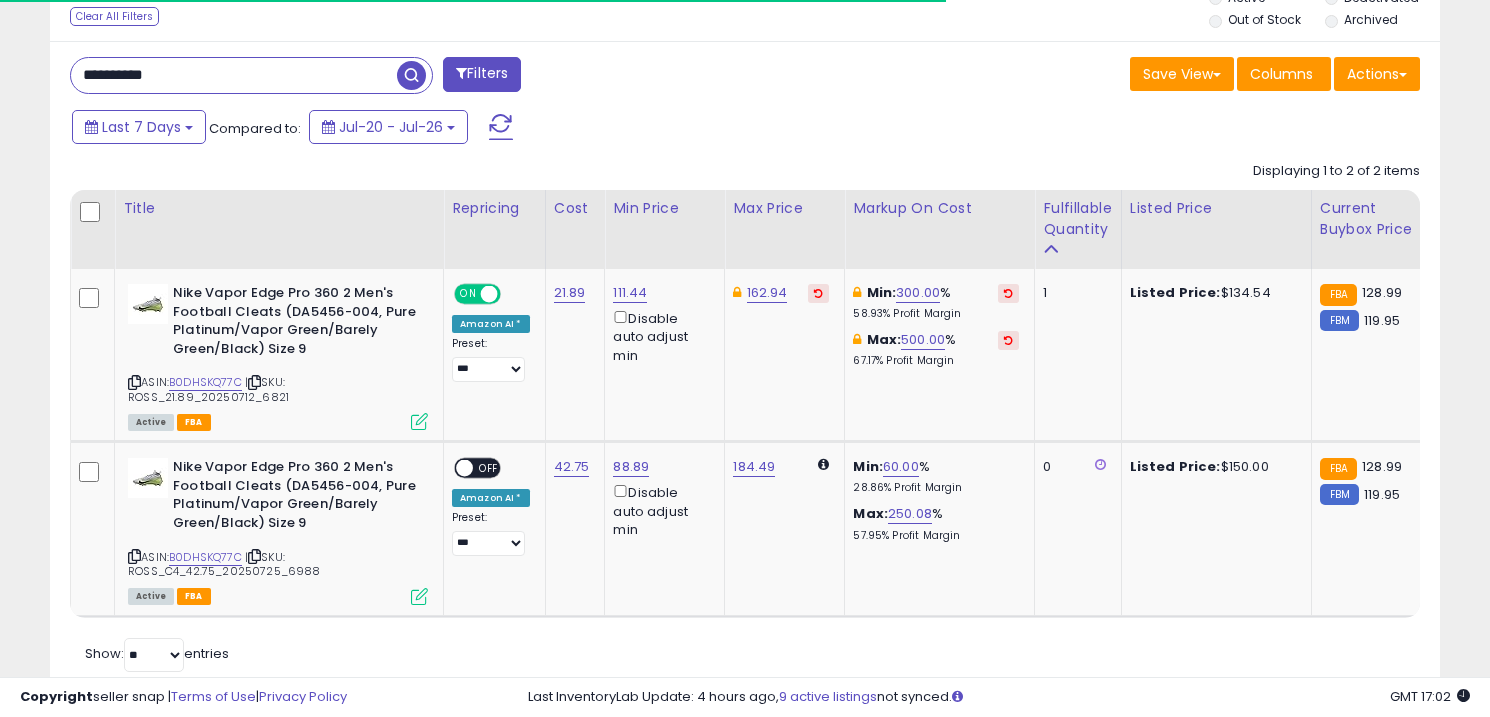 scroll, scrollTop: 803, scrollLeft: 0, axis: vertical 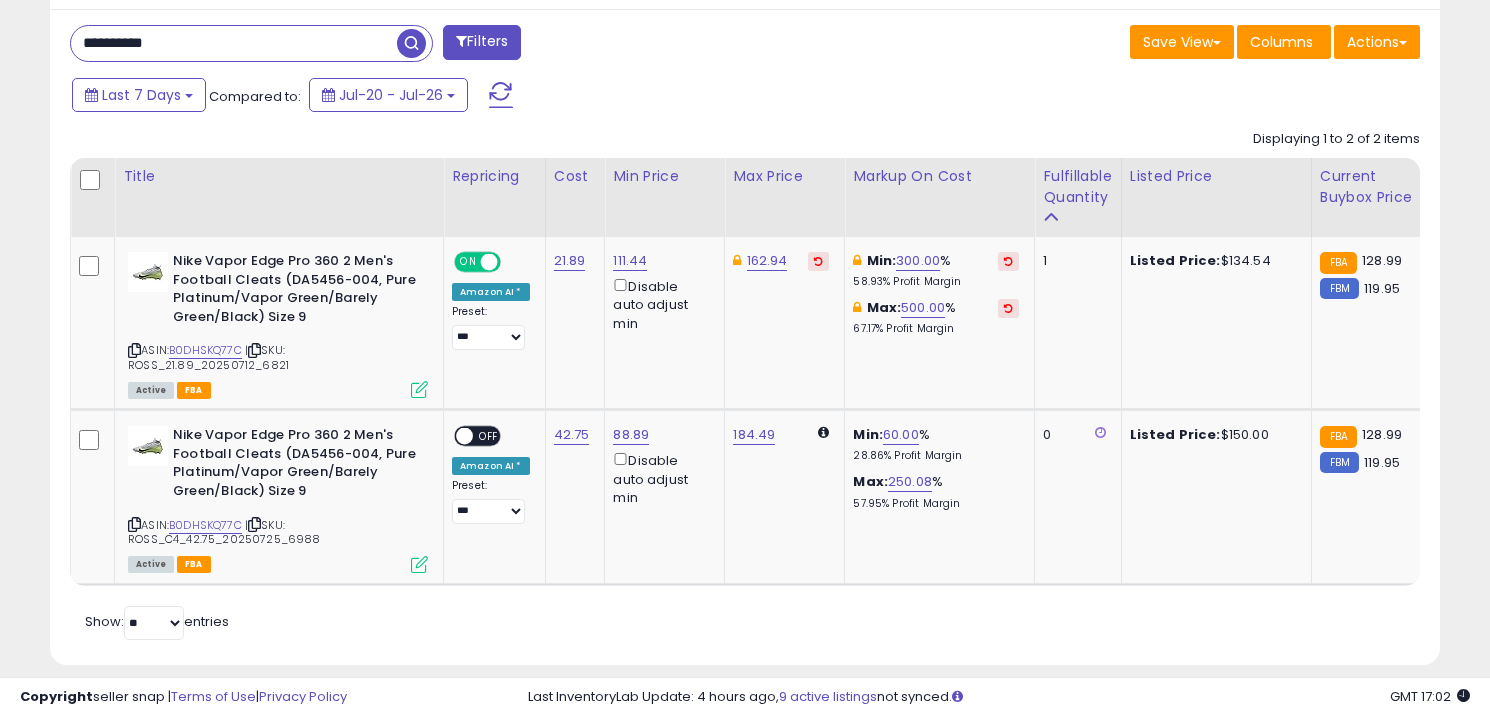 click on "**********" at bounding box center [234, 43] 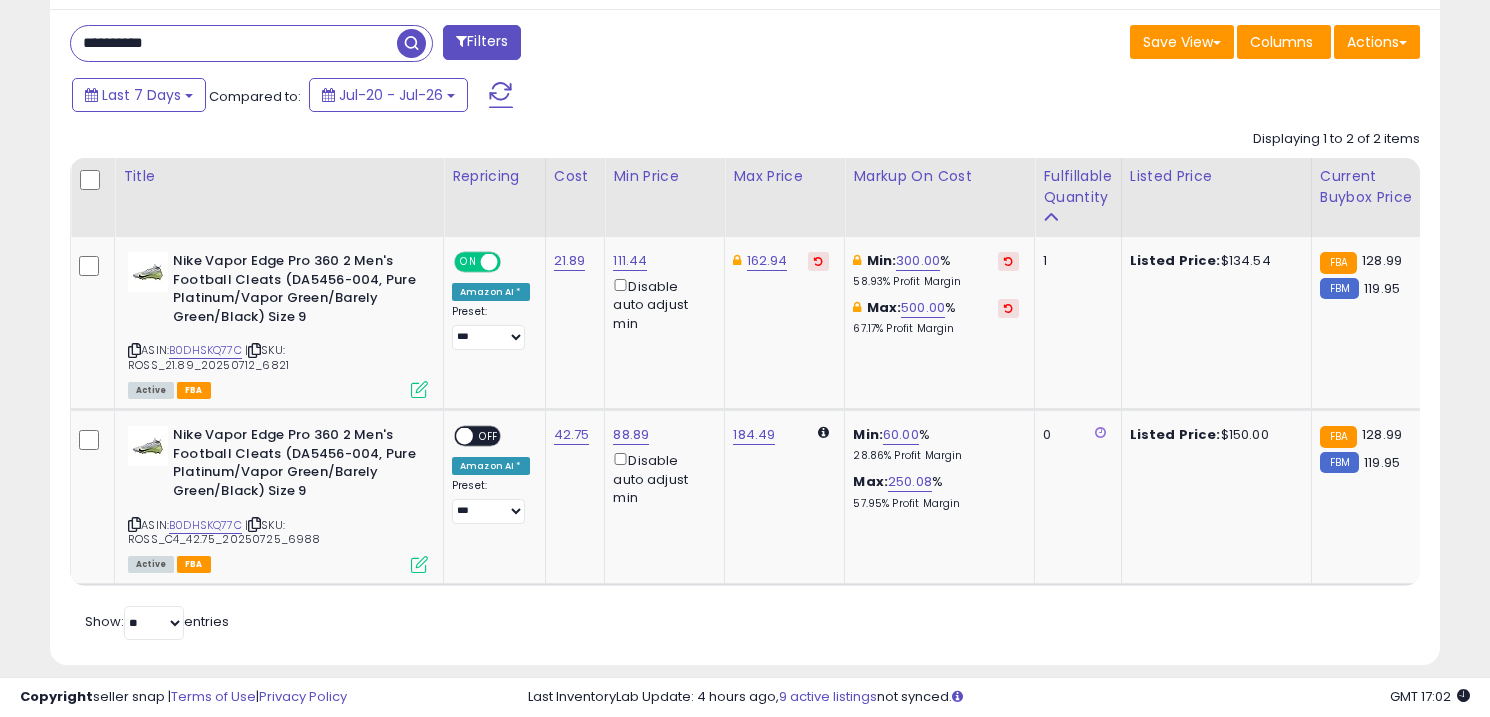 click on "**********" at bounding box center [234, 43] 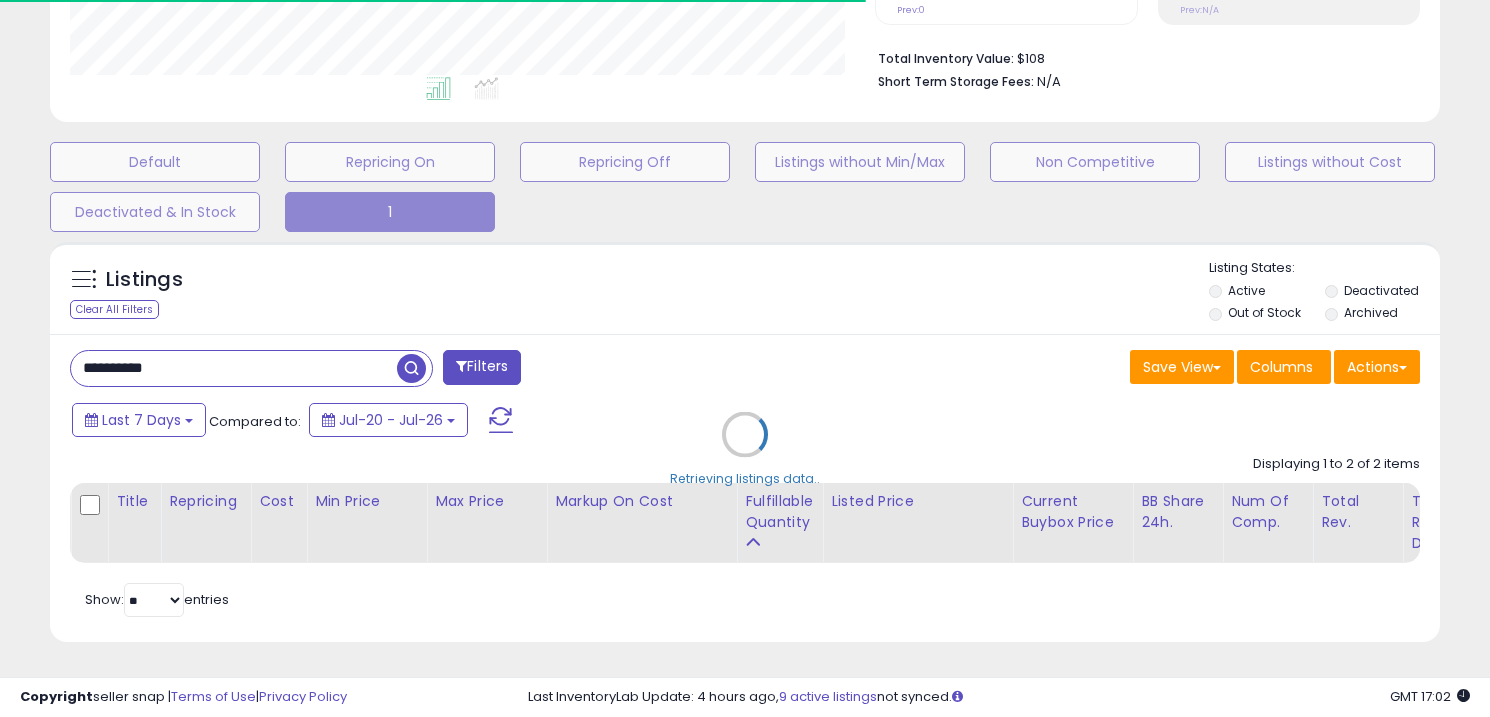 scroll, scrollTop: 813, scrollLeft: 0, axis: vertical 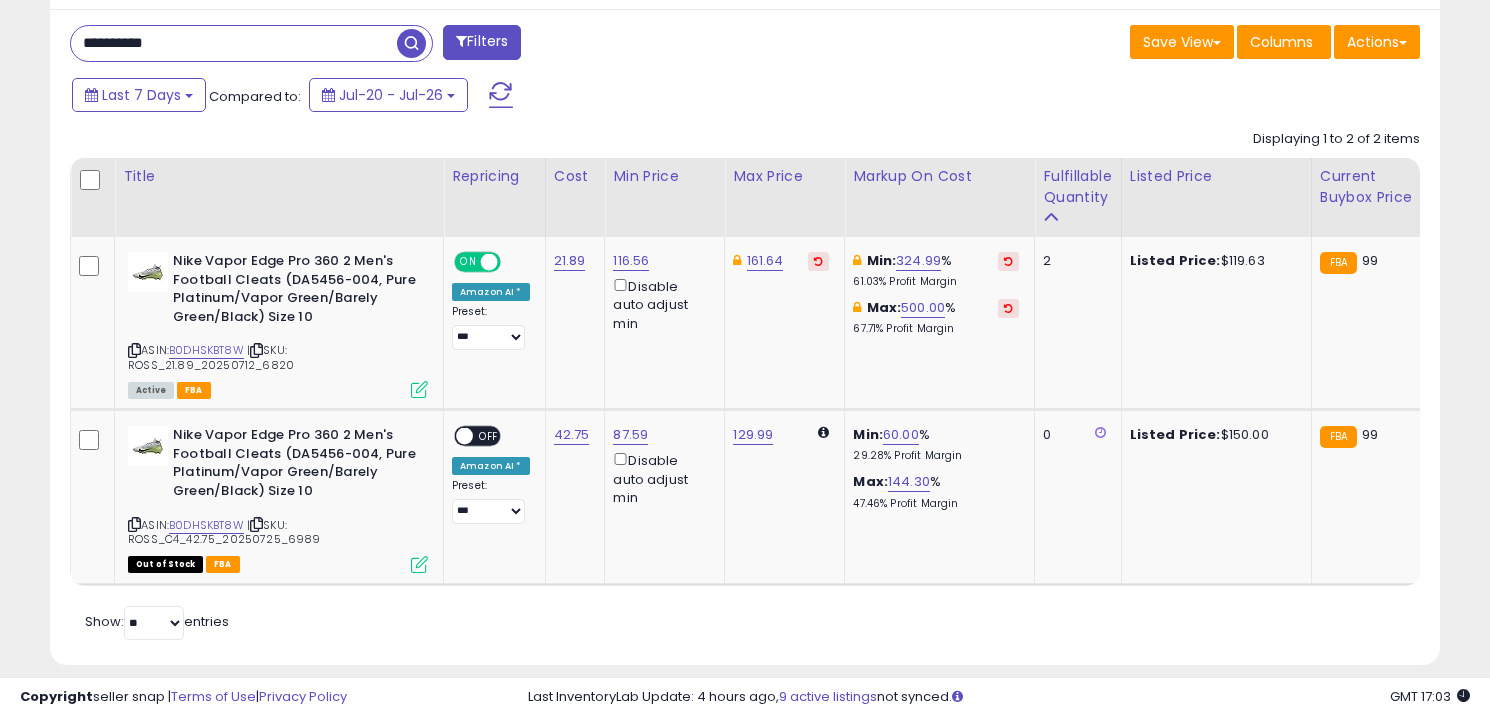 click on "**********" at bounding box center (234, 43) 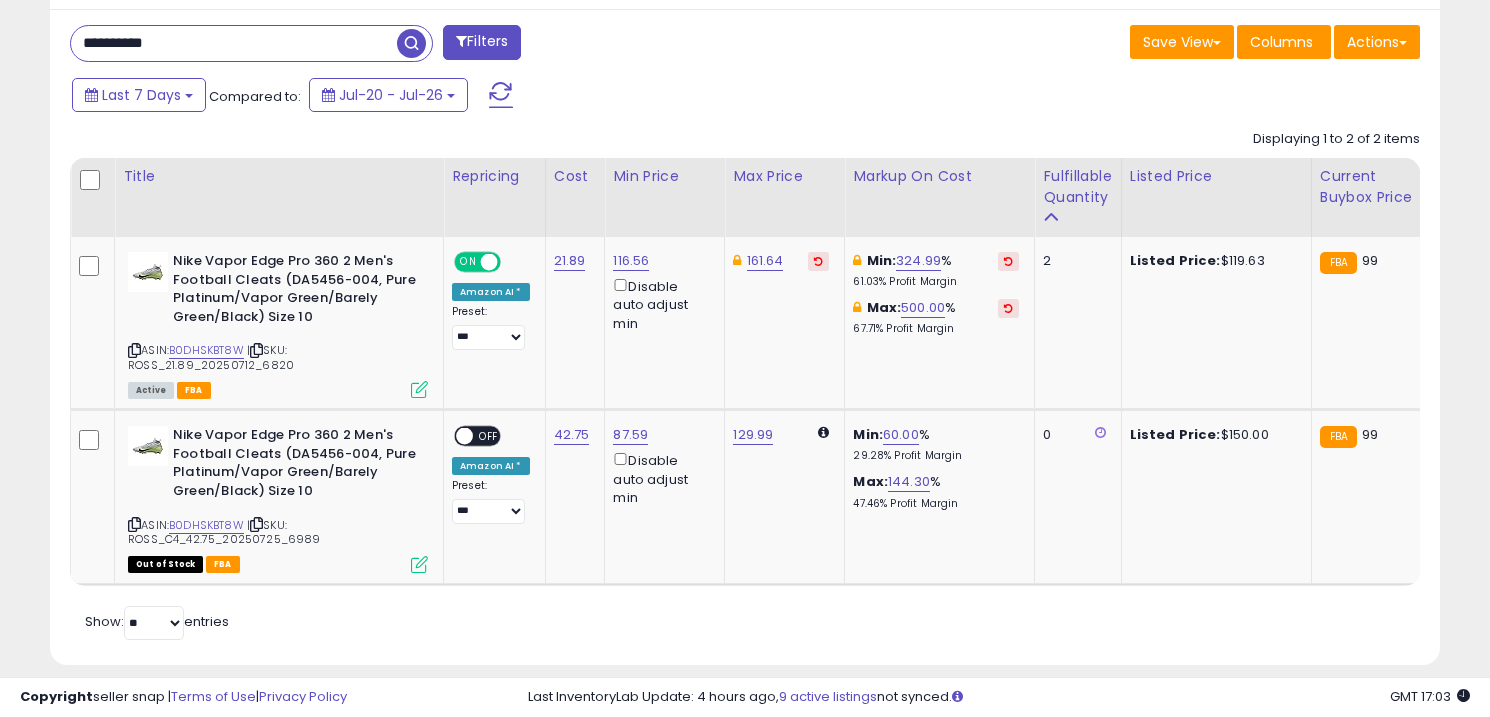 click on "**********" at bounding box center [234, 43] 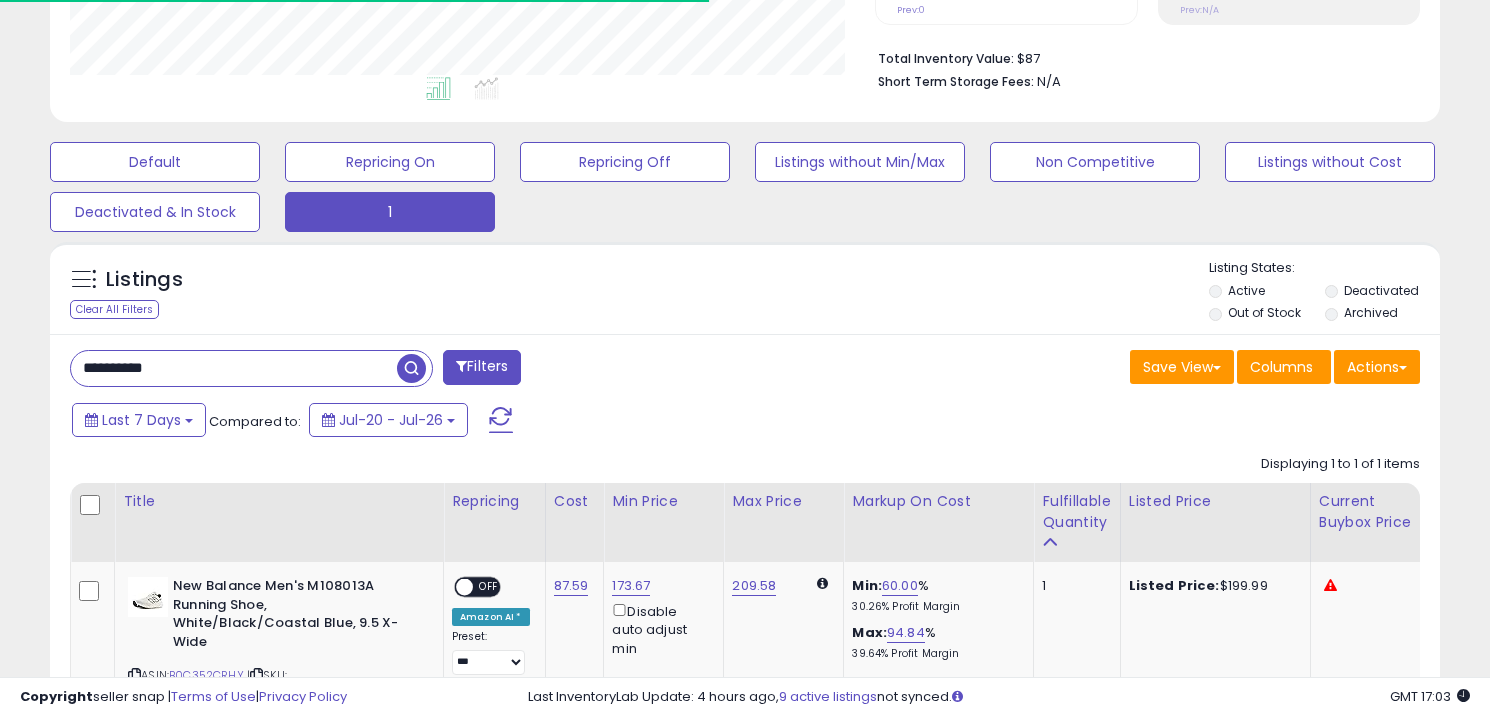 scroll, scrollTop: 643, scrollLeft: 0, axis: vertical 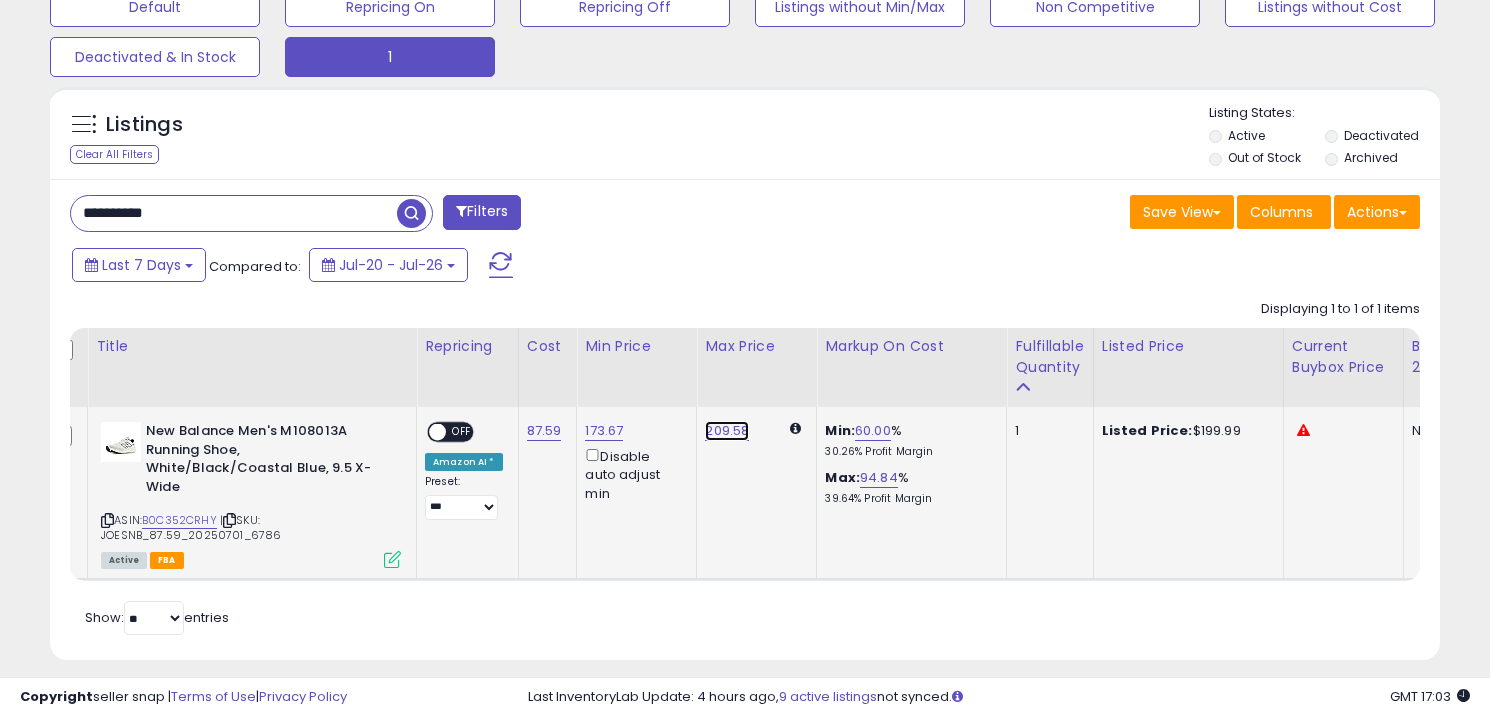 click on "209.58" at bounding box center [727, 431] 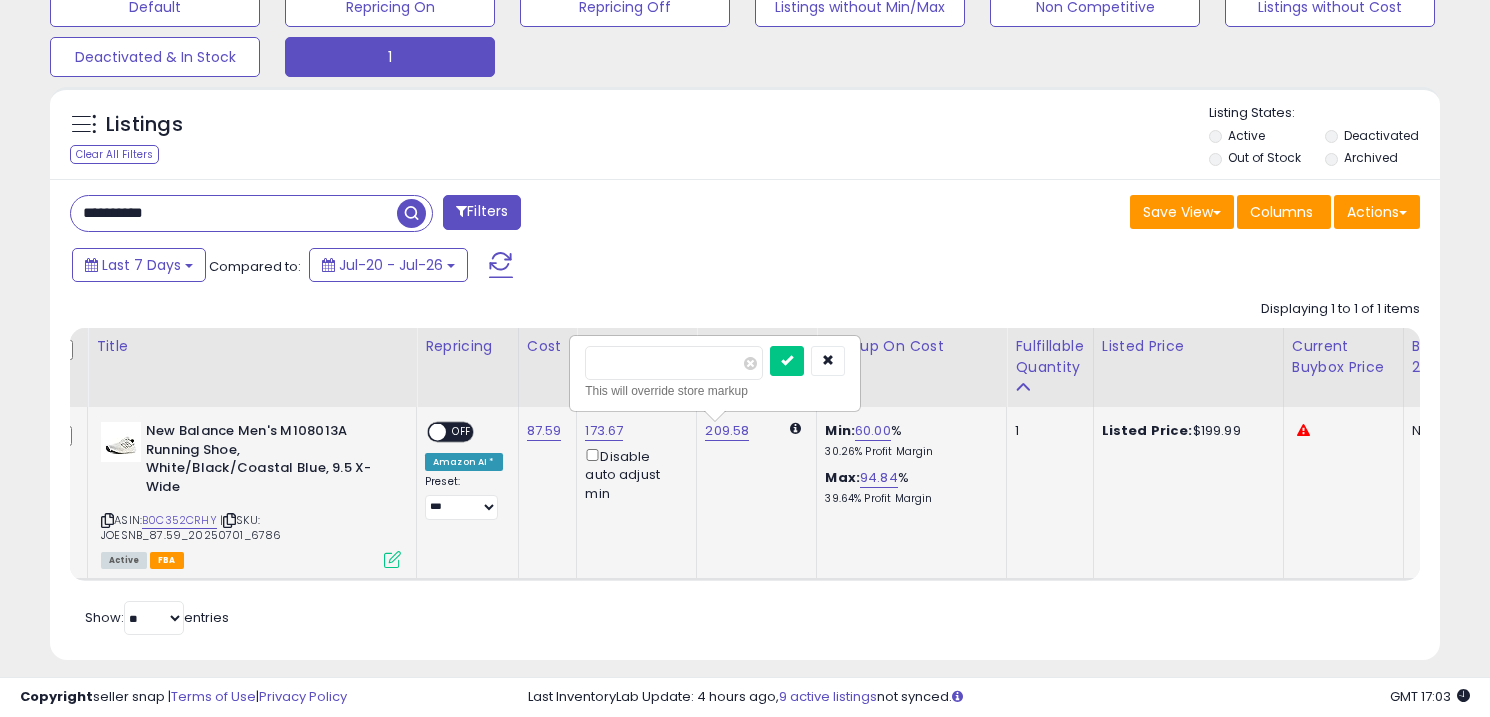 click on "******" at bounding box center (674, 363) 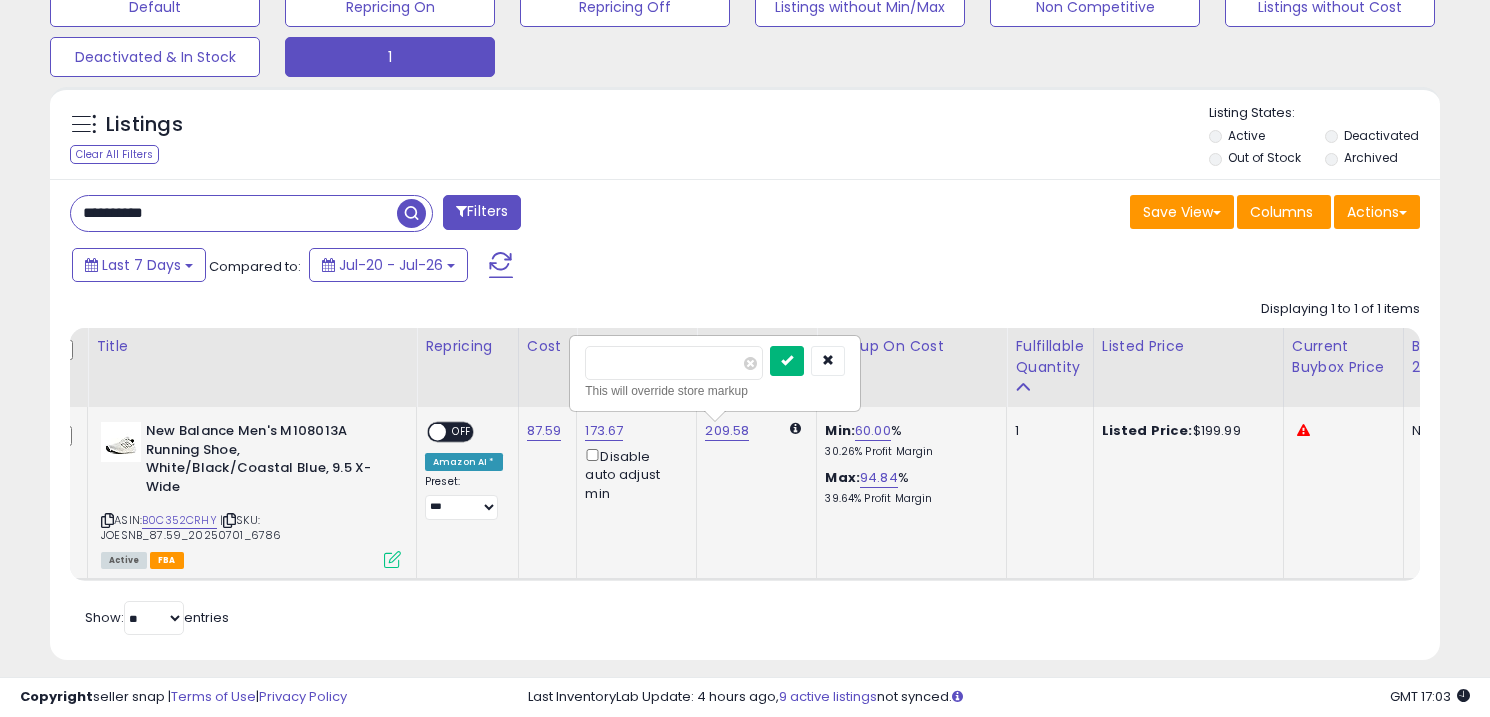type on "******" 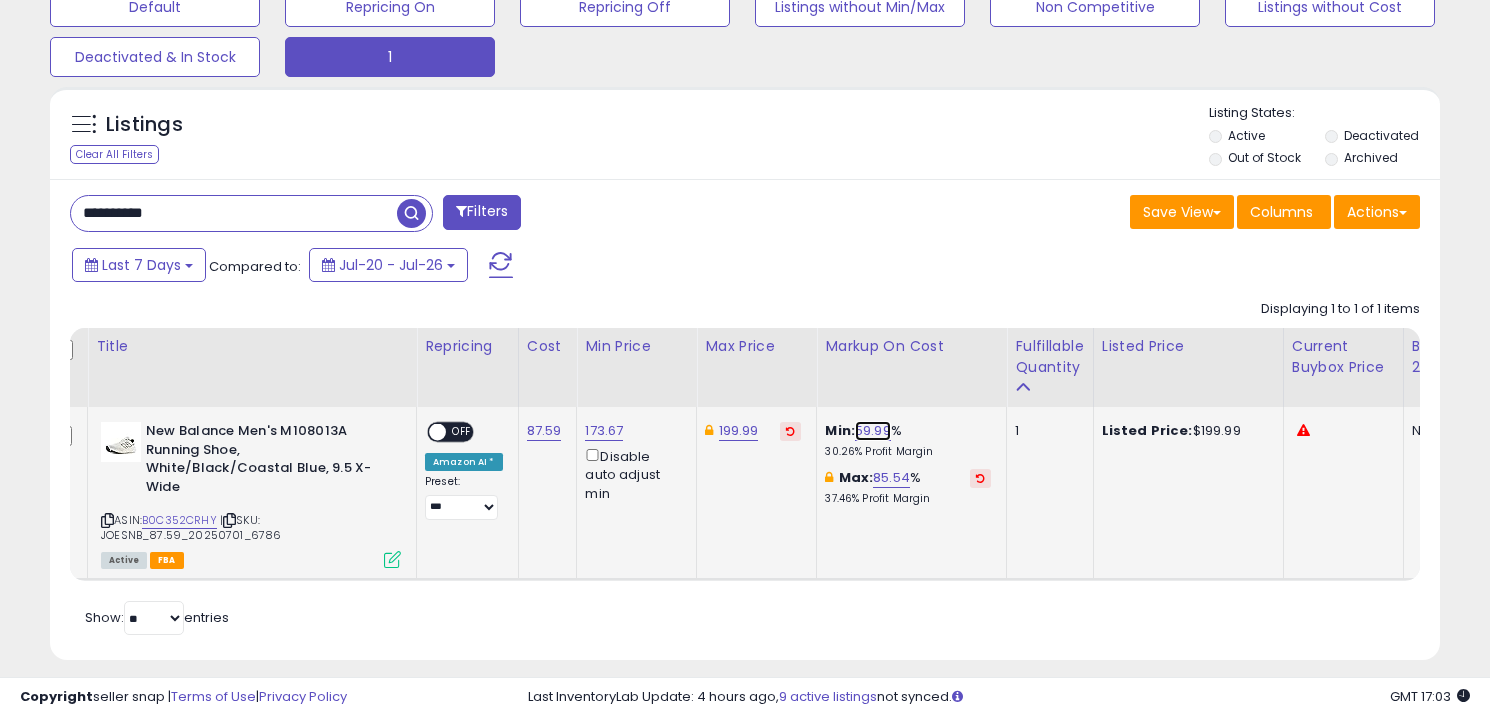 click on "59.99" at bounding box center (873, 431) 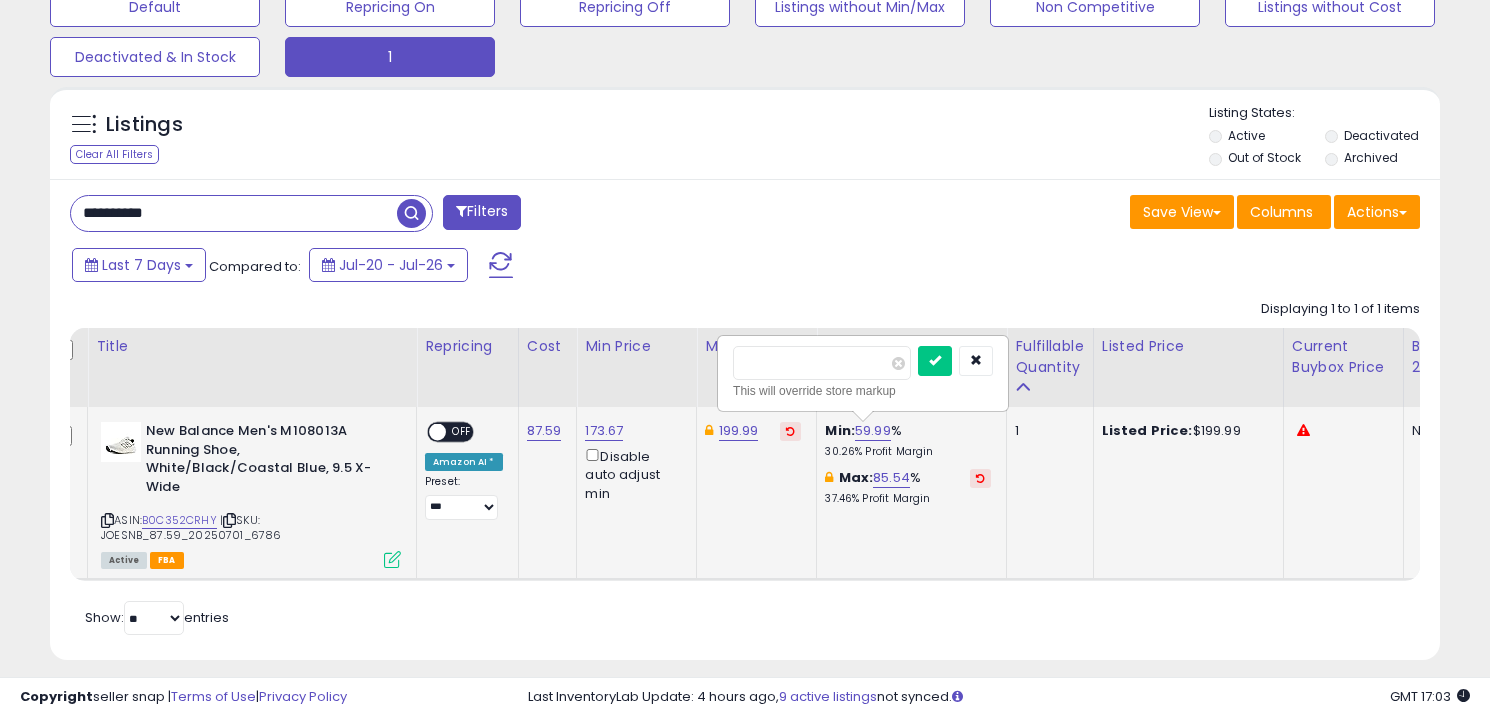 click on "*****" at bounding box center [822, 363] 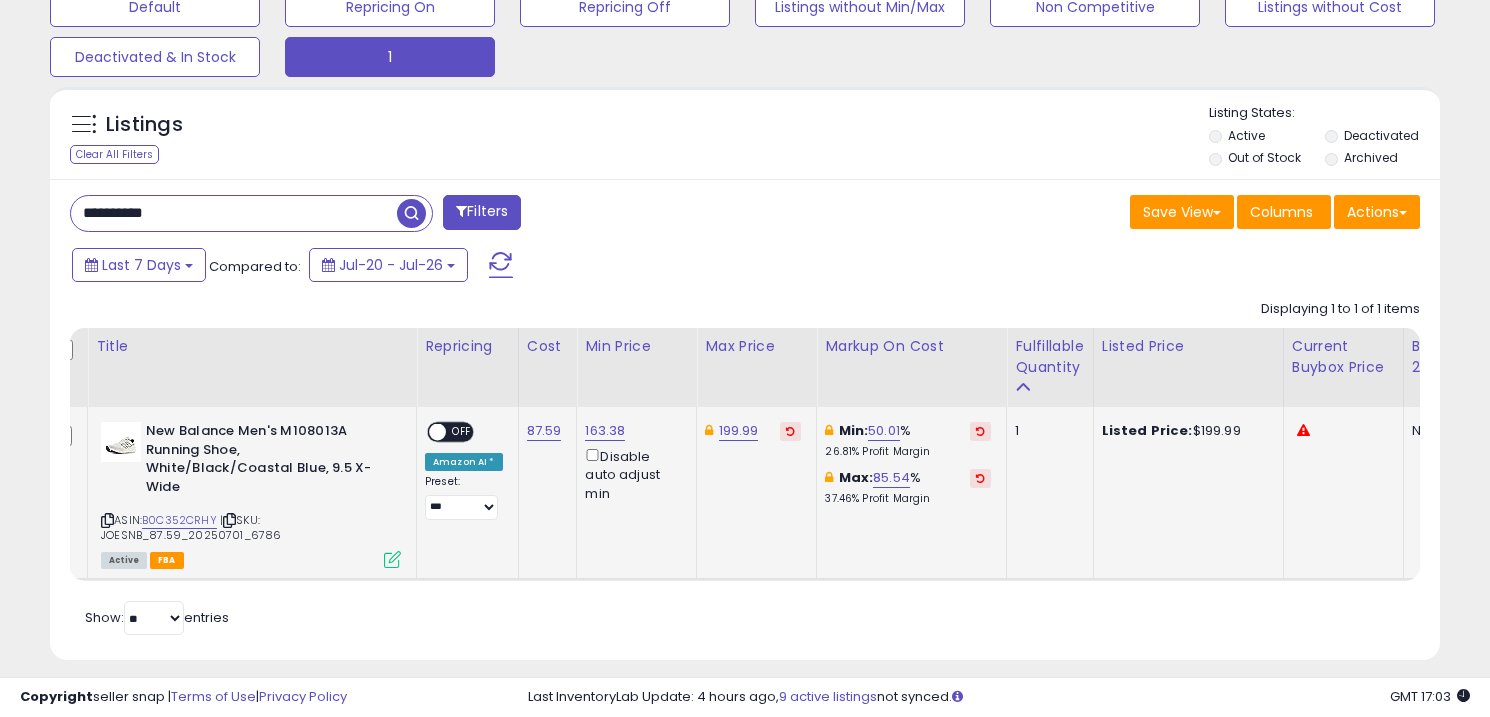 click on "OFF" at bounding box center [462, 432] 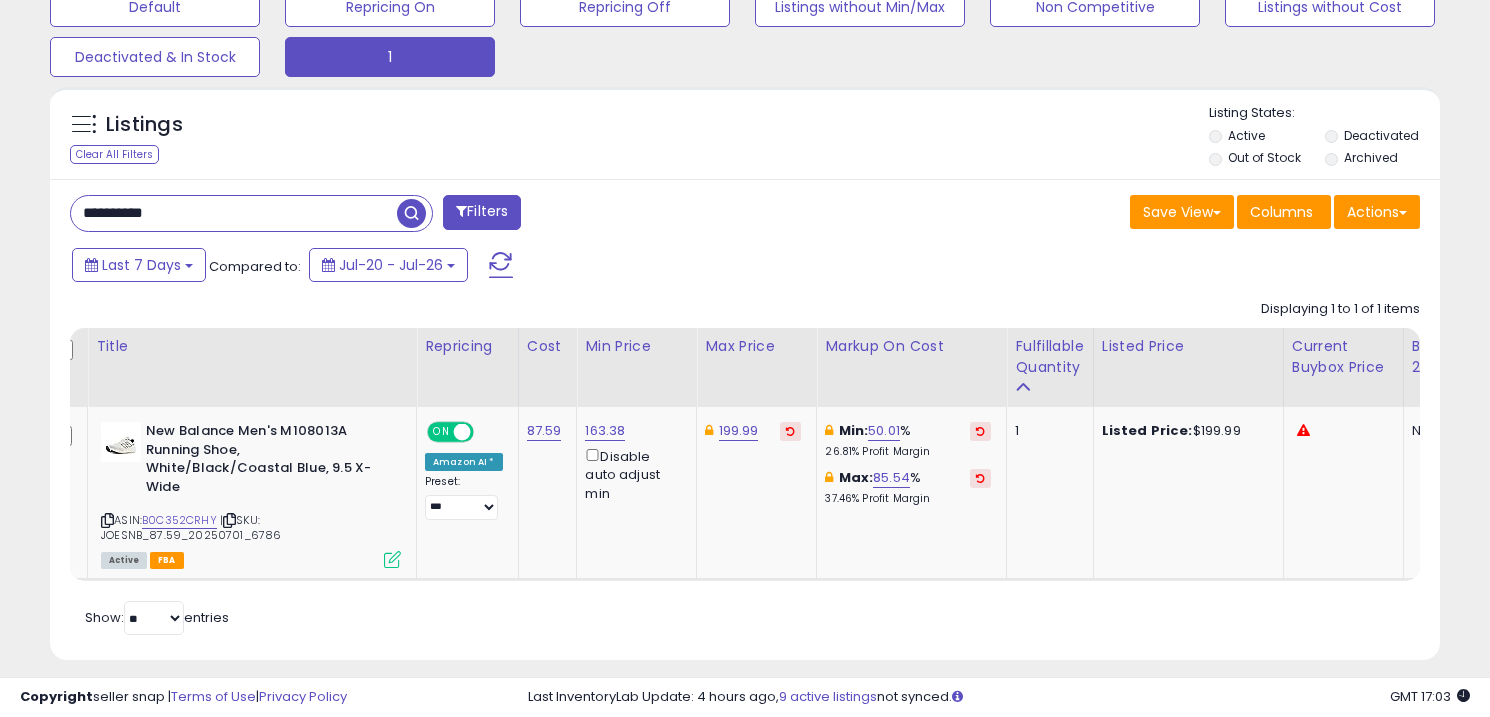 click on "**********" at bounding box center [234, 213] 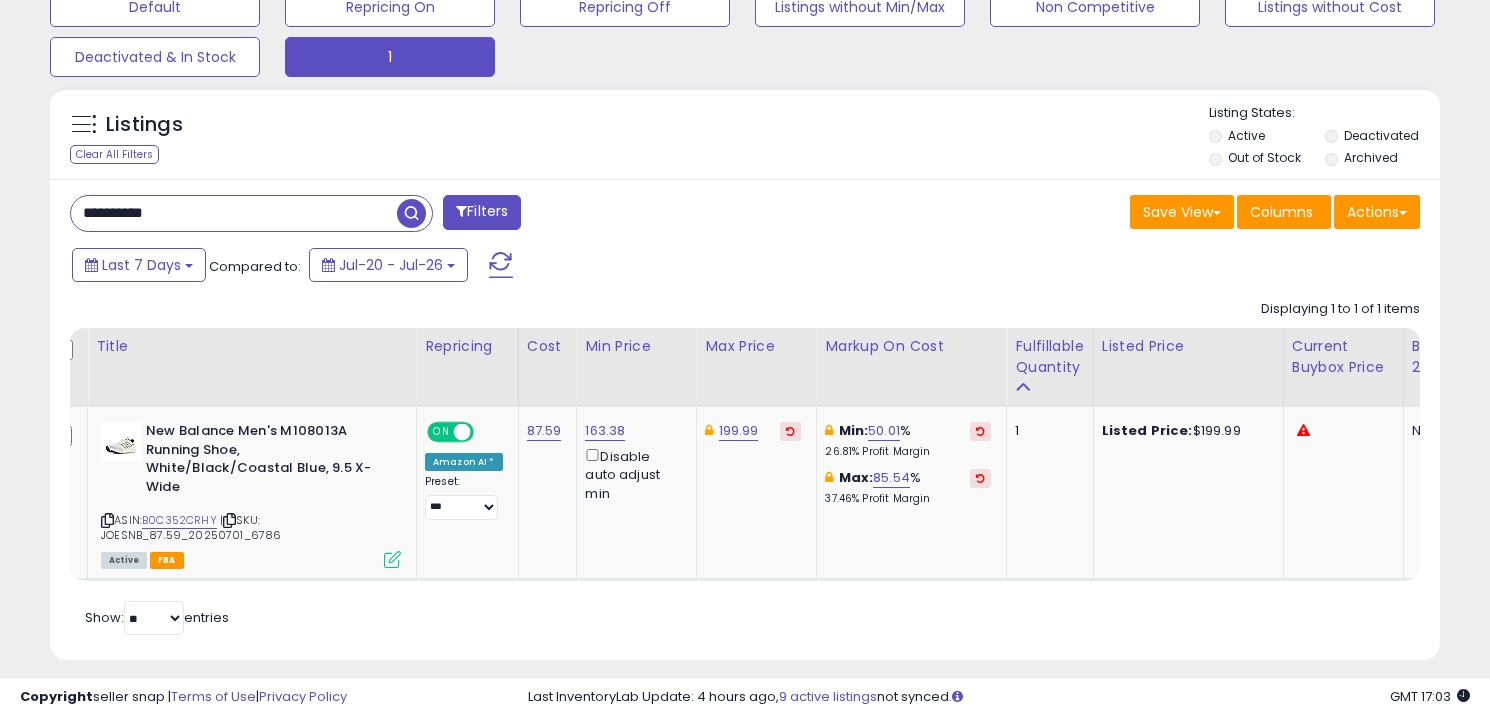 click on "**********" at bounding box center [234, 213] 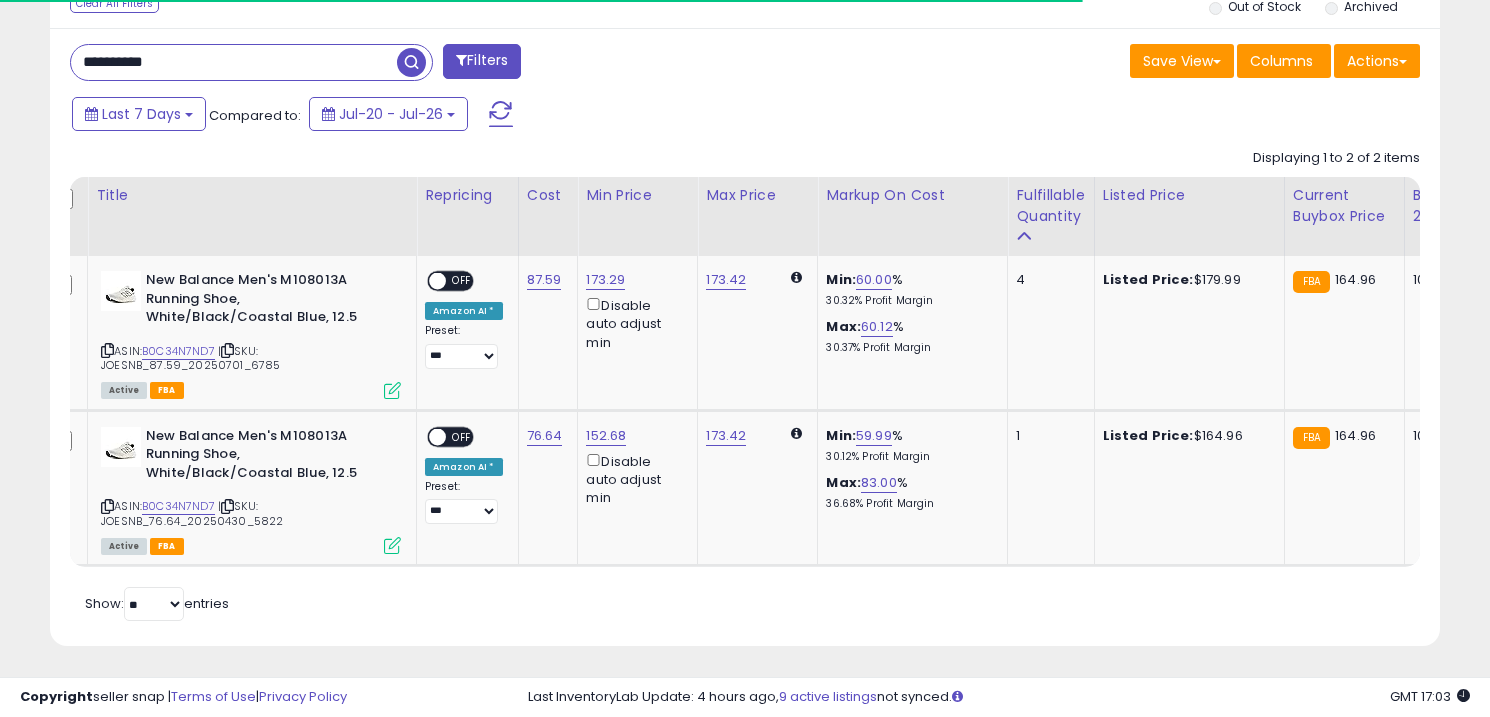scroll, scrollTop: 799, scrollLeft: 0, axis: vertical 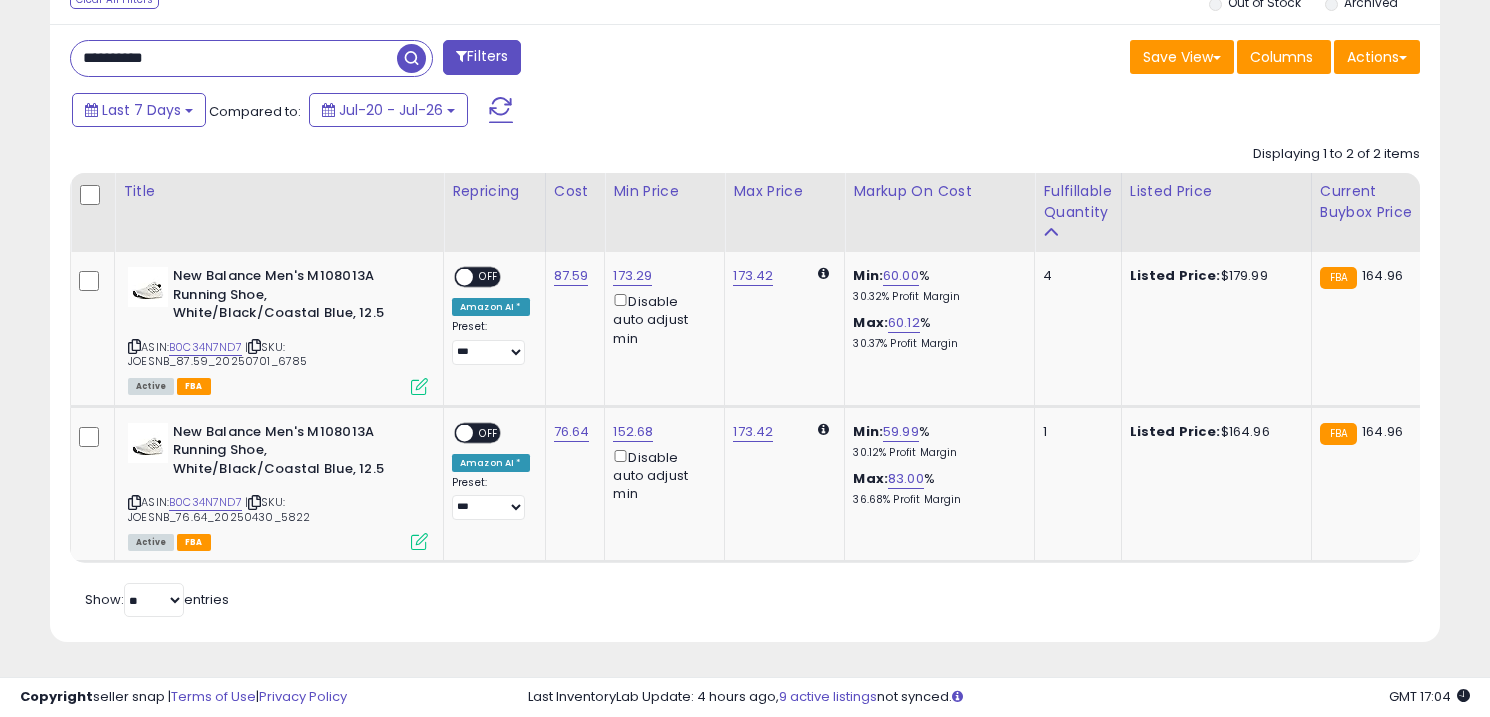 click on "**********" at bounding box center [234, 58] 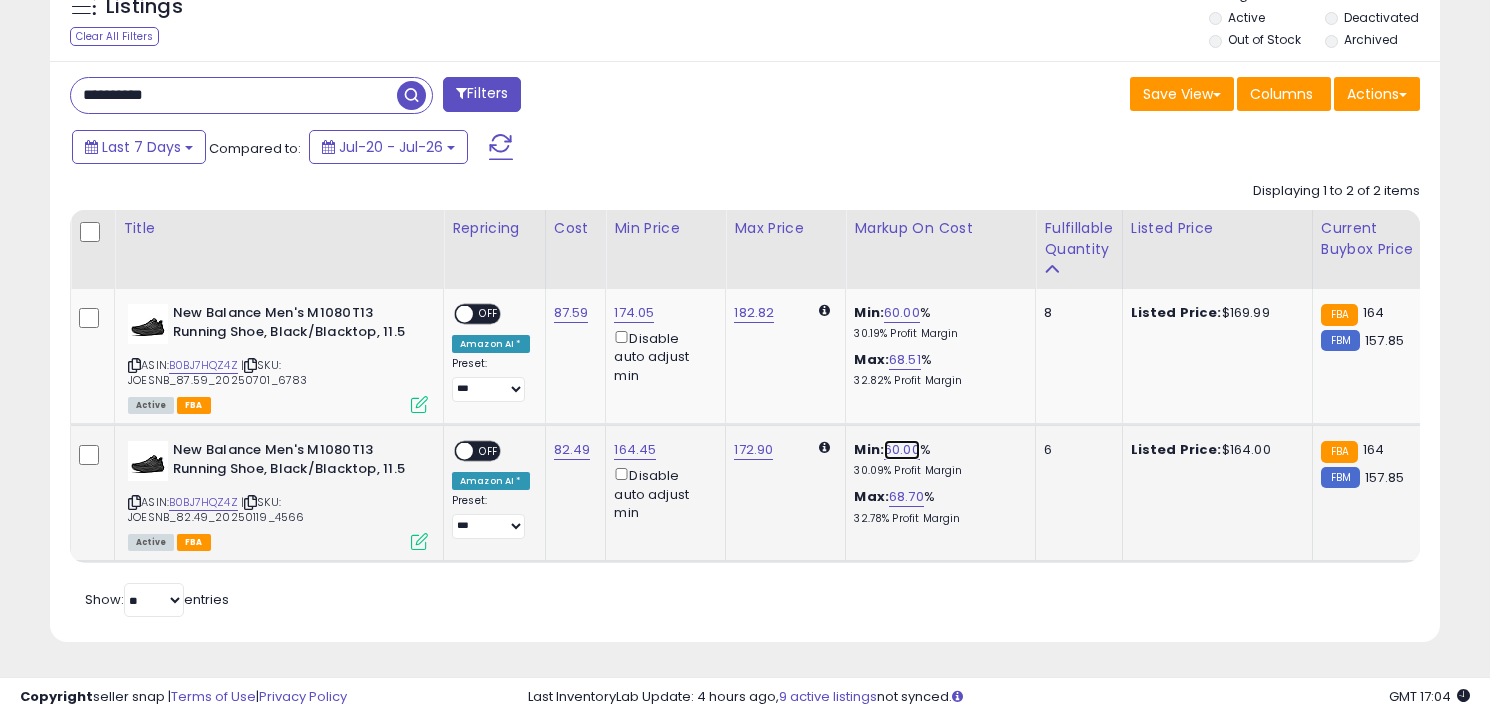 click on "60.00" at bounding box center [902, 450] 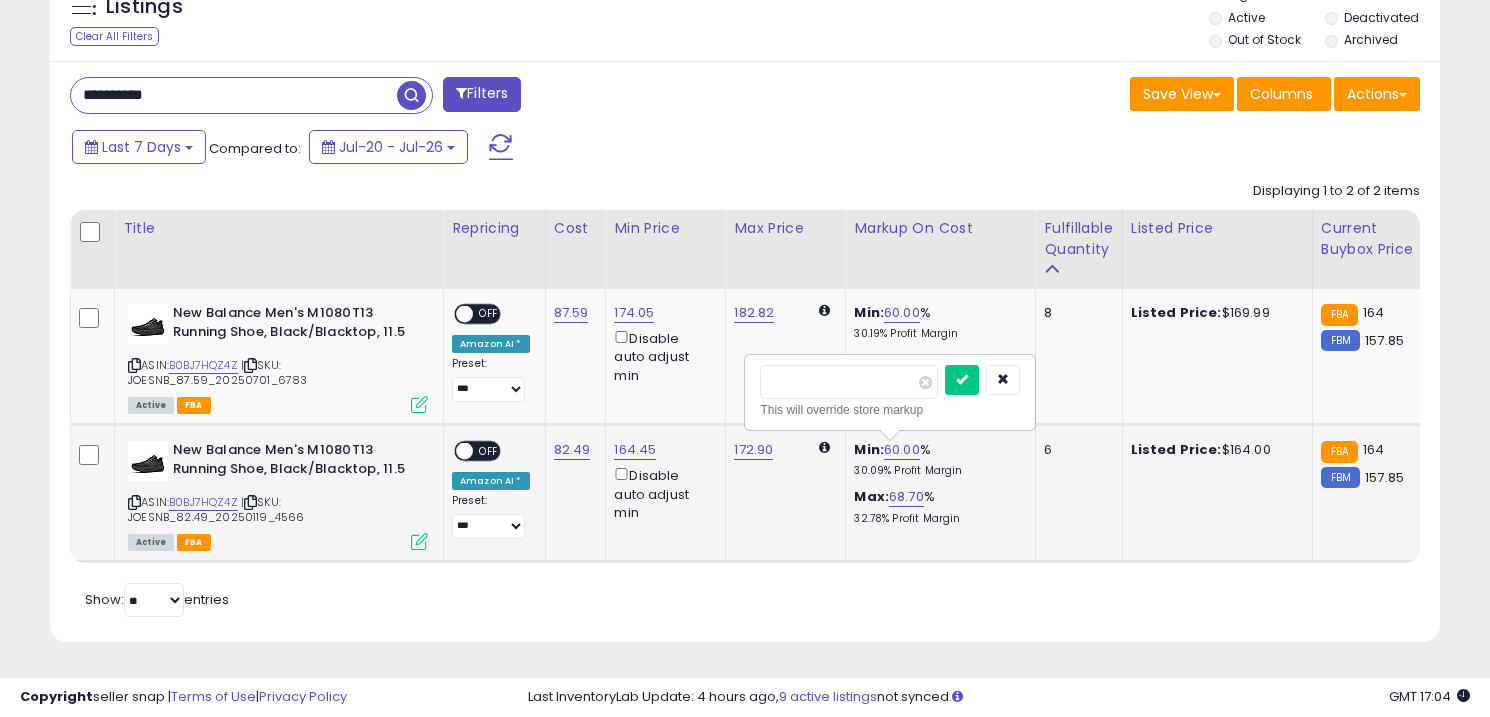 click on "*****" at bounding box center [849, 382] 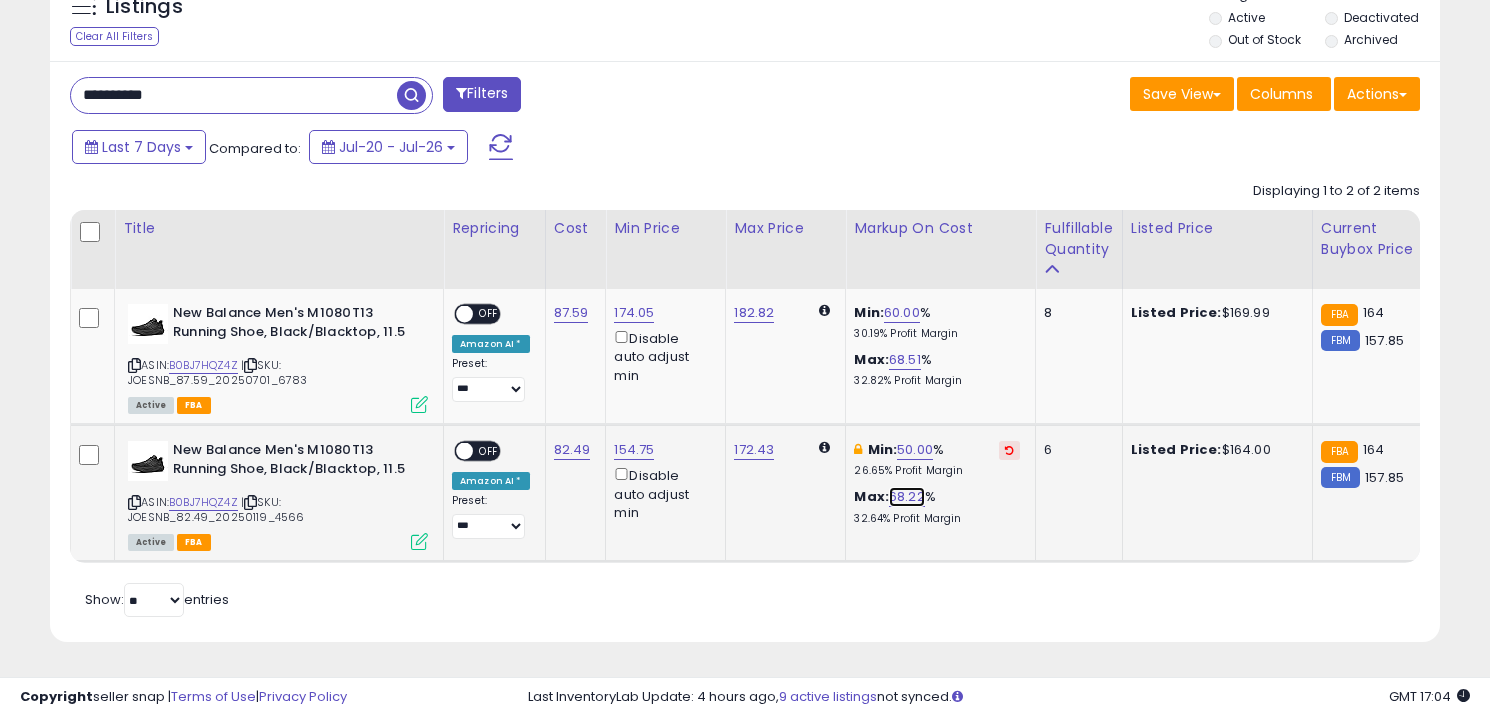 click on "68.22" at bounding box center (907, 497) 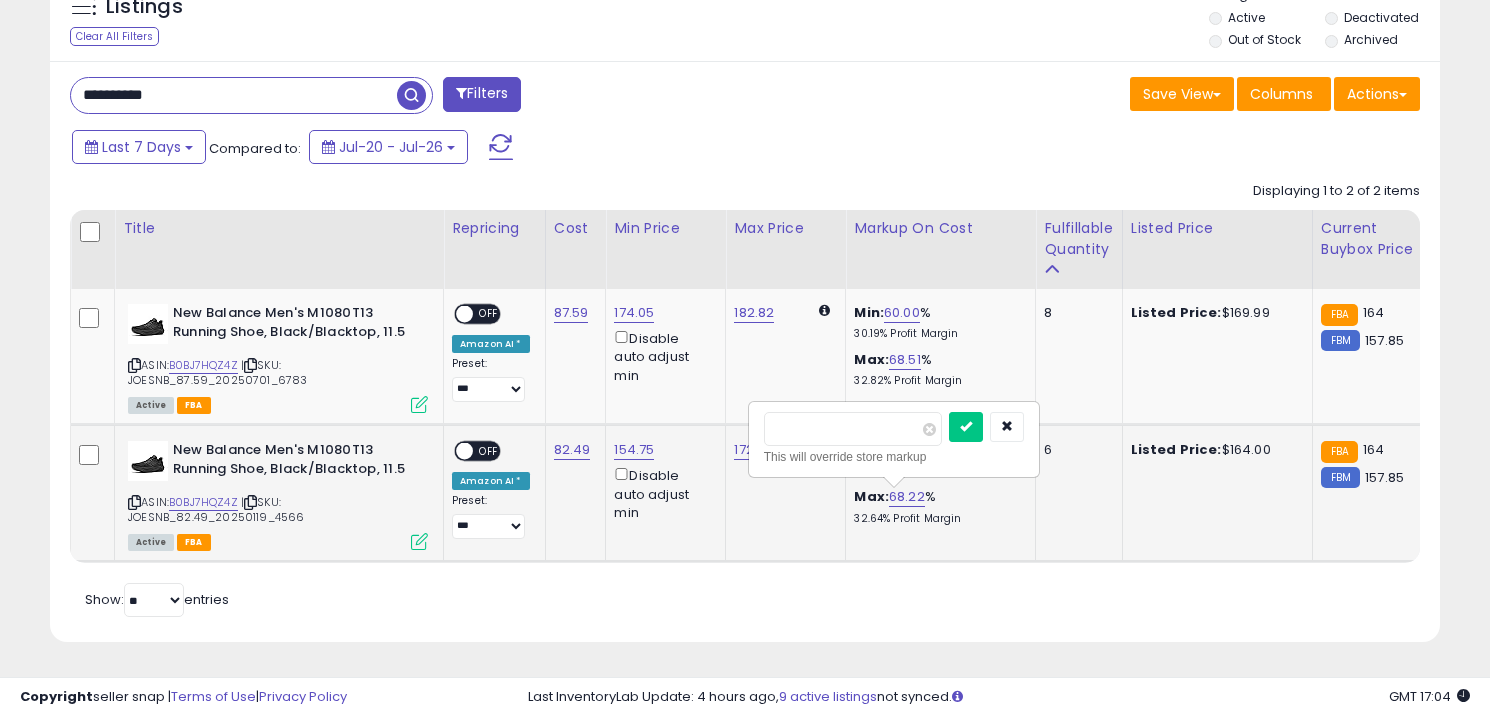 click on "*****" at bounding box center [853, 429] 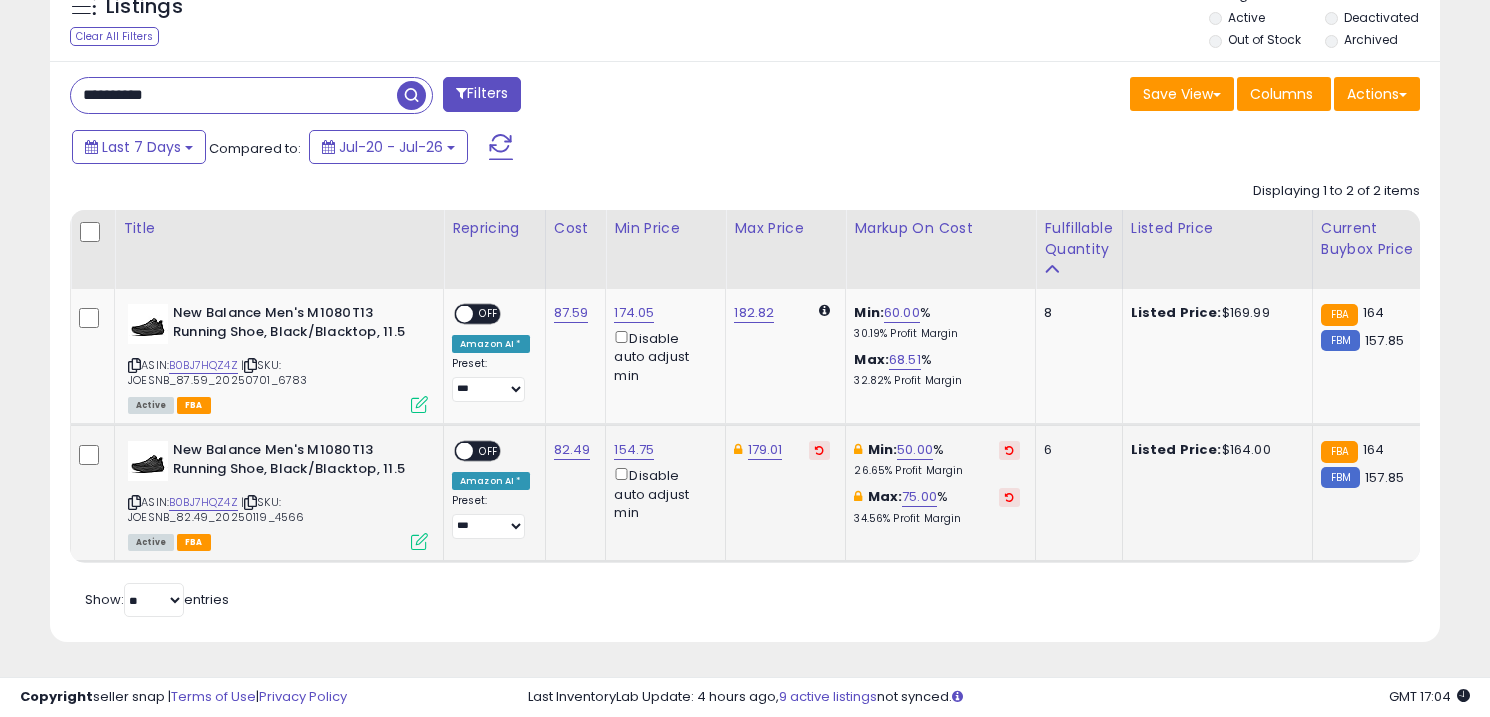 click on "OFF" at bounding box center (489, 451) 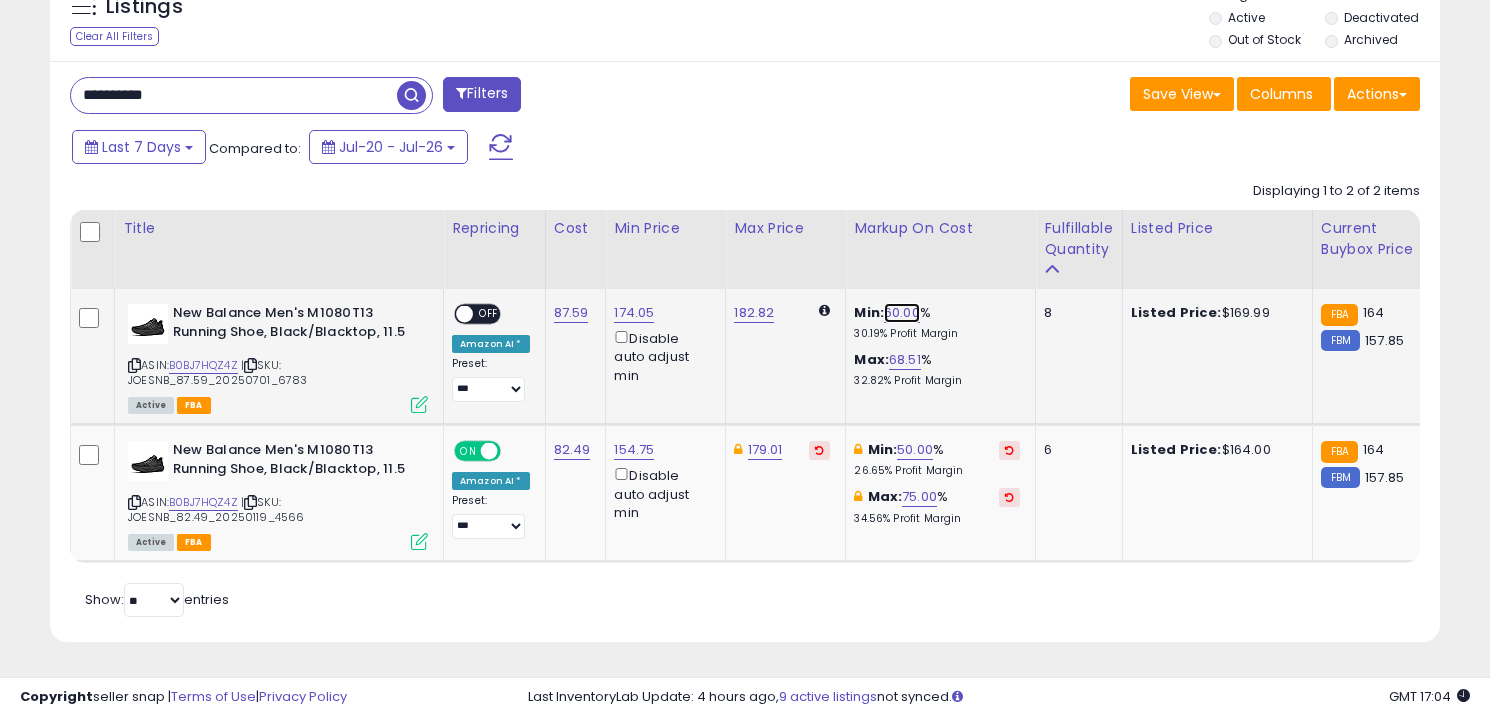 click on "60.00" at bounding box center [902, 313] 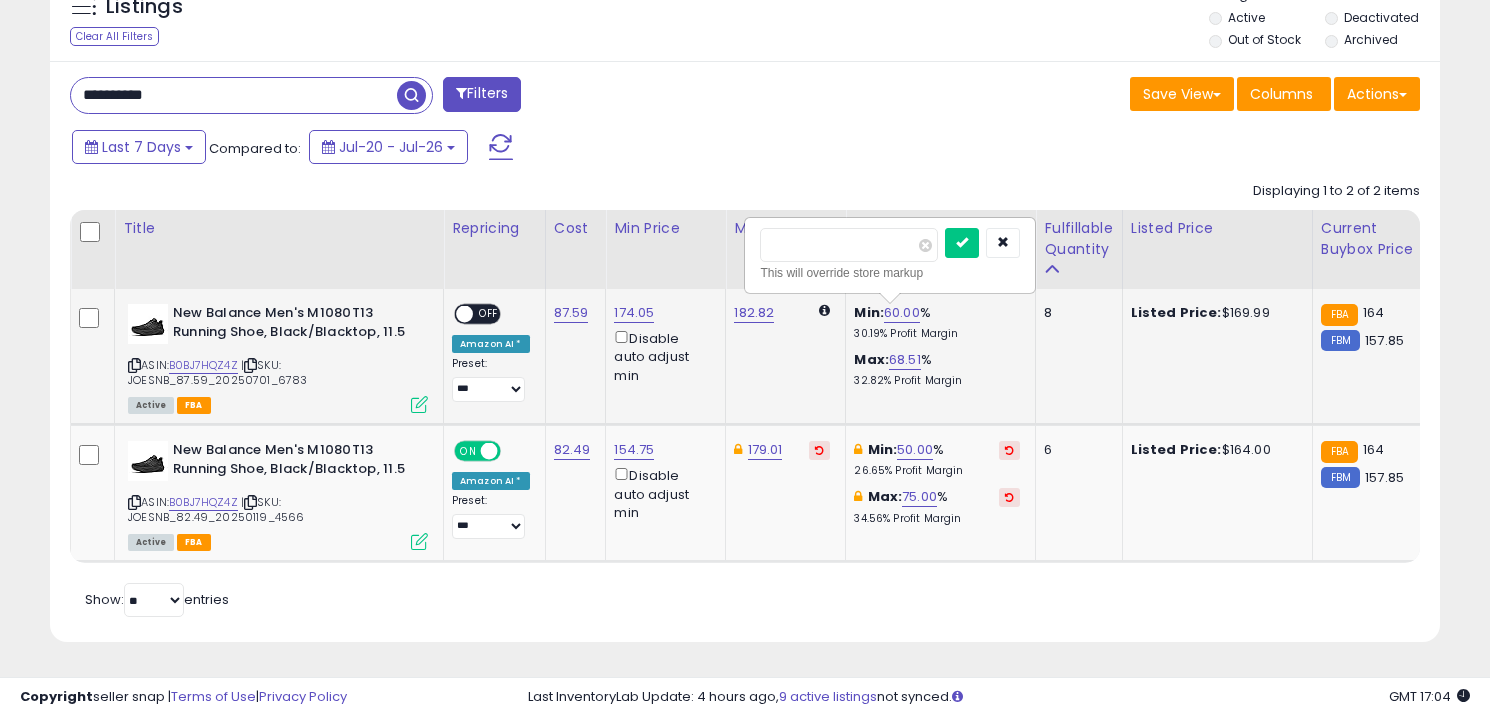click on "*****" at bounding box center (849, 245) 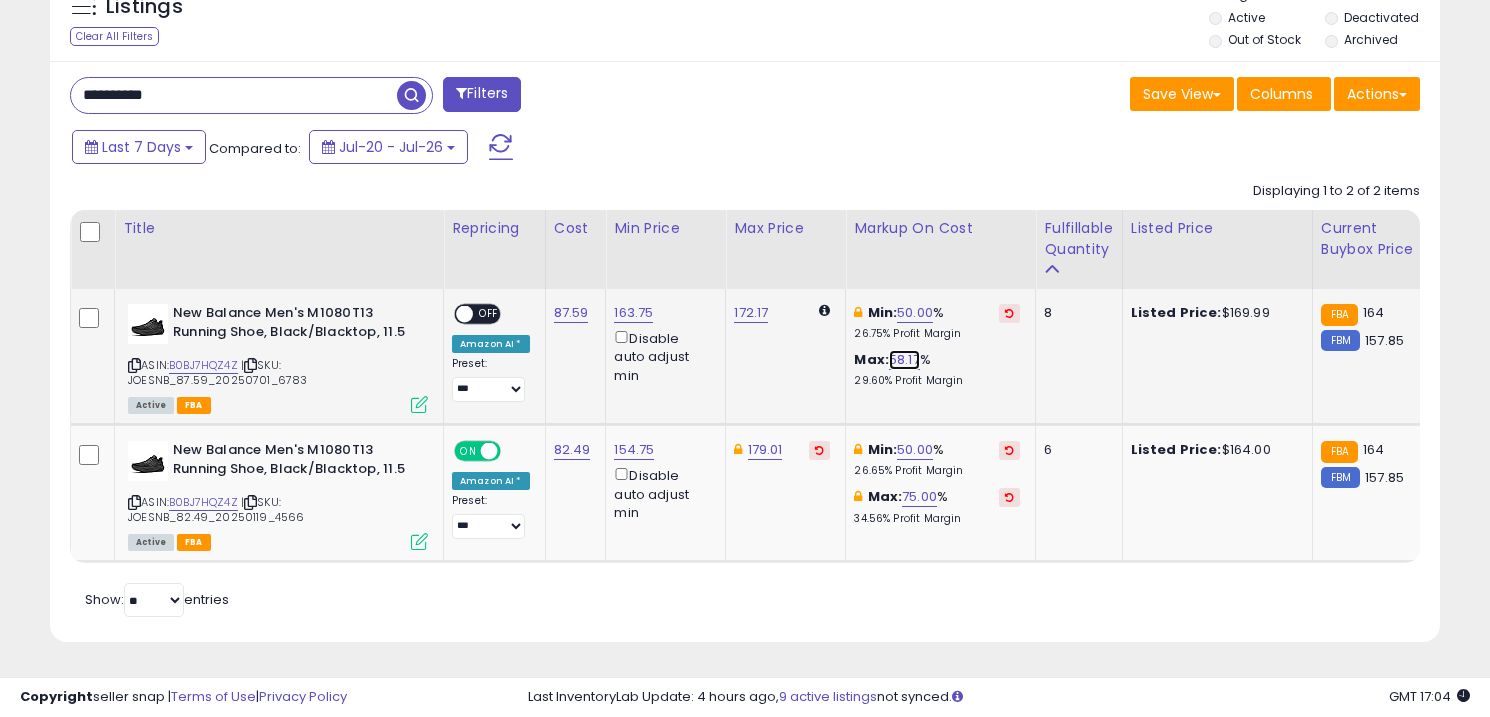 click on "58.17" at bounding box center (904, 360) 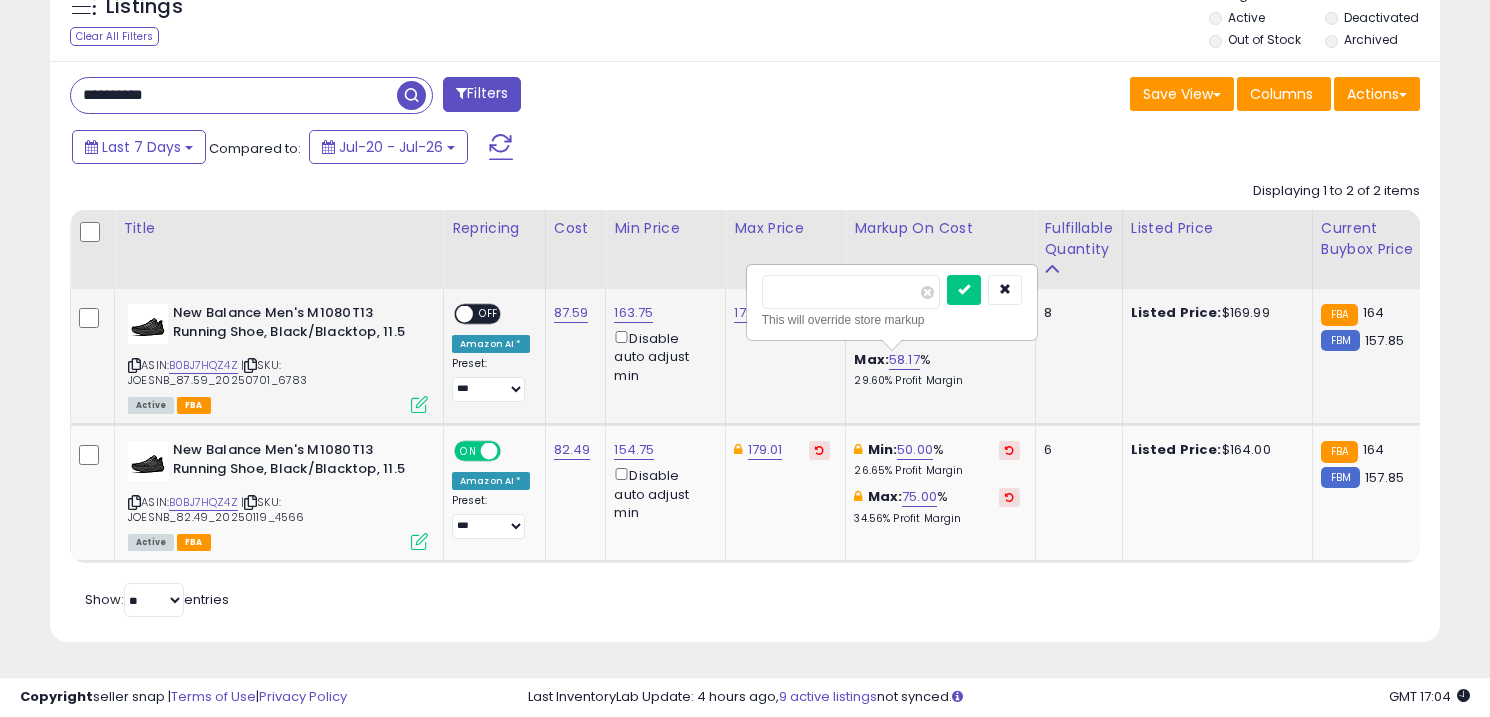 click on "*****" at bounding box center [851, 292] 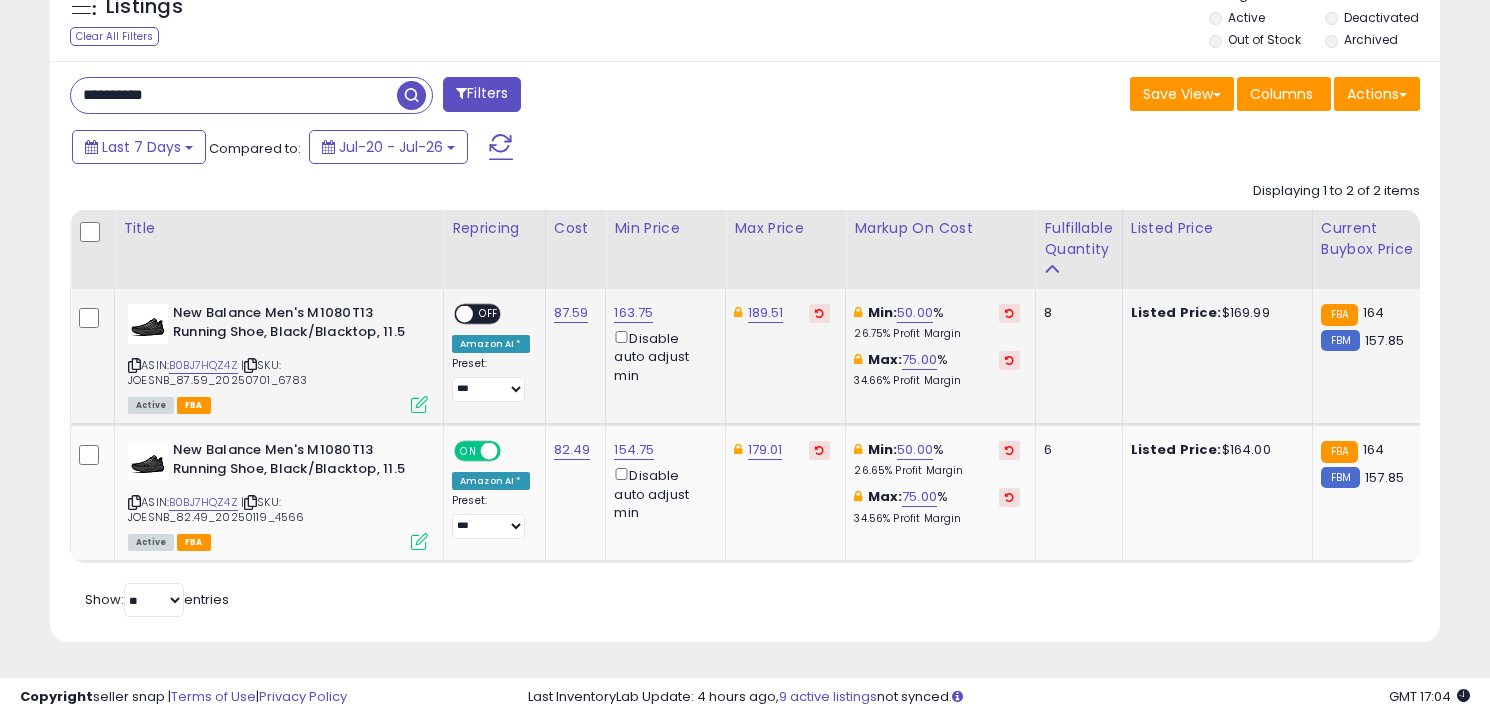 click on "OFF" at bounding box center (489, 314) 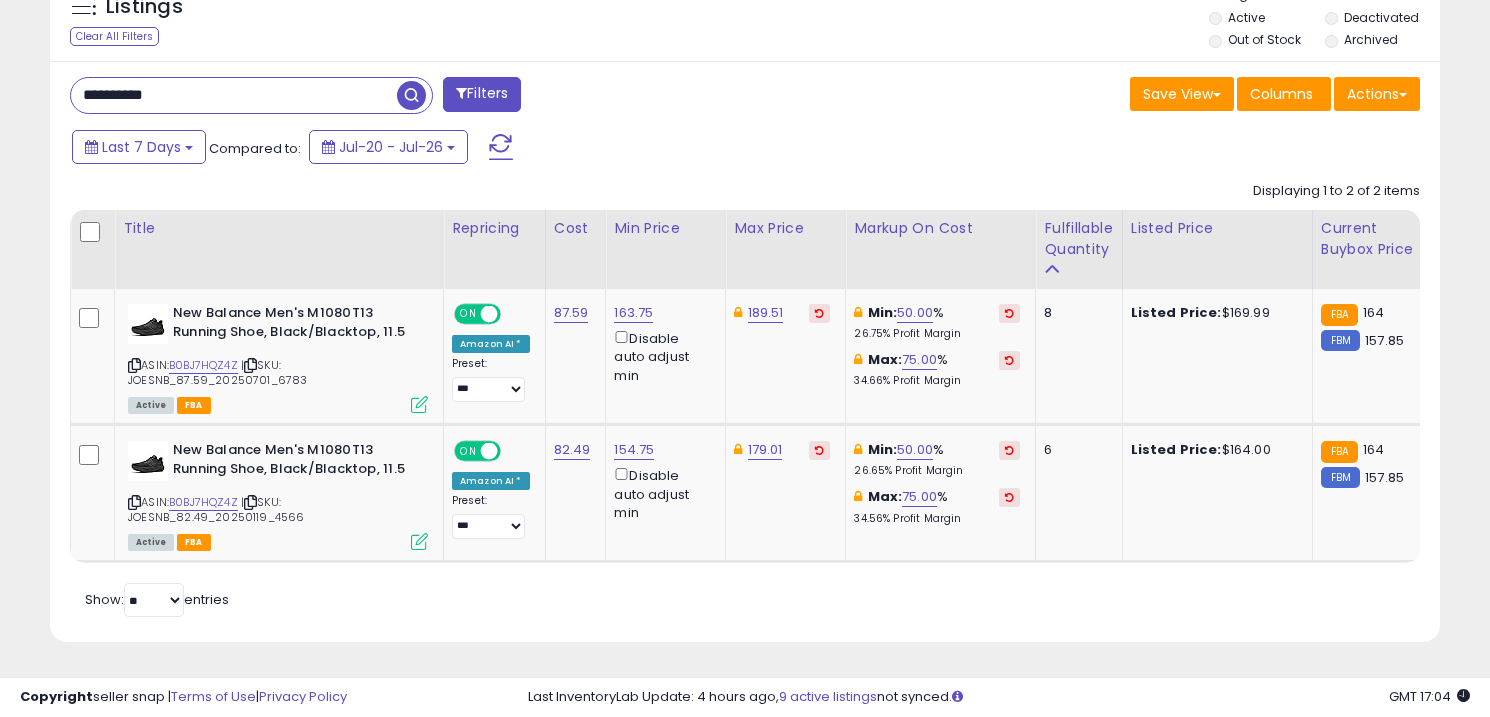 click on "**********" at bounding box center [234, 95] 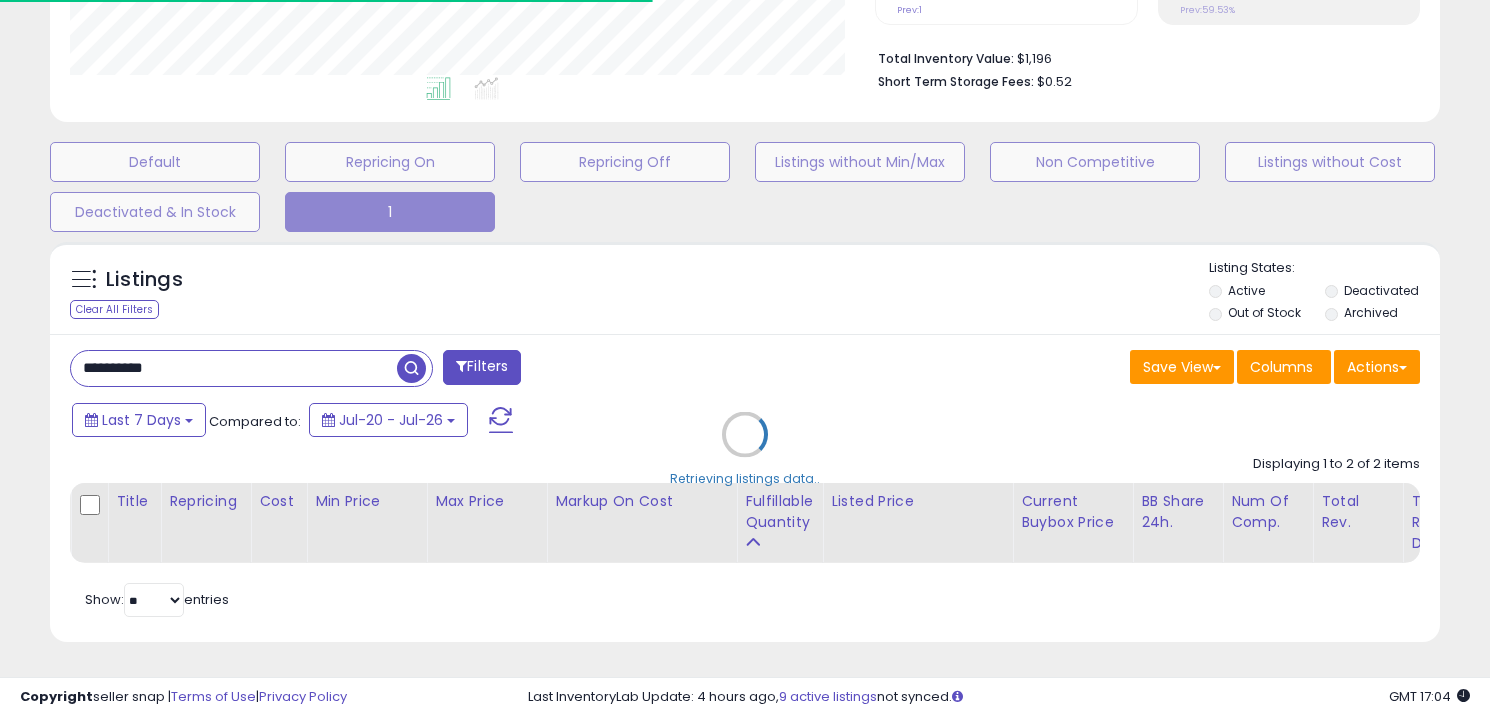 scroll, scrollTop: 643, scrollLeft: 0, axis: vertical 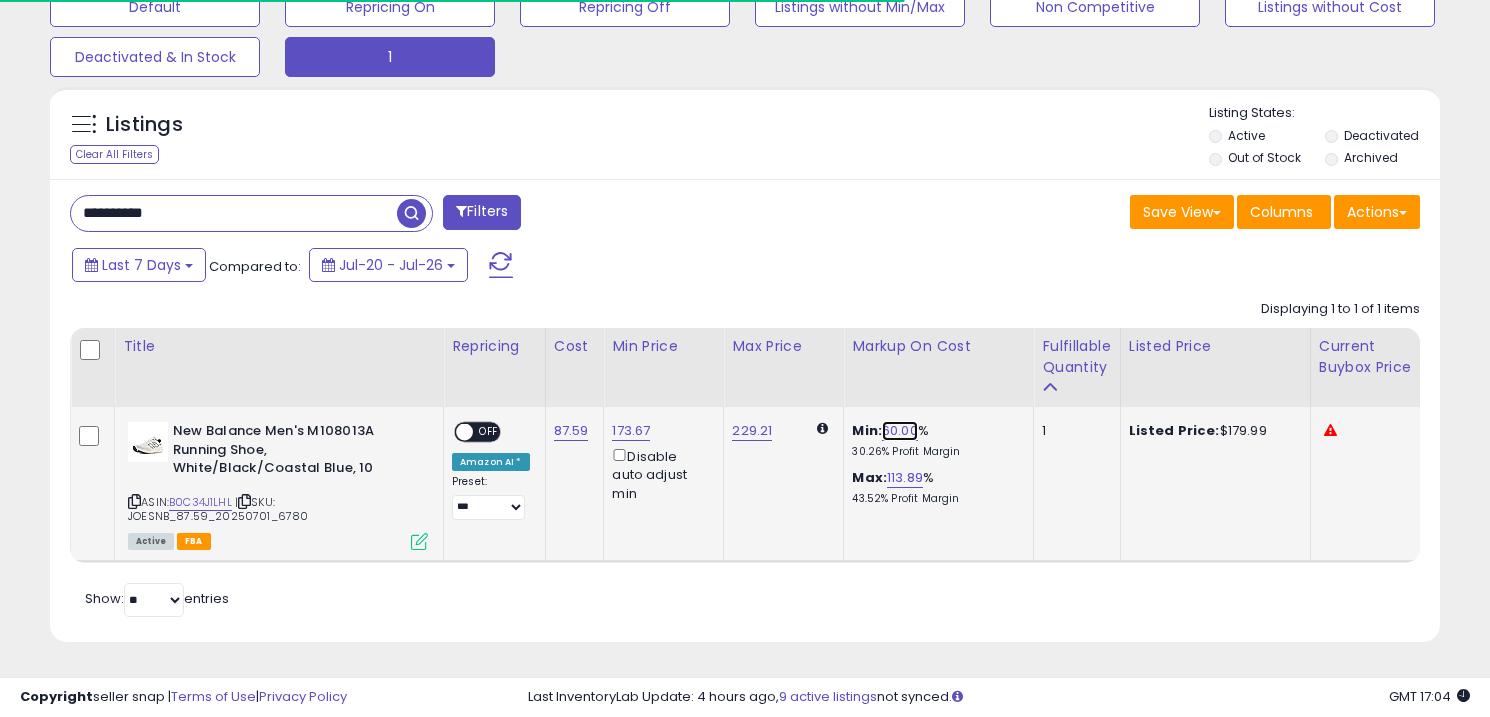 click on "60.00" at bounding box center (900, 431) 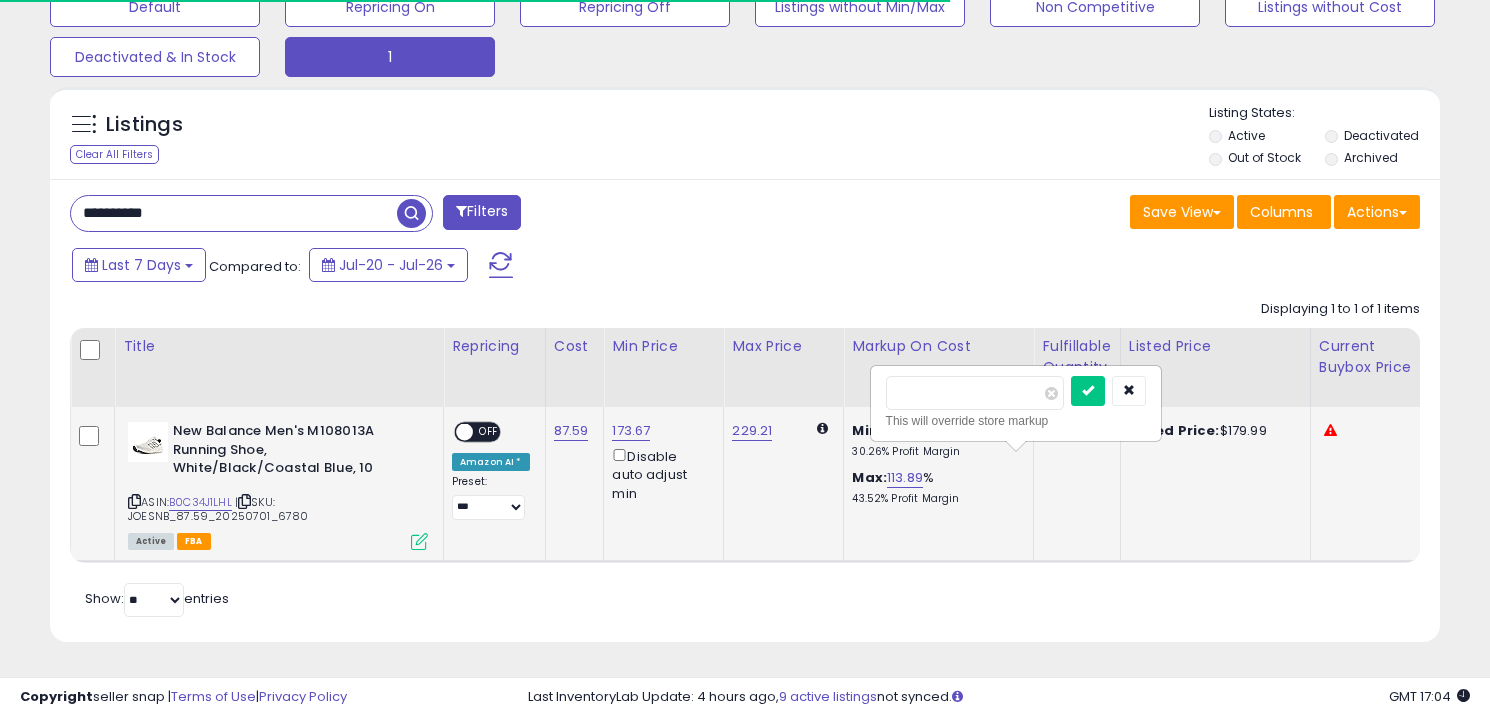 scroll, scrollTop: 999590, scrollLeft: 999195, axis: both 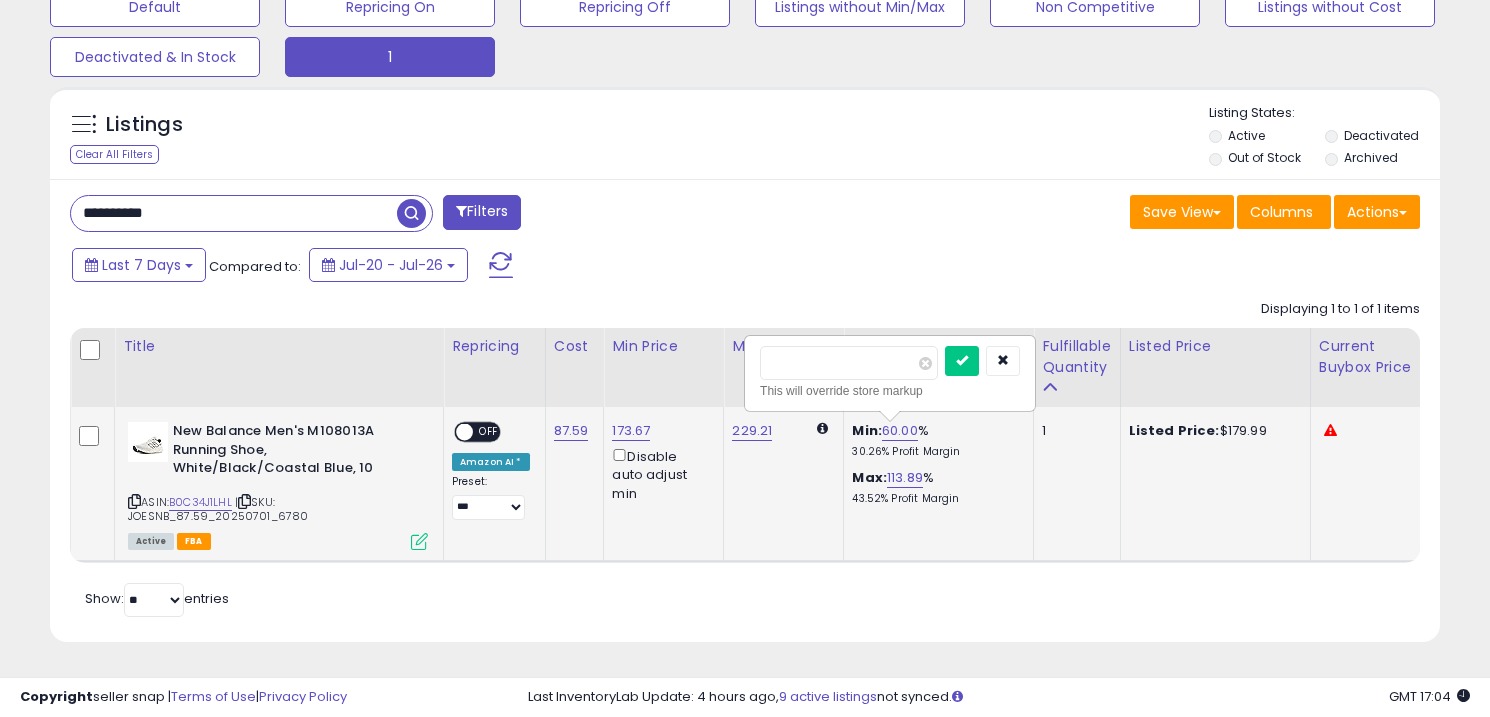 click on "*****" at bounding box center (849, 363) 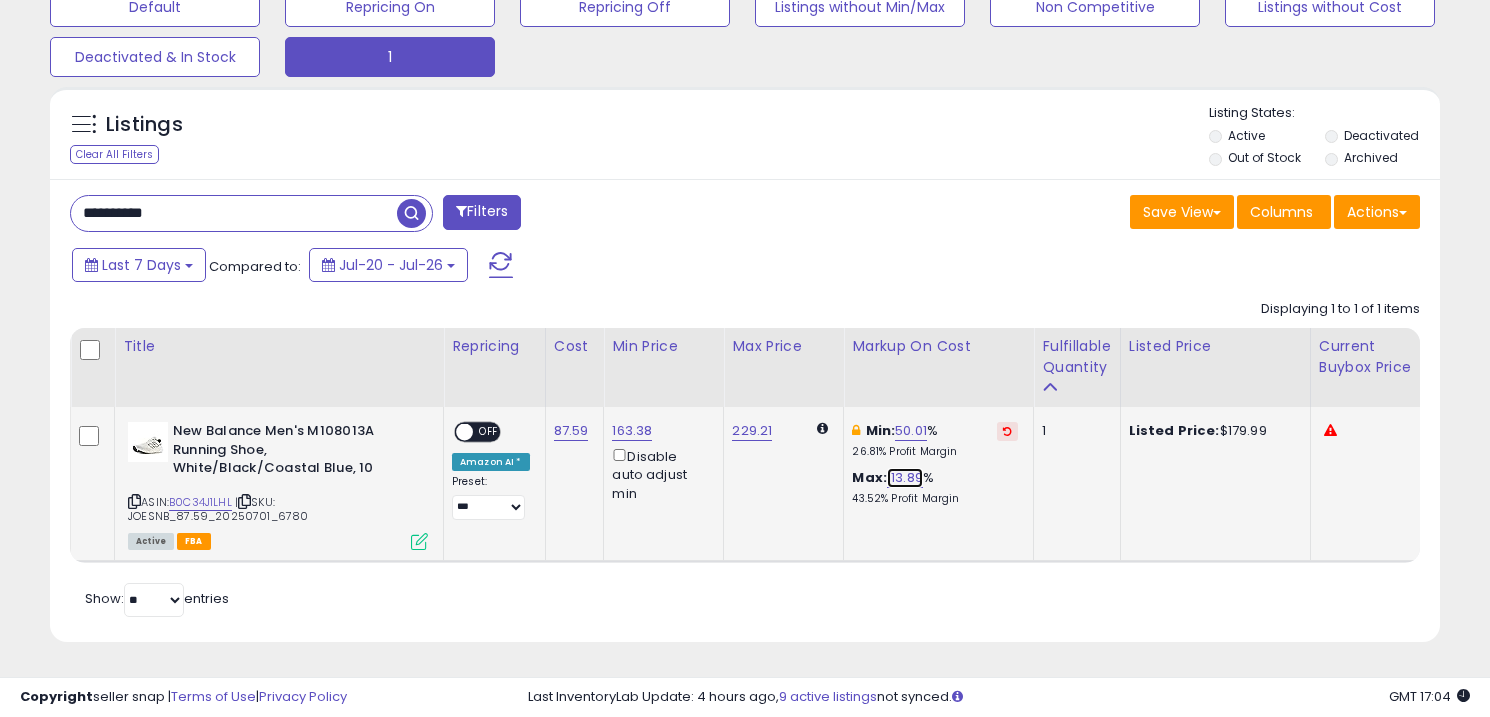 click on "113.89" at bounding box center (905, 478) 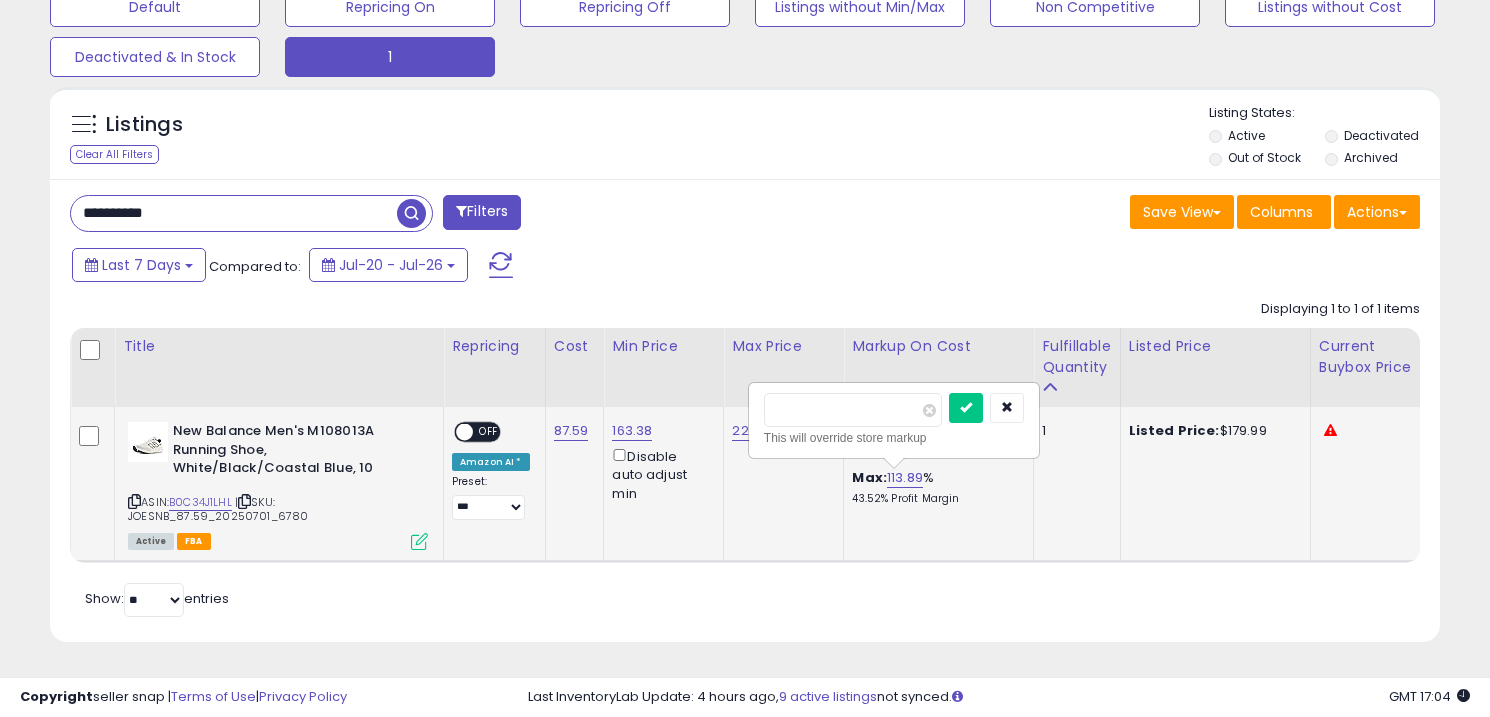 click on "******" at bounding box center (853, 410) 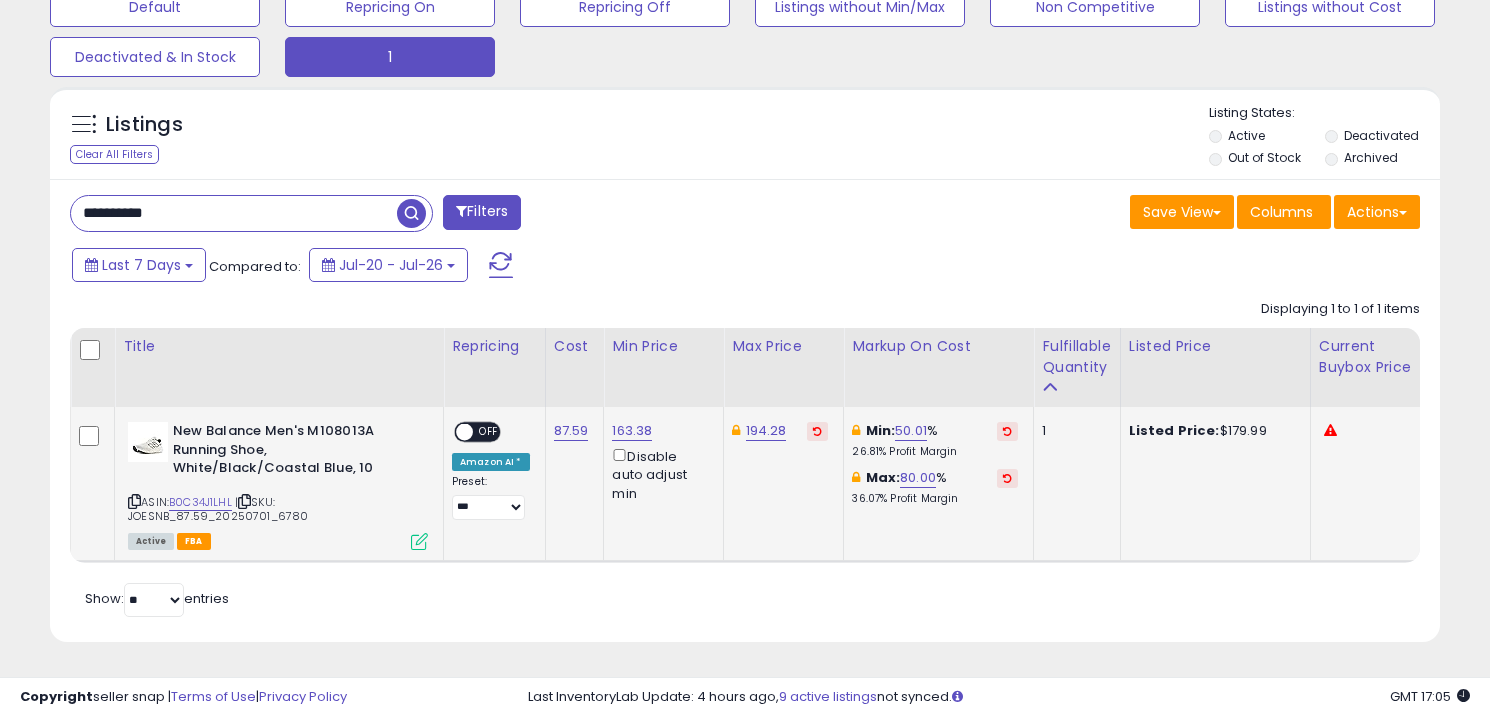 click on "OFF" at bounding box center (489, 432) 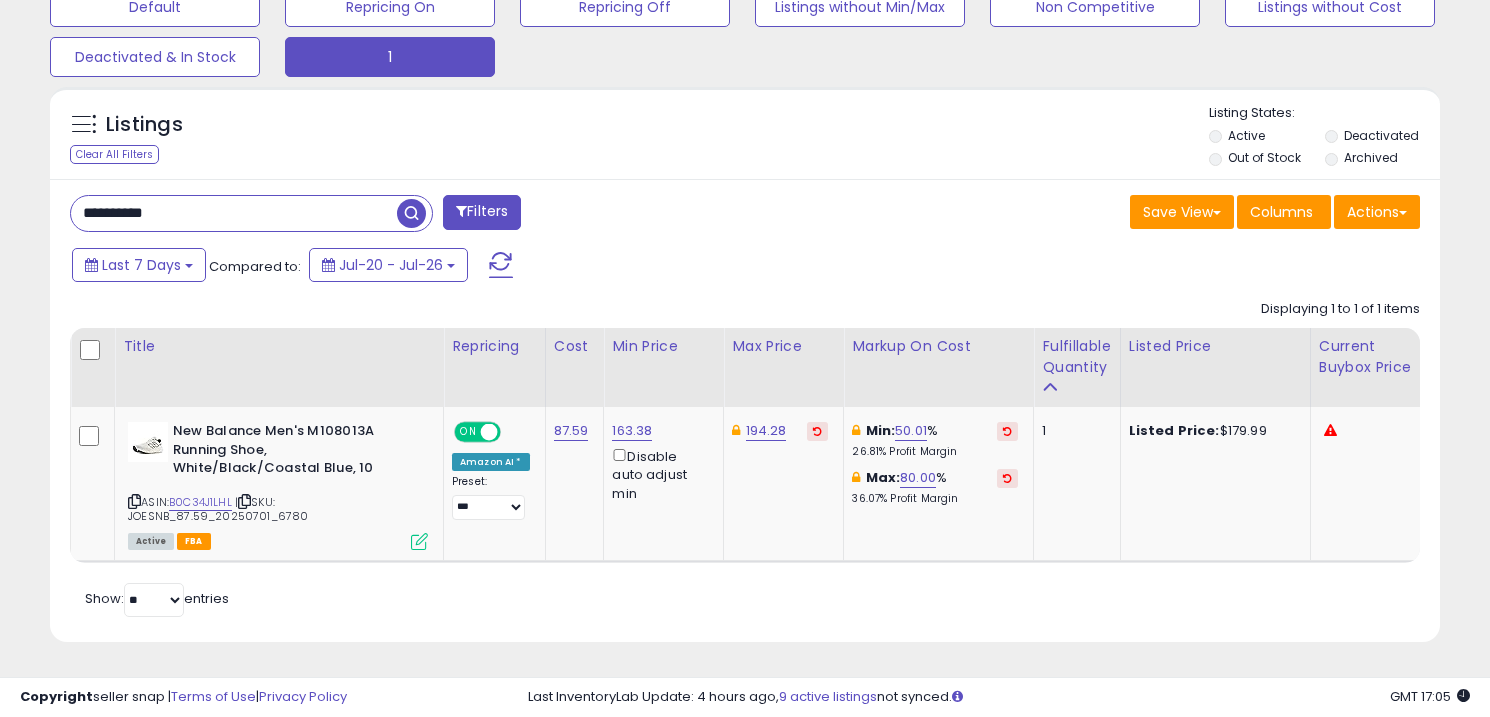 click on "**********" at bounding box center (234, 213) 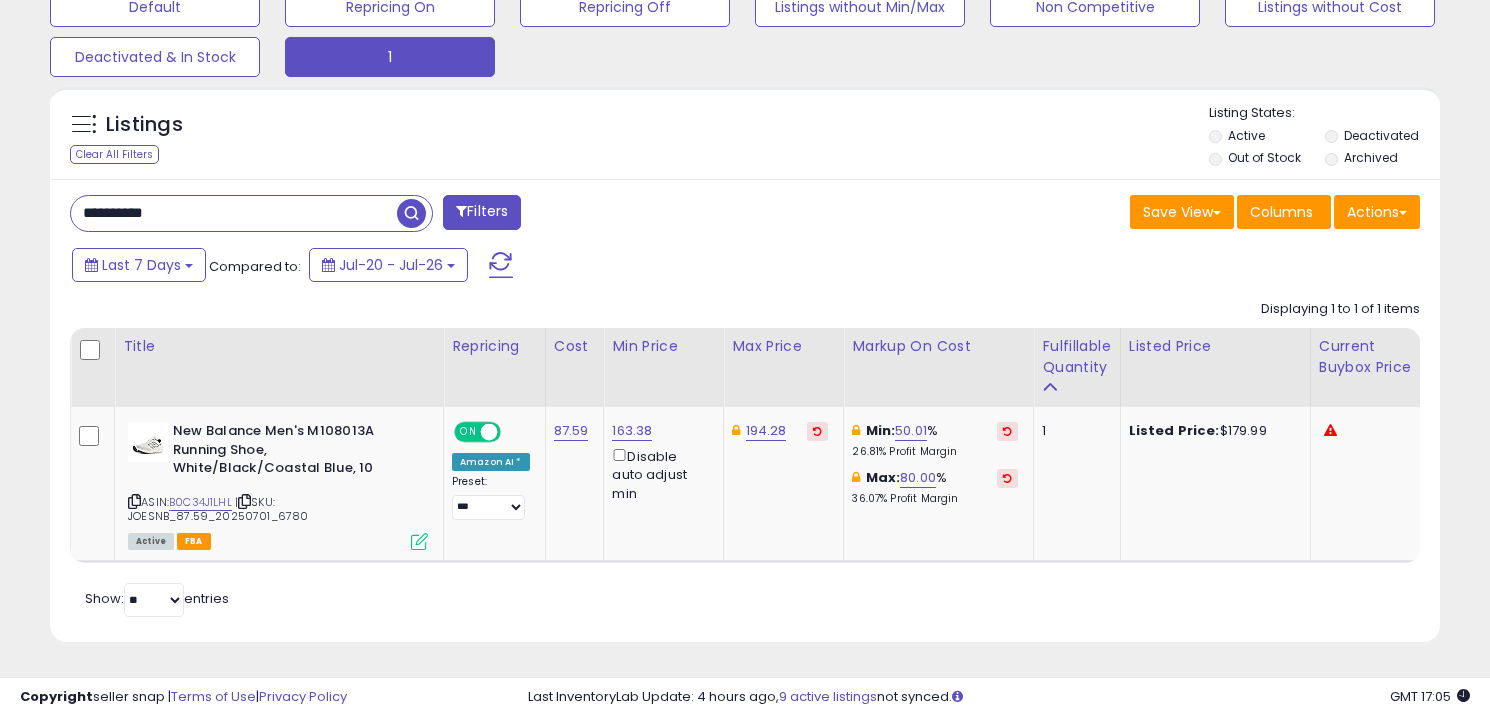 click on "**********" at bounding box center (234, 213) 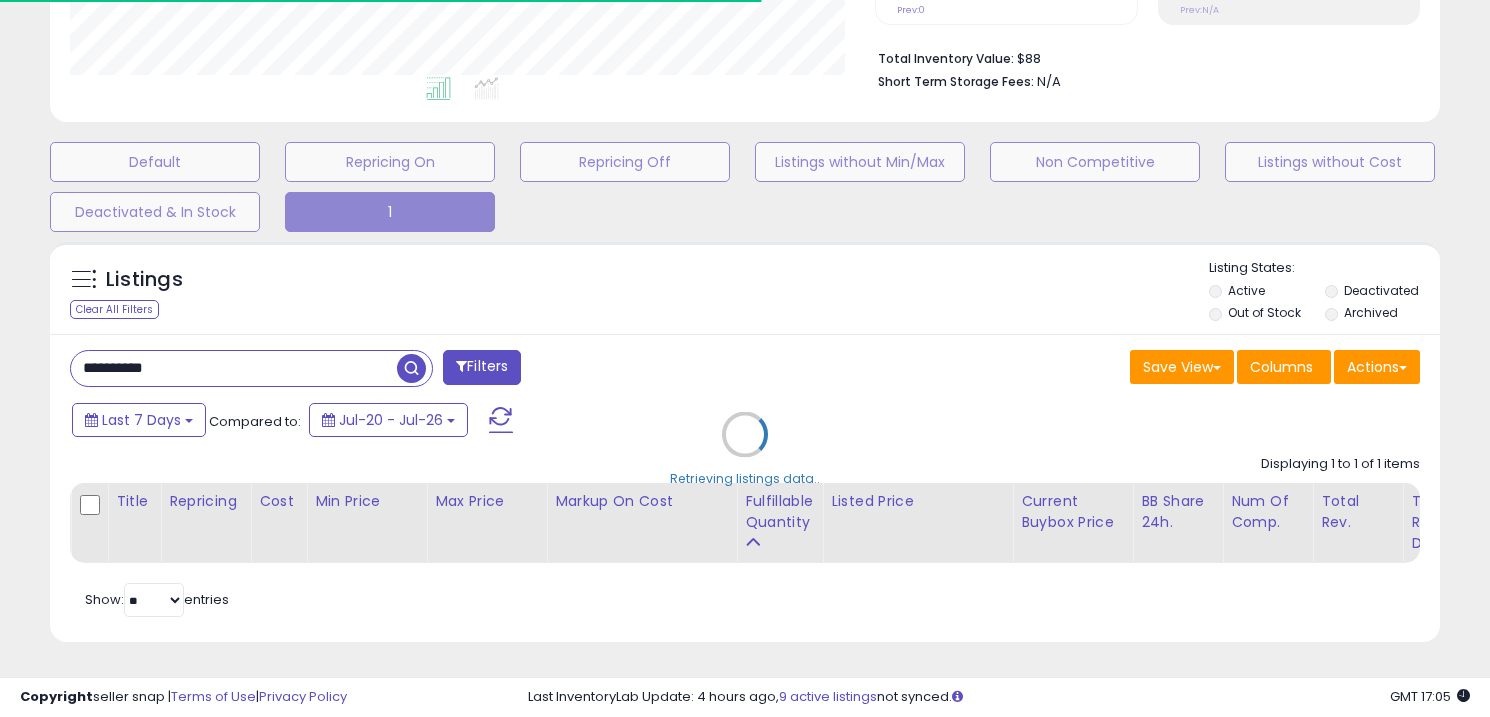 scroll, scrollTop: 643, scrollLeft: 0, axis: vertical 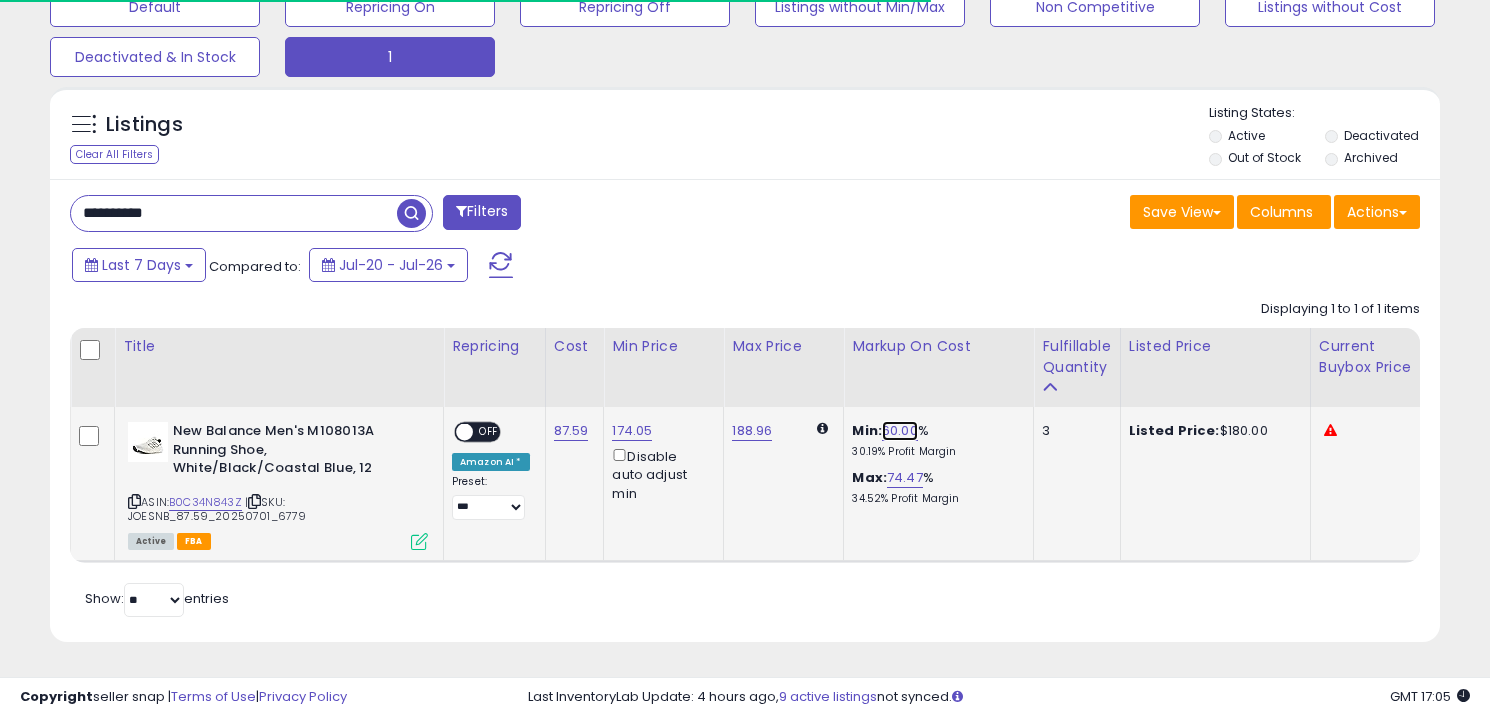 click on "60.00" at bounding box center (900, 431) 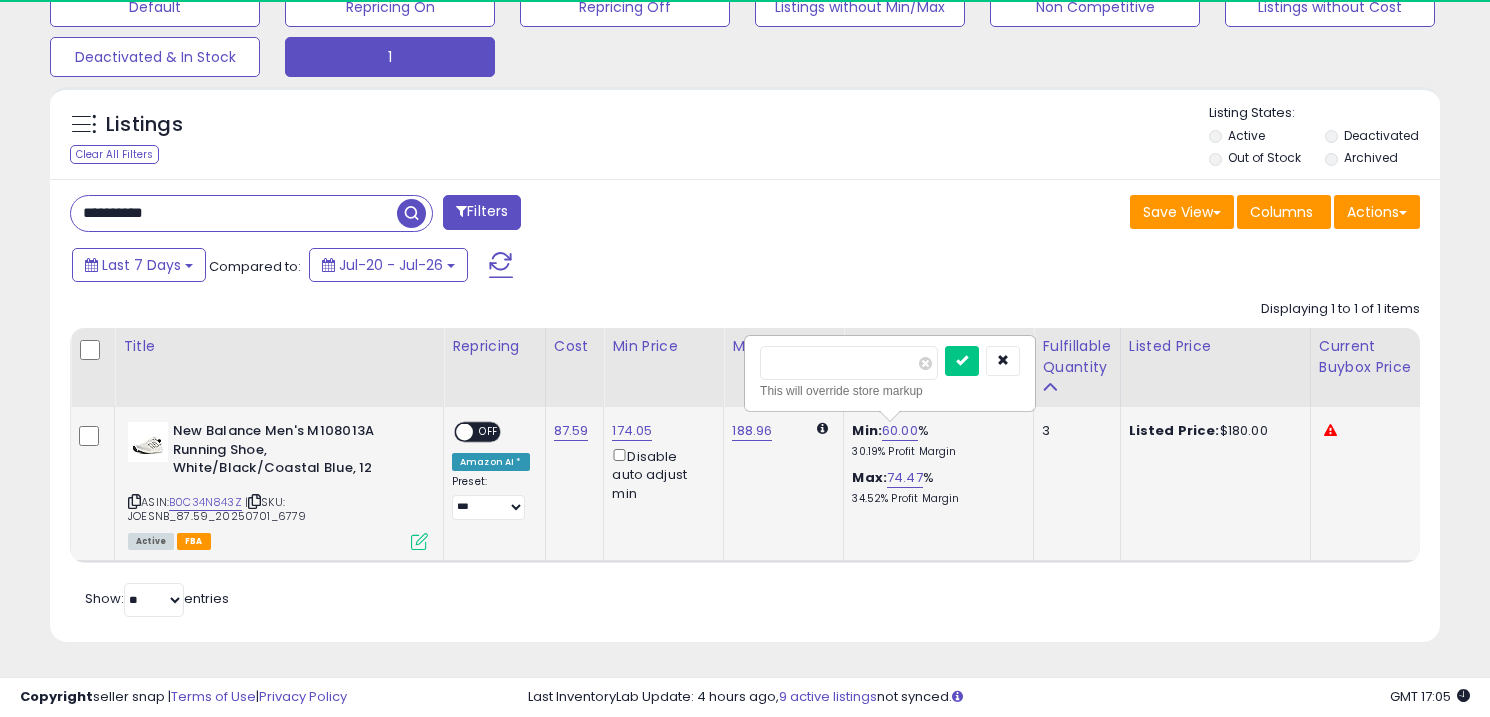 scroll, scrollTop: 999590, scrollLeft: 999195, axis: both 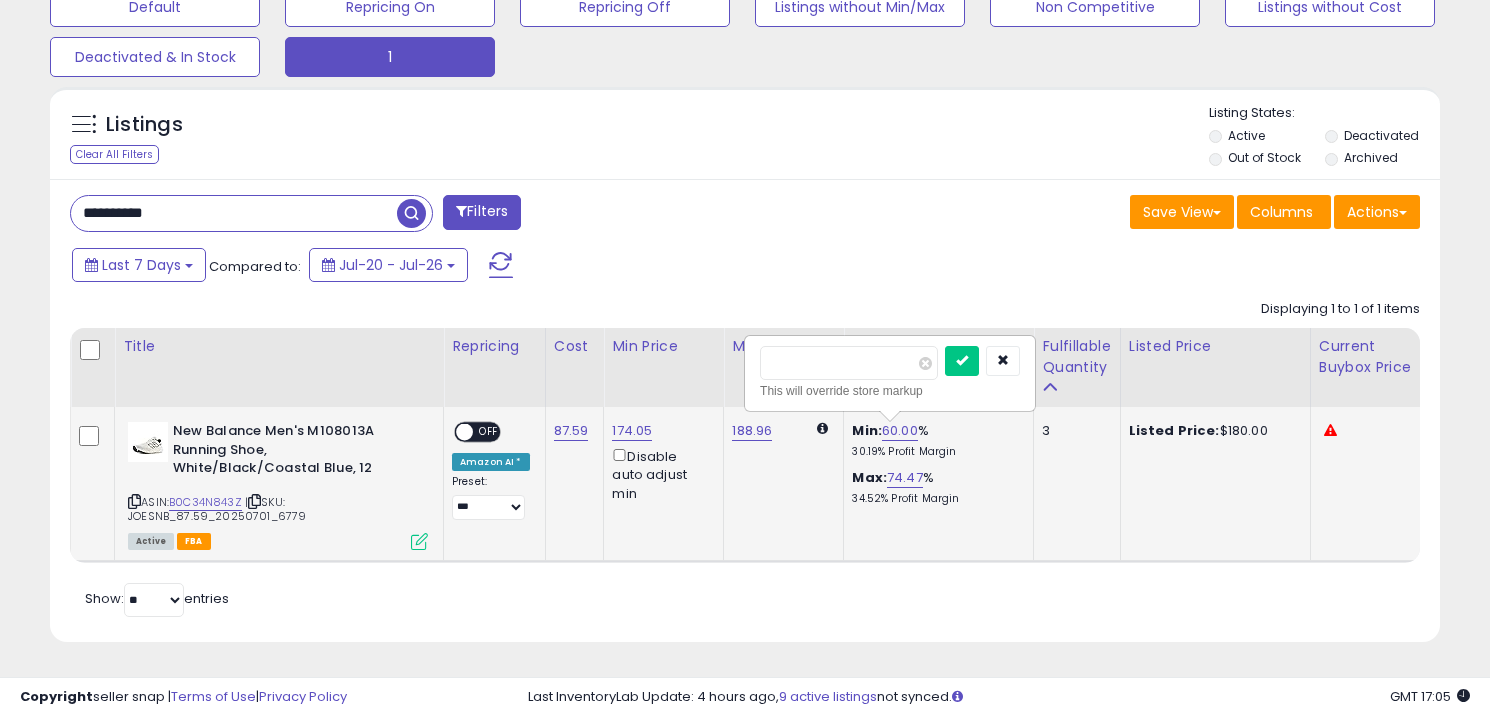 click on "*****" at bounding box center [849, 363] 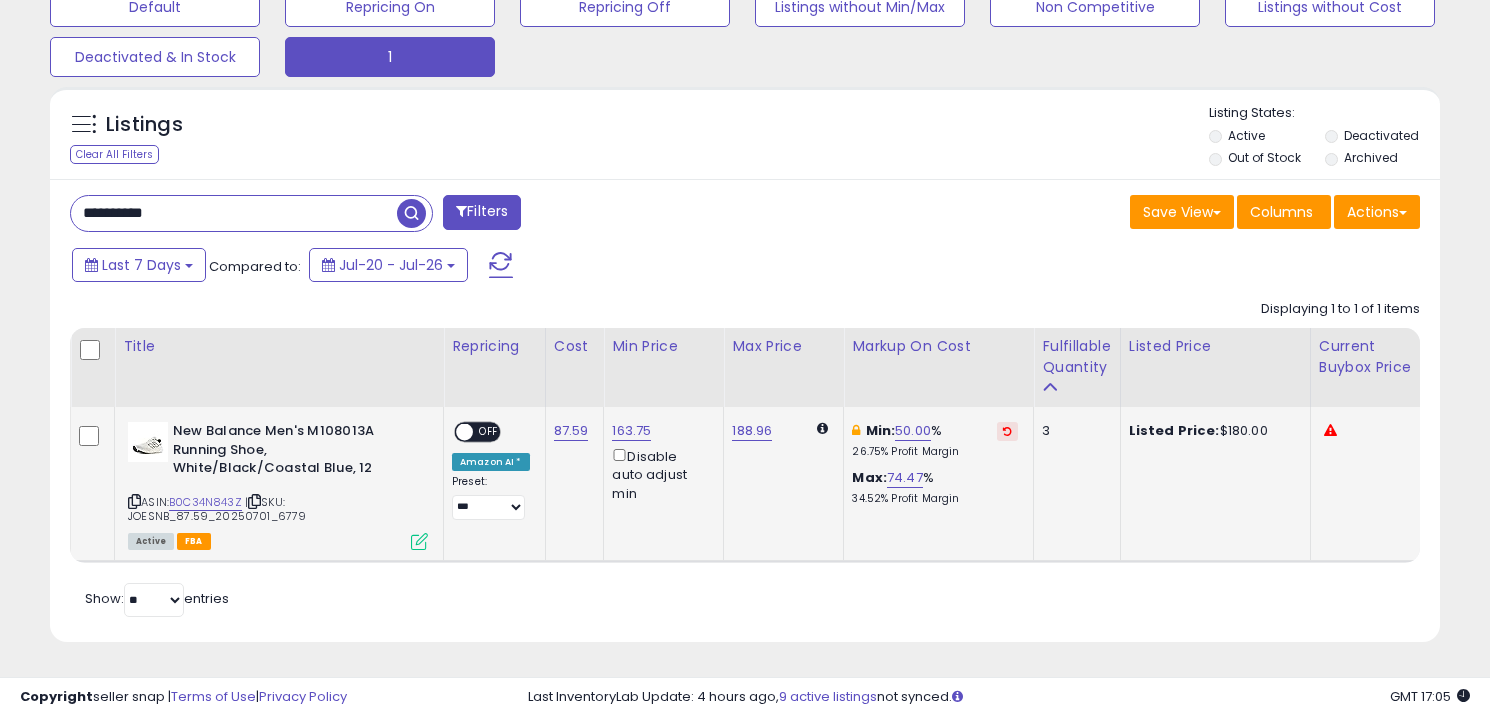 click on "OFF" at bounding box center [489, 432] 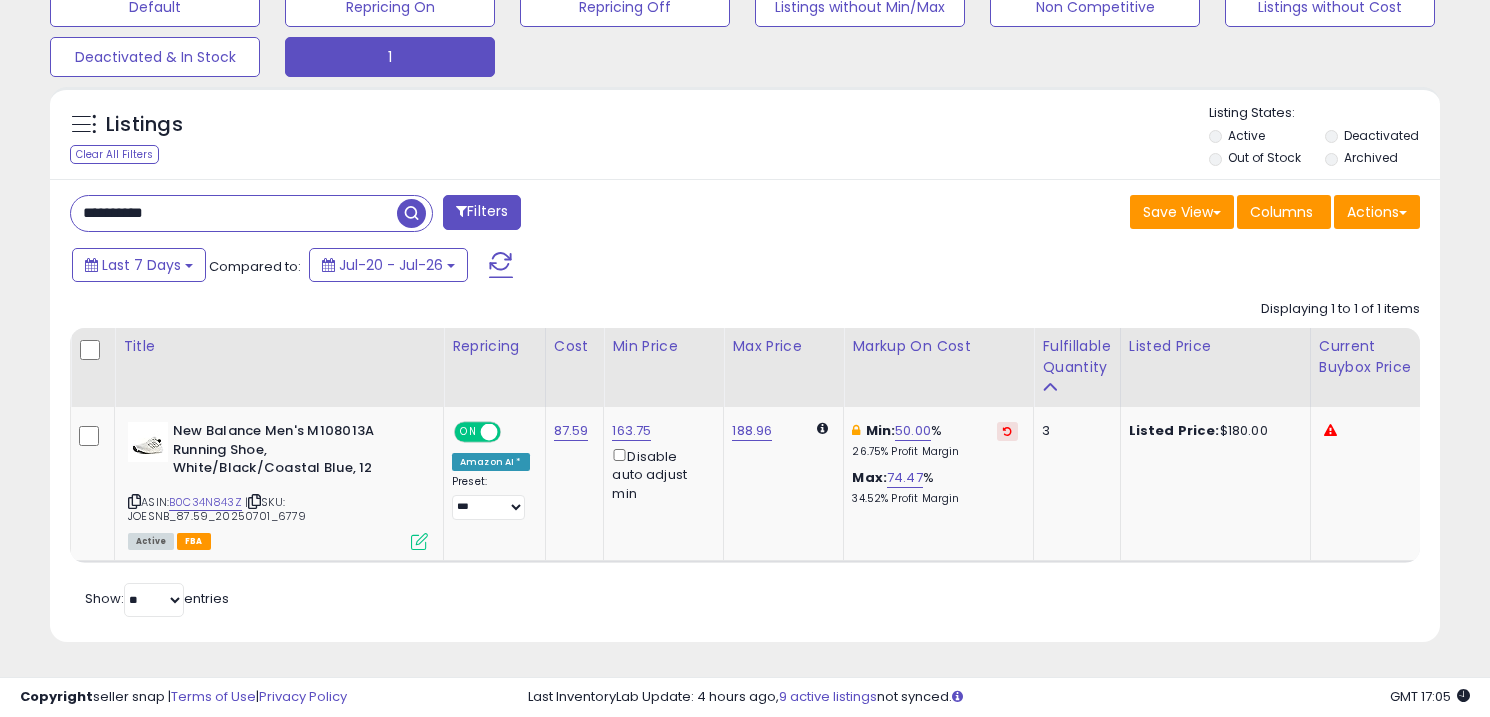 click on "**********" at bounding box center (234, 213) 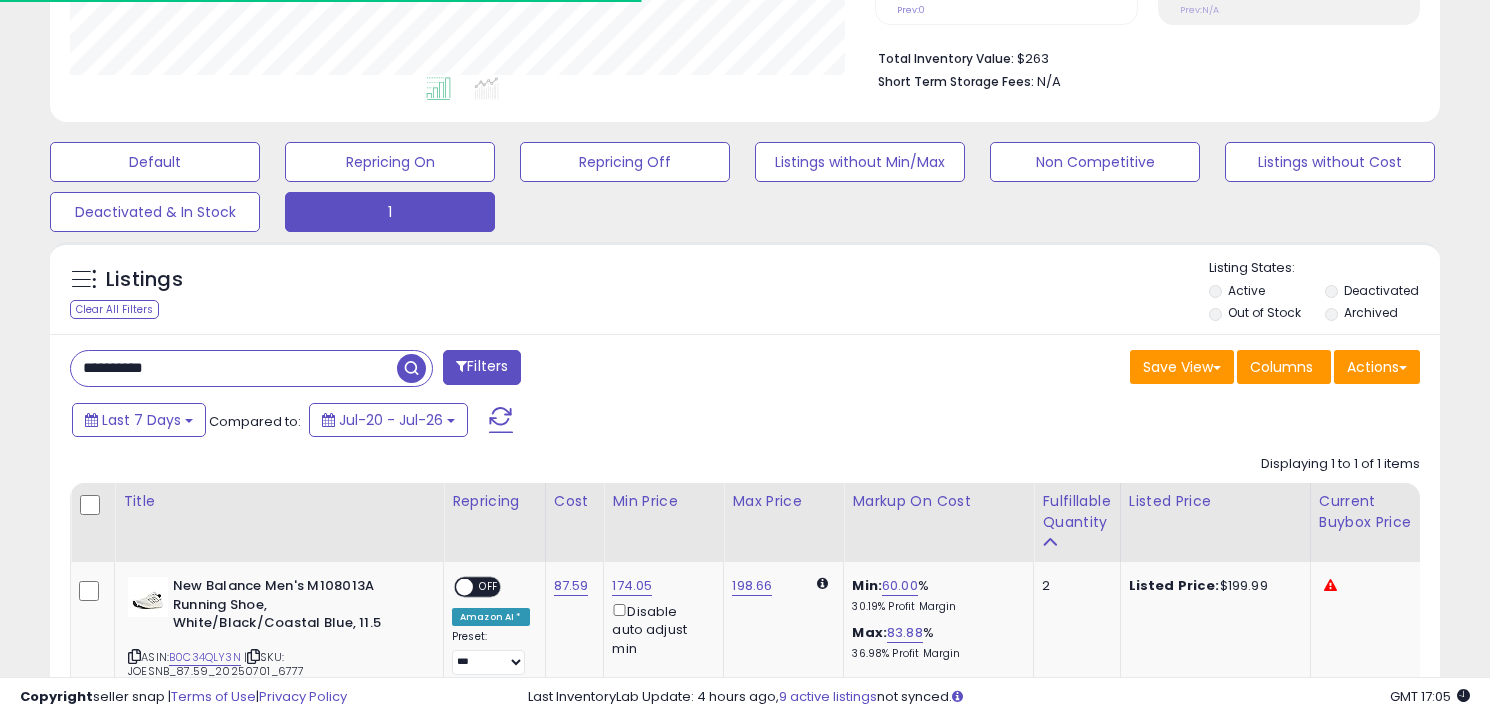 scroll, scrollTop: 643, scrollLeft: 0, axis: vertical 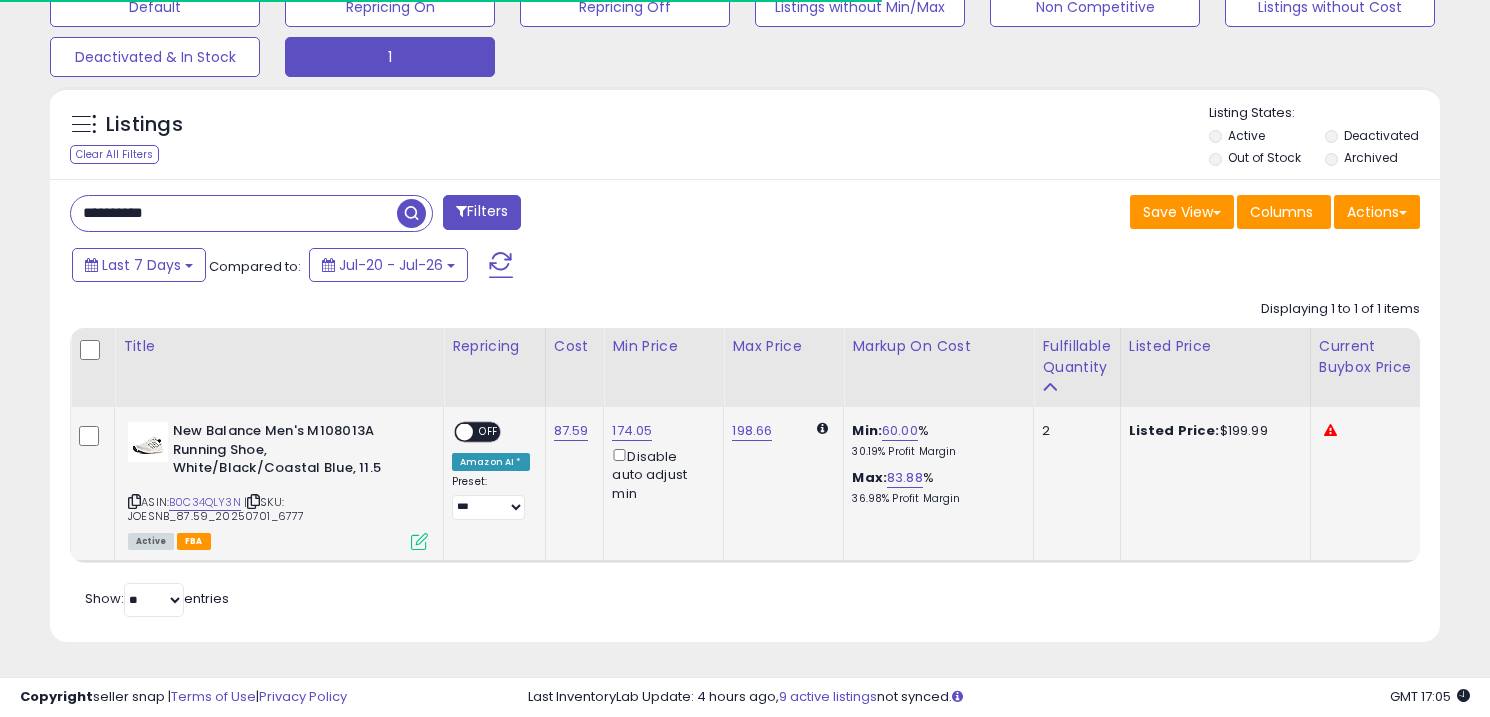 click on "Min:" at bounding box center [867, 430] 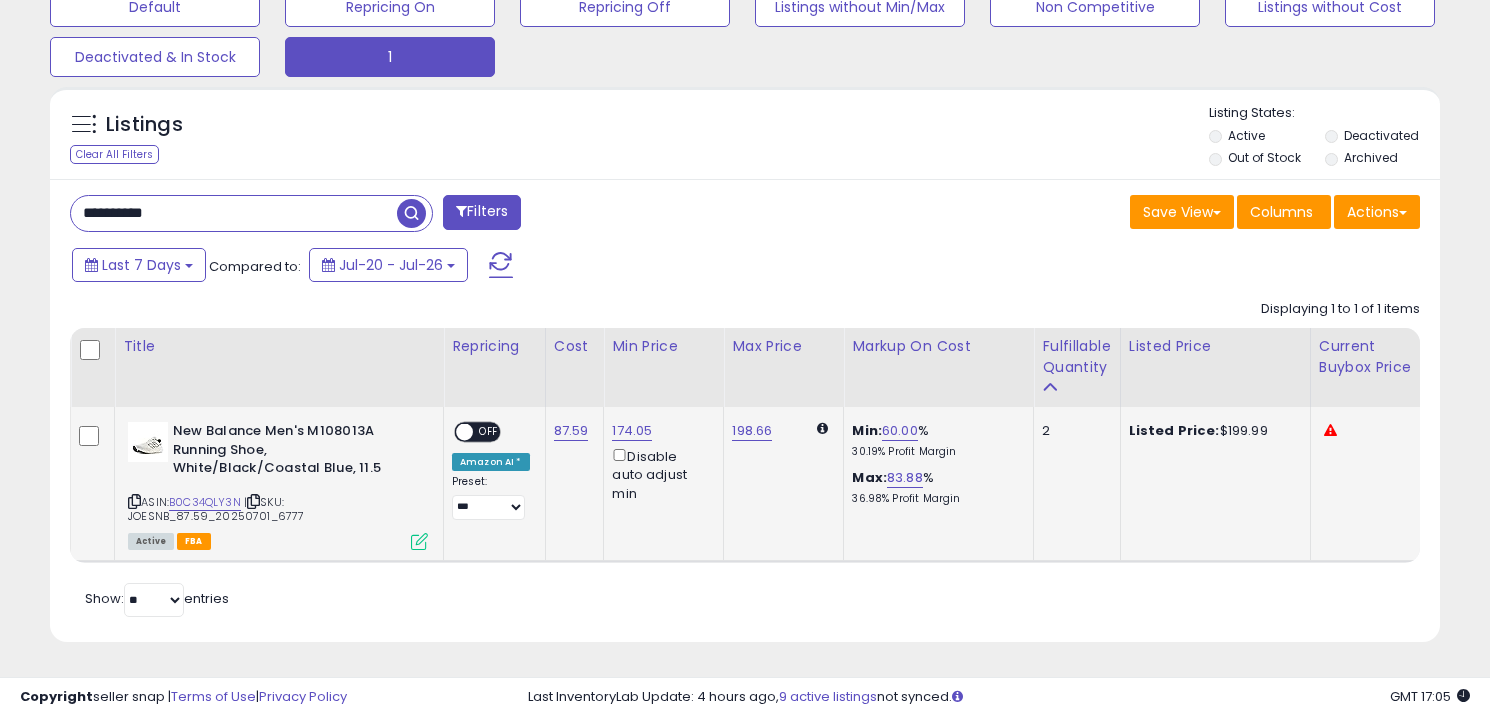 scroll, scrollTop: 999590, scrollLeft: 999195, axis: both 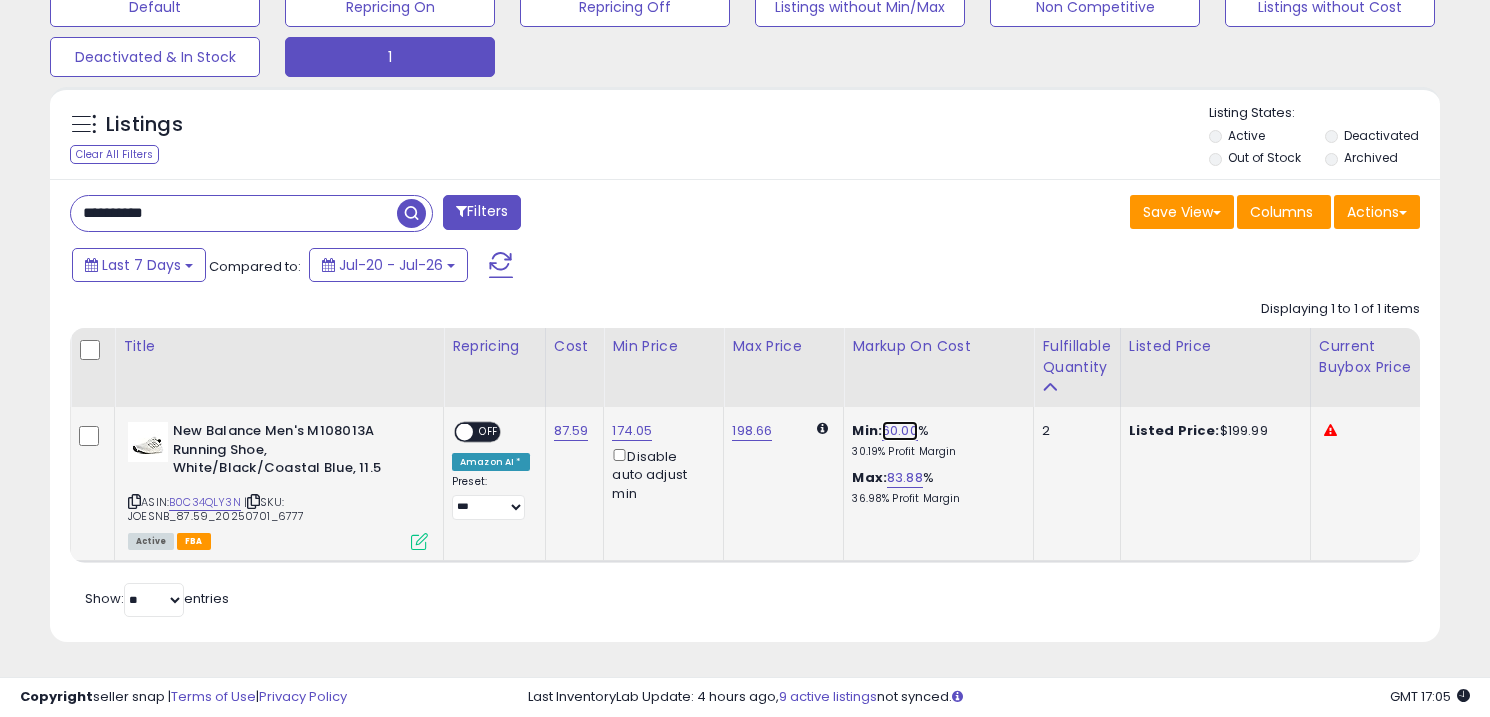 click on "60.00" at bounding box center (900, 431) 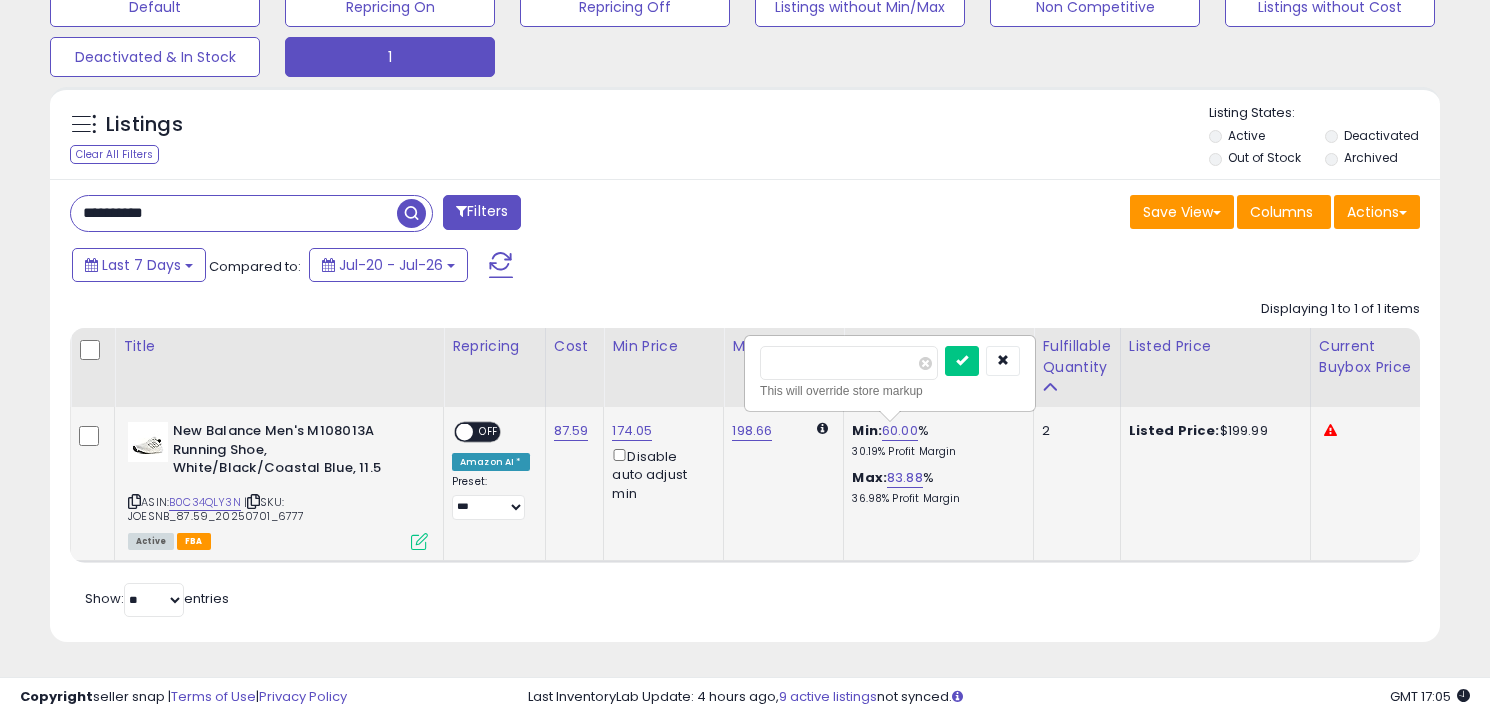 click on "*****" at bounding box center (849, 363) 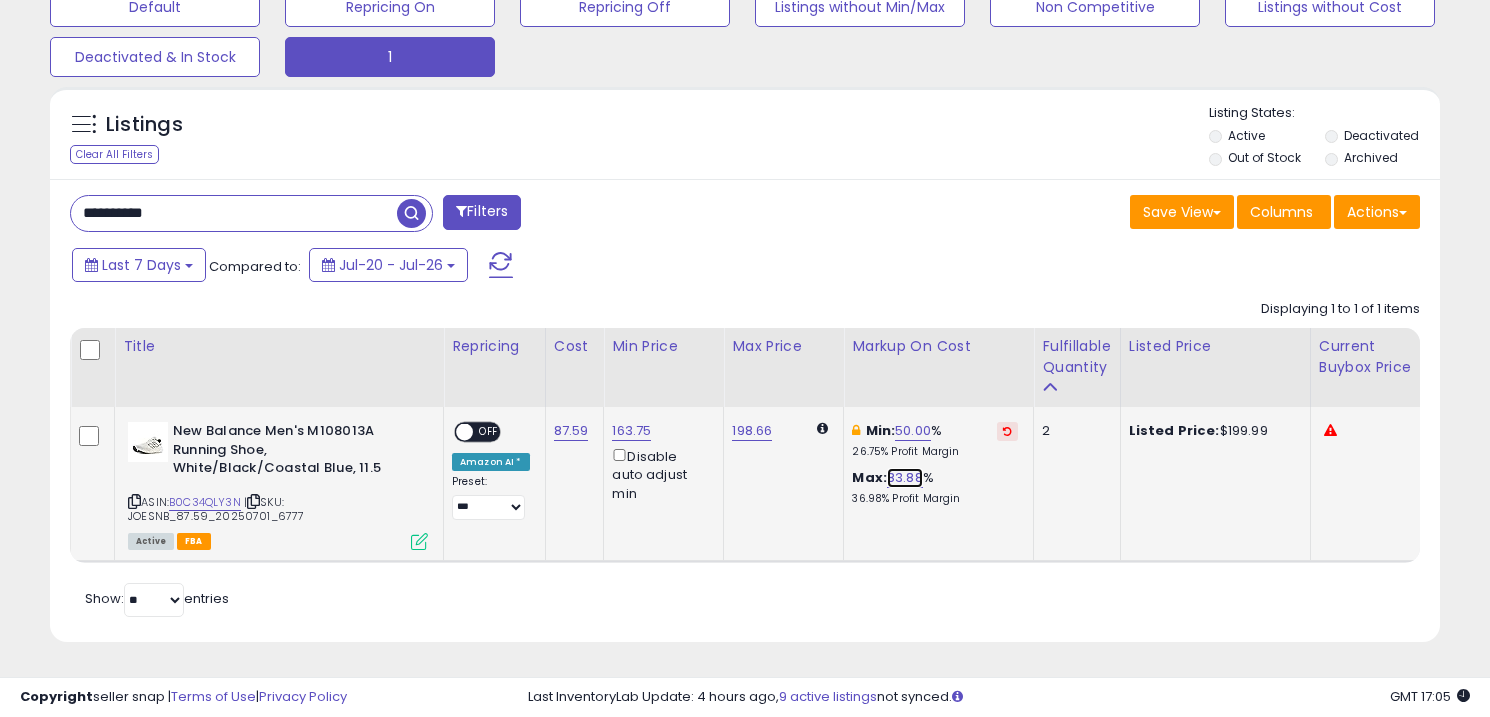 click on "83.88" at bounding box center [905, 478] 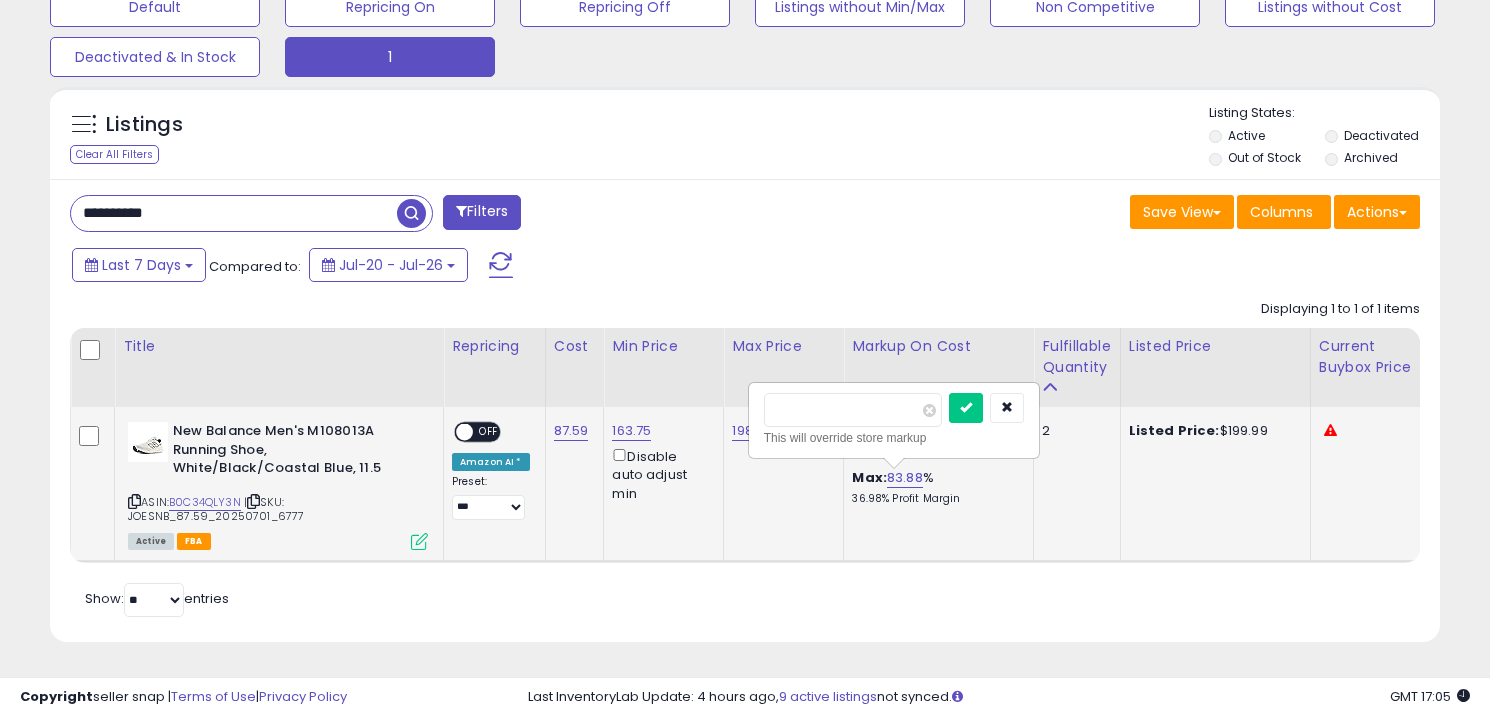 click on "*****" at bounding box center [853, 410] 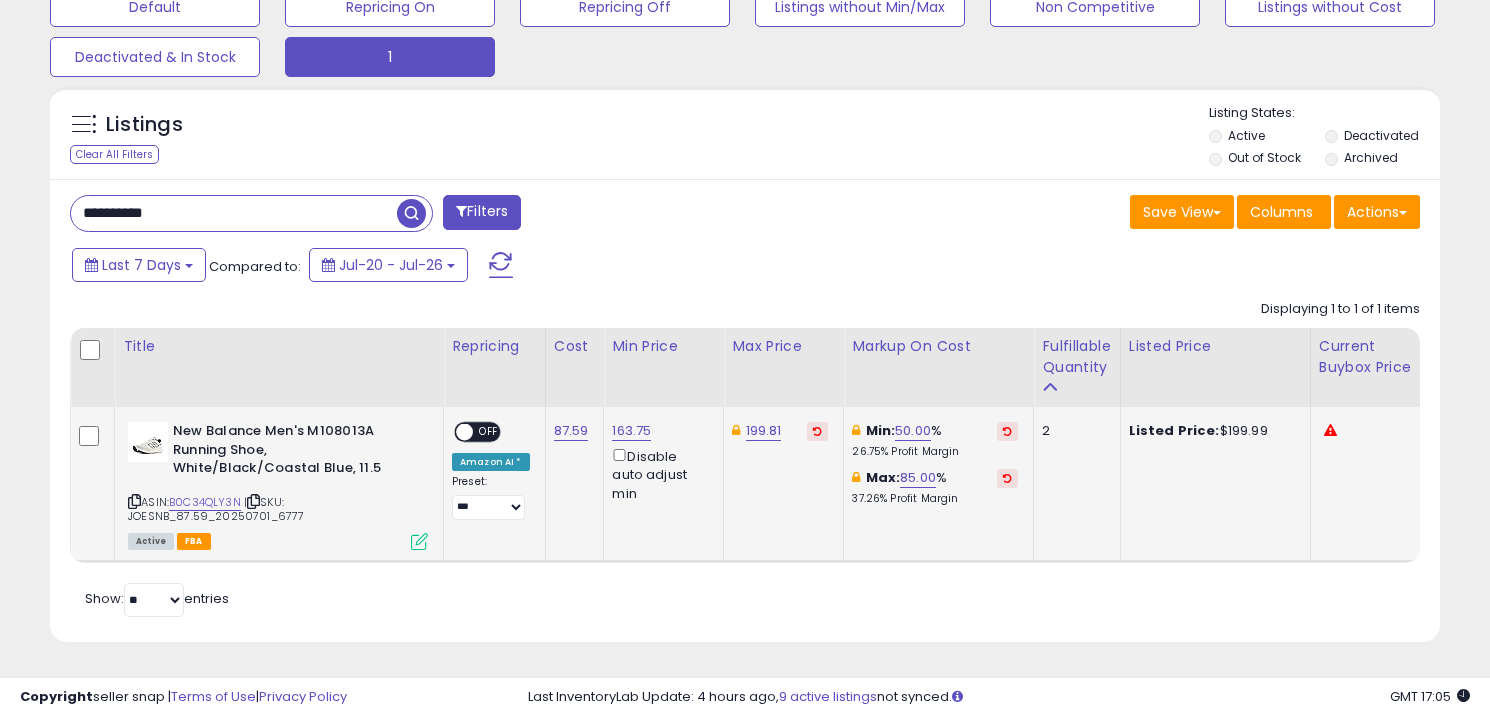 click at bounding box center [464, 432] 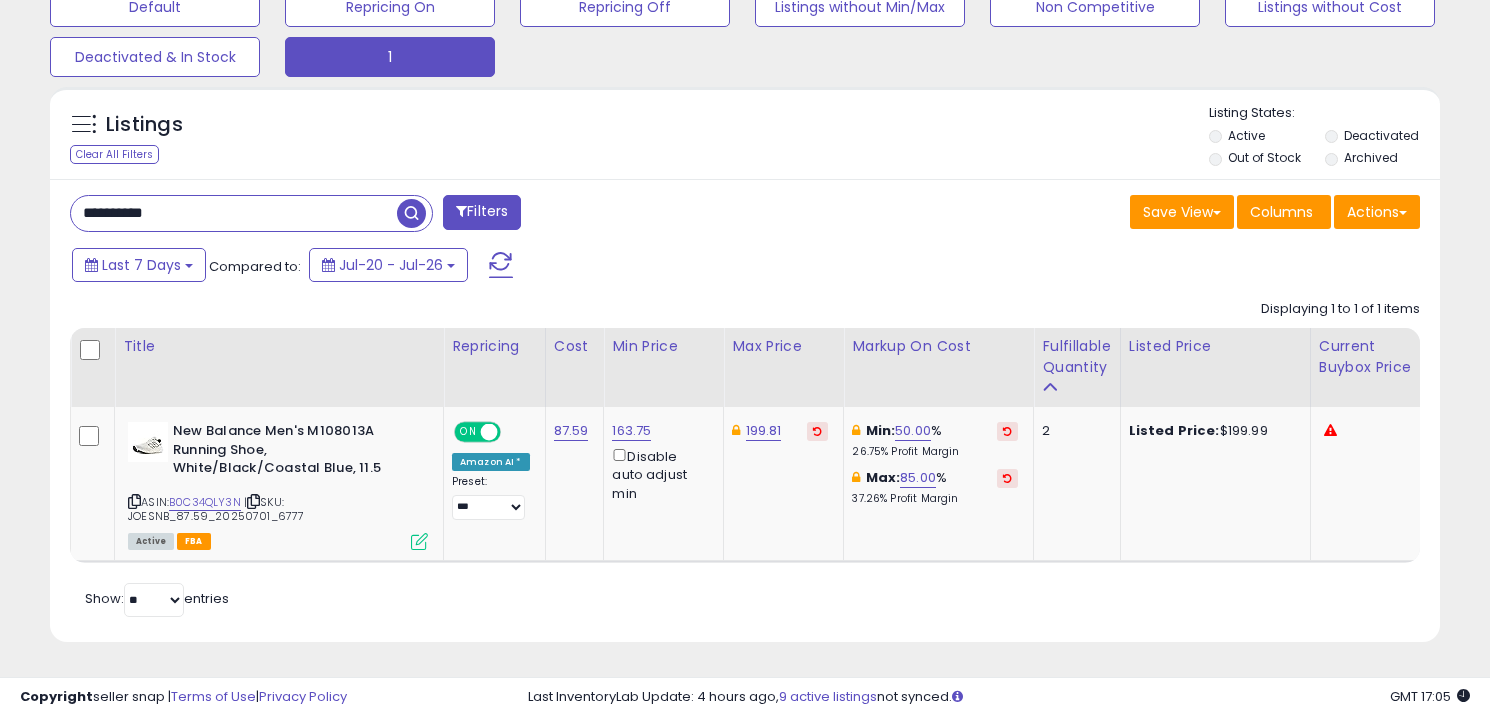 click on "**********" at bounding box center [234, 213] 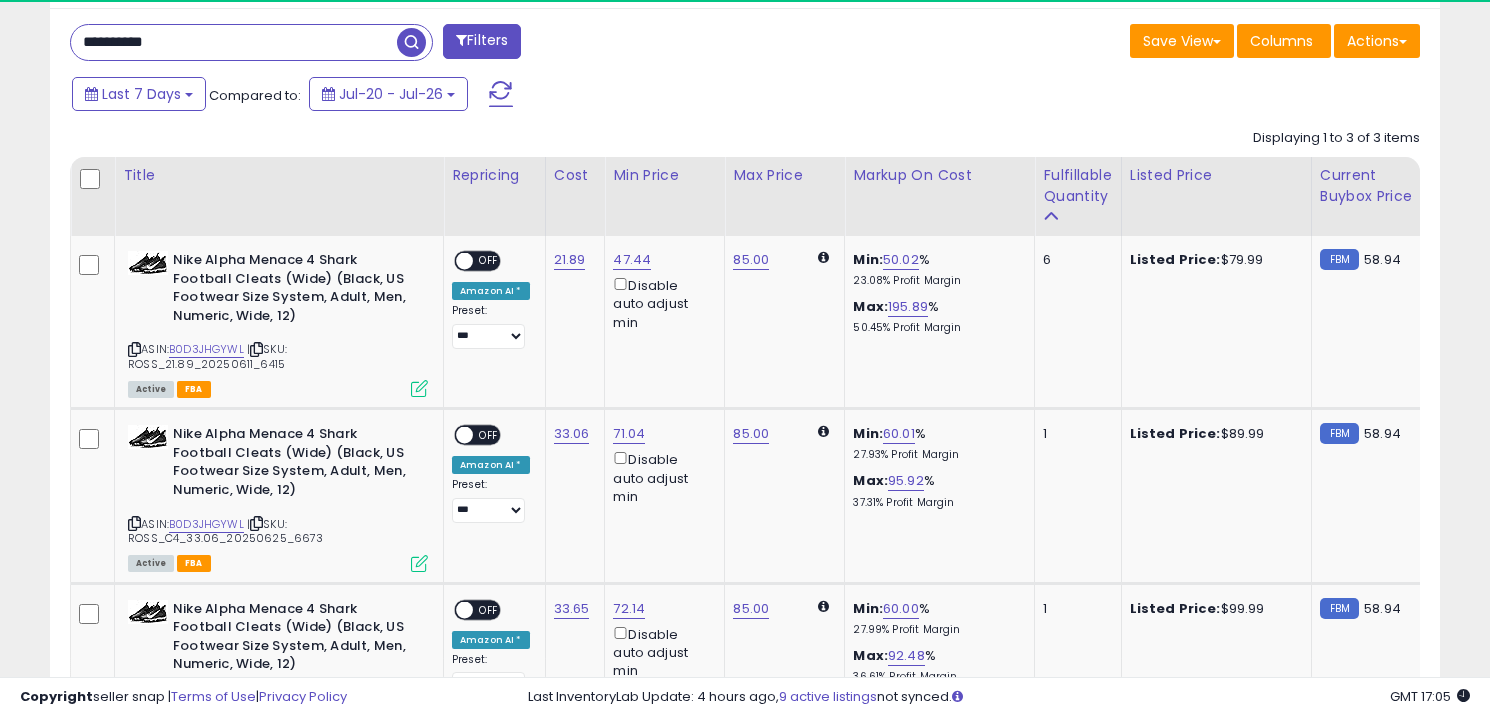 scroll, scrollTop: 833, scrollLeft: 0, axis: vertical 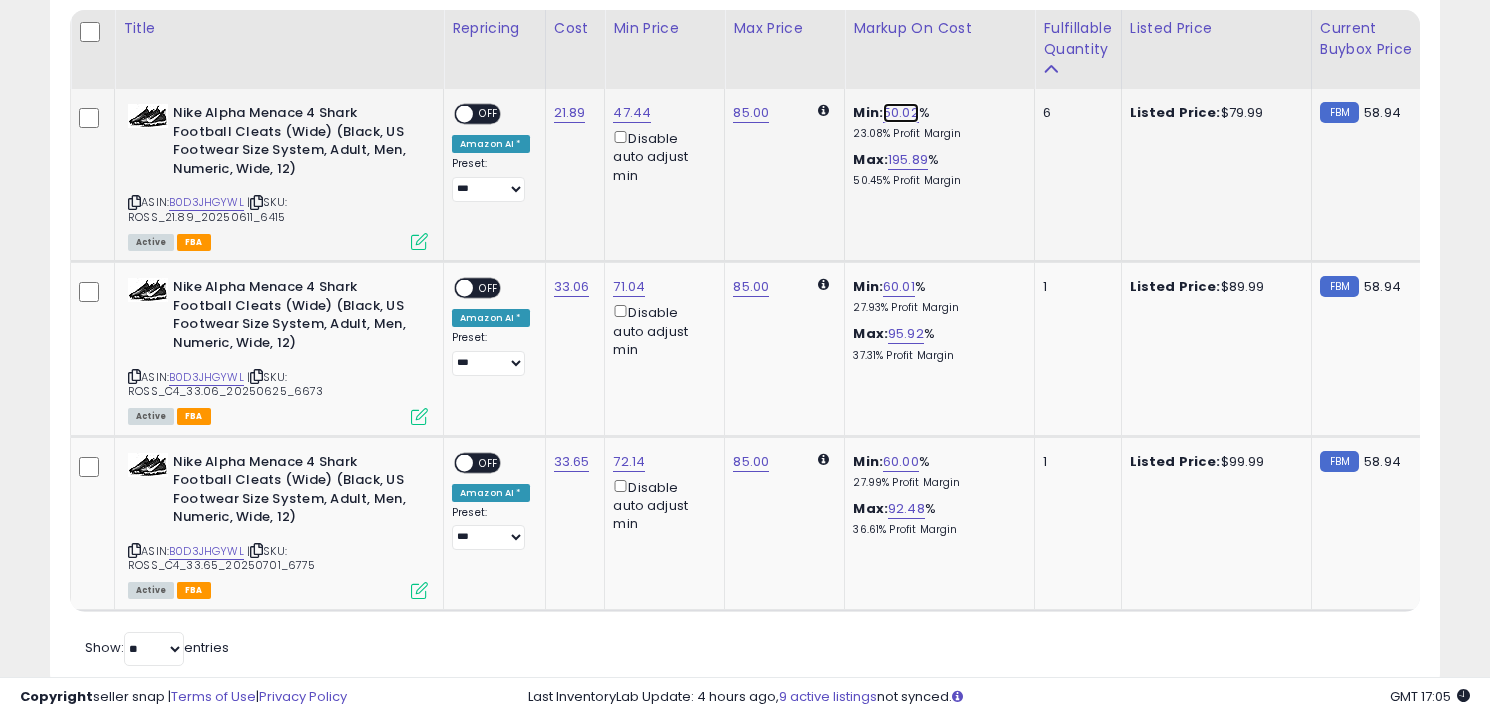 click on "50.02" at bounding box center (901, 113) 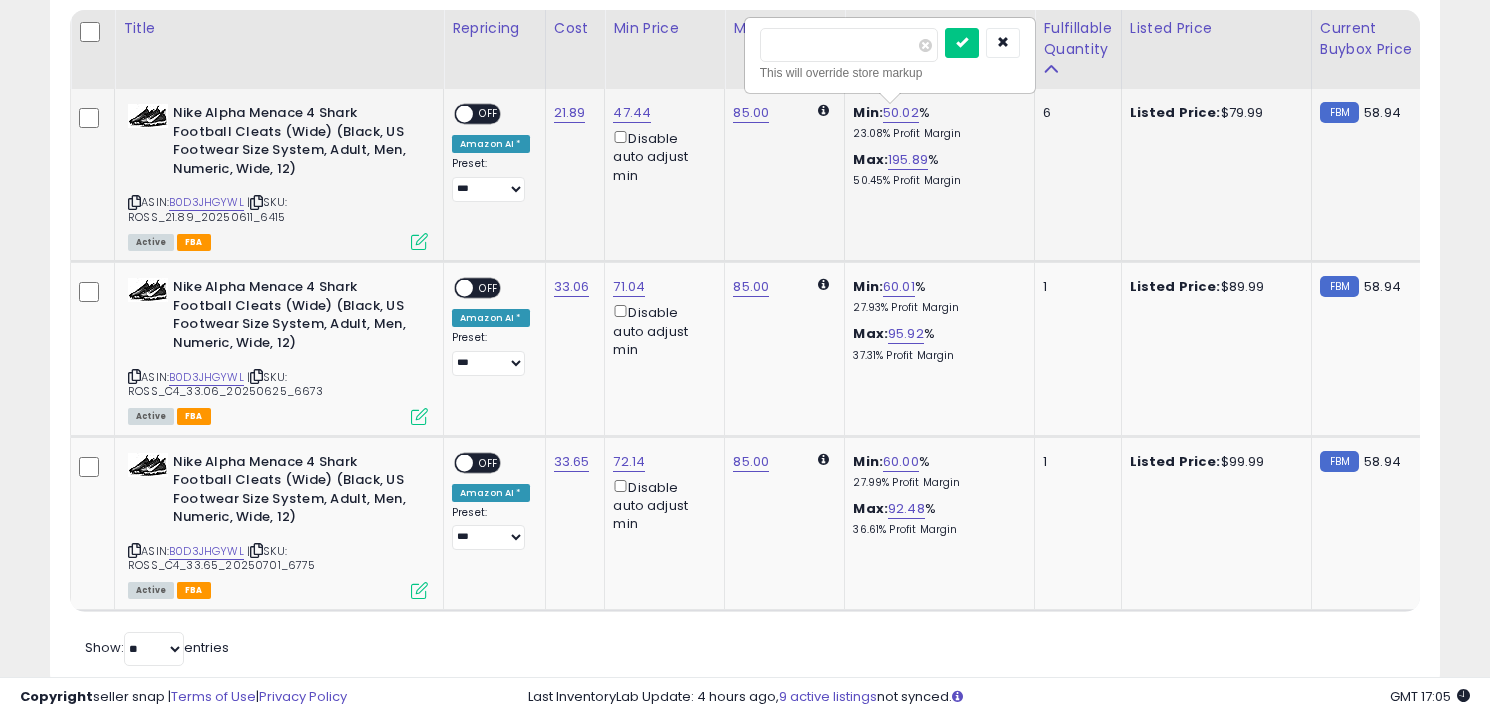click on "*****" at bounding box center (849, 45) 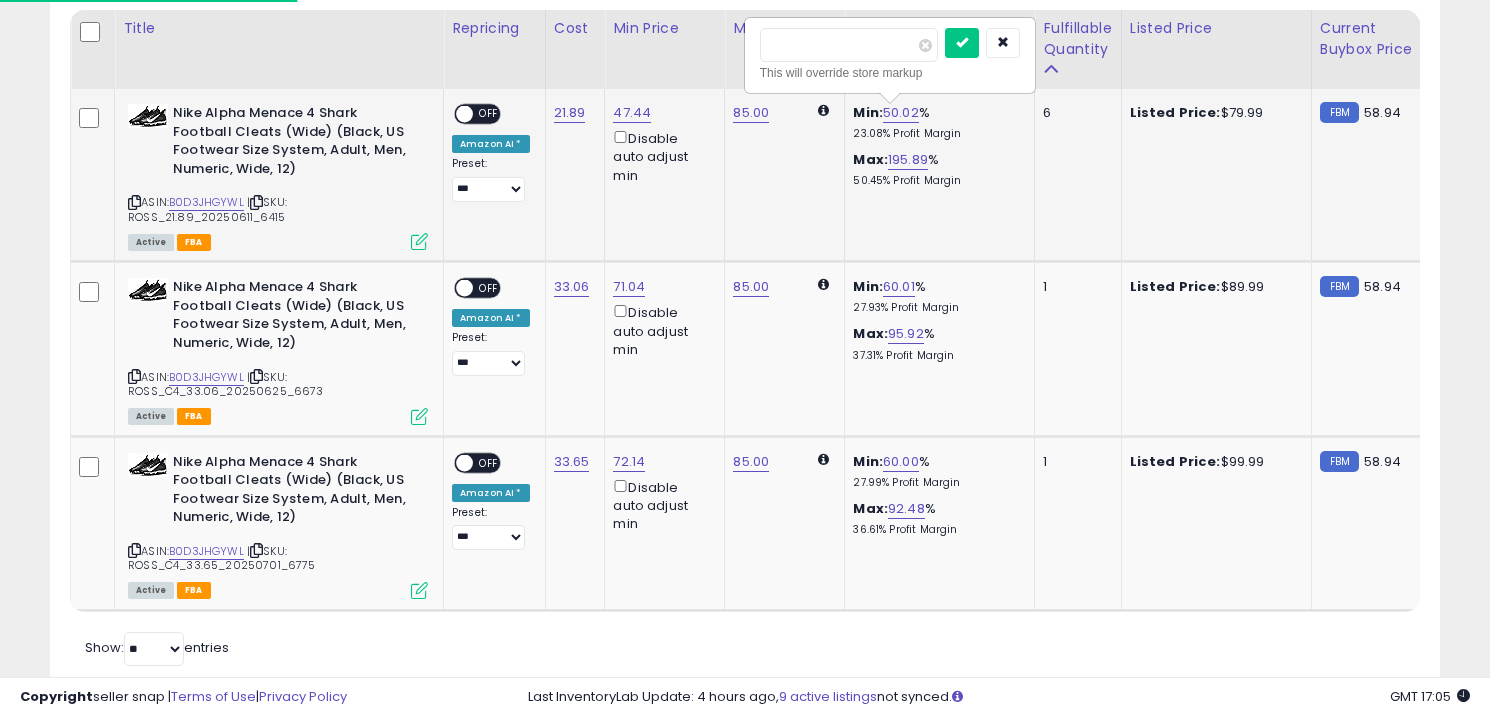 type on "***" 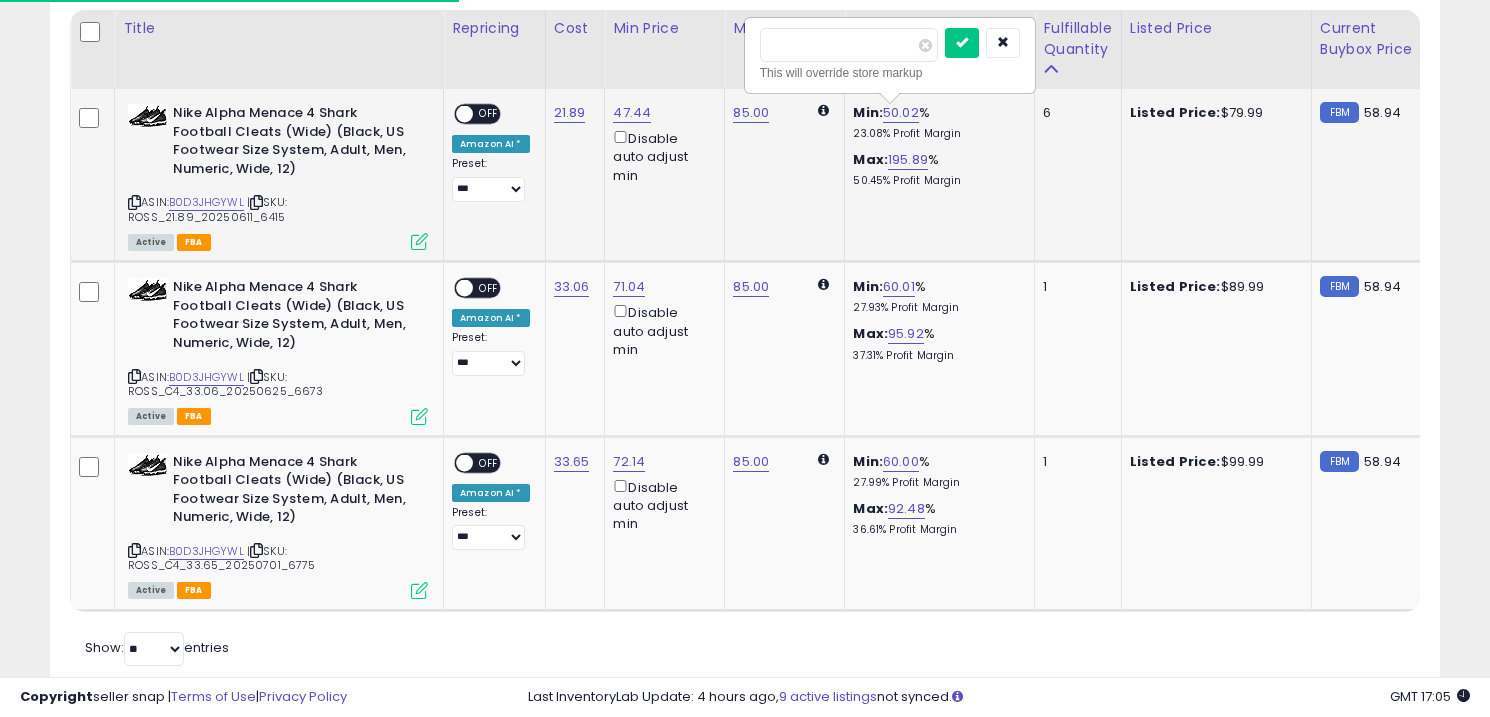 click at bounding box center [962, 43] 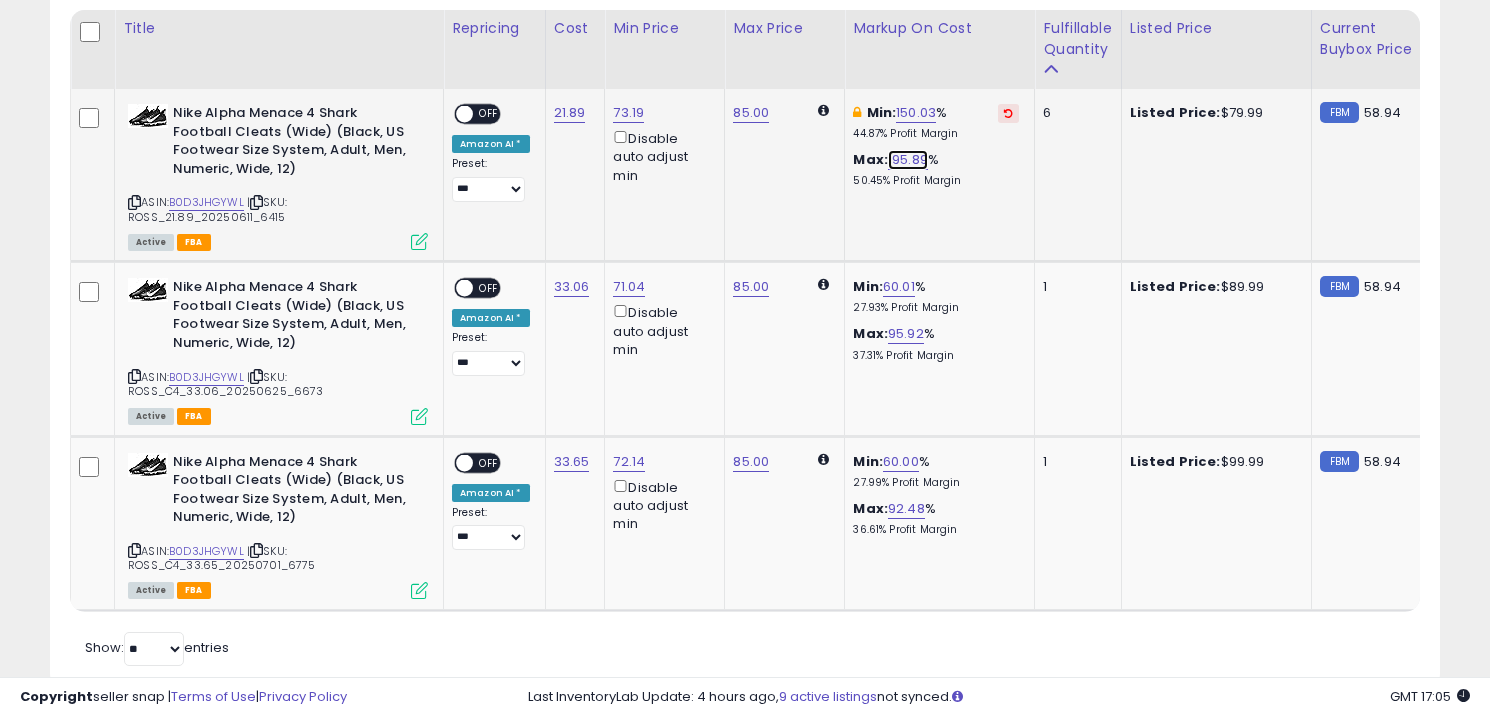 click on "195.89" at bounding box center (908, 160) 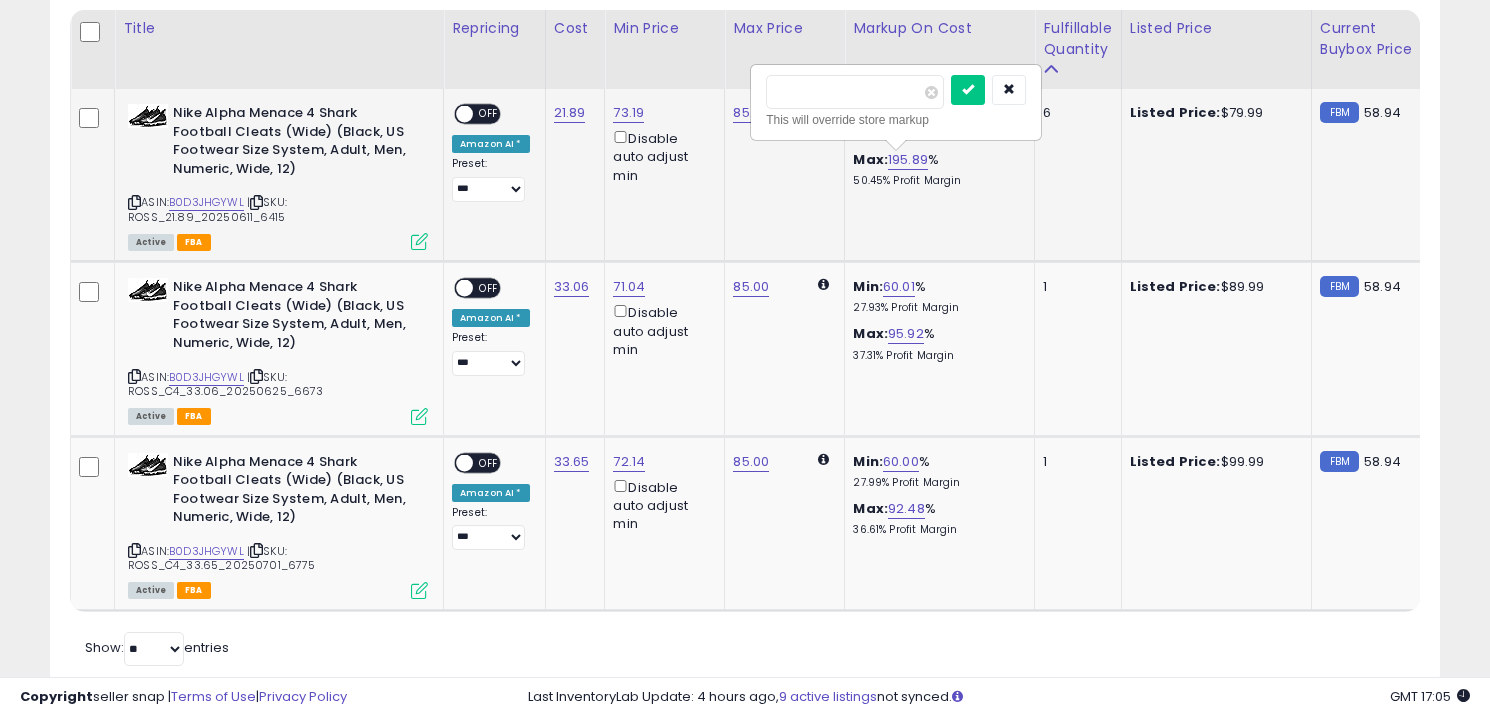 click on "******" at bounding box center (855, 92) 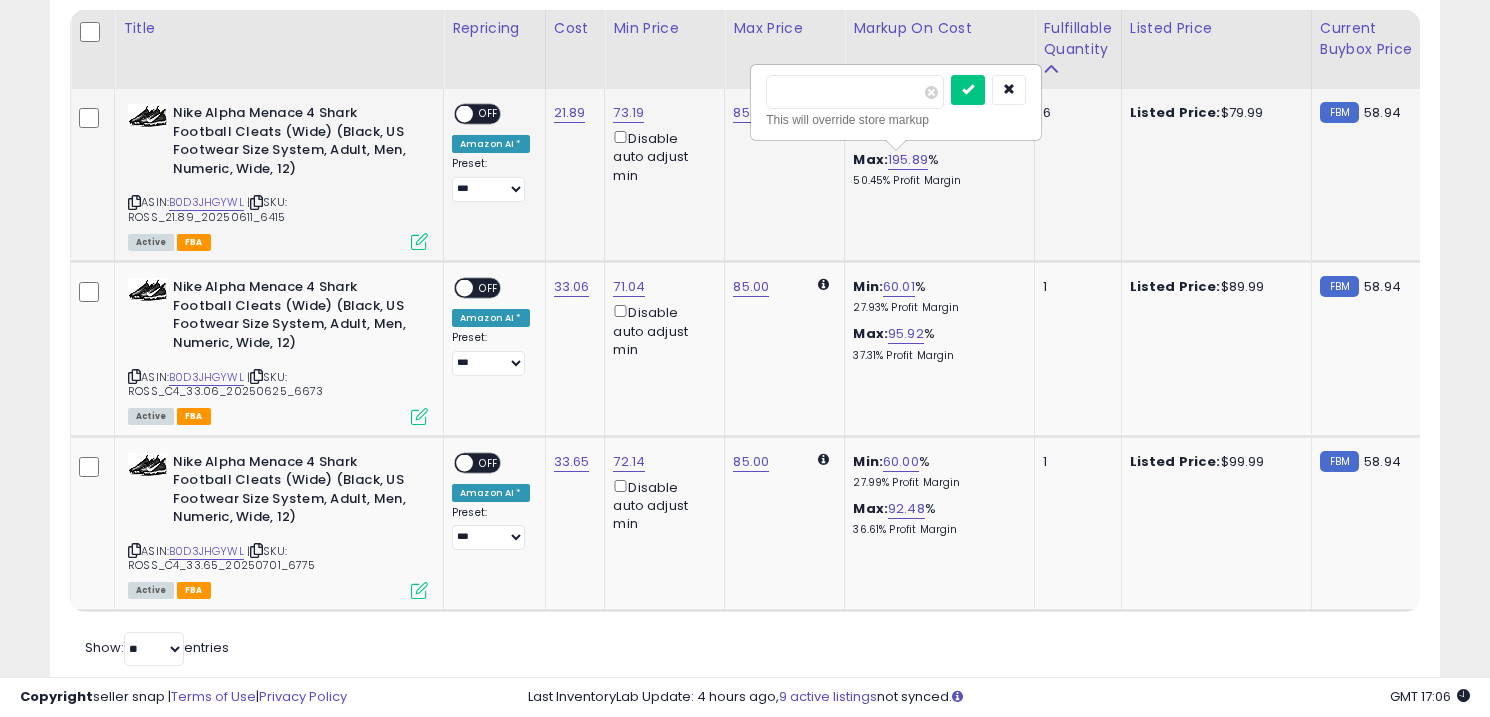 type on "***" 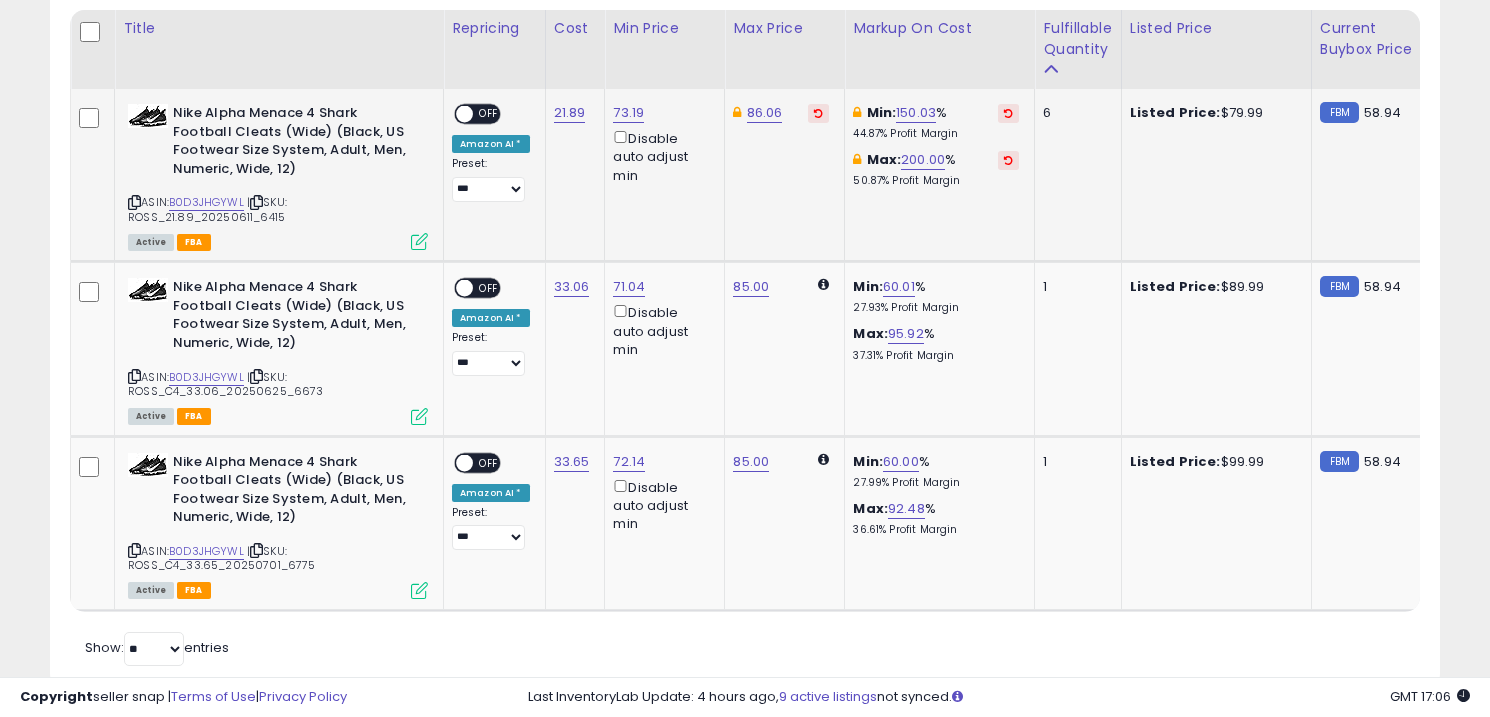 click on "OFF" at bounding box center (489, 114) 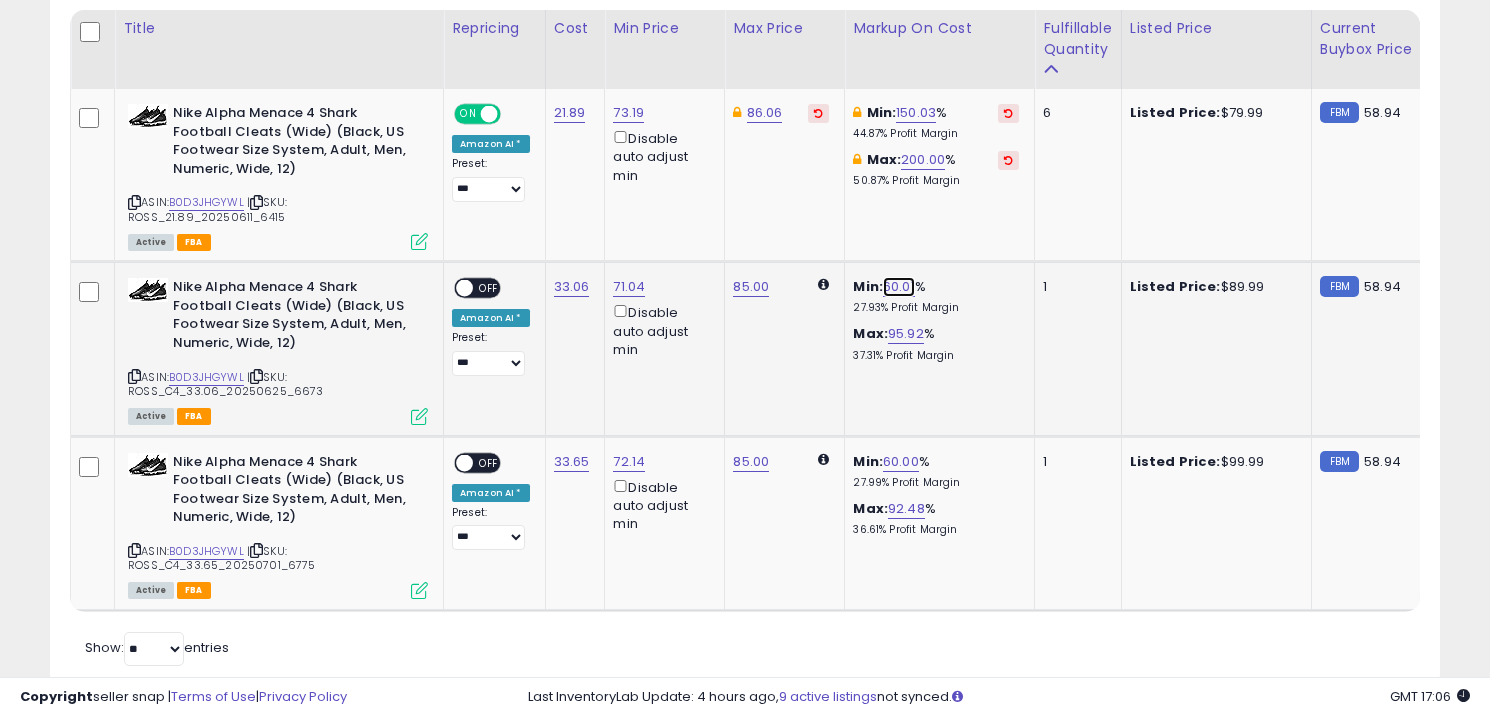 click on "60.01" at bounding box center [899, 287] 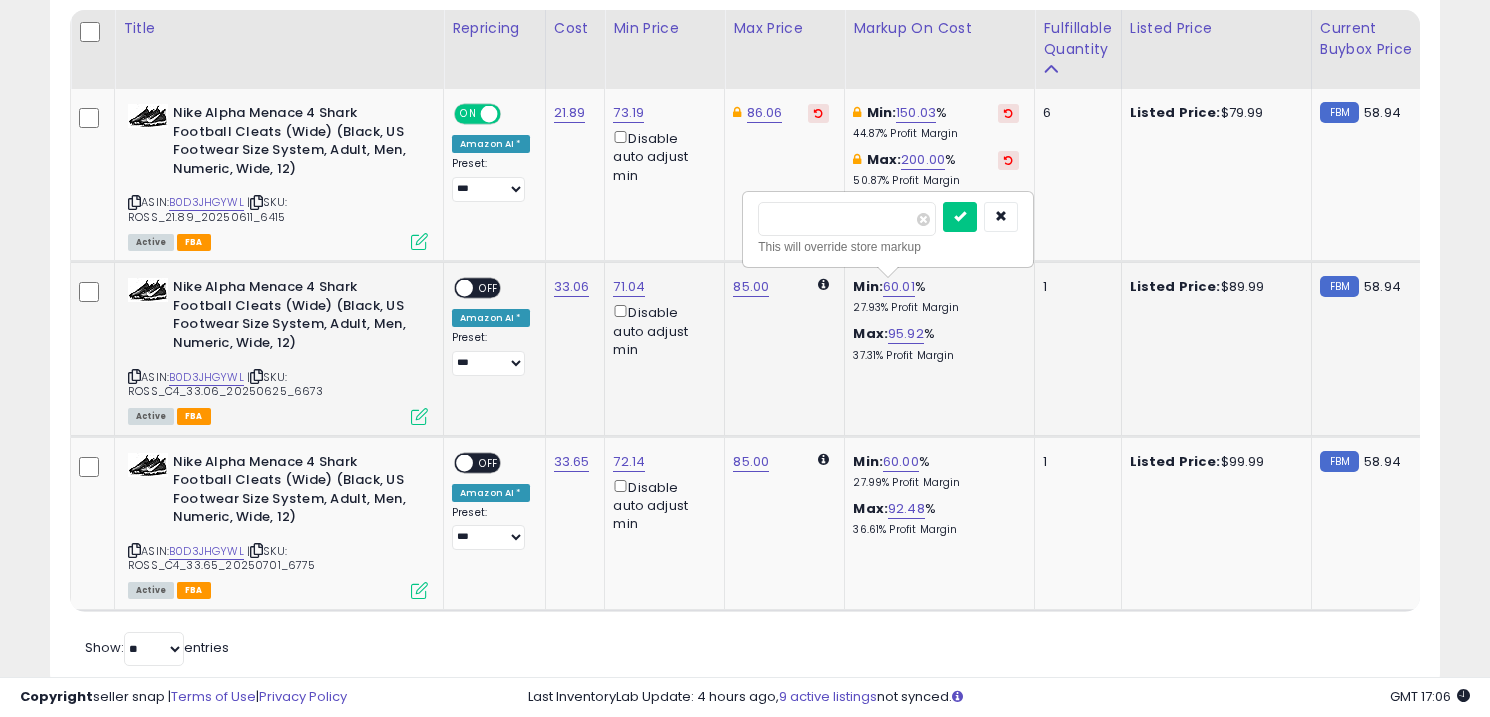 click on "*****" at bounding box center (847, 219) 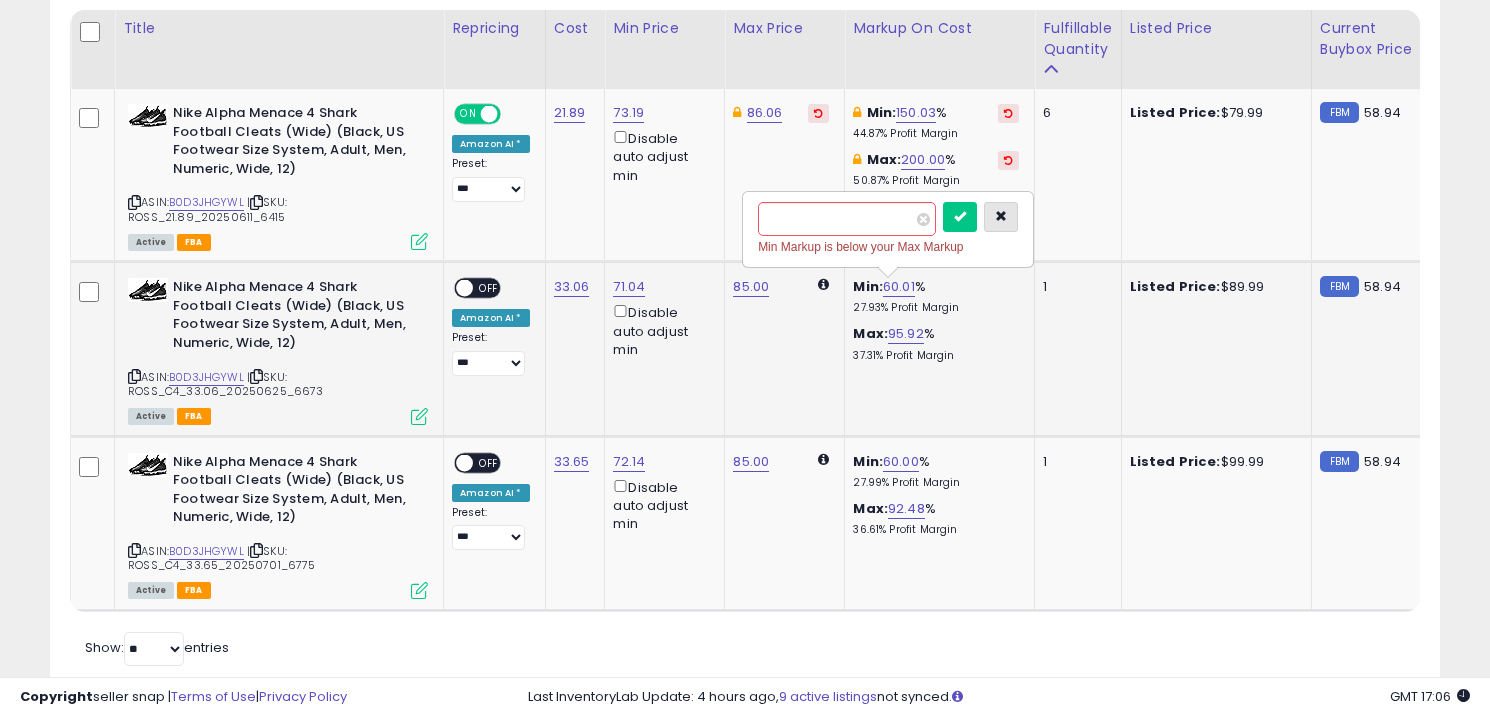click at bounding box center [1001, 216] 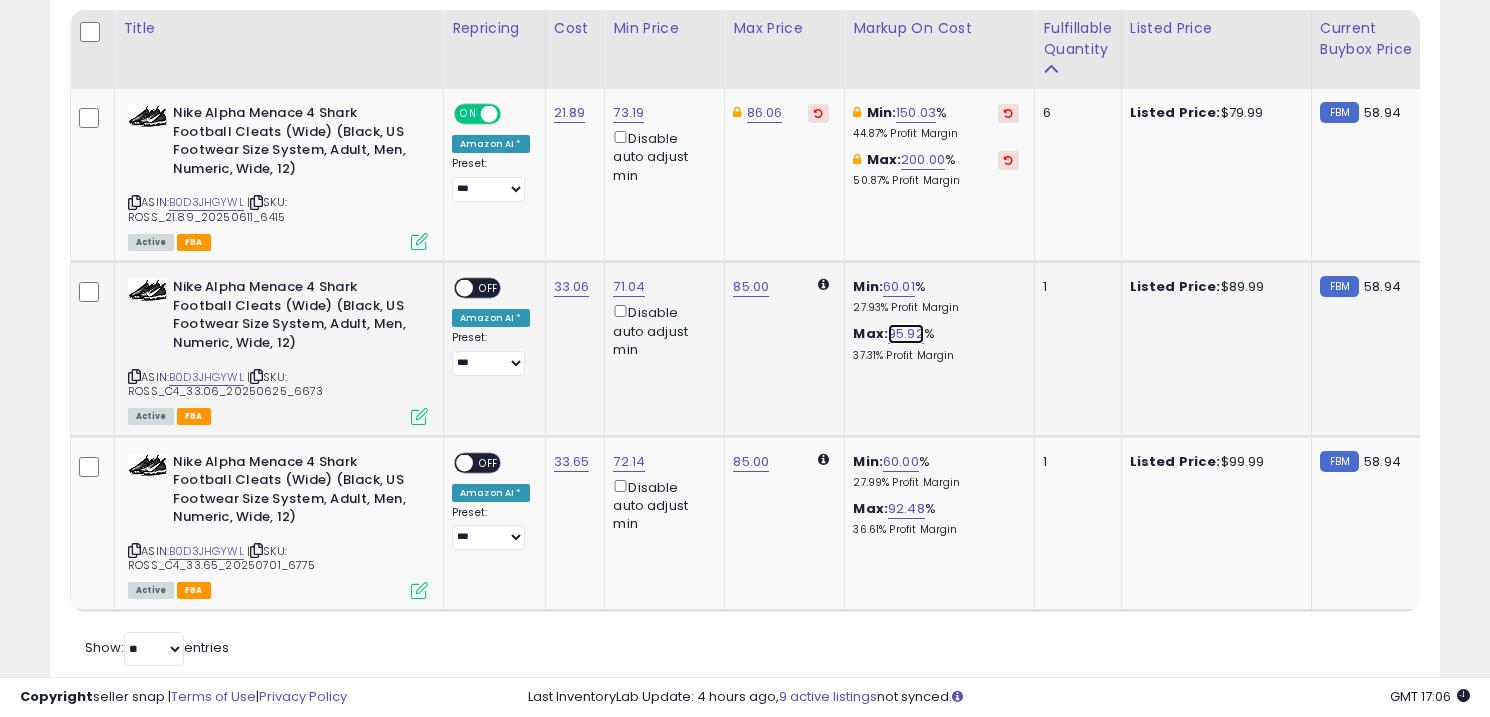 click on "95.92" at bounding box center [906, 334] 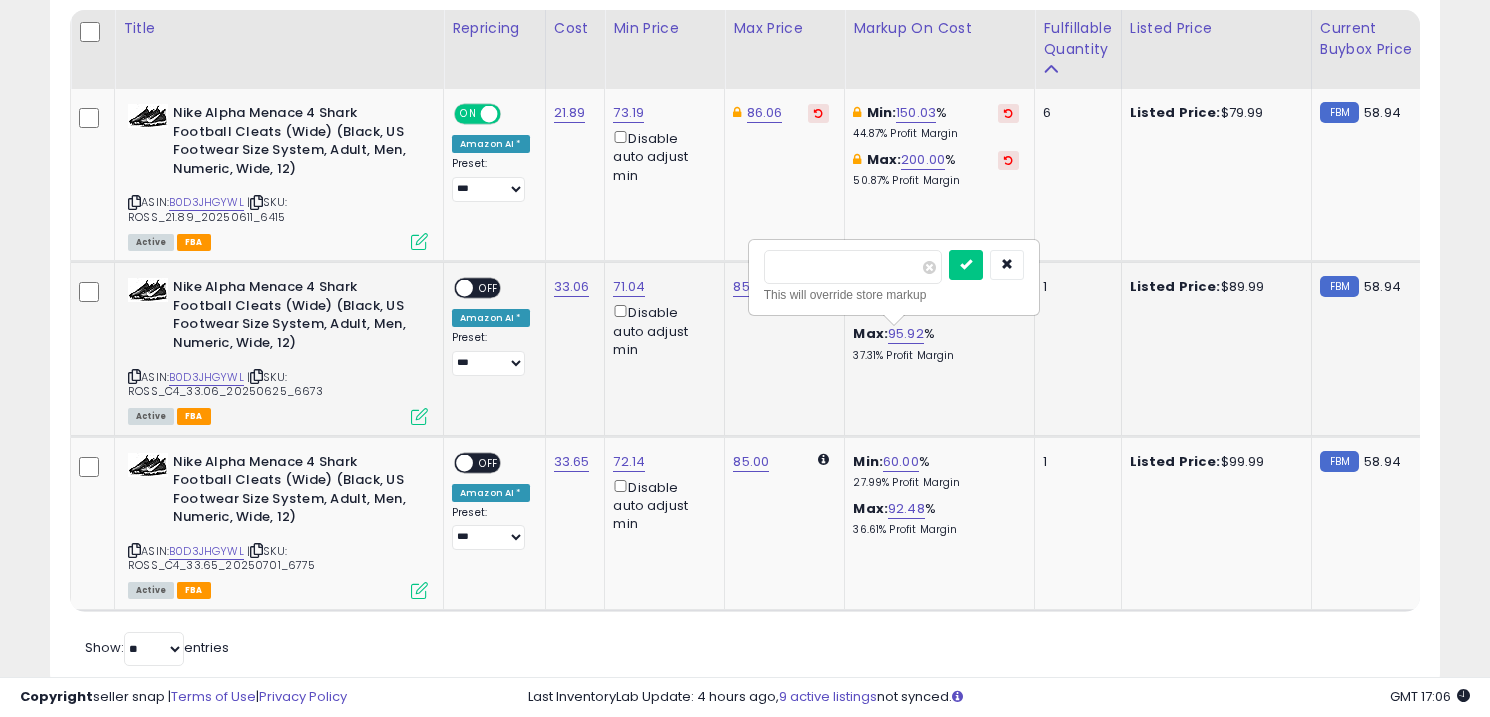click on "*****" at bounding box center (853, 267) 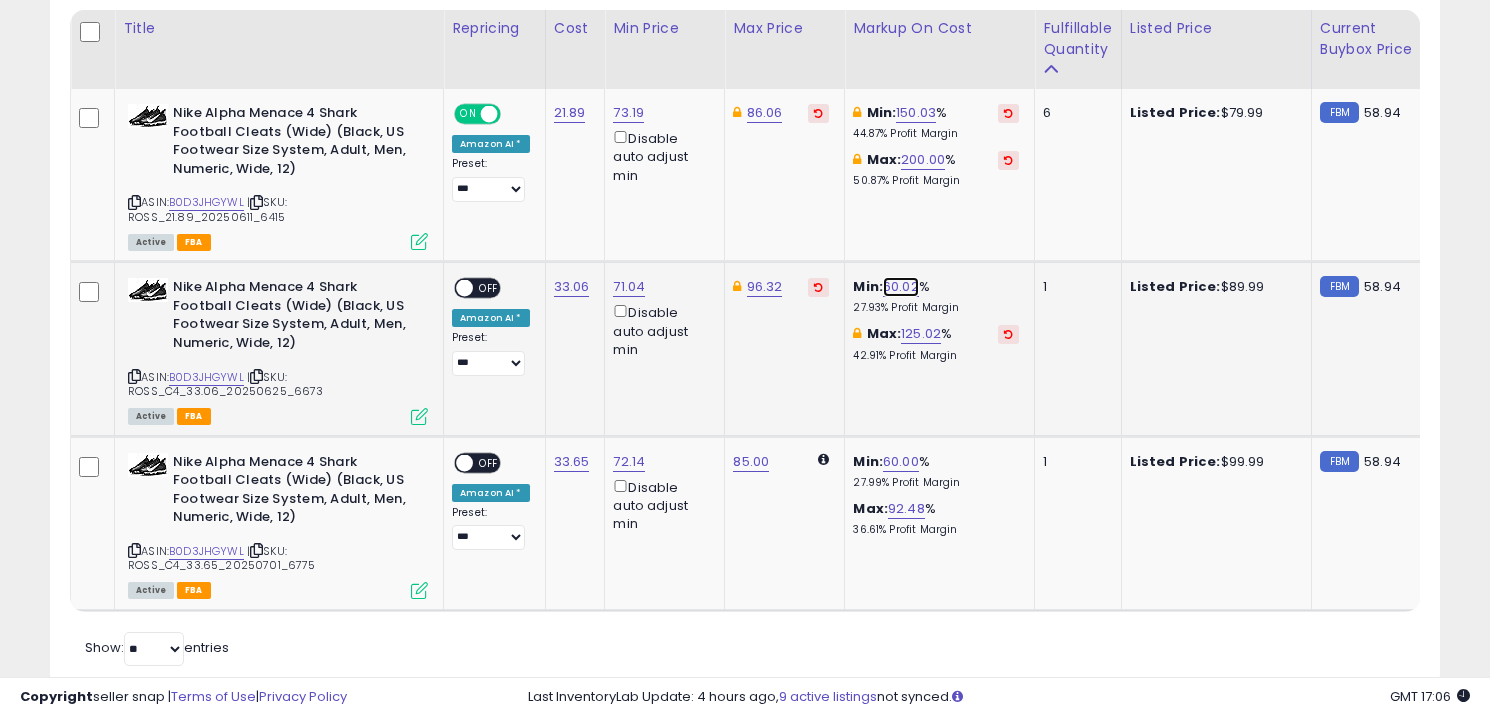 click on "60.02" at bounding box center (901, 287) 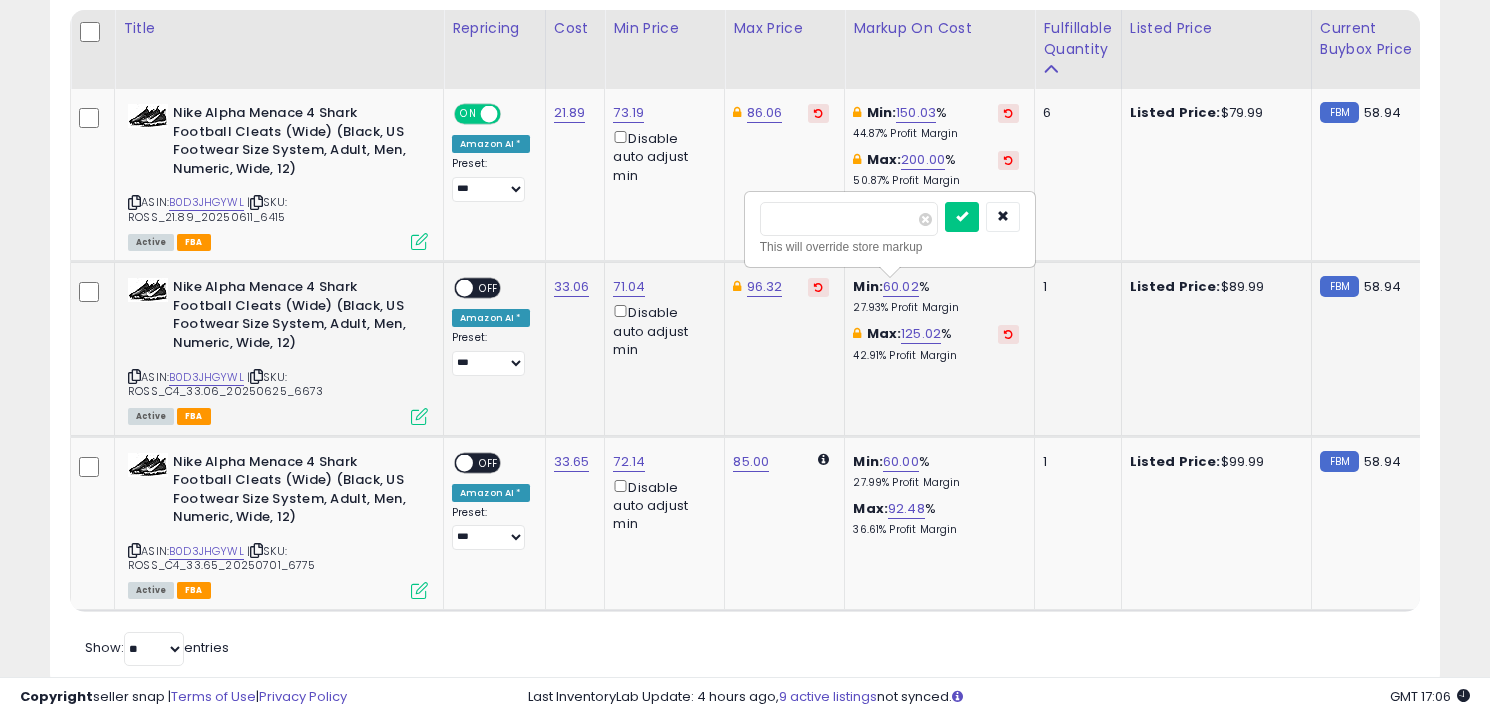 click on "***** This will override store markup" at bounding box center [890, 229] 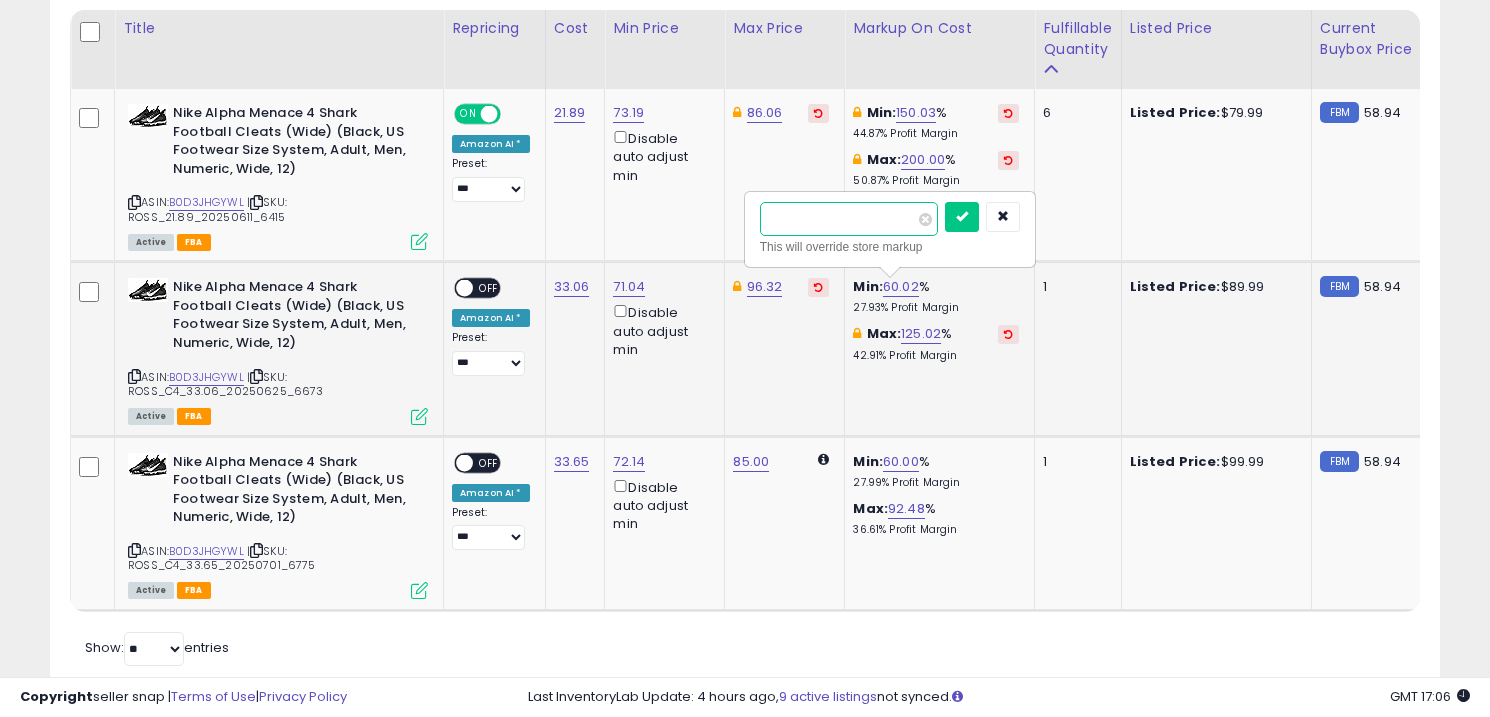 click on "*****" at bounding box center [849, 219] 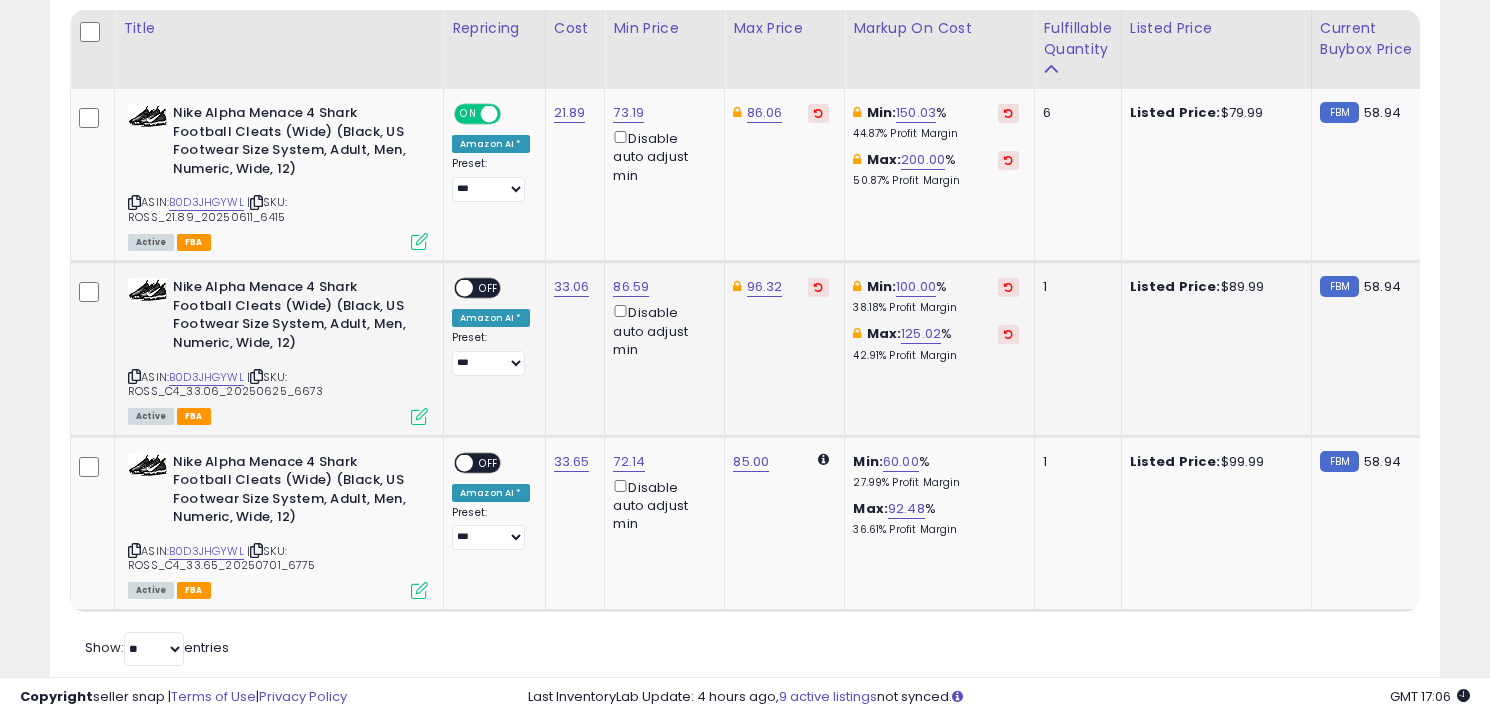 click on "OFF" at bounding box center [489, 288] 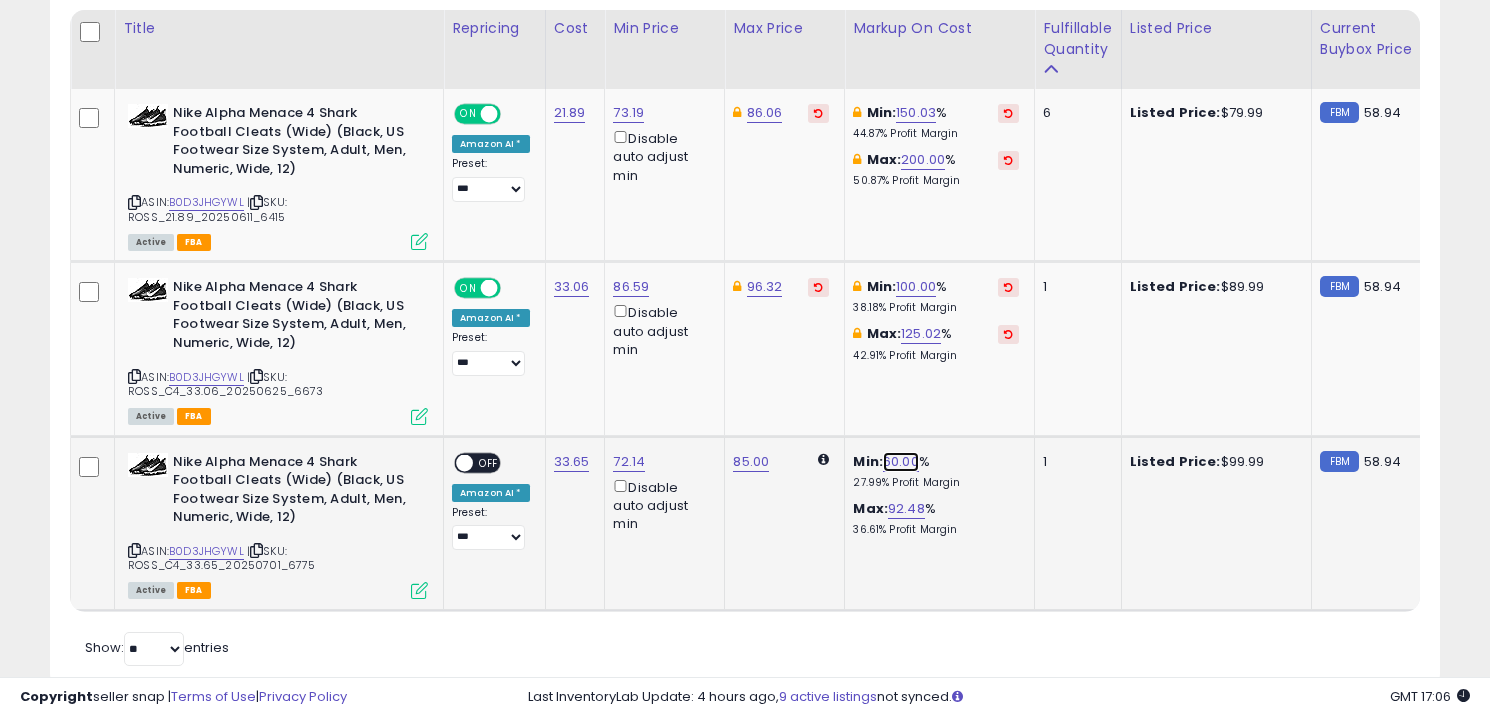 click on "60.00" at bounding box center [901, 462] 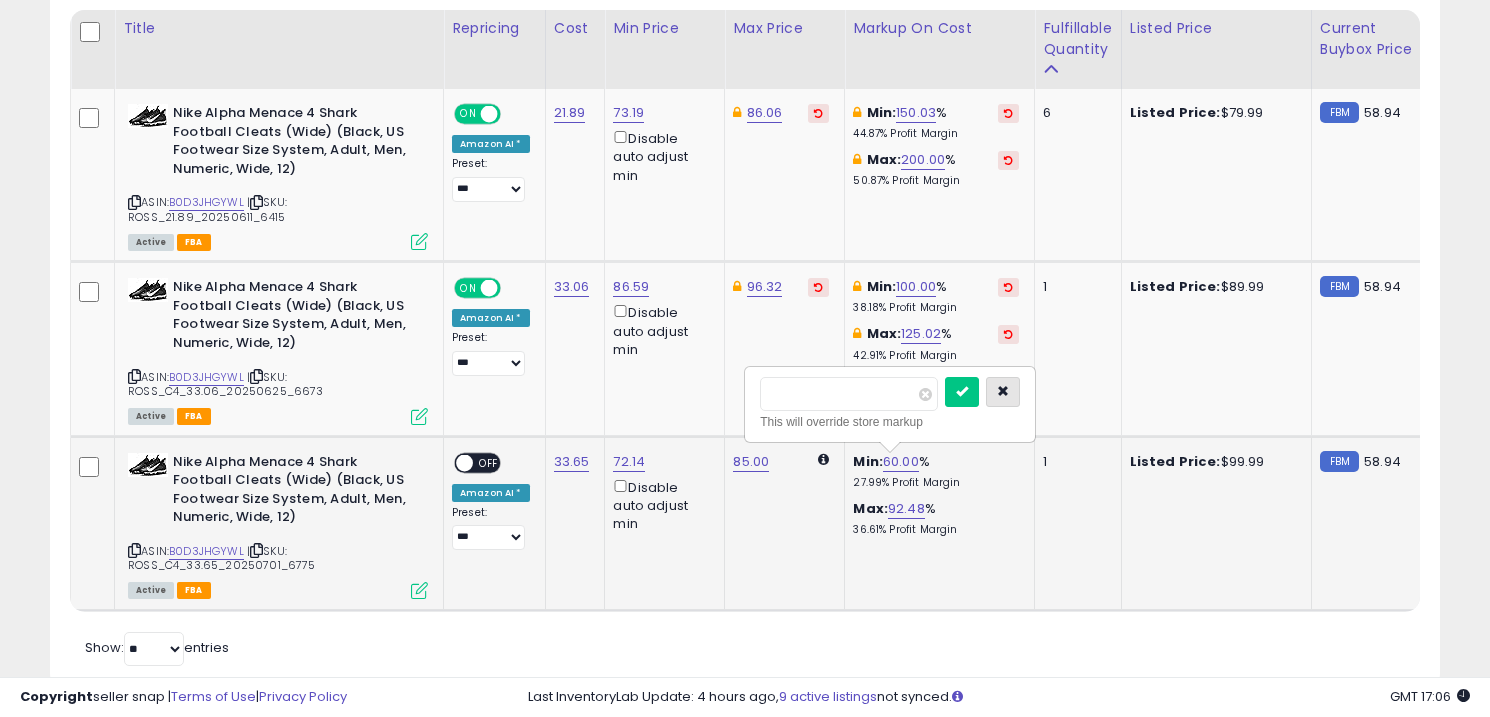 click at bounding box center [1003, 392] 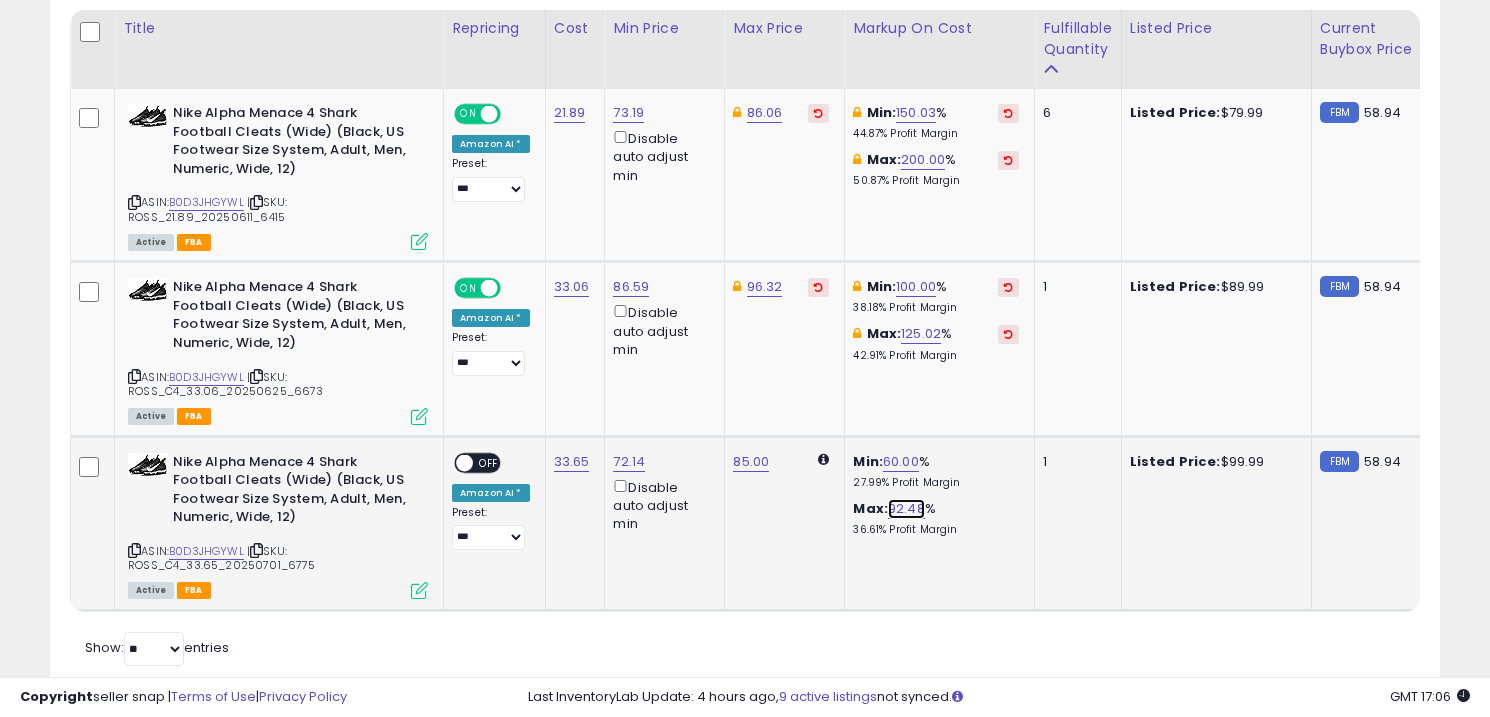 click on "92.48" at bounding box center (906, 509) 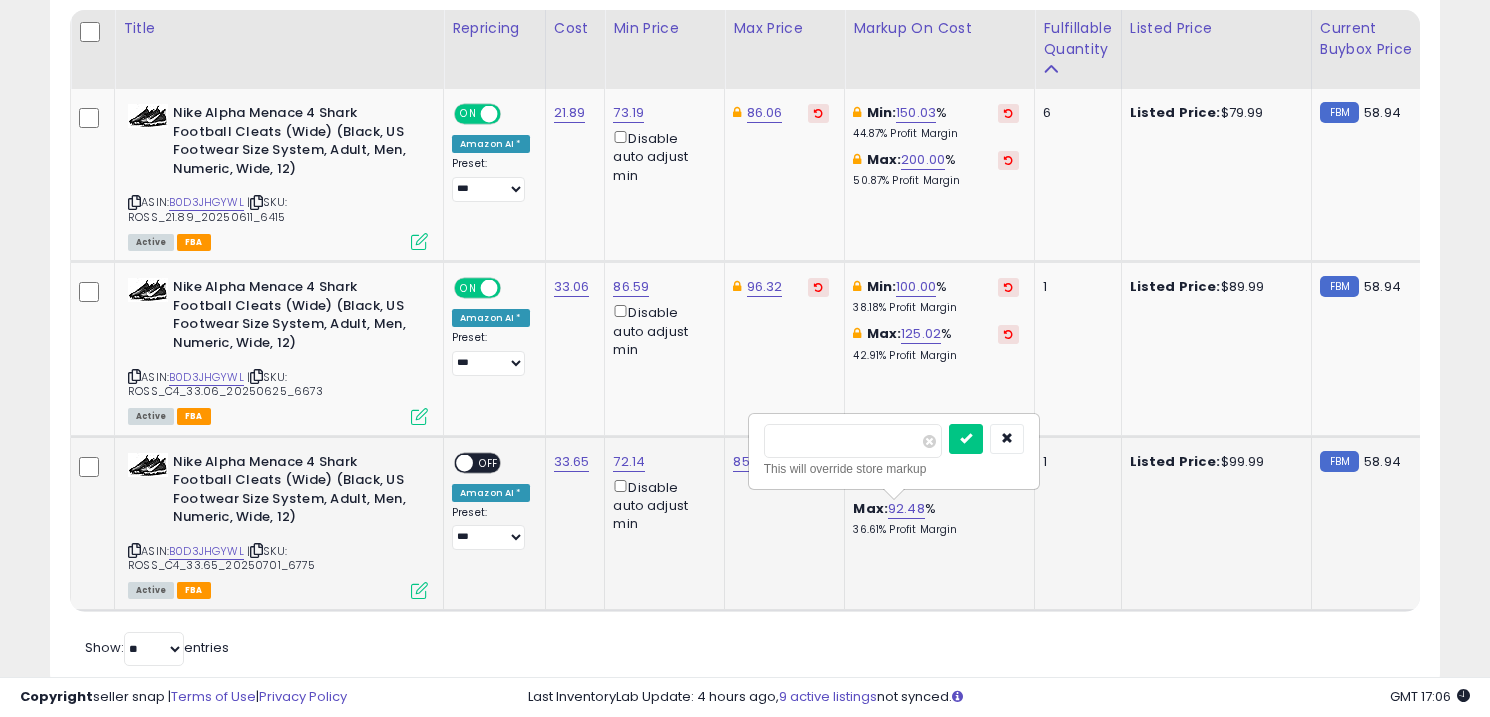 click on "*****" at bounding box center [853, 441] 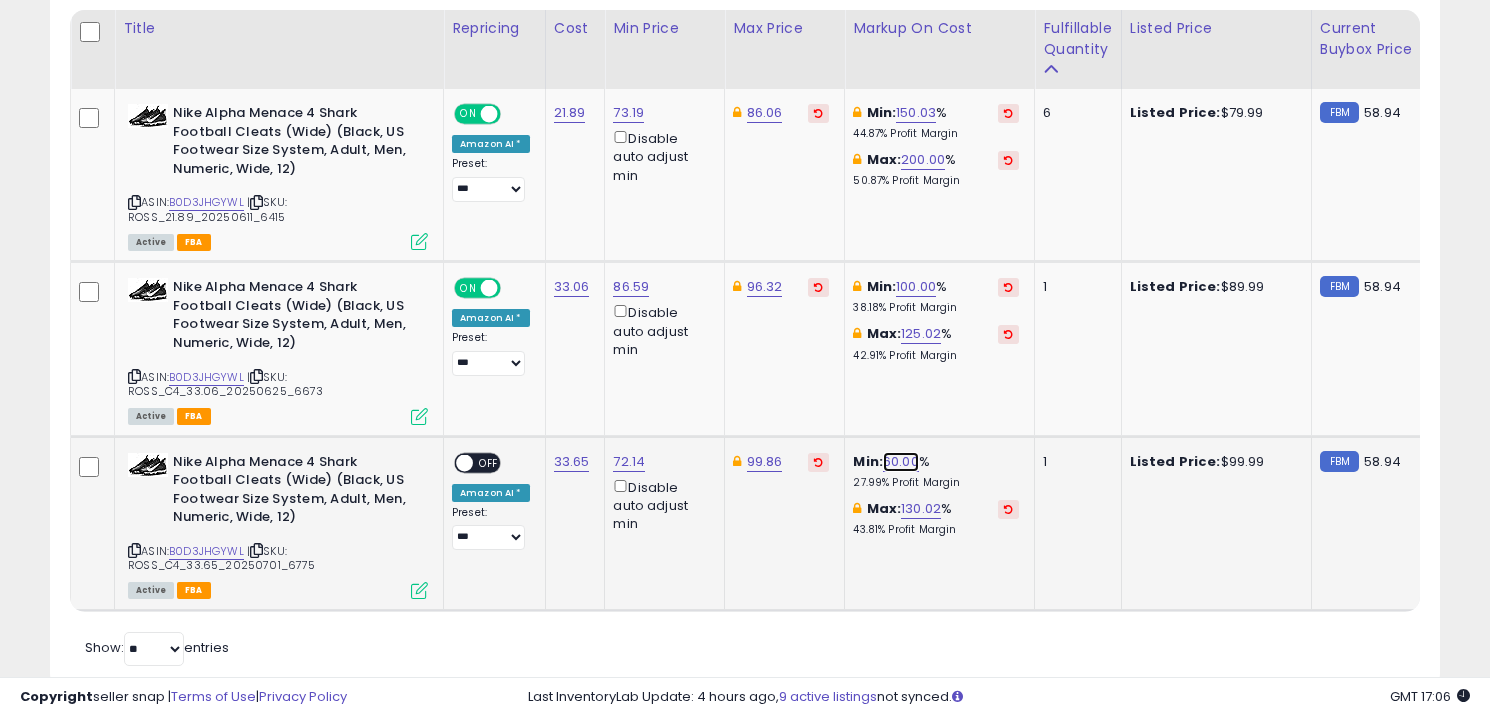 click on "60.00" at bounding box center (901, 462) 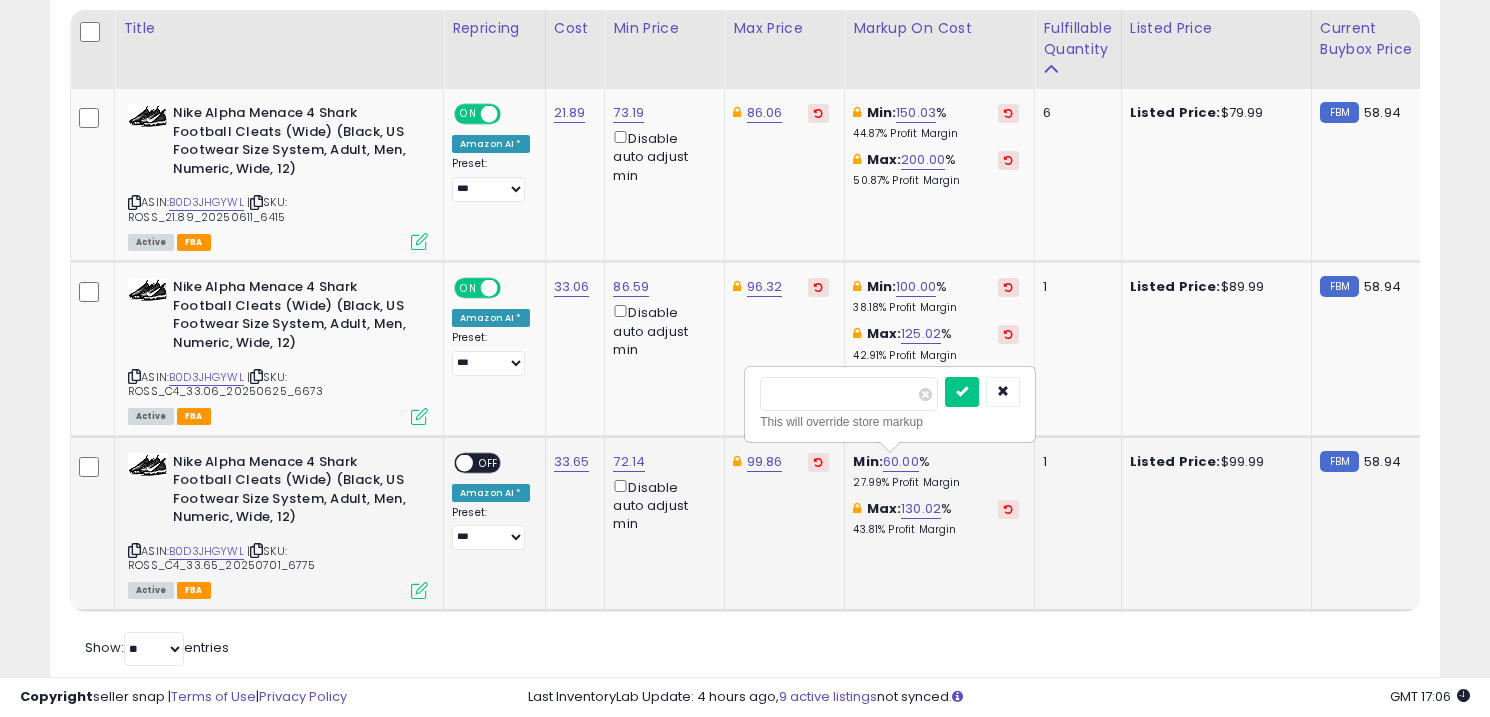 click on "*****" at bounding box center [849, 394] 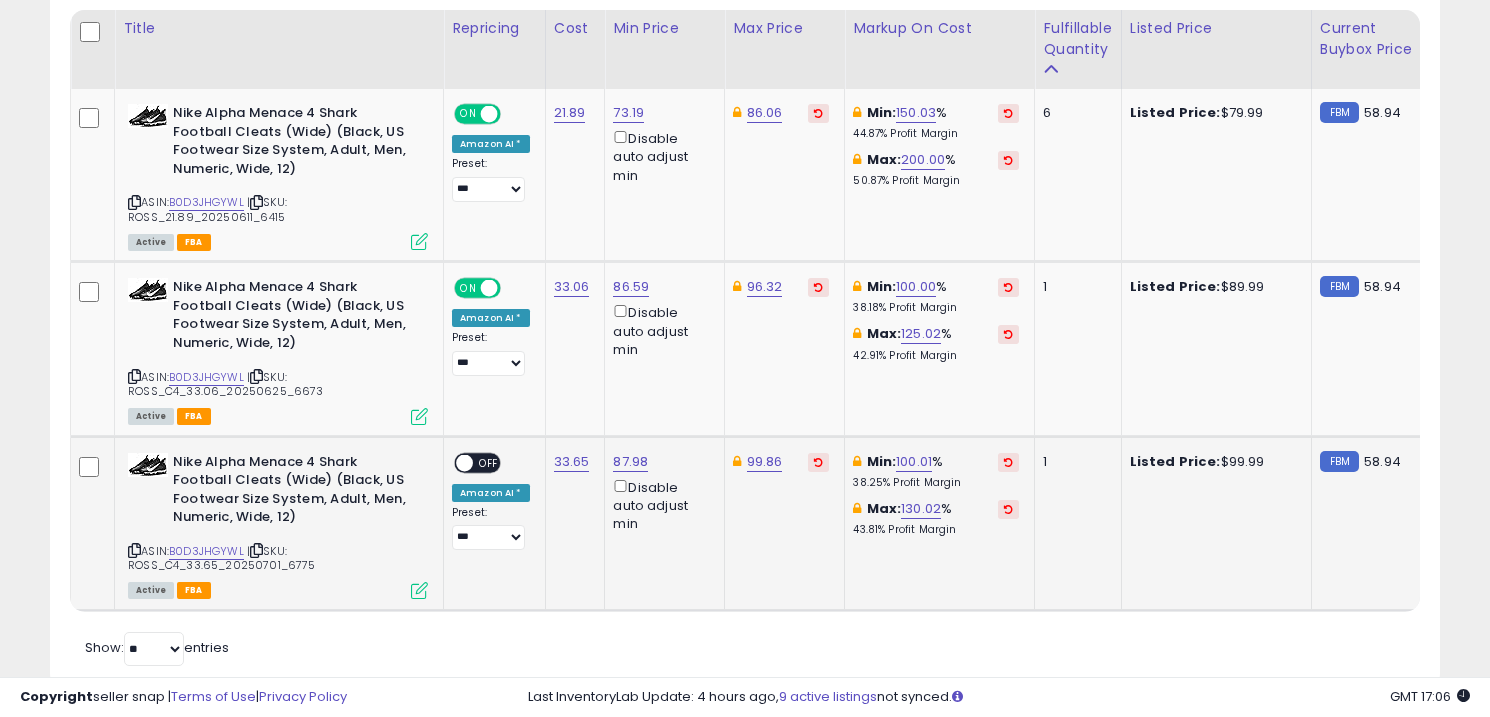 click on "OFF" at bounding box center [489, 462] 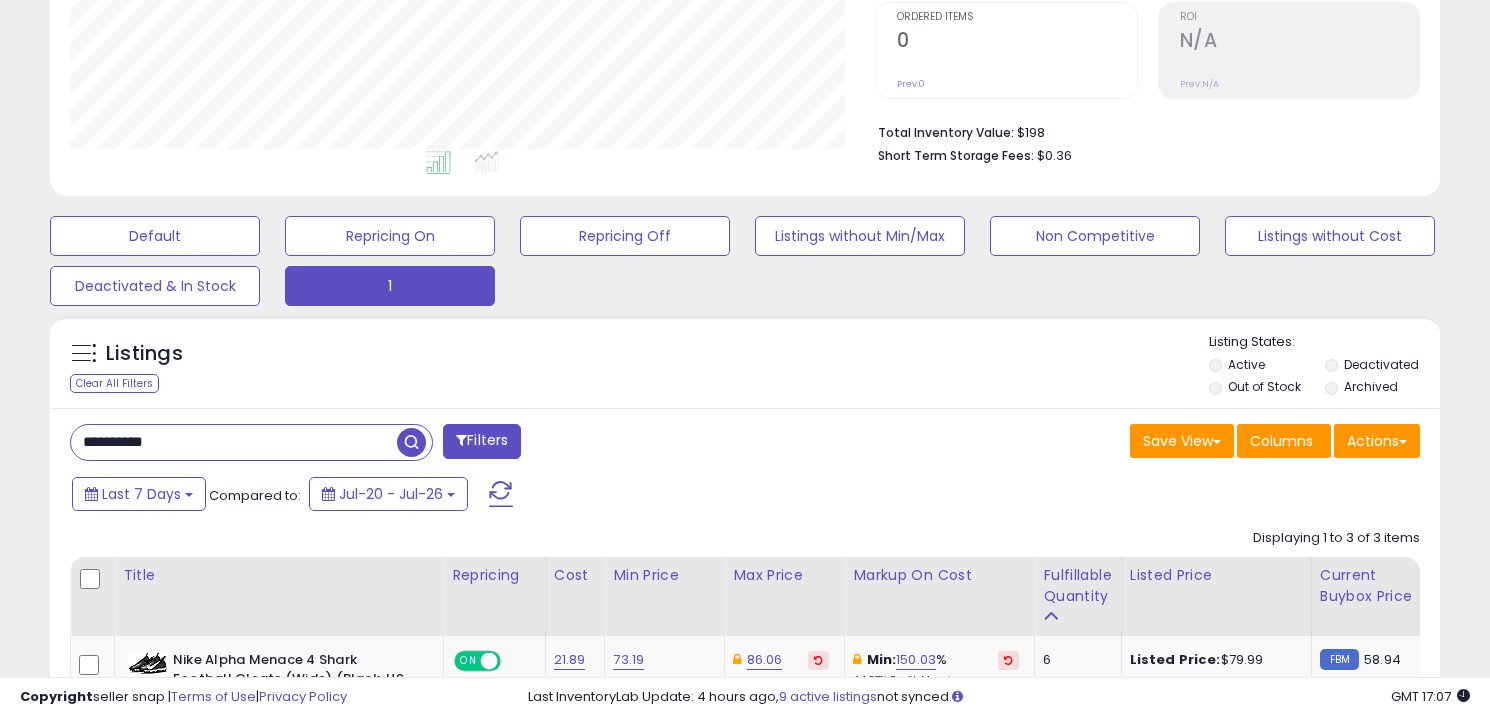 scroll, scrollTop: 440, scrollLeft: 0, axis: vertical 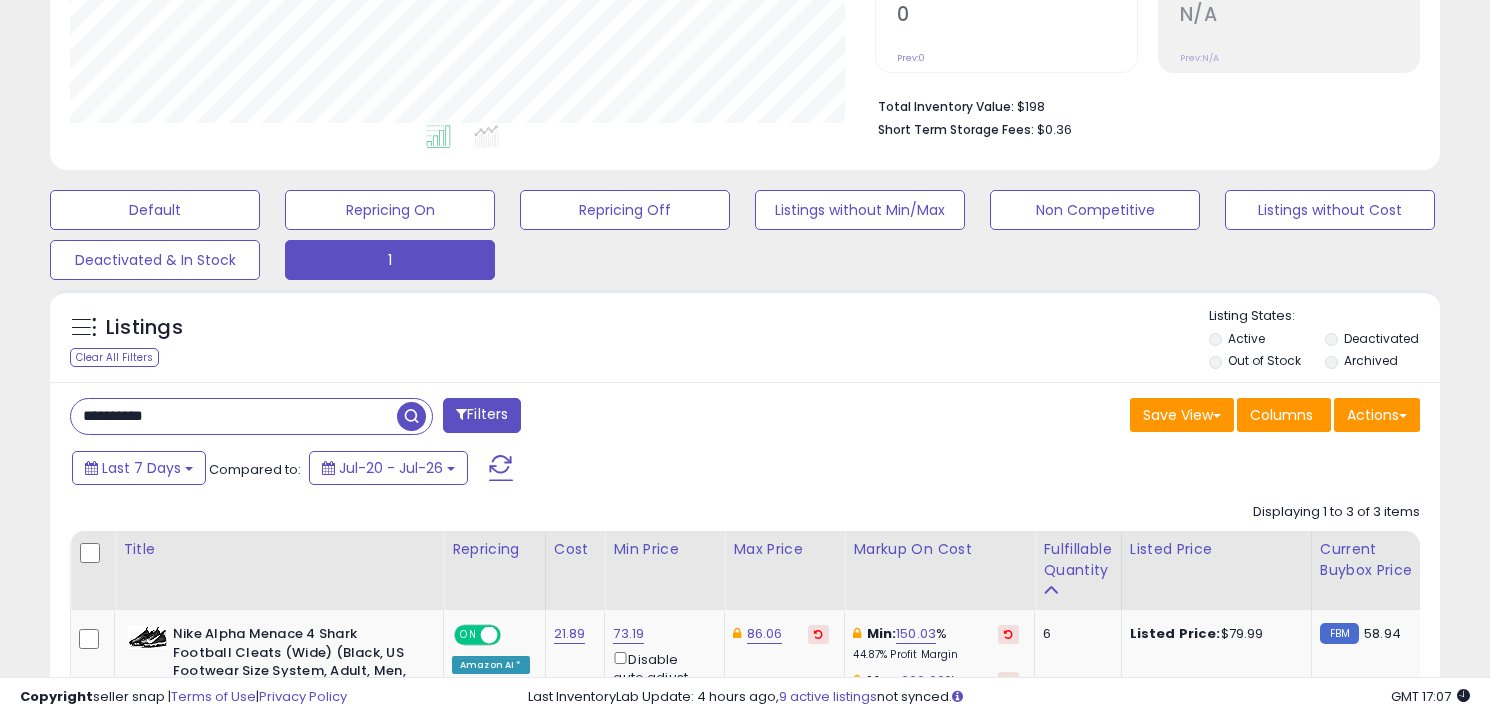 click on "**********" at bounding box center [234, 416] 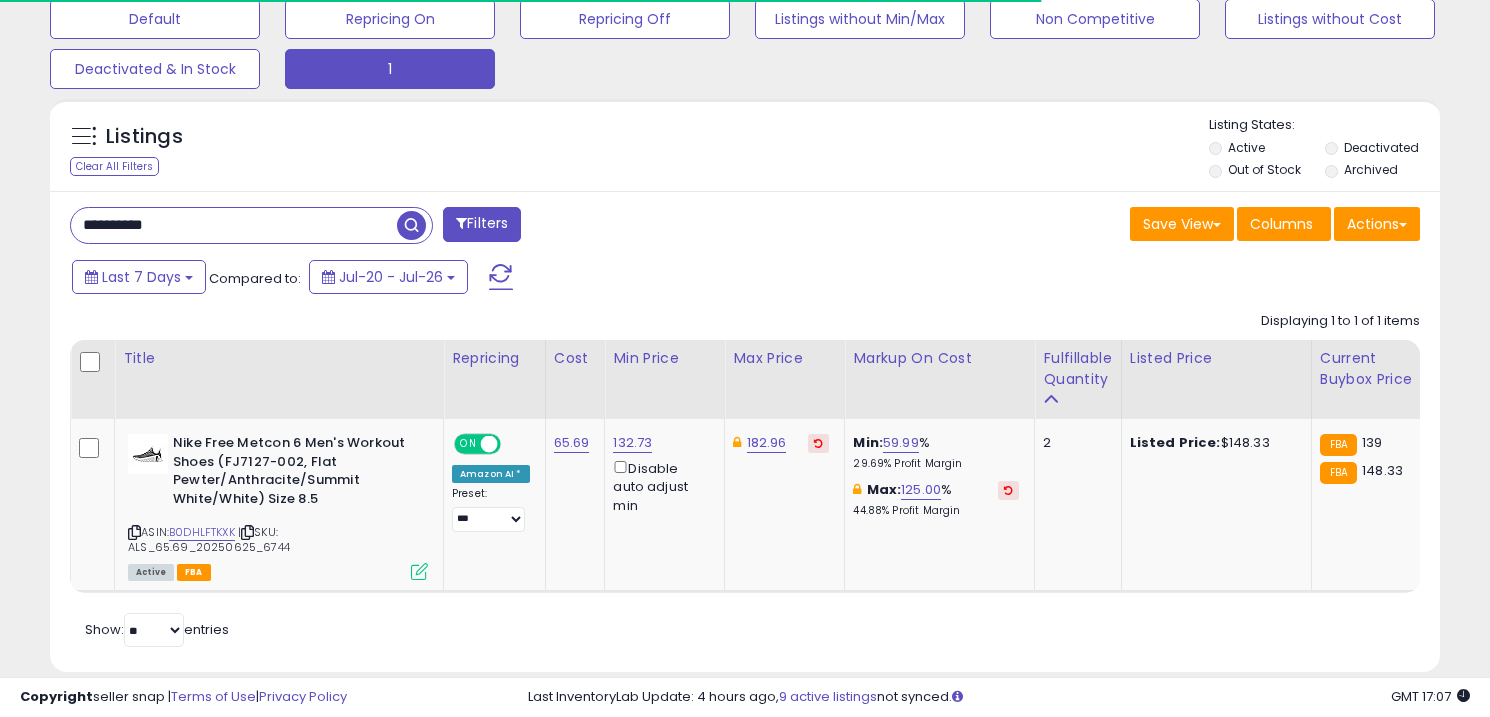 scroll, scrollTop: 632, scrollLeft: 0, axis: vertical 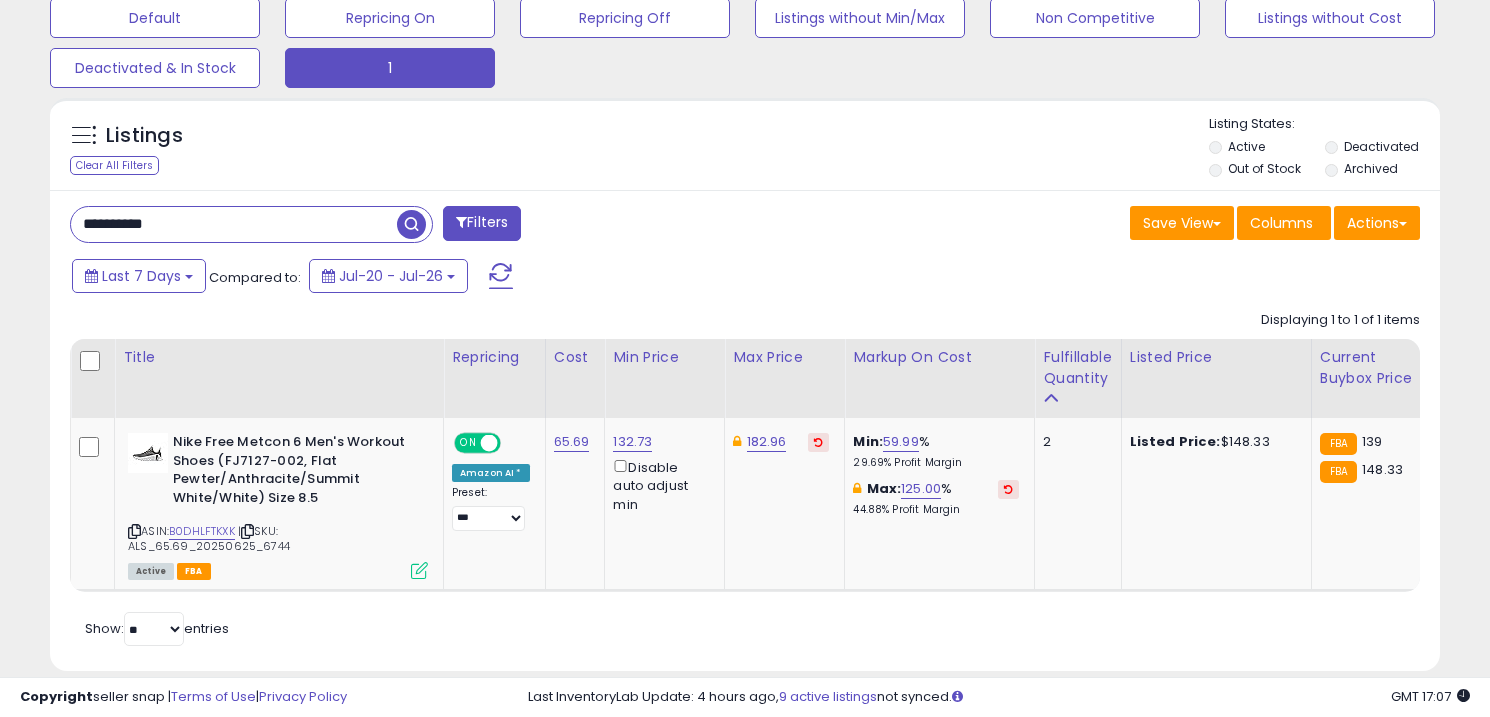 click on "**********" at bounding box center [234, 224] 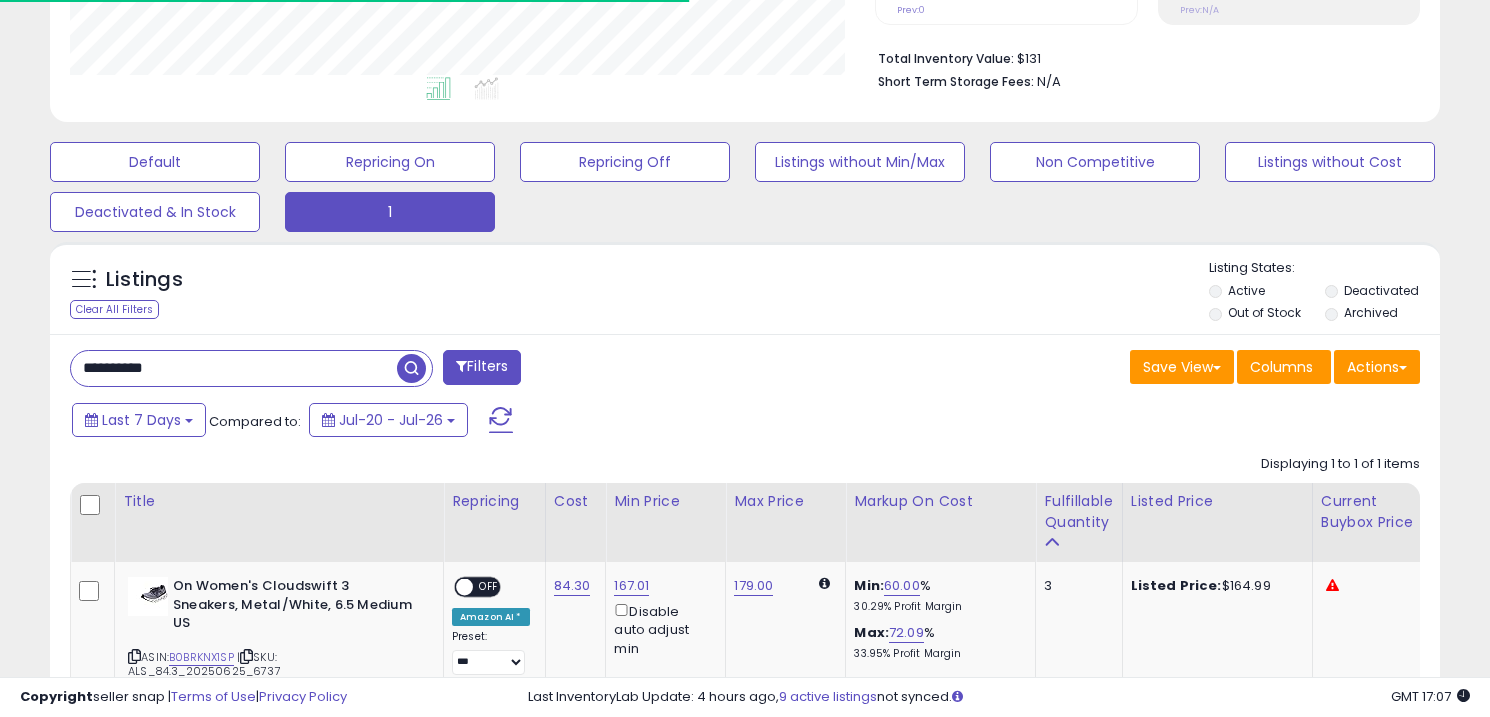 scroll, scrollTop: 624, scrollLeft: 0, axis: vertical 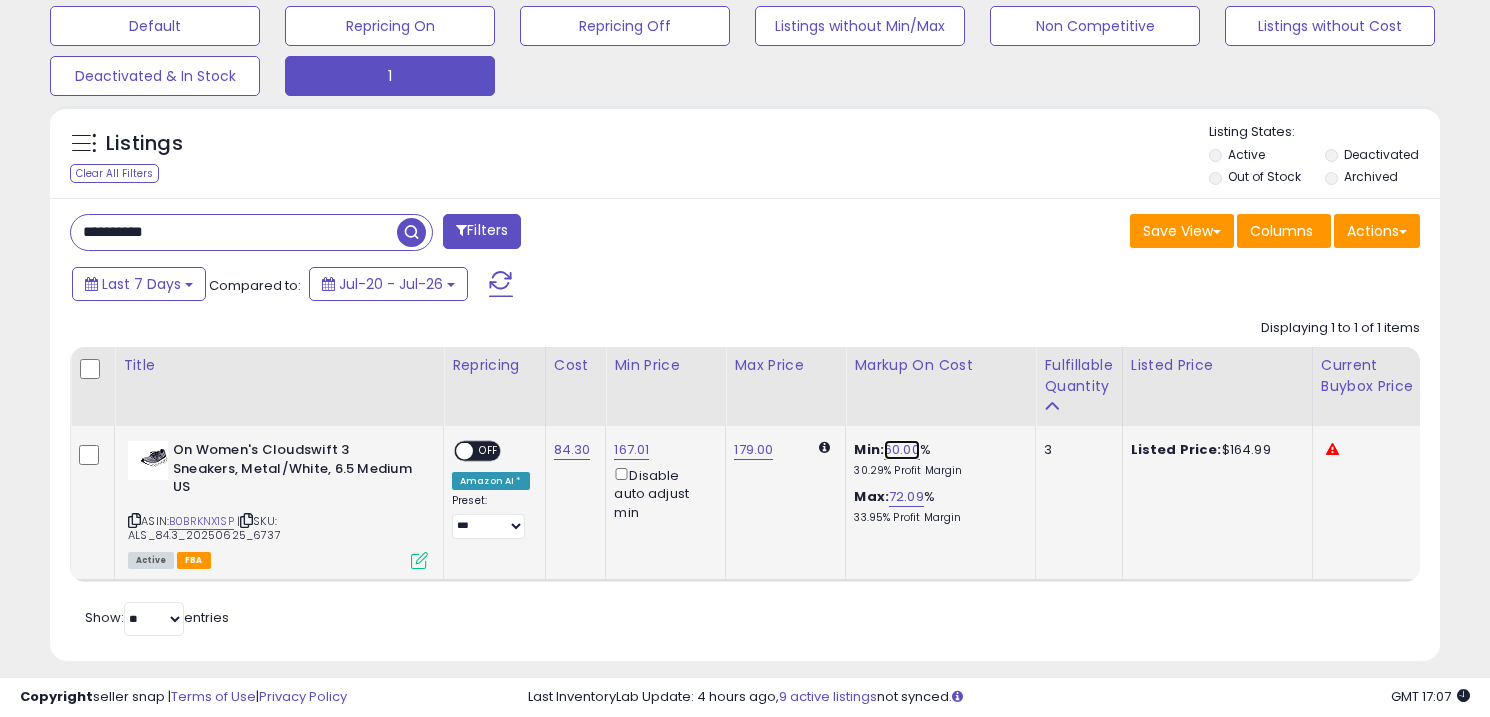 click on "60.00" at bounding box center (902, 450) 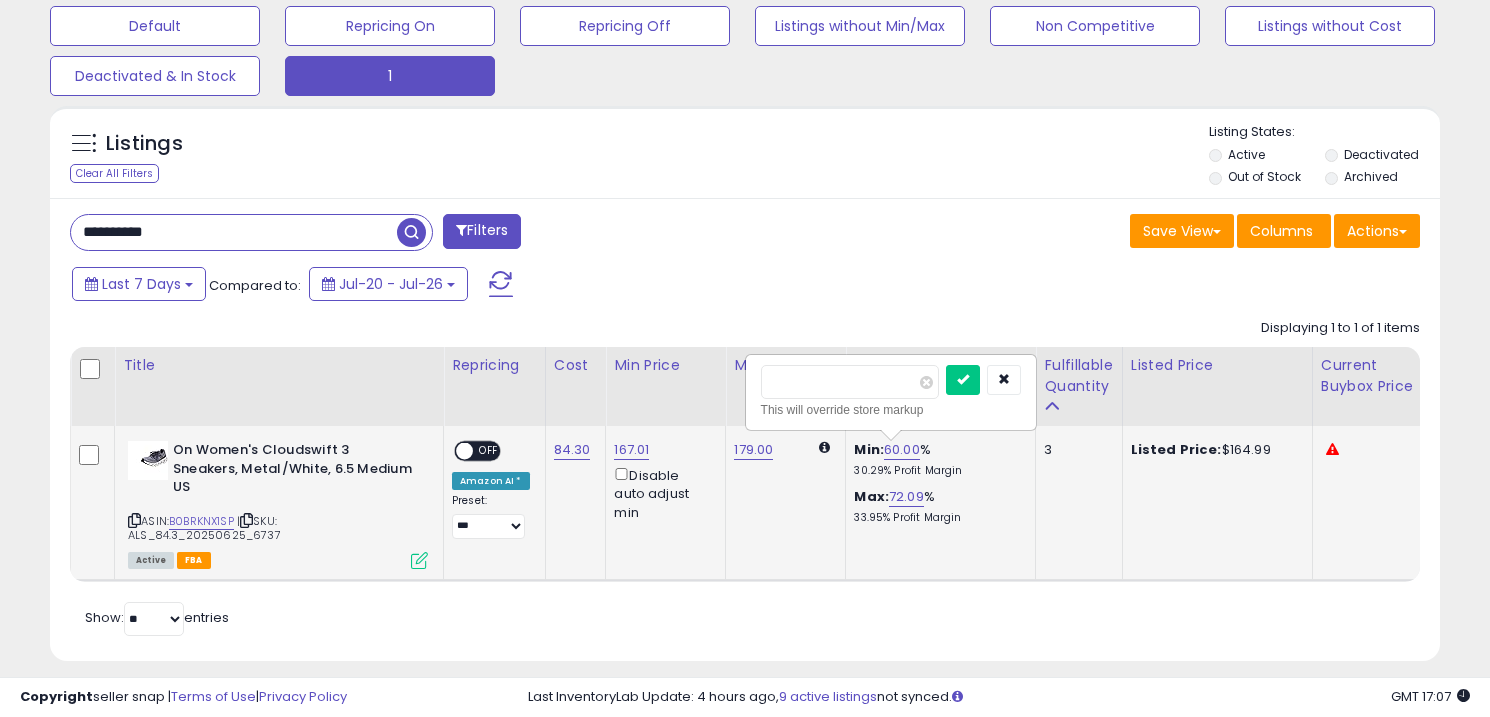 click on "*****" at bounding box center (850, 382) 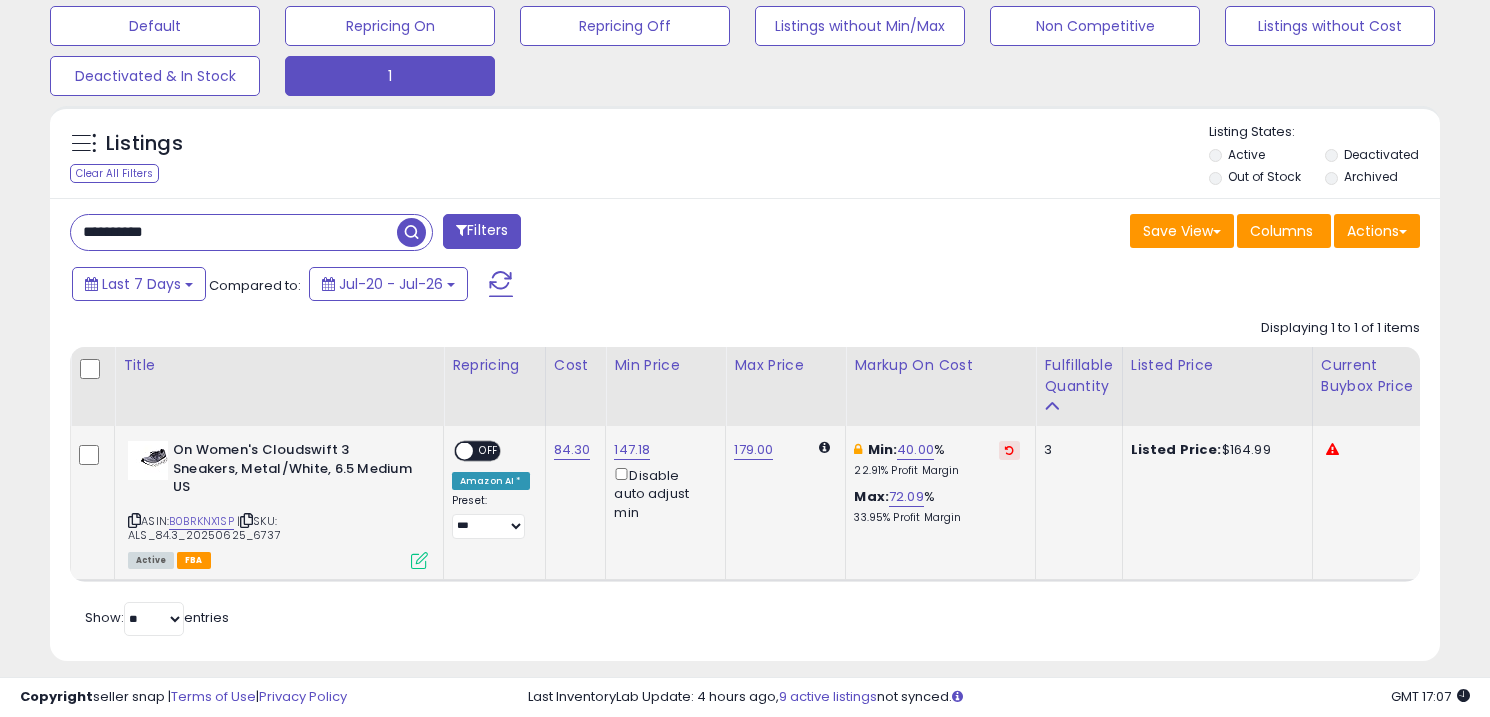 click on "OFF" at bounding box center [489, 451] 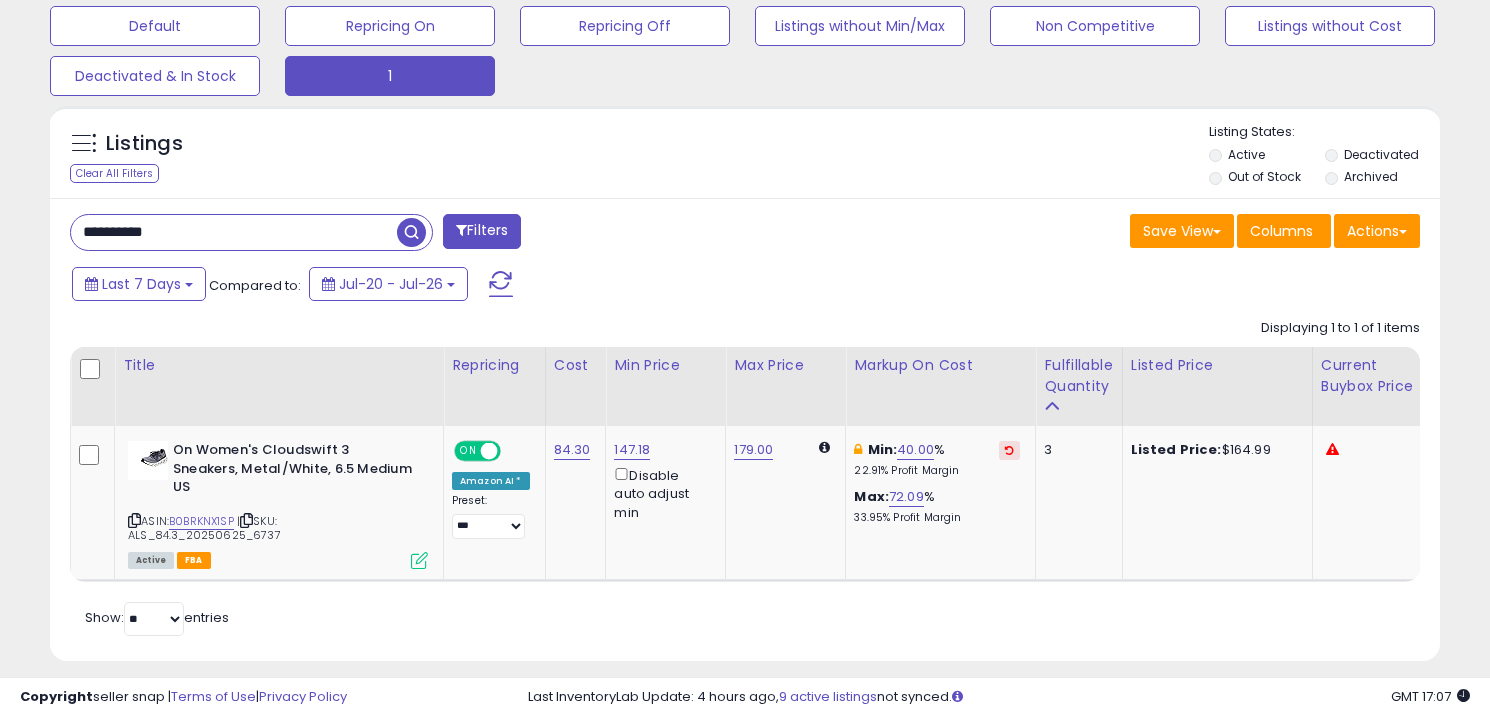 click on "**********" at bounding box center (234, 232) 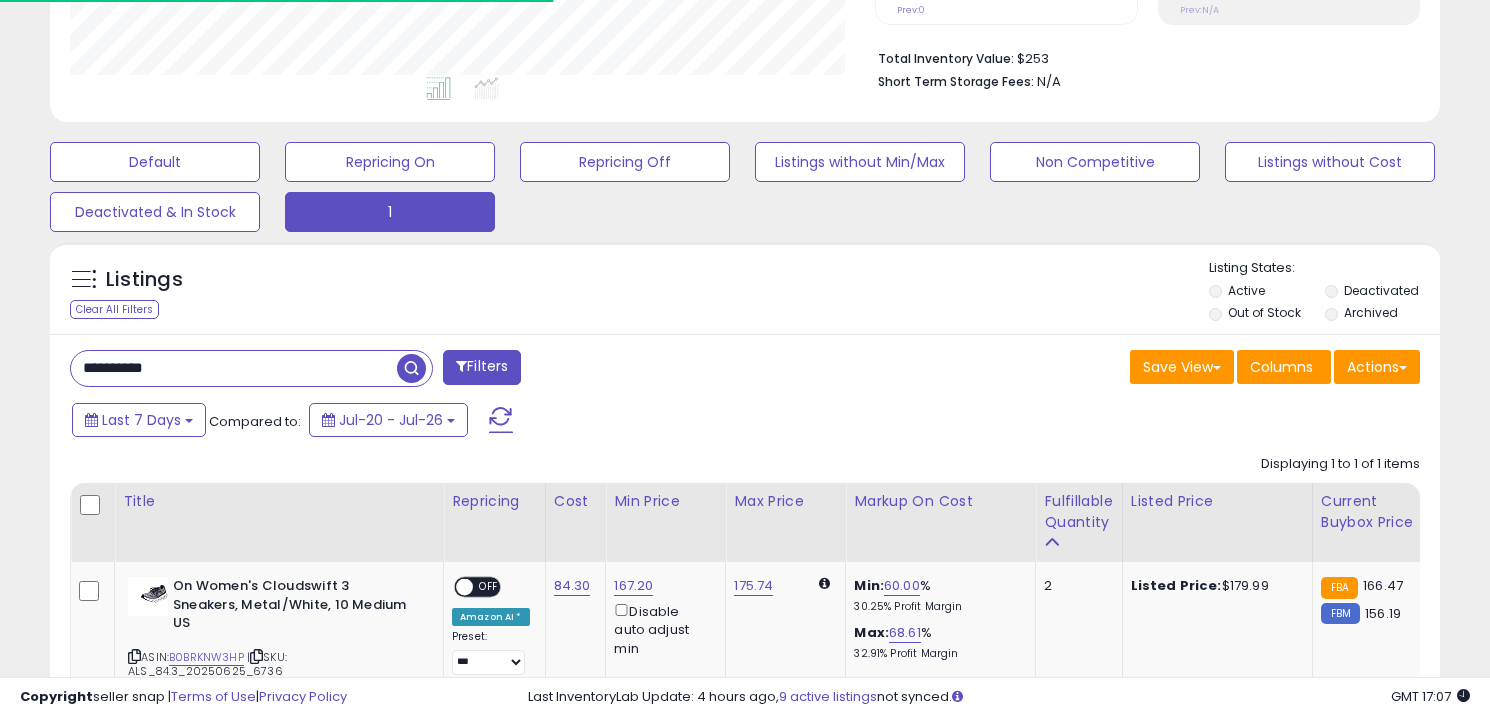 scroll, scrollTop: 624, scrollLeft: 0, axis: vertical 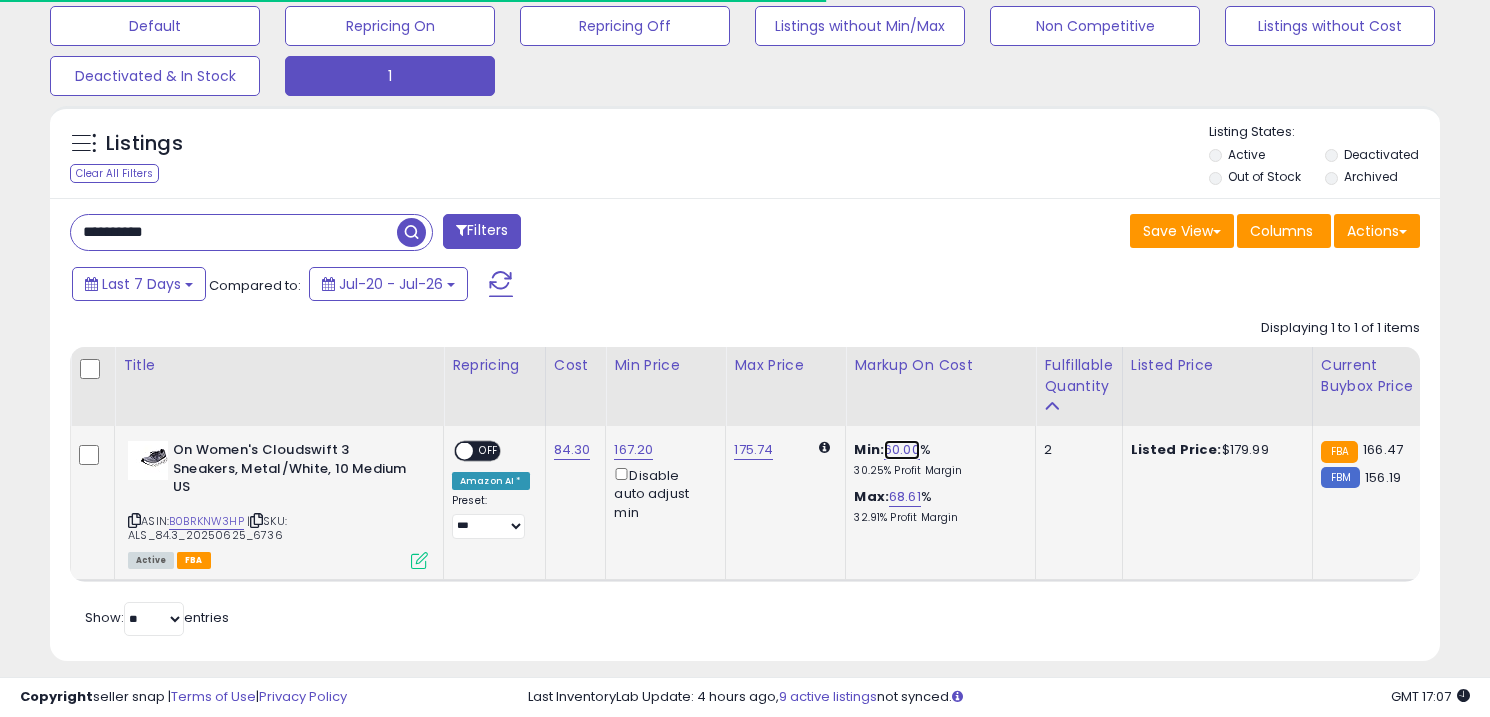 click on "60.00" at bounding box center [902, 450] 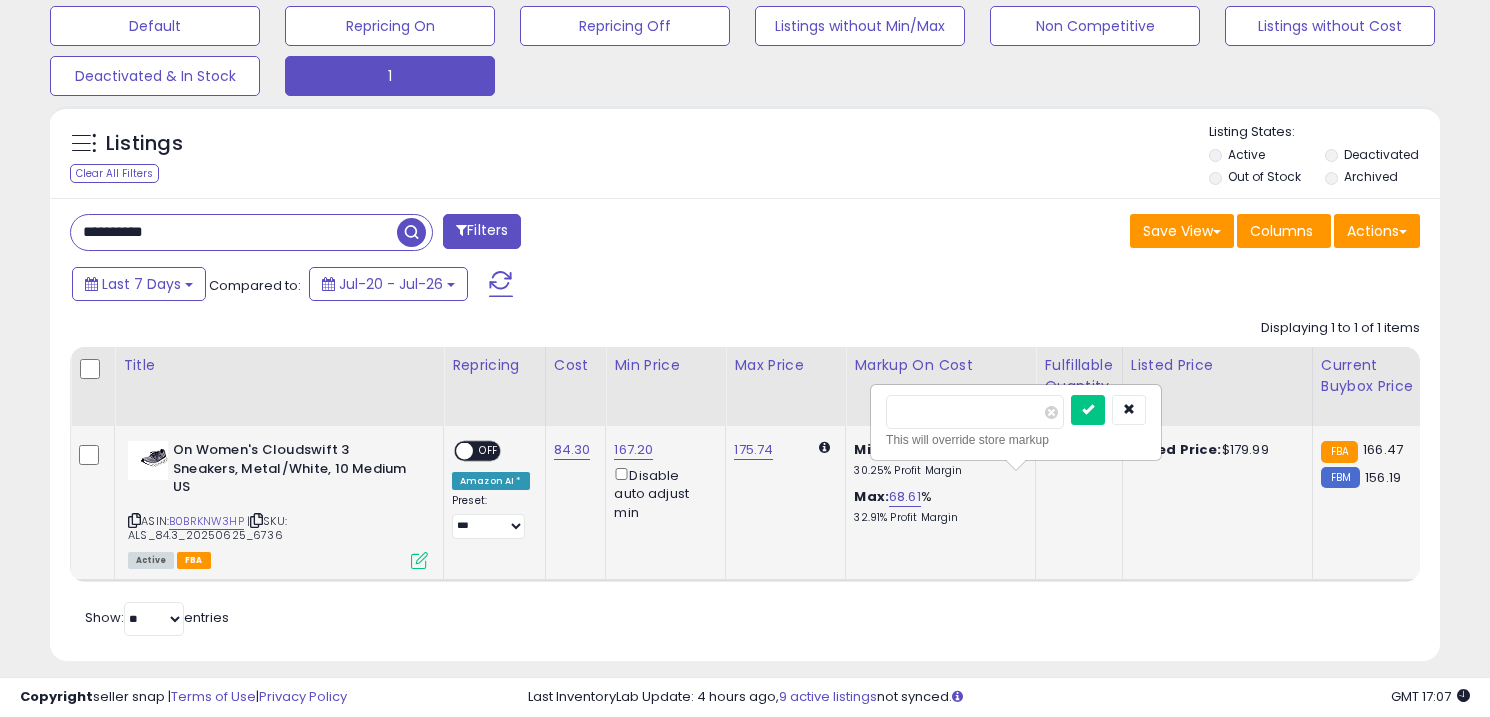 scroll, scrollTop: 999590, scrollLeft: 999195, axis: both 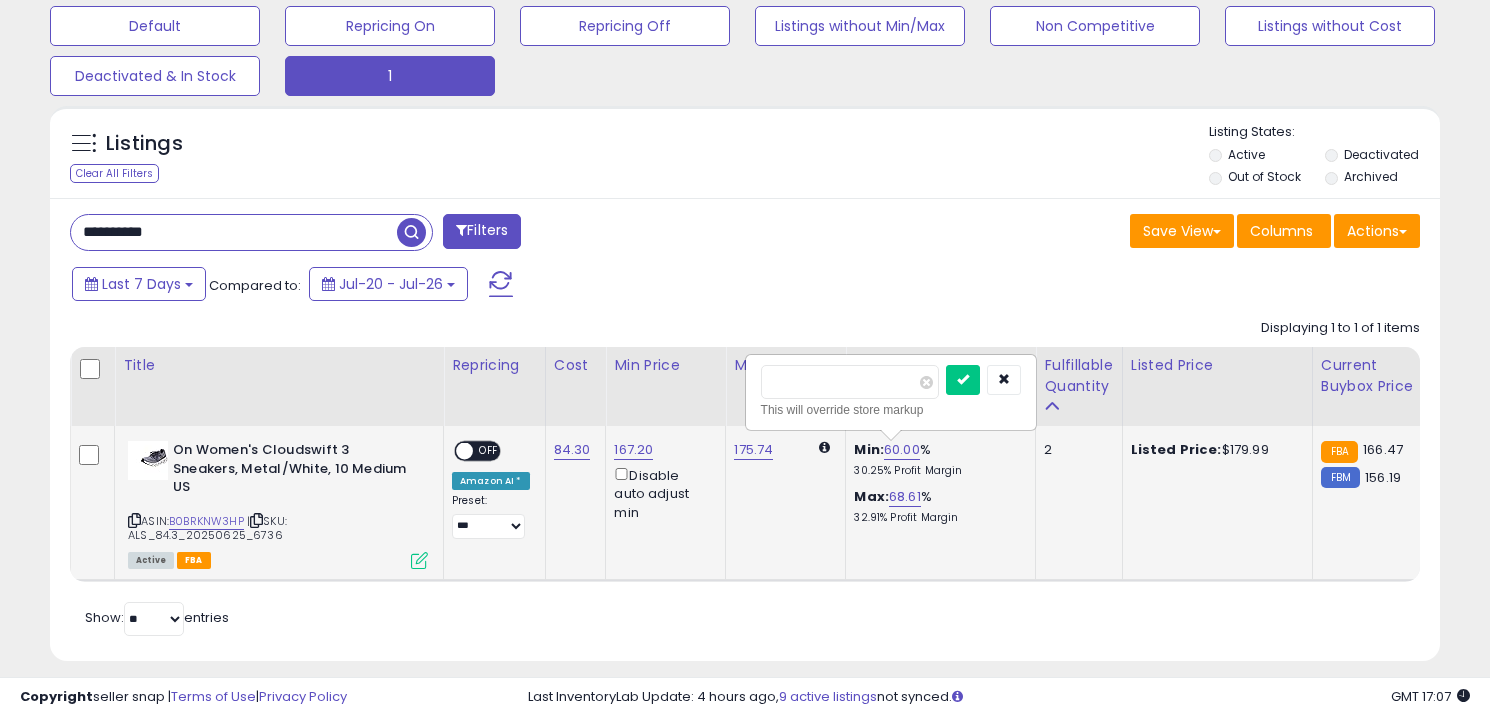 click on "*****" at bounding box center (850, 382) 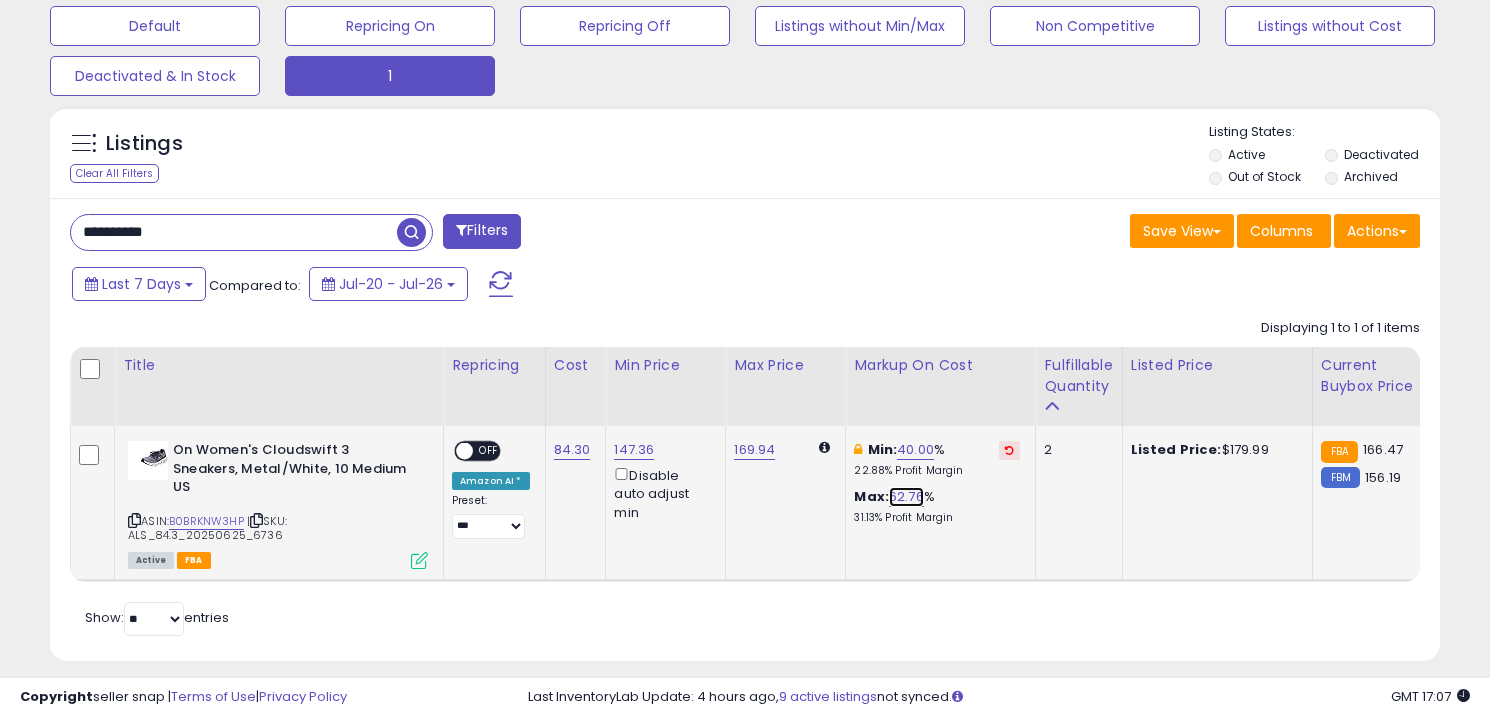 click on "62.76" at bounding box center [906, 497] 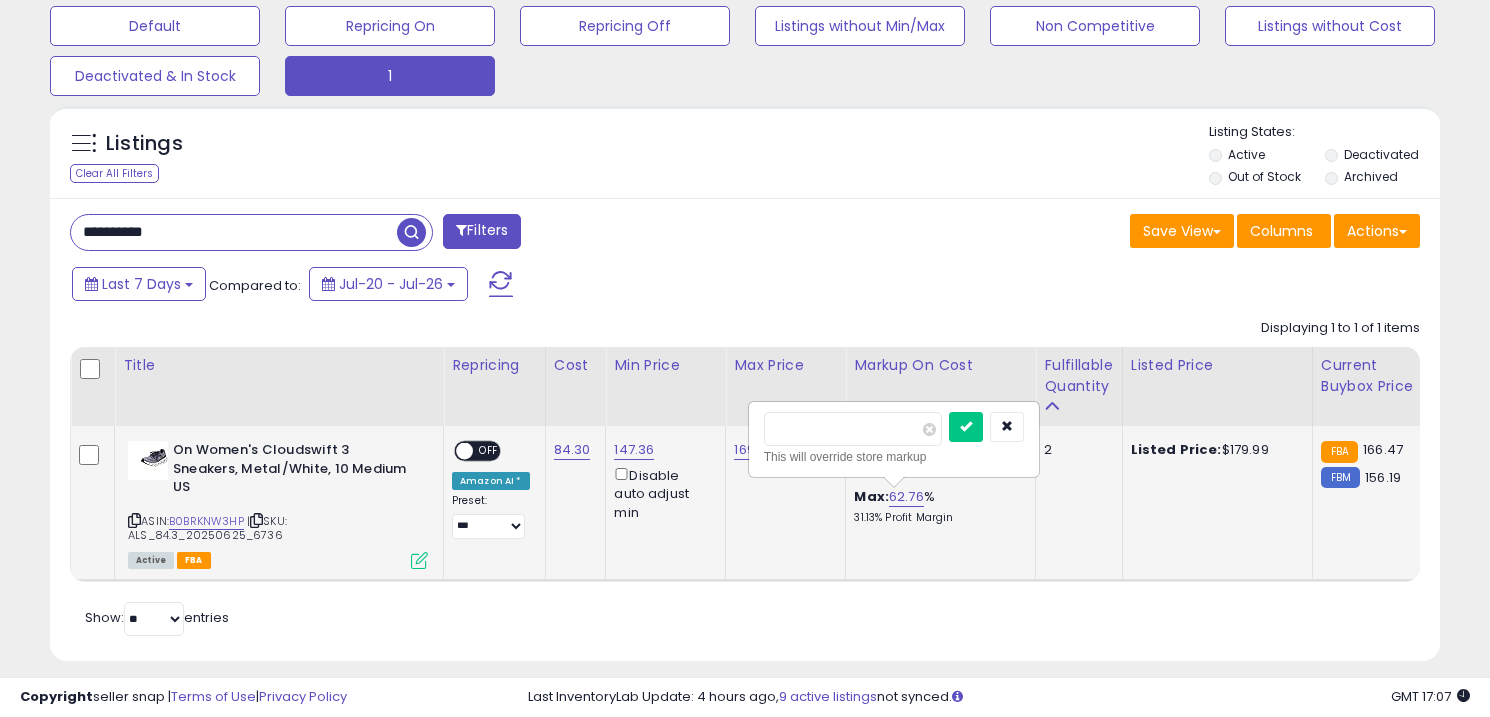 click on "*****" at bounding box center (853, 429) 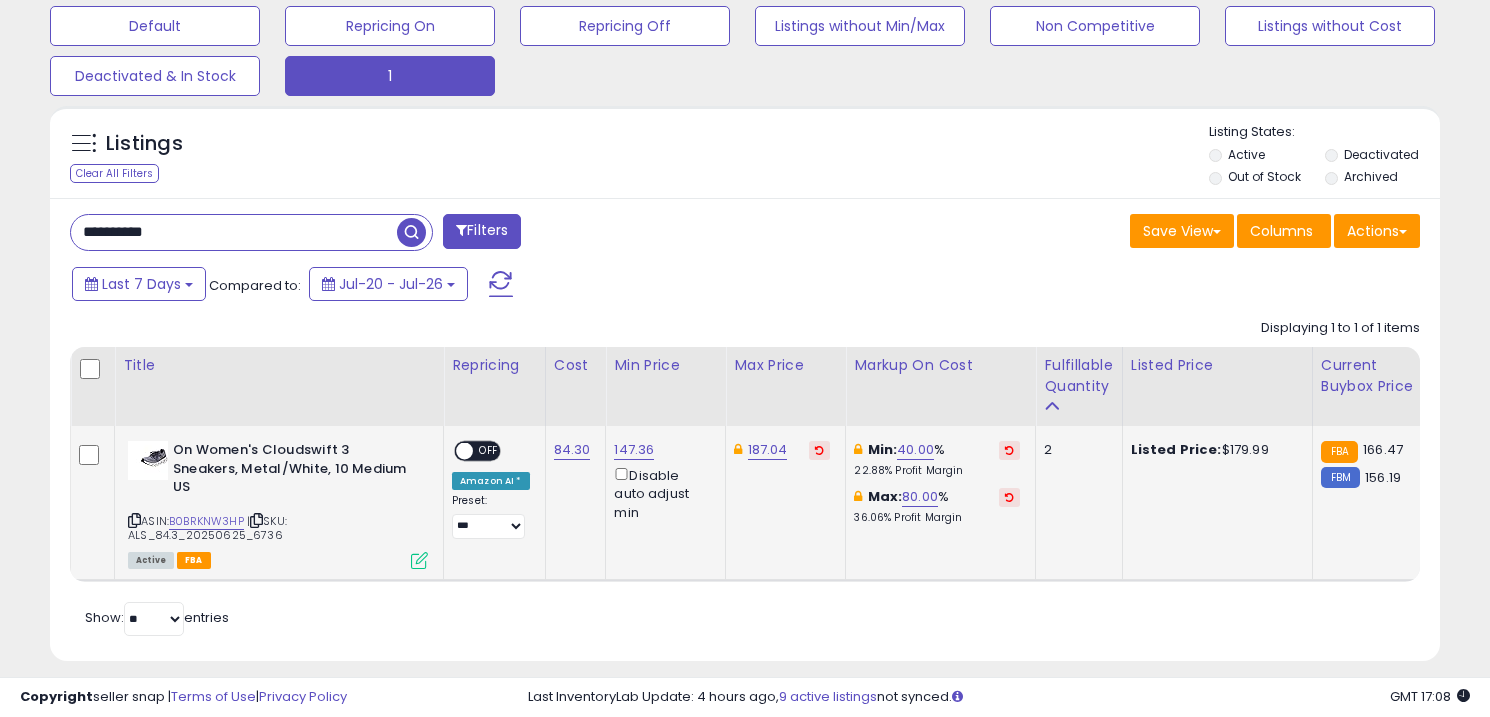 click on "OFF" at bounding box center [489, 451] 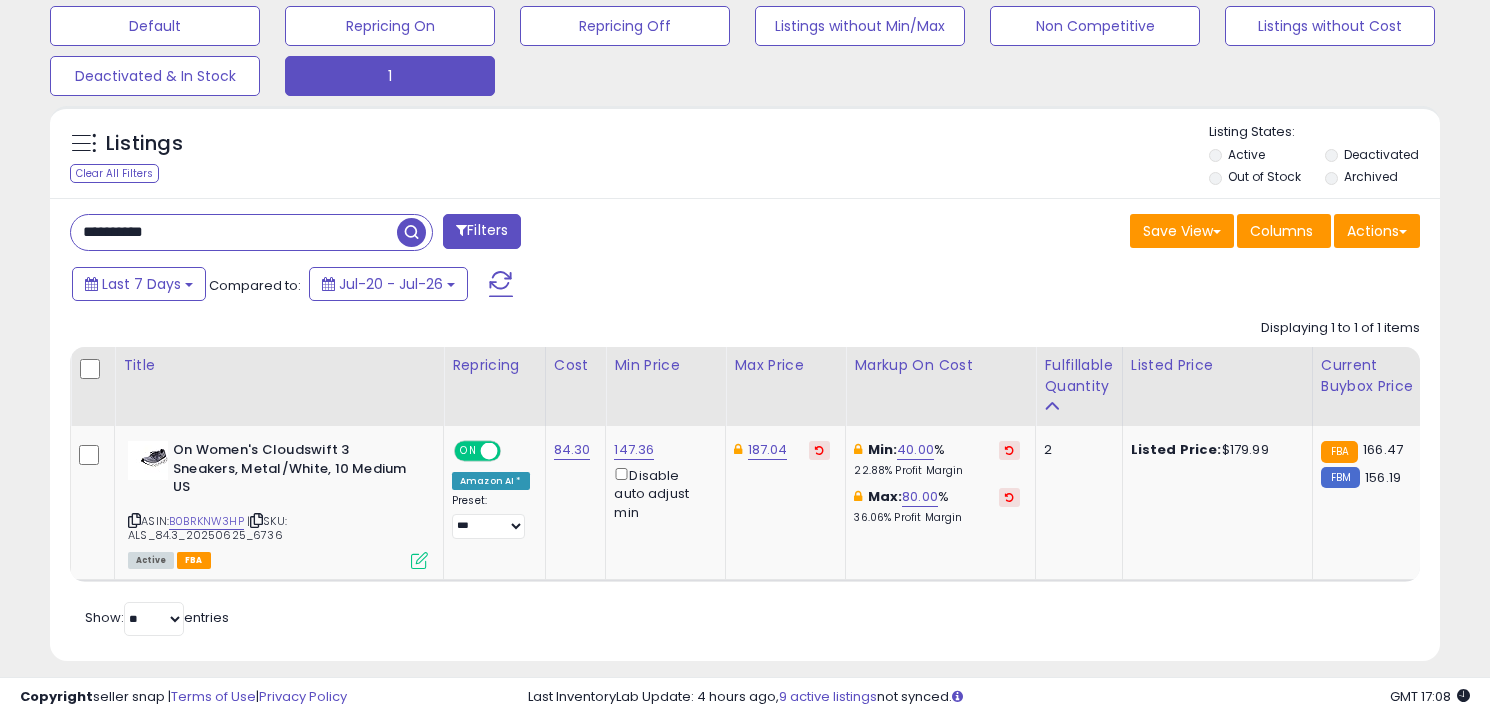 click on "**********" at bounding box center [234, 232] 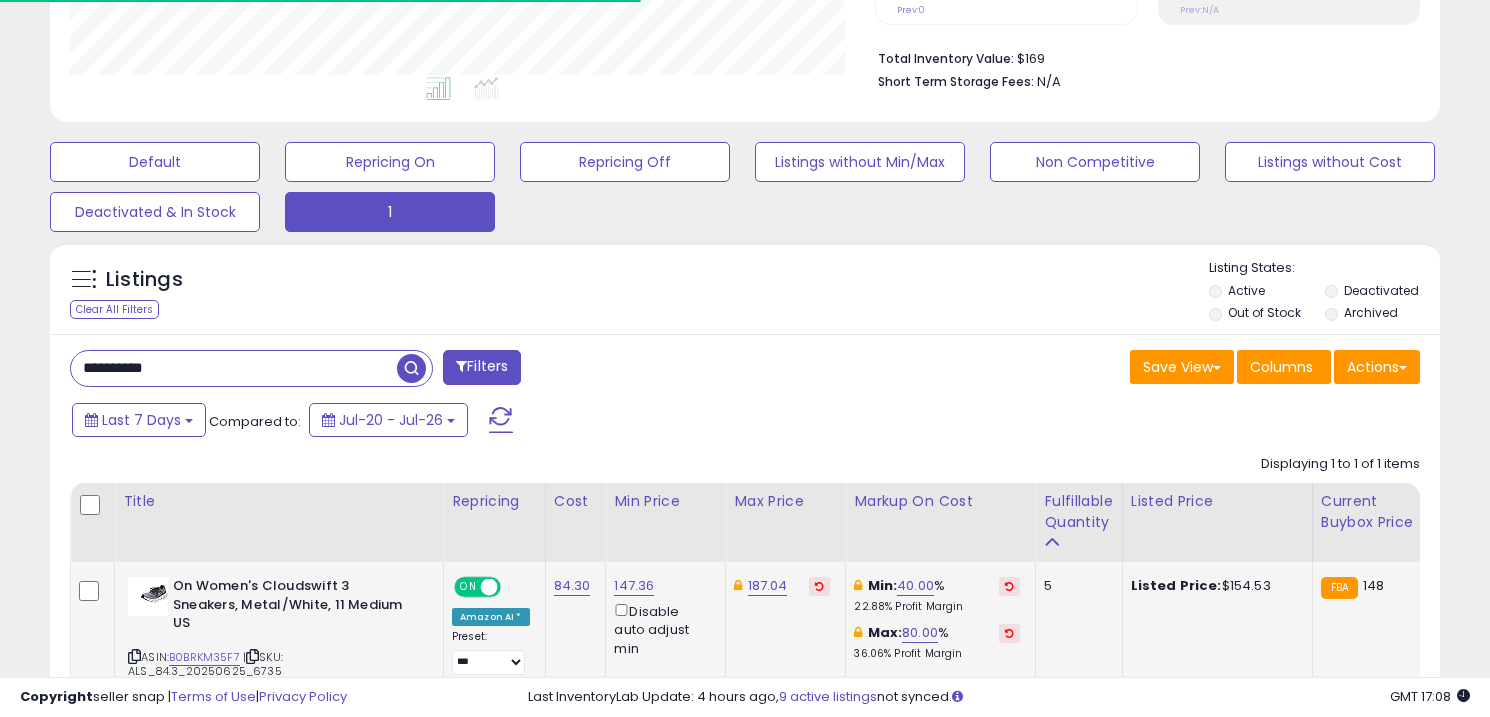 scroll, scrollTop: 624, scrollLeft: 0, axis: vertical 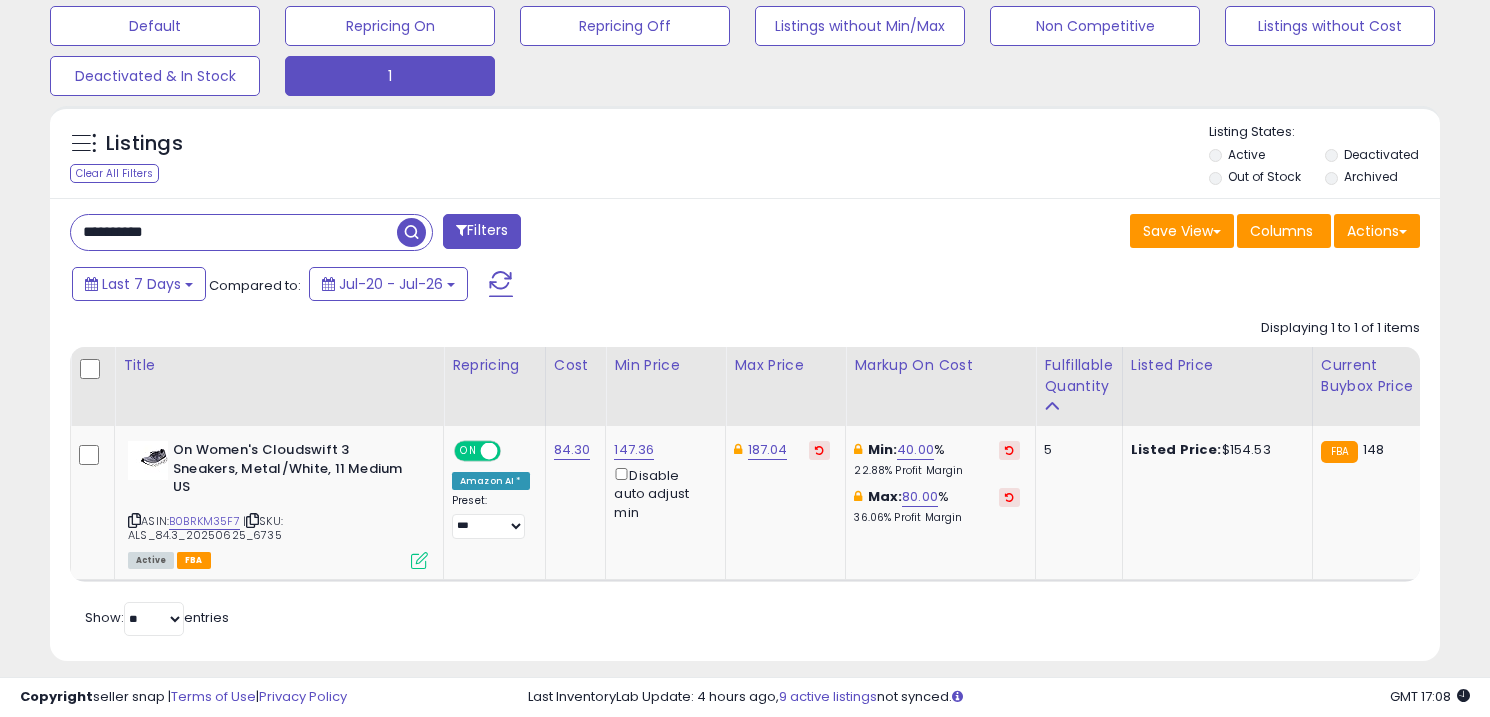 click on "**********" at bounding box center [234, 232] 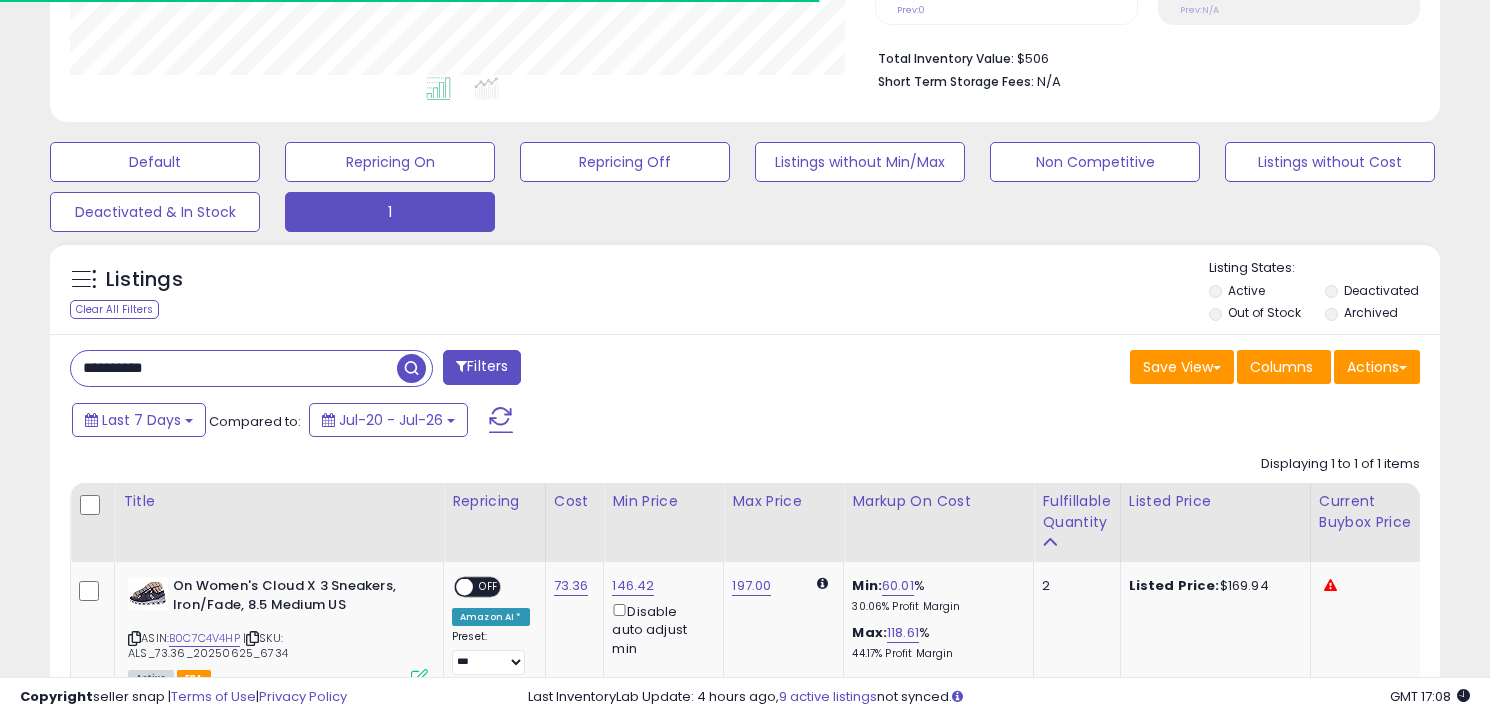 scroll, scrollTop: 624, scrollLeft: 0, axis: vertical 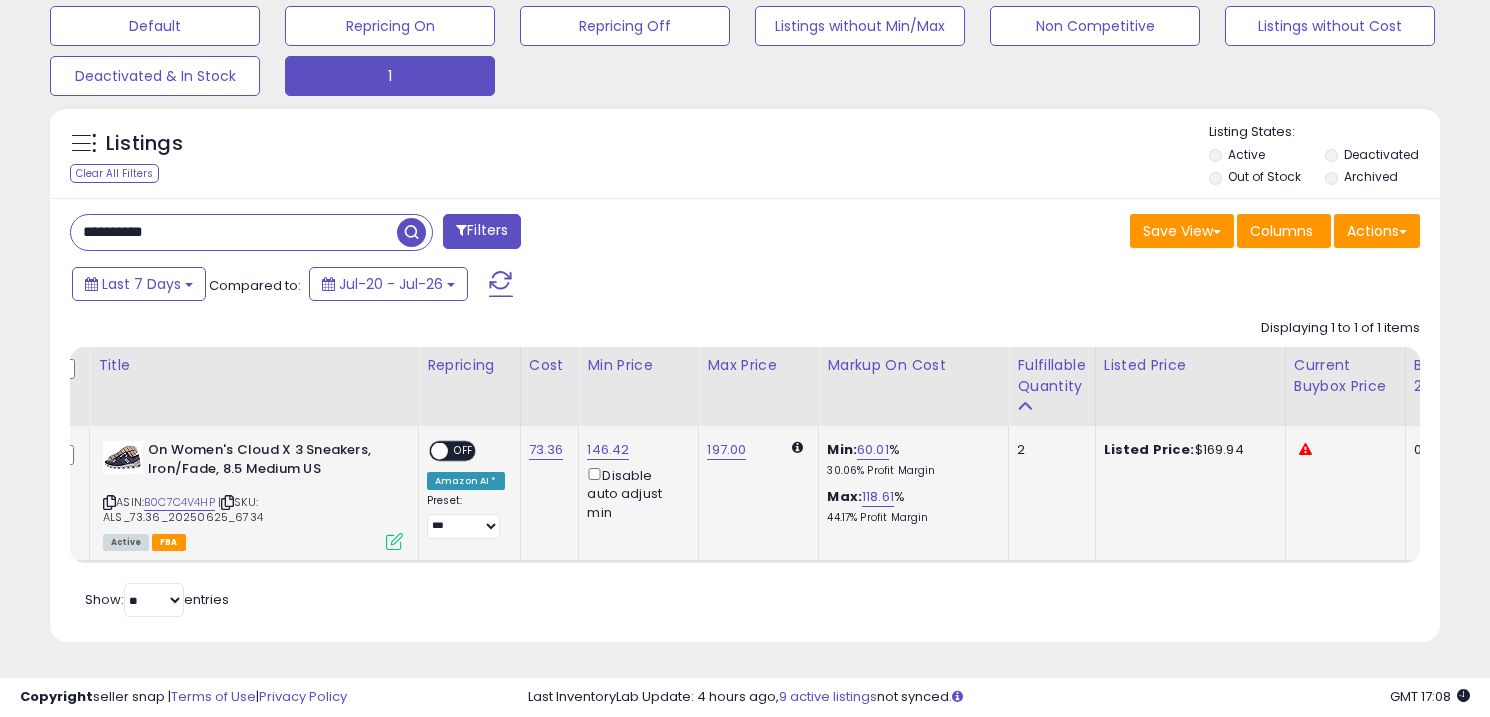 click on "OFF" at bounding box center (464, 451) 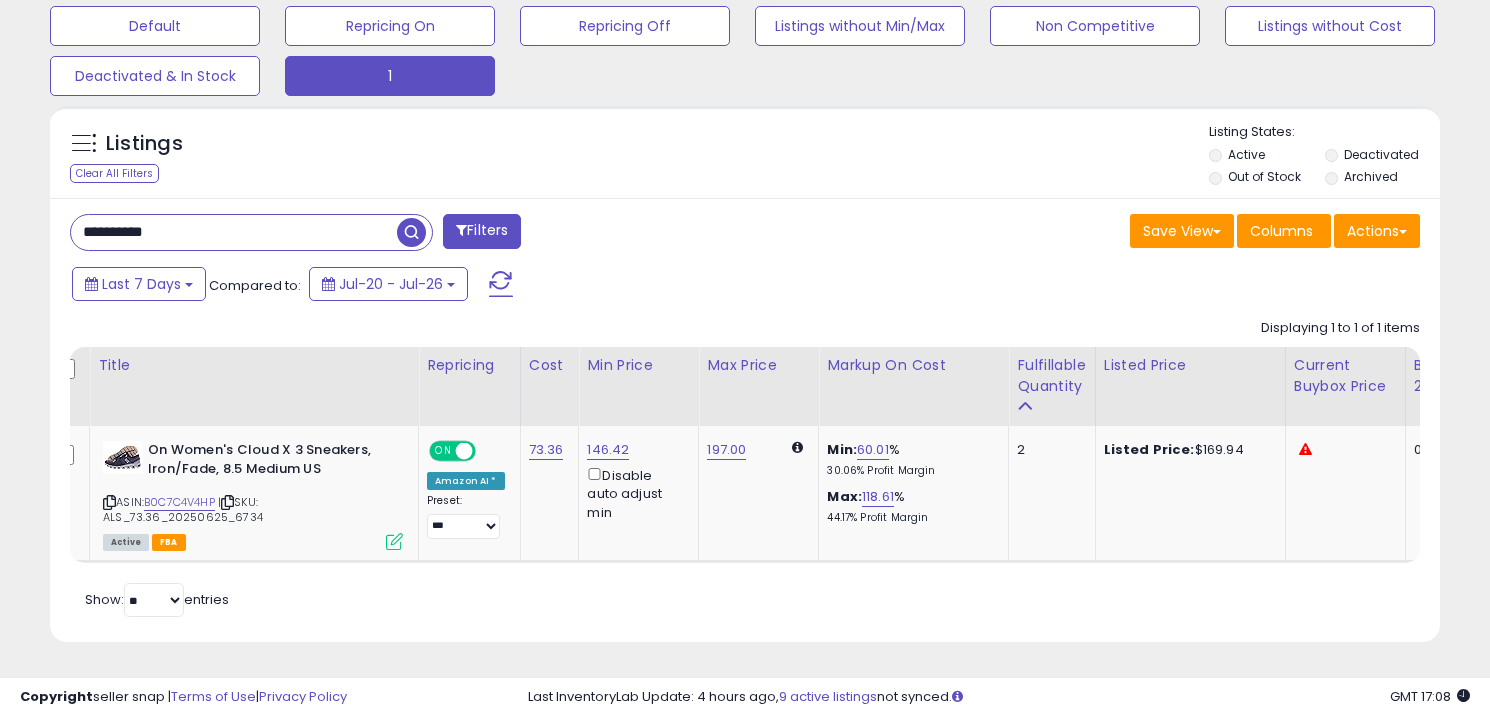 click on "**********" at bounding box center (234, 232) 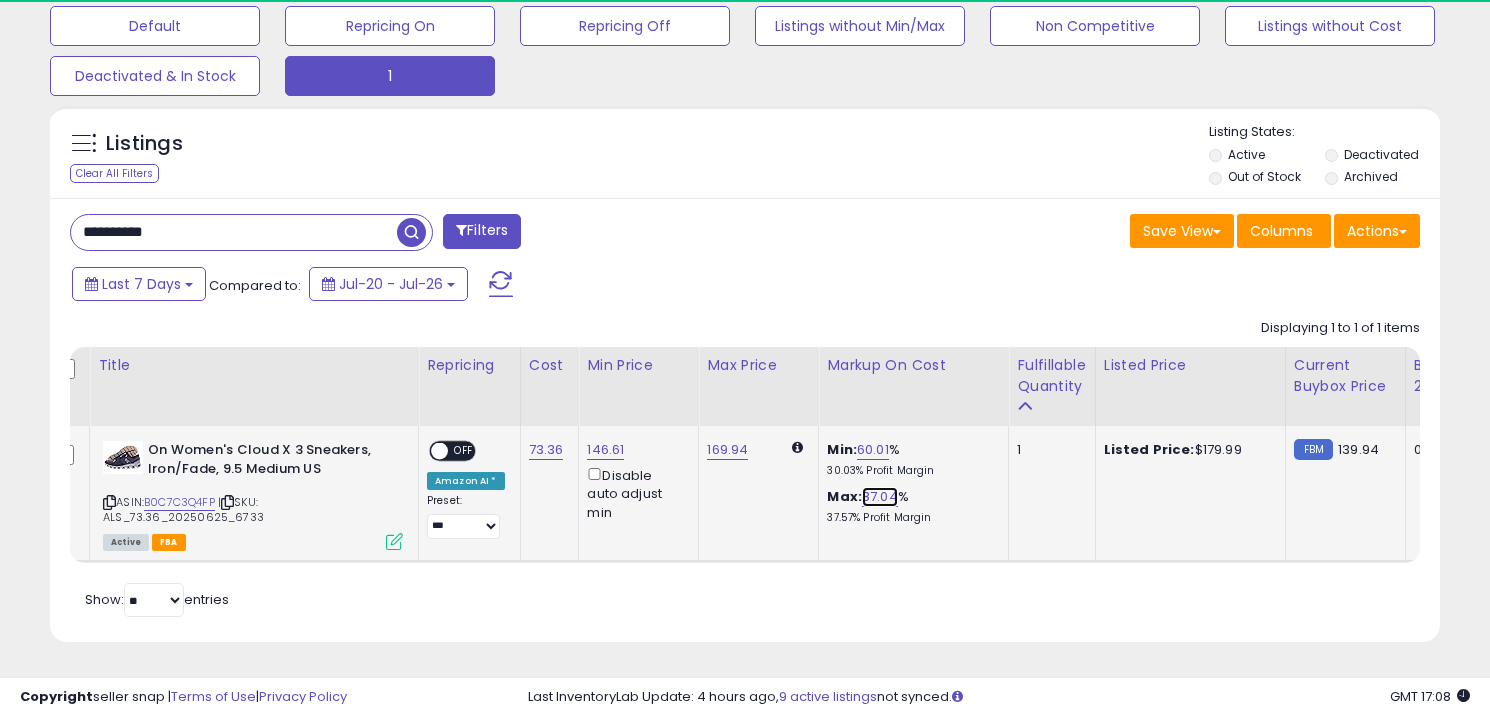 click on "87.04" at bounding box center (880, 497) 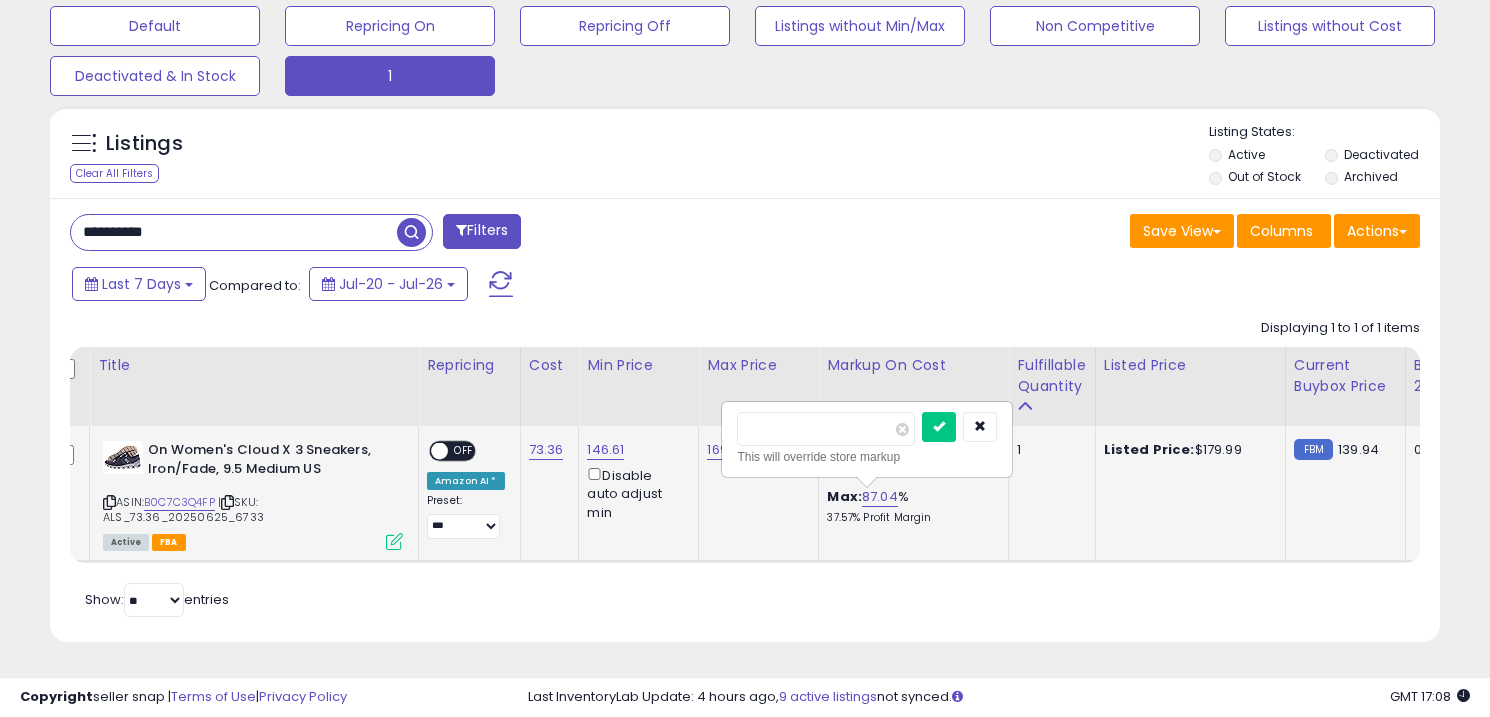 click on "*****" at bounding box center [826, 429] 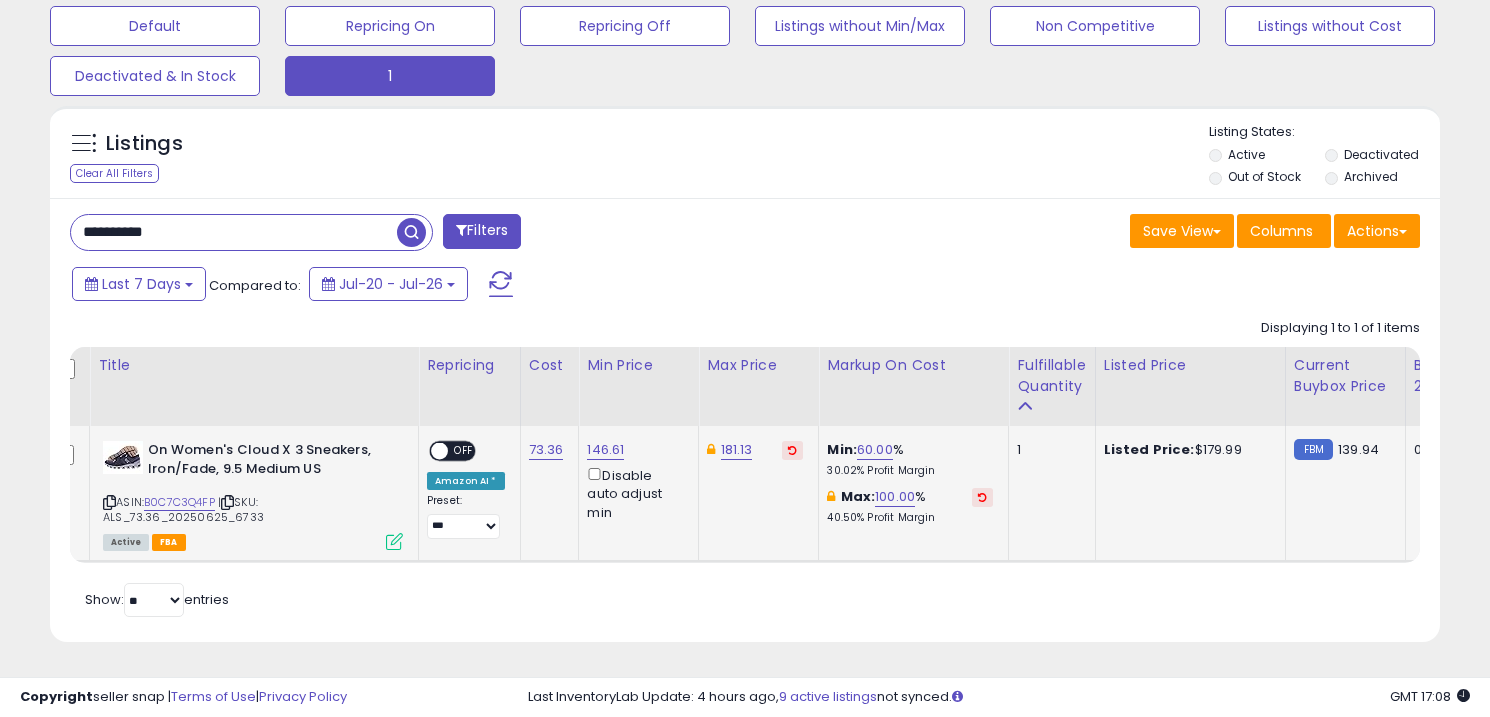 click on "OFF" at bounding box center (464, 451) 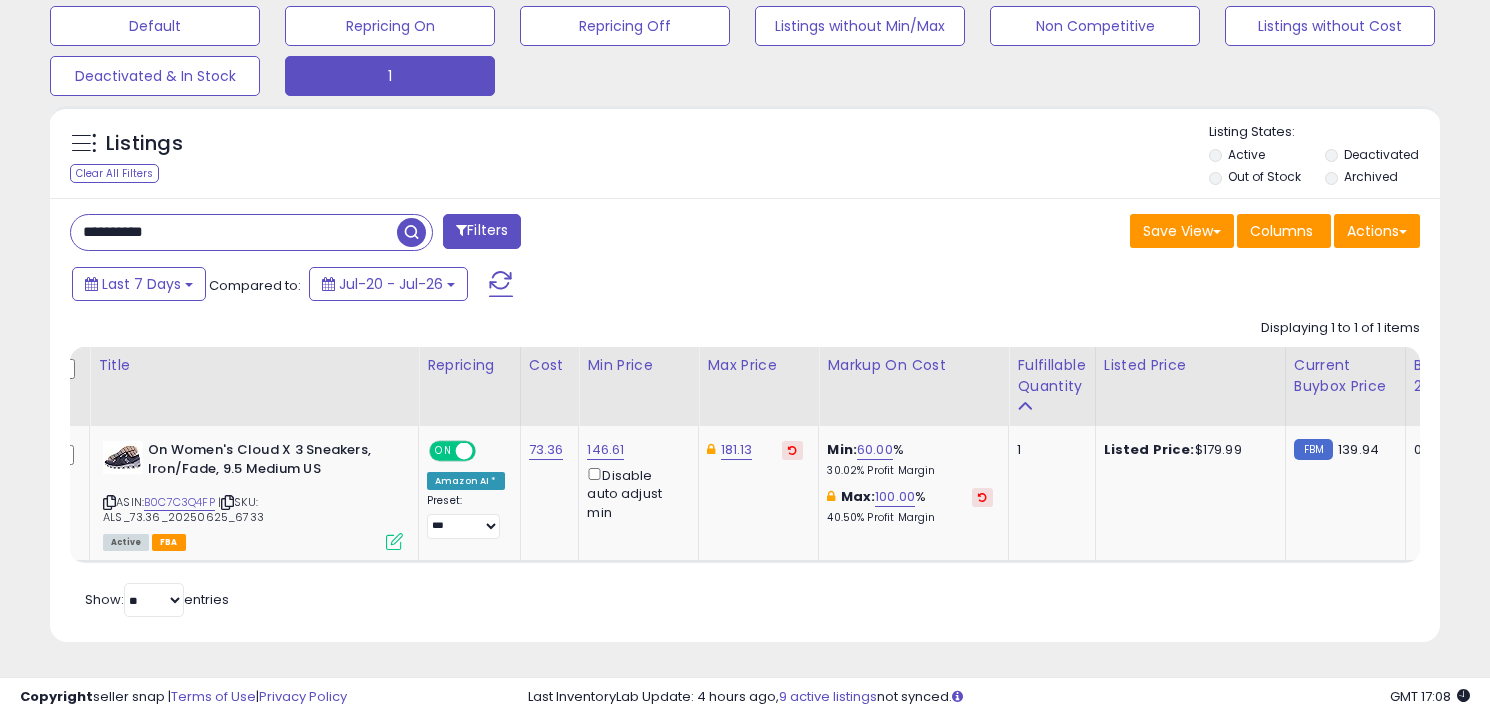 click on "**********" at bounding box center (234, 232) 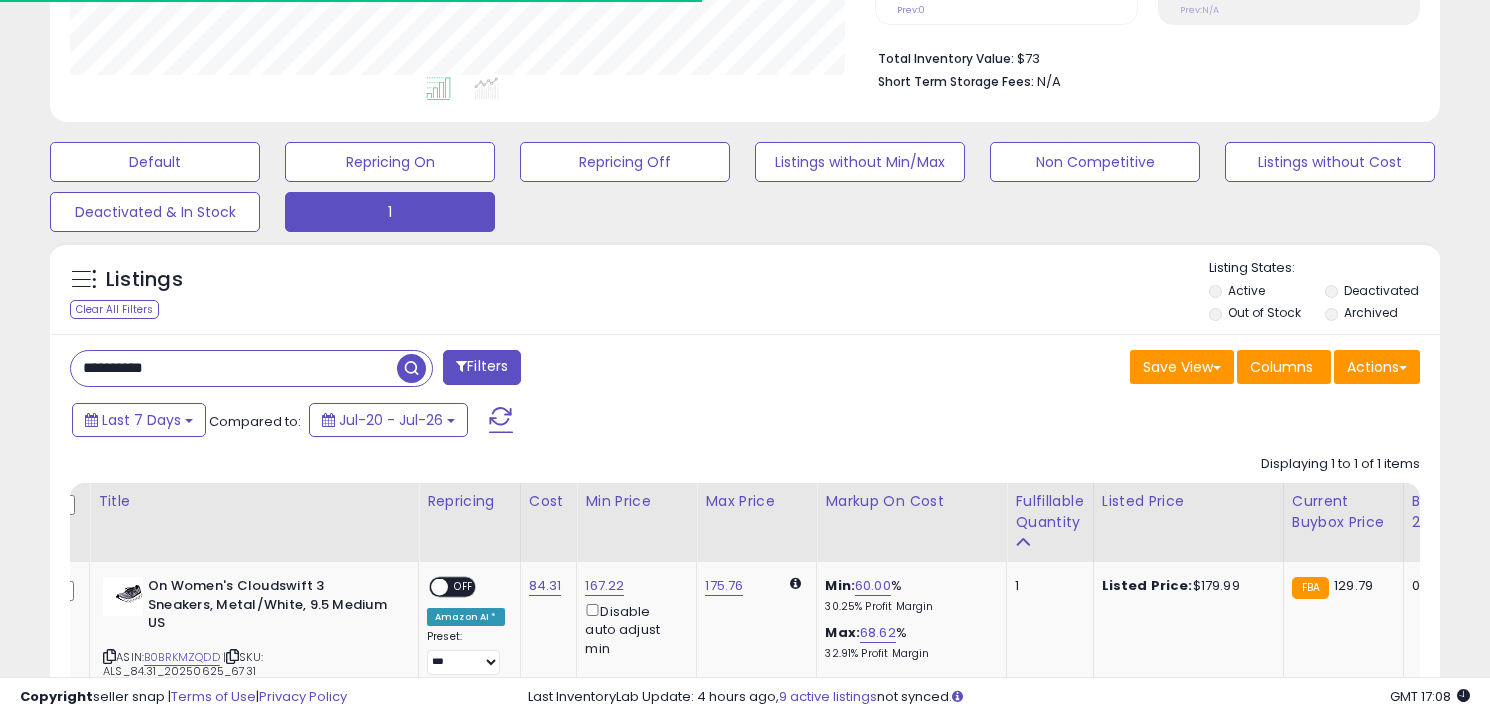 scroll, scrollTop: 624, scrollLeft: 0, axis: vertical 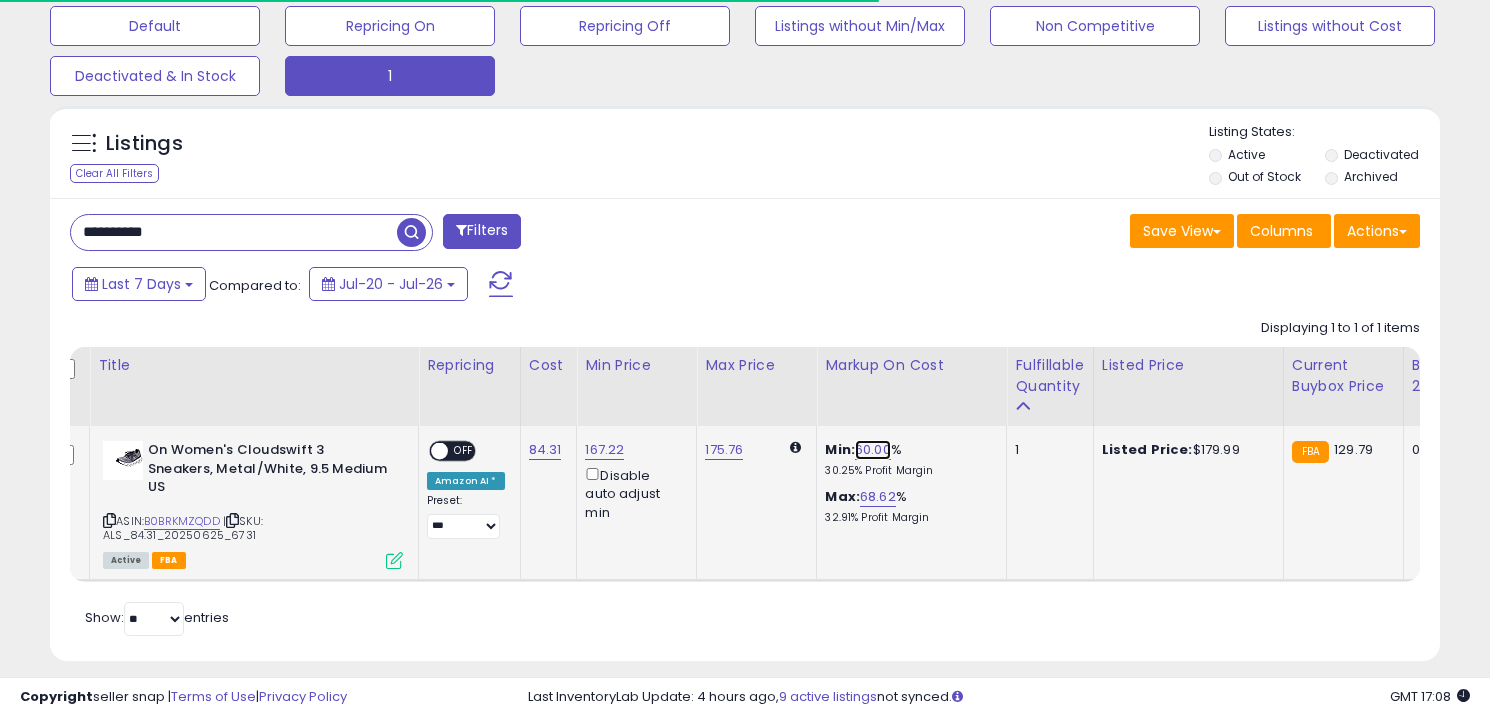 click on "60.00" at bounding box center (873, 450) 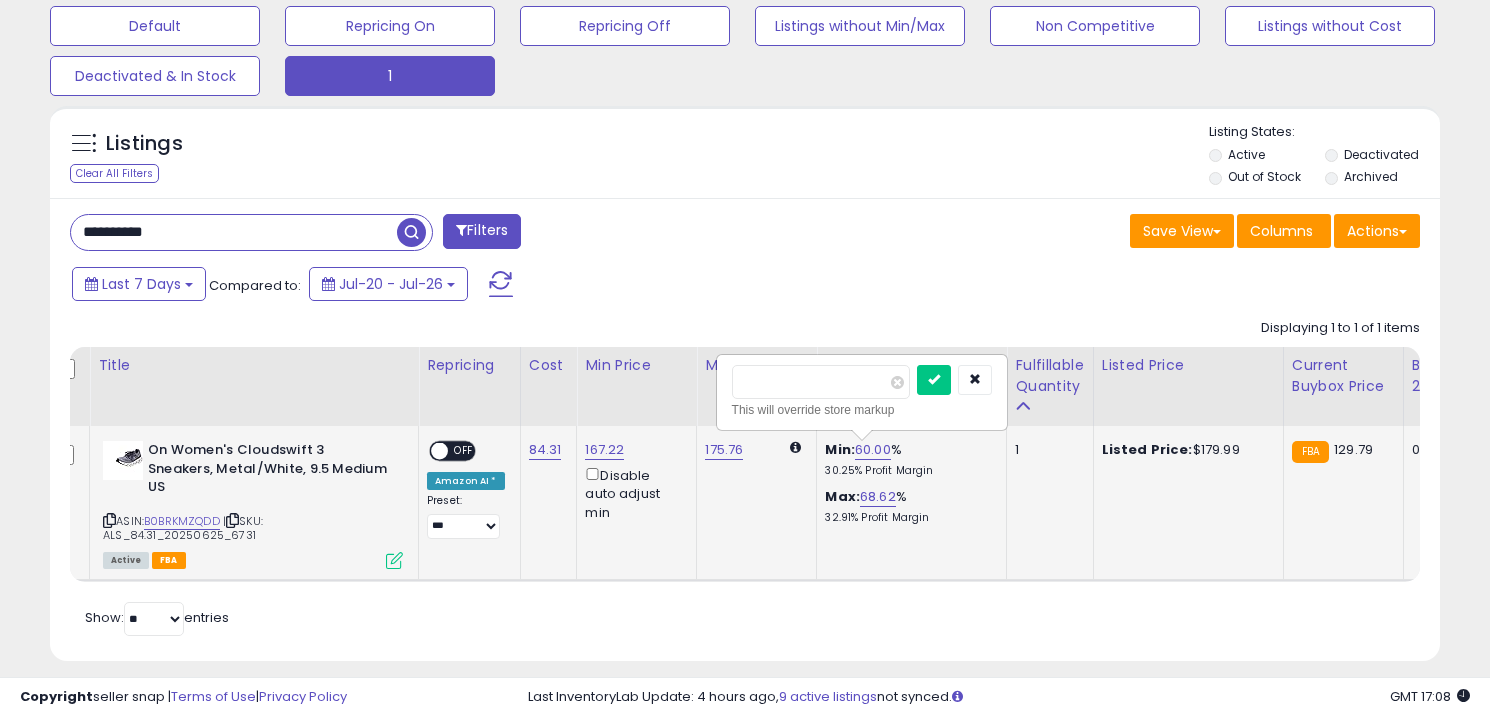 click on "*****" at bounding box center (821, 382) 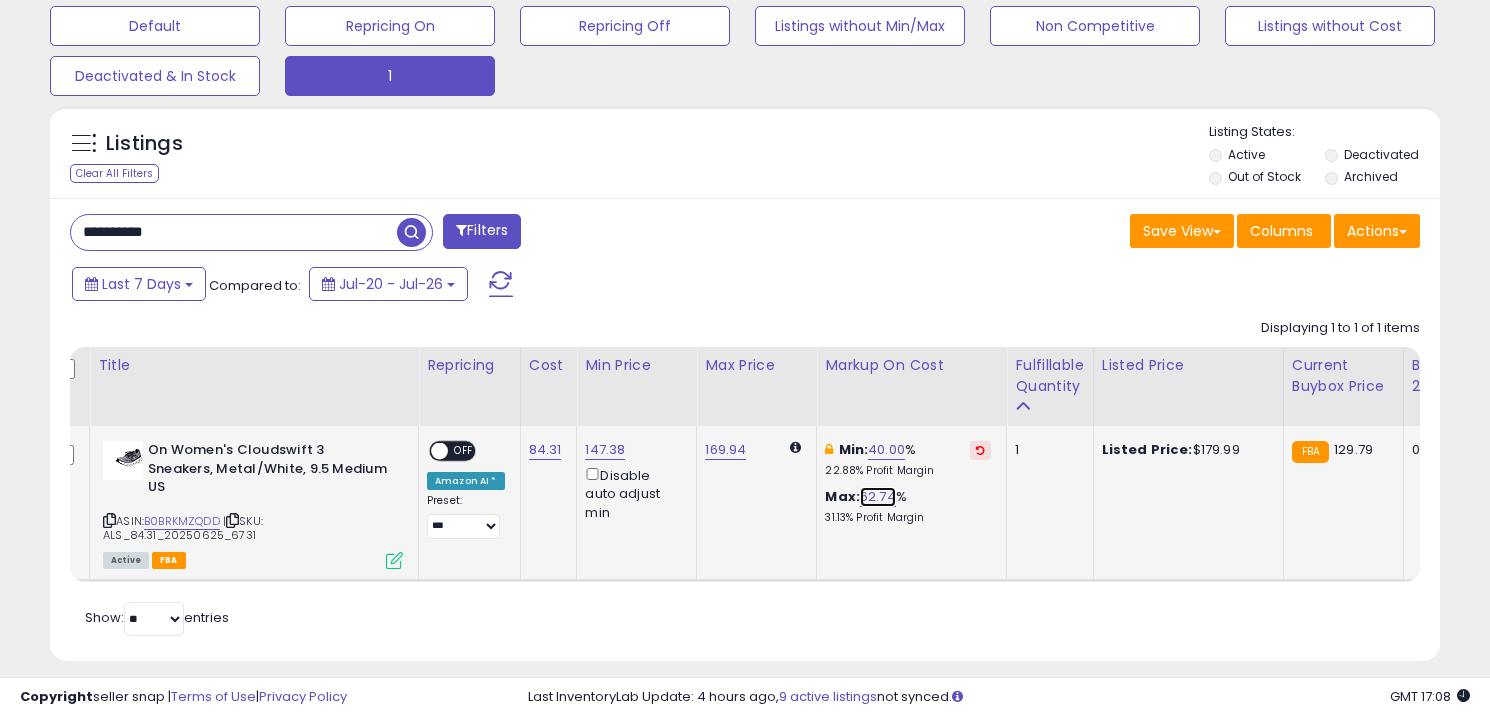 click on "62.74" at bounding box center [878, 497] 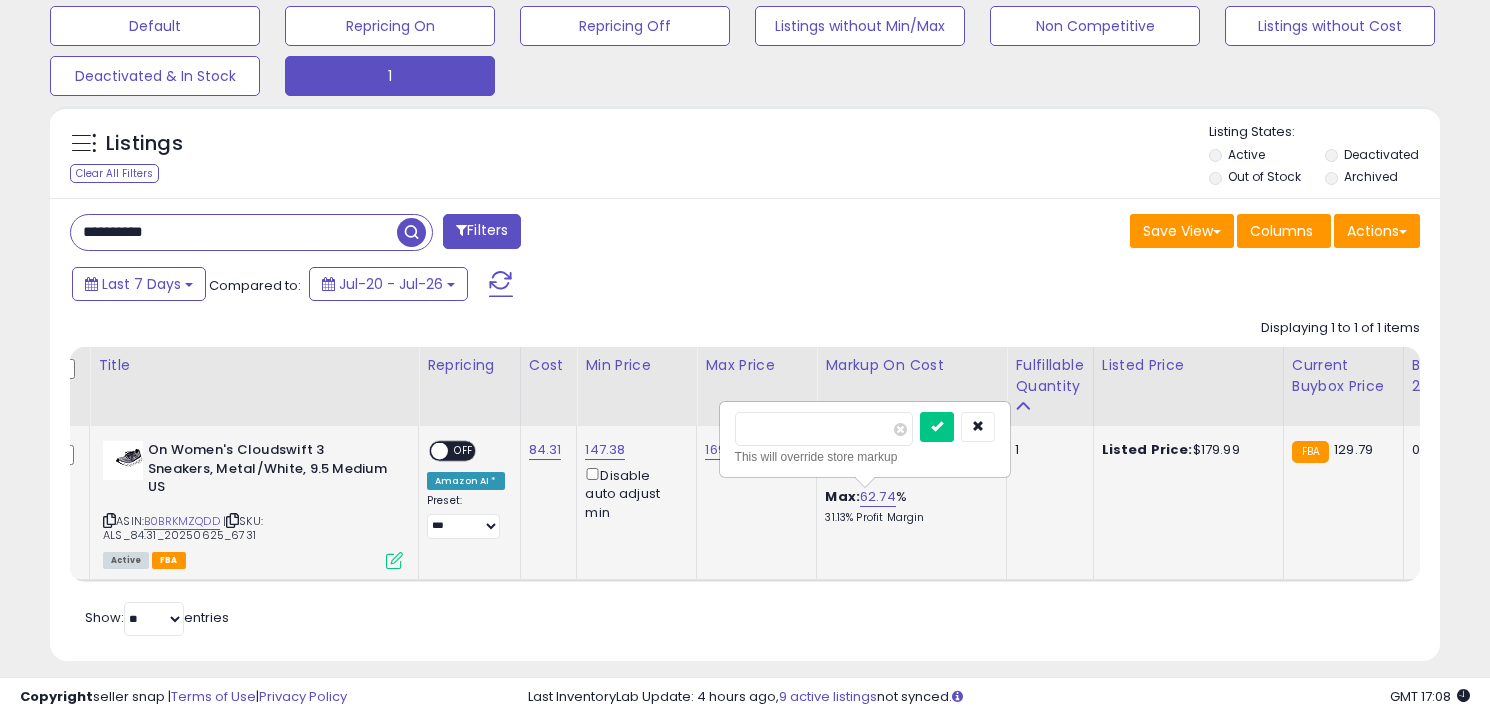 click on "*****" at bounding box center (824, 429) 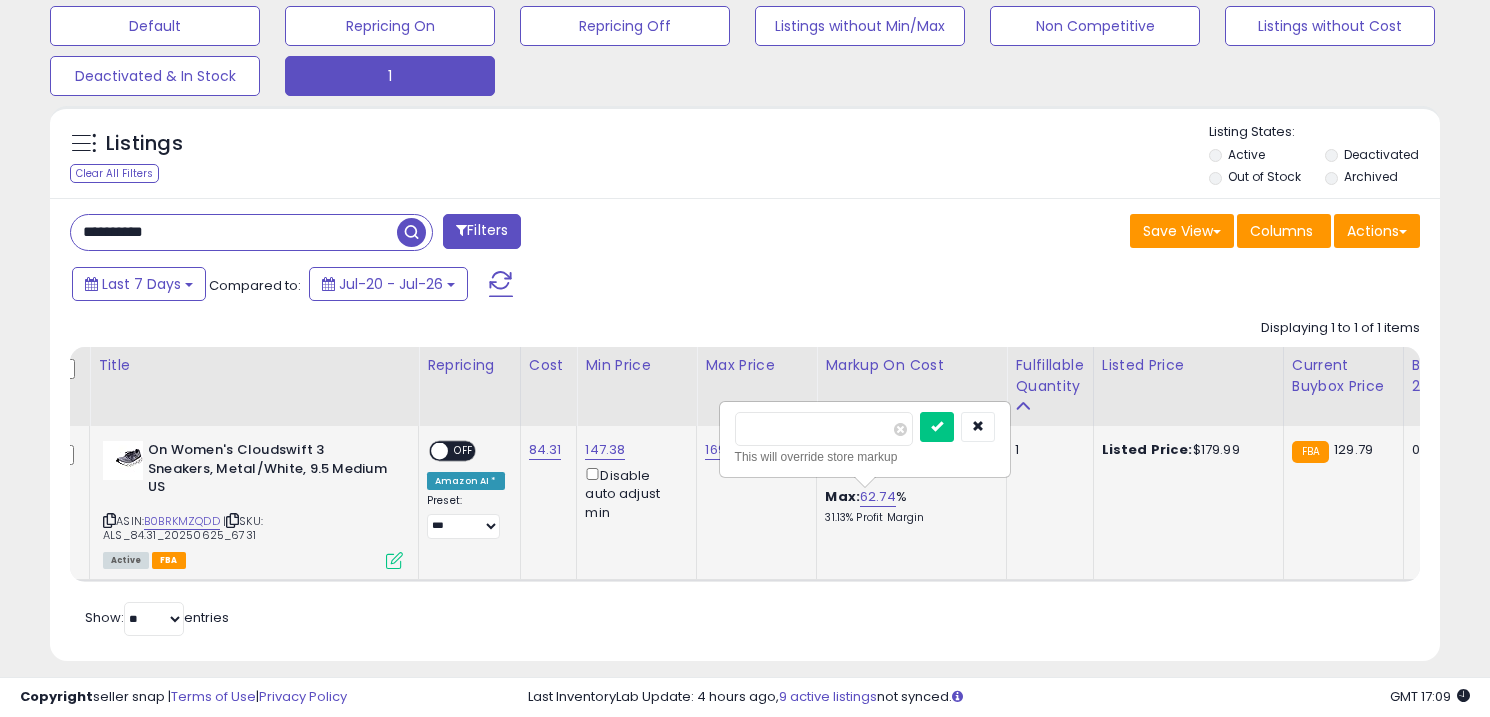 click on "*****" at bounding box center (824, 429) 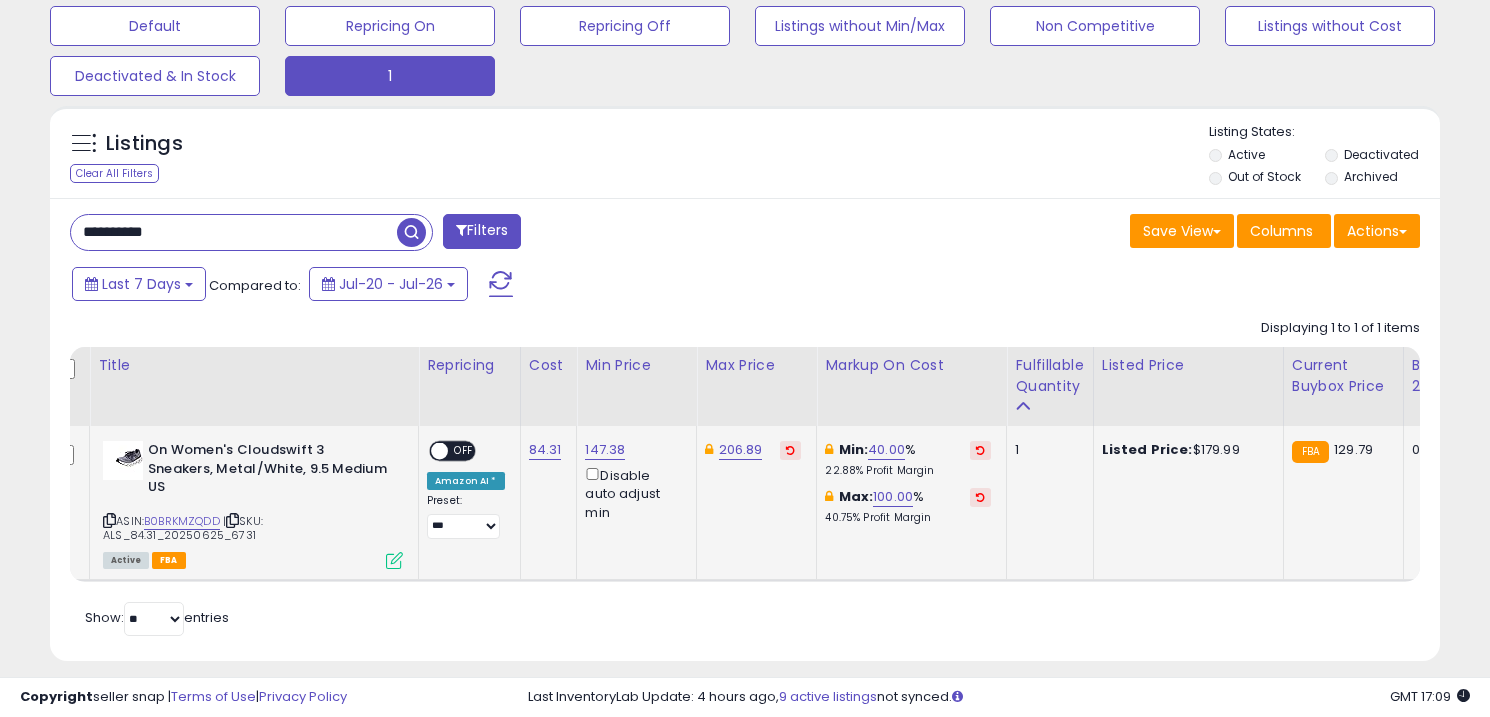 click on "OFF" at bounding box center (464, 451) 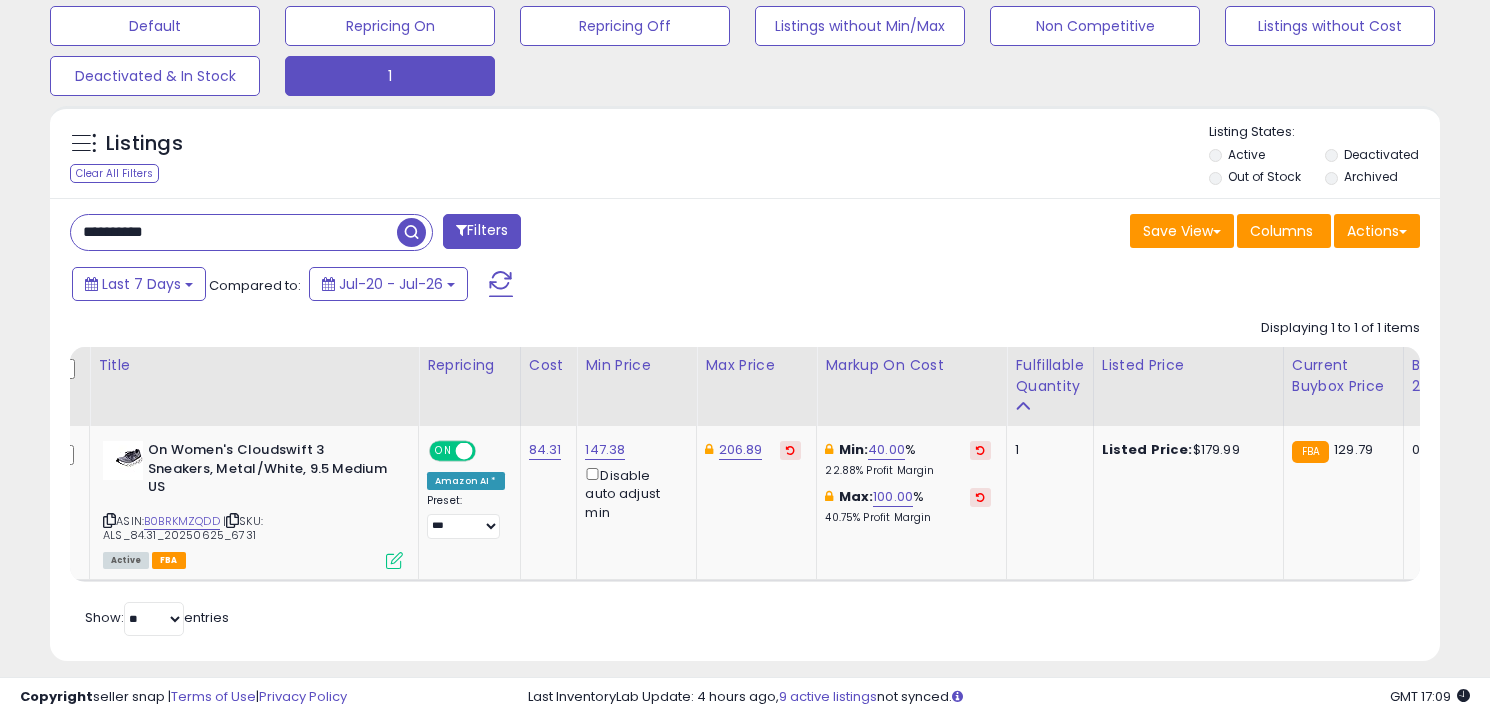 click on "**********" at bounding box center [234, 232] 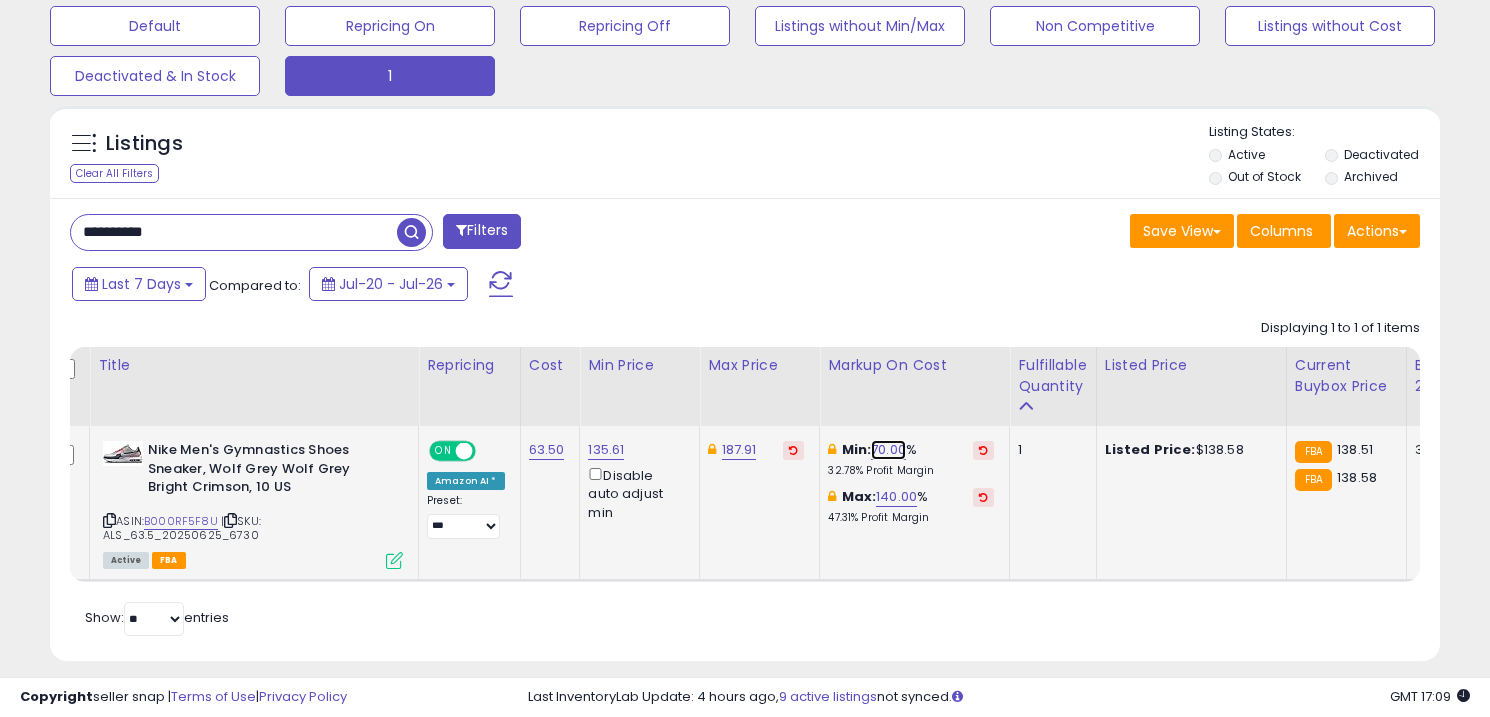 click on "70.00" at bounding box center [888, 450] 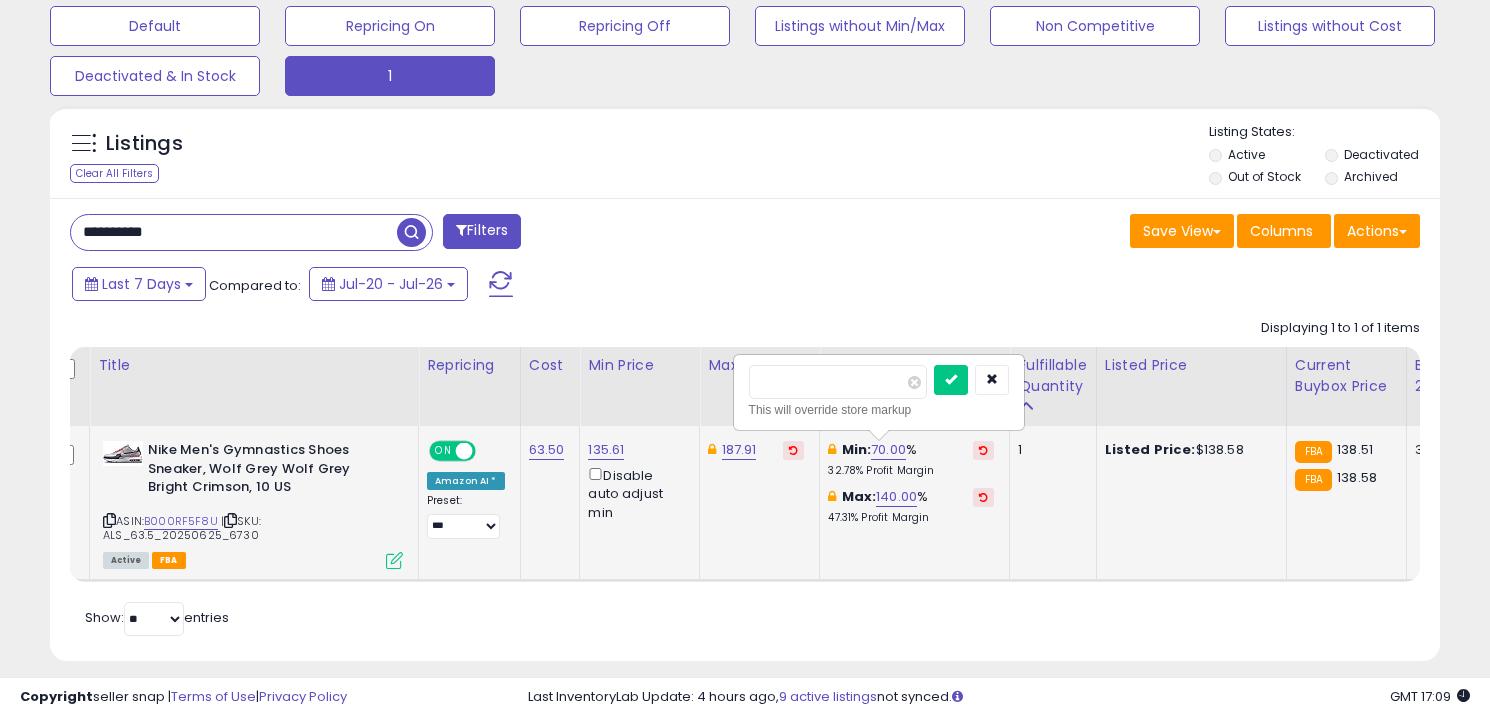 click on "*****" at bounding box center [838, 382] 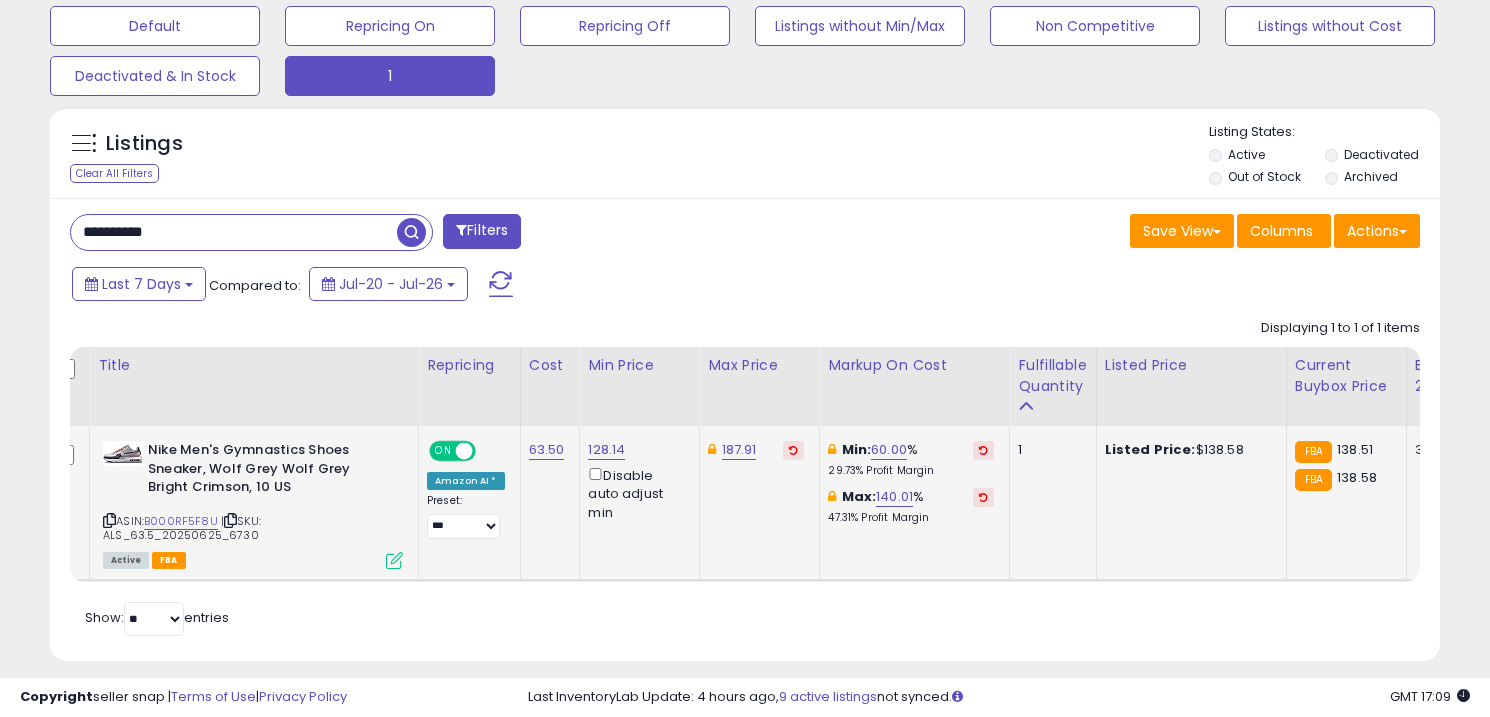 click on "**********" at bounding box center (234, 232) 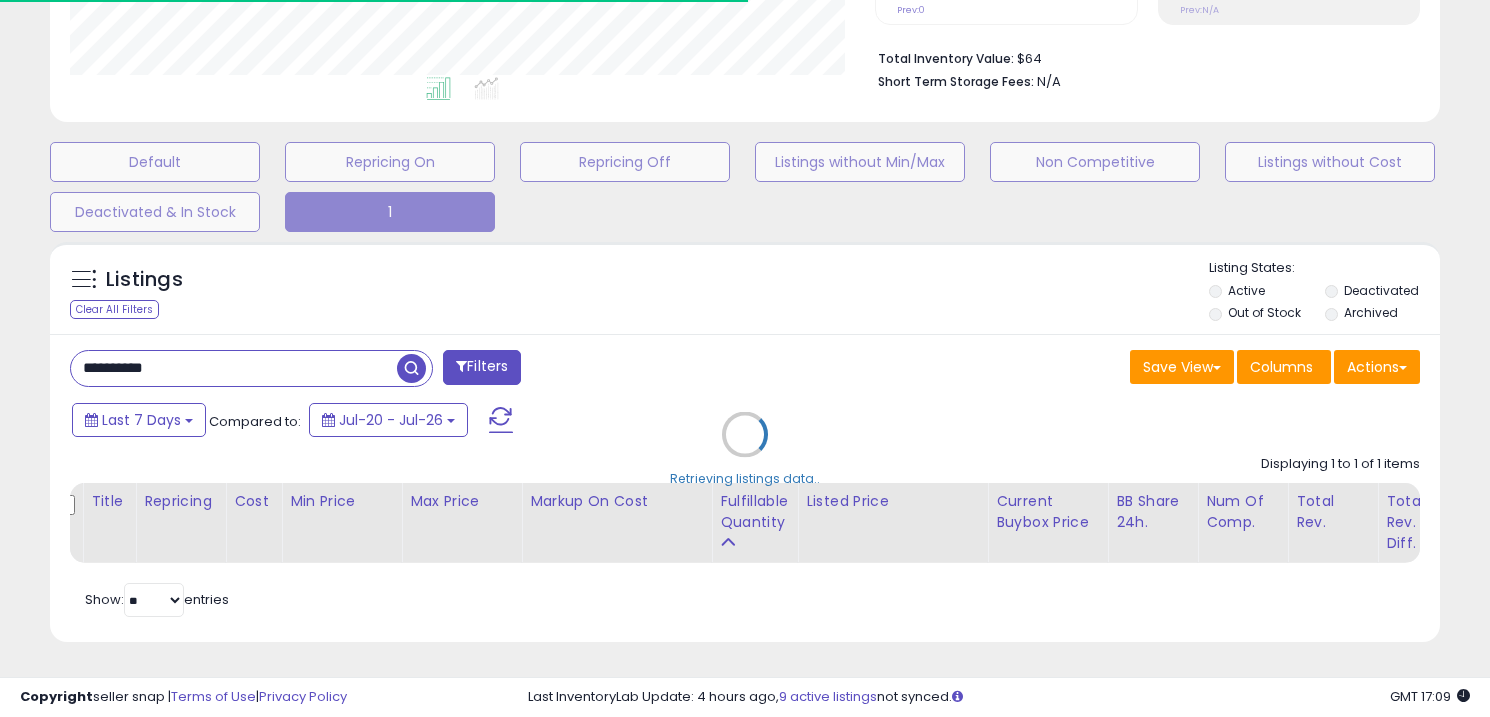 scroll, scrollTop: 624, scrollLeft: 0, axis: vertical 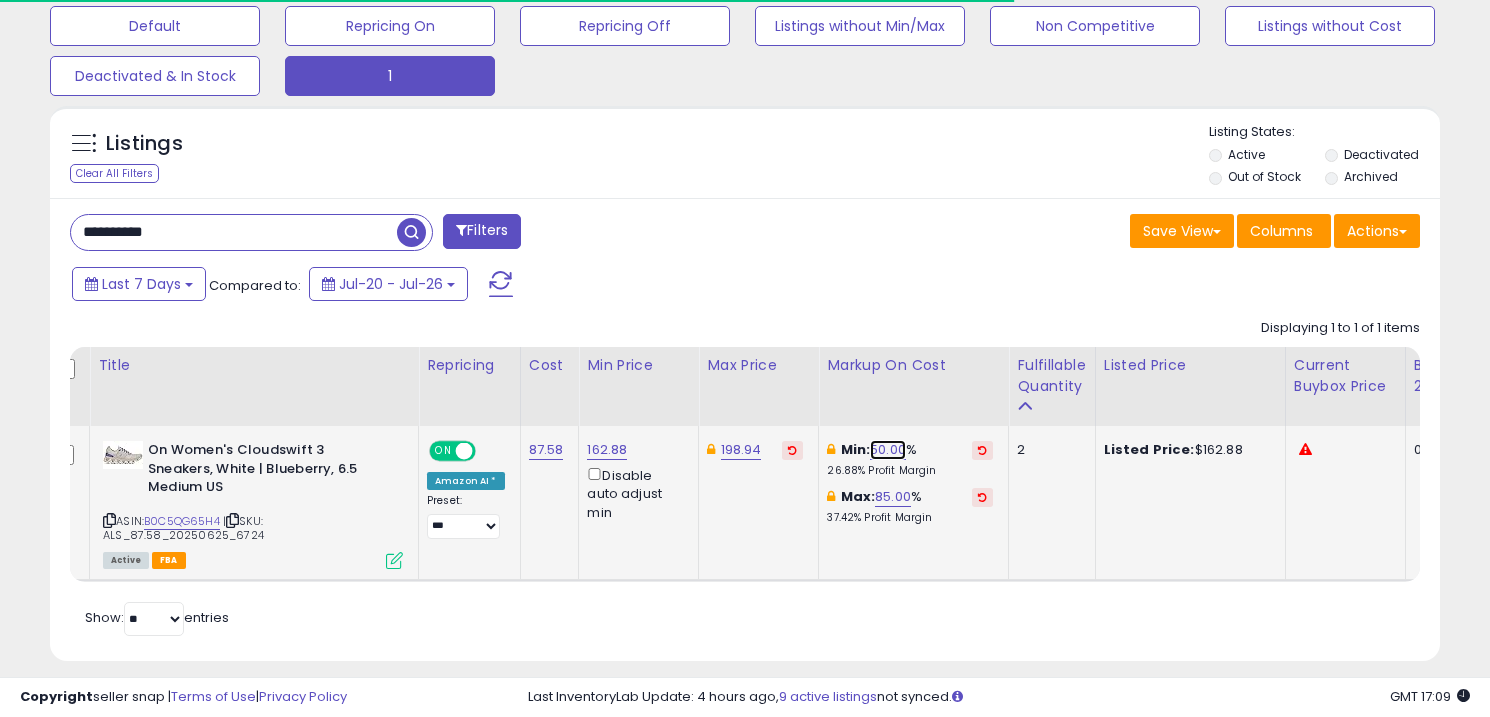 click on "50.00" at bounding box center [888, 450] 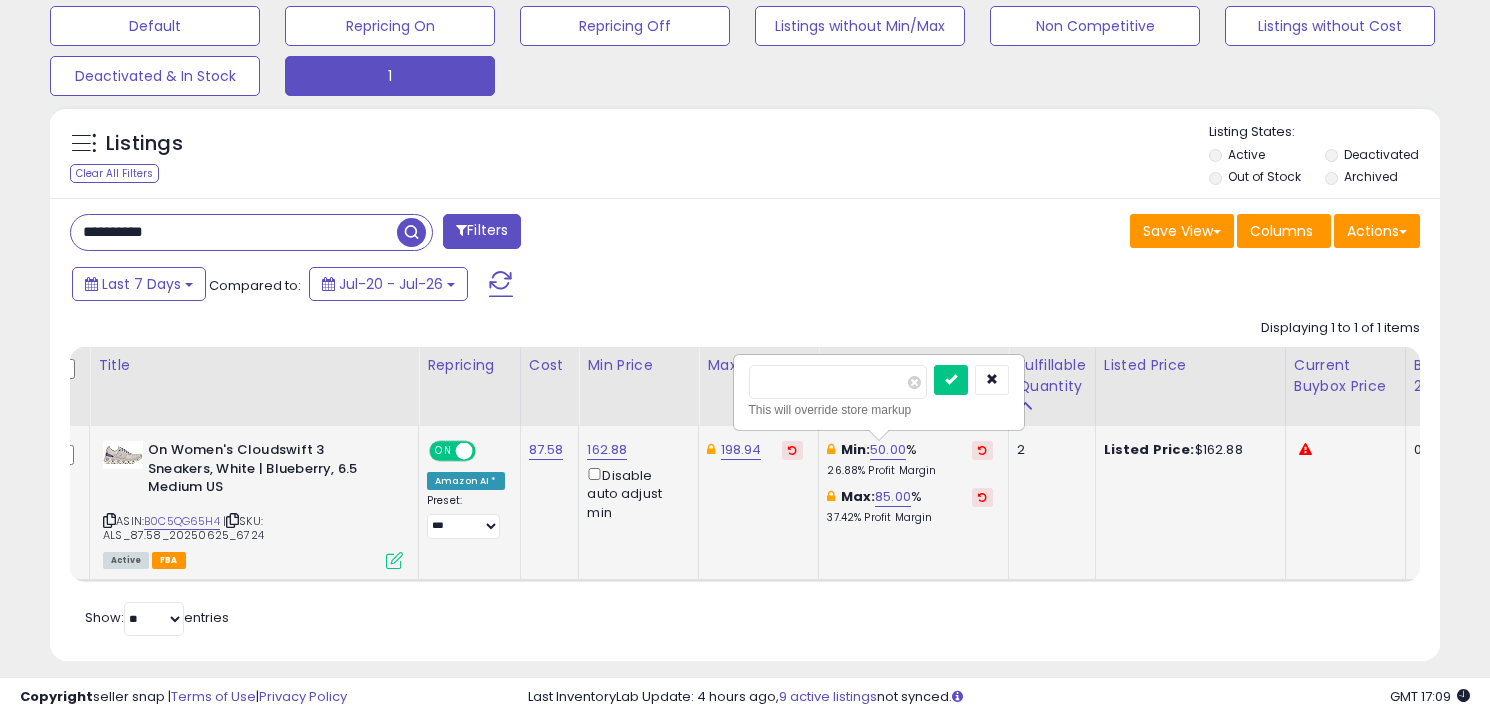 click on "***** This will override store markup" at bounding box center (879, 392) 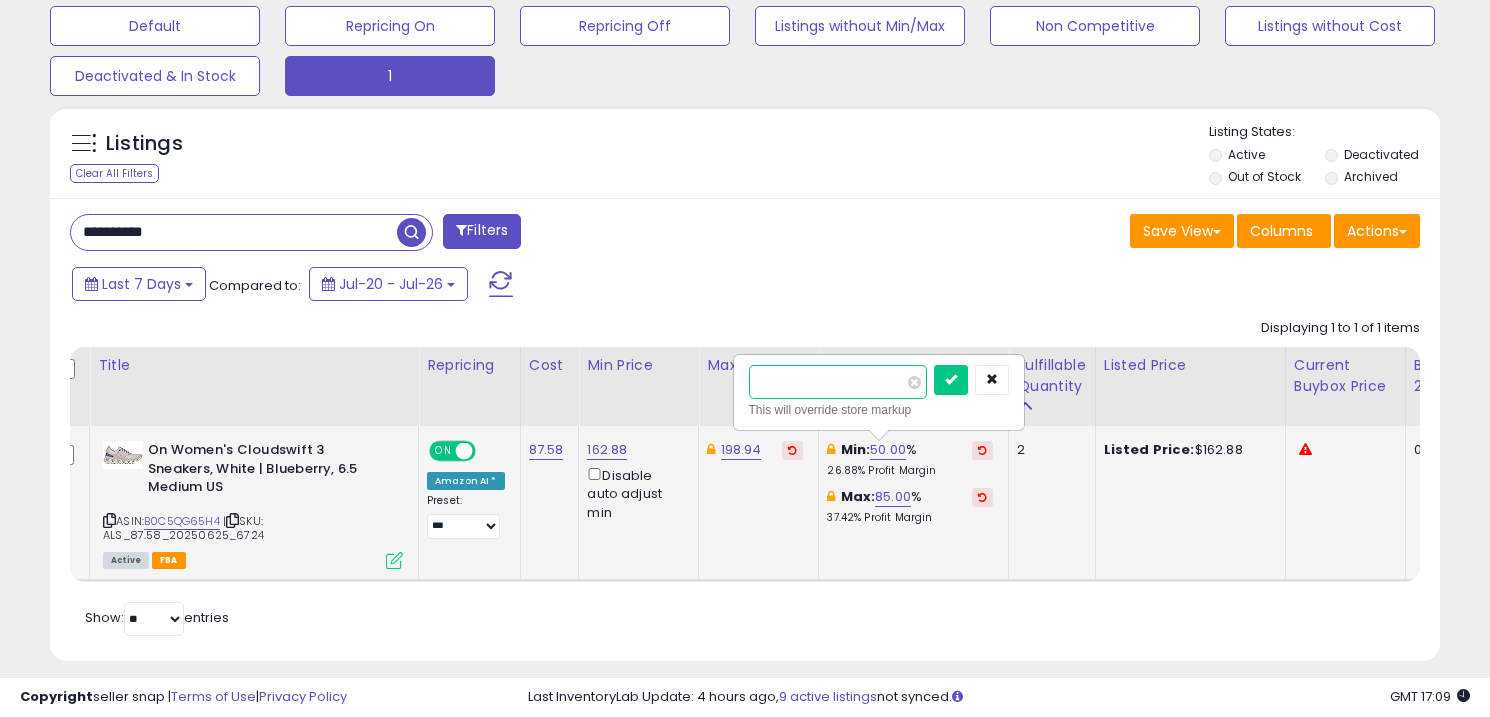 click on "*****" at bounding box center (838, 382) 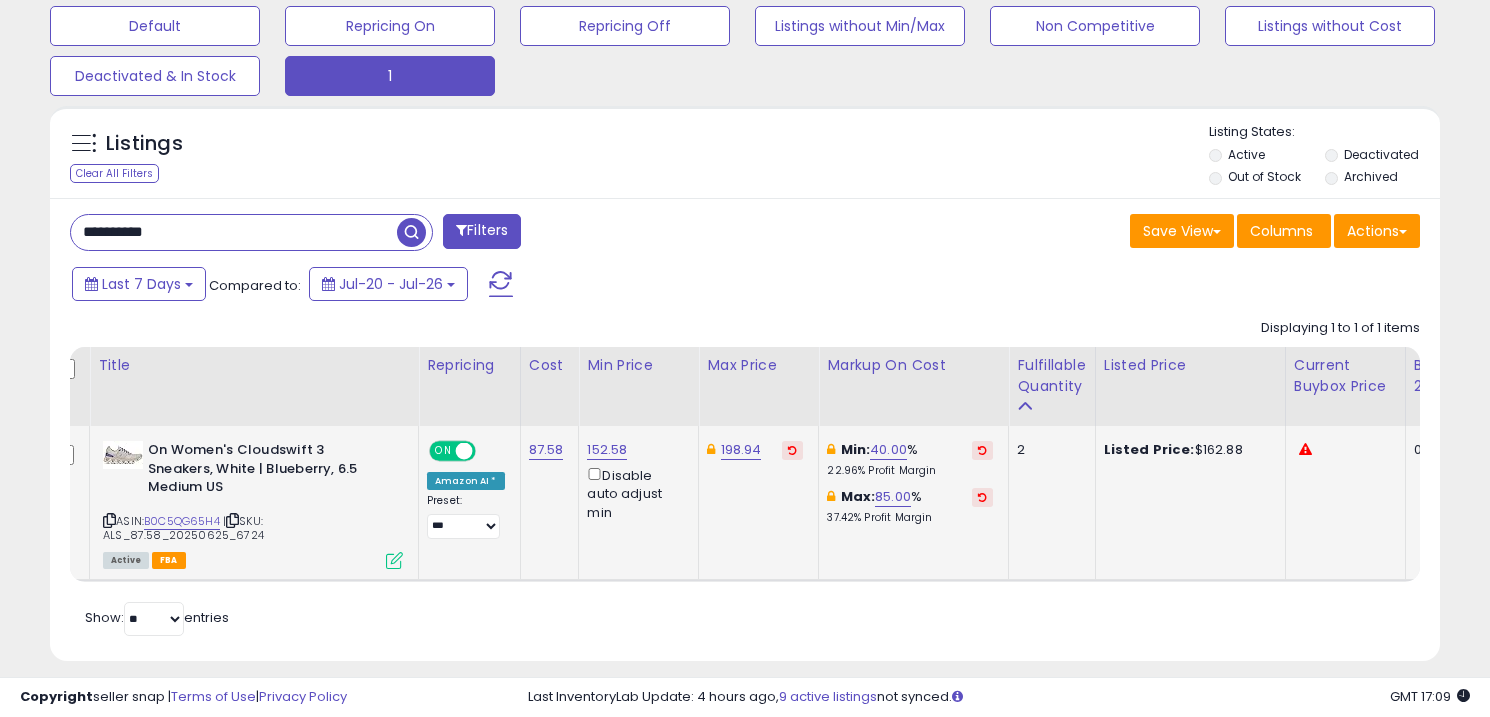 click on "**********" at bounding box center [234, 232] 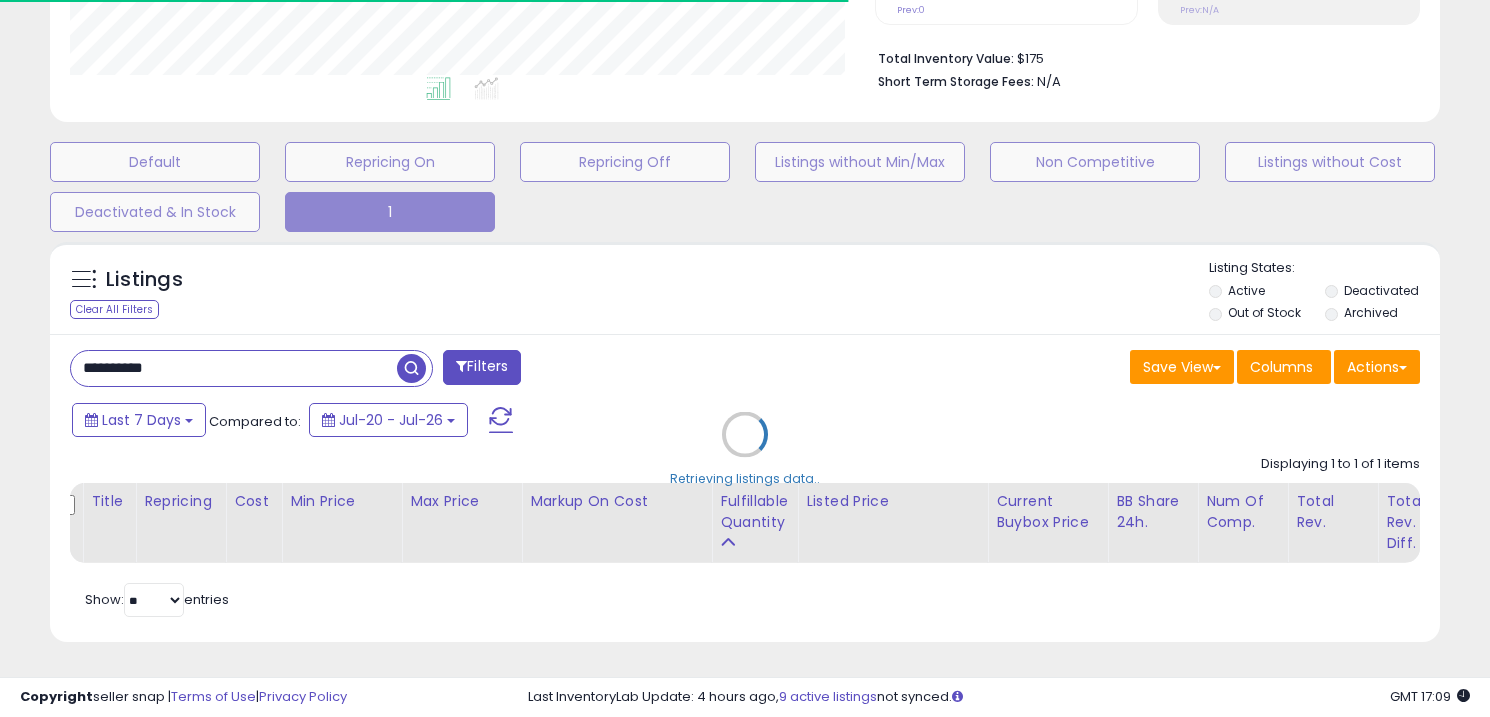 scroll, scrollTop: 624, scrollLeft: 0, axis: vertical 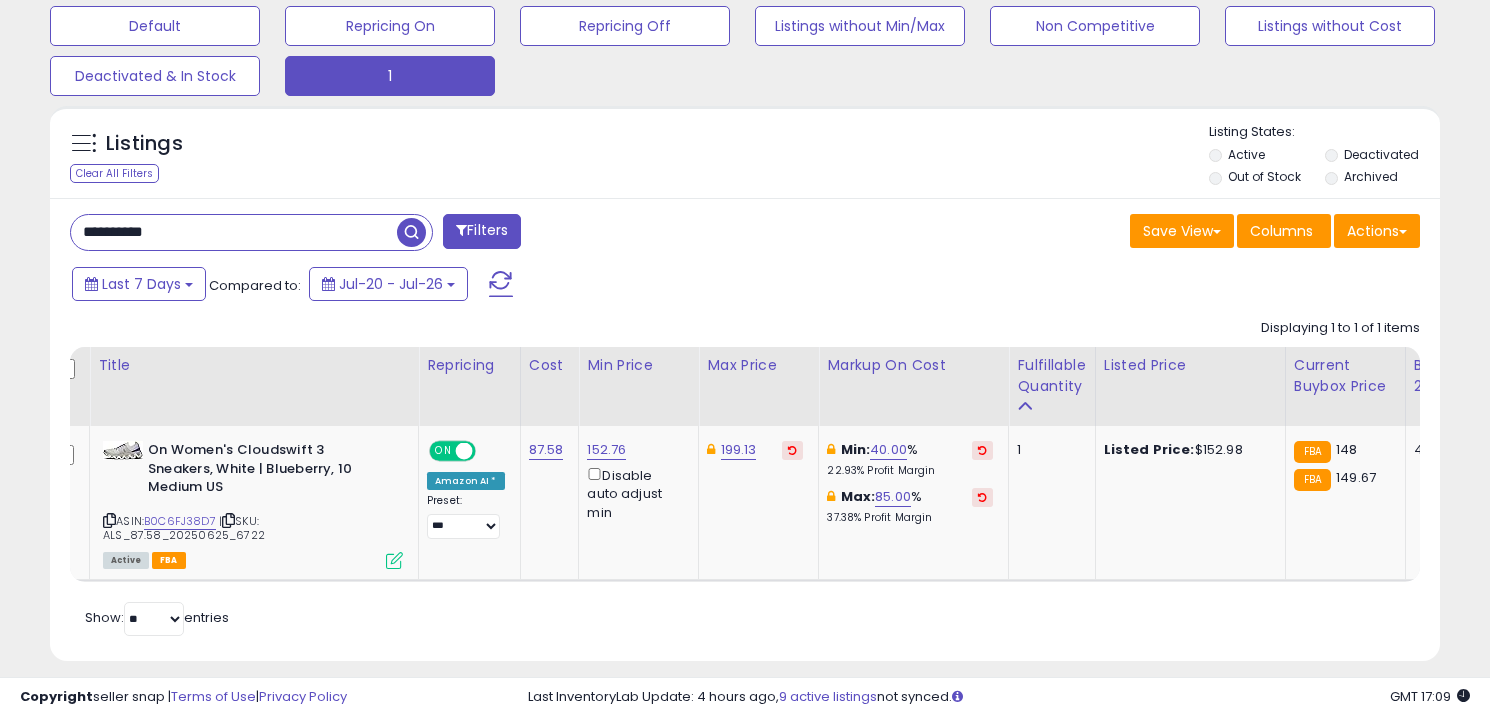 click on "**********" at bounding box center [234, 232] 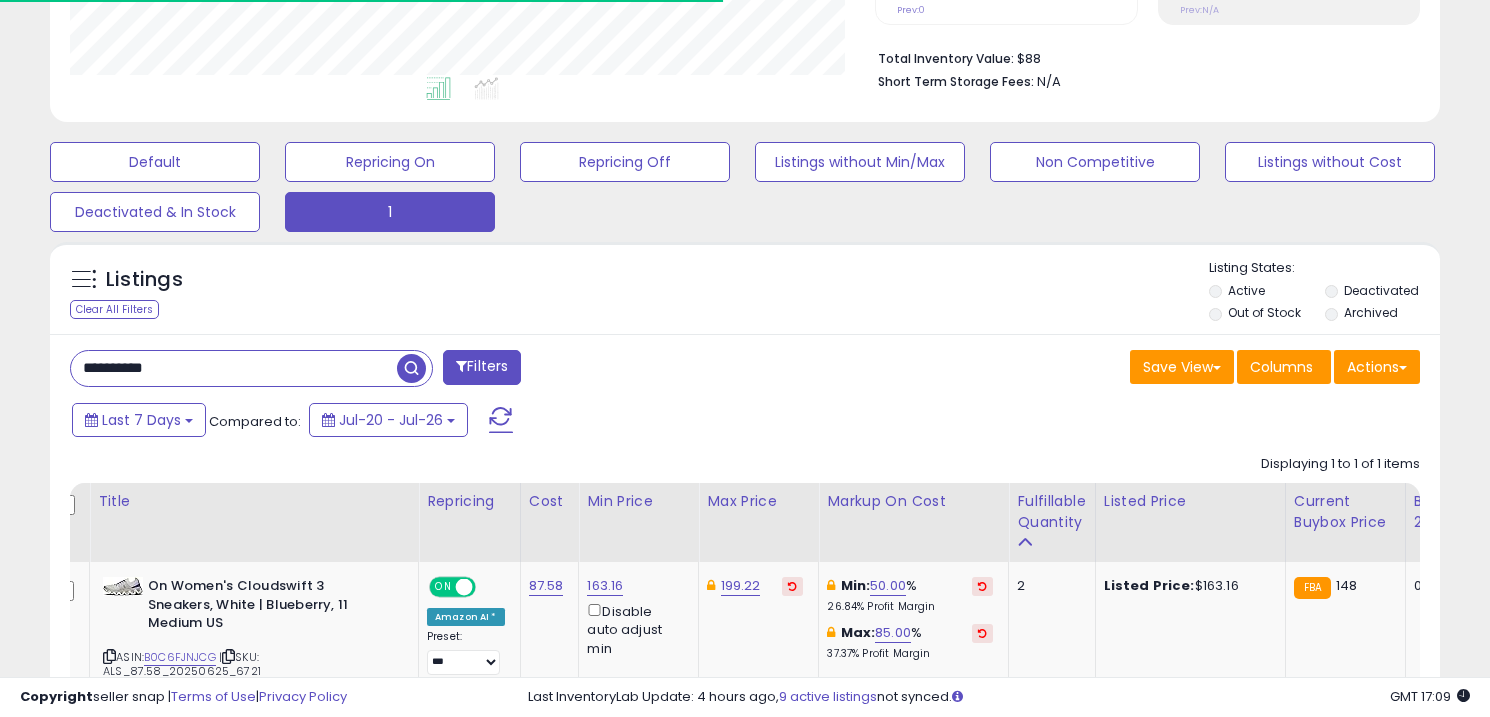scroll, scrollTop: 624, scrollLeft: 0, axis: vertical 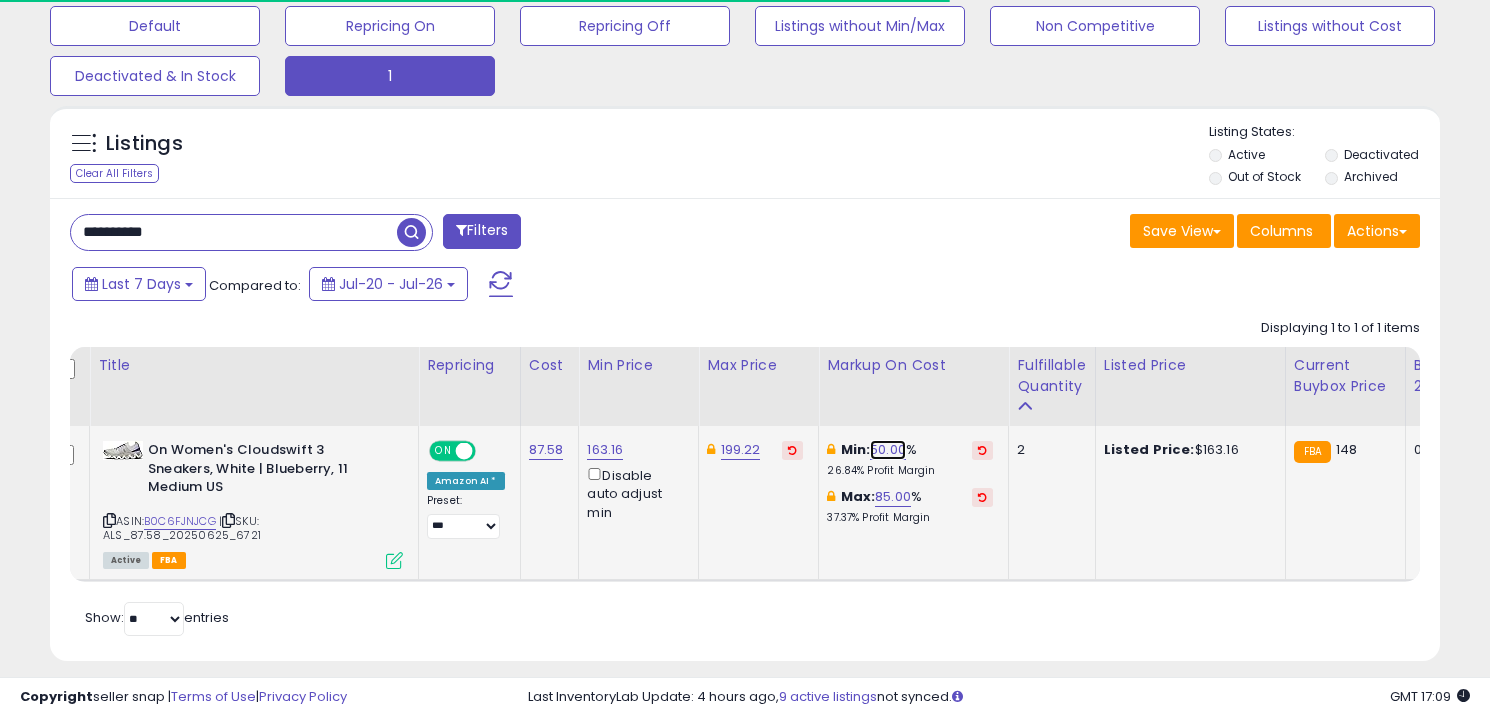 click on "50.00" at bounding box center [888, 450] 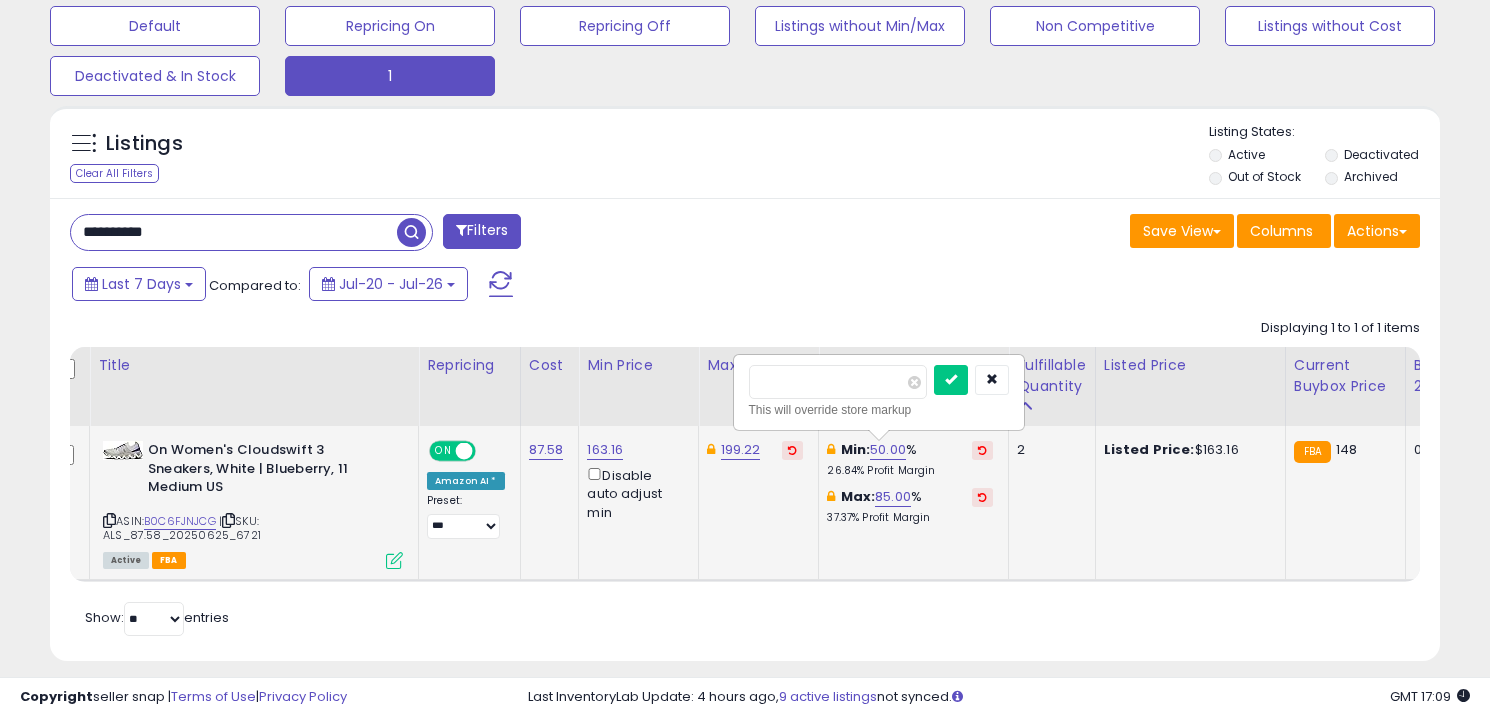 click on "*****" at bounding box center [838, 382] 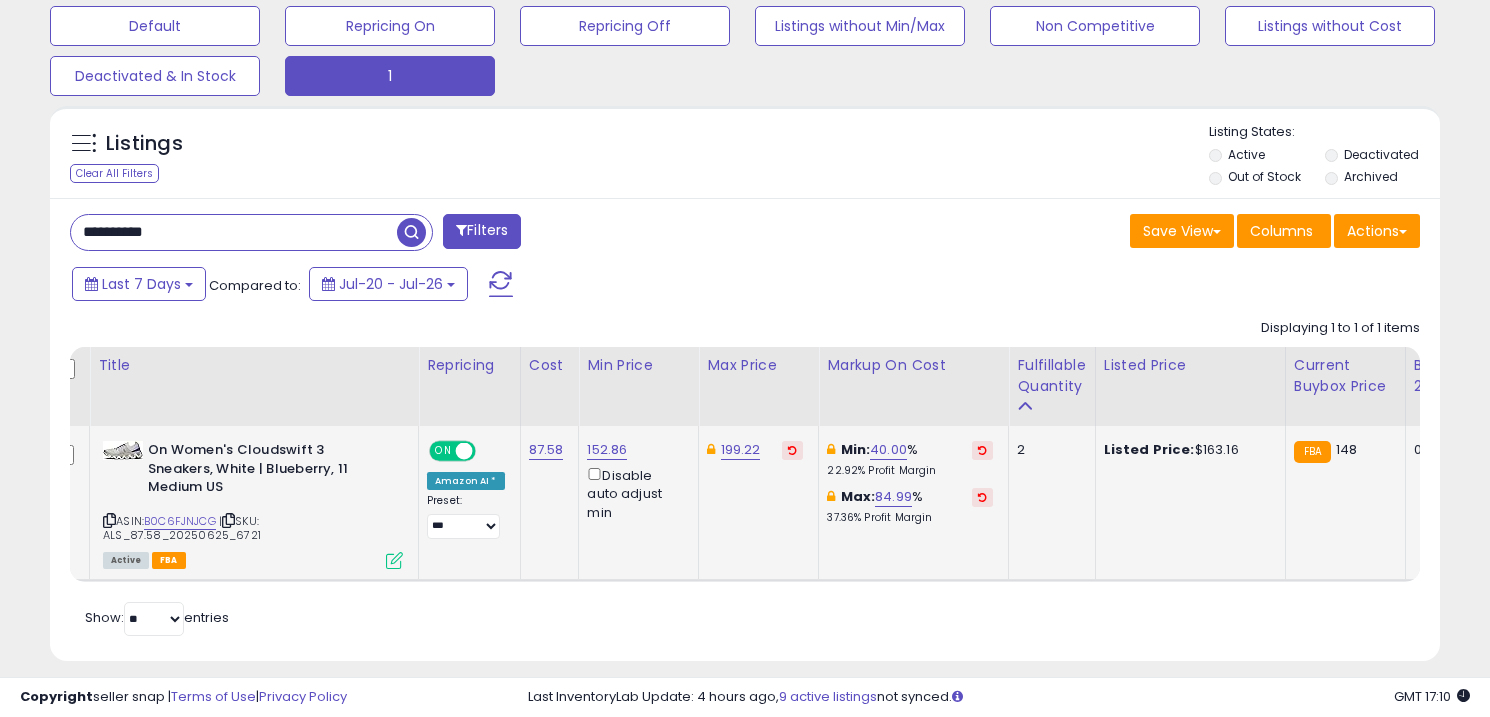 click on "**********" at bounding box center (234, 232) 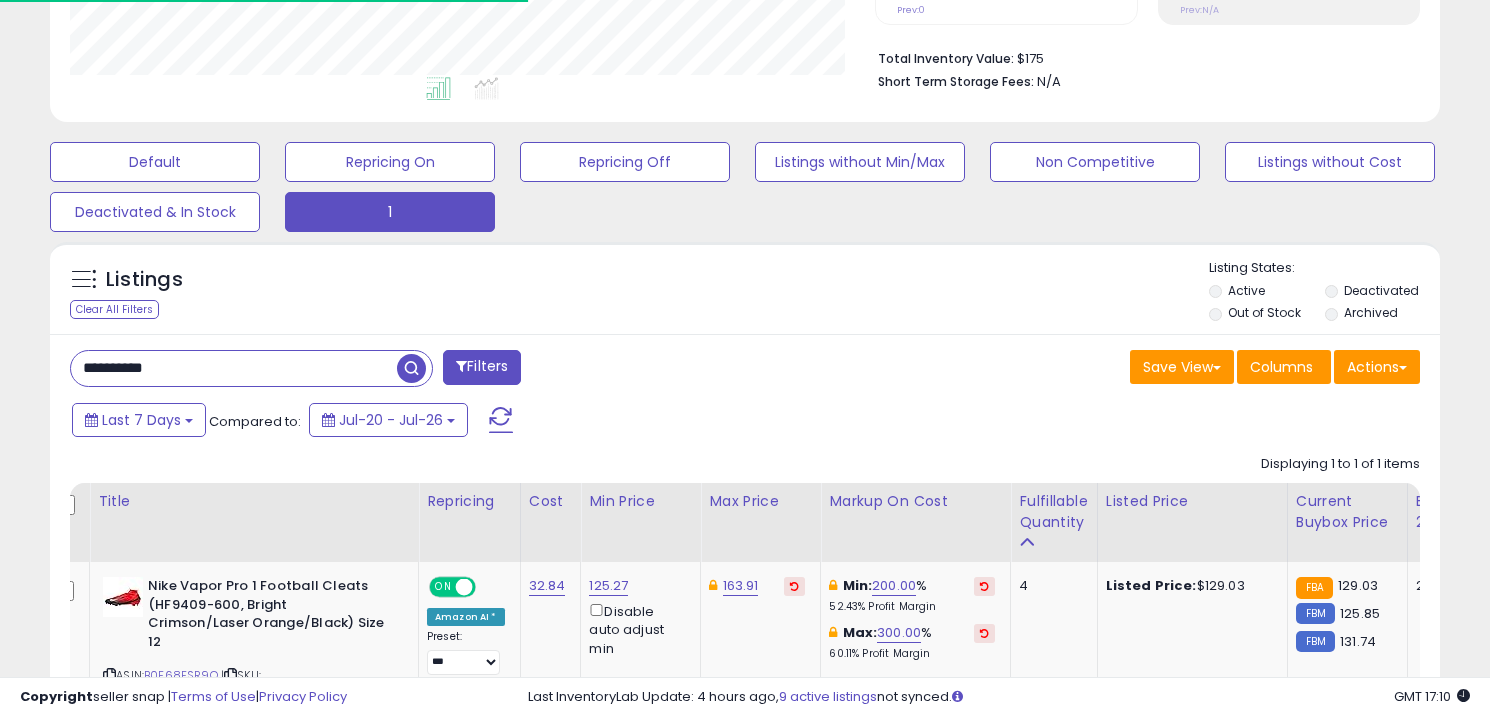 scroll, scrollTop: 624, scrollLeft: 0, axis: vertical 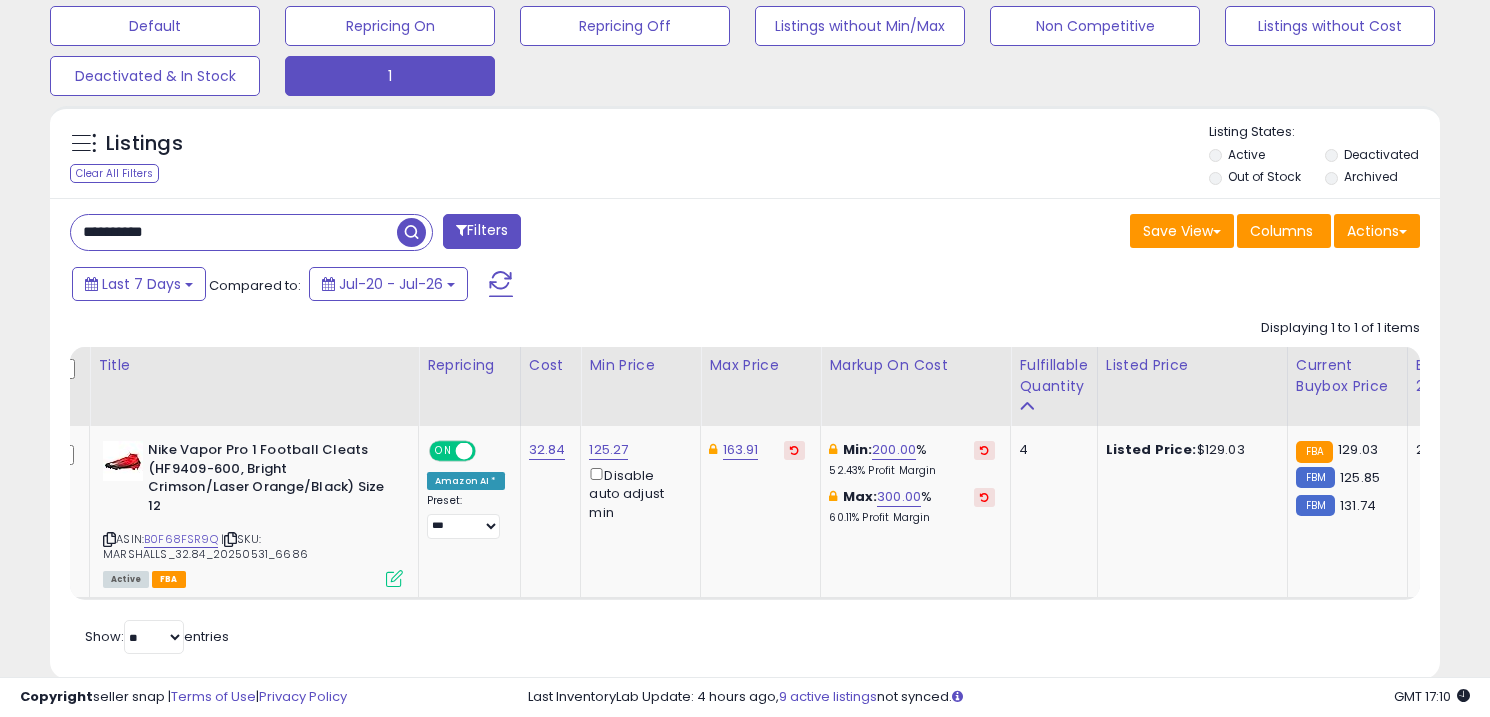 click on "**********" at bounding box center (234, 232) 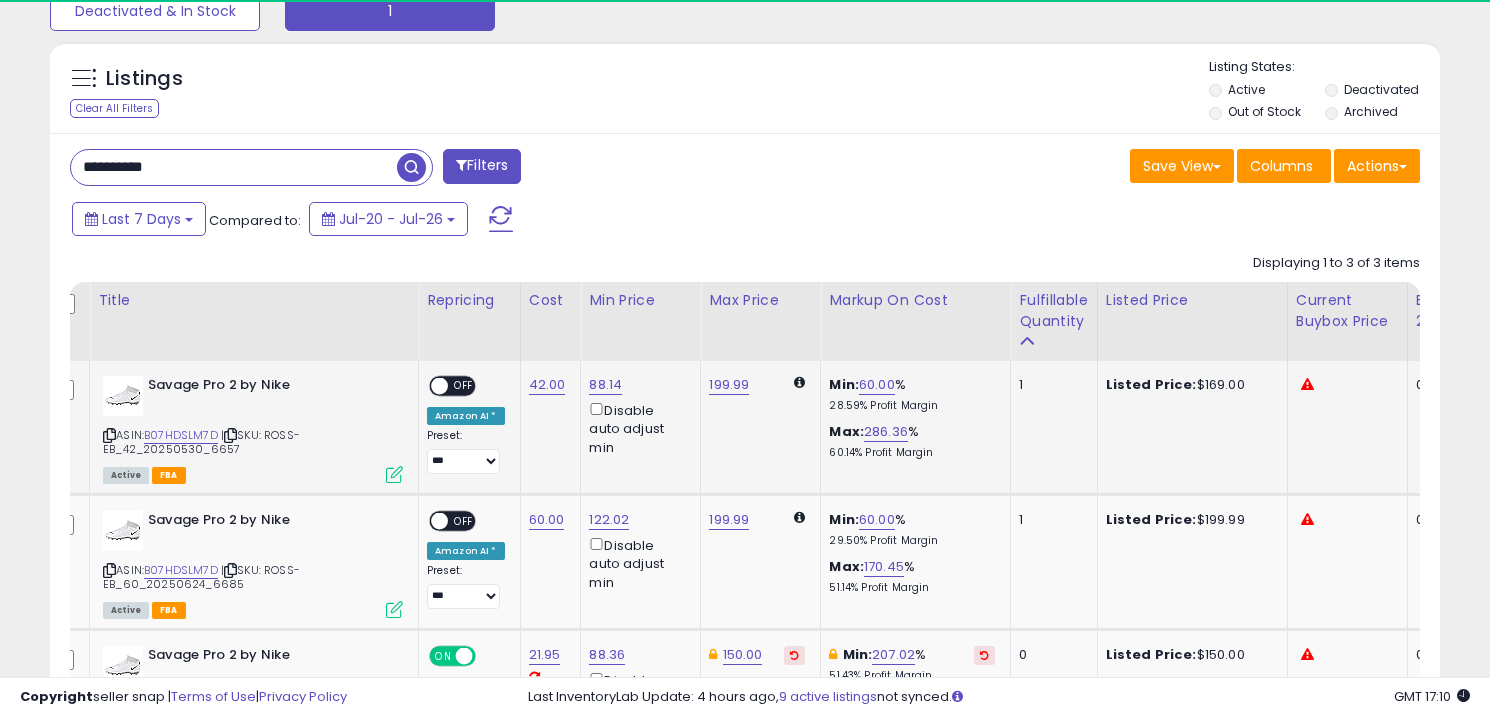 scroll, scrollTop: 712, scrollLeft: 0, axis: vertical 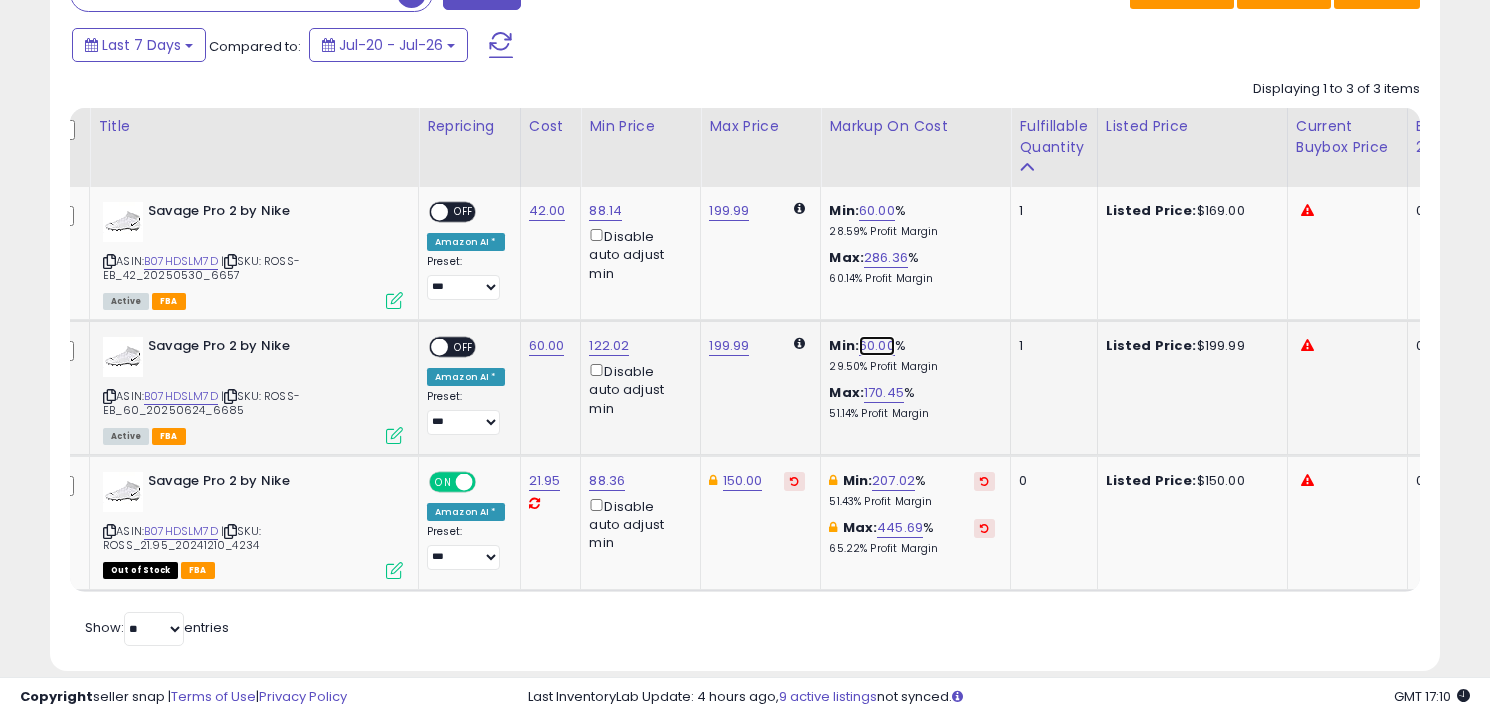 click on "60.00" at bounding box center [877, 346] 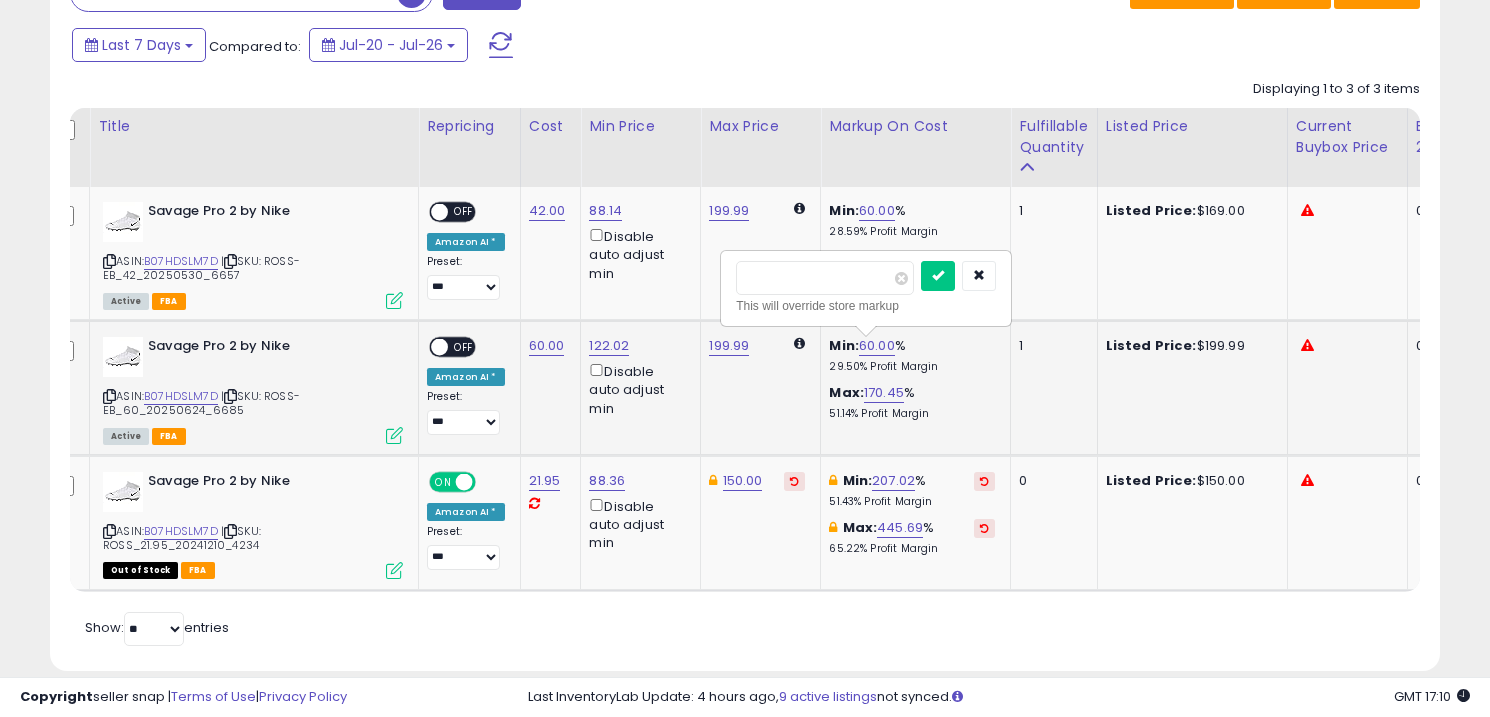 click on "*****" at bounding box center [825, 278] 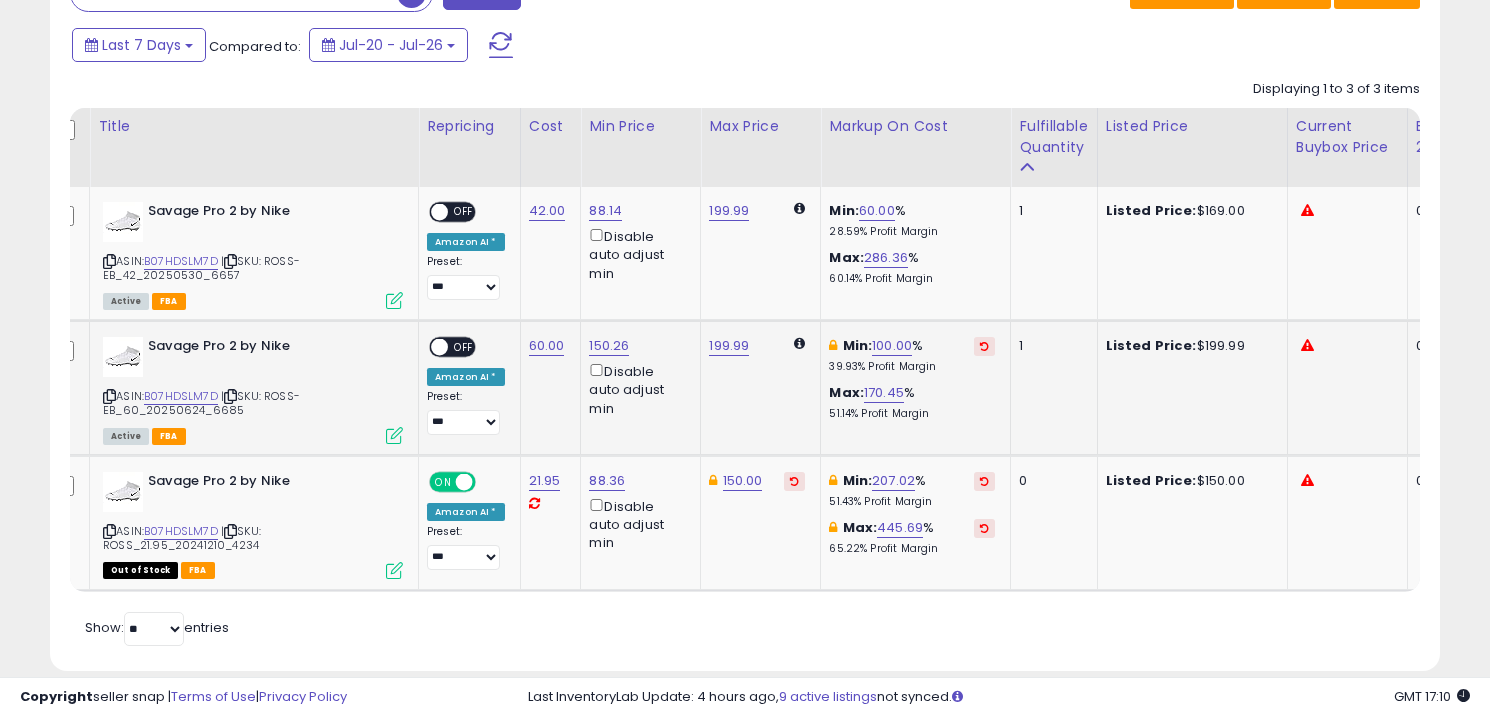 click on "OFF" at bounding box center [464, 347] 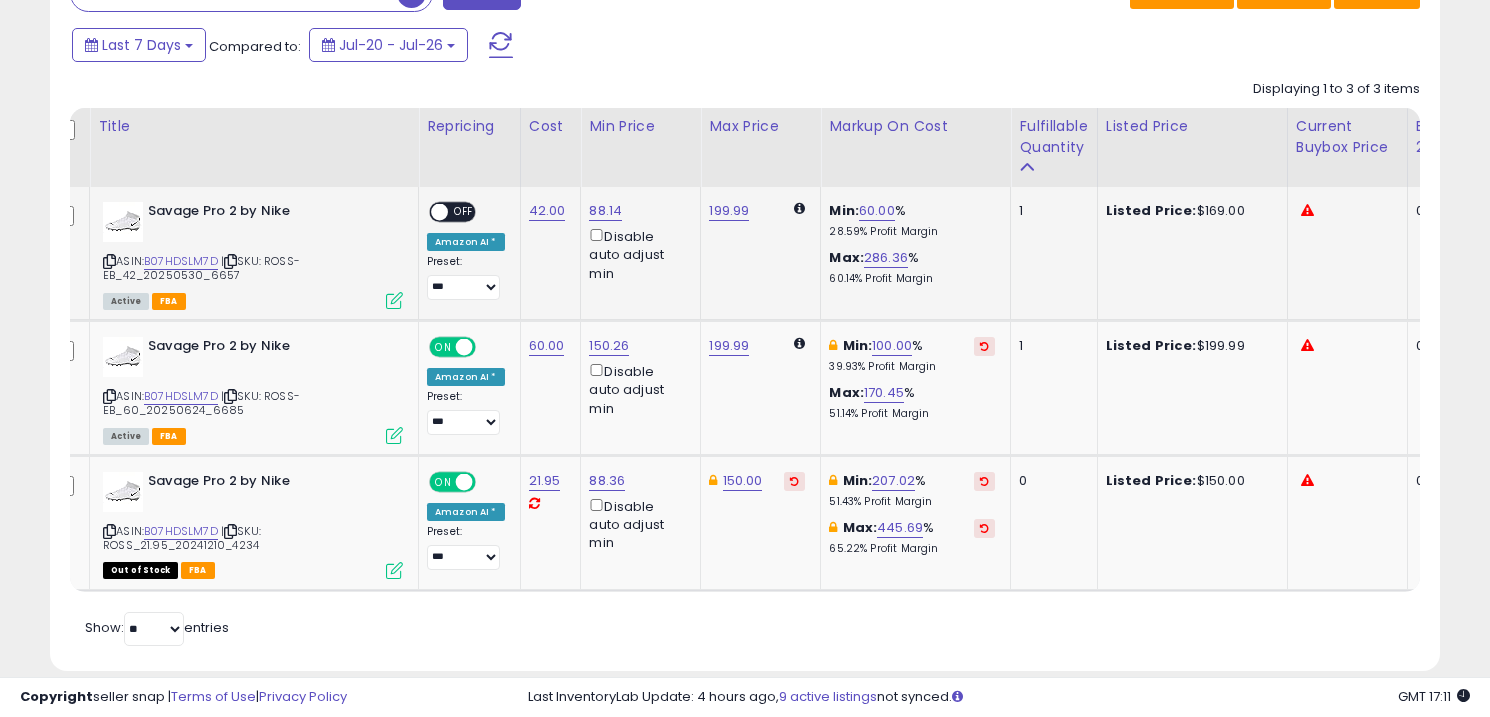 scroll, scrollTop: 0, scrollLeft: 131, axis: horizontal 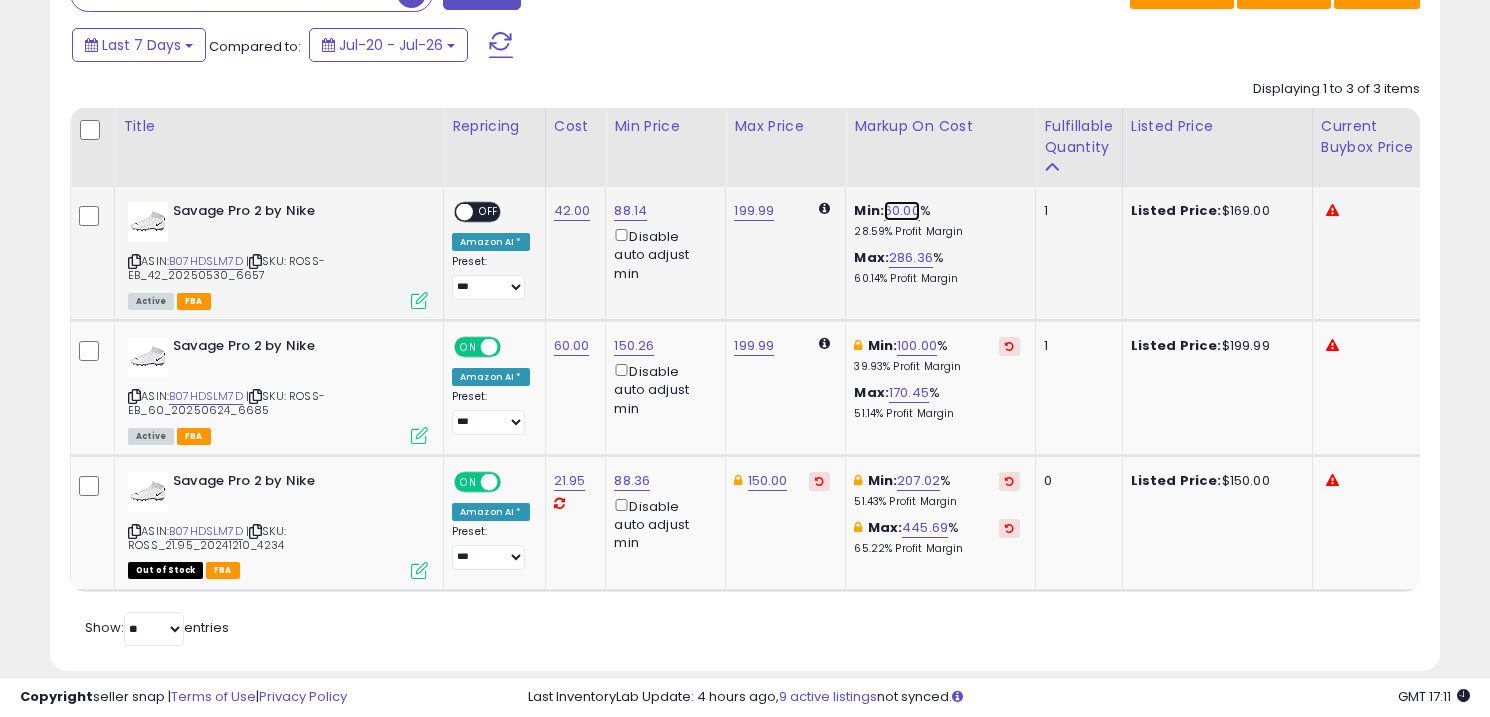 click on "60.00" at bounding box center [902, 211] 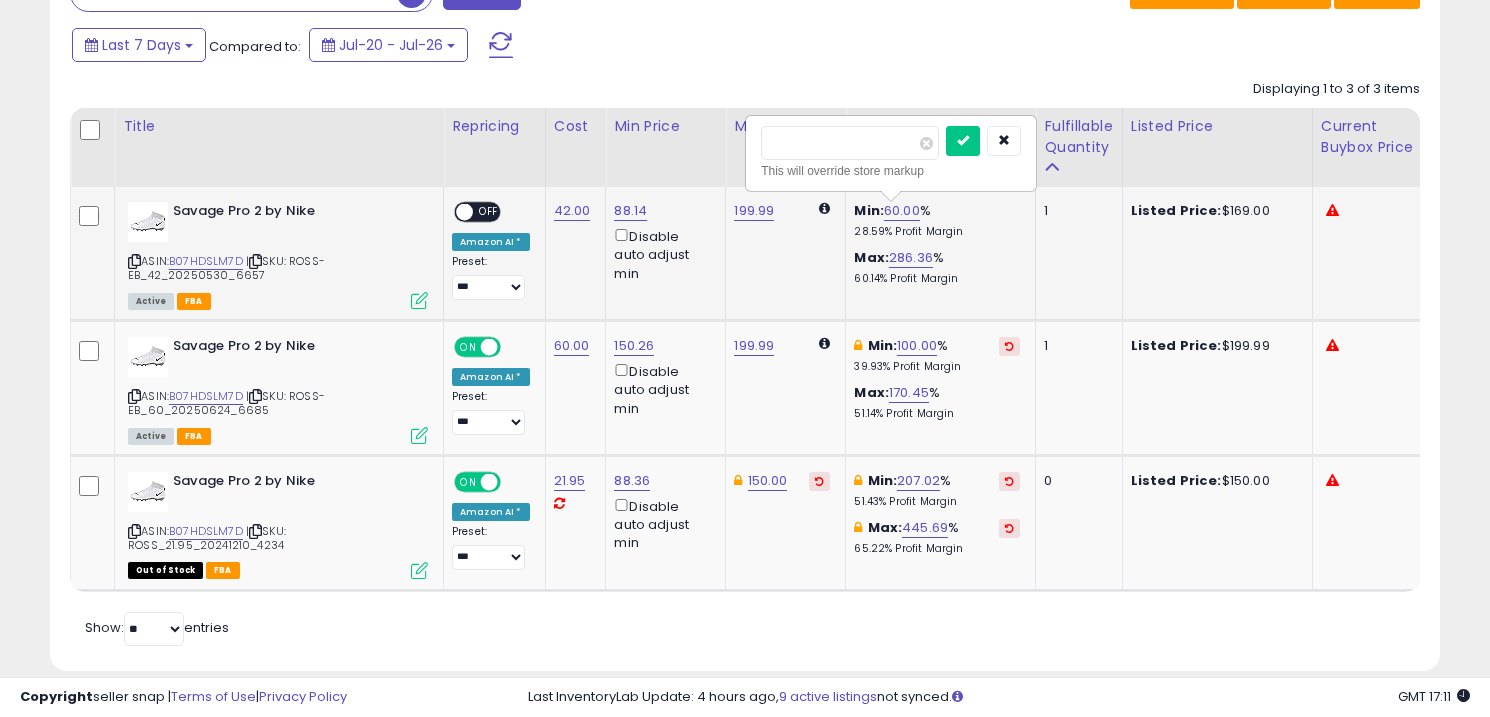 click on "*****" at bounding box center (850, 143) 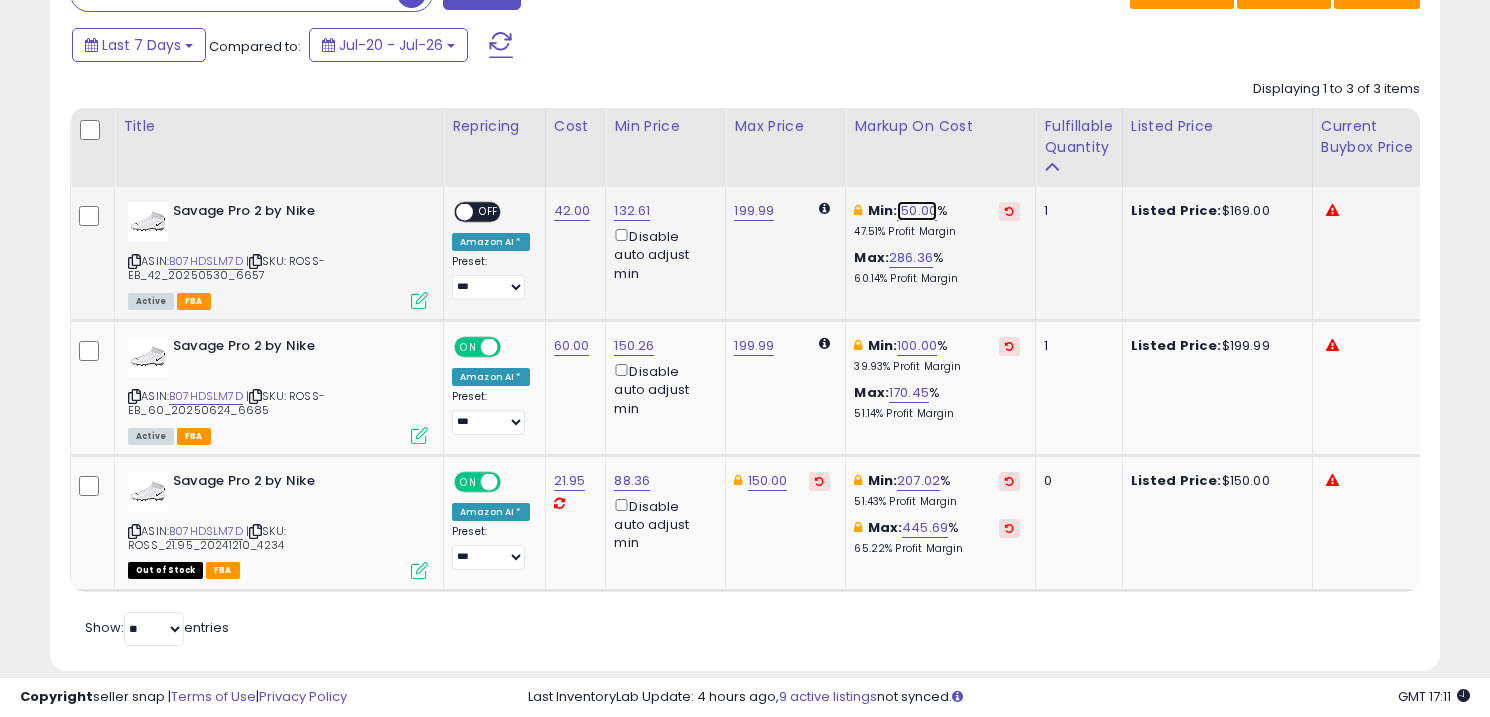click on "150.00" at bounding box center [917, 211] 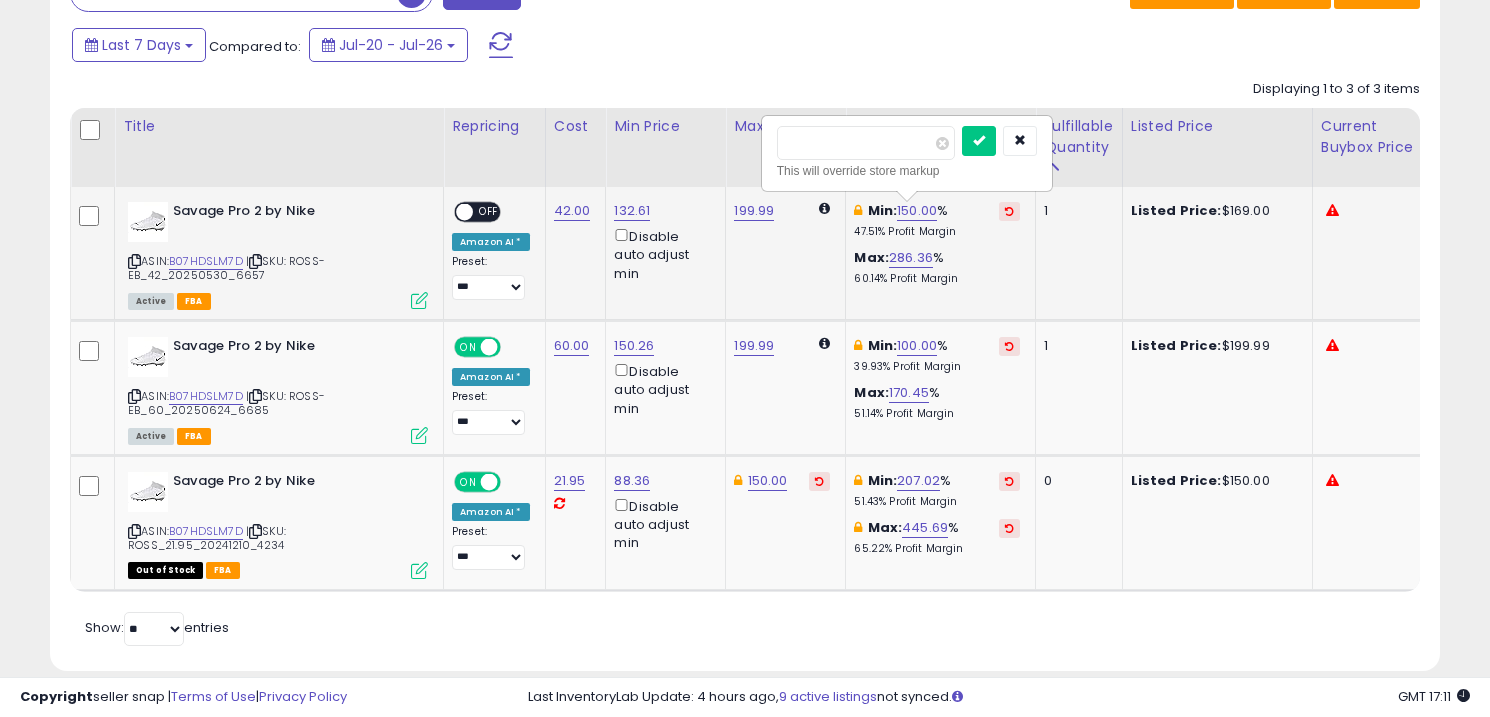 click on "******" at bounding box center [866, 143] 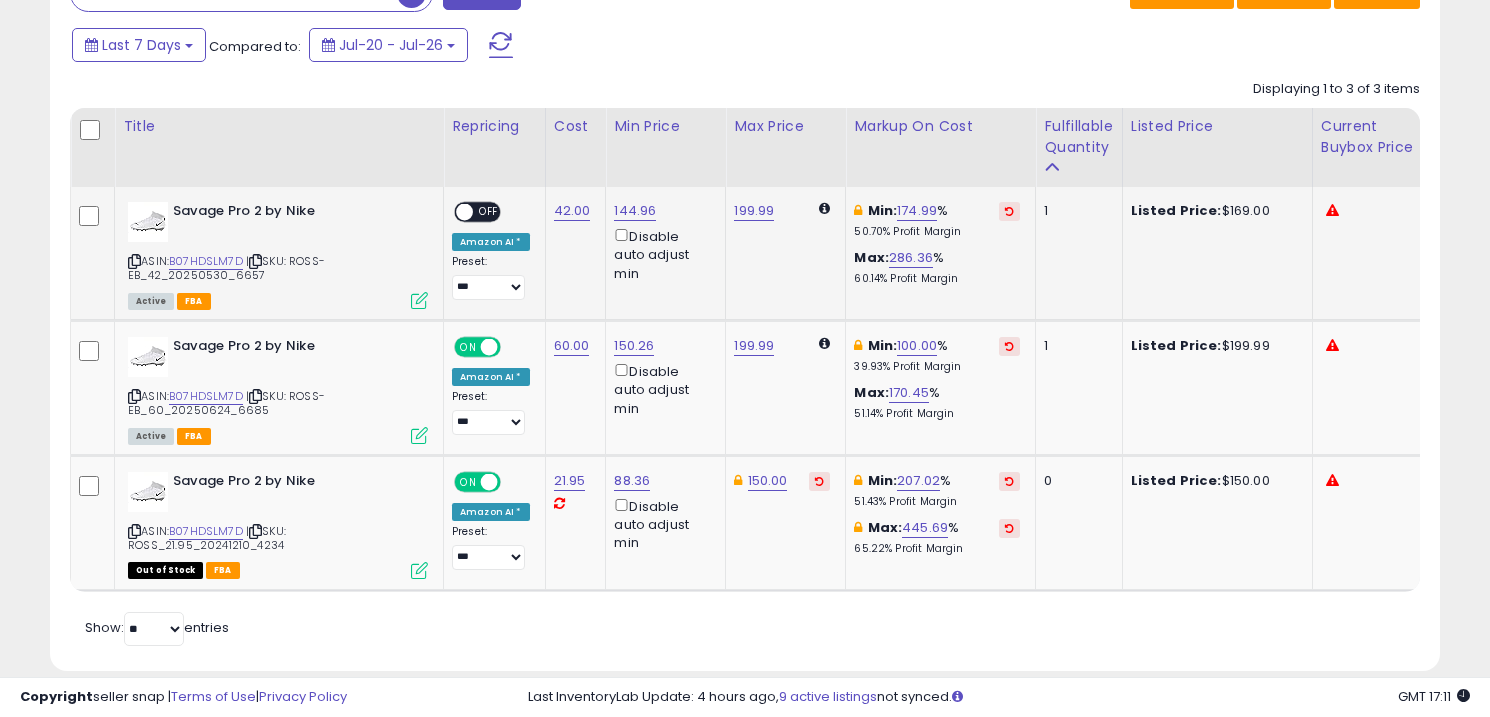 click on "OFF" at bounding box center [489, 212] 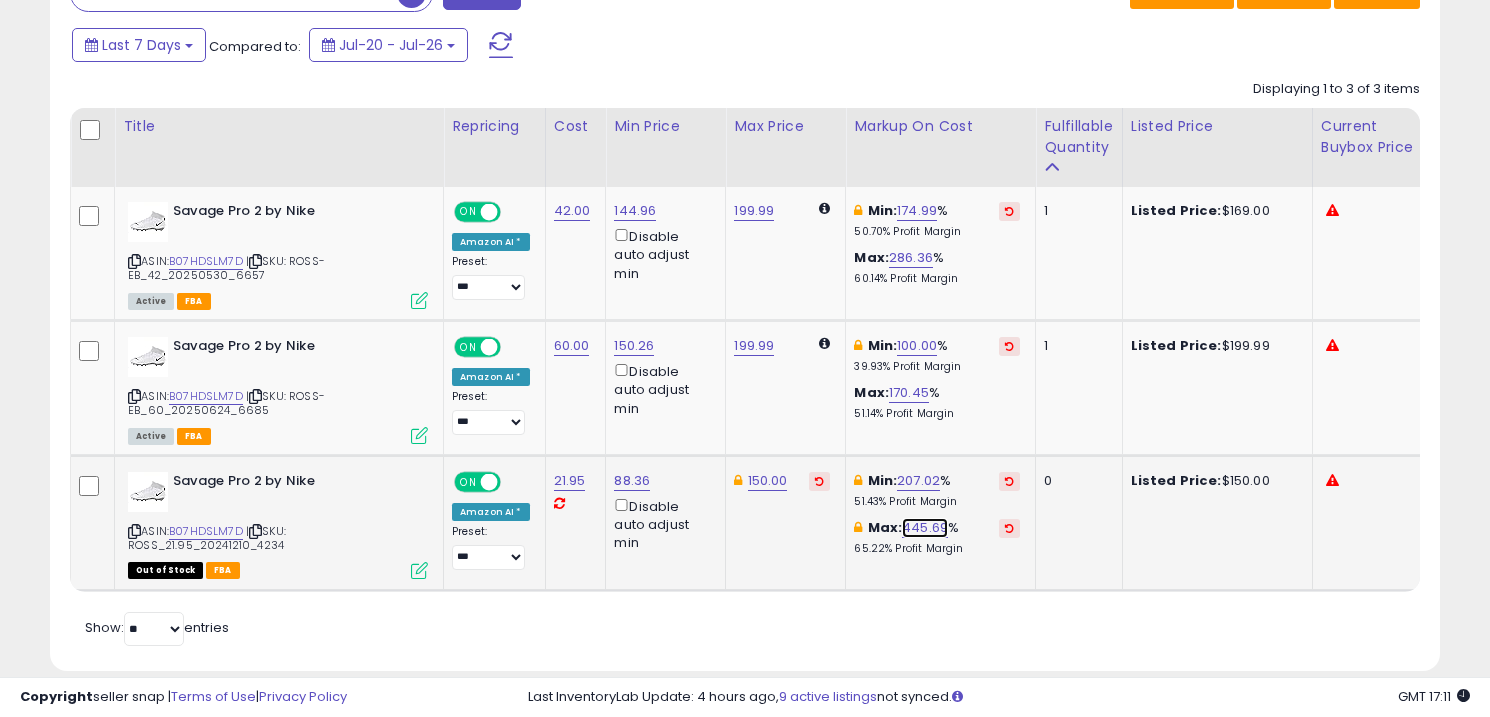 click on "445.69" at bounding box center (925, 528) 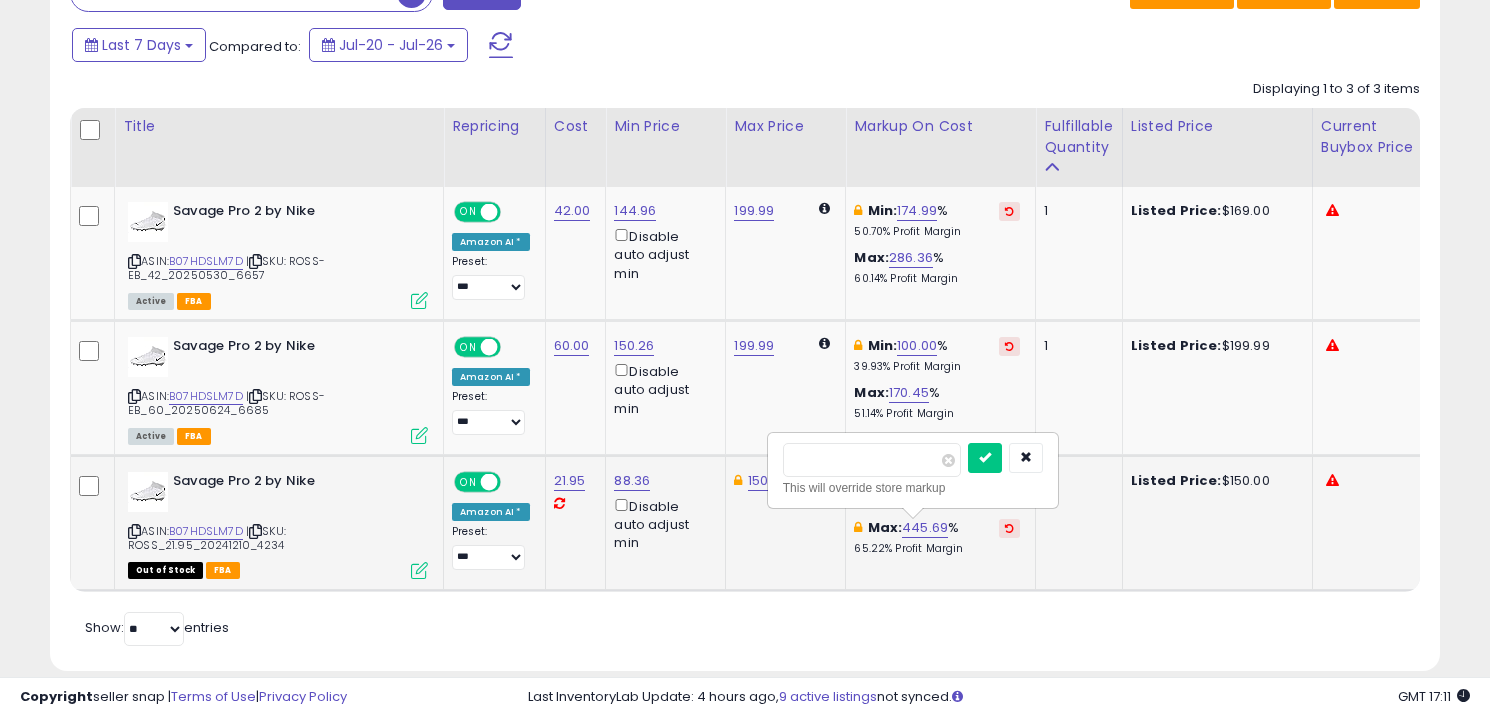 click on "******" at bounding box center [872, 460] 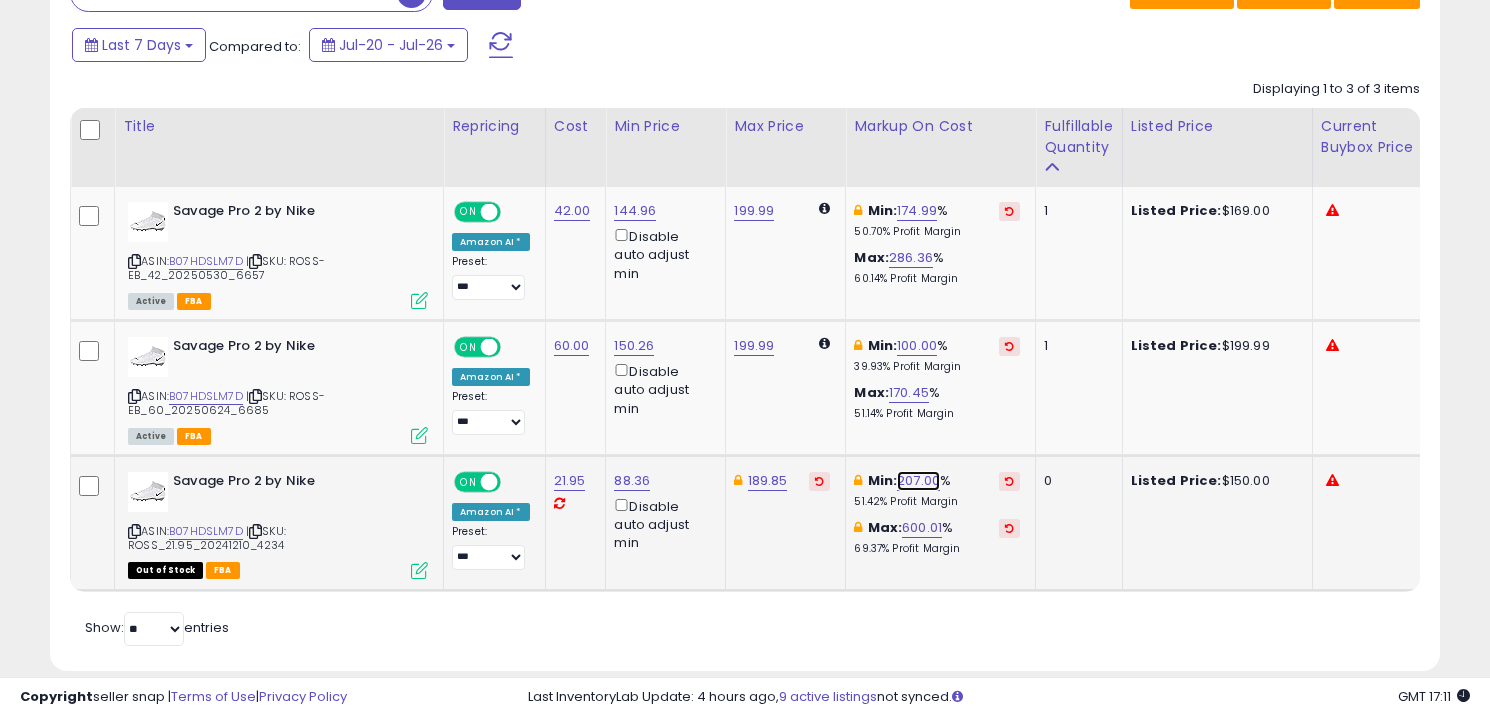click on "207.00" at bounding box center [918, 481] 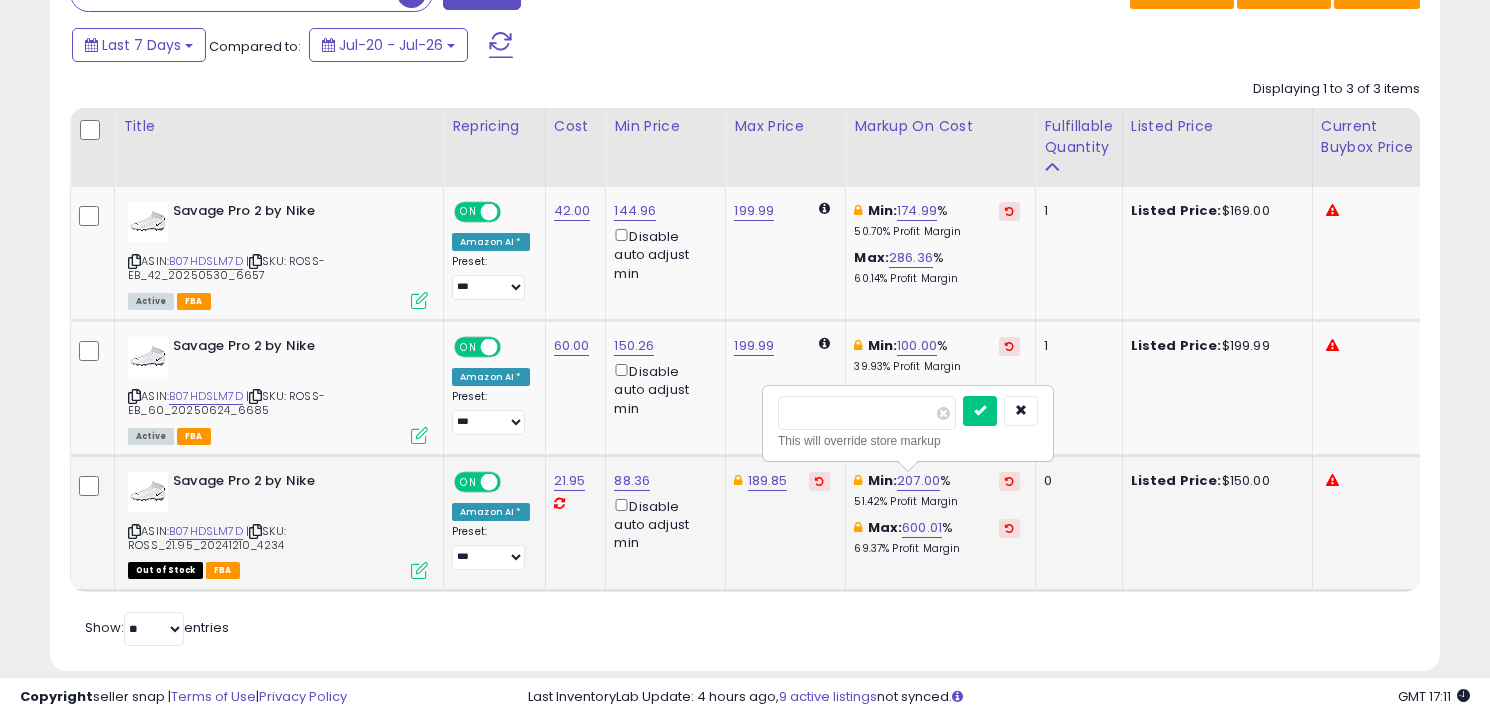 click on "******" at bounding box center [867, 413] 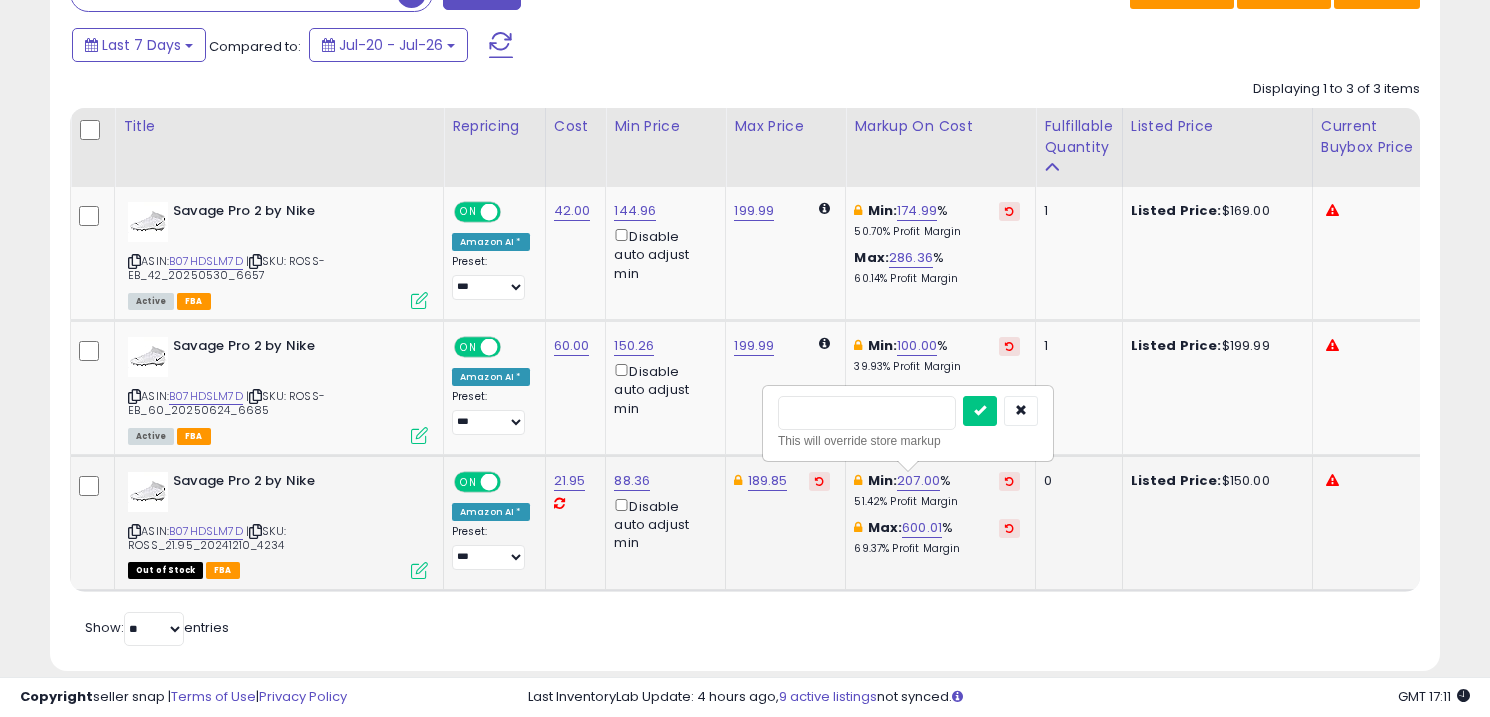 type on "***" 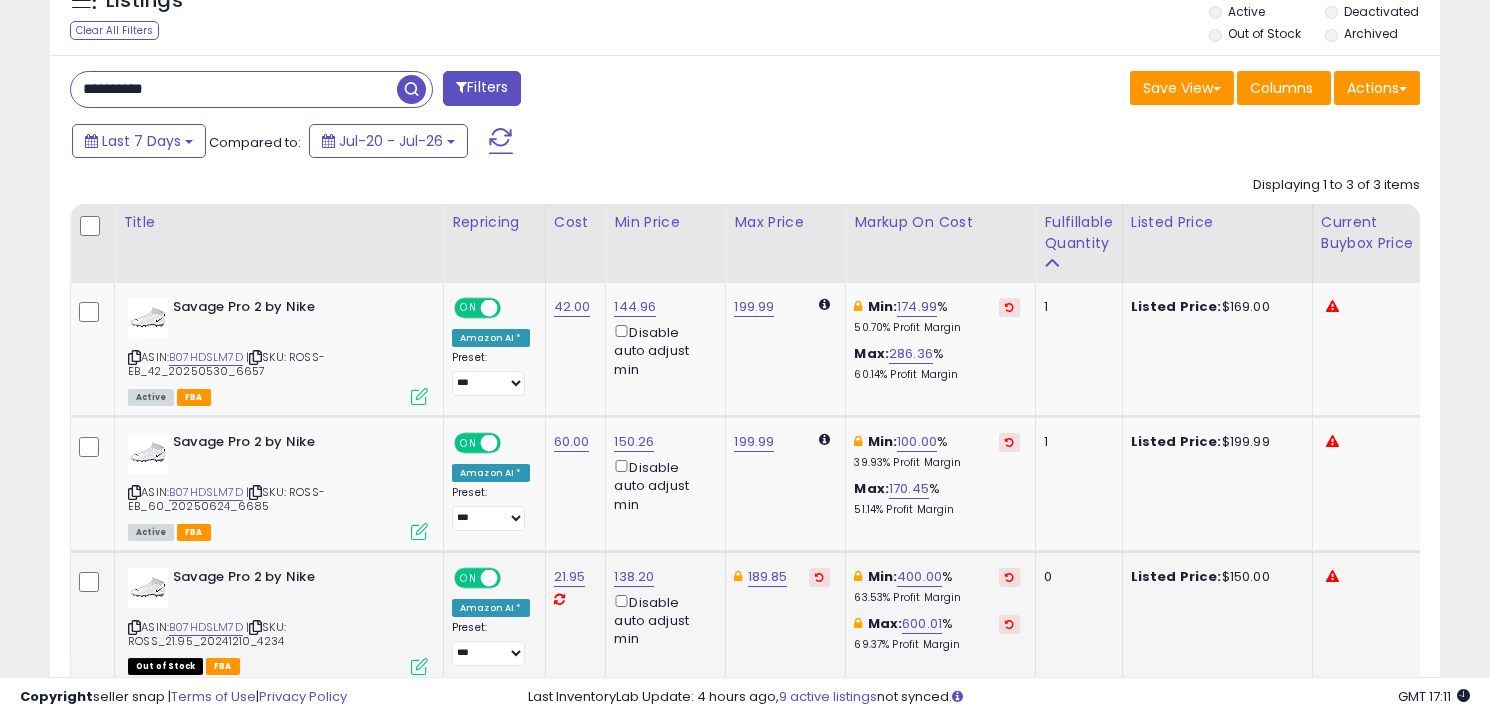 scroll, scrollTop: 762, scrollLeft: 0, axis: vertical 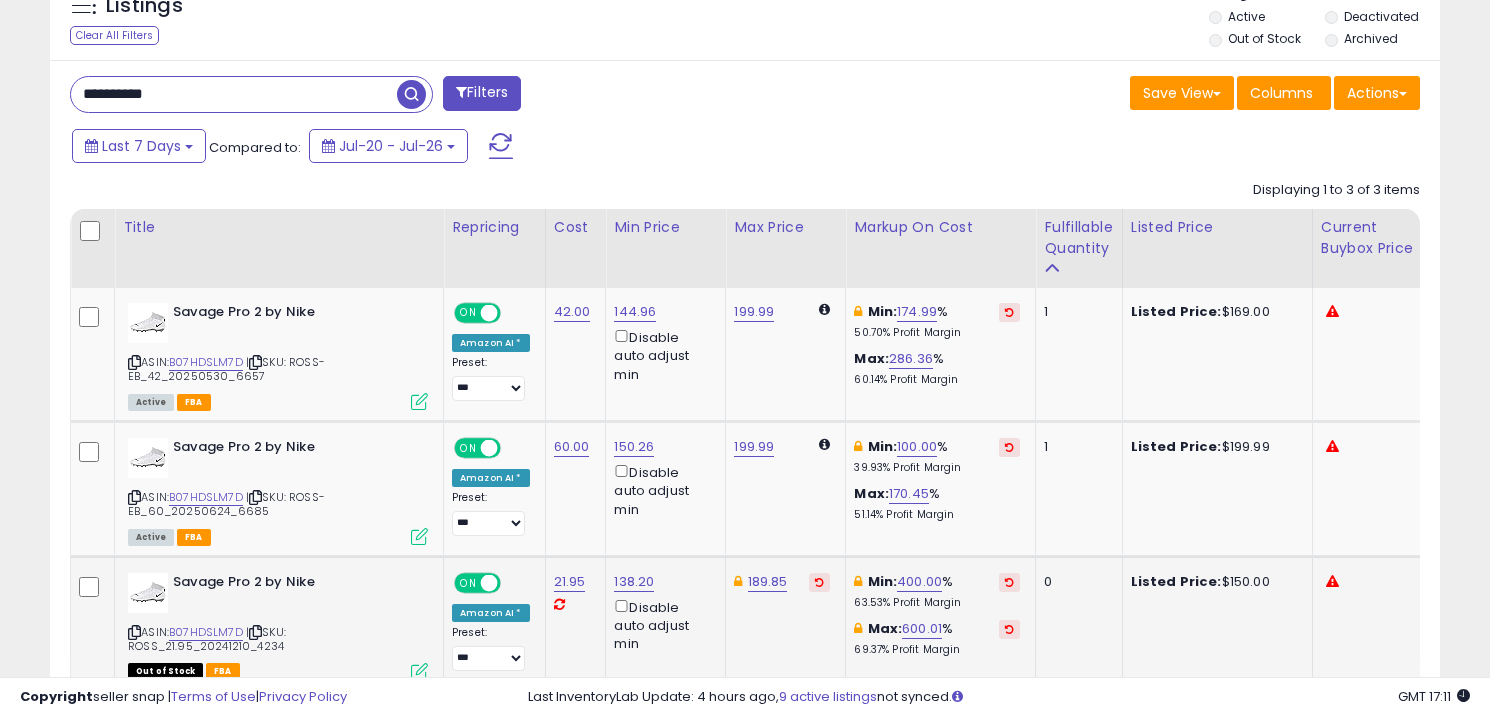 click on "**********" at bounding box center (234, 94) 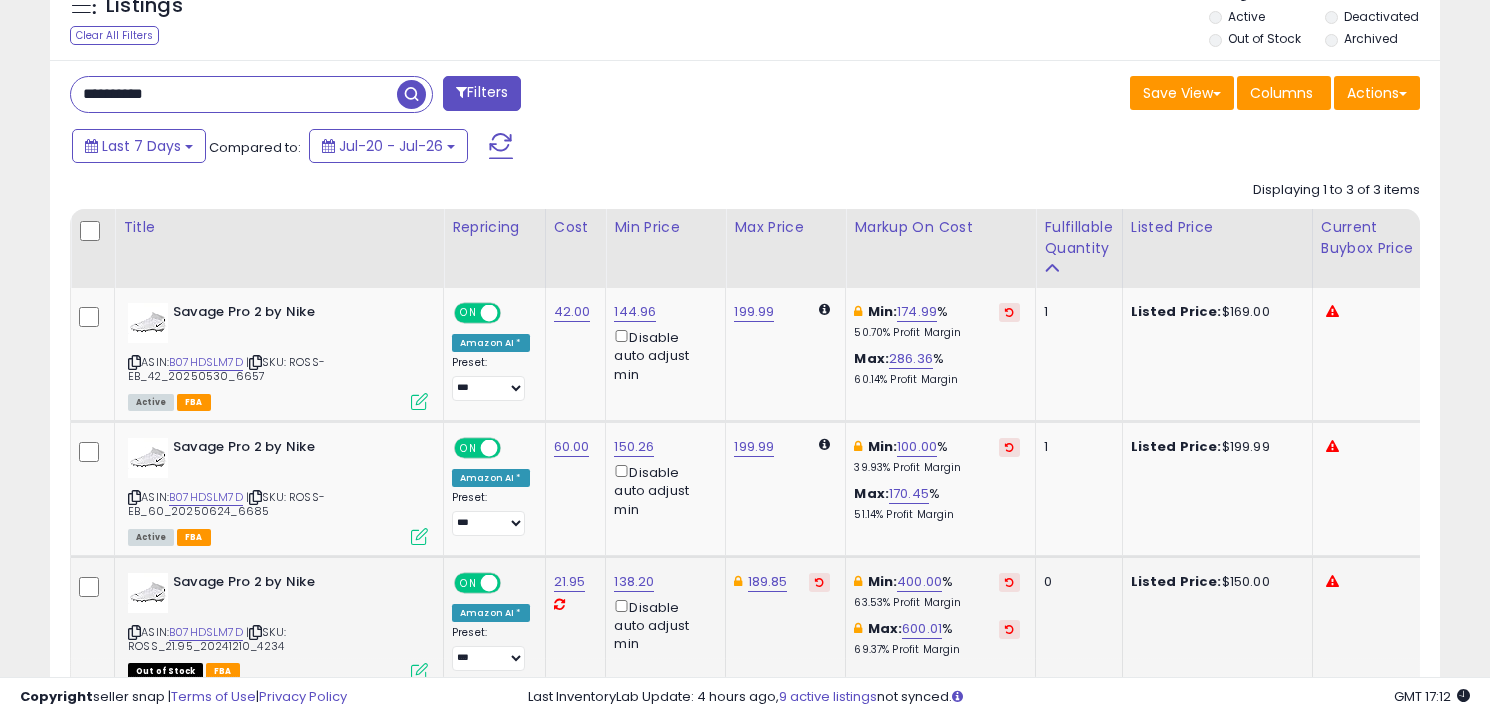 click on "**********" at bounding box center [234, 94] 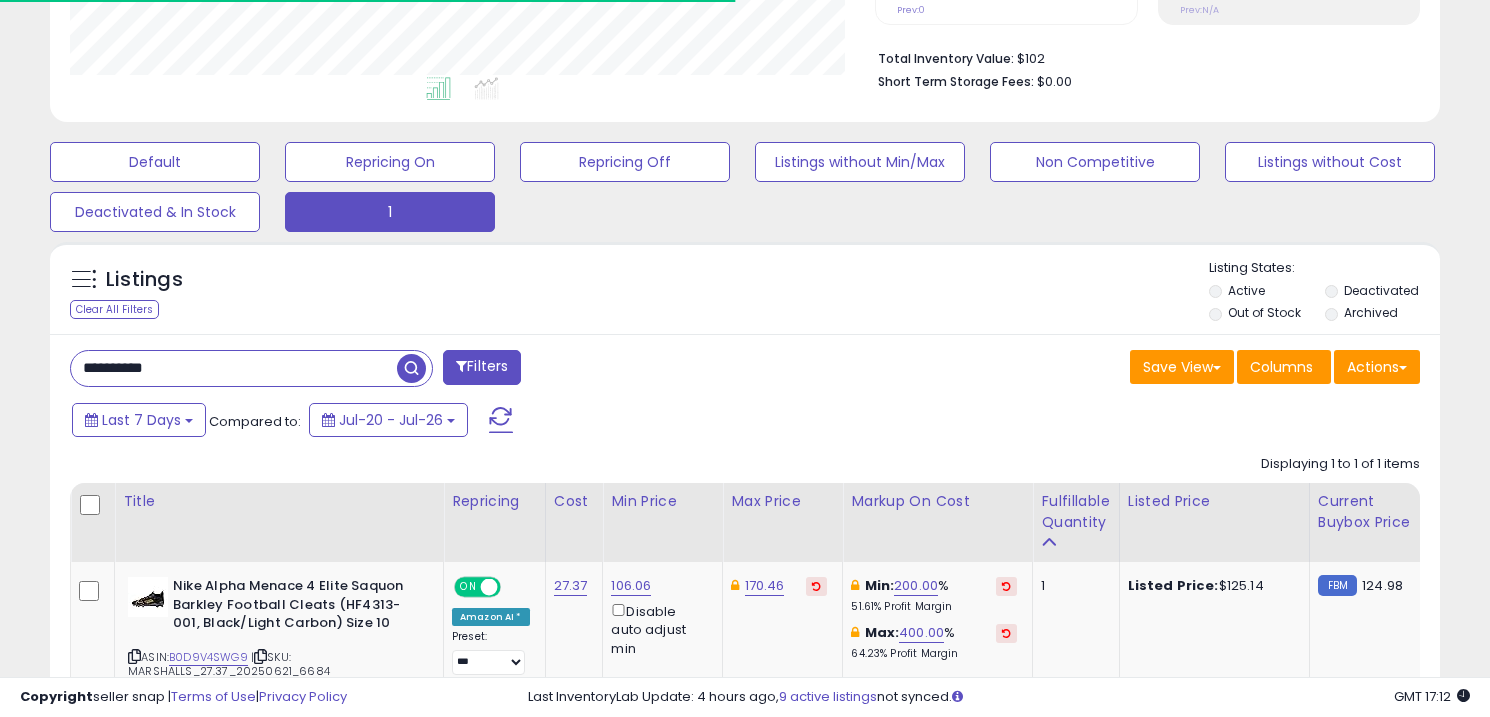 scroll, scrollTop: 643, scrollLeft: 0, axis: vertical 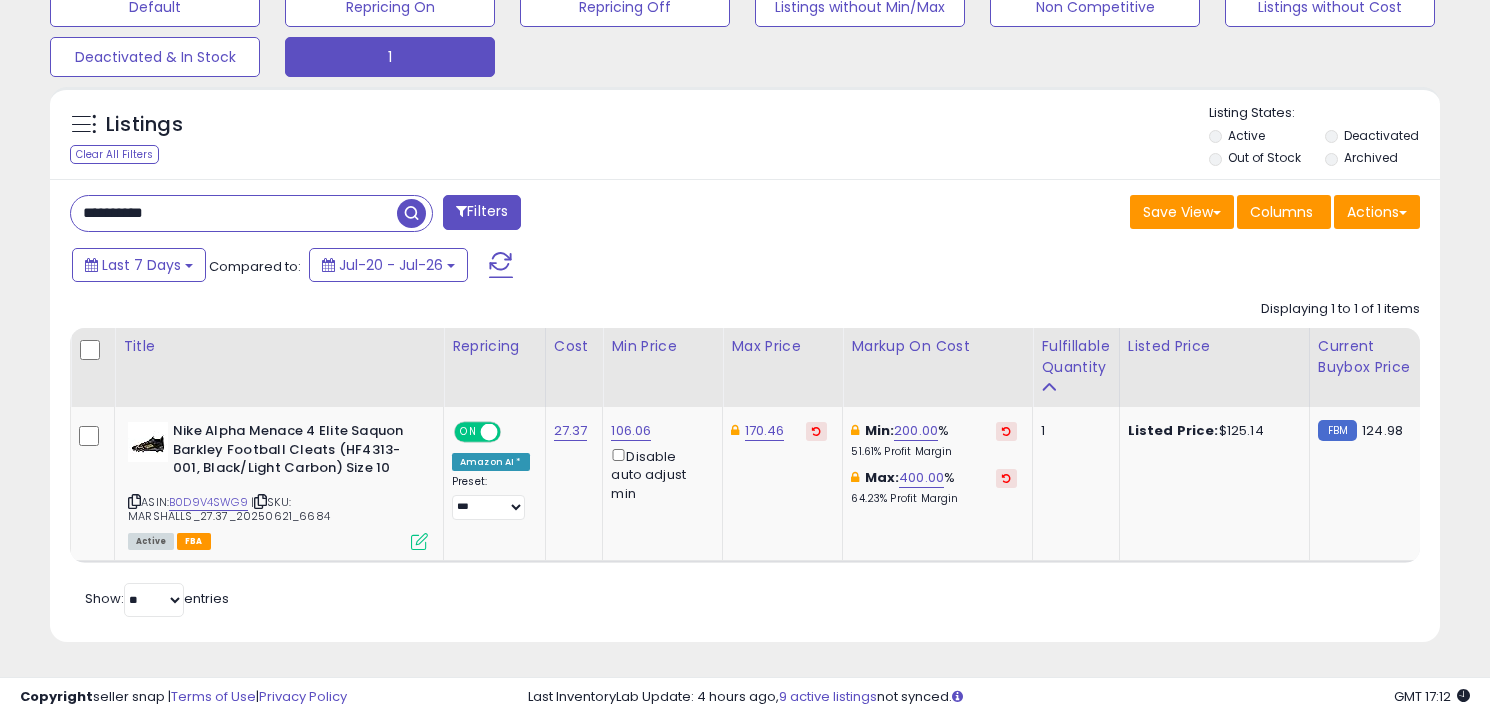 click on "**********" at bounding box center (234, 213) 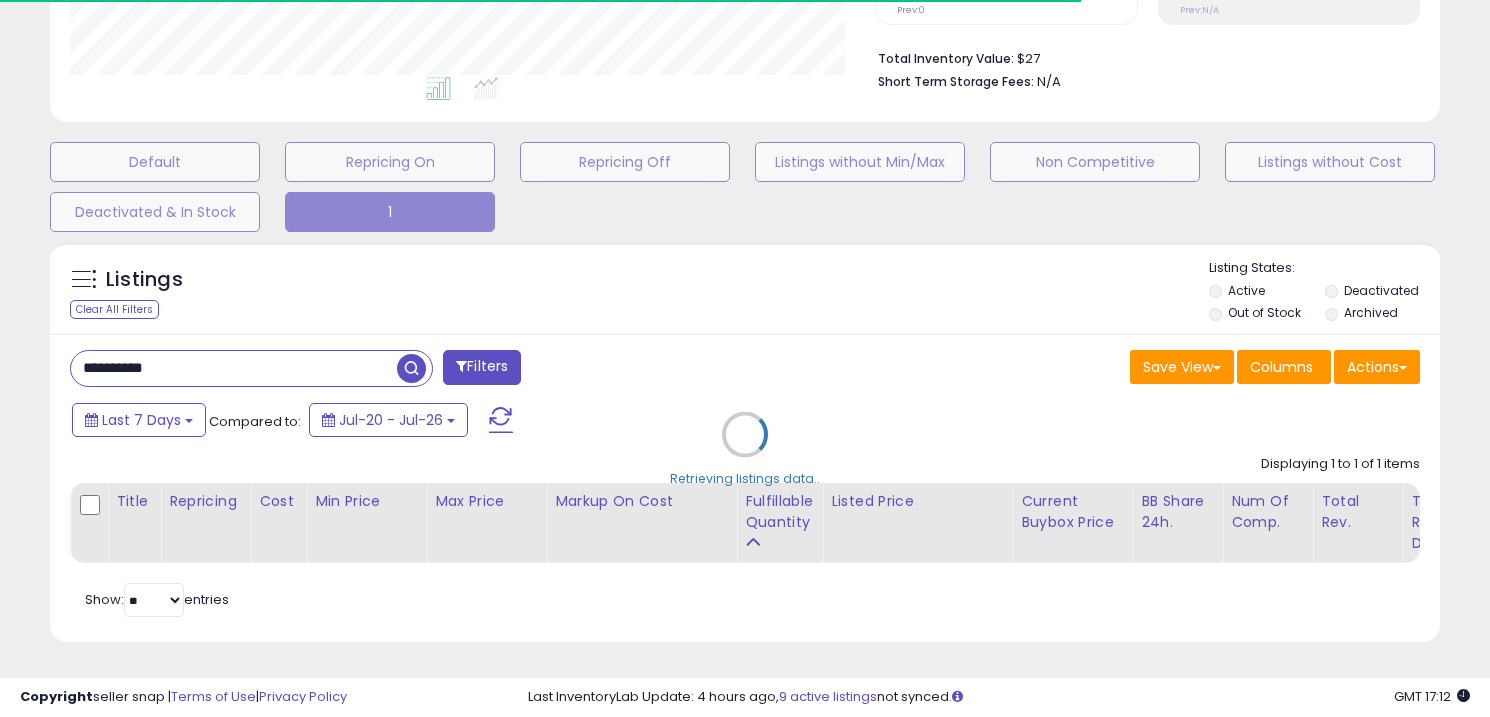 scroll, scrollTop: 643, scrollLeft: 0, axis: vertical 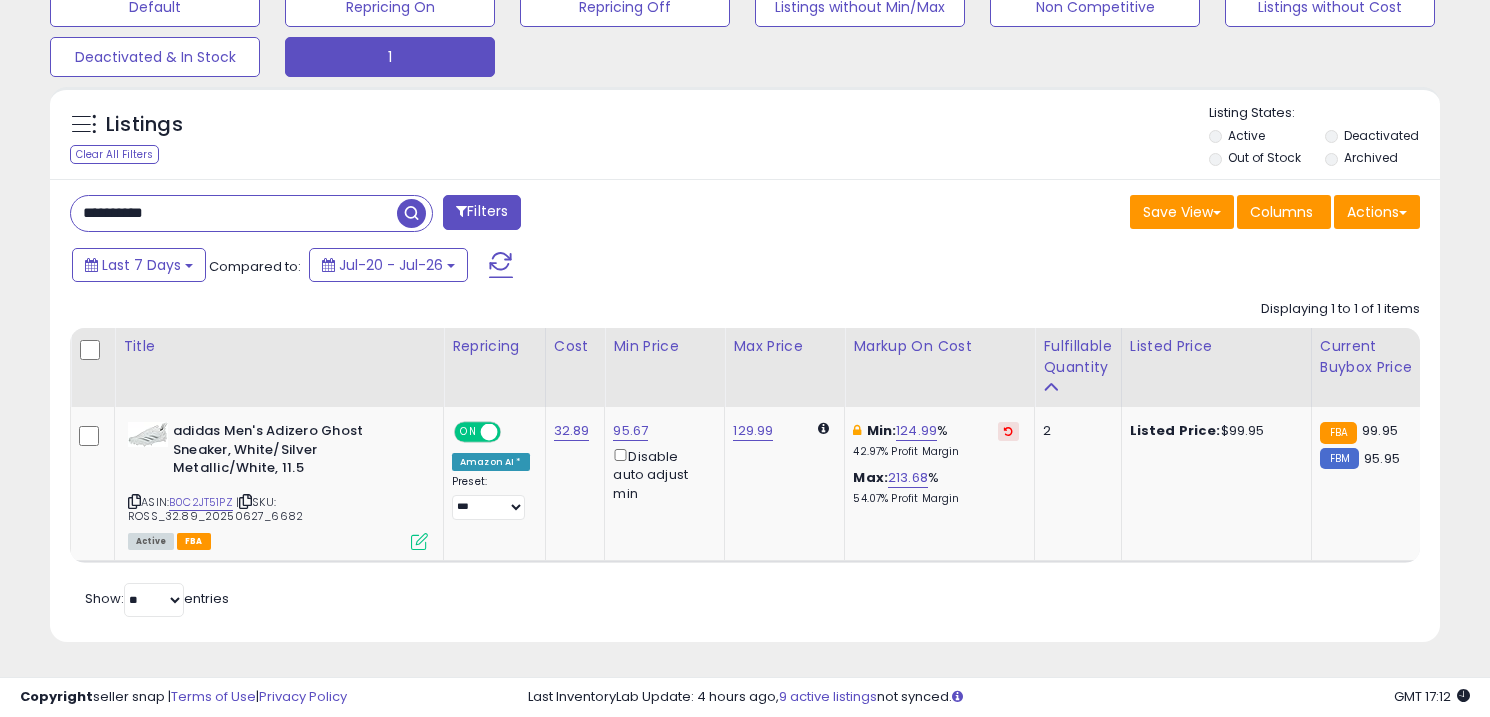click on "**********" at bounding box center [234, 213] 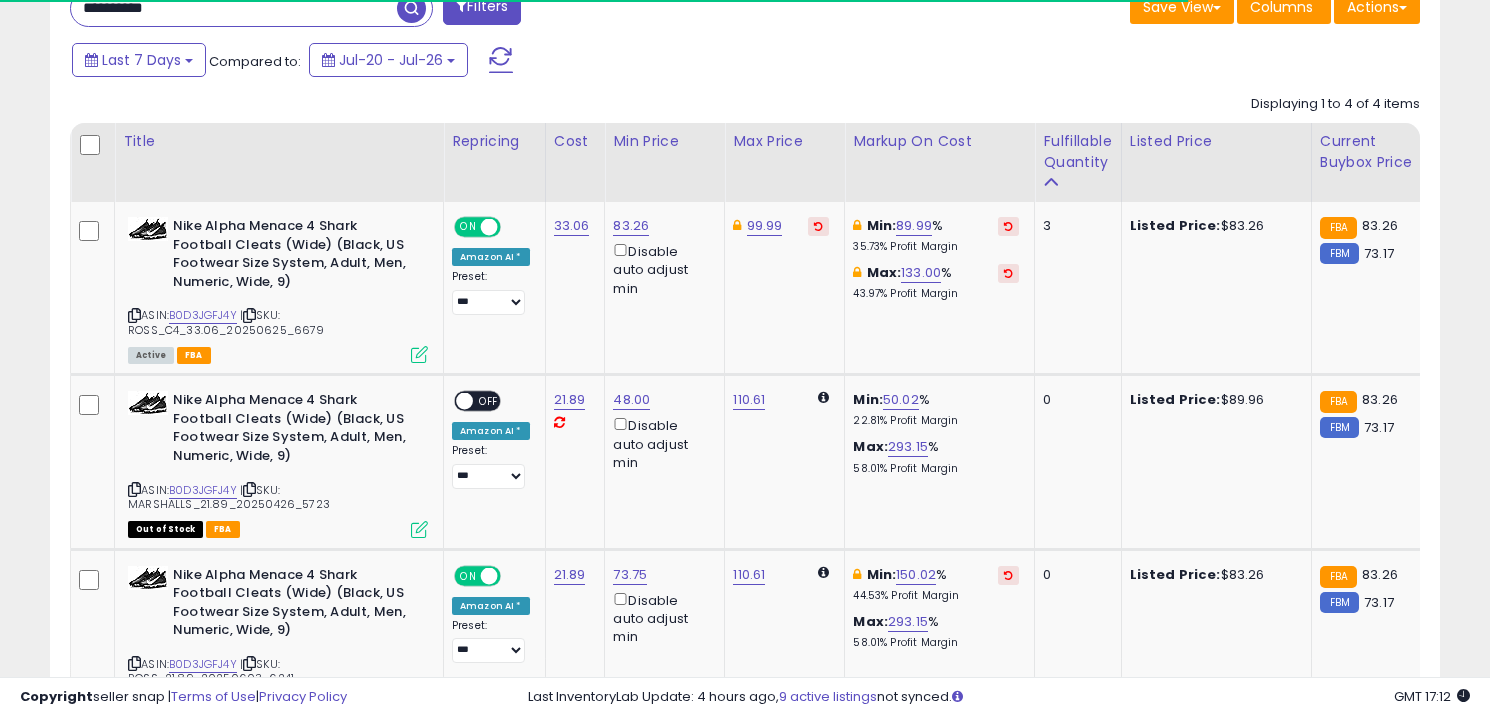 scroll, scrollTop: 860, scrollLeft: 0, axis: vertical 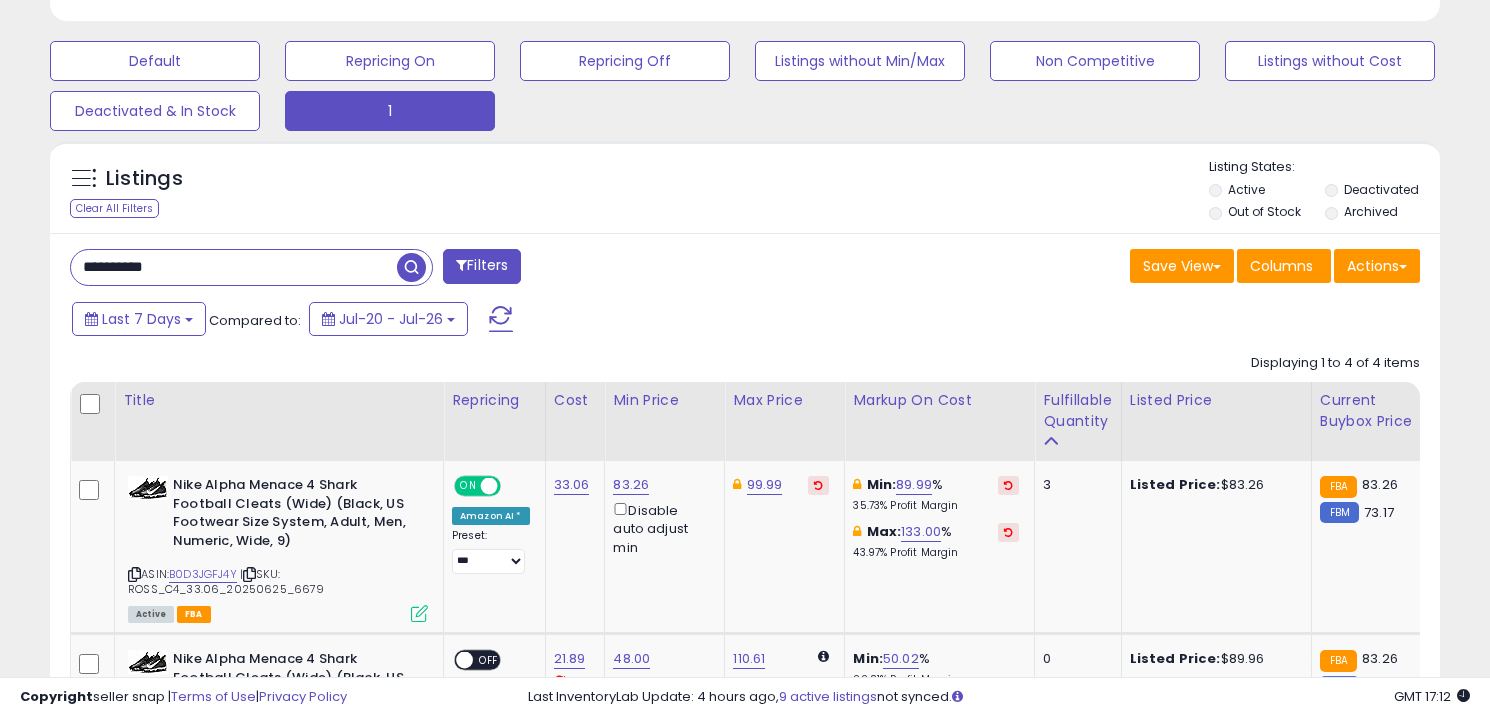 click on "**********" at bounding box center [234, 267] 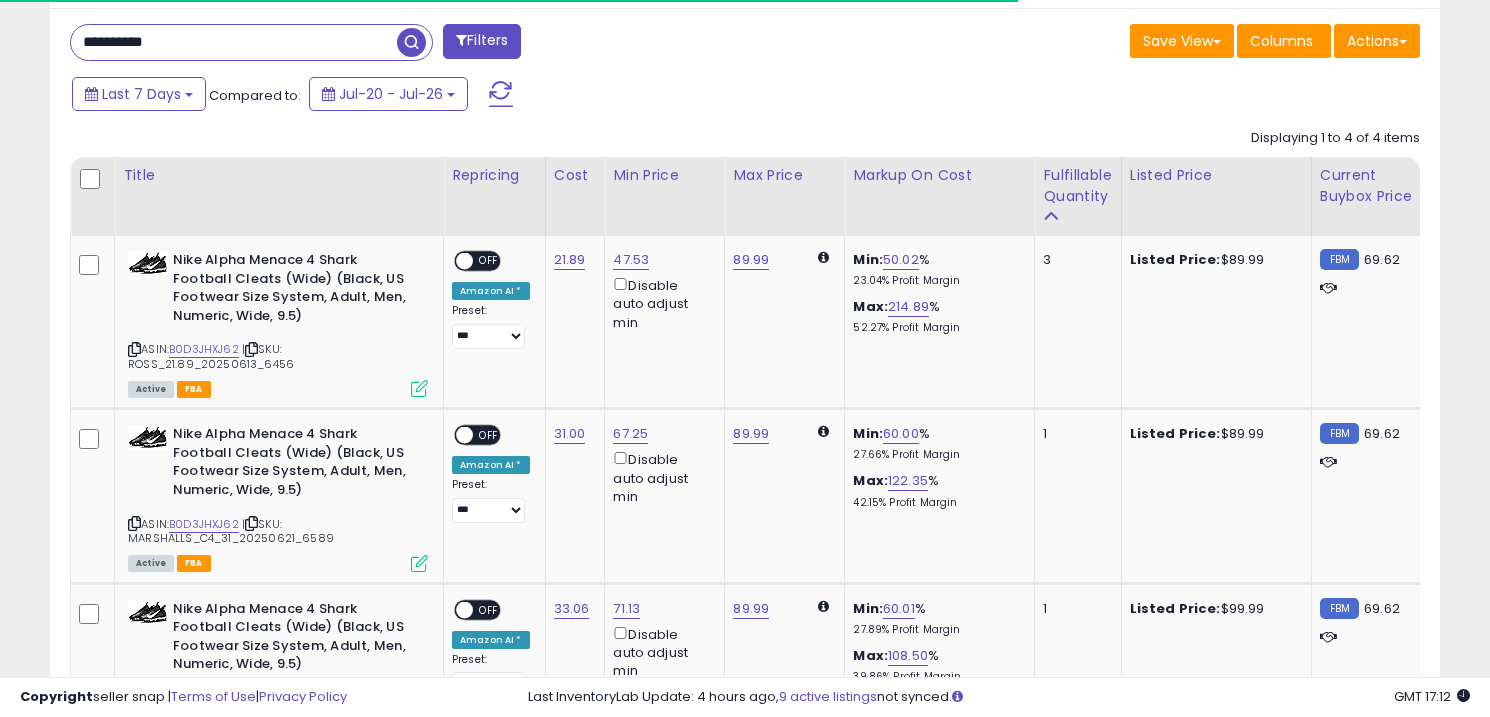 scroll, scrollTop: 821, scrollLeft: 0, axis: vertical 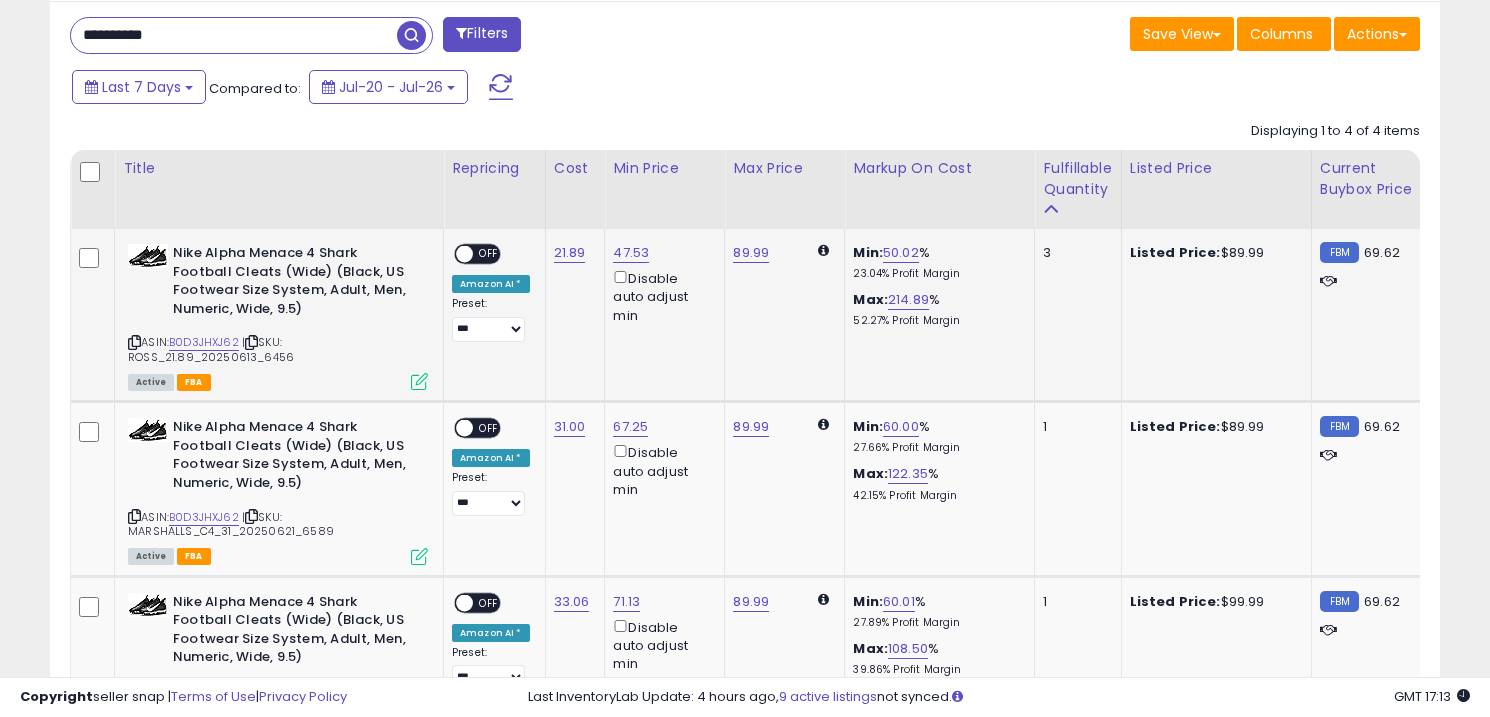 click on "Min:  50.02 %   23.04%  Profit Margin" at bounding box center (936, 262) 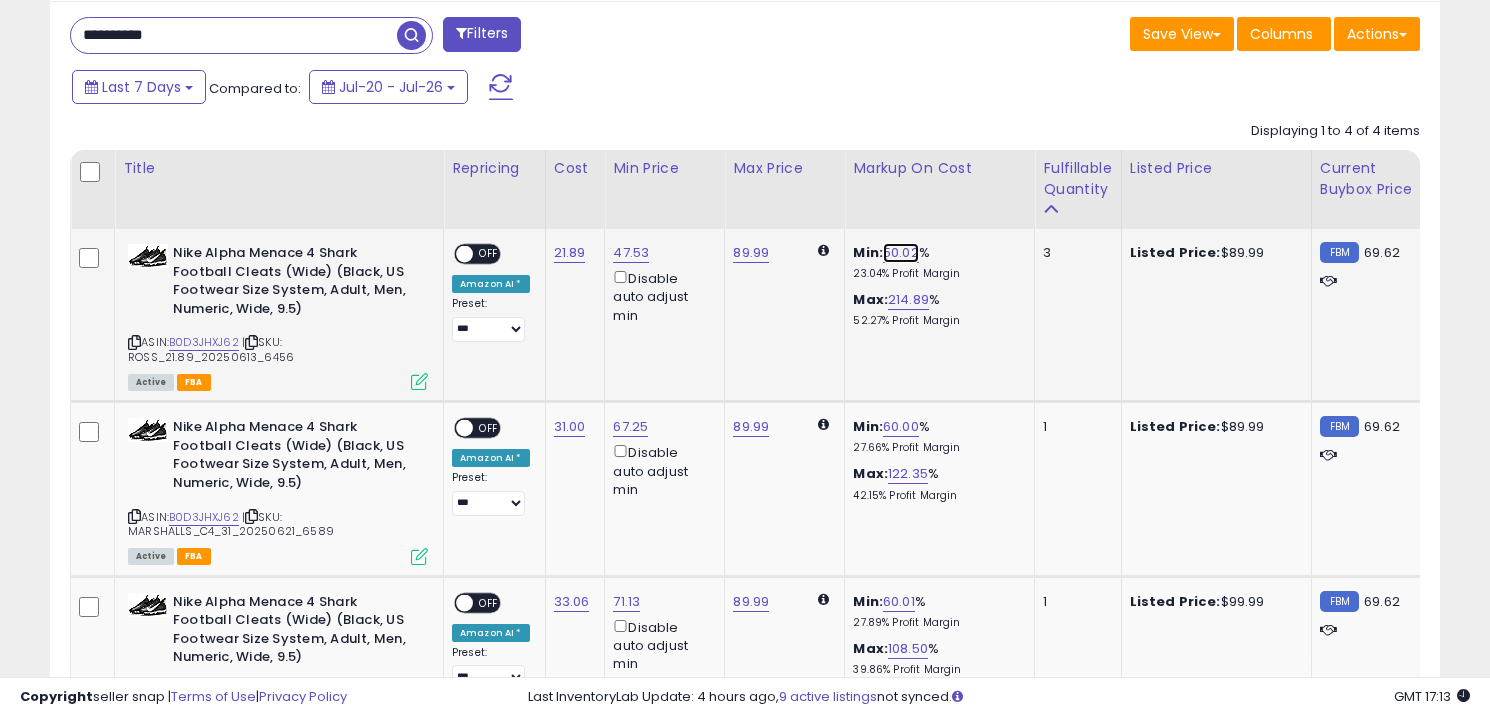 click on "50.02" at bounding box center (901, 253) 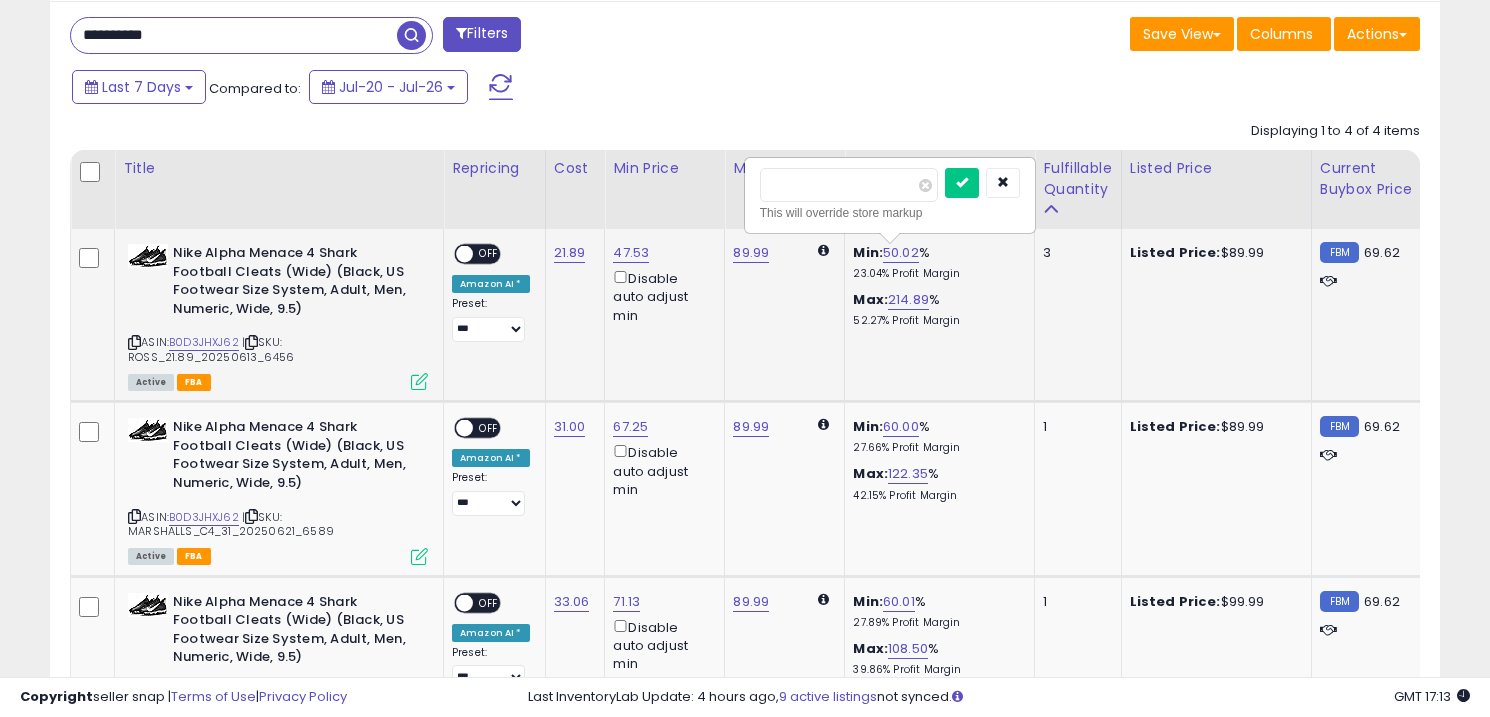 click on "*****" at bounding box center [849, 185] 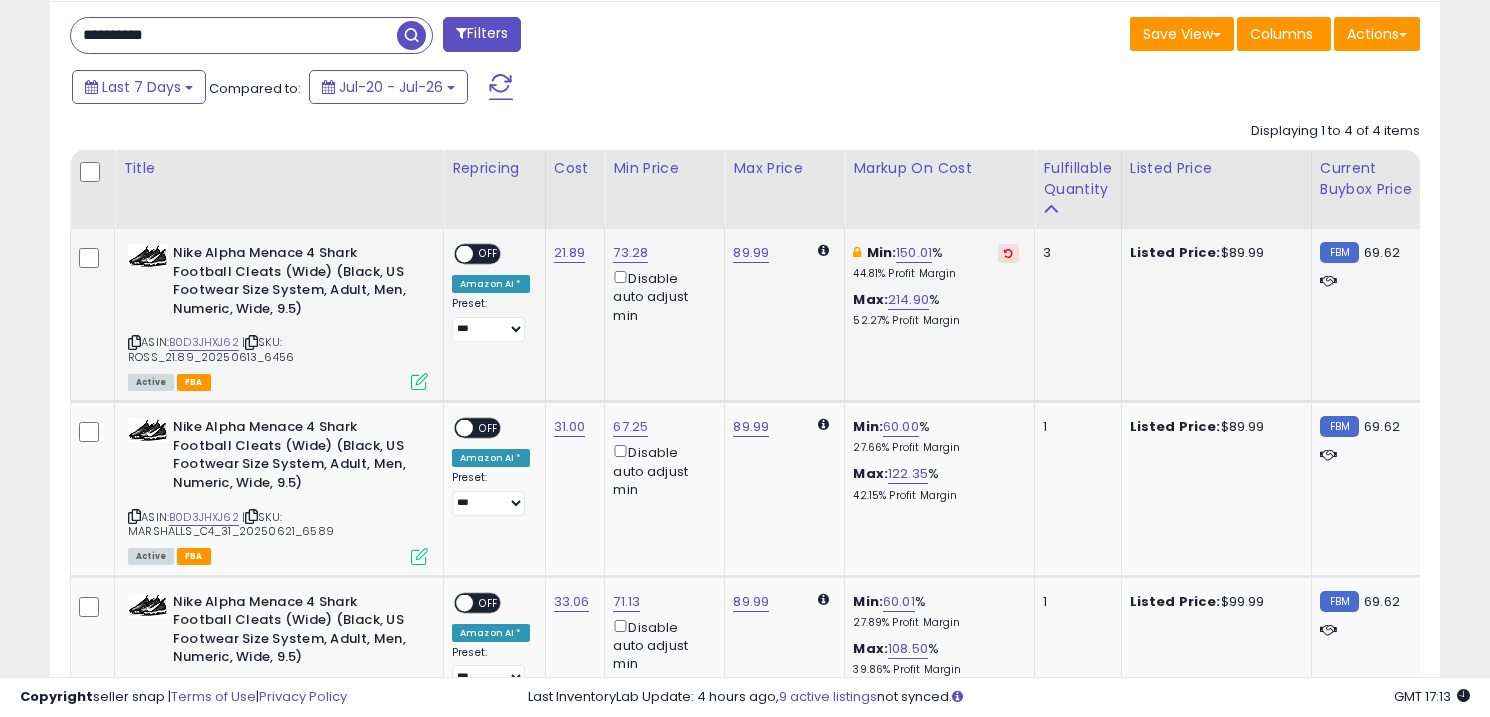 click on "OFF" at bounding box center [489, 254] 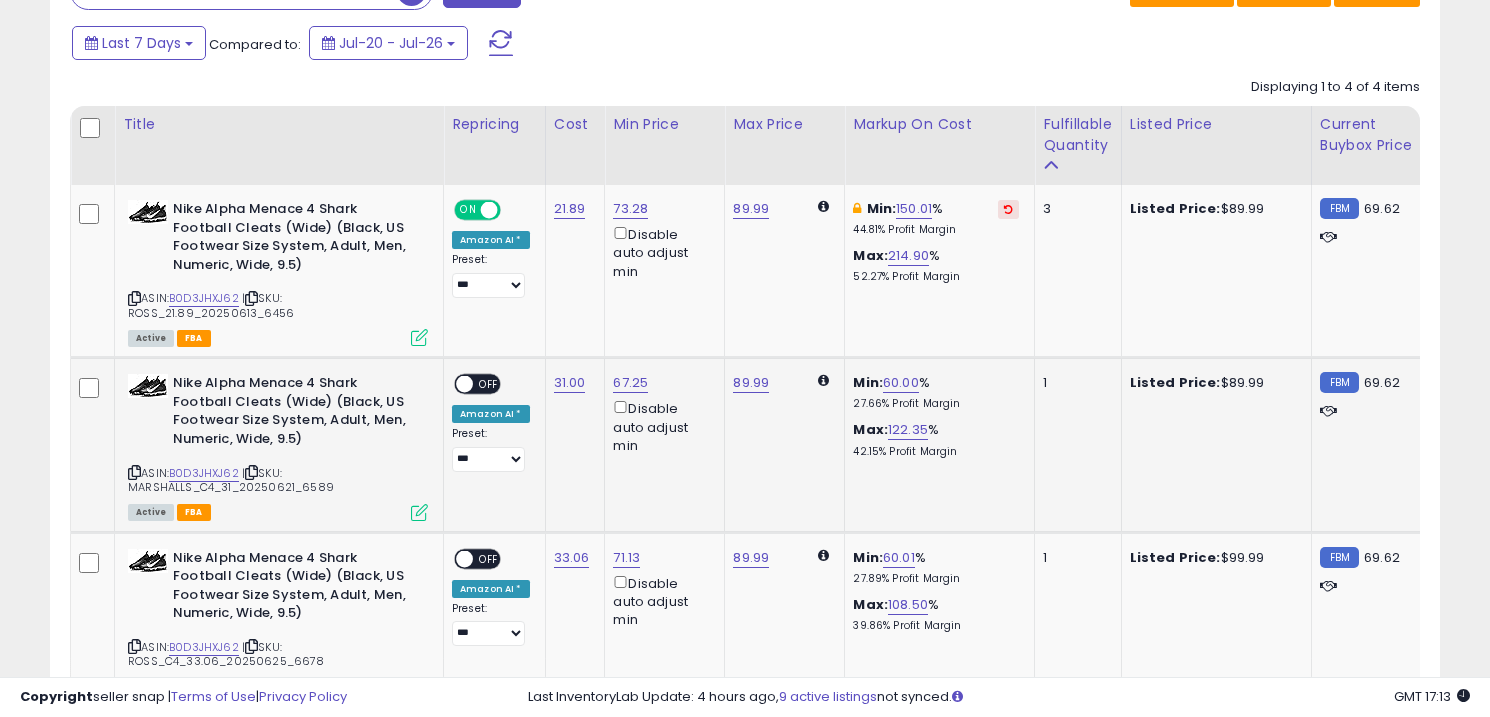 scroll, scrollTop: 868, scrollLeft: 0, axis: vertical 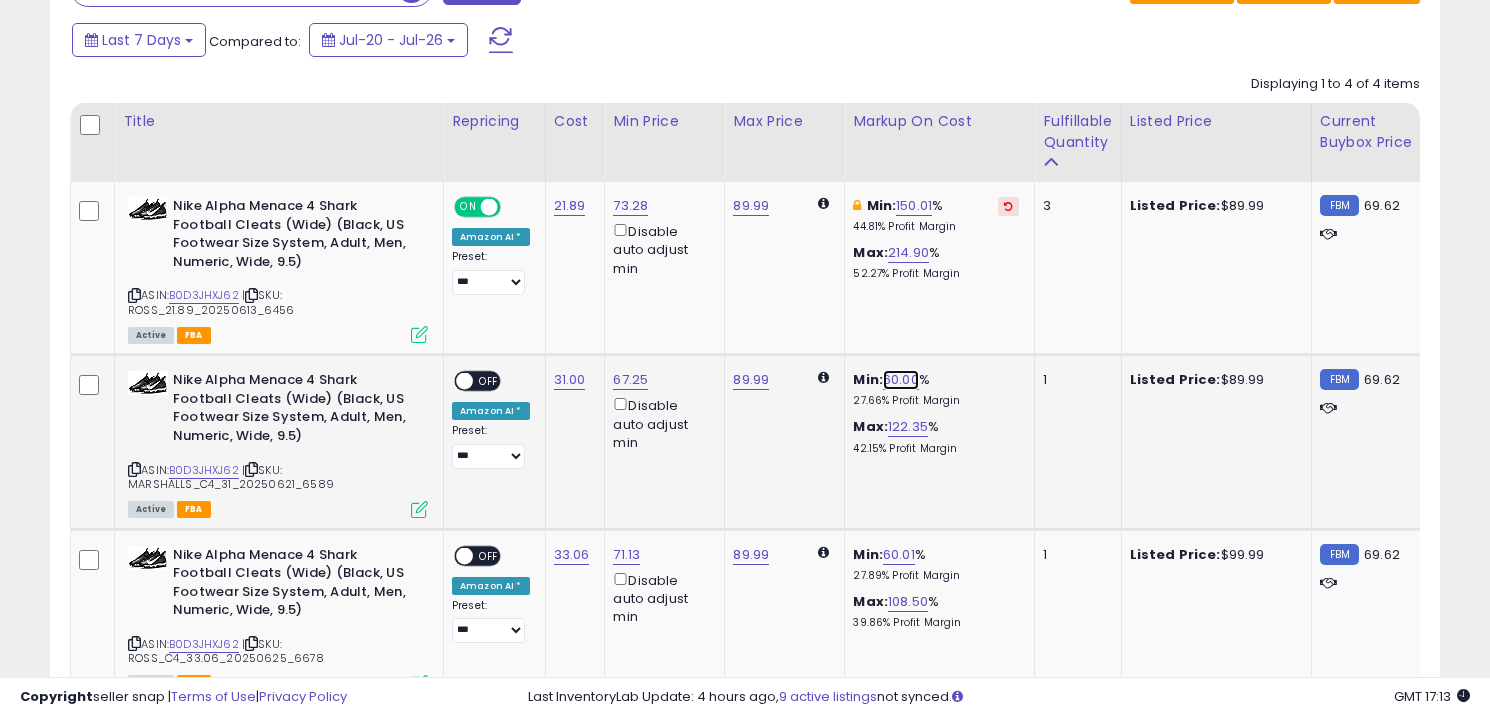 click on "60.00" at bounding box center (901, 380) 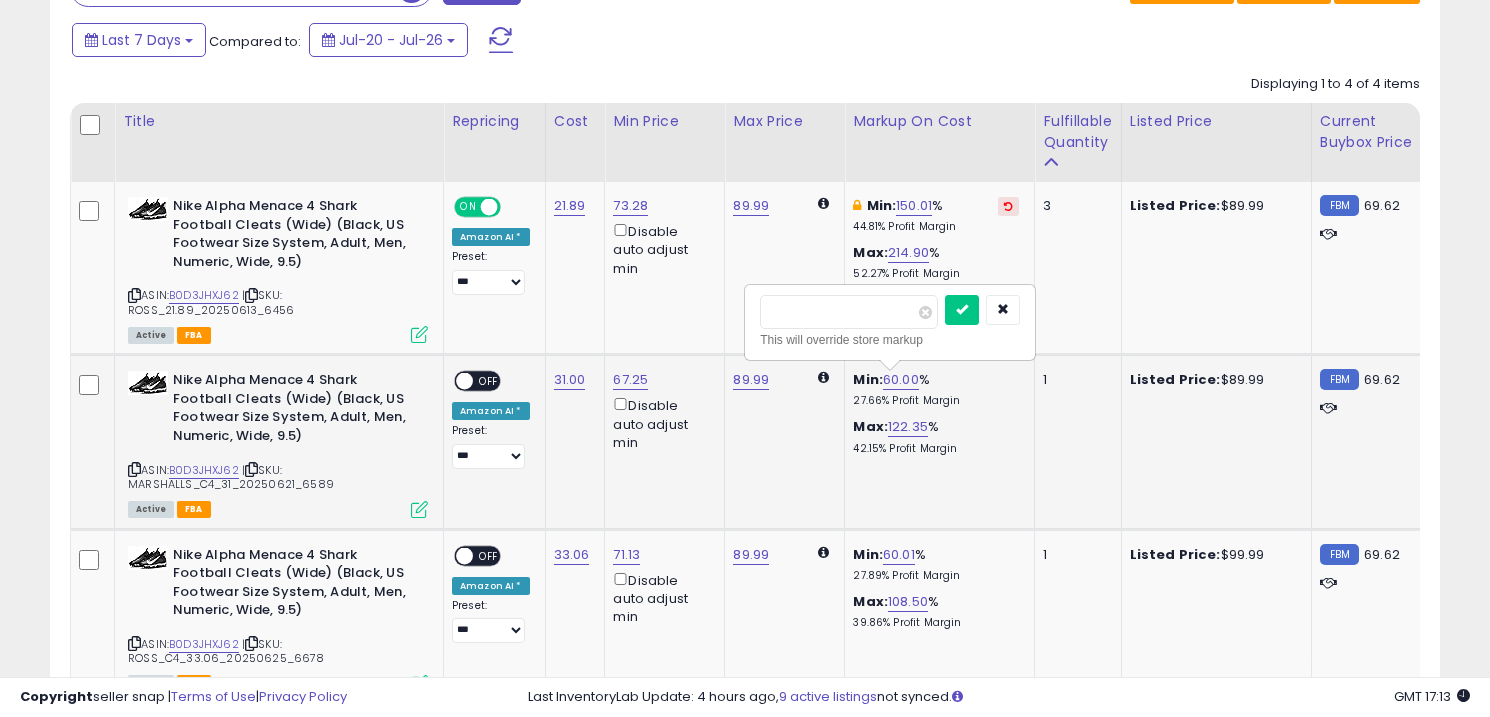 click on "*****" at bounding box center [849, 312] 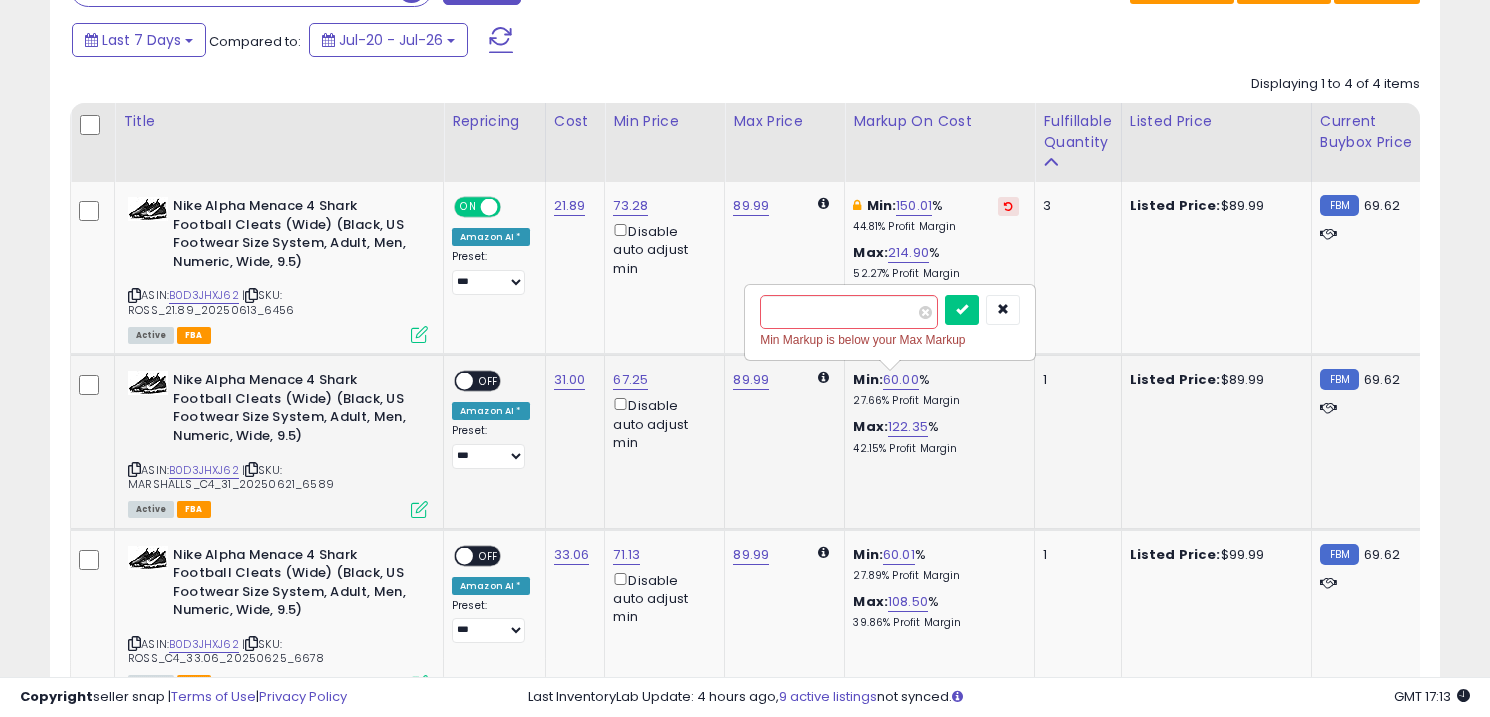 type on "***" 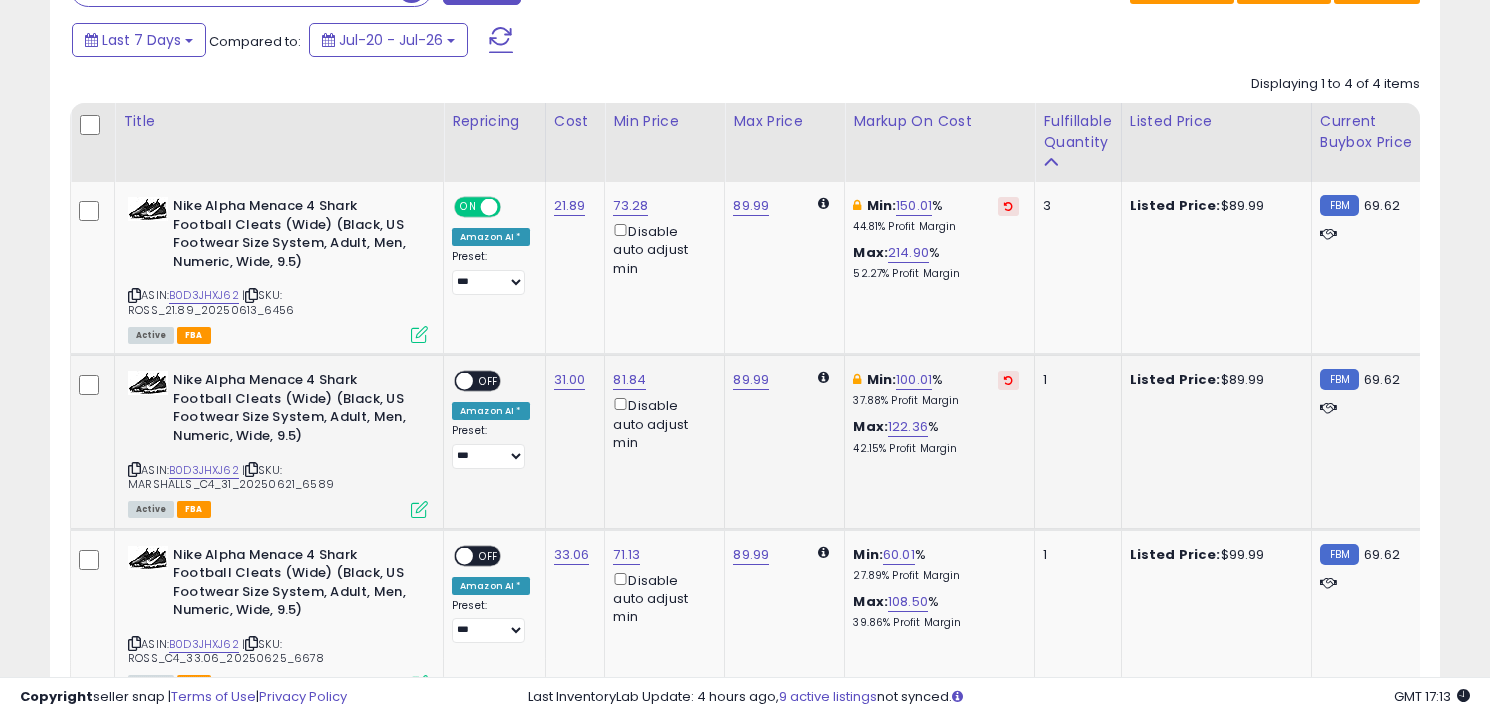 click on "OFF" at bounding box center (489, 381) 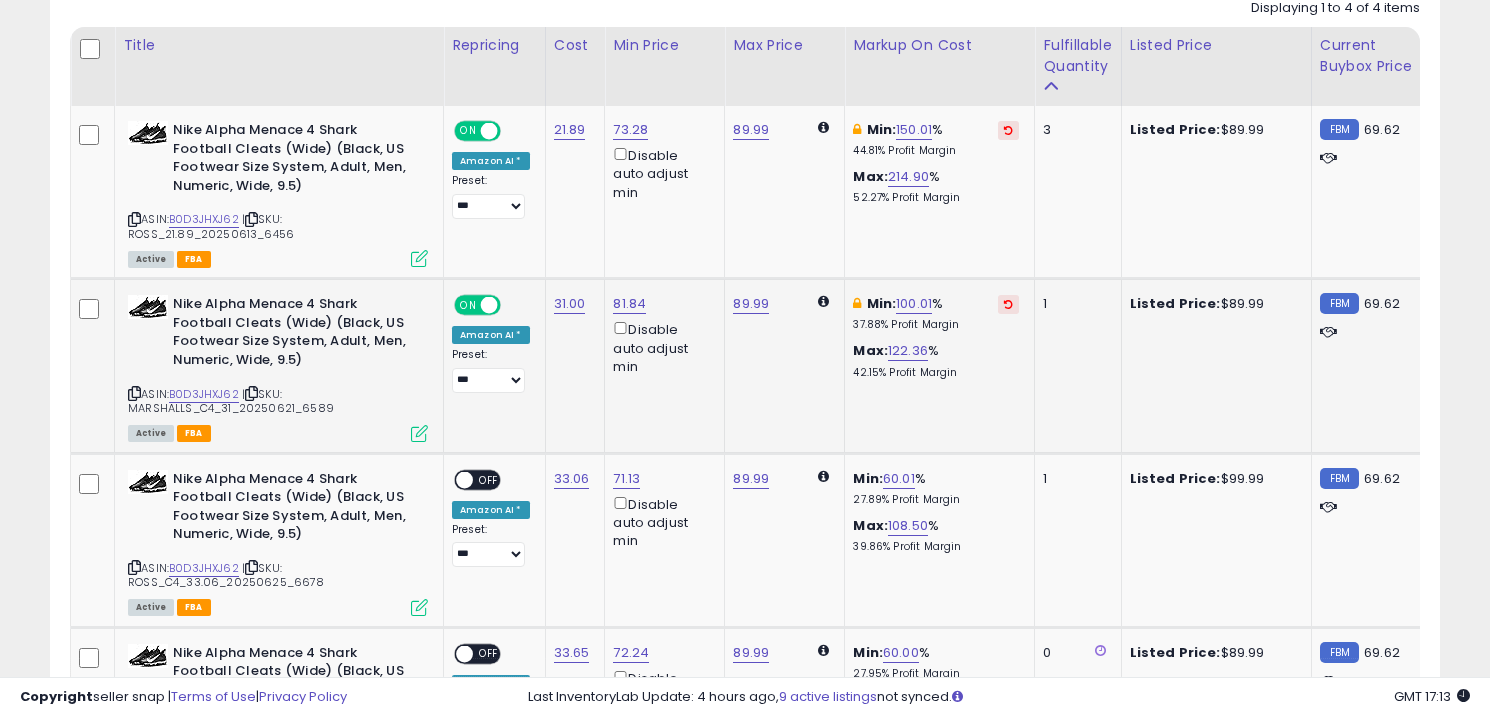 scroll, scrollTop: 959, scrollLeft: 0, axis: vertical 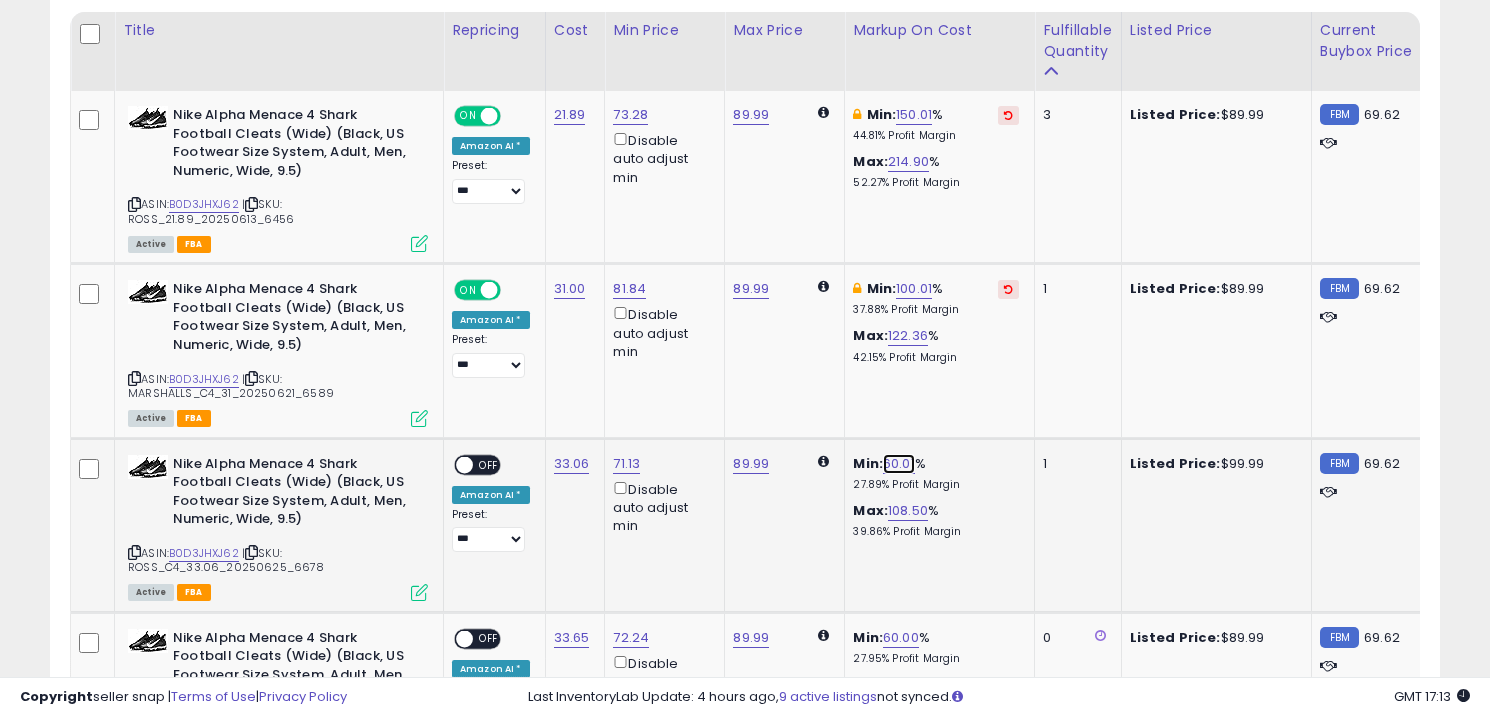 click on "60.01" at bounding box center [899, 464] 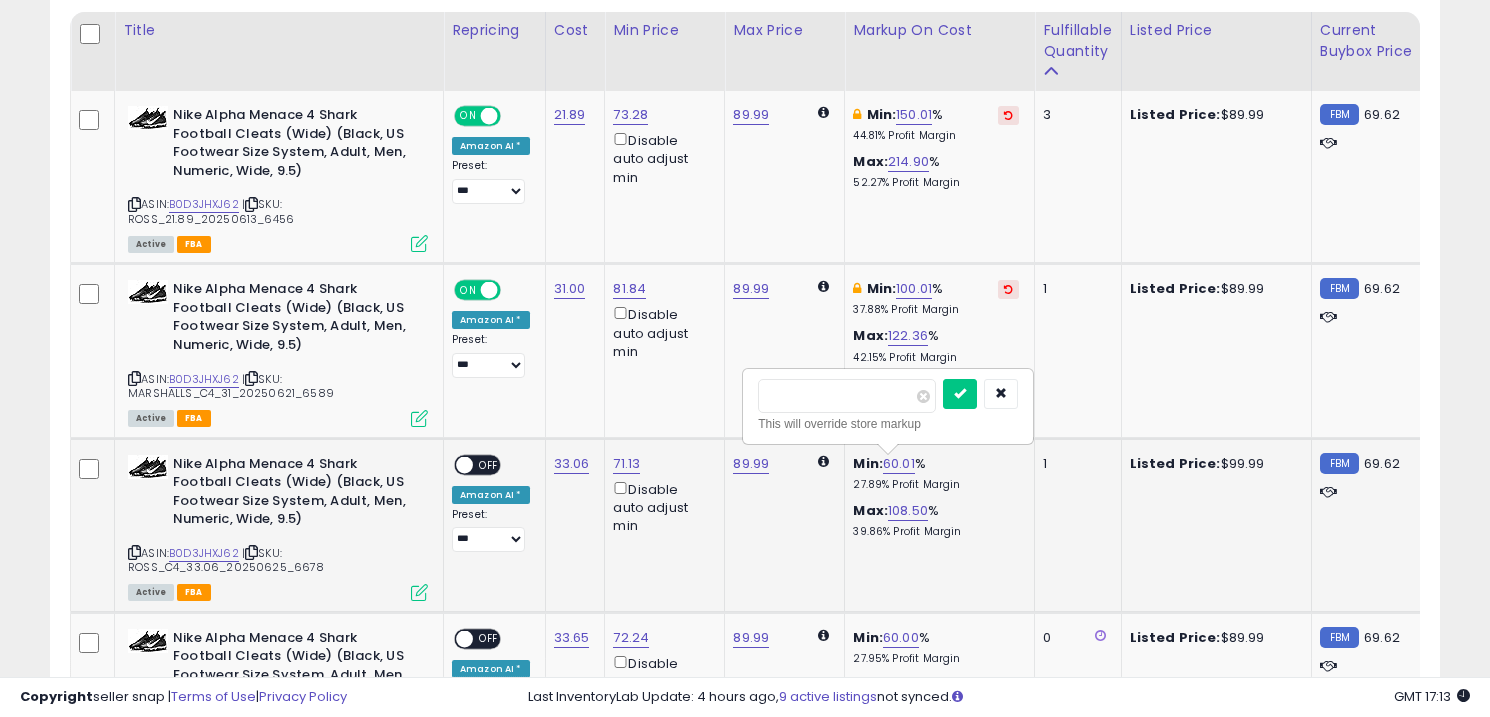 click on "*****" at bounding box center [847, 396] 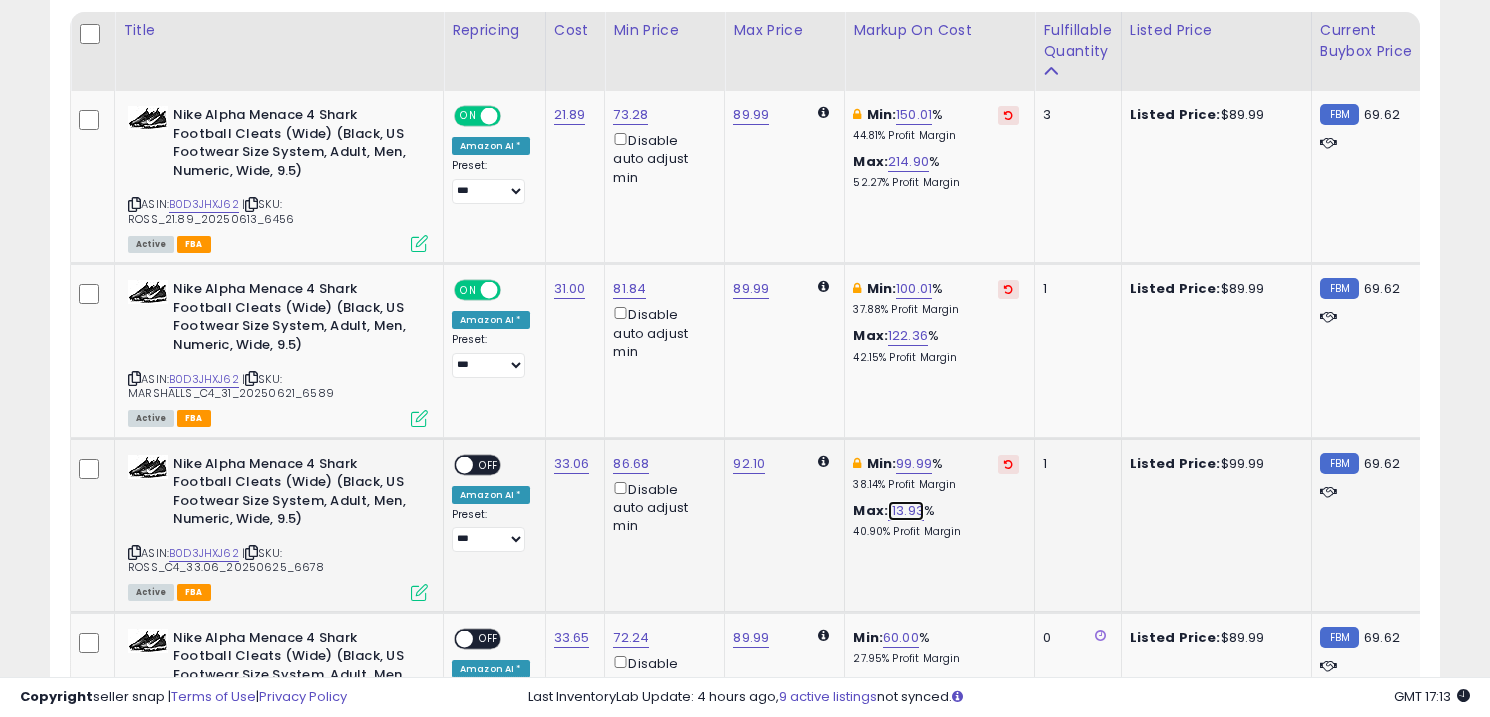 click on "113.93" at bounding box center [906, 511] 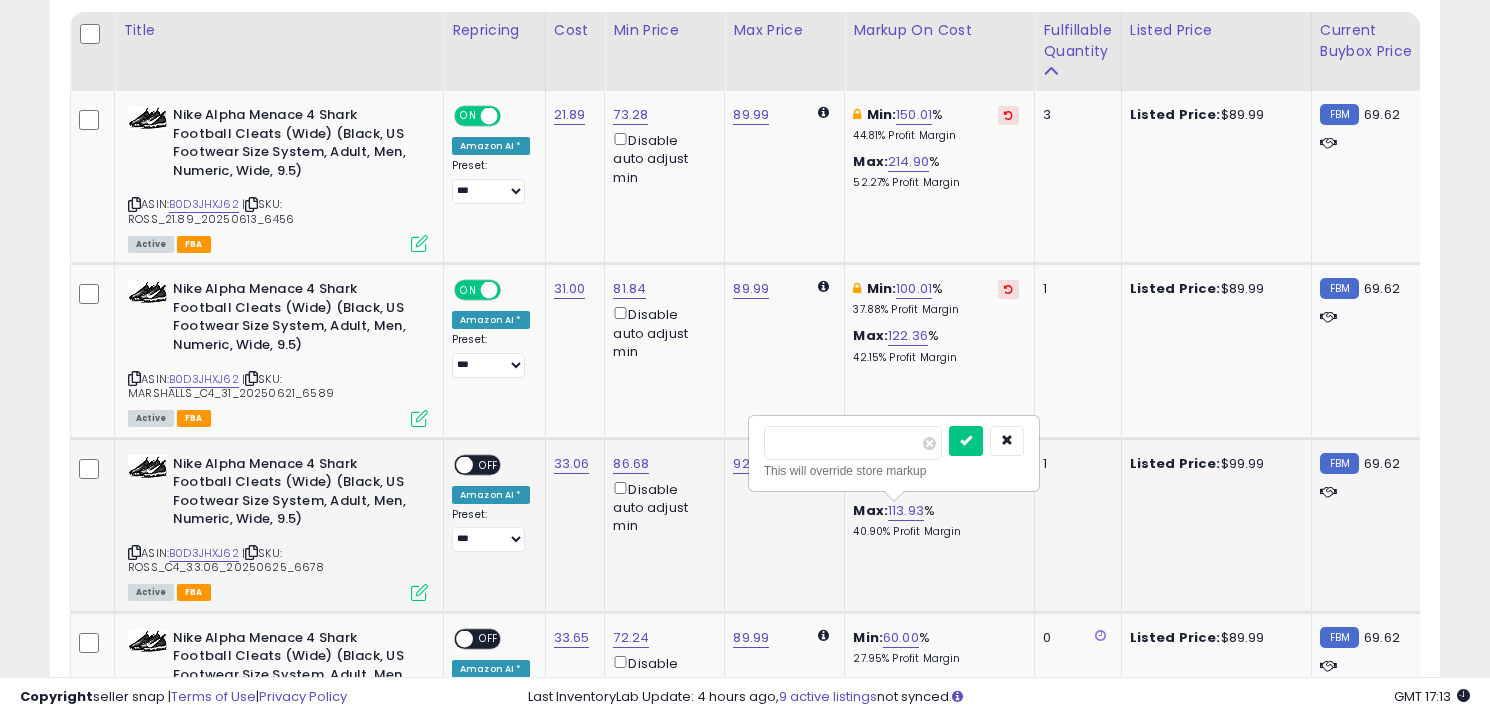 click on "******" at bounding box center [853, 443] 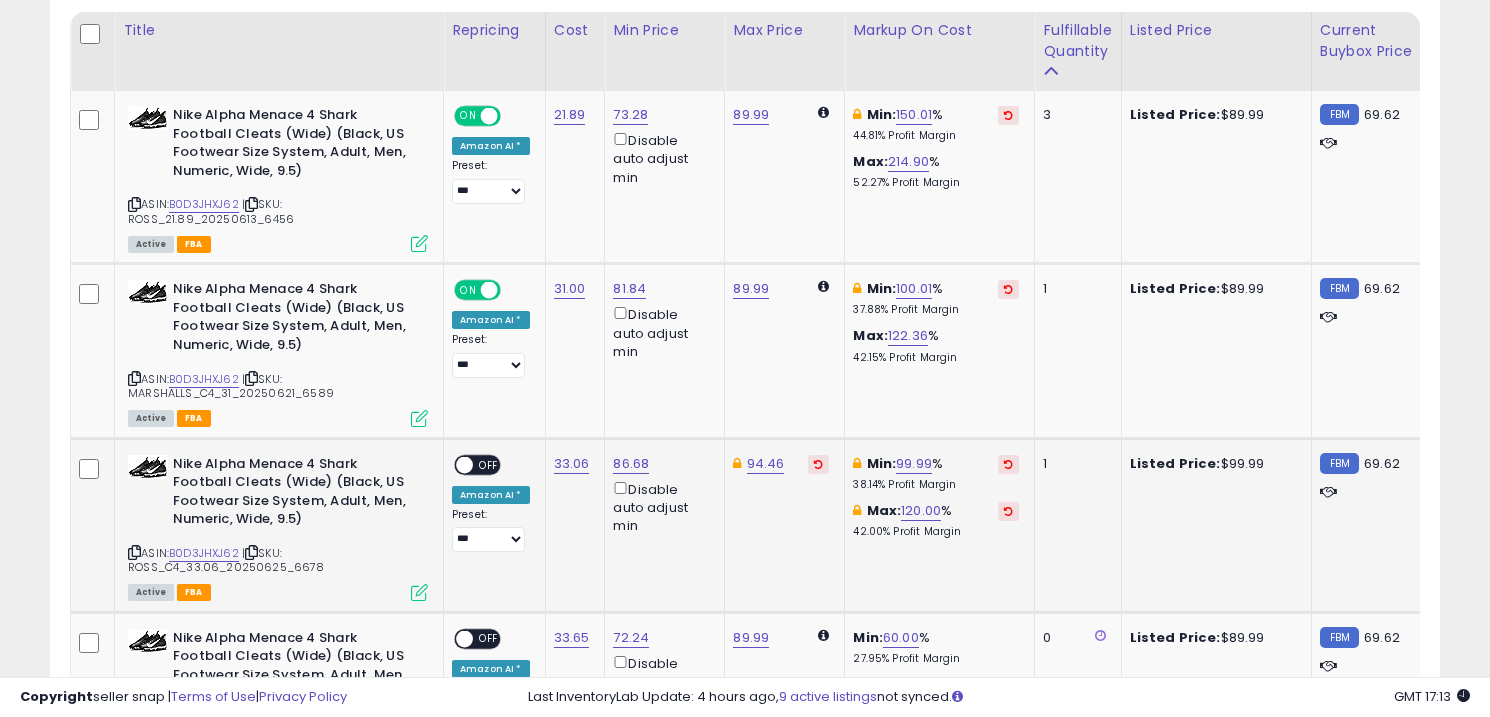 click on "OFF" at bounding box center [489, 464] 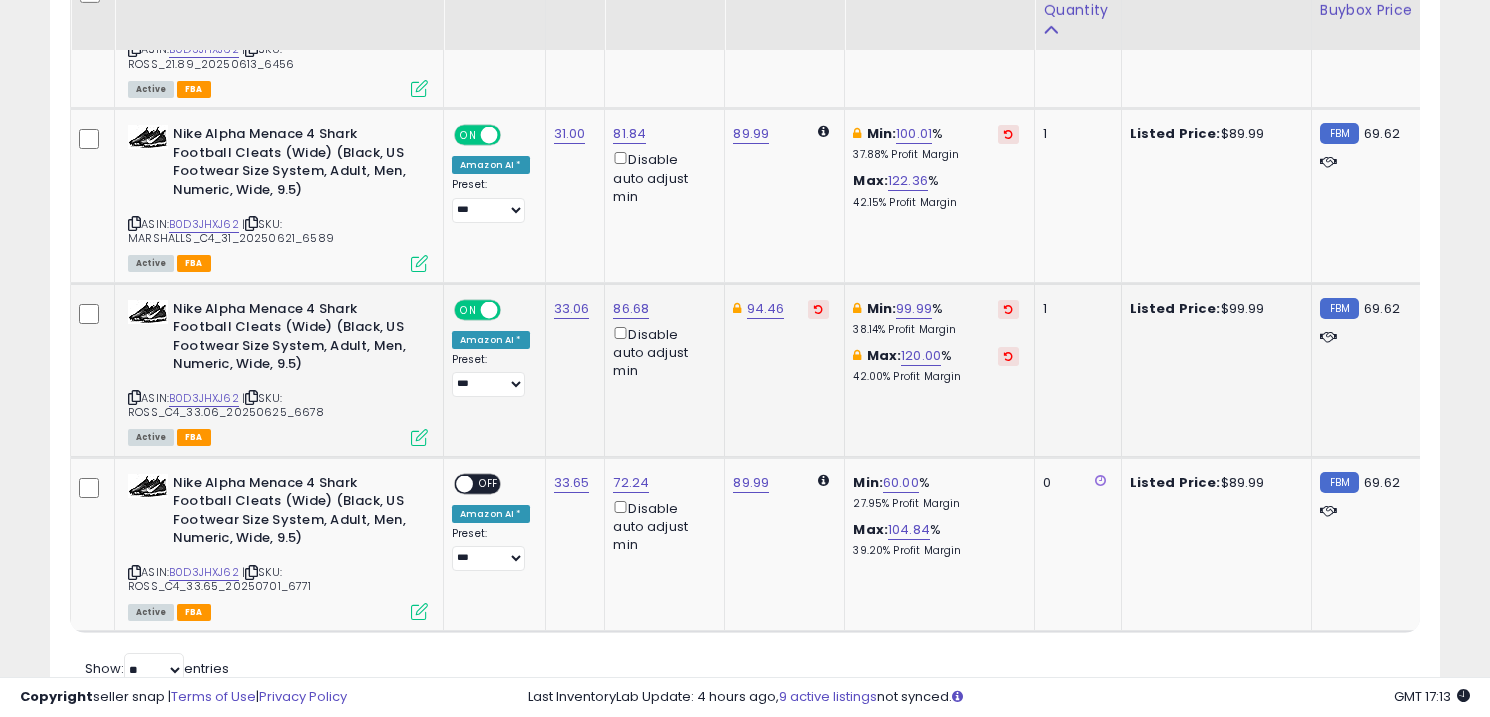 scroll, scrollTop: 1130, scrollLeft: 0, axis: vertical 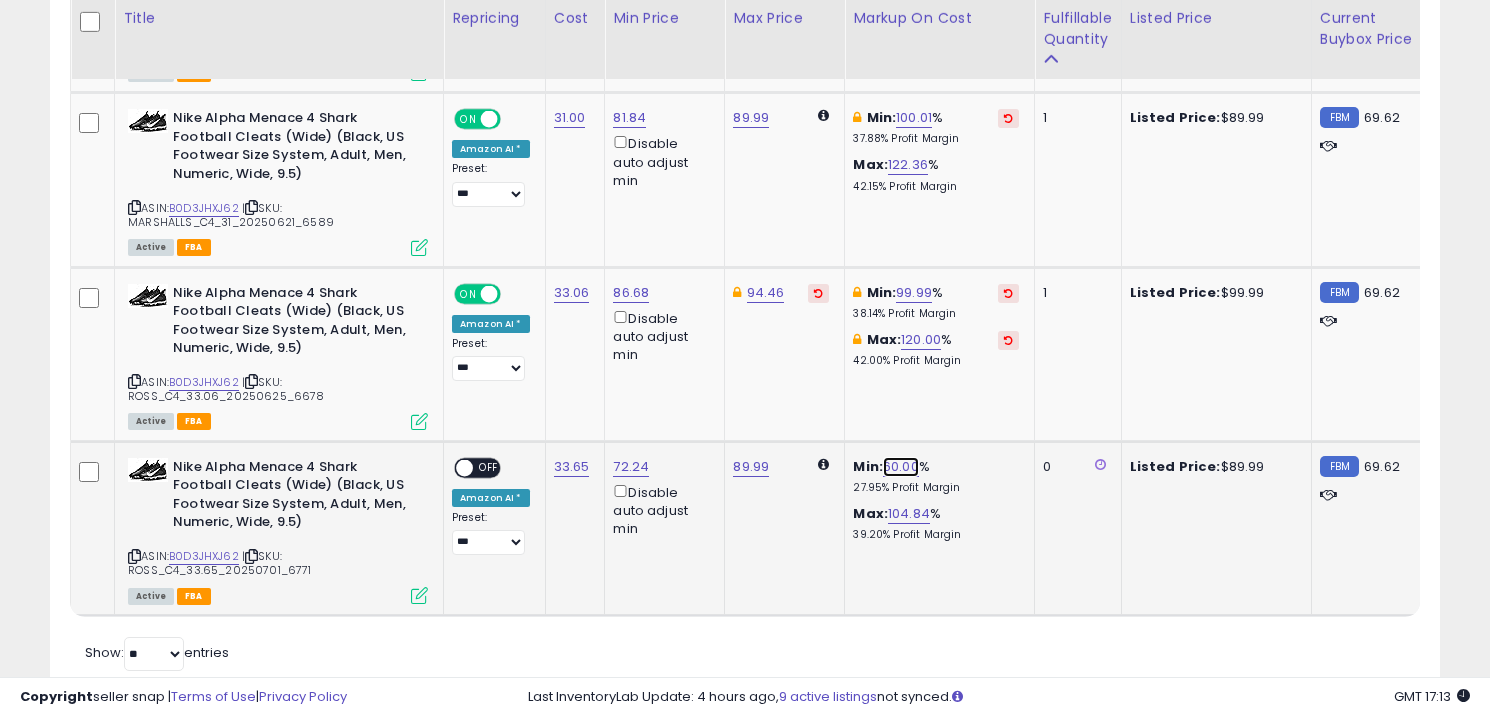 click on "60.00" at bounding box center [901, 467] 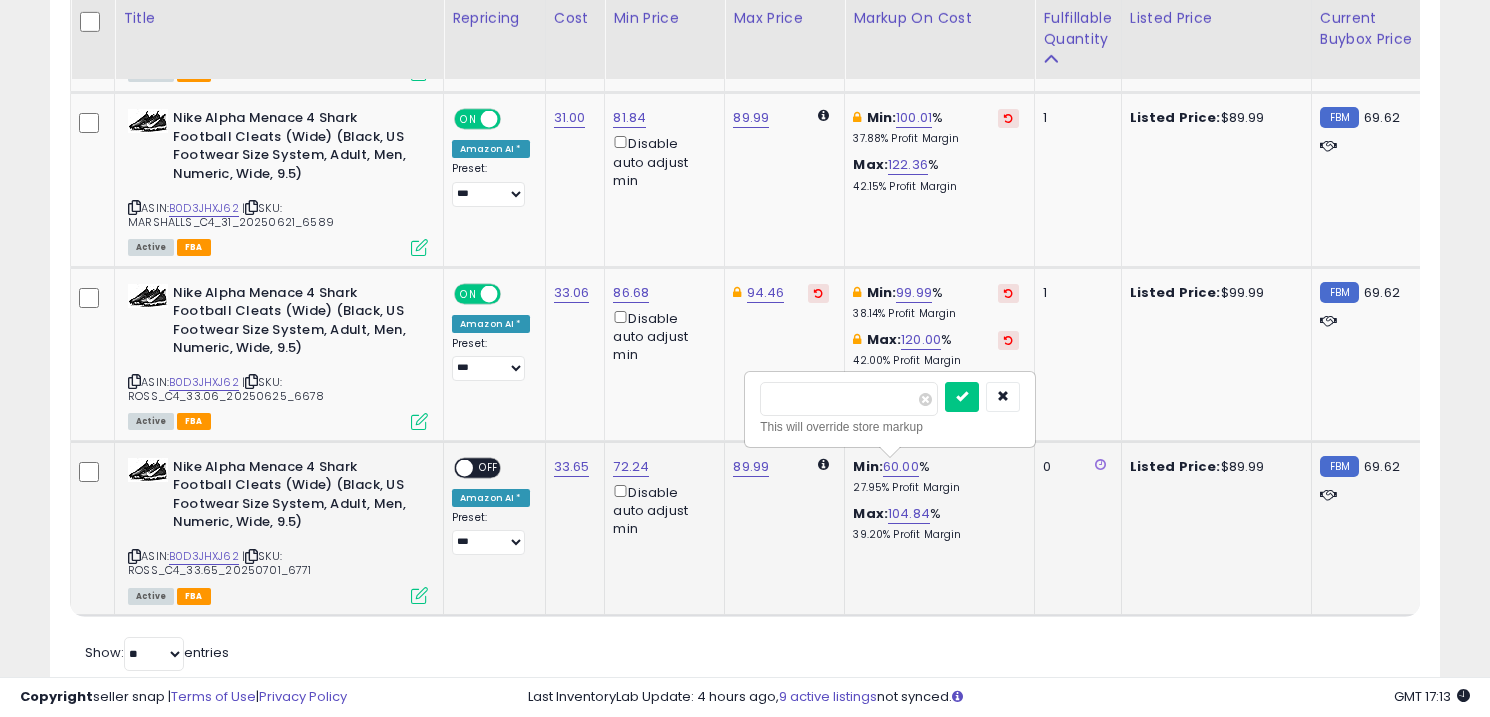 click on "*****" at bounding box center (849, 399) 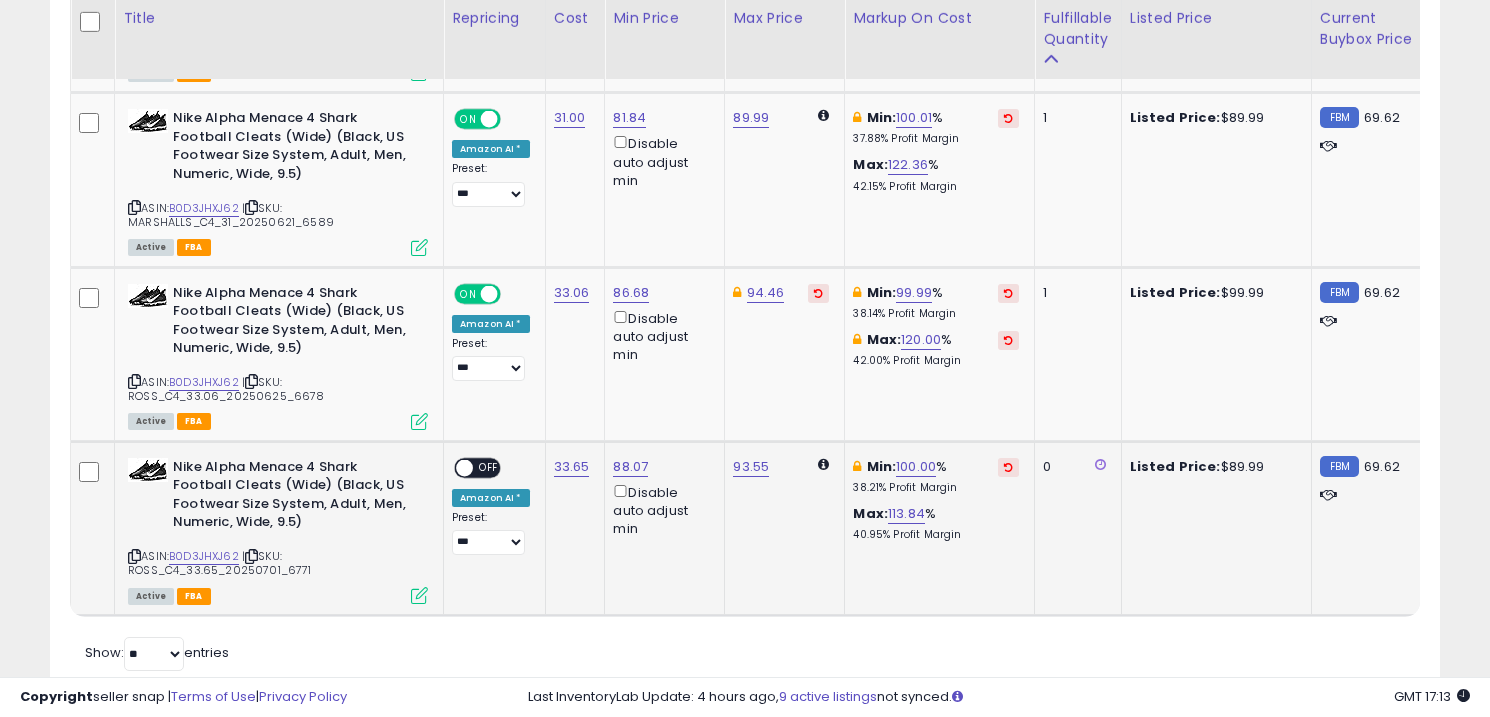 click on "Min:  100.00 %    38.21%  Profit Margin Max:  113.84 %   40.95%  Profit Margin" at bounding box center [936, 500] 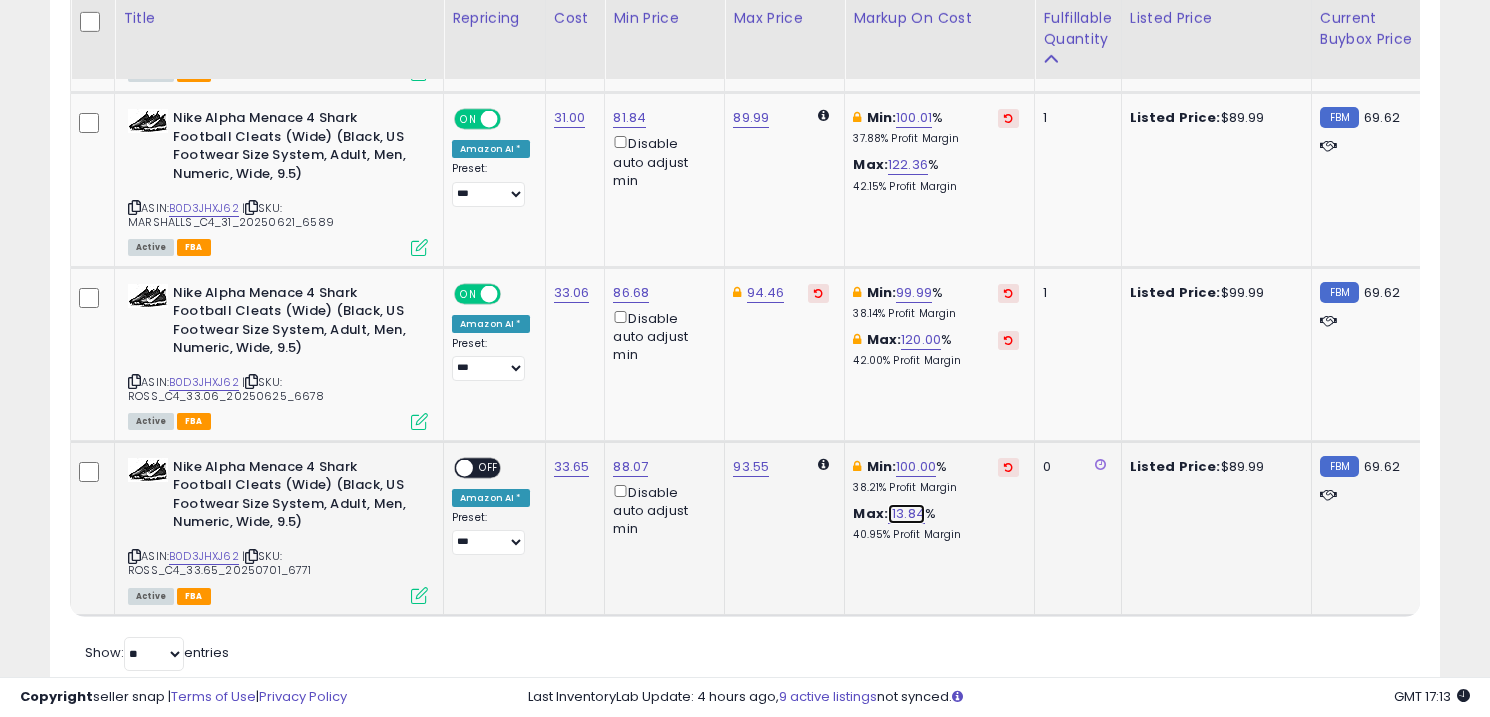 click on "113.84" at bounding box center [906, 514] 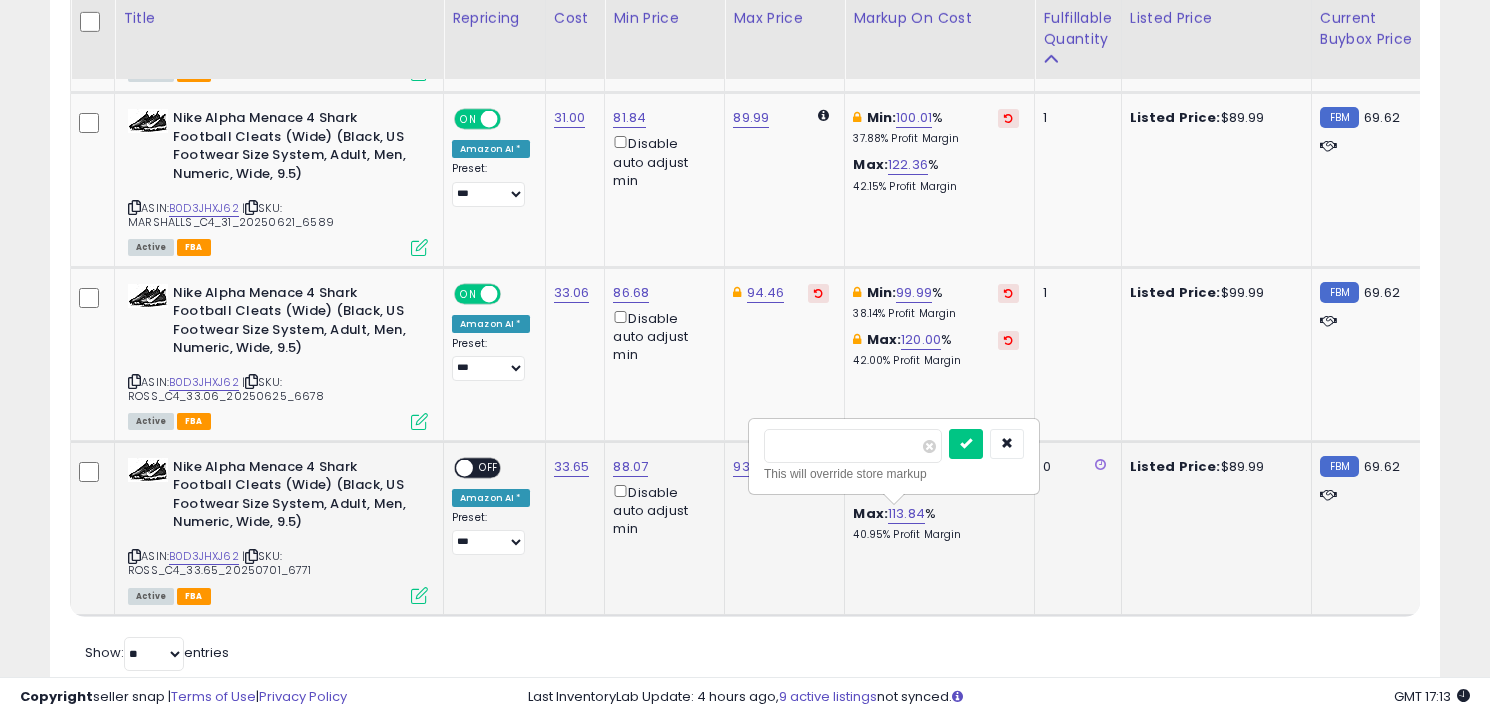 click on "******" at bounding box center (853, 446) 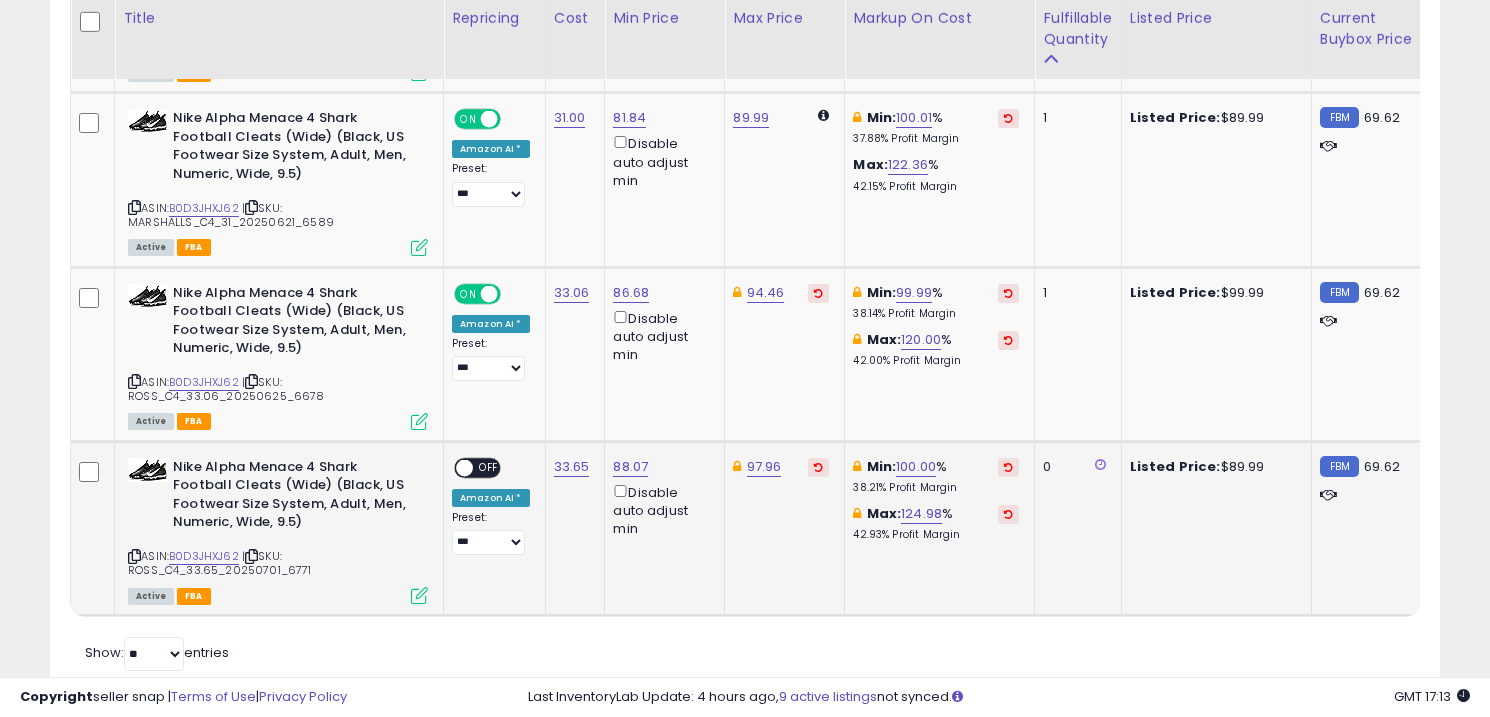 click on "OFF" at bounding box center (489, 467) 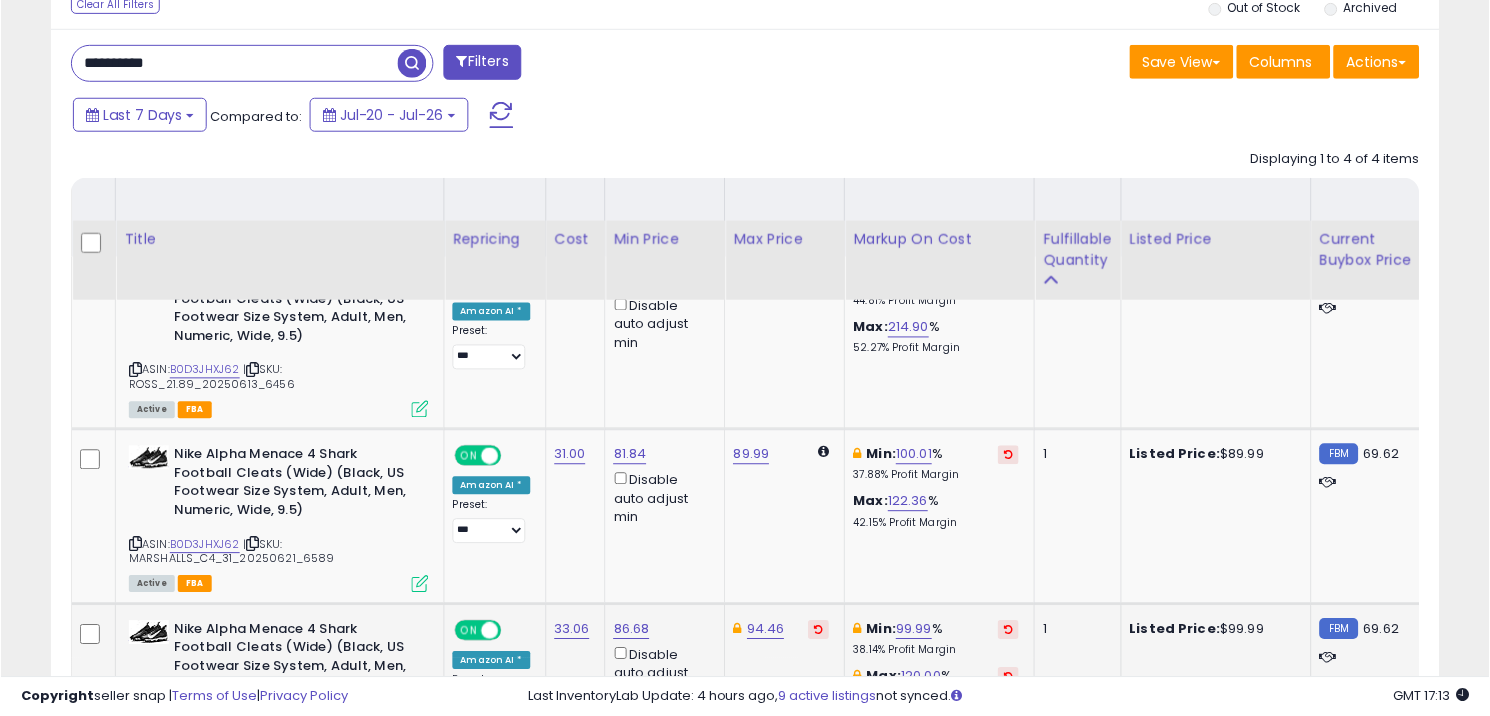 scroll, scrollTop: 516, scrollLeft: 0, axis: vertical 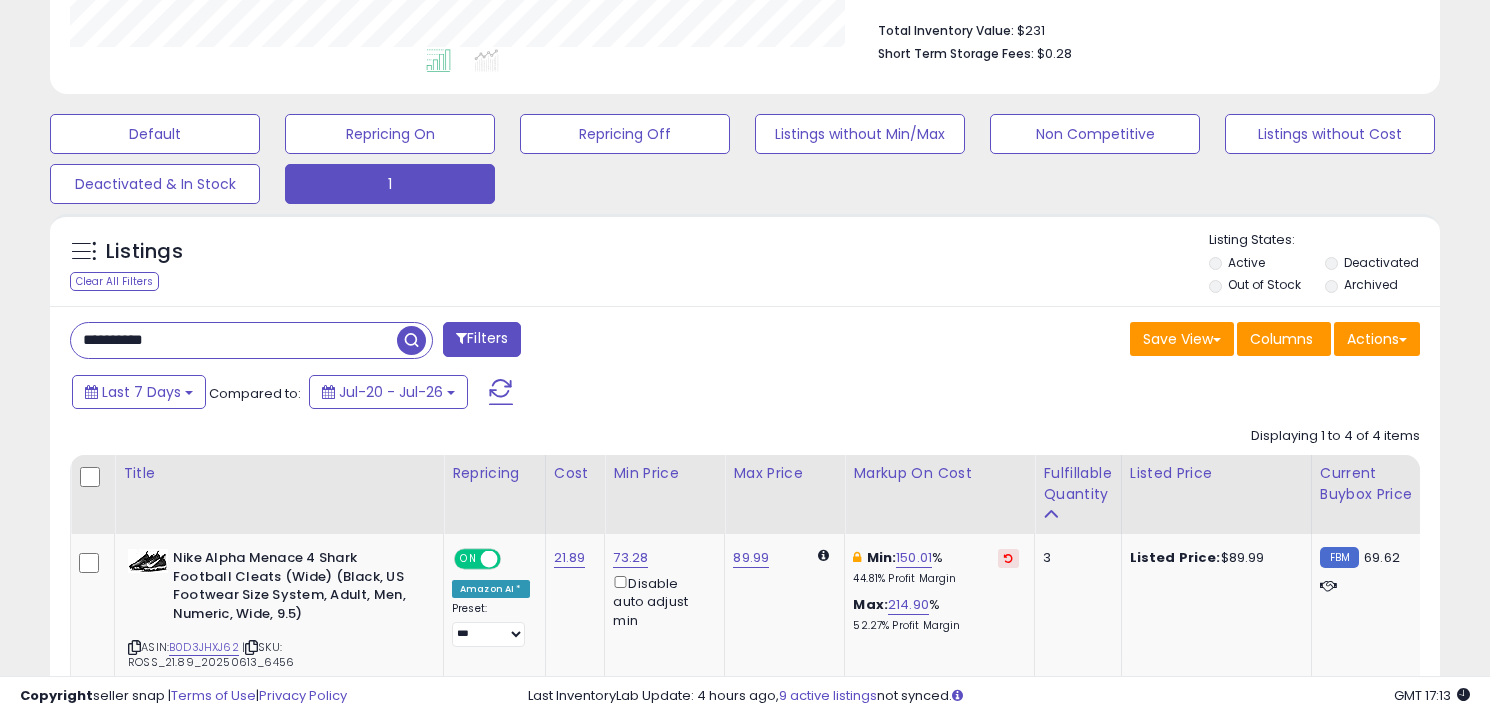 click on "**********" at bounding box center (234, 340) 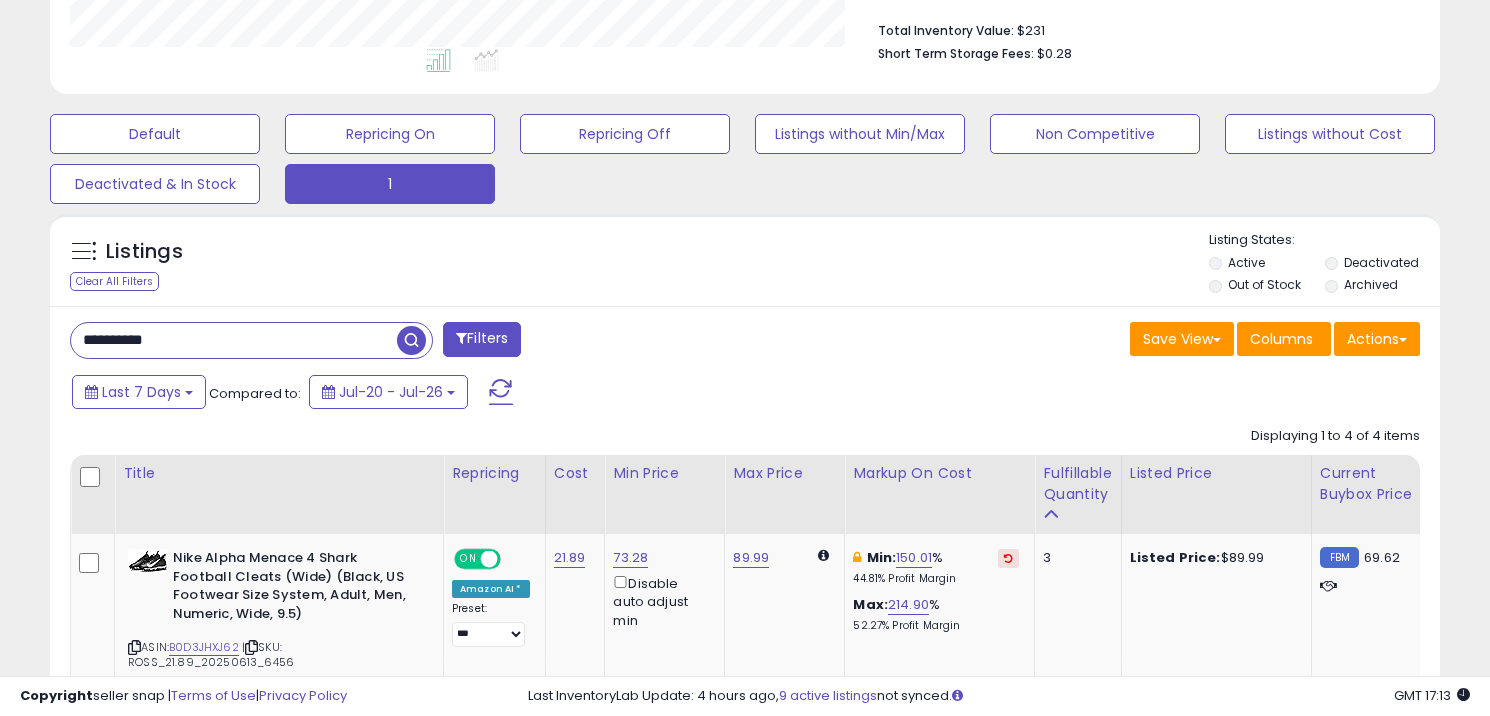 click on "**********" at bounding box center (234, 340) 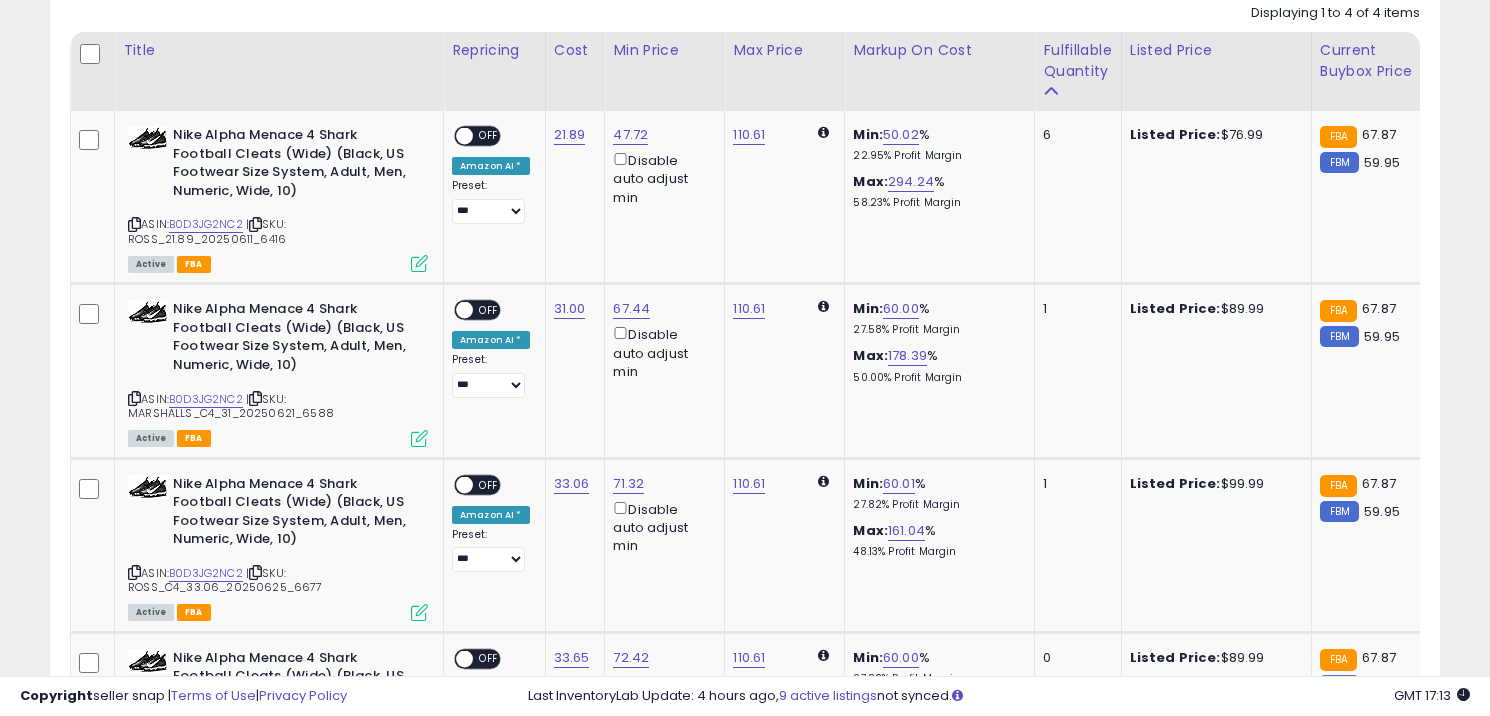 scroll, scrollTop: 919, scrollLeft: 0, axis: vertical 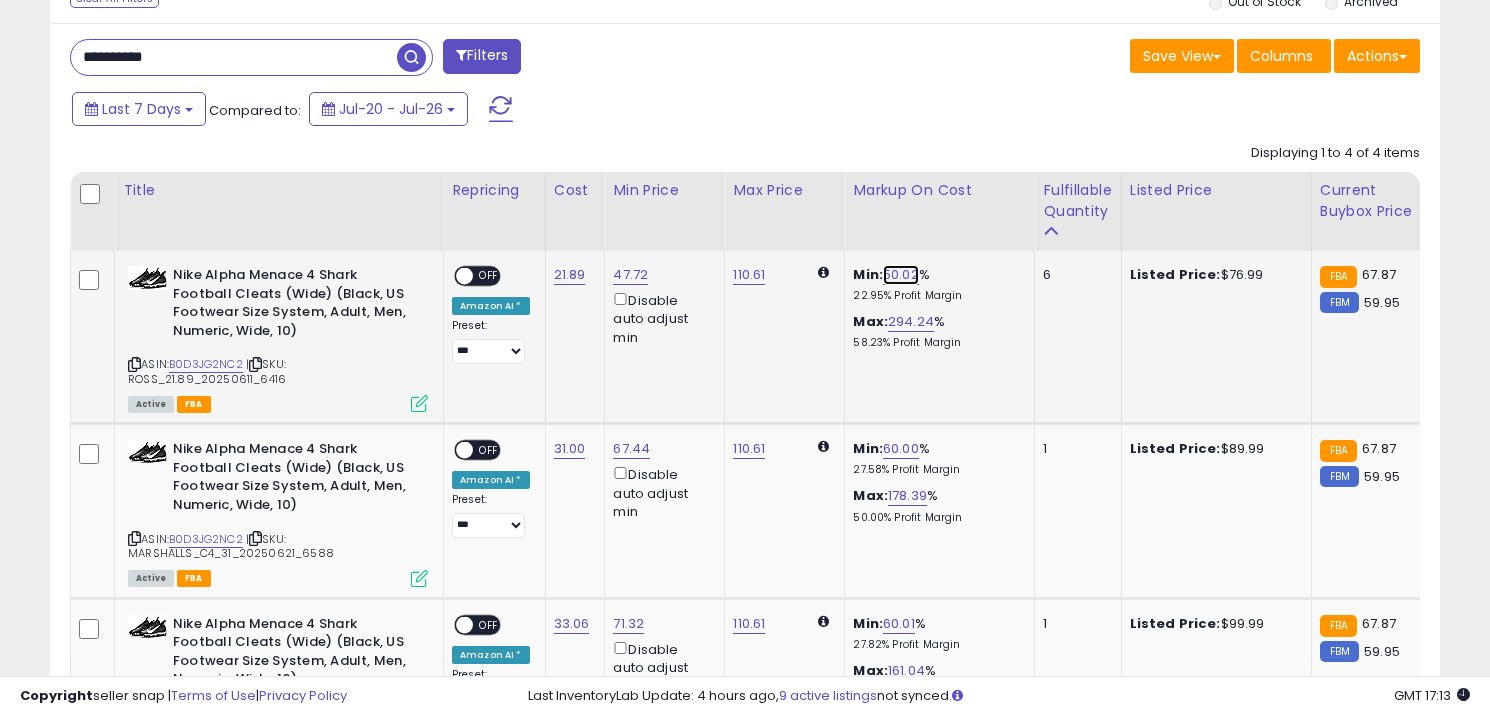 click on "50.02" at bounding box center (901, 275) 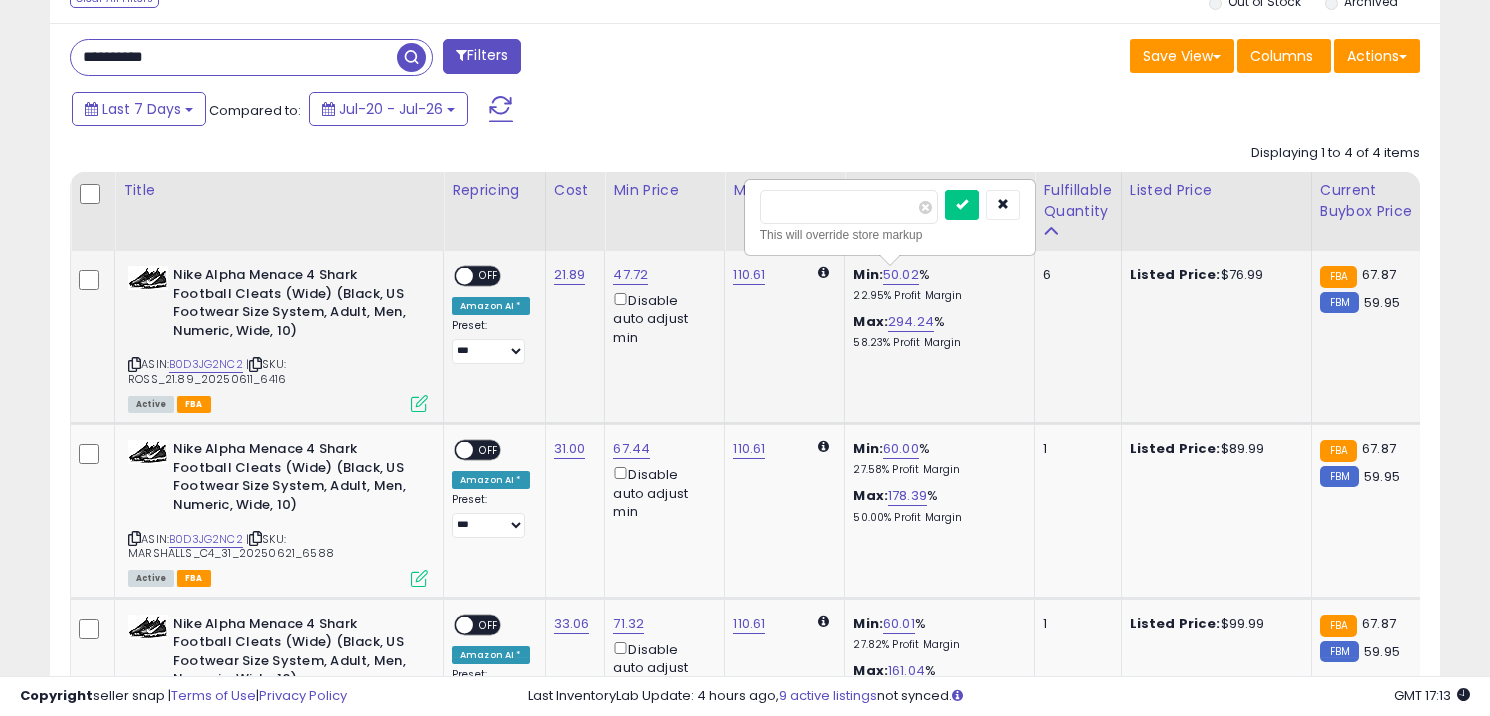 click on "*****" at bounding box center (849, 207) 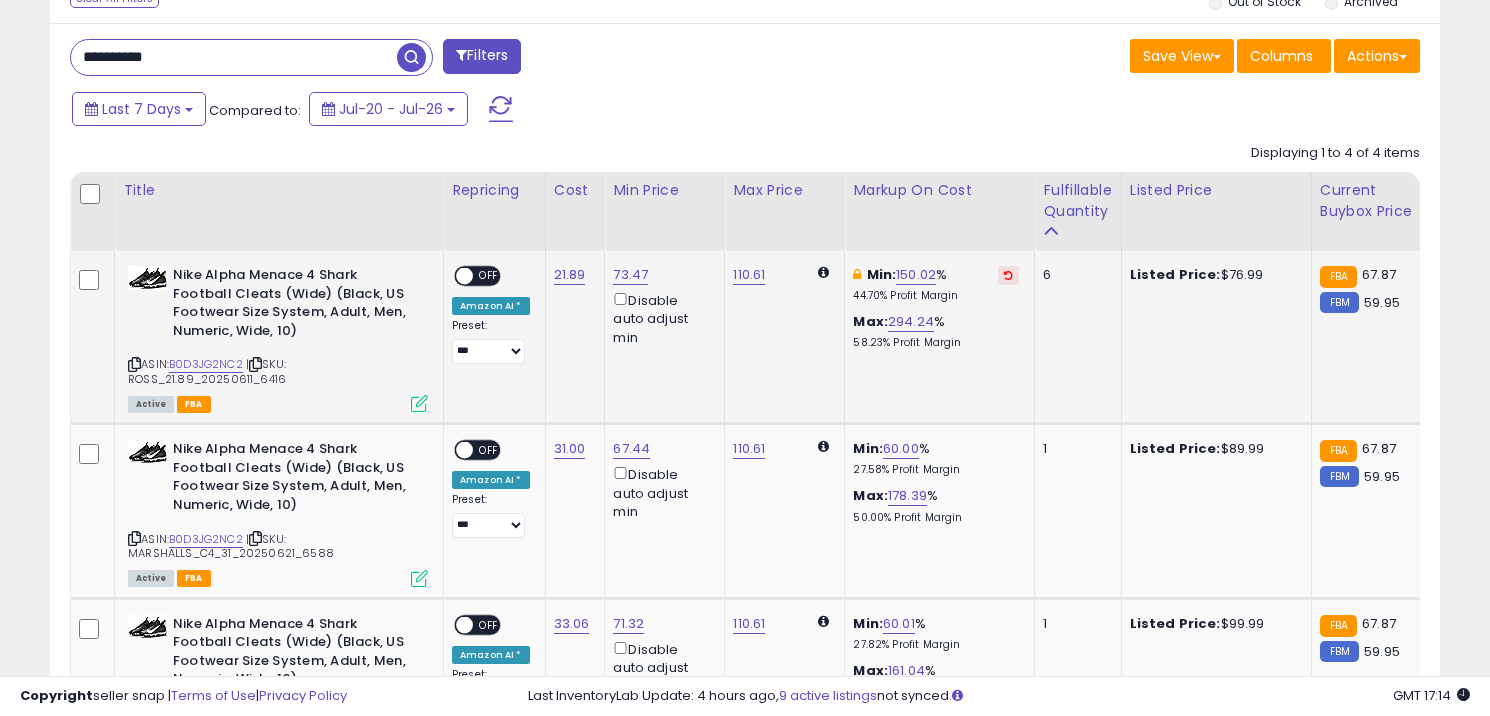 click on "OFF" at bounding box center [489, 276] 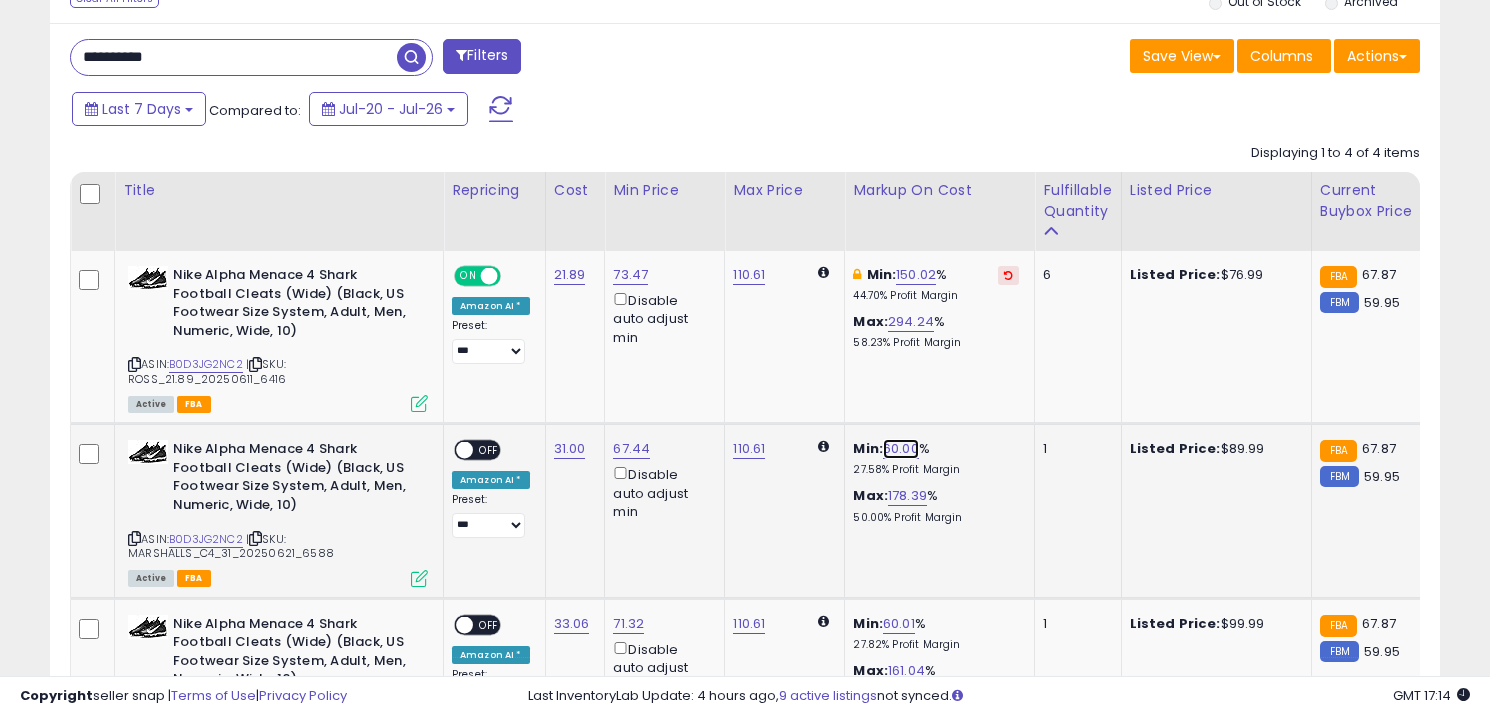 click on "60.00" at bounding box center (901, 449) 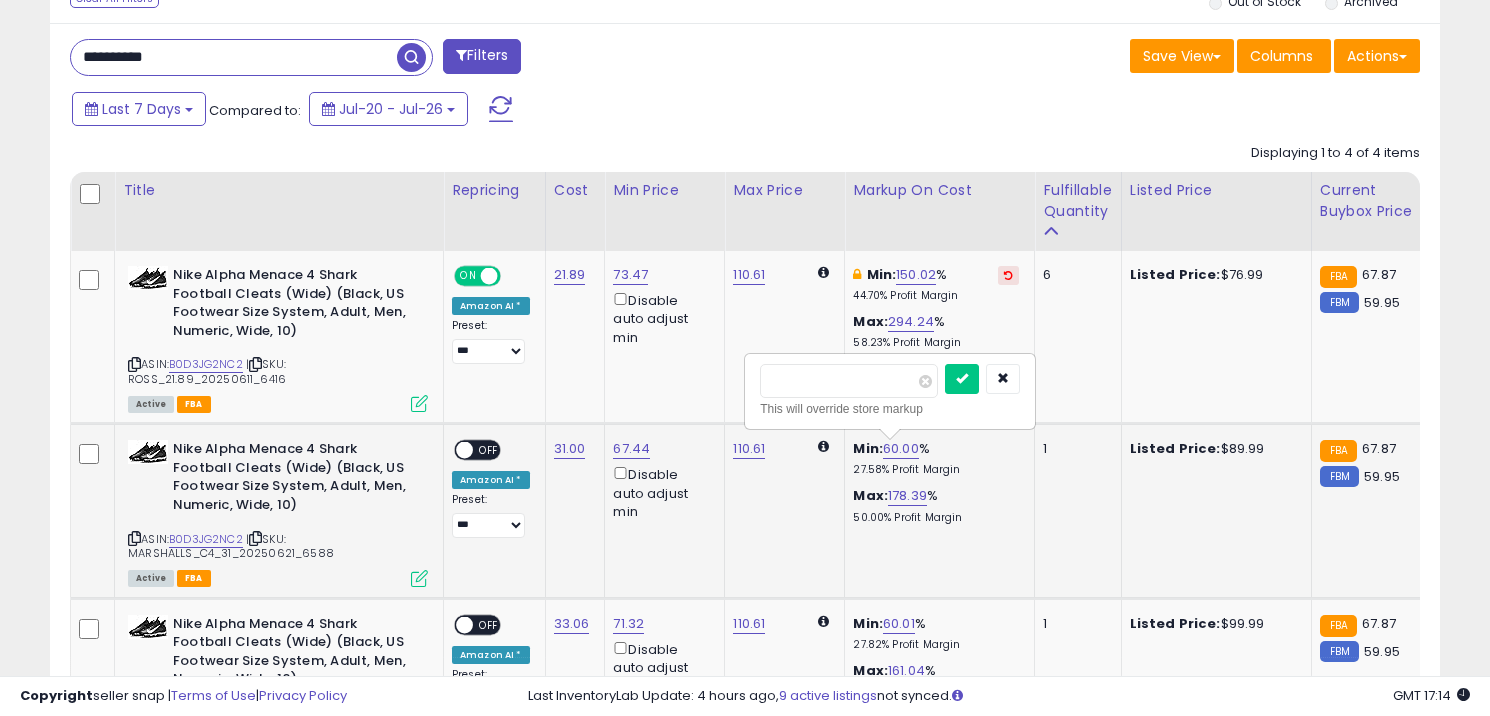 click on "*****" at bounding box center (849, 381) 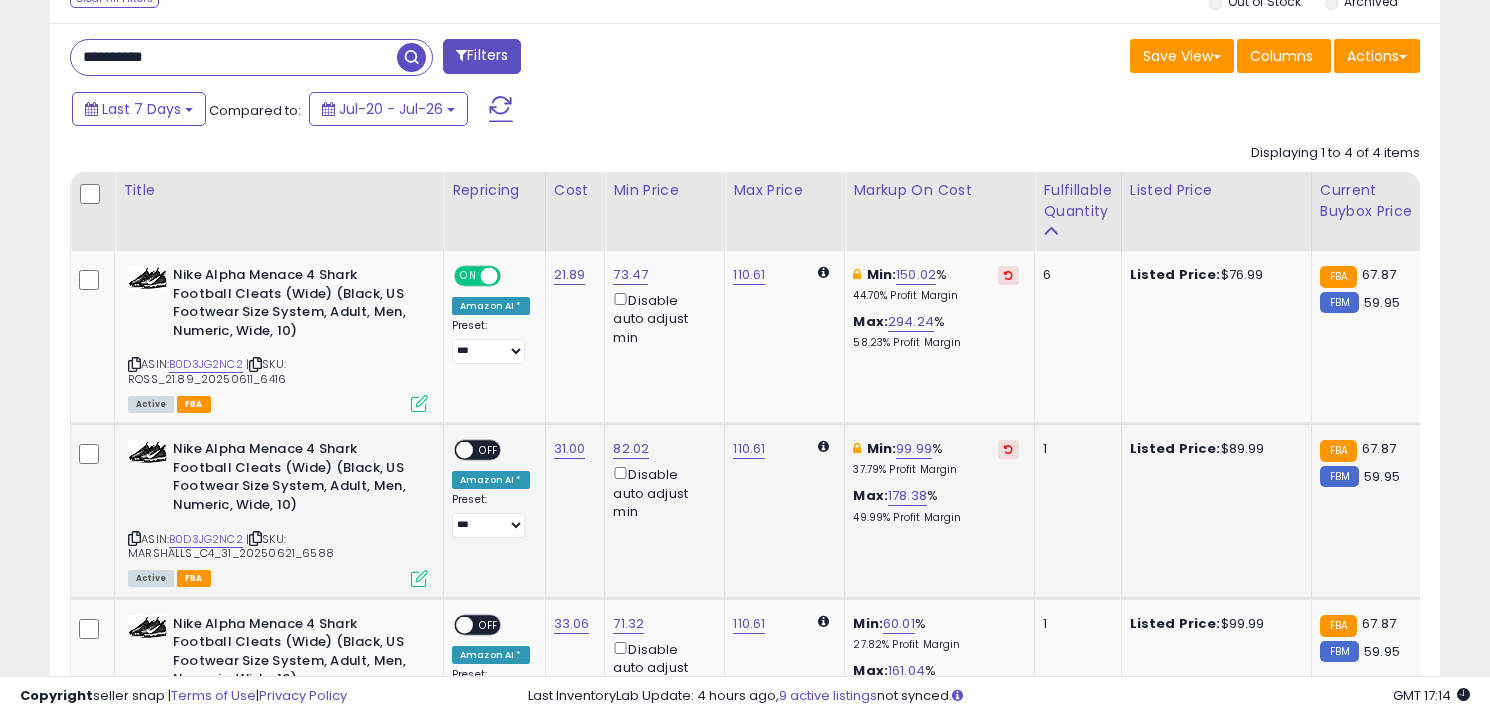 click on "OFF" at bounding box center [489, 450] 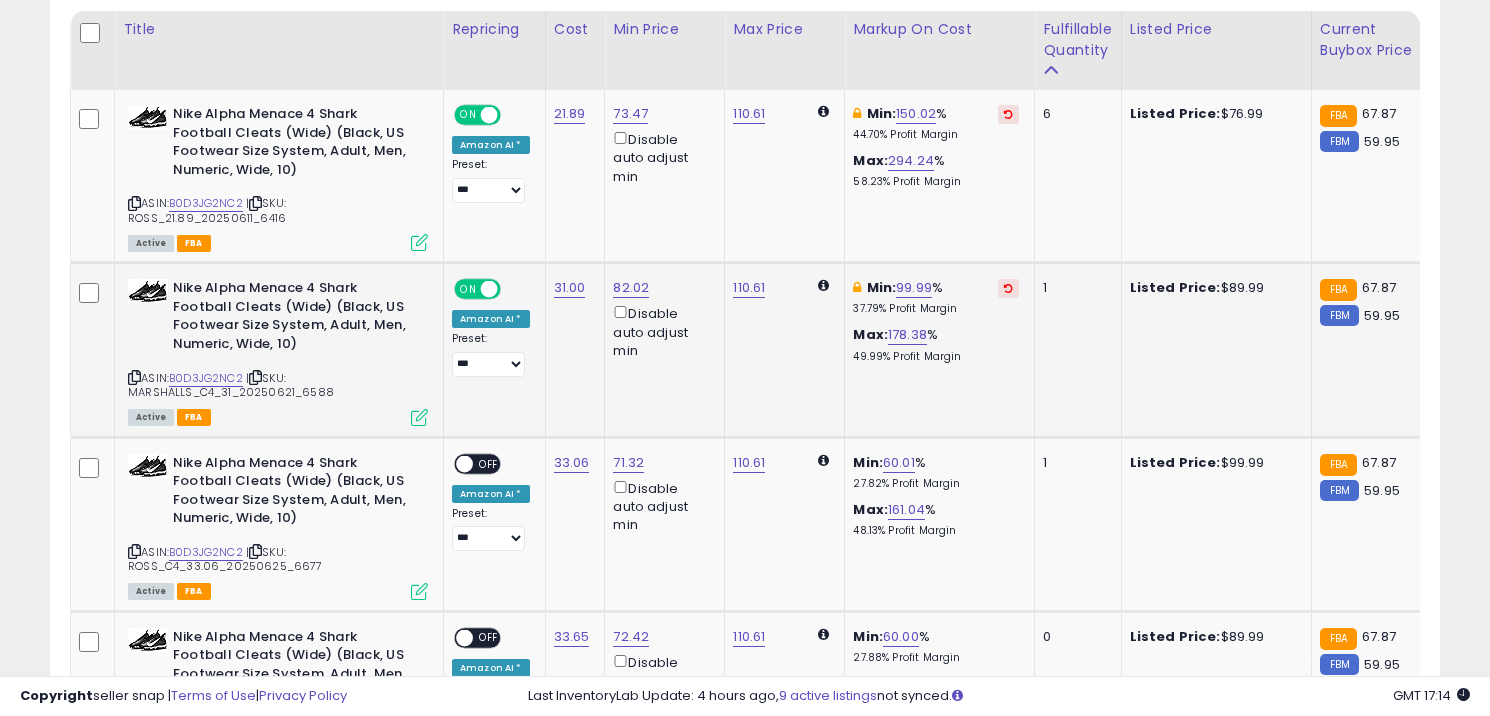 scroll, scrollTop: 990, scrollLeft: 0, axis: vertical 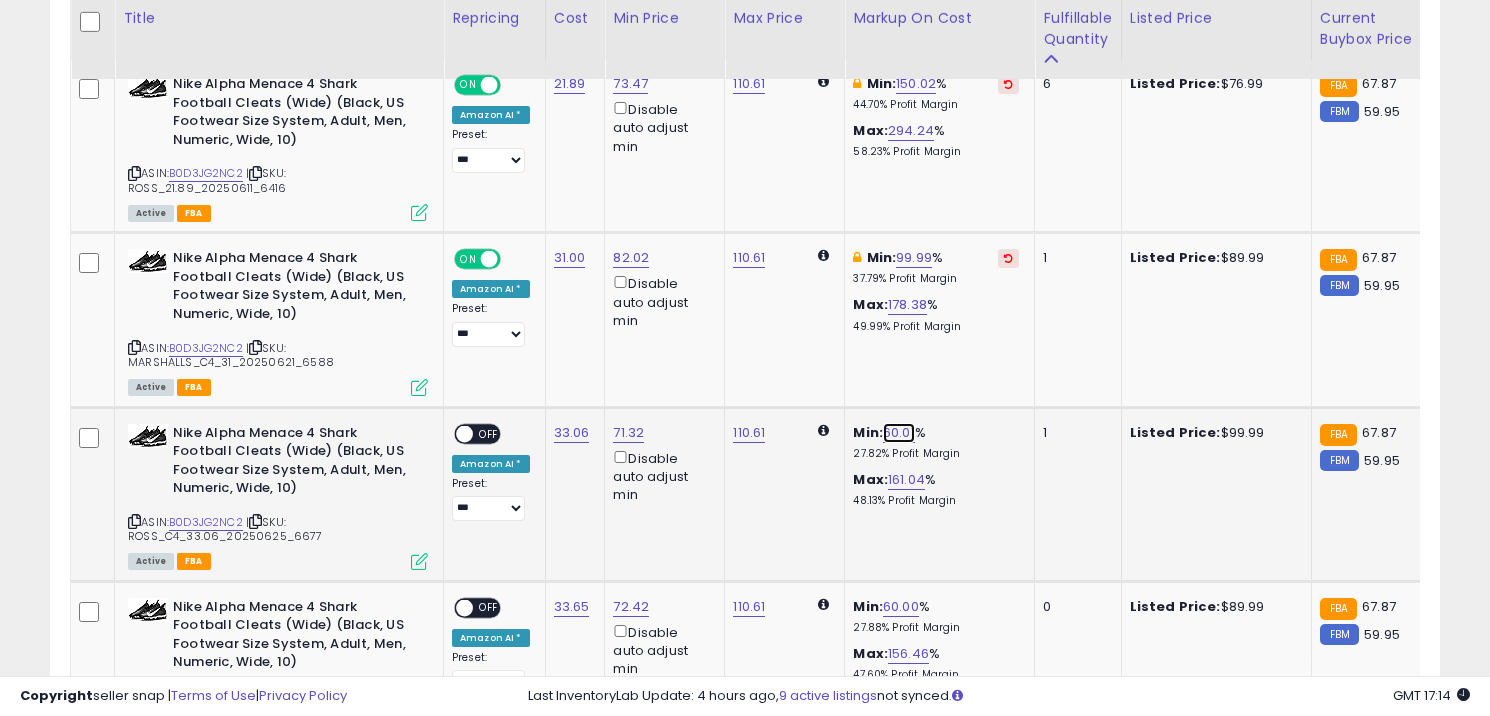 click on "60.01" at bounding box center (899, 433) 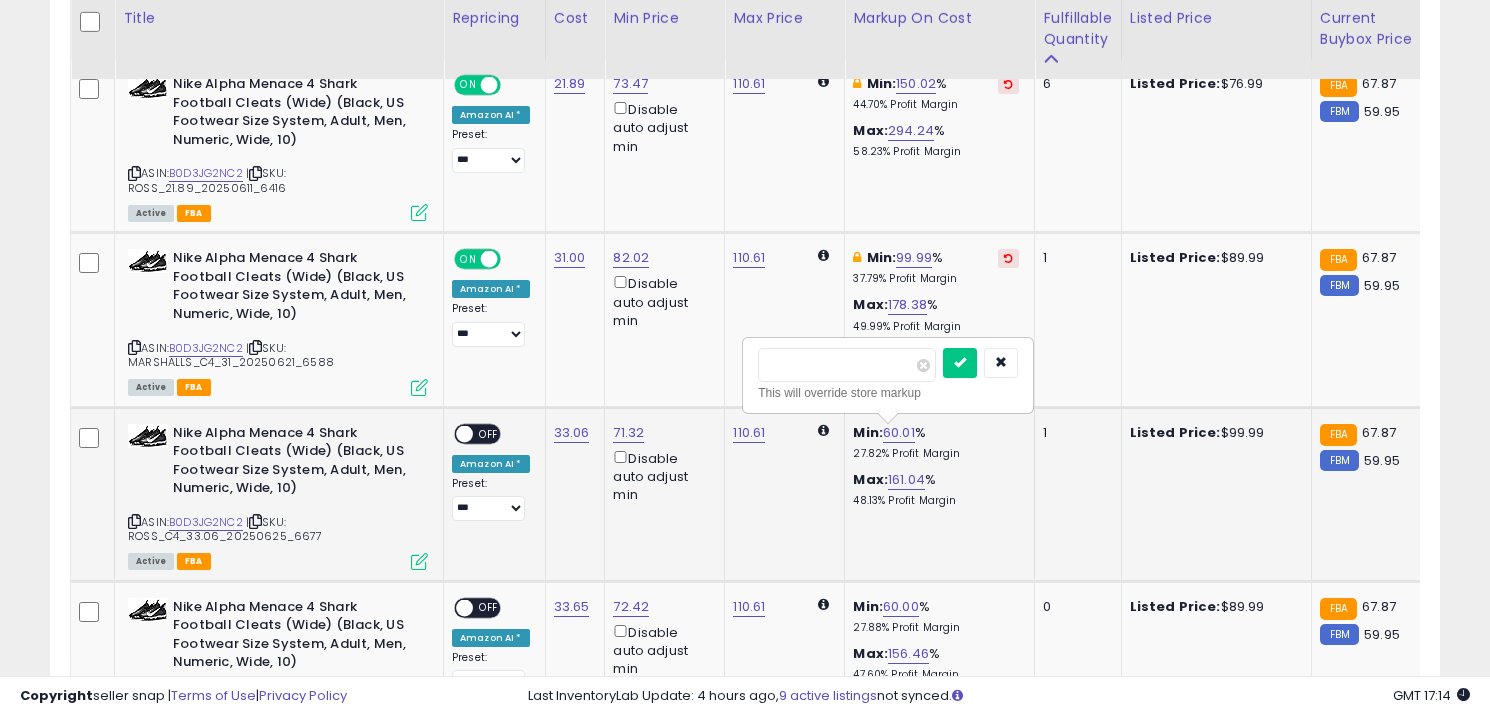 click on "*****" at bounding box center [847, 365] 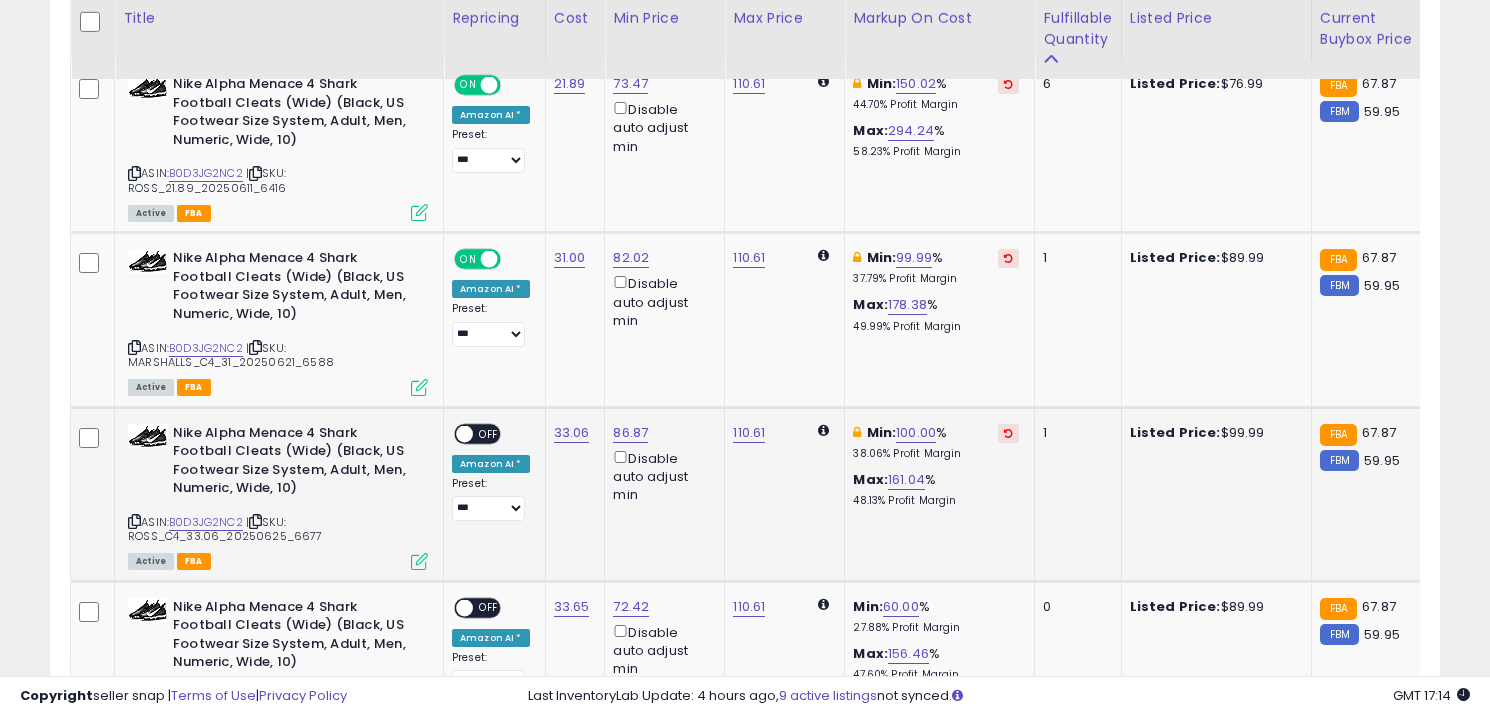 click on "OFF" at bounding box center [489, 433] 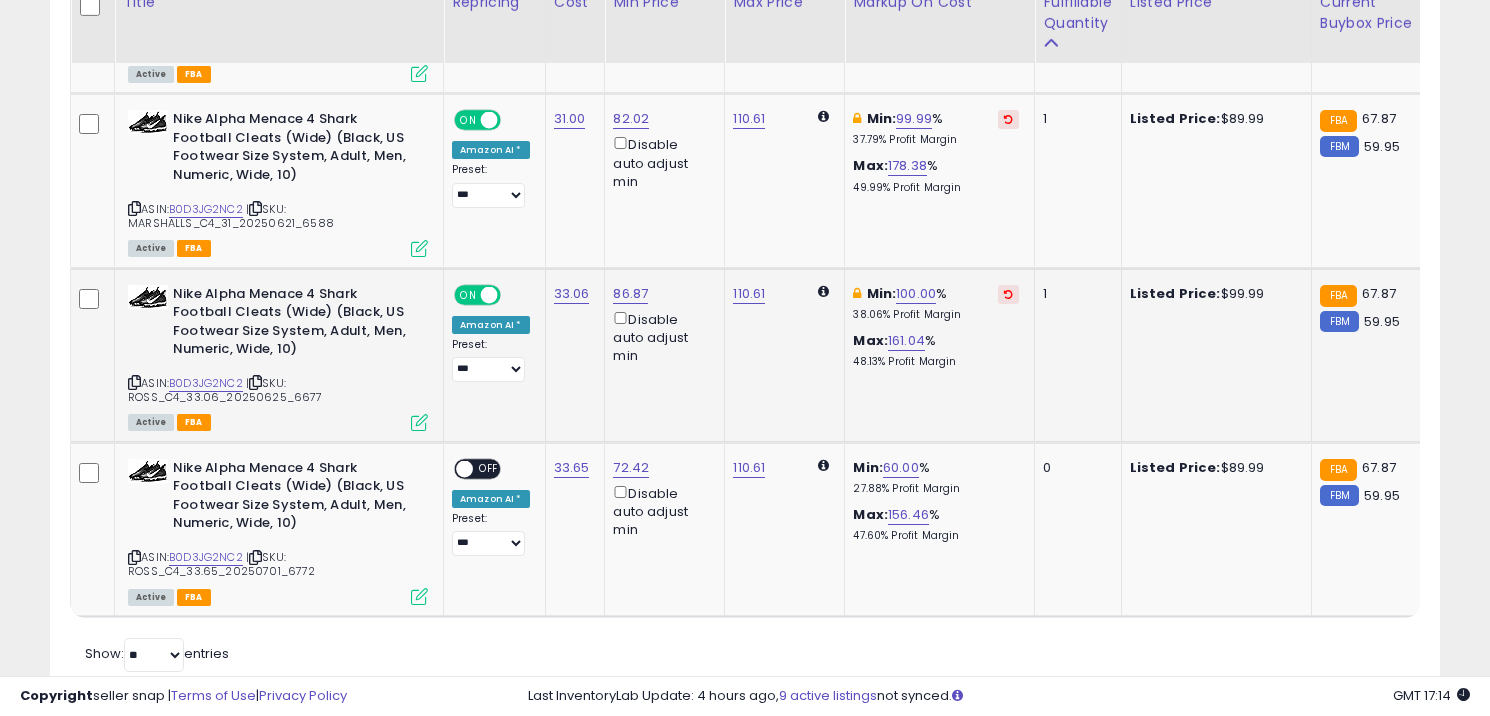 scroll, scrollTop: 1172, scrollLeft: 0, axis: vertical 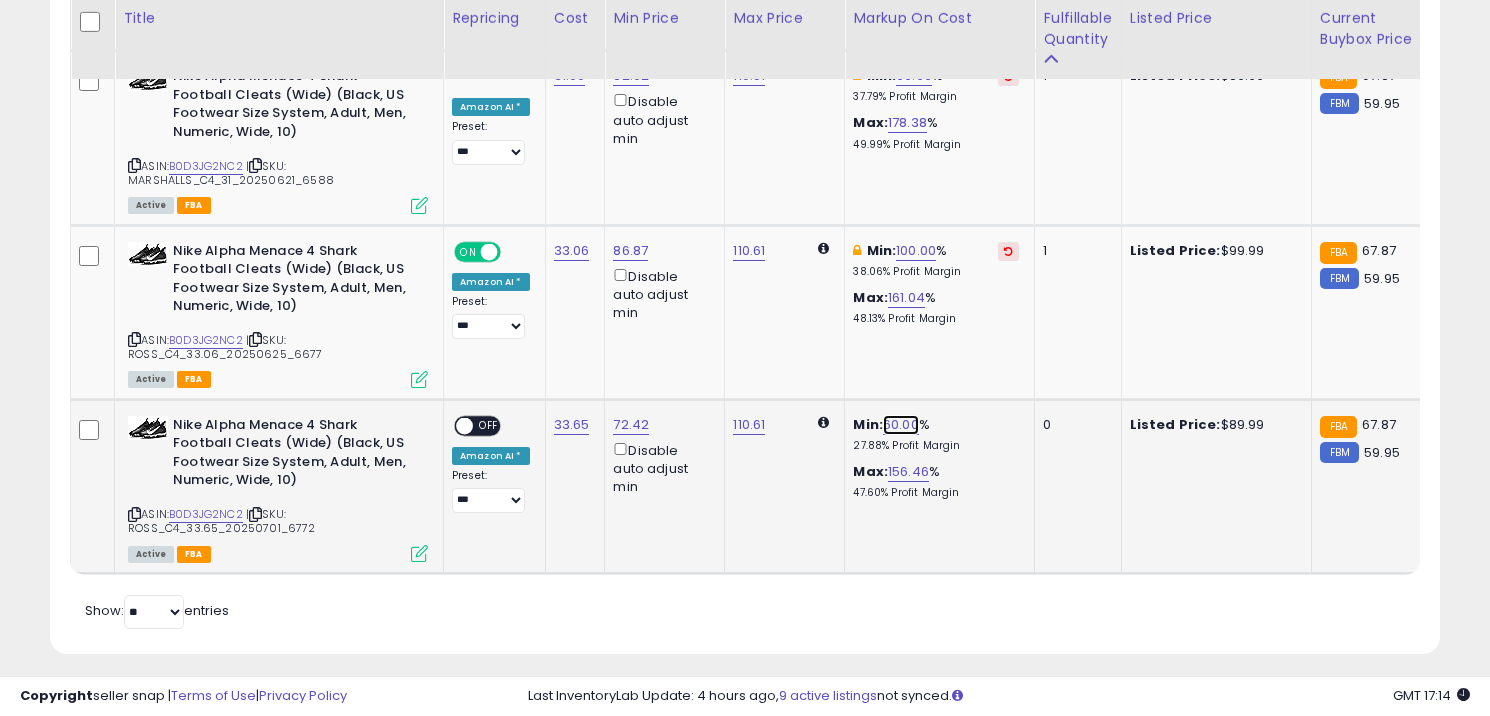 click on "60.00" at bounding box center [901, 425] 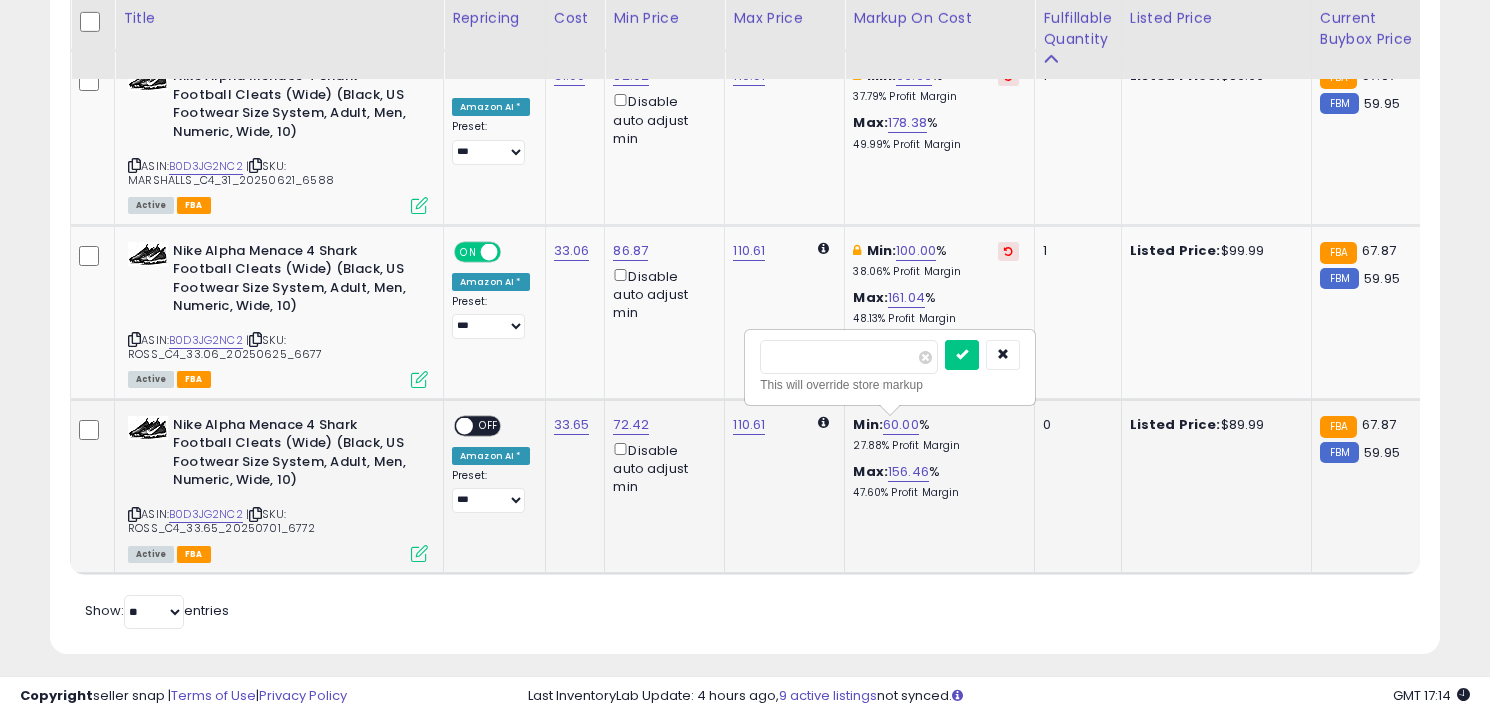 click on "*****" at bounding box center (849, 357) 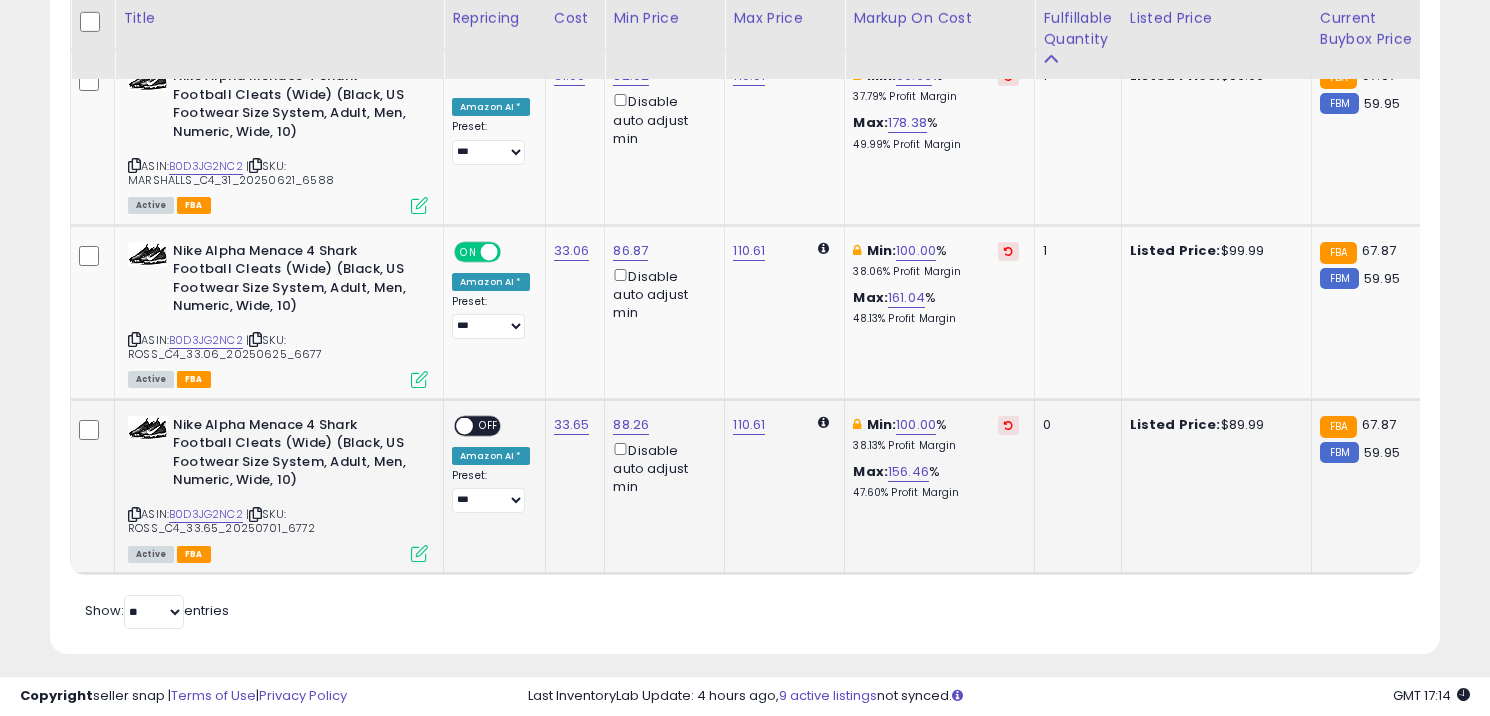 click on "OFF" at bounding box center (489, 425) 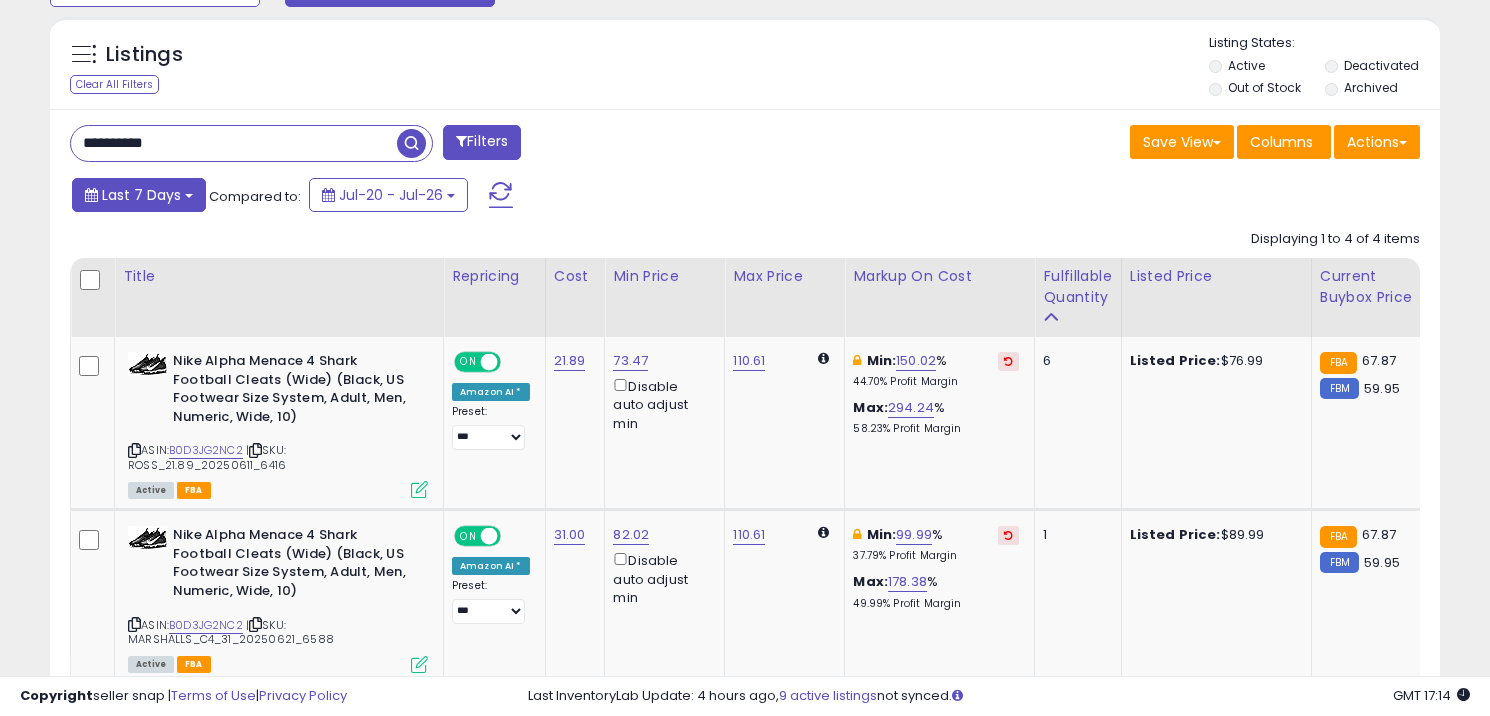 scroll, scrollTop: 717, scrollLeft: 0, axis: vertical 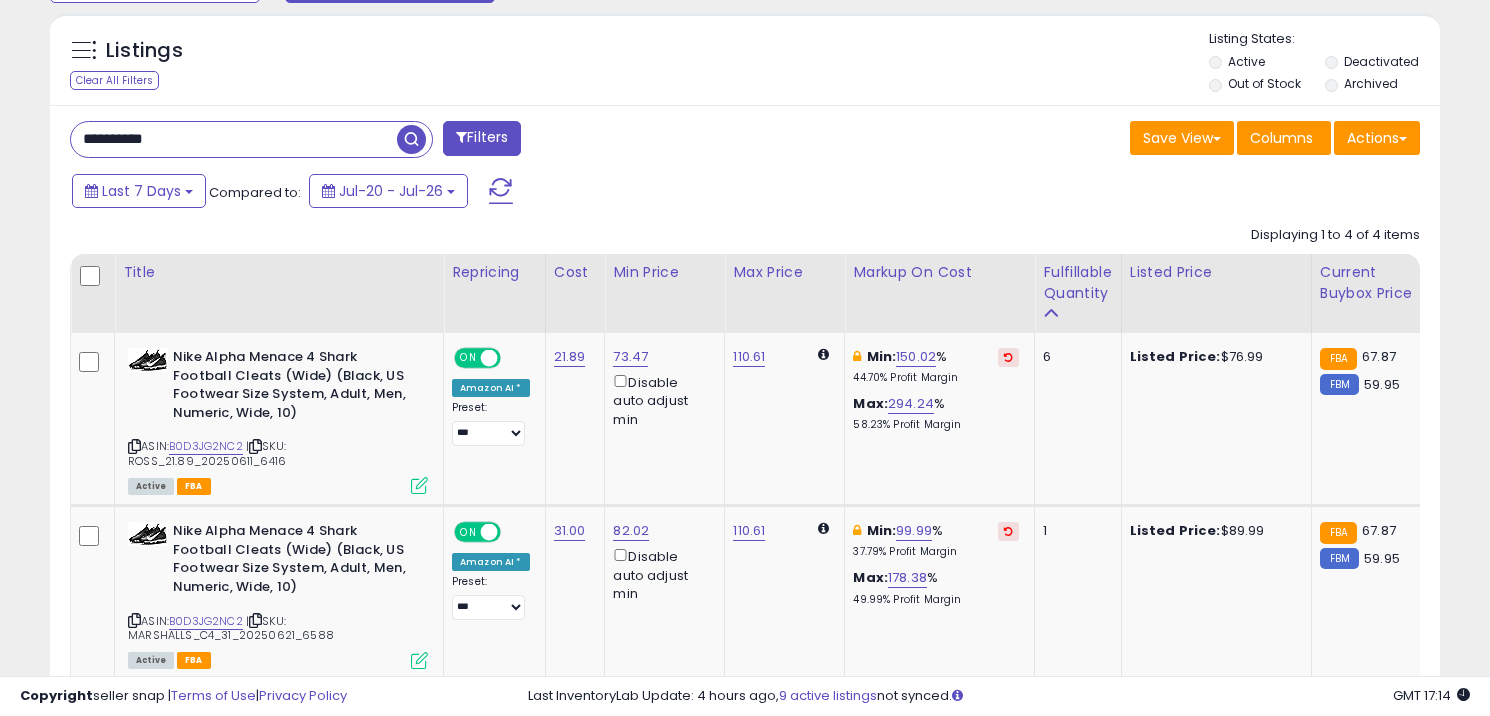 click on "**********" at bounding box center (234, 139) 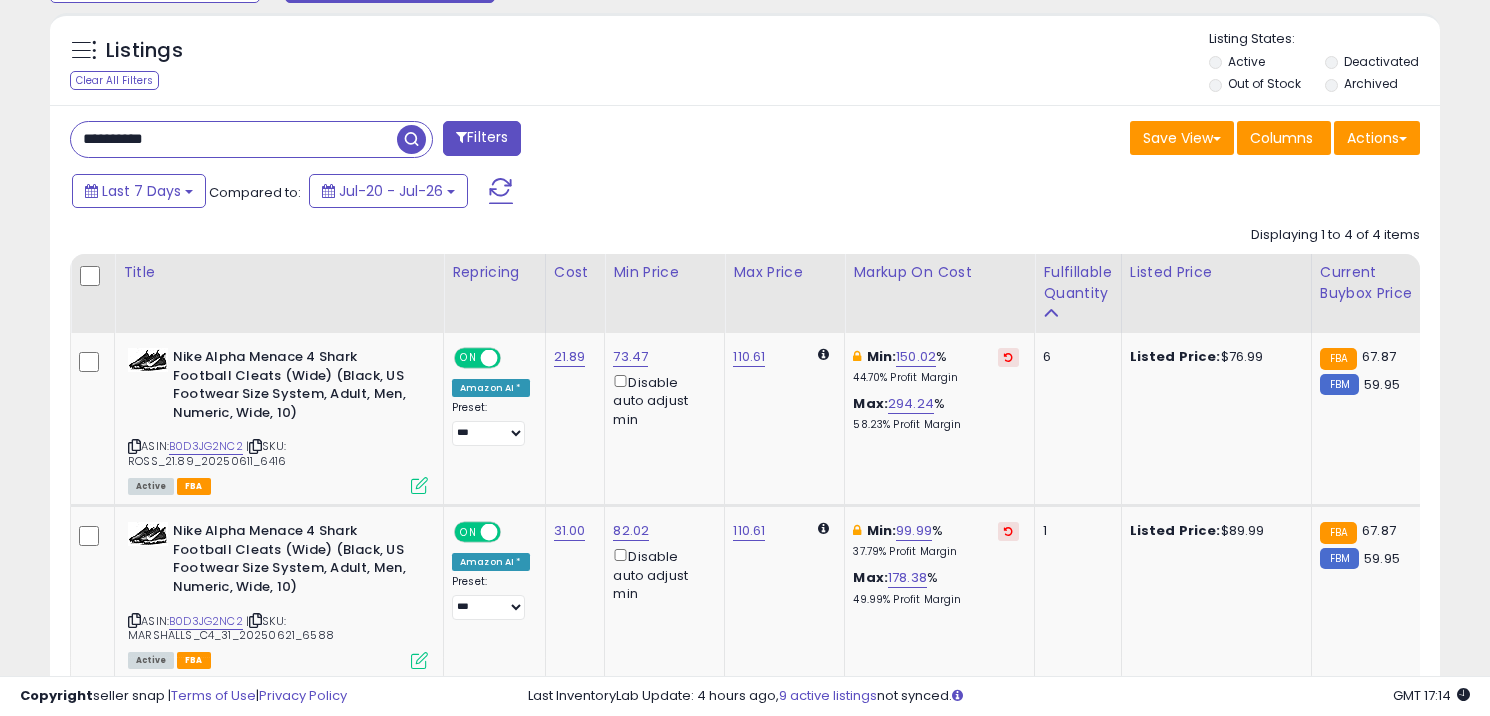 click on "**********" at bounding box center [234, 139] 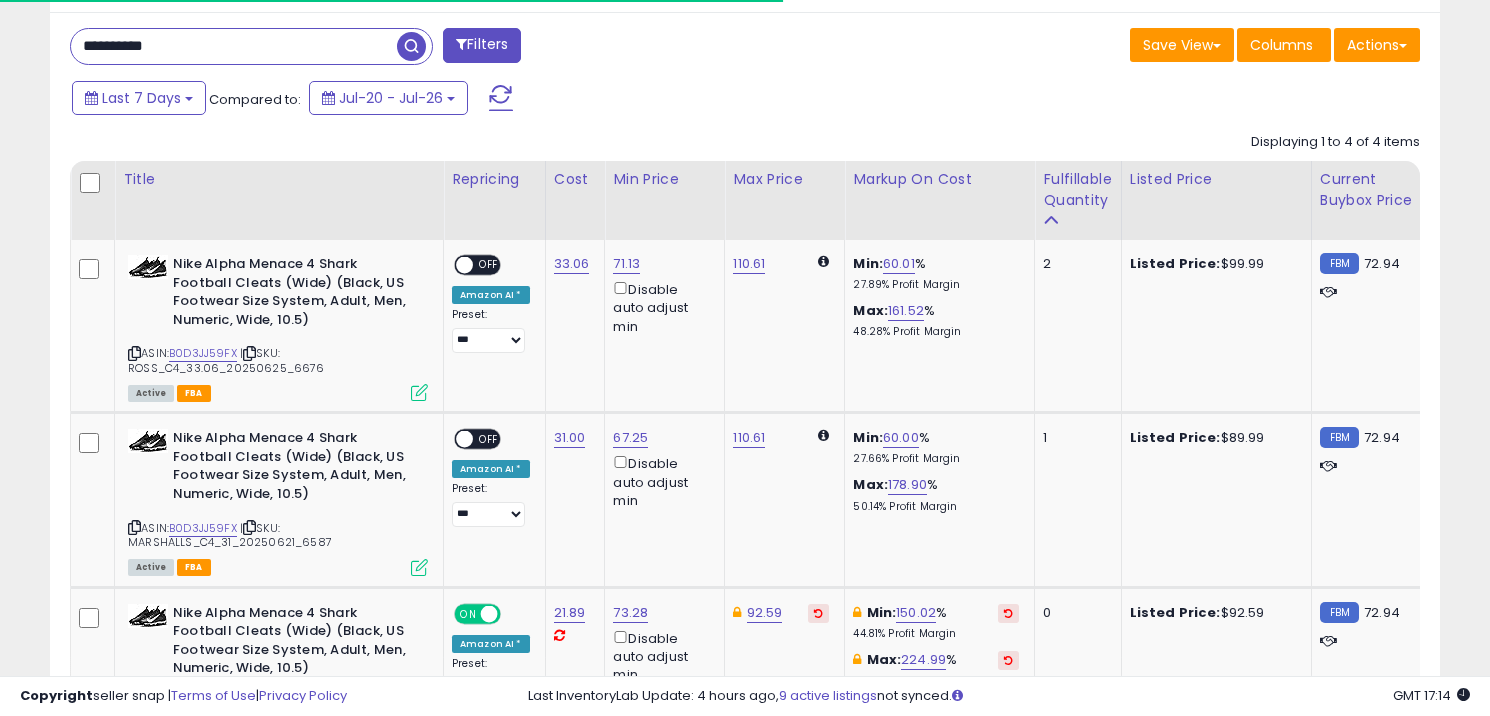 scroll, scrollTop: 817, scrollLeft: 0, axis: vertical 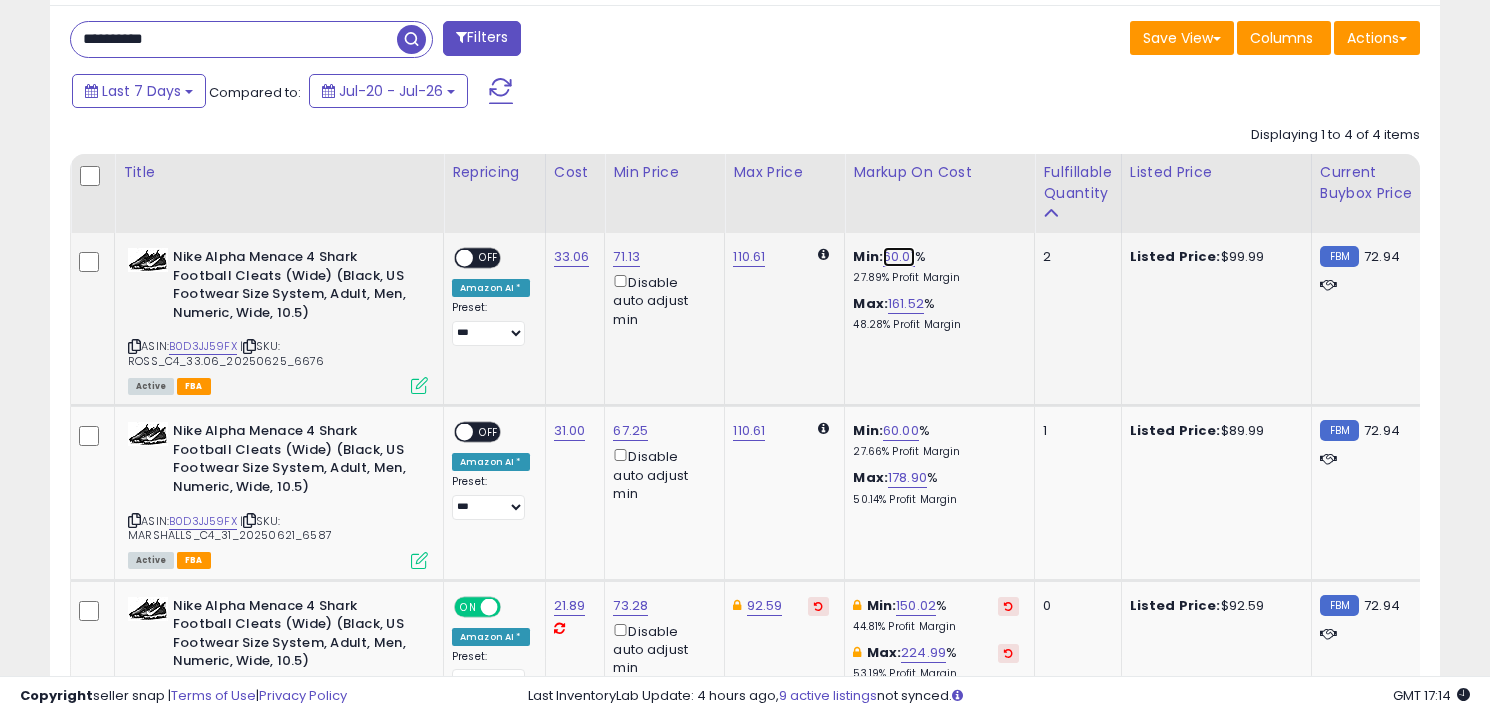 click on "60.01" at bounding box center (899, 257) 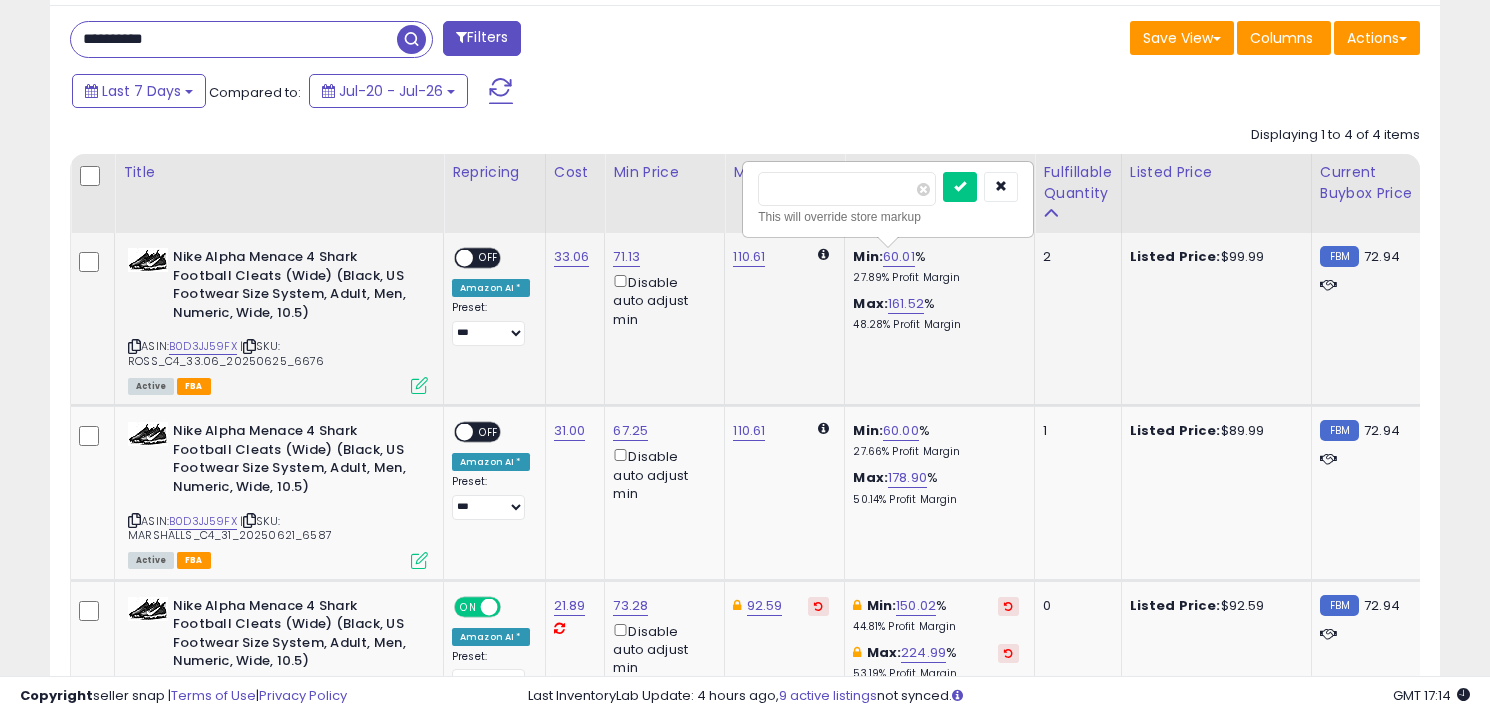 click on "*****" at bounding box center (847, 189) 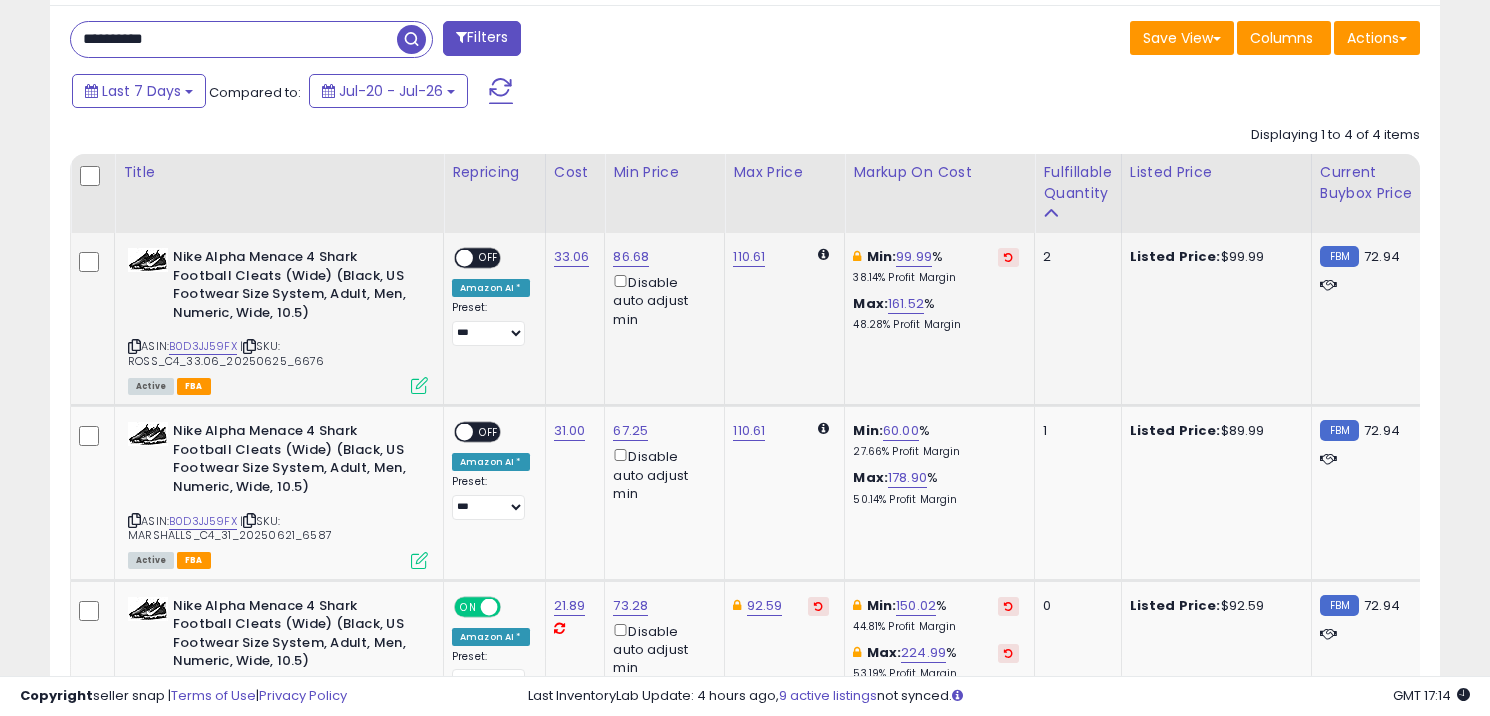click on "OFF" at bounding box center (489, 258) 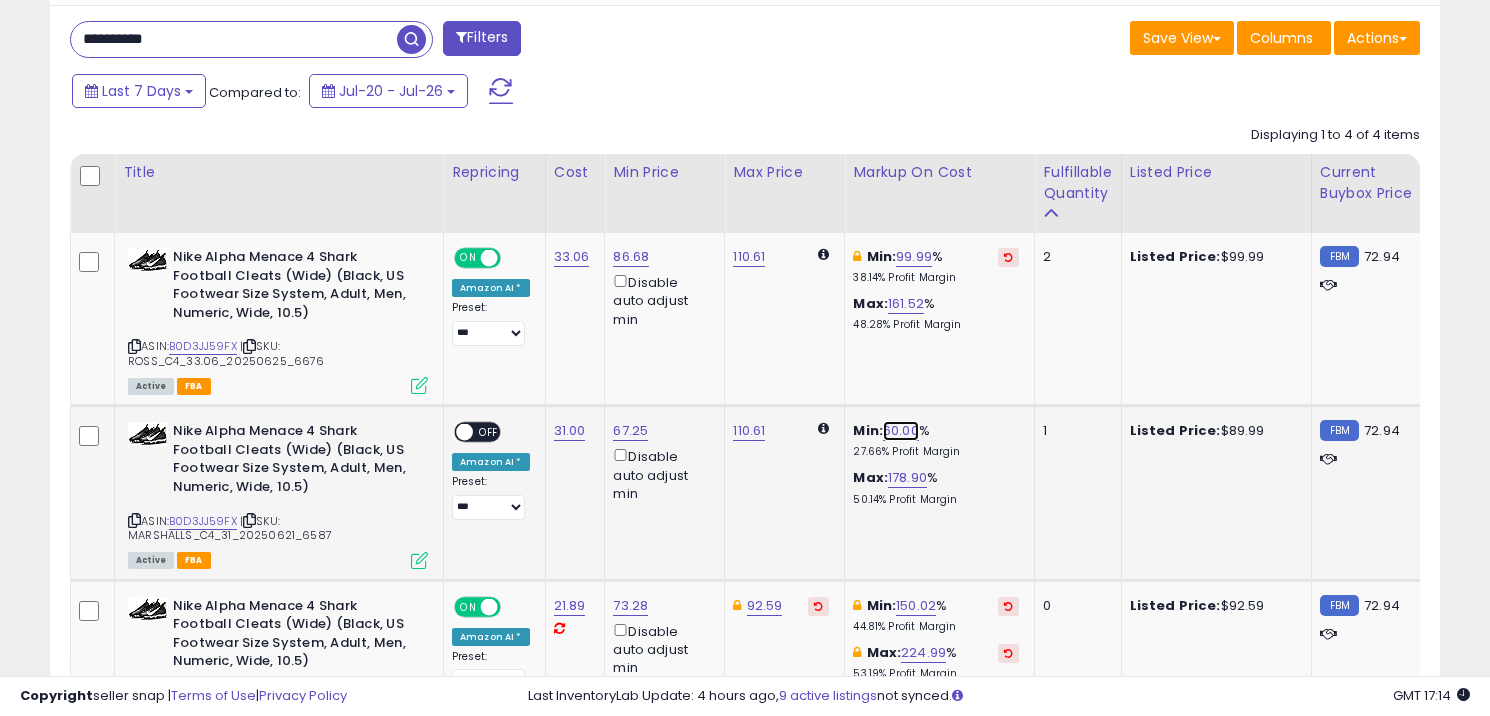 click on "60.00" at bounding box center [901, 431] 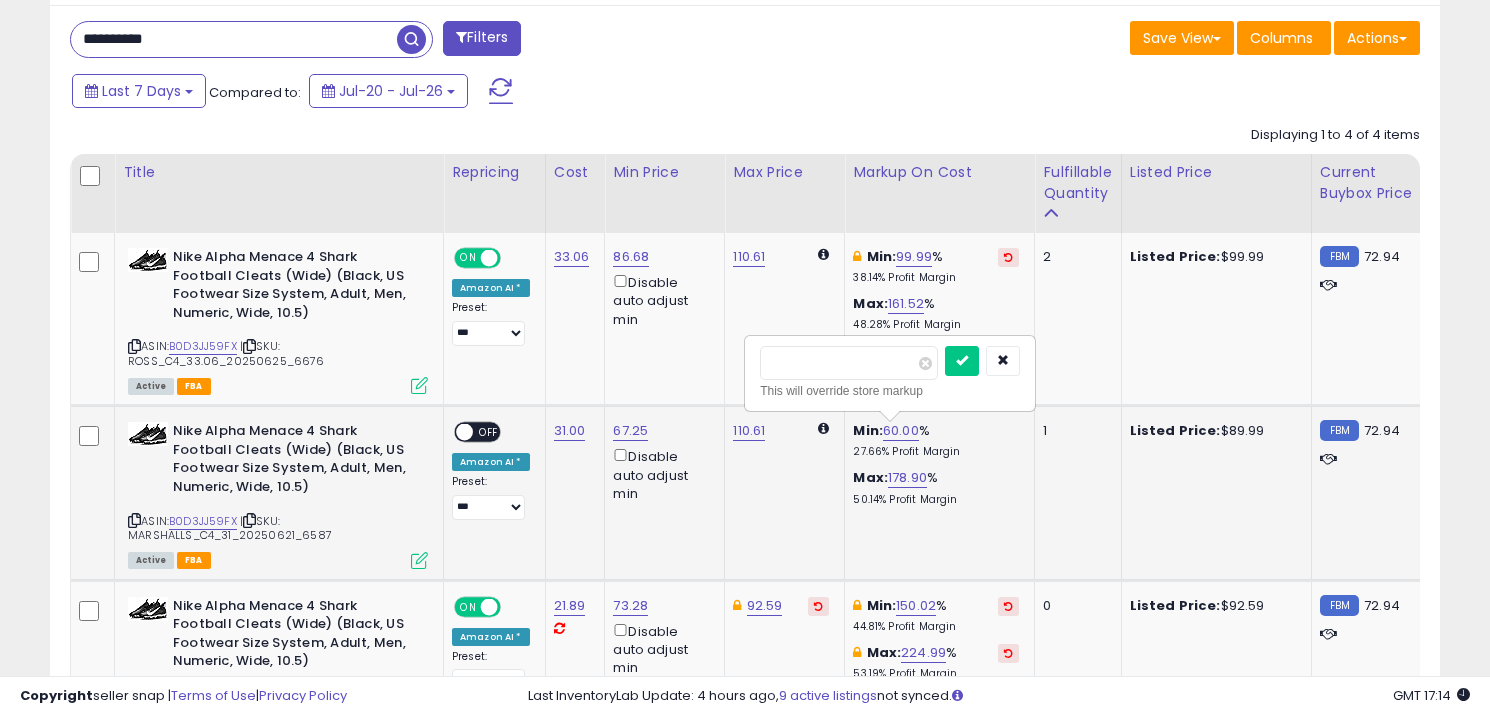 click on "*****" at bounding box center [849, 363] 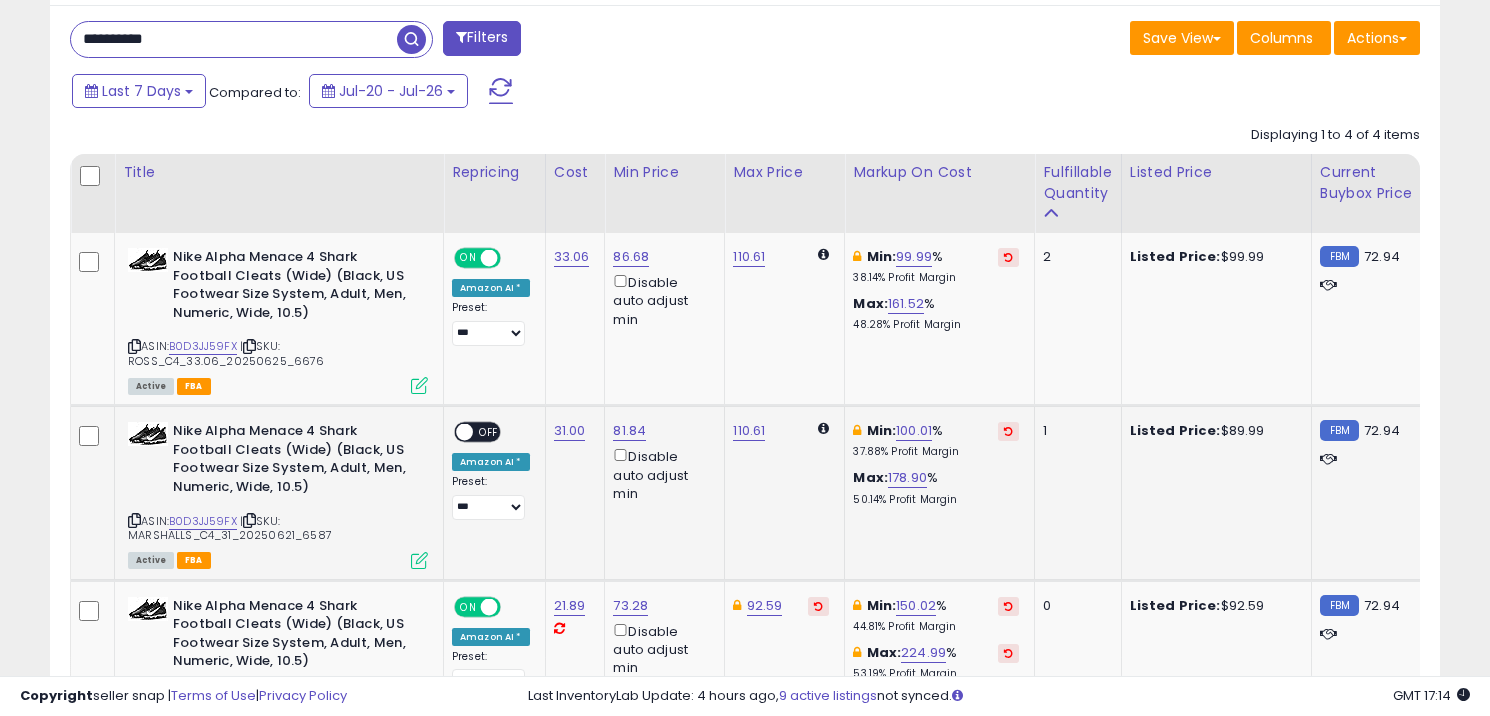 click on "OFF" at bounding box center (489, 432) 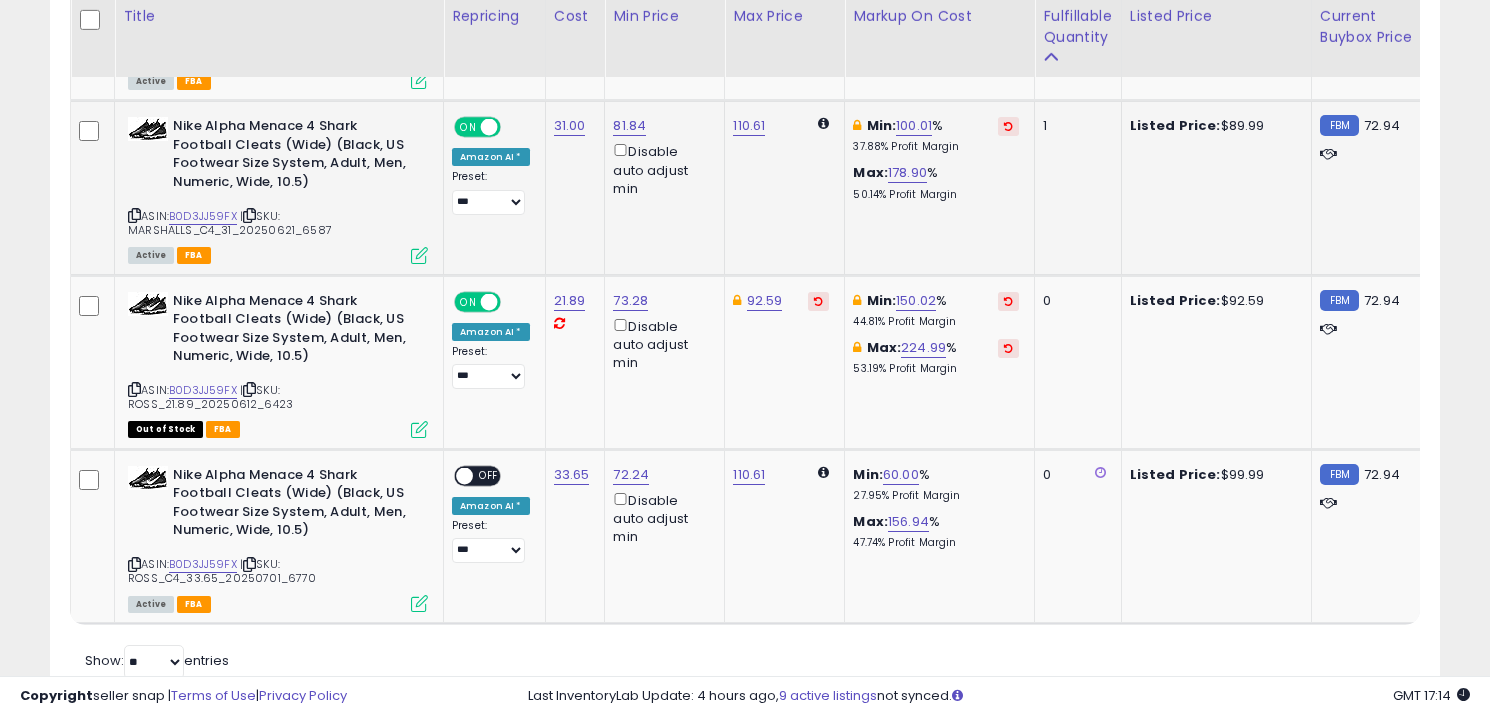 scroll, scrollTop: 1115, scrollLeft: 0, axis: vertical 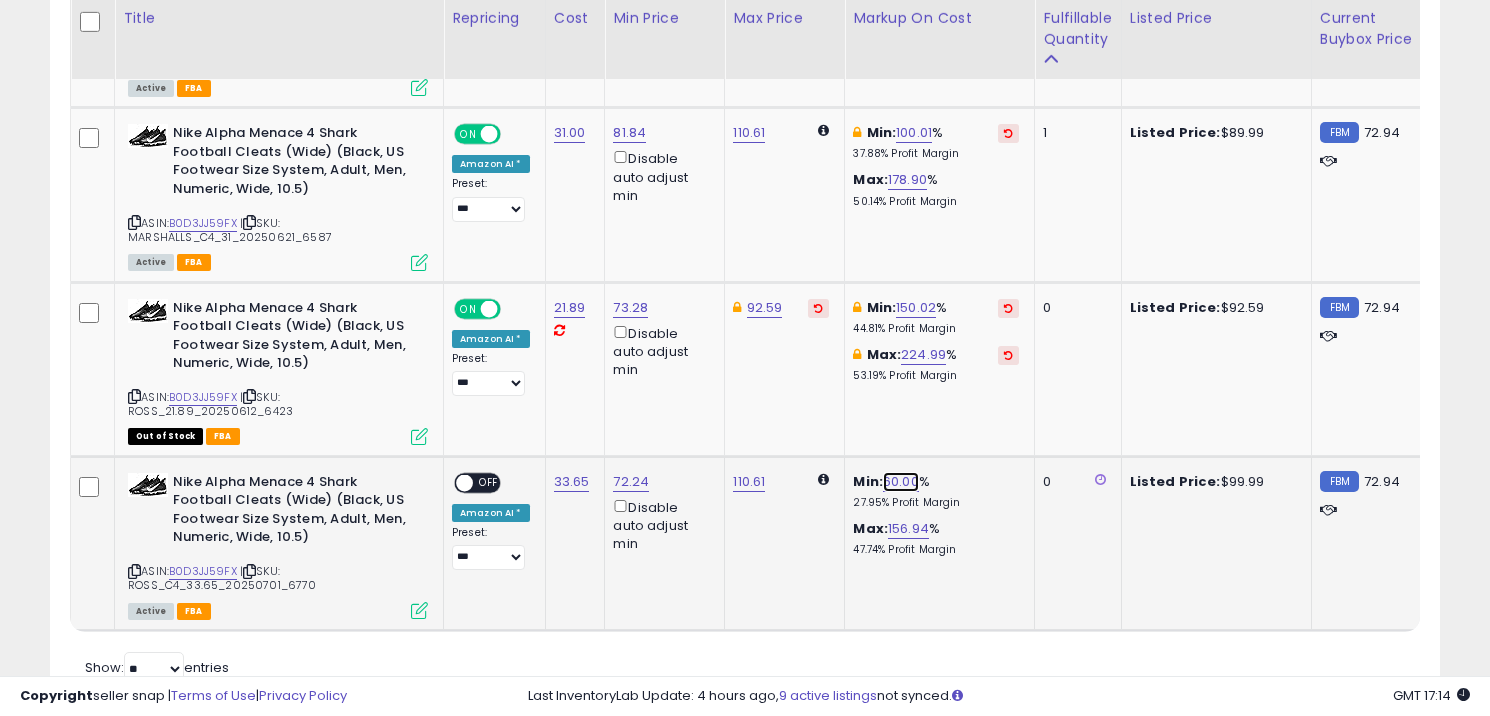 click on "60.00" at bounding box center [901, 482] 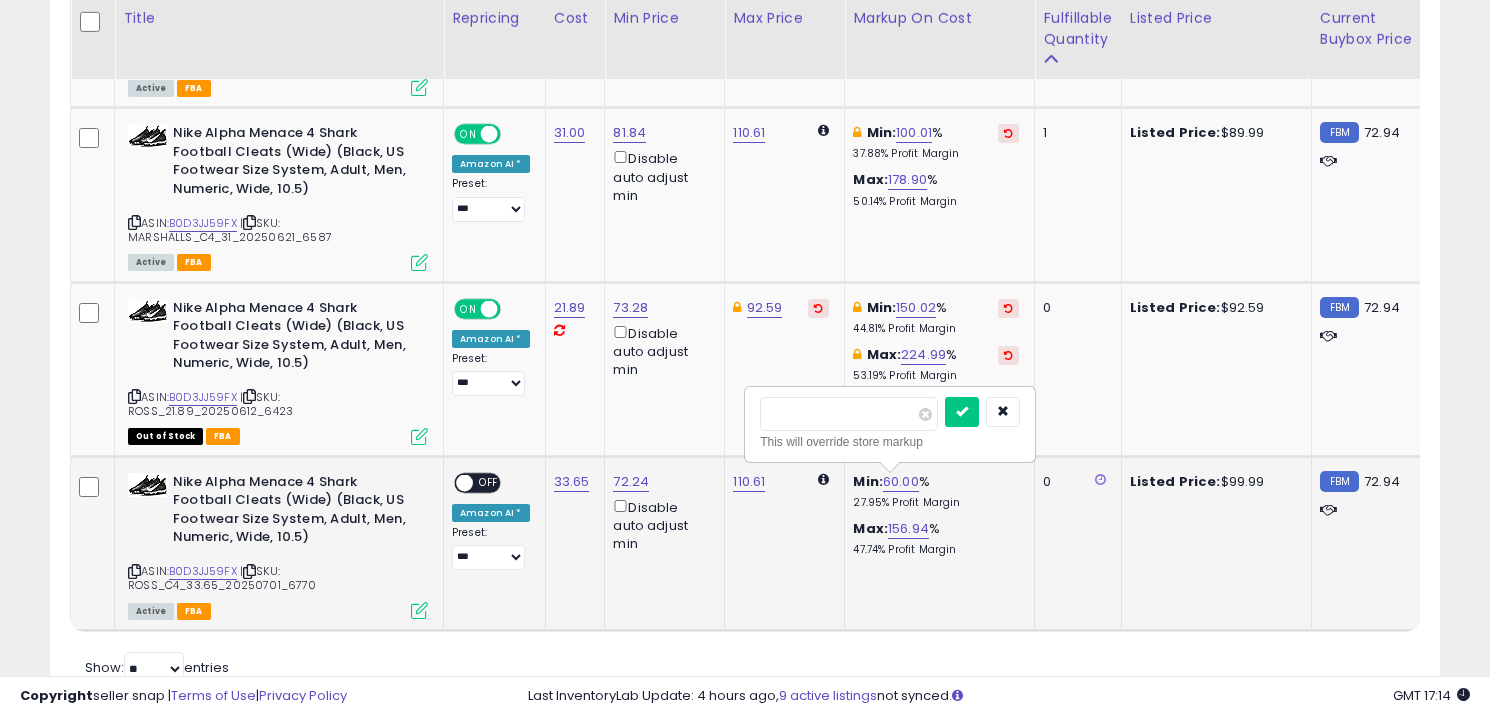 click on "*****" at bounding box center [849, 414] 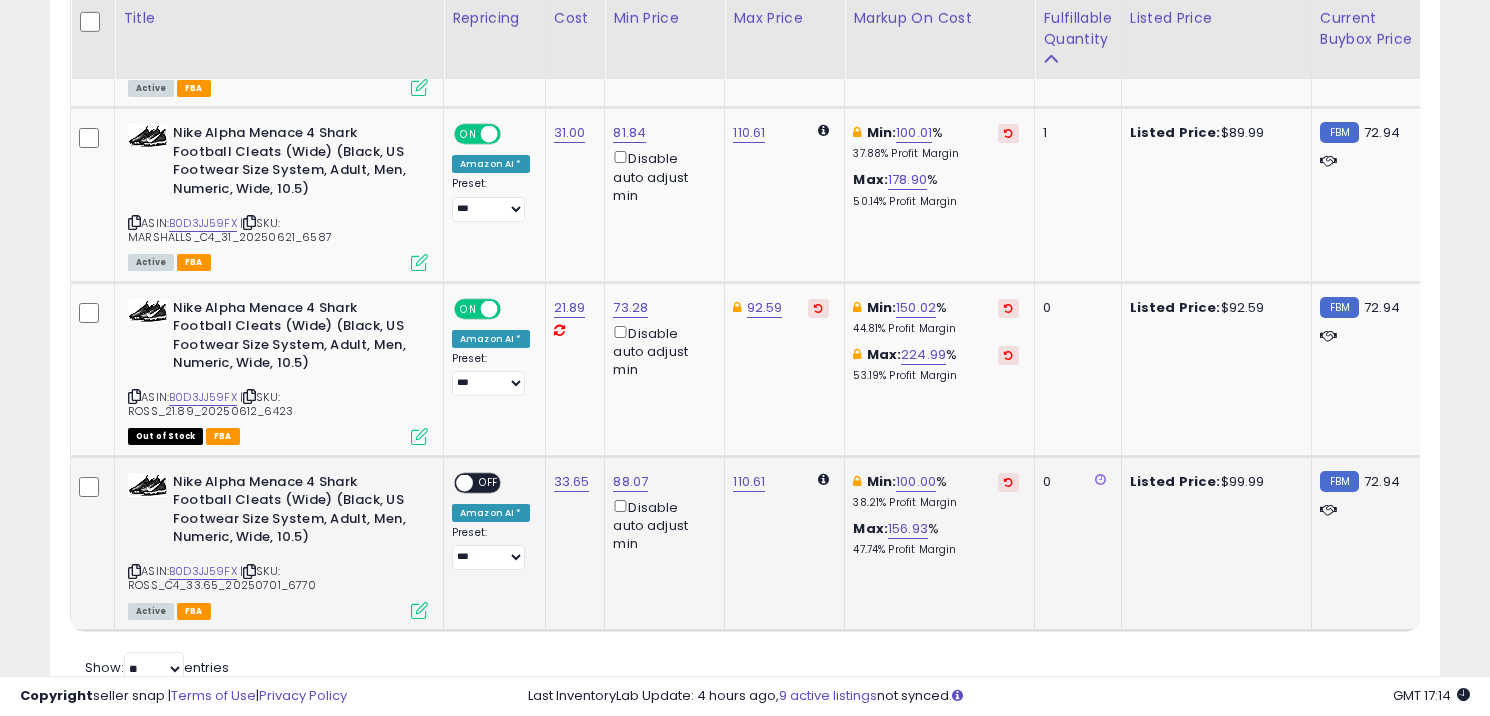 click on "OFF" at bounding box center [489, 482] 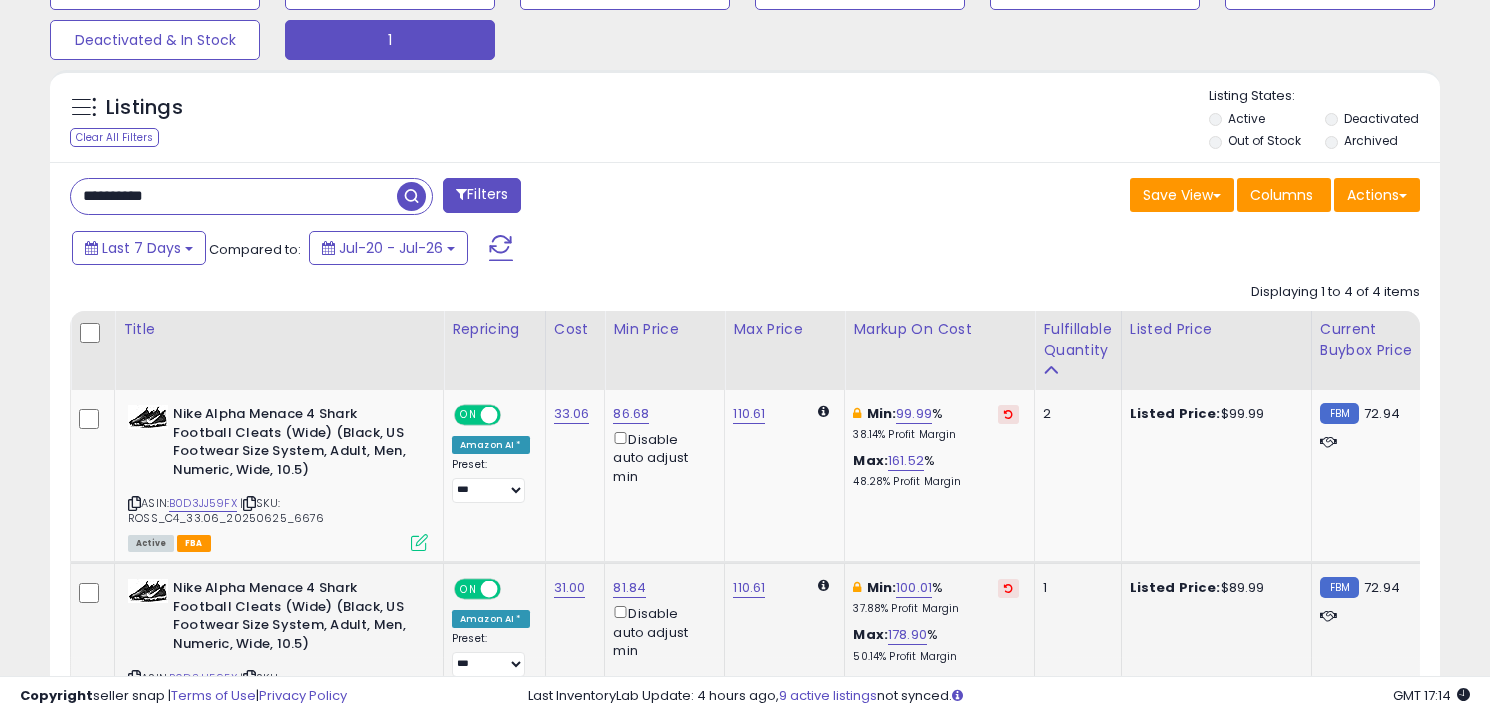 scroll, scrollTop: 680, scrollLeft: 0, axis: vertical 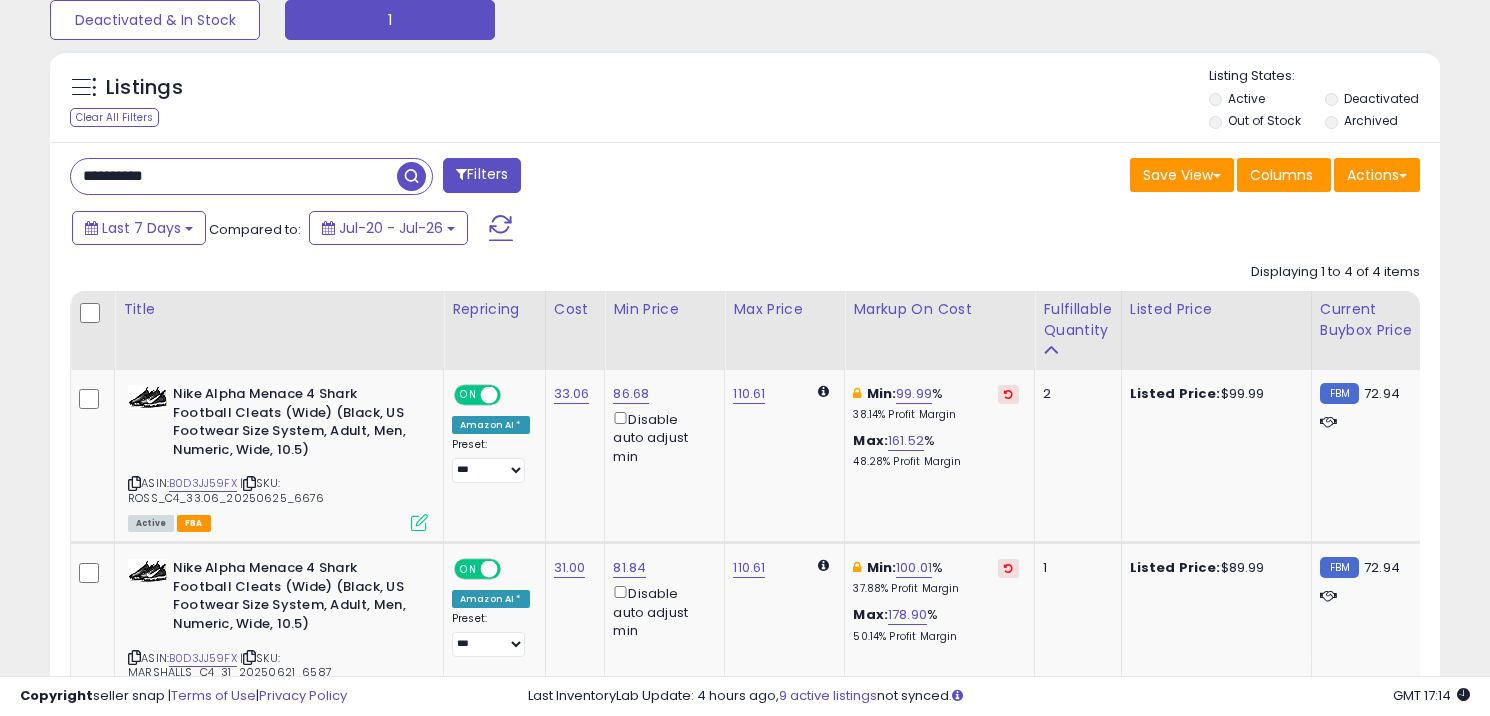 click on "**********" at bounding box center [234, 176] 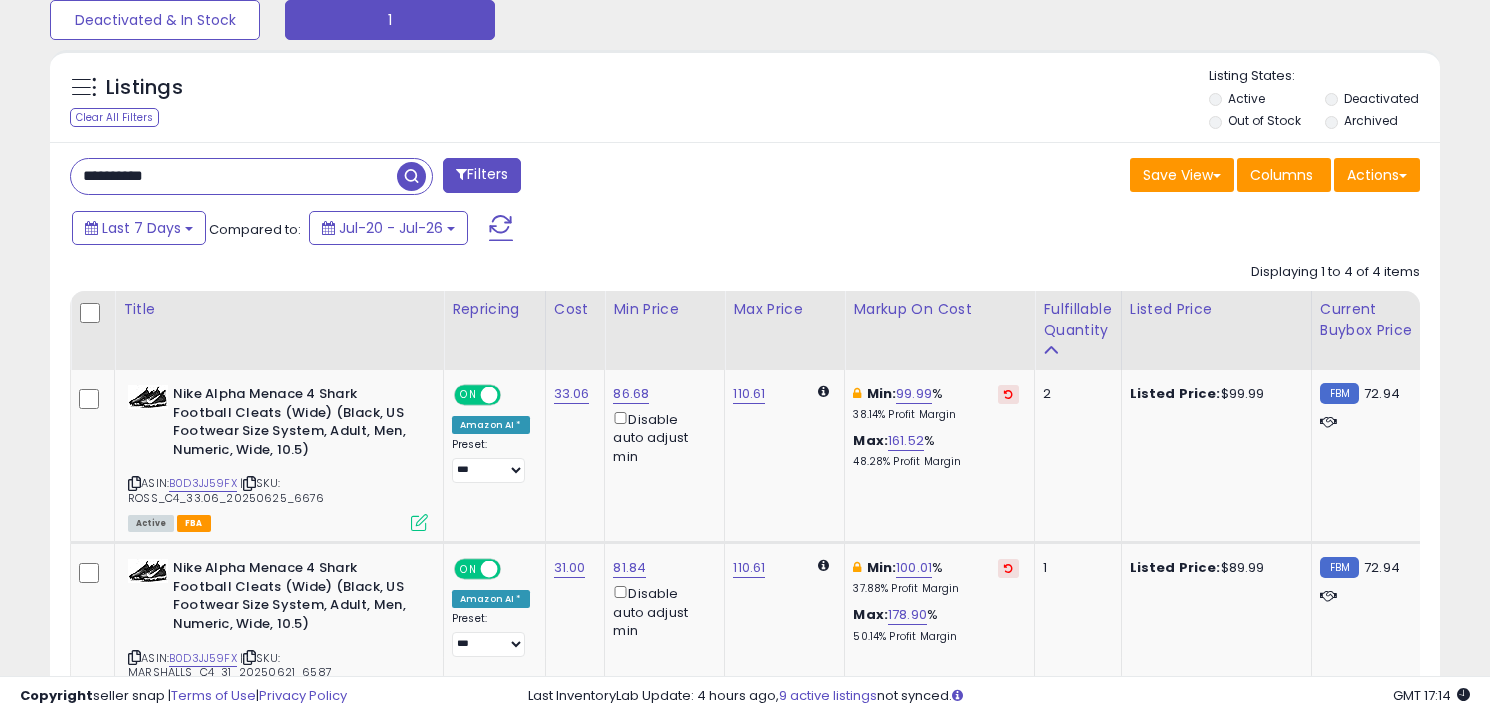 click on "**********" at bounding box center (234, 176) 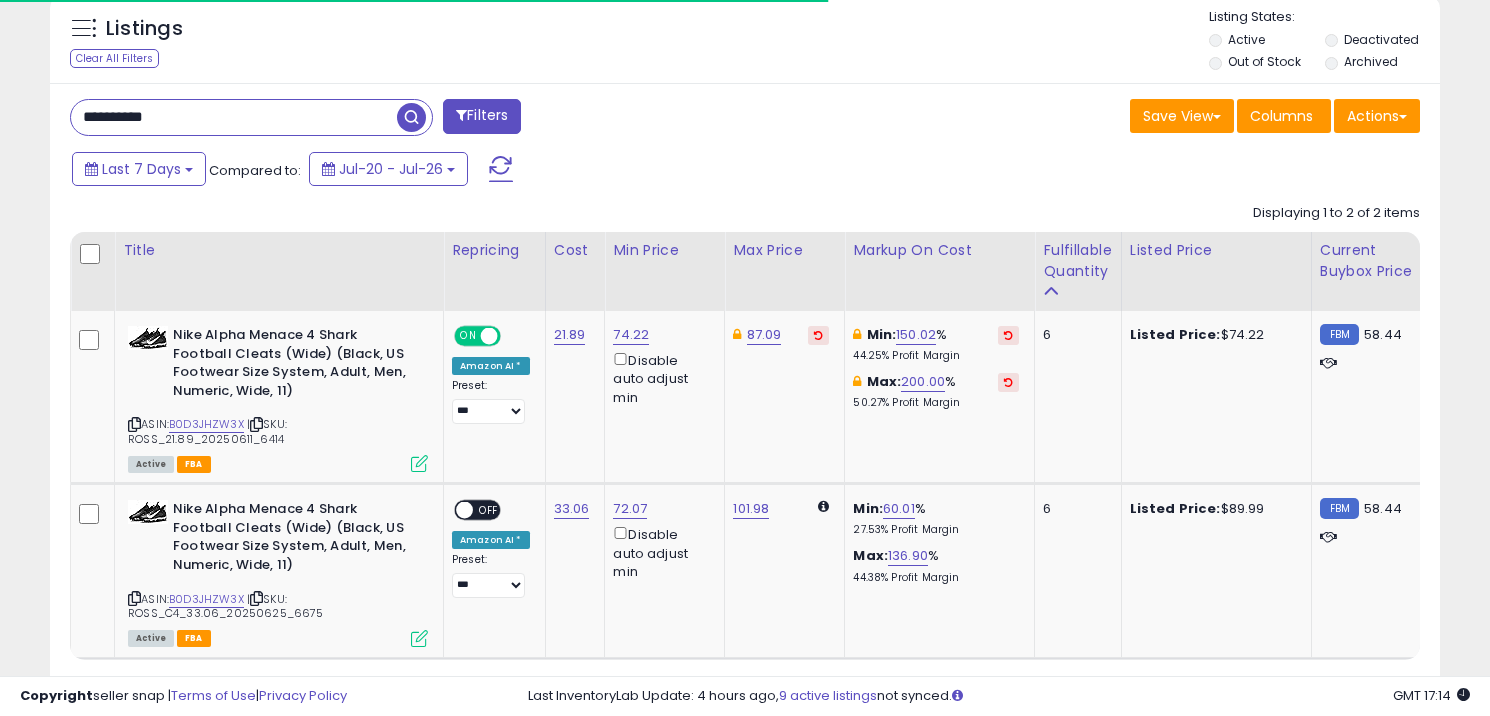 scroll, scrollTop: 765, scrollLeft: 0, axis: vertical 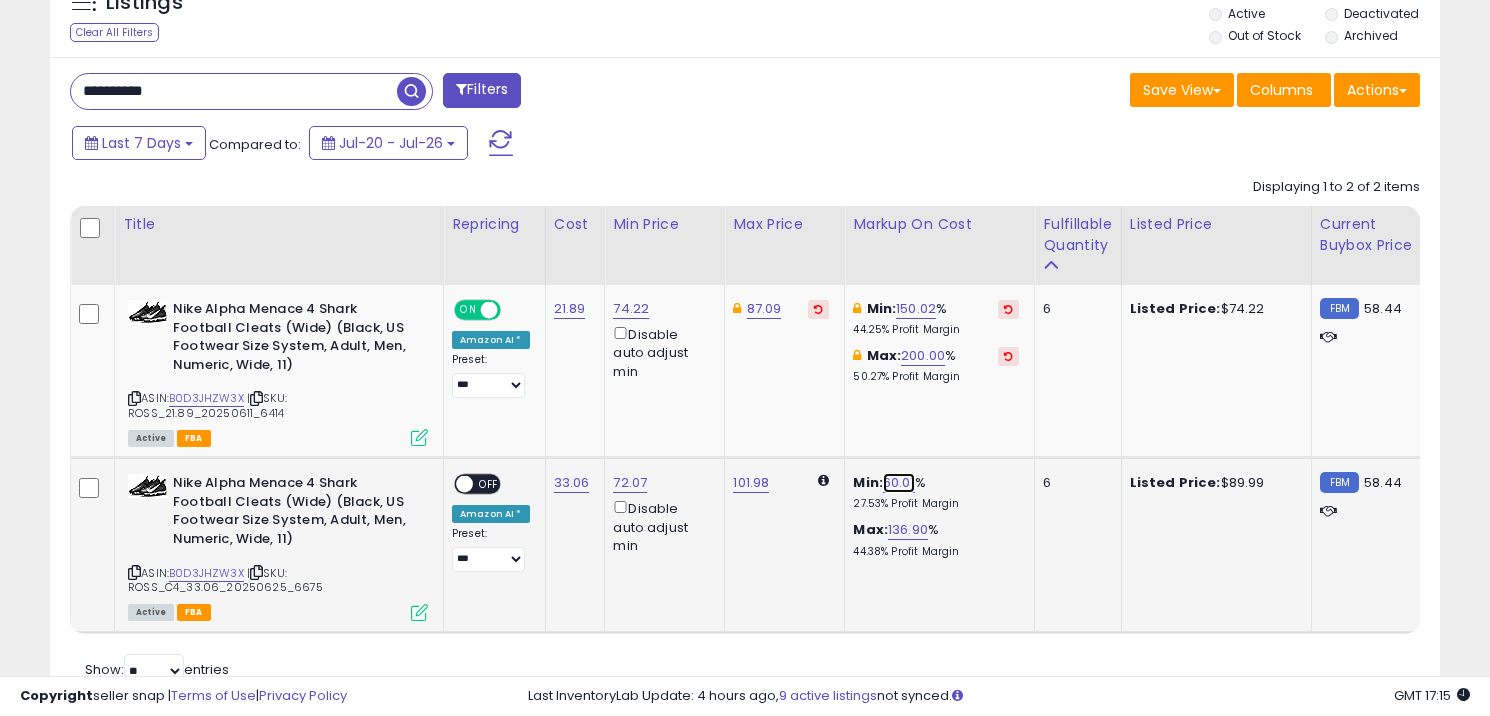 click on "60.01" at bounding box center (899, 483) 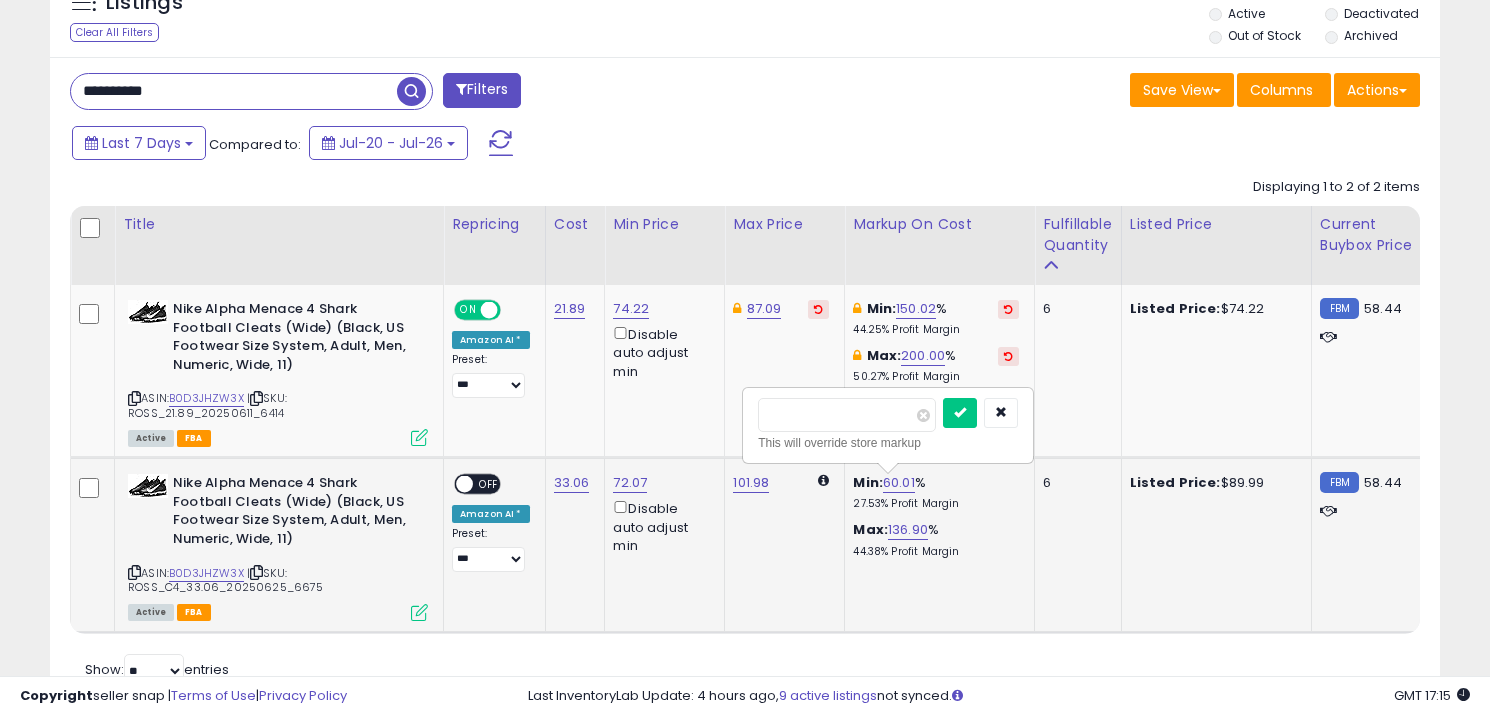click on "*****" at bounding box center (847, 415) 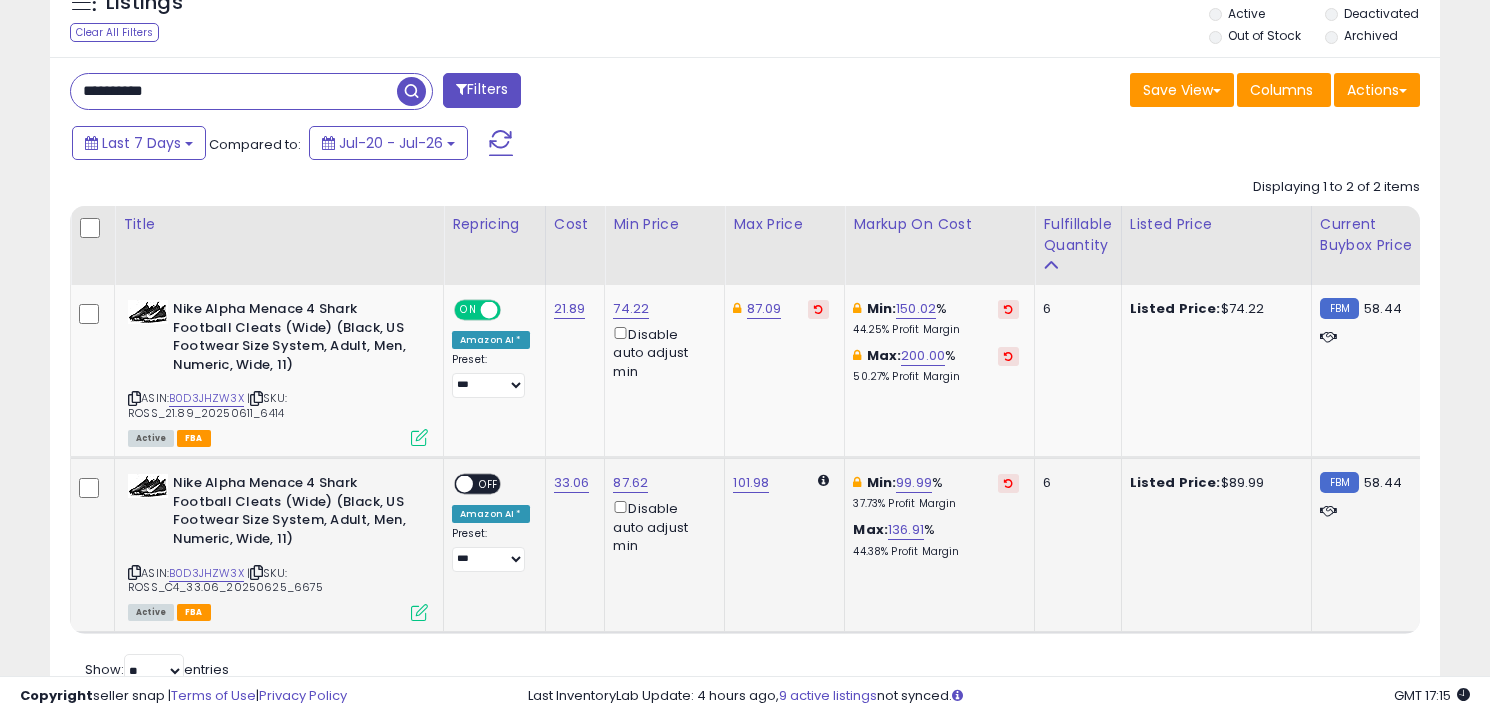 click on "OFF" at bounding box center [489, 484] 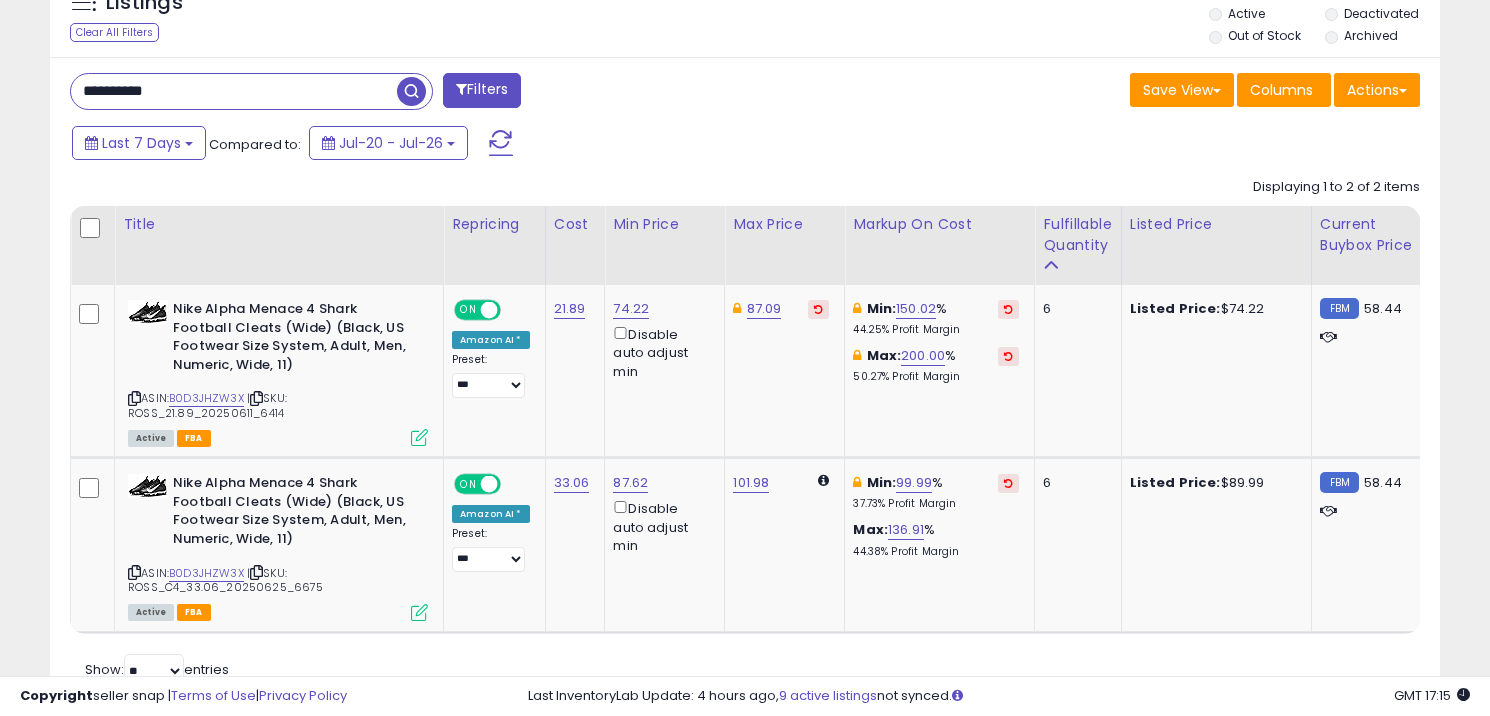 click on "**********" at bounding box center (234, 91) 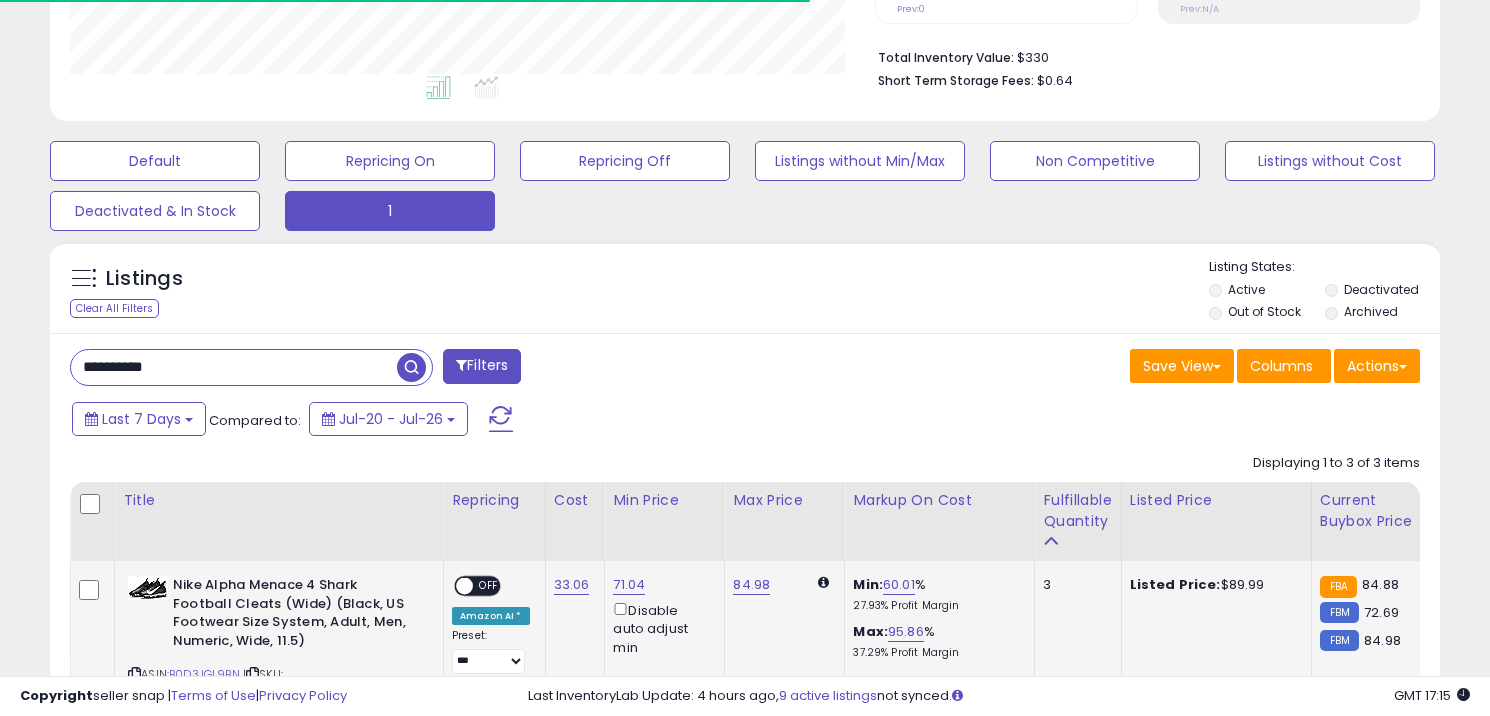 scroll, scrollTop: 765, scrollLeft: 0, axis: vertical 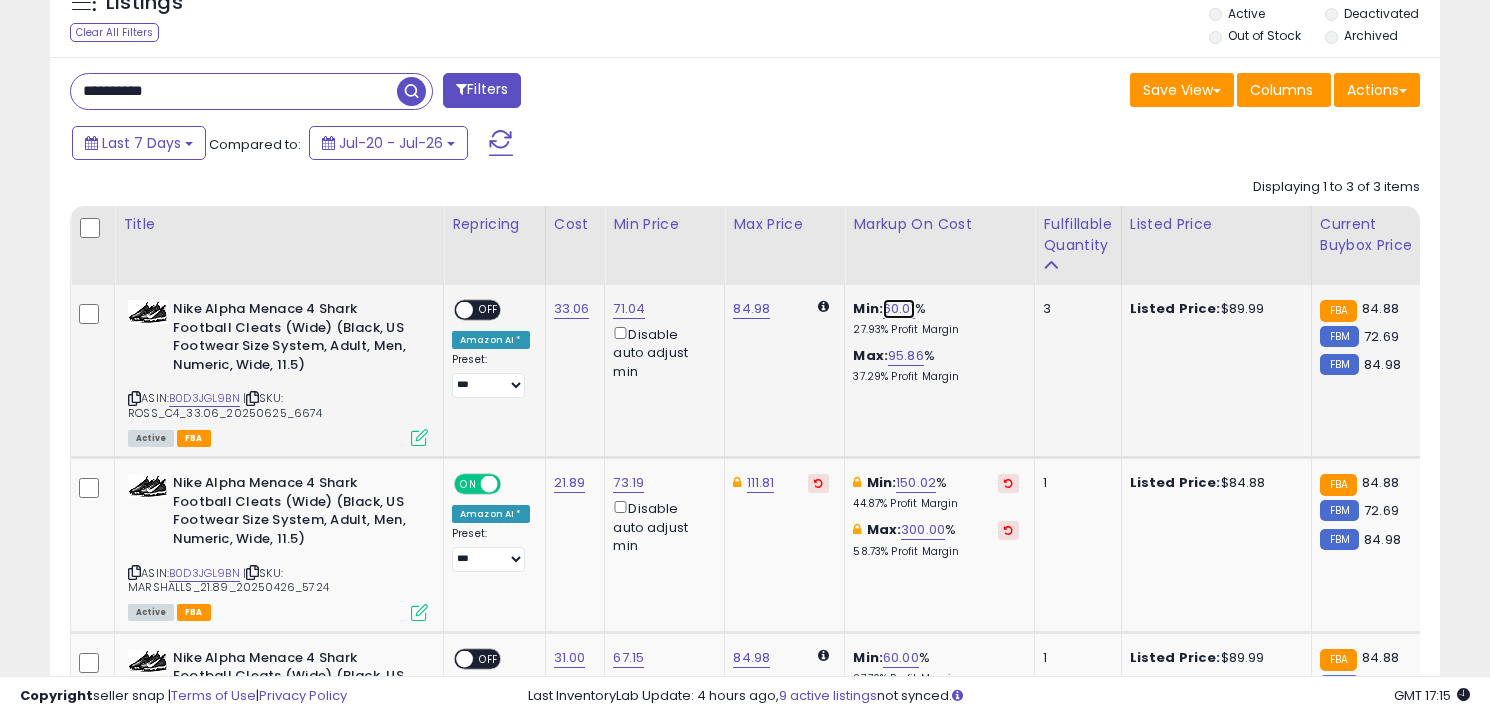 click on "60.01" at bounding box center [899, 309] 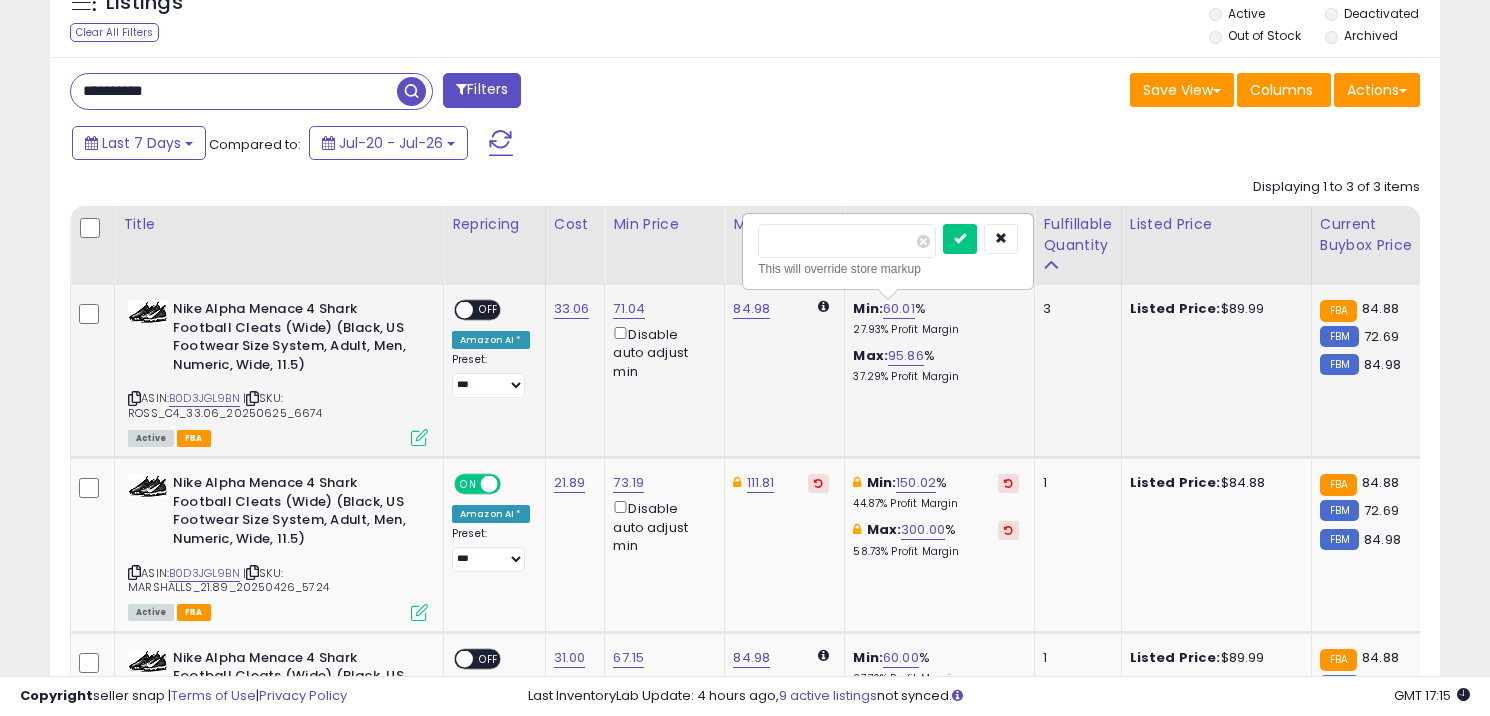click on "*****" at bounding box center [847, 241] 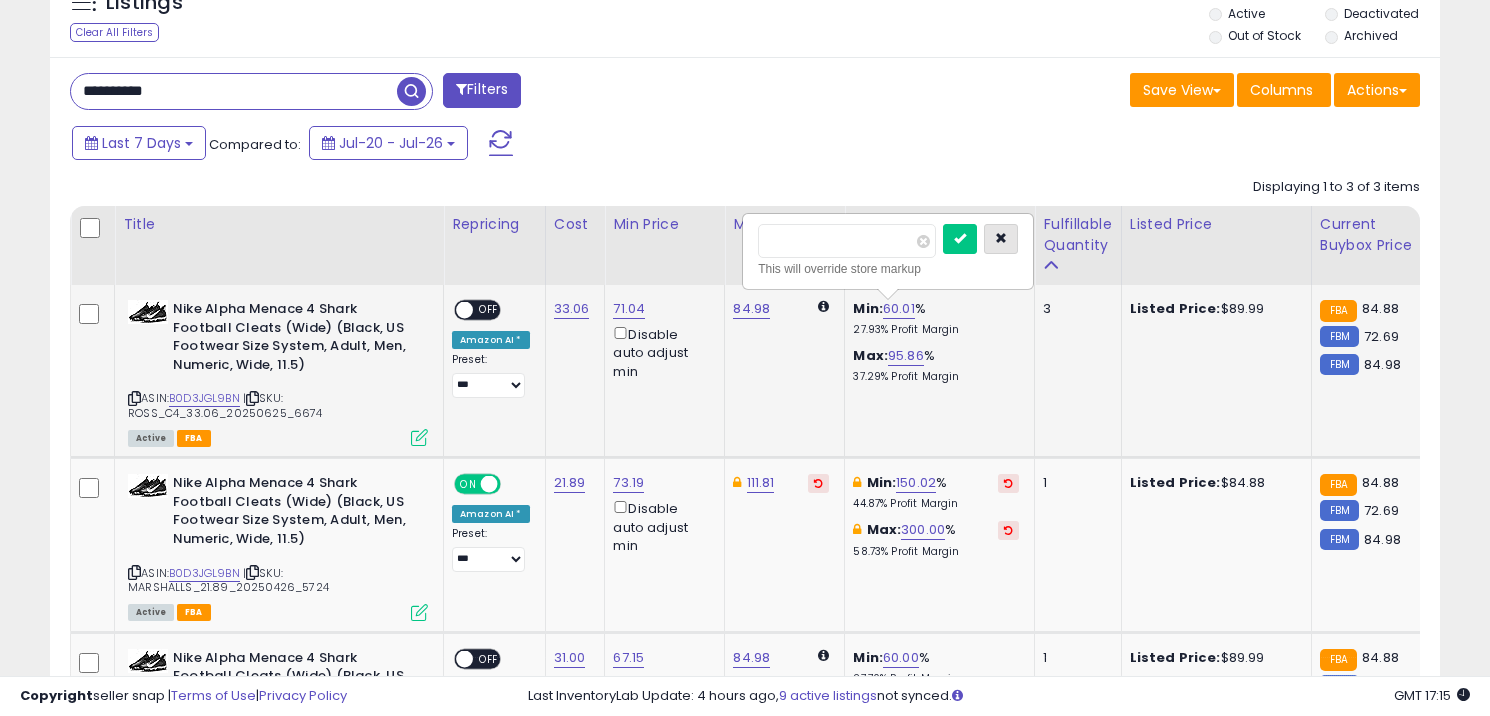 type on "**" 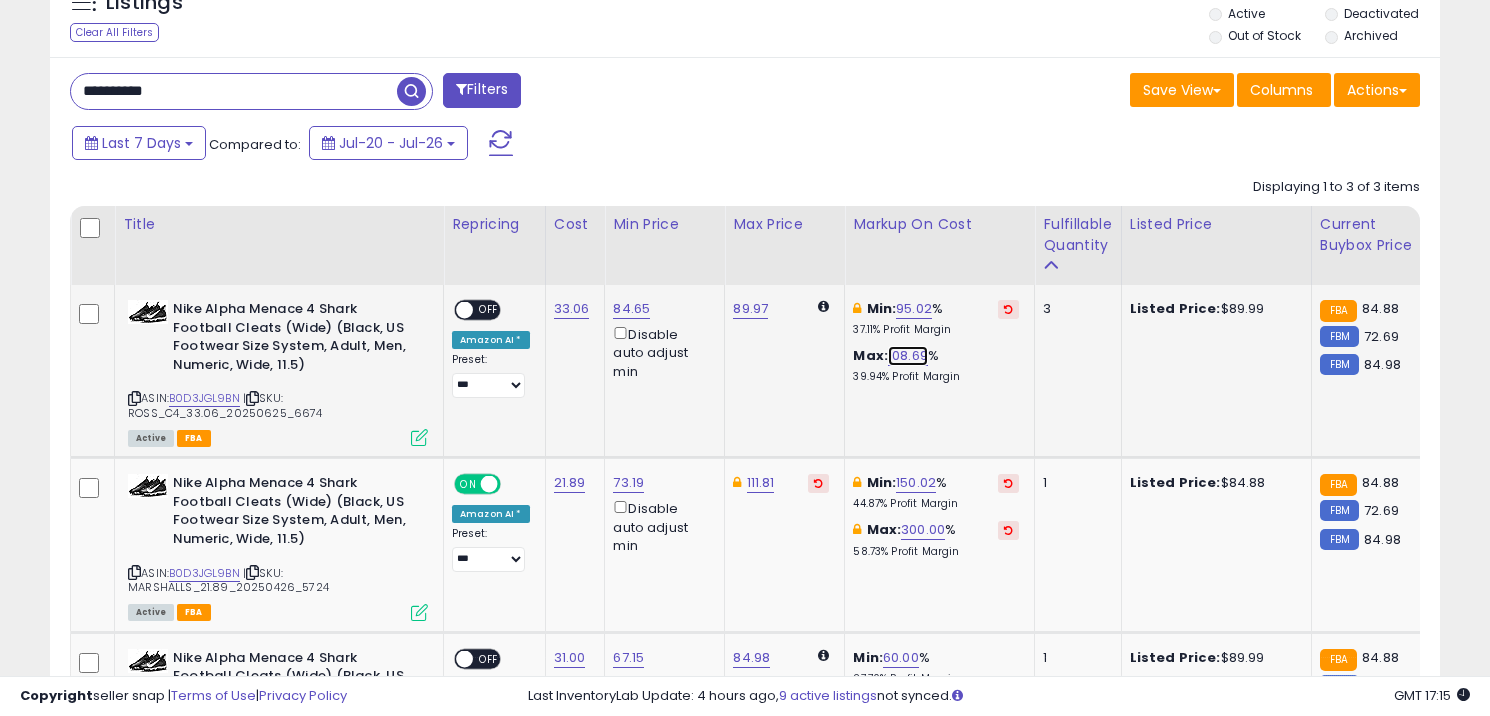 click on "108.69" at bounding box center [908, 356] 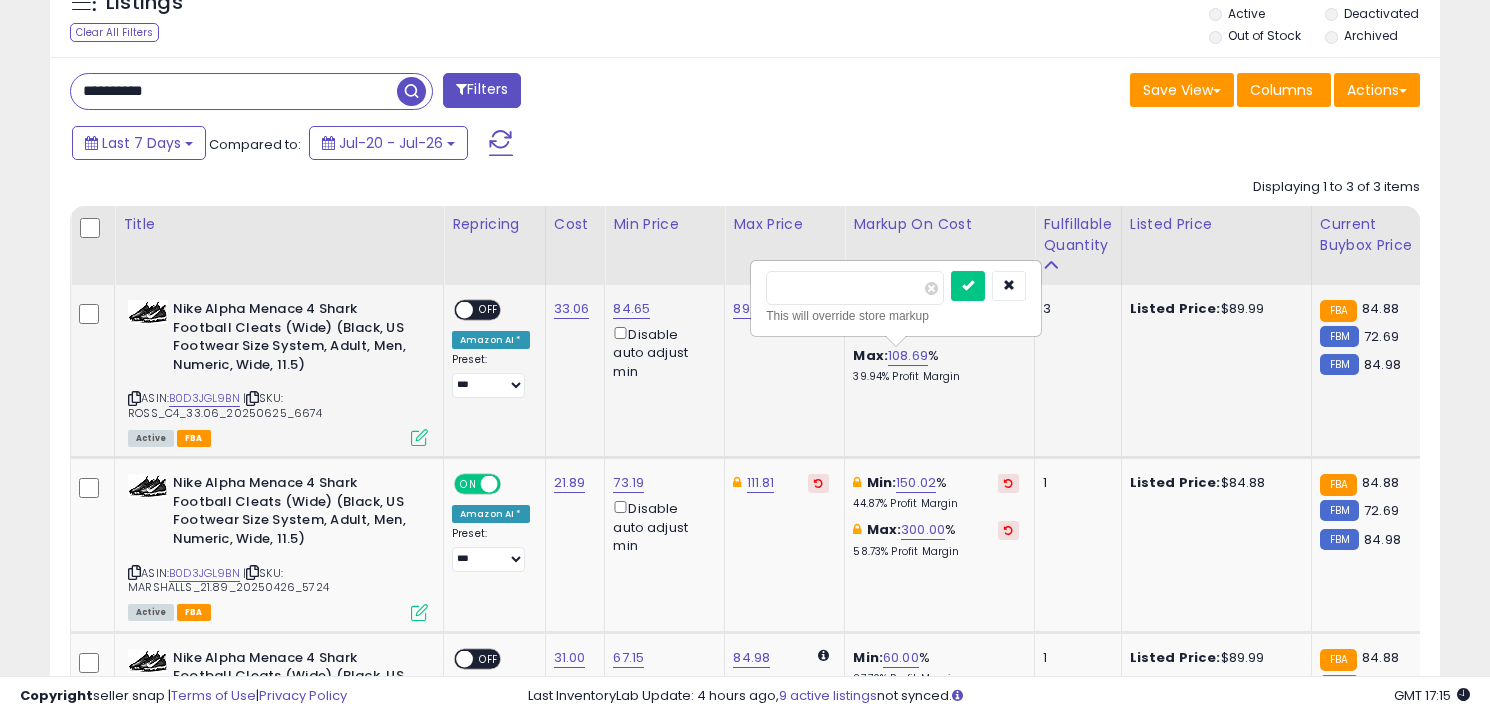click on "******" at bounding box center (855, 288) 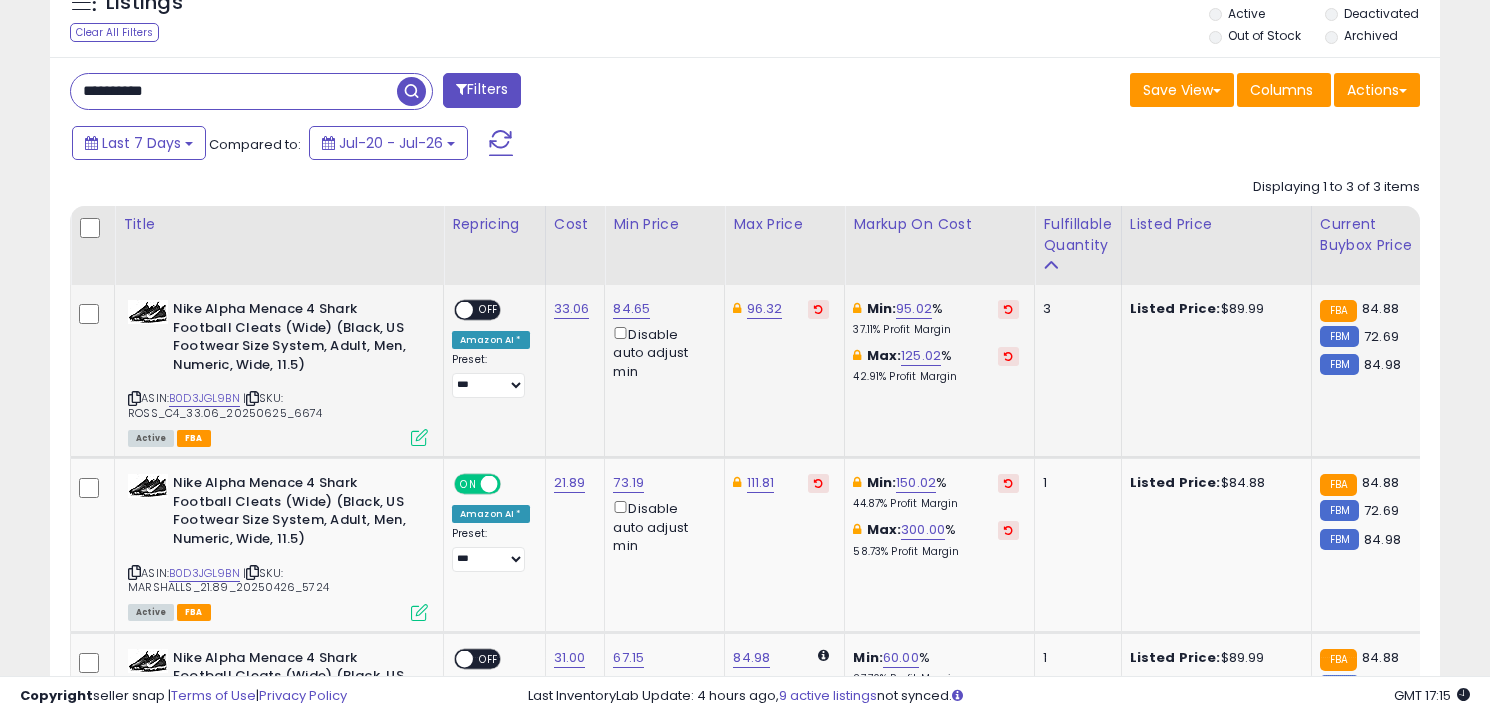 click on "OFF" at bounding box center [489, 310] 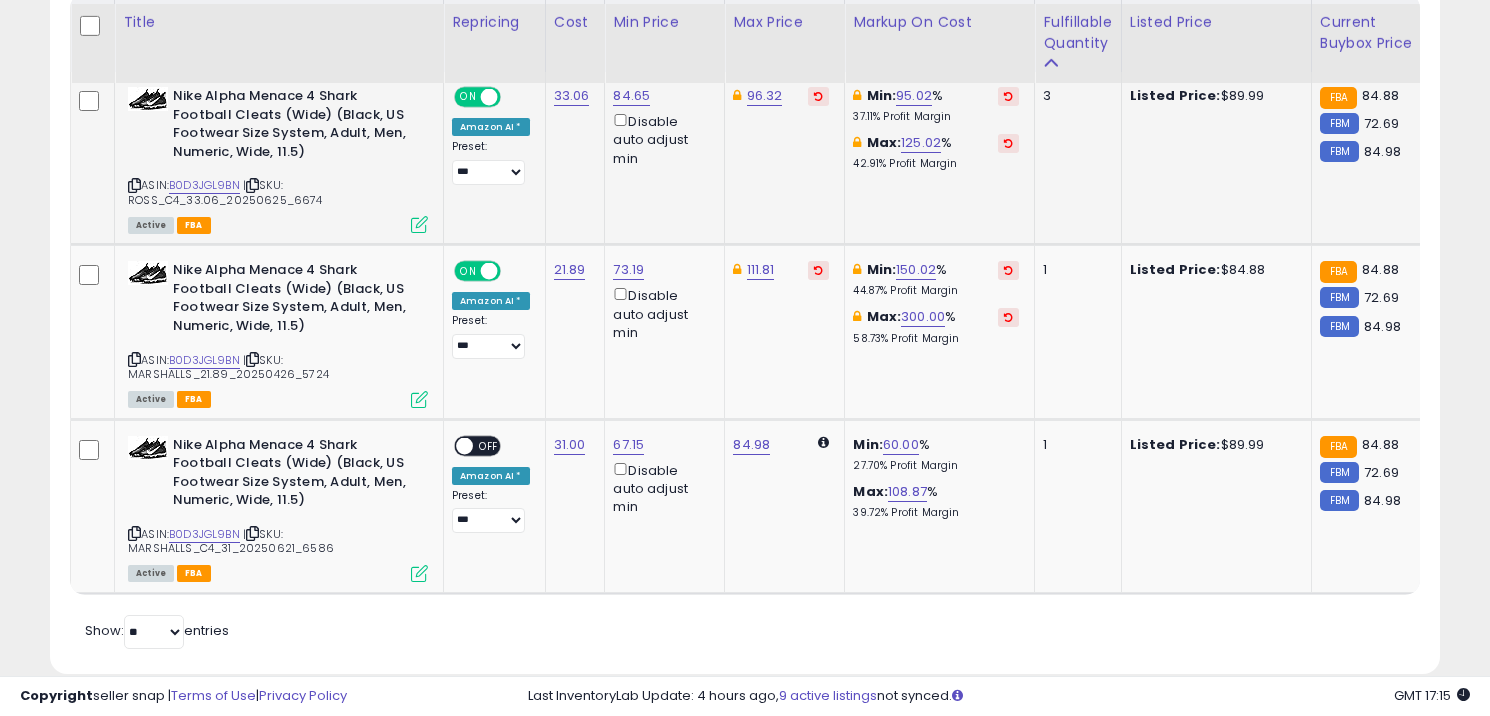 scroll, scrollTop: 983, scrollLeft: 0, axis: vertical 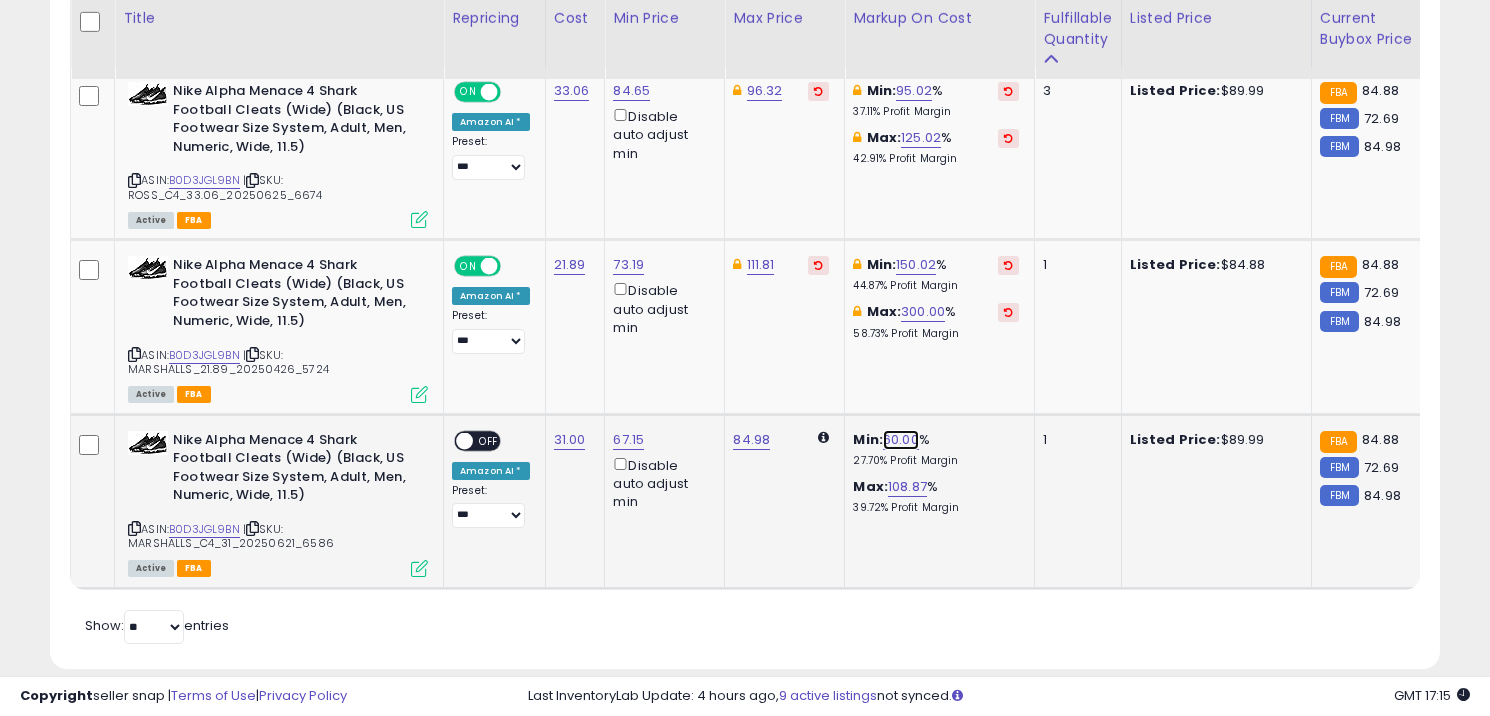 click on "60.00" at bounding box center (901, 440) 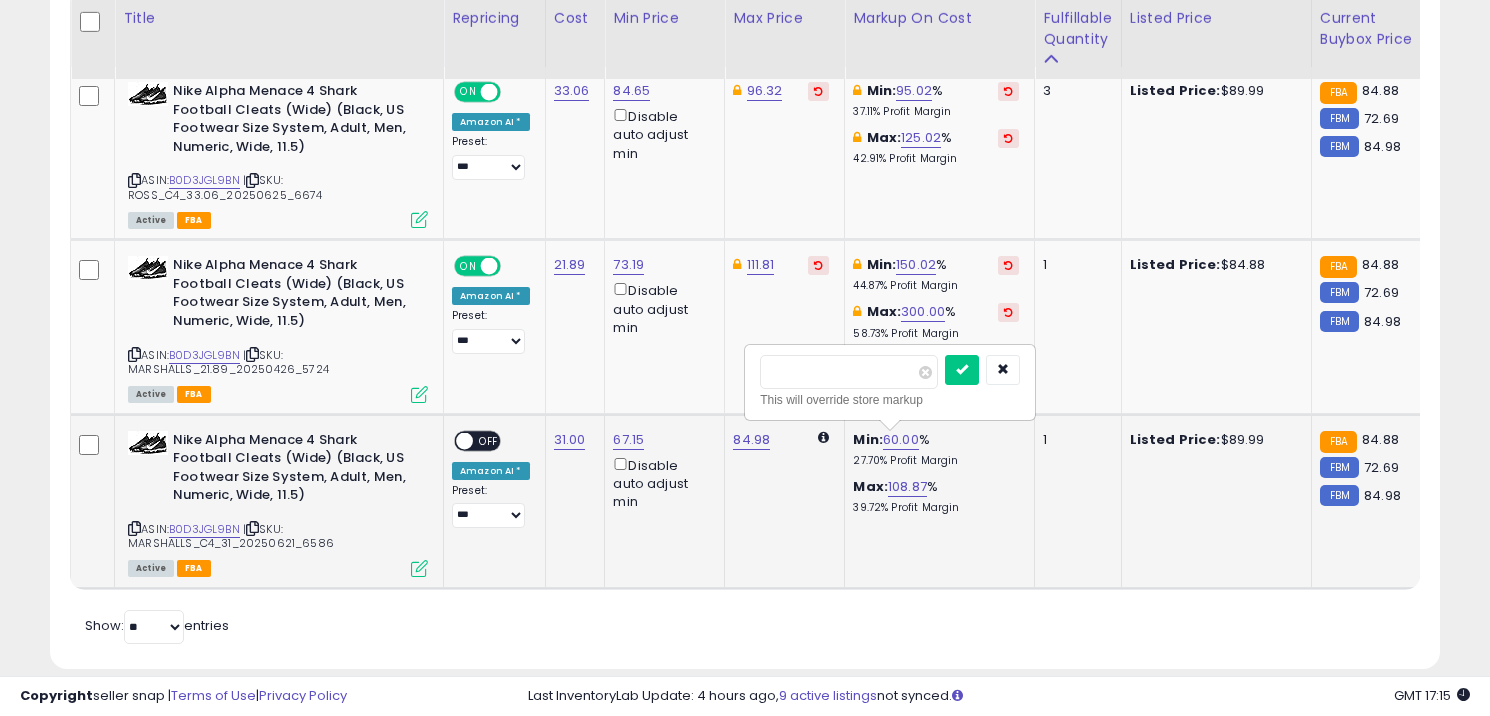 click on "*****" at bounding box center (849, 372) 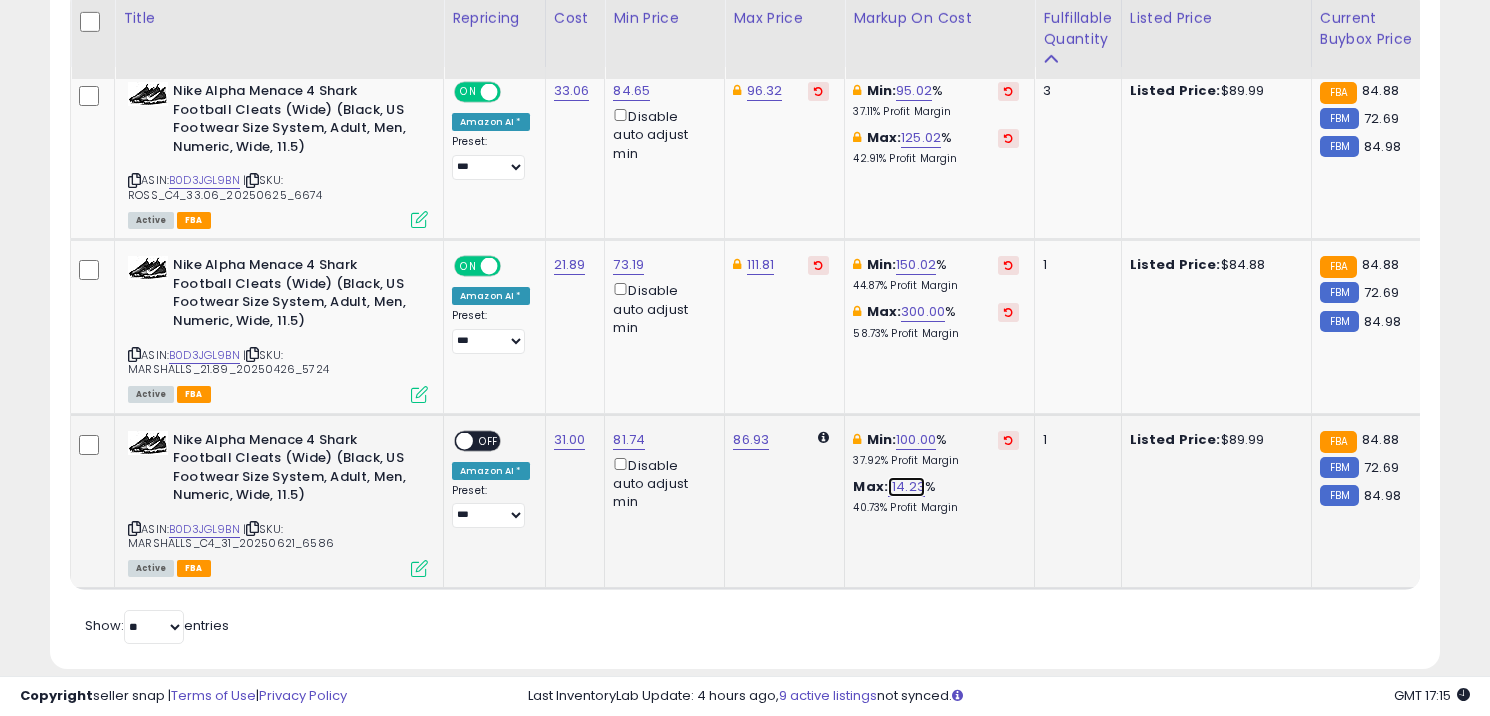 click on "114.23" at bounding box center [906, 487] 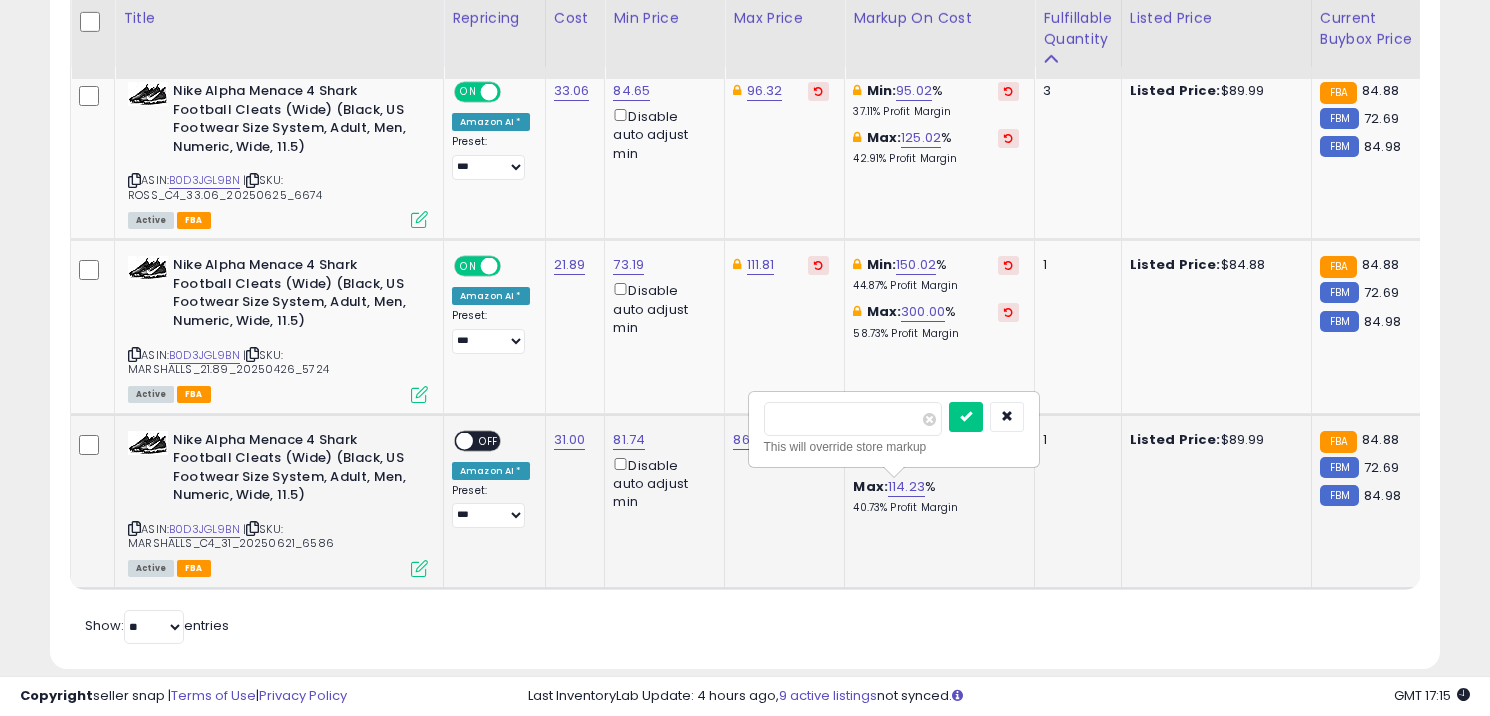 click on "******" at bounding box center (853, 419) 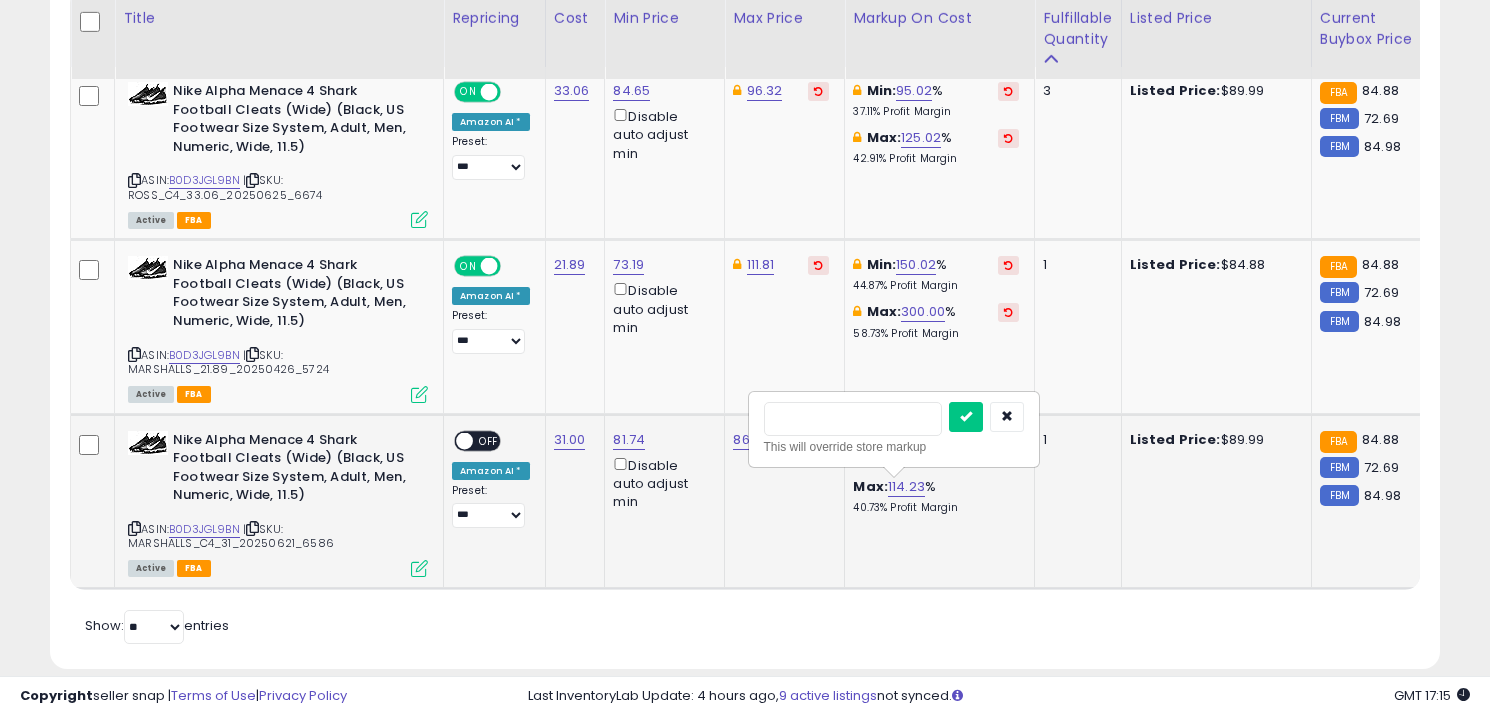 type on "***" 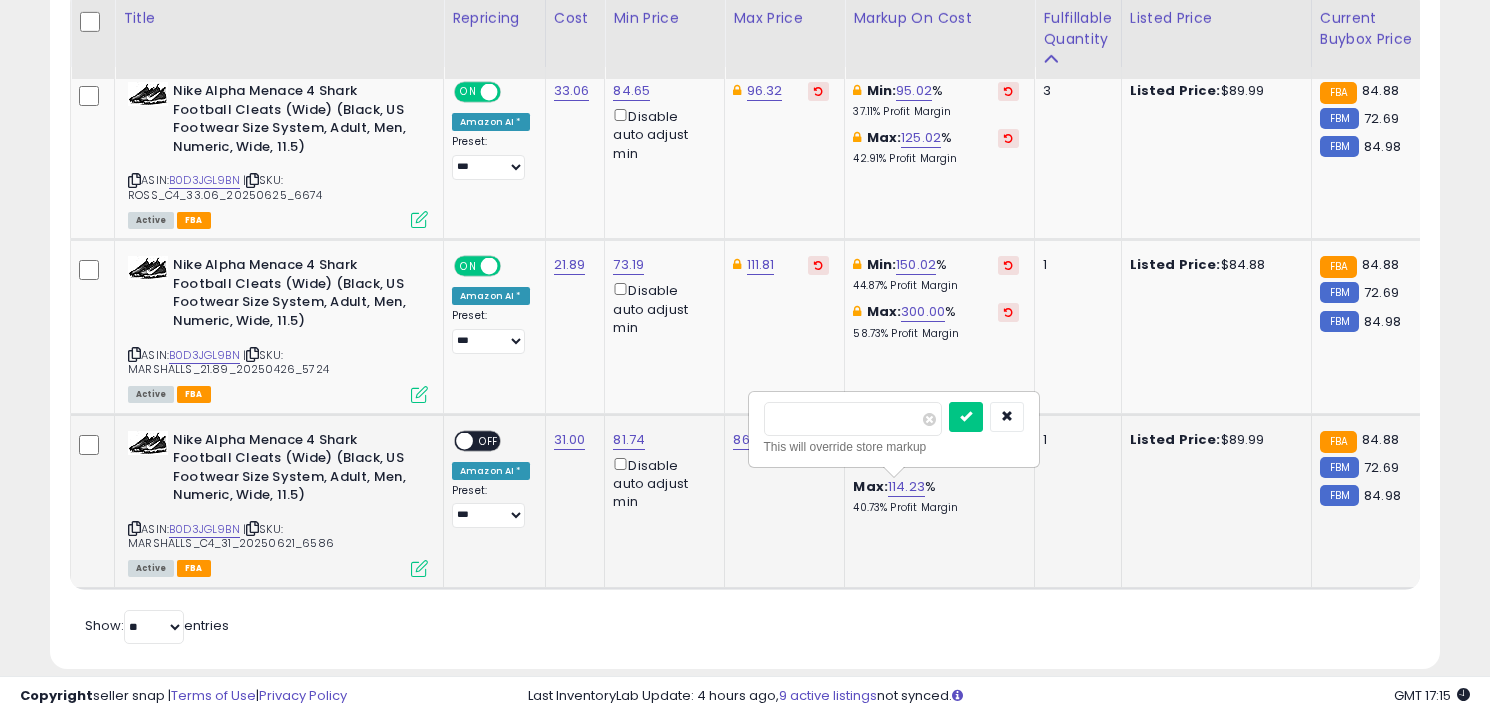 click at bounding box center [966, 417] 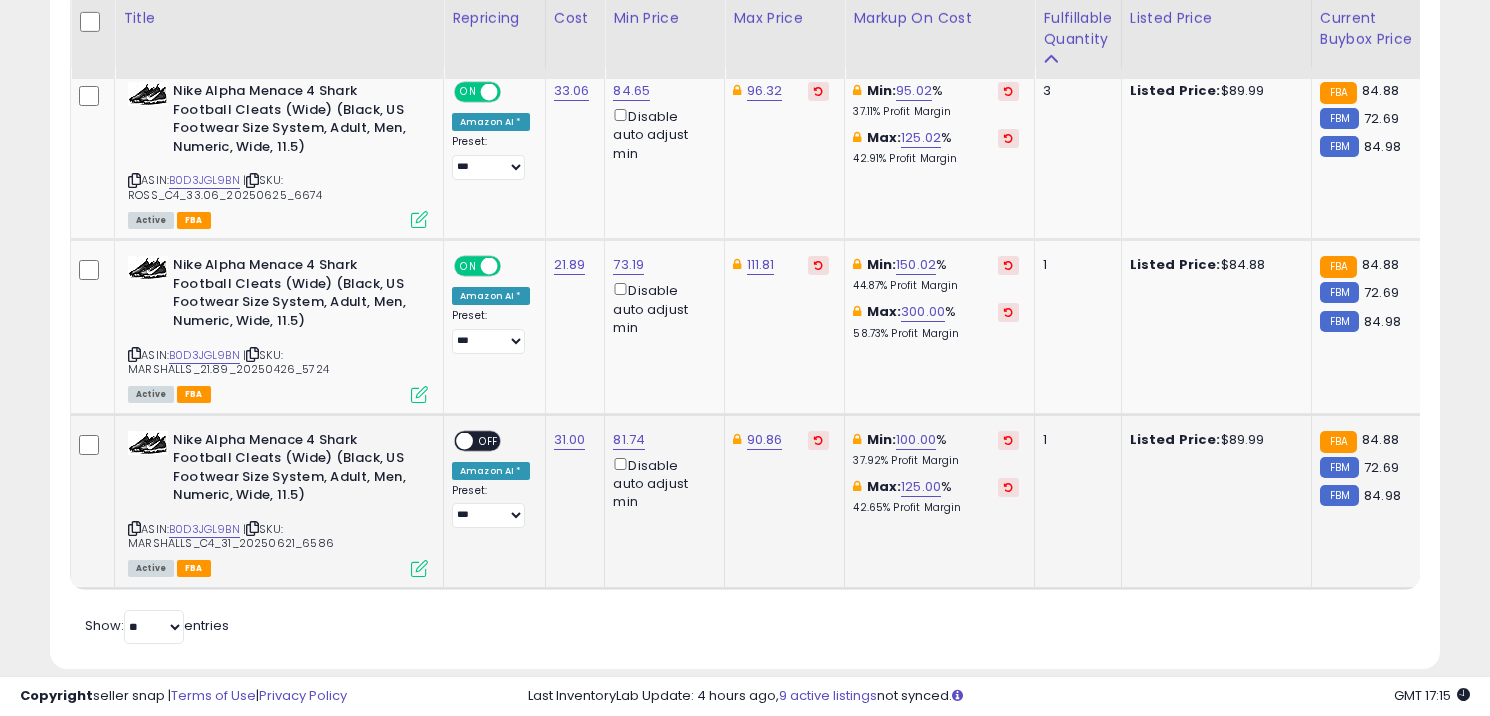 click on "OFF" at bounding box center [489, 440] 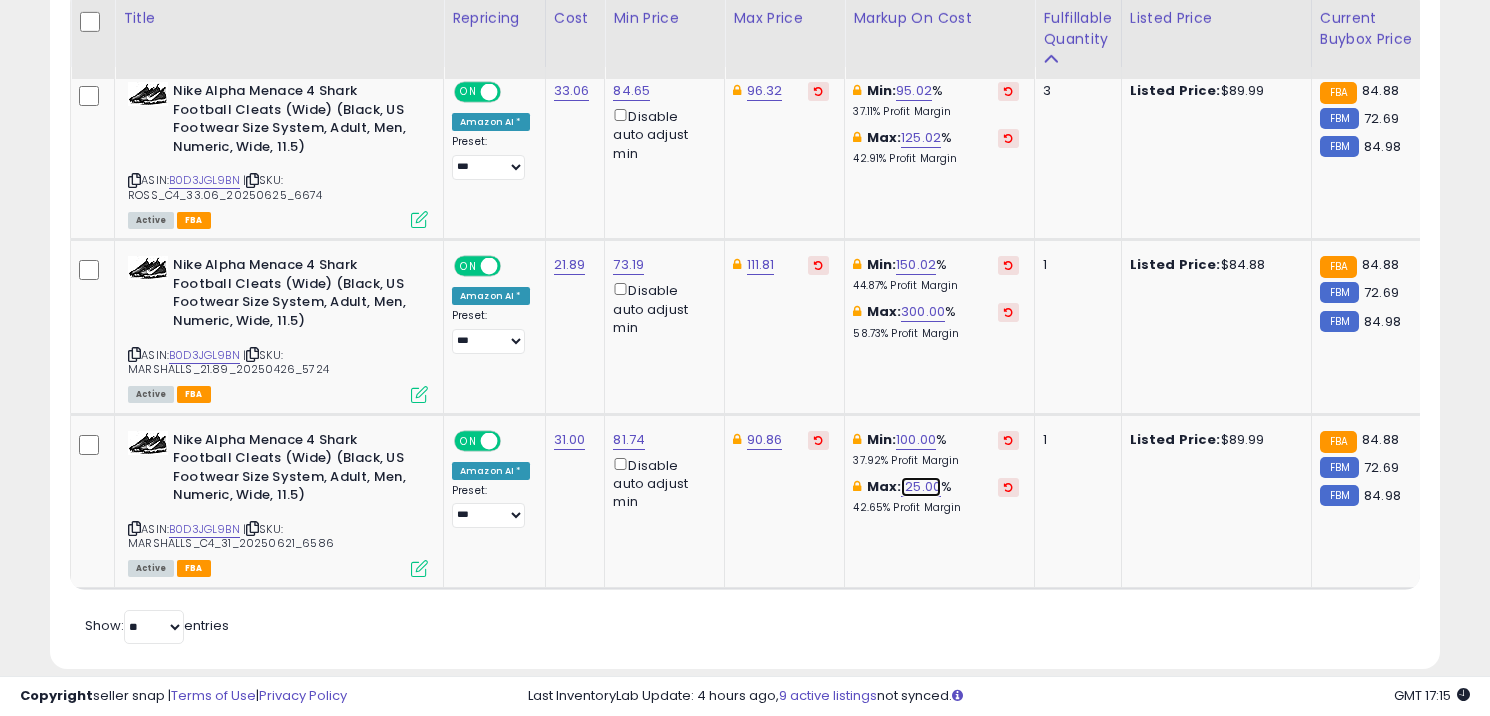 click on "125.00" at bounding box center [921, 487] 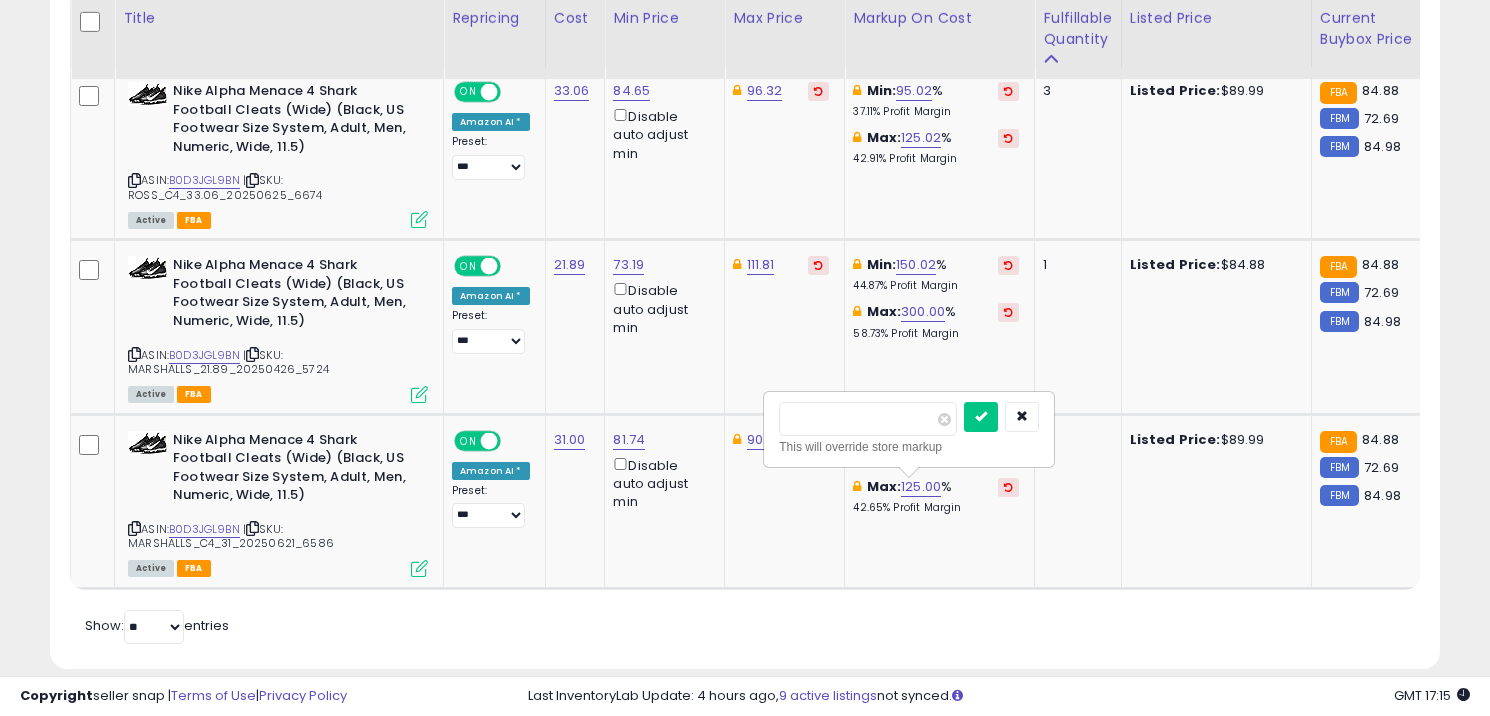 click on "******" at bounding box center [868, 419] 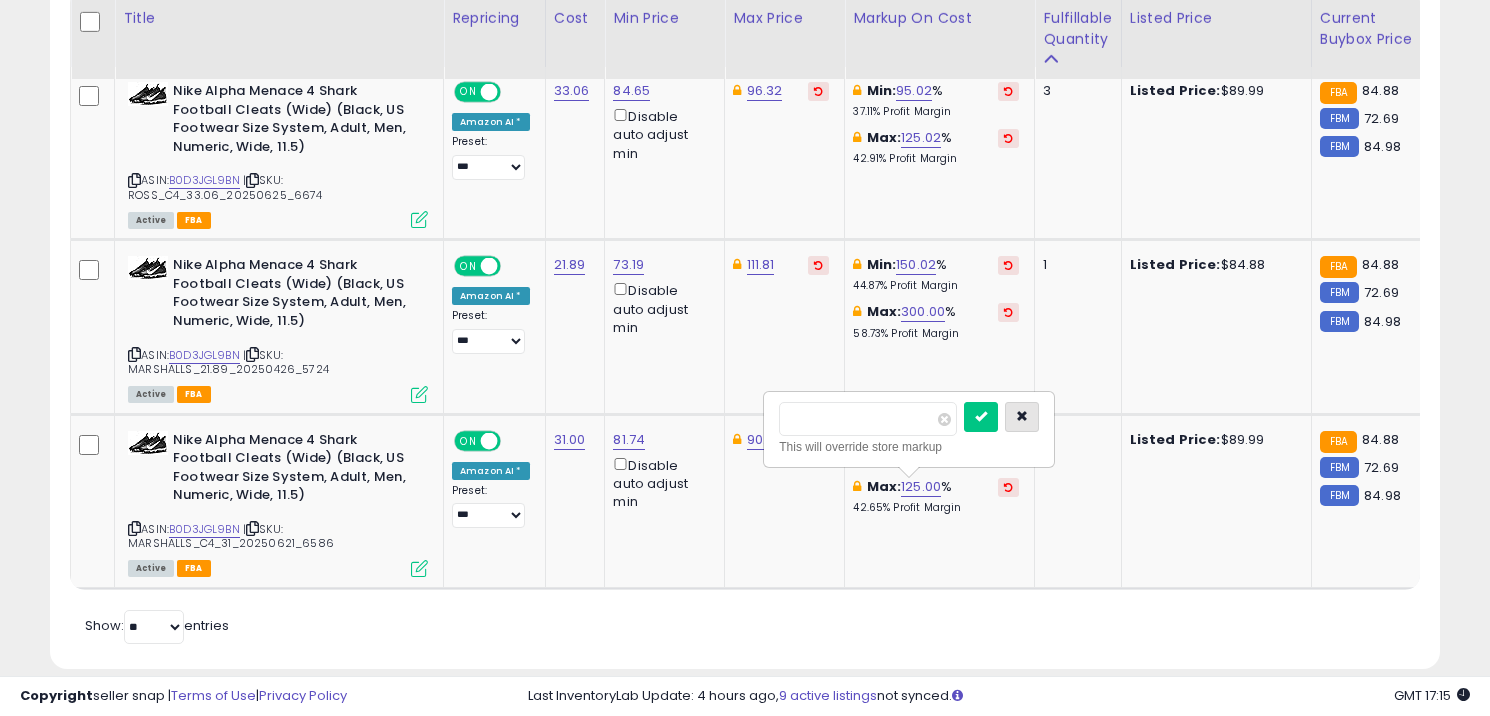 type on "*" 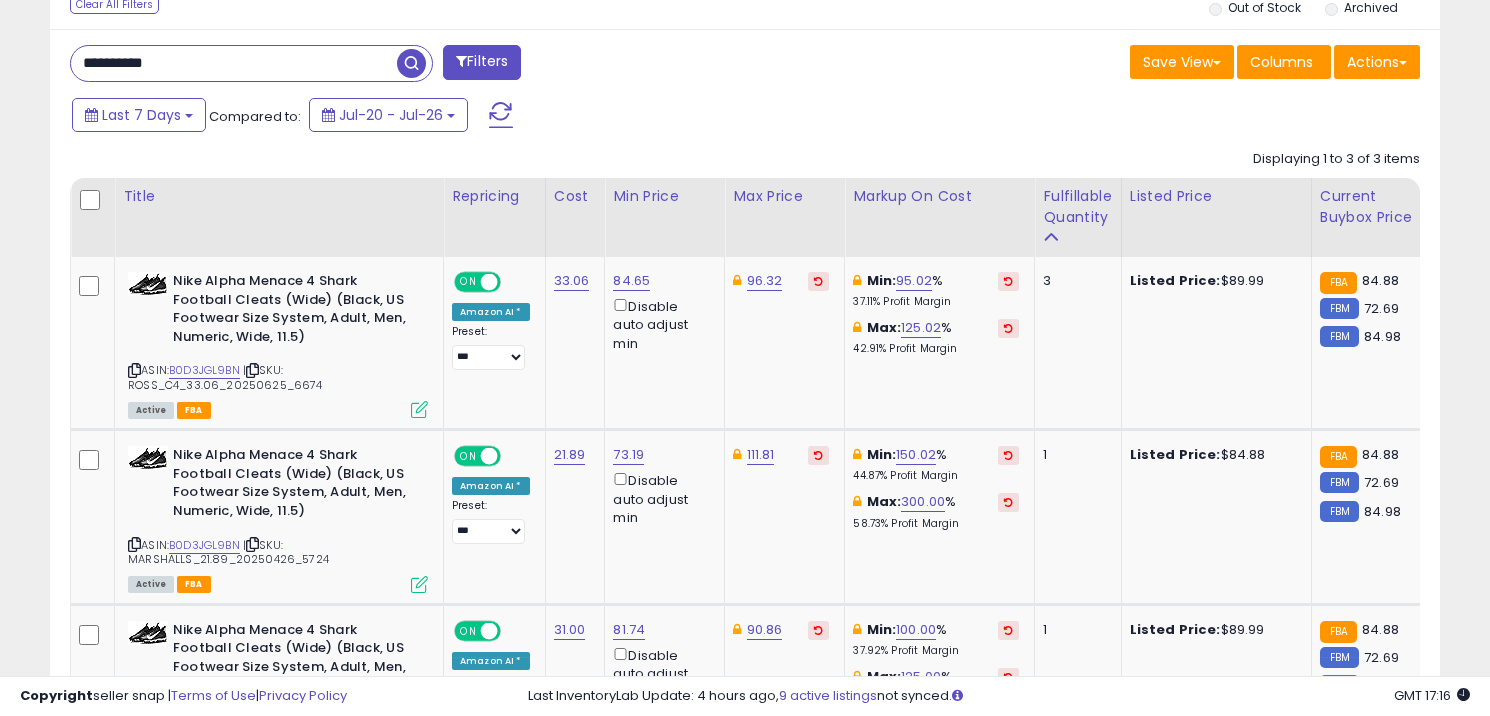 scroll, scrollTop: 790, scrollLeft: 0, axis: vertical 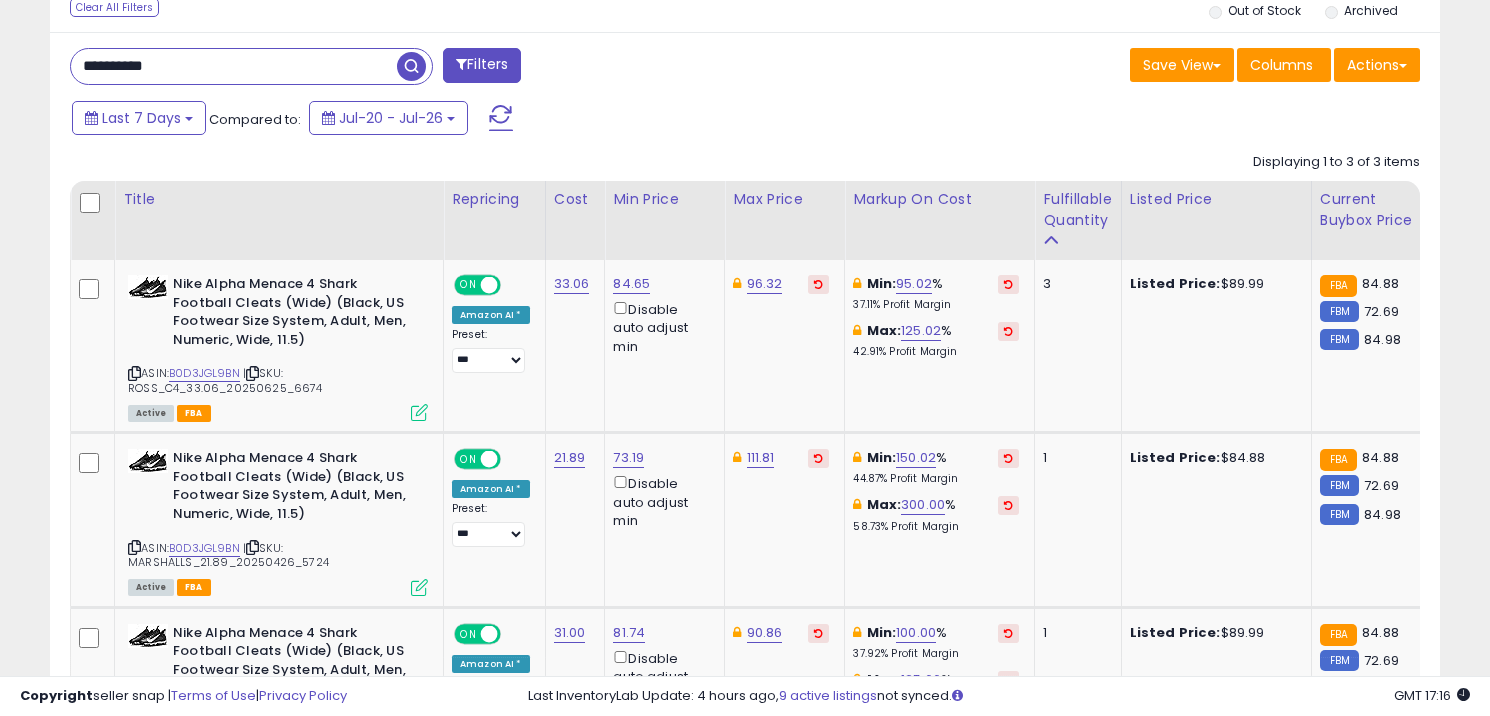 click on "**********" at bounding box center (234, 66) 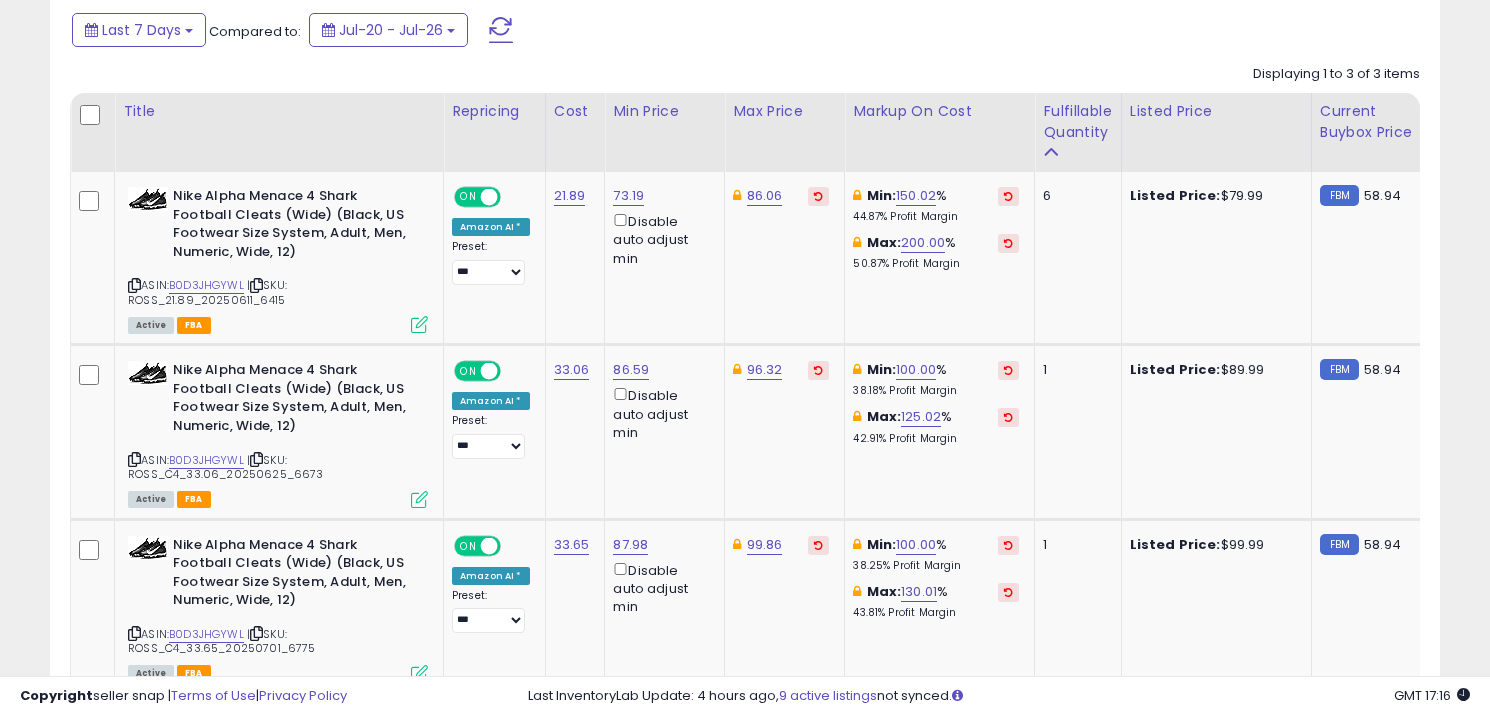 scroll, scrollTop: 950, scrollLeft: 0, axis: vertical 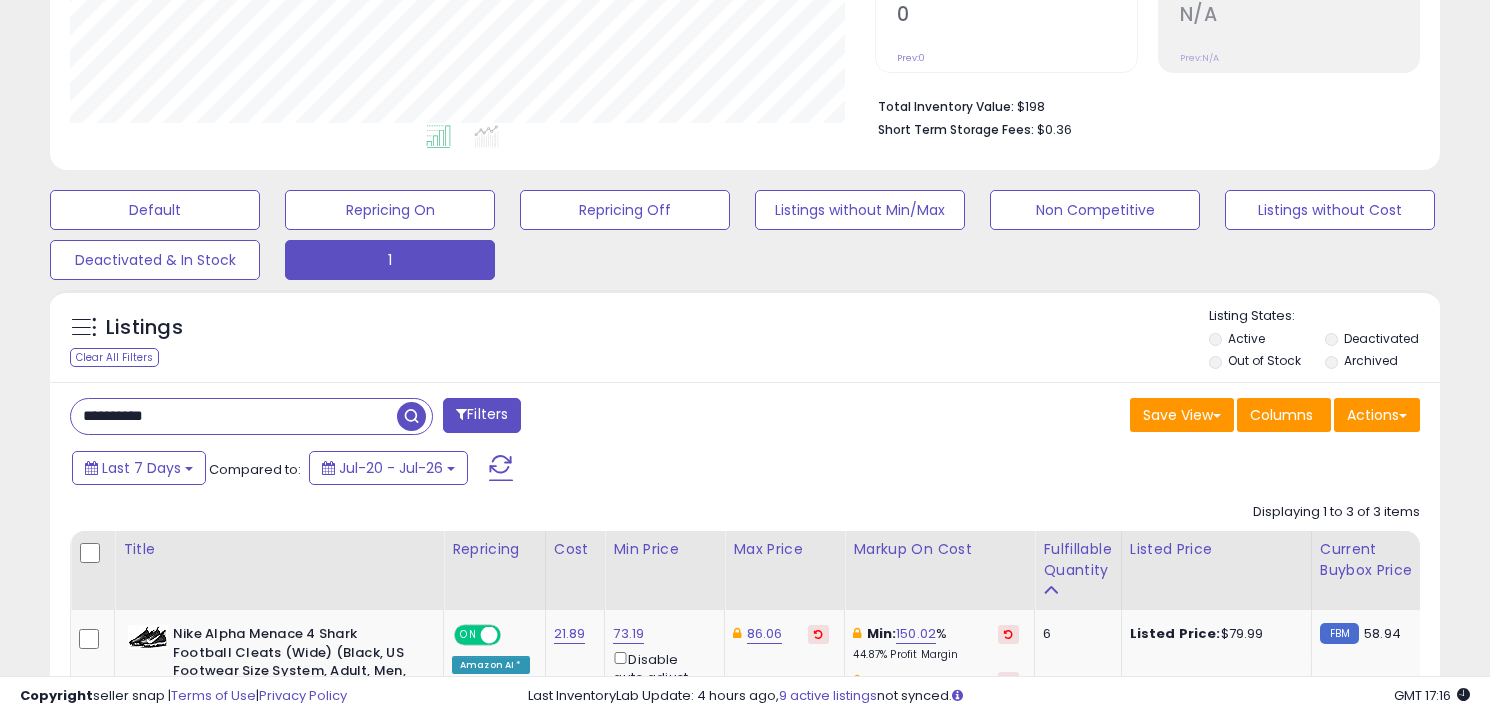 click on "**********" at bounding box center (745, 797) 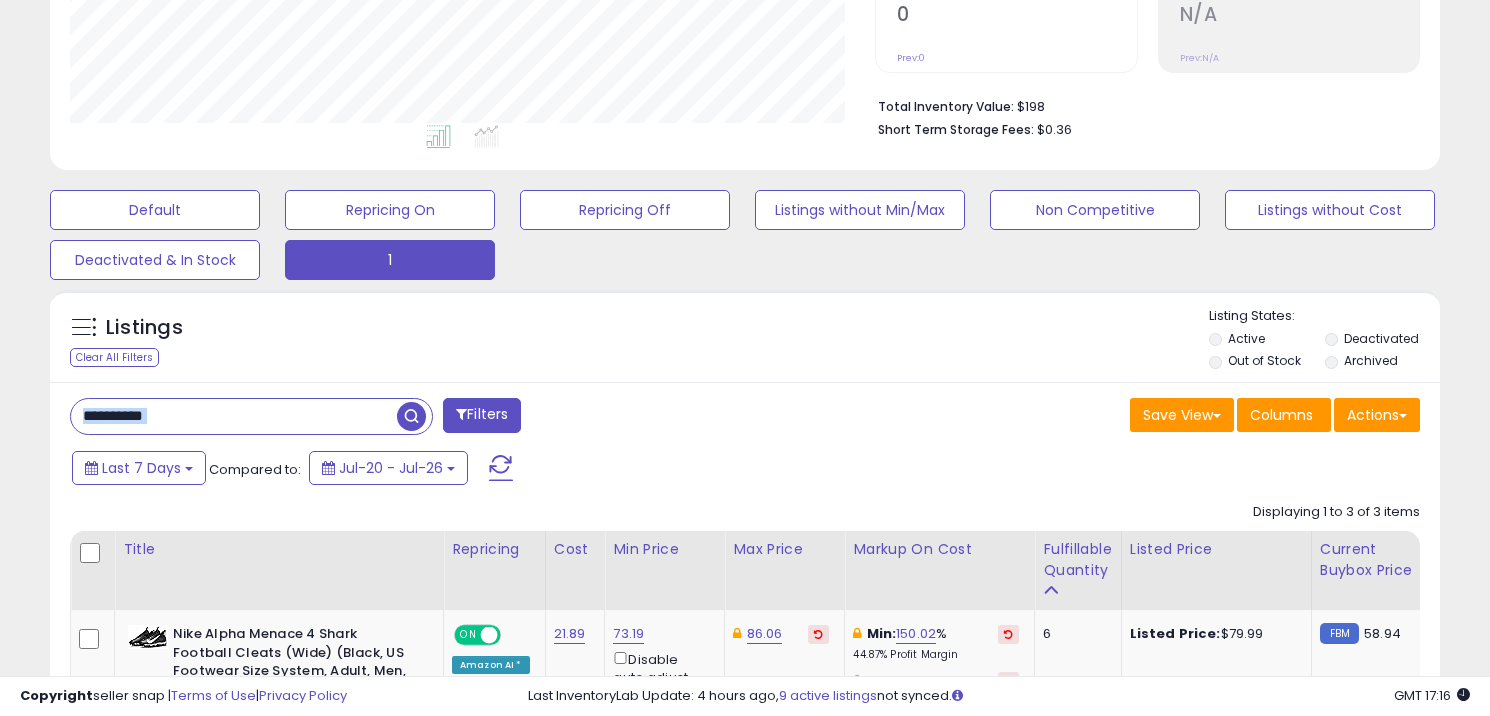 click on "**********" at bounding box center (745, 797) 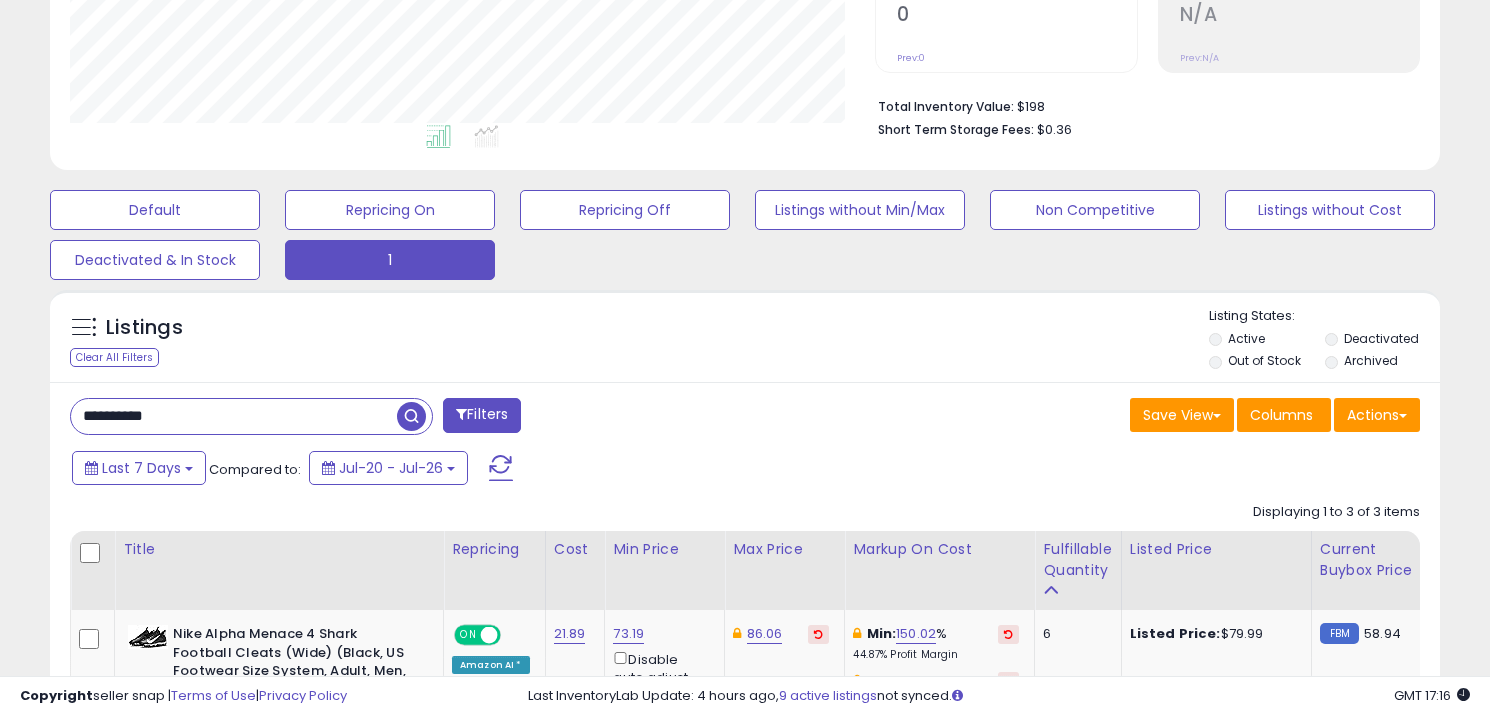 click on "**********" at bounding box center [234, 416] 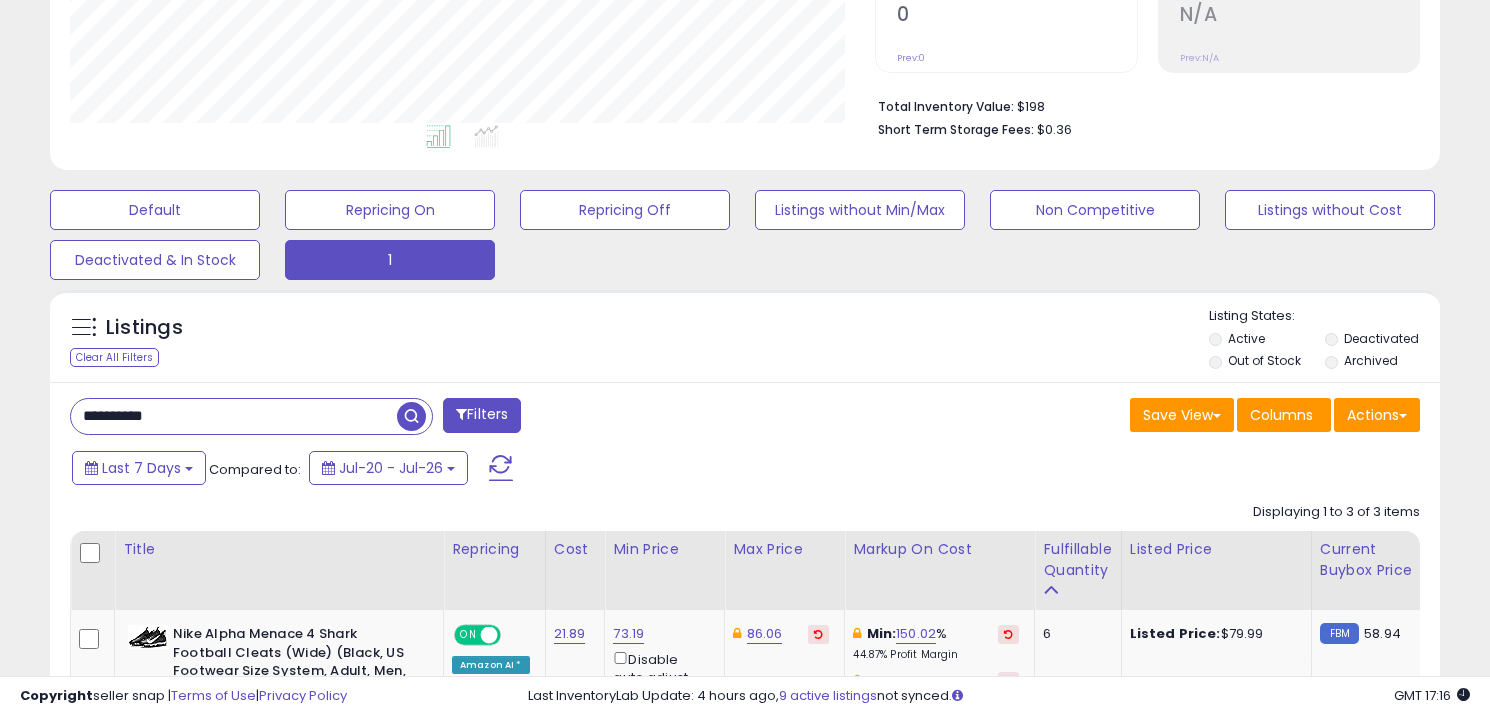 click on "**********" at bounding box center [234, 416] 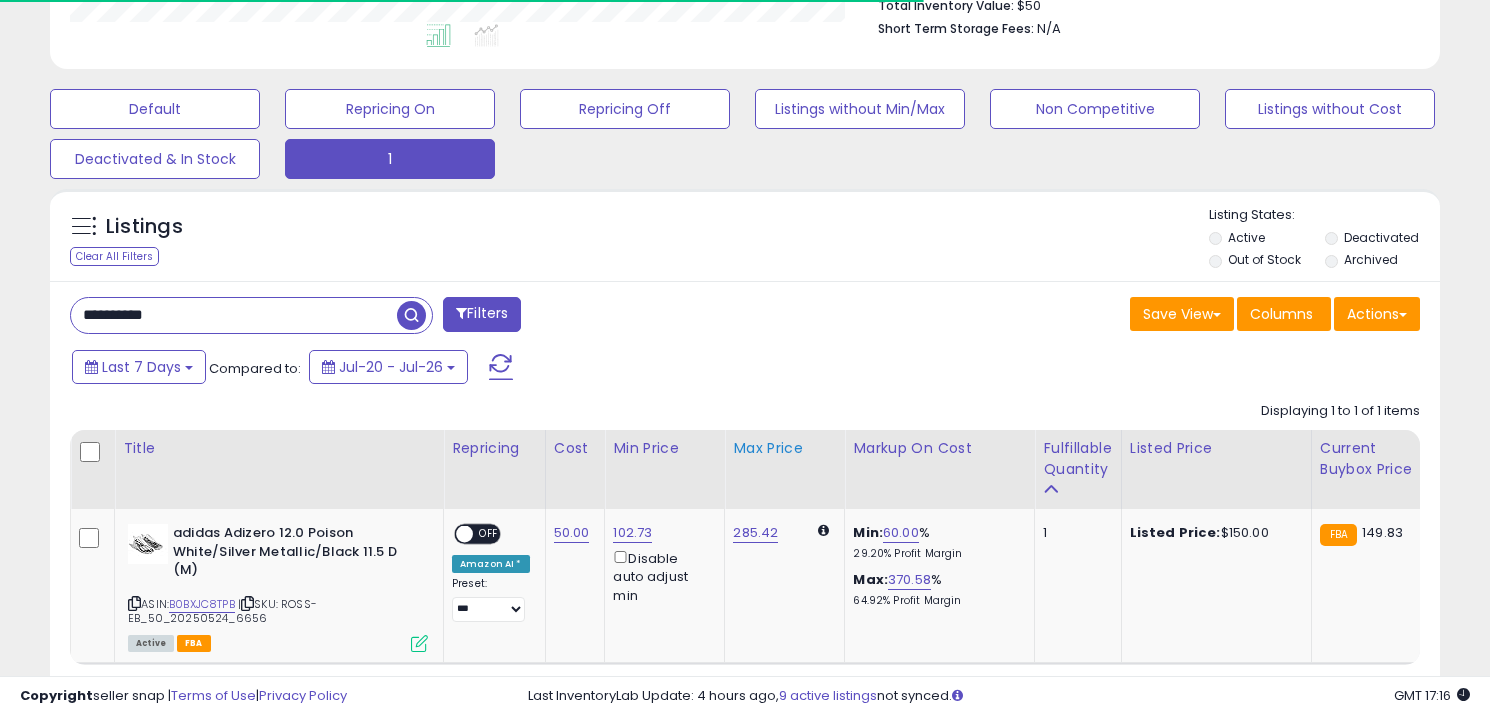scroll, scrollTop: 589, scrollLeft: 0, axis: vertical 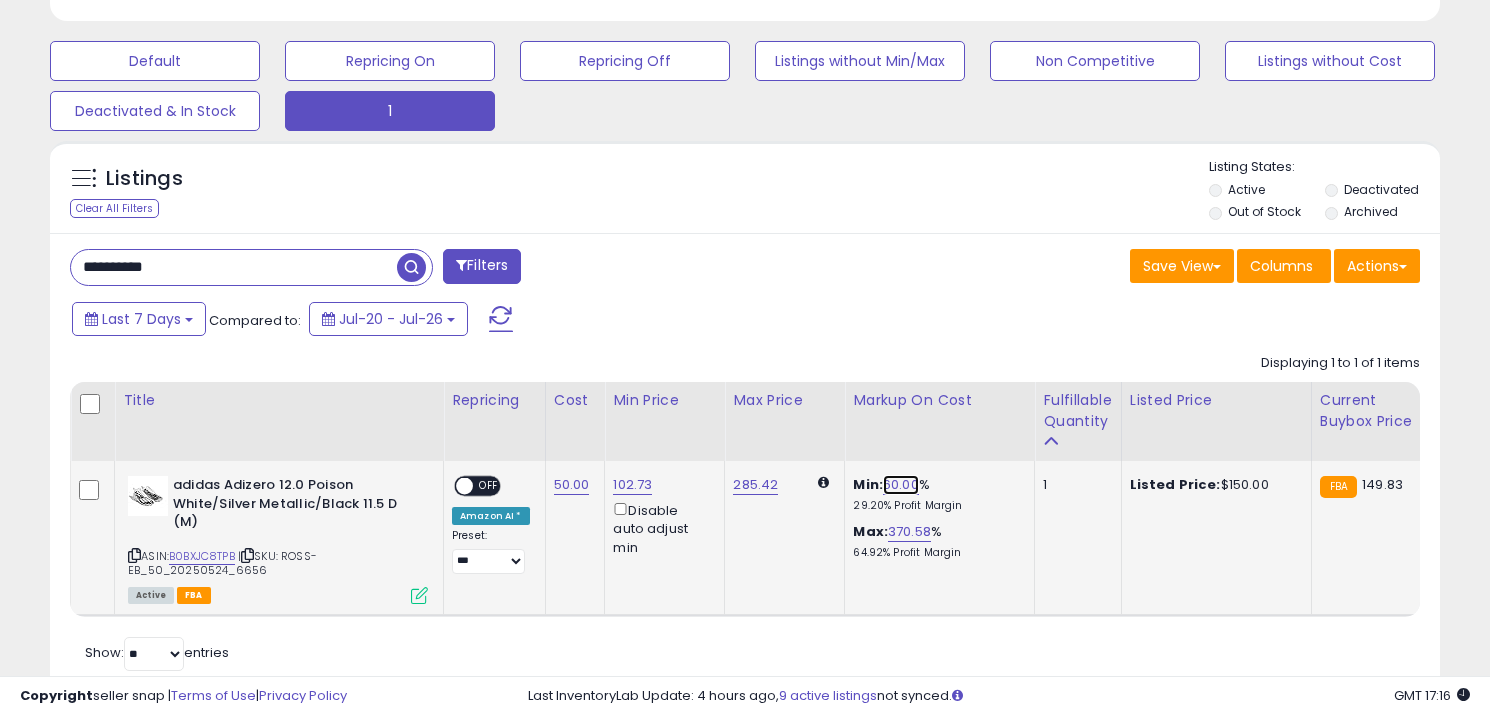 click on "60.00" at bounding box center (901, 485) 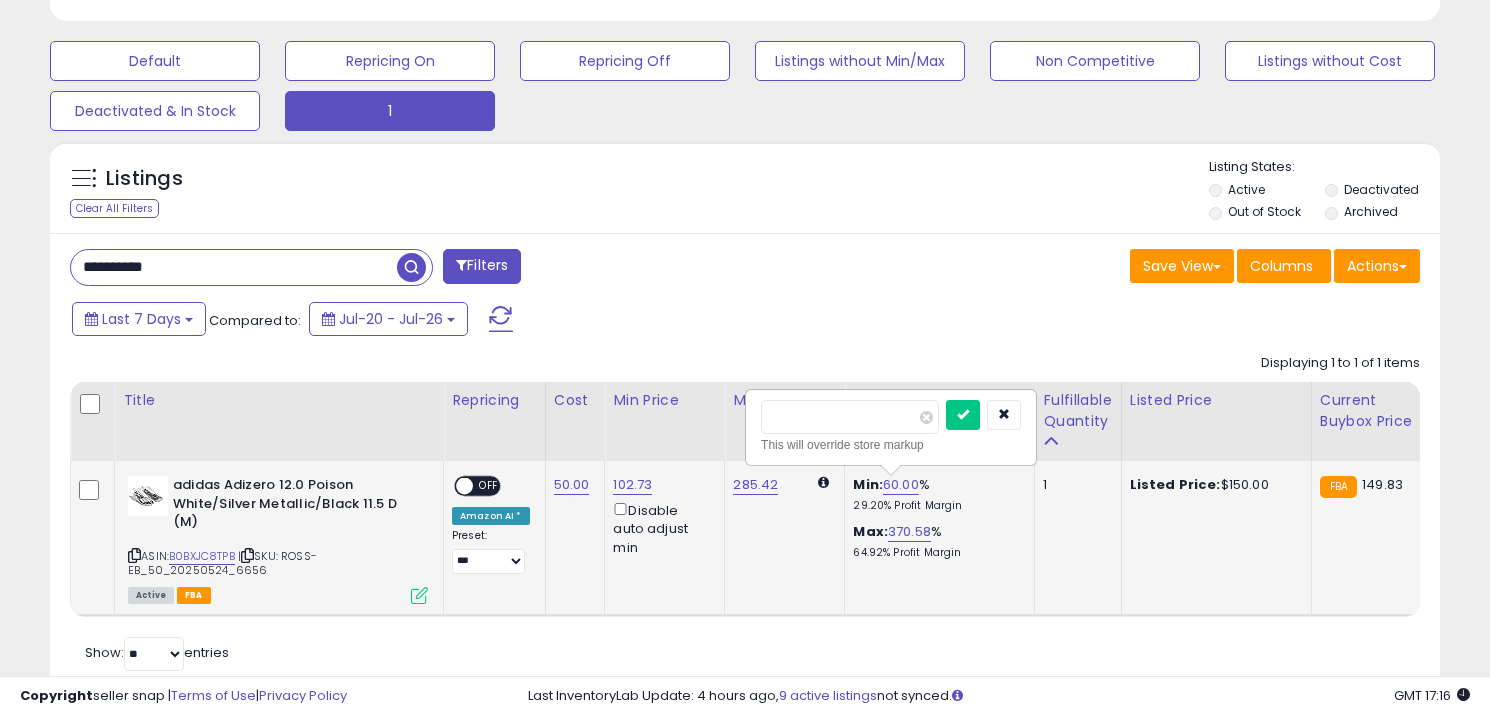 click on "*****" at bounding box center (850, 417) 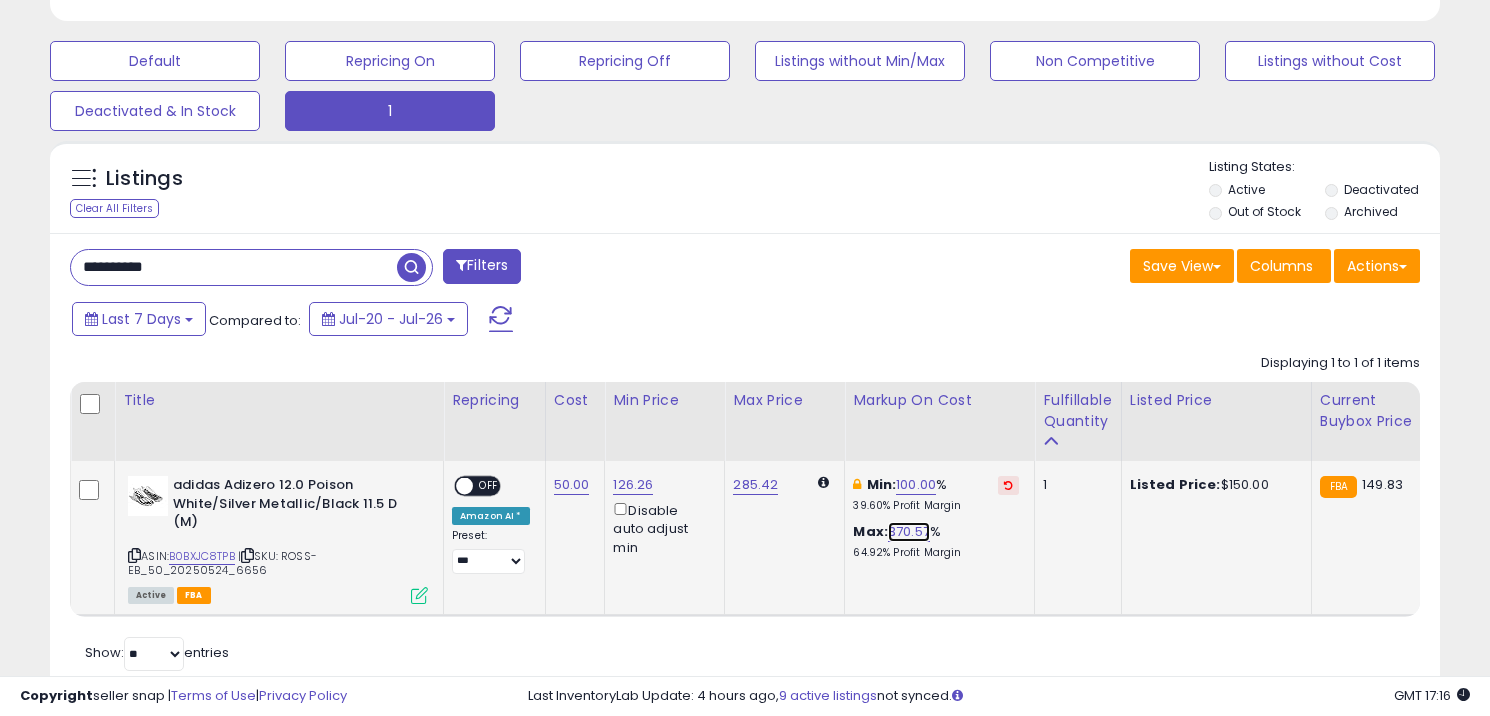 click on "370.57" at bounding box center [909, 532] 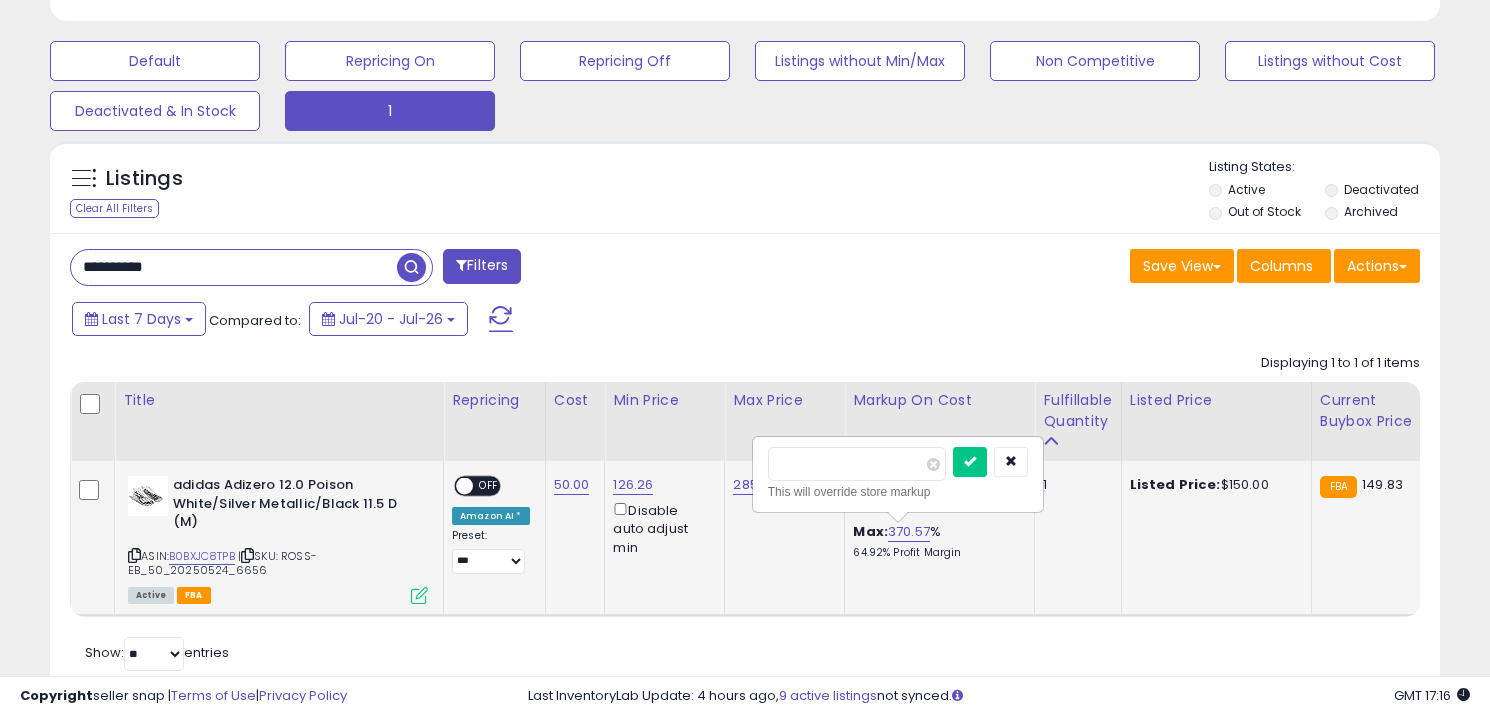 click on "******" at bounding box center (857, 464) 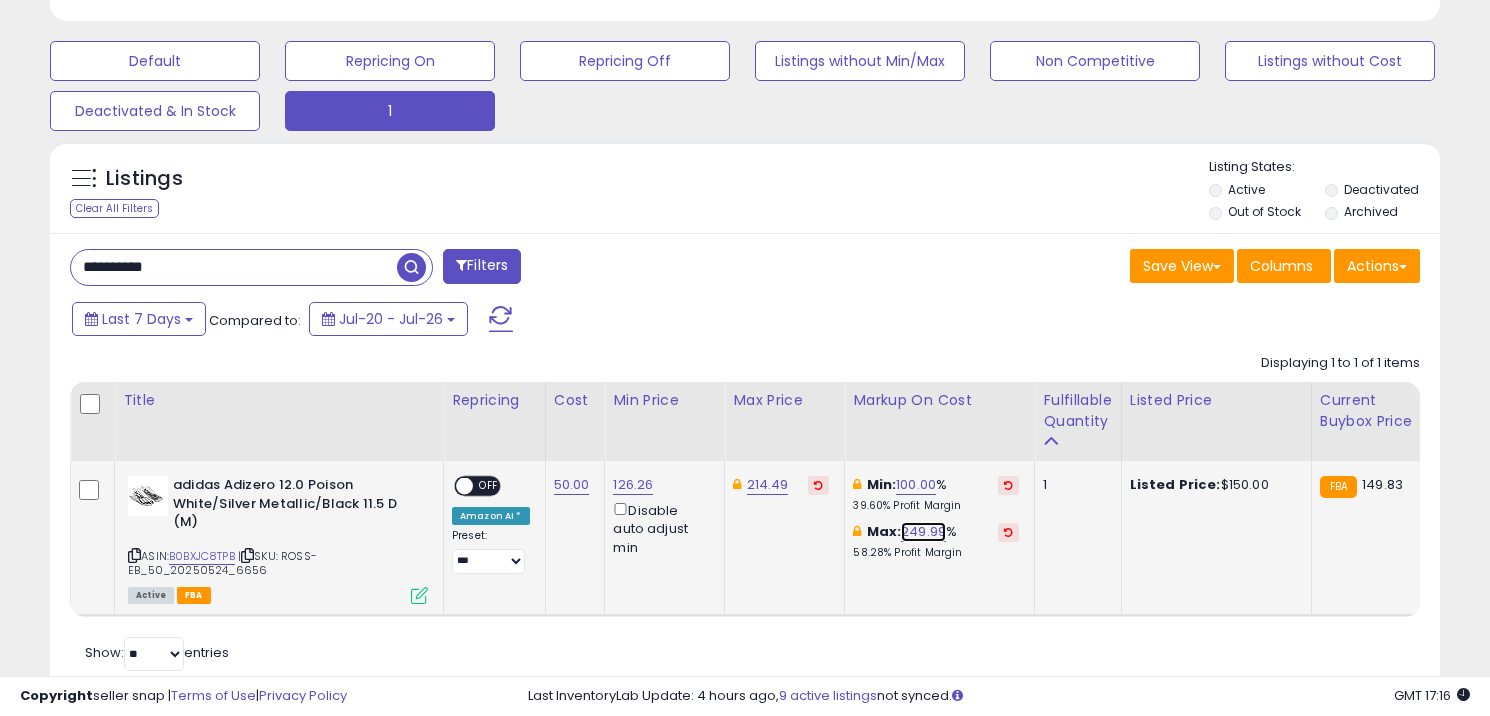 click on "249.99" at bounding box center [923, 532] 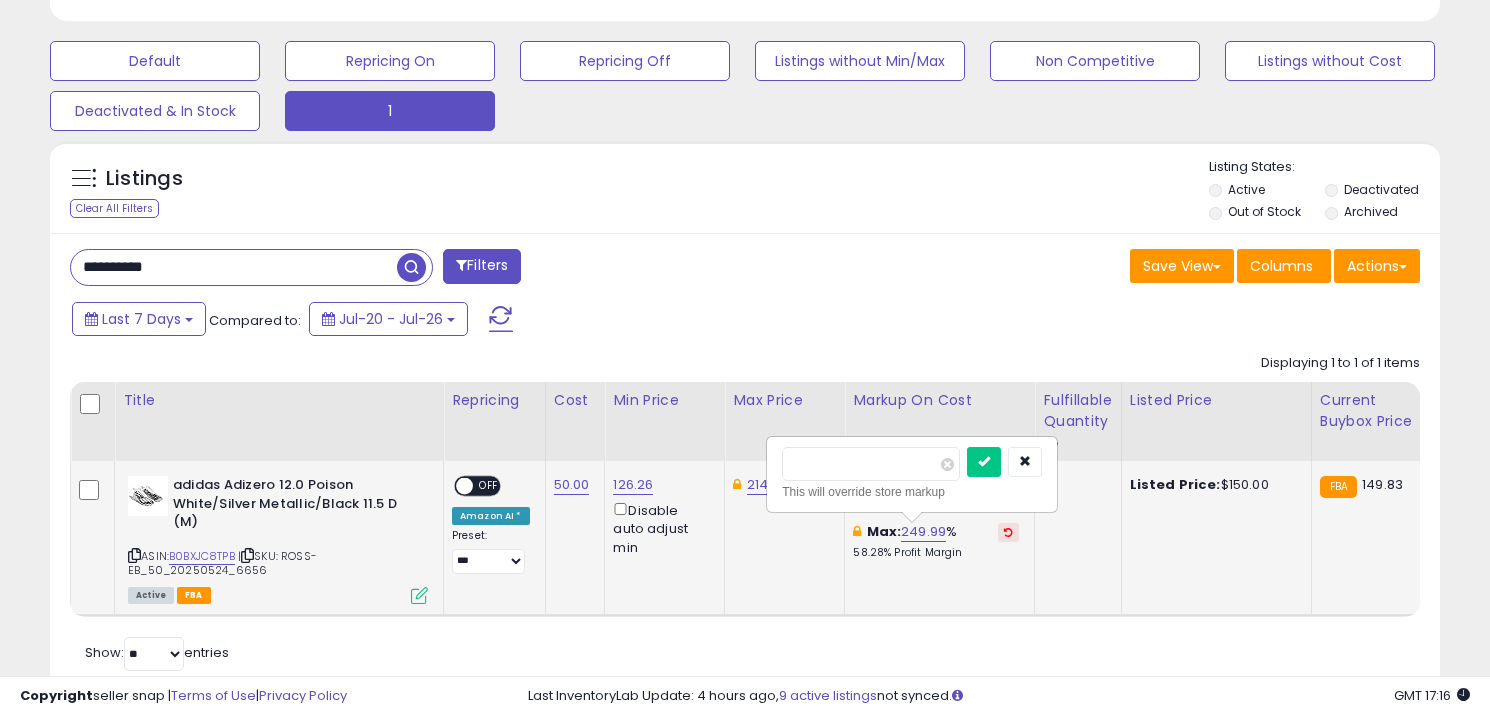 click on "******" at bounding box center [871, 464] 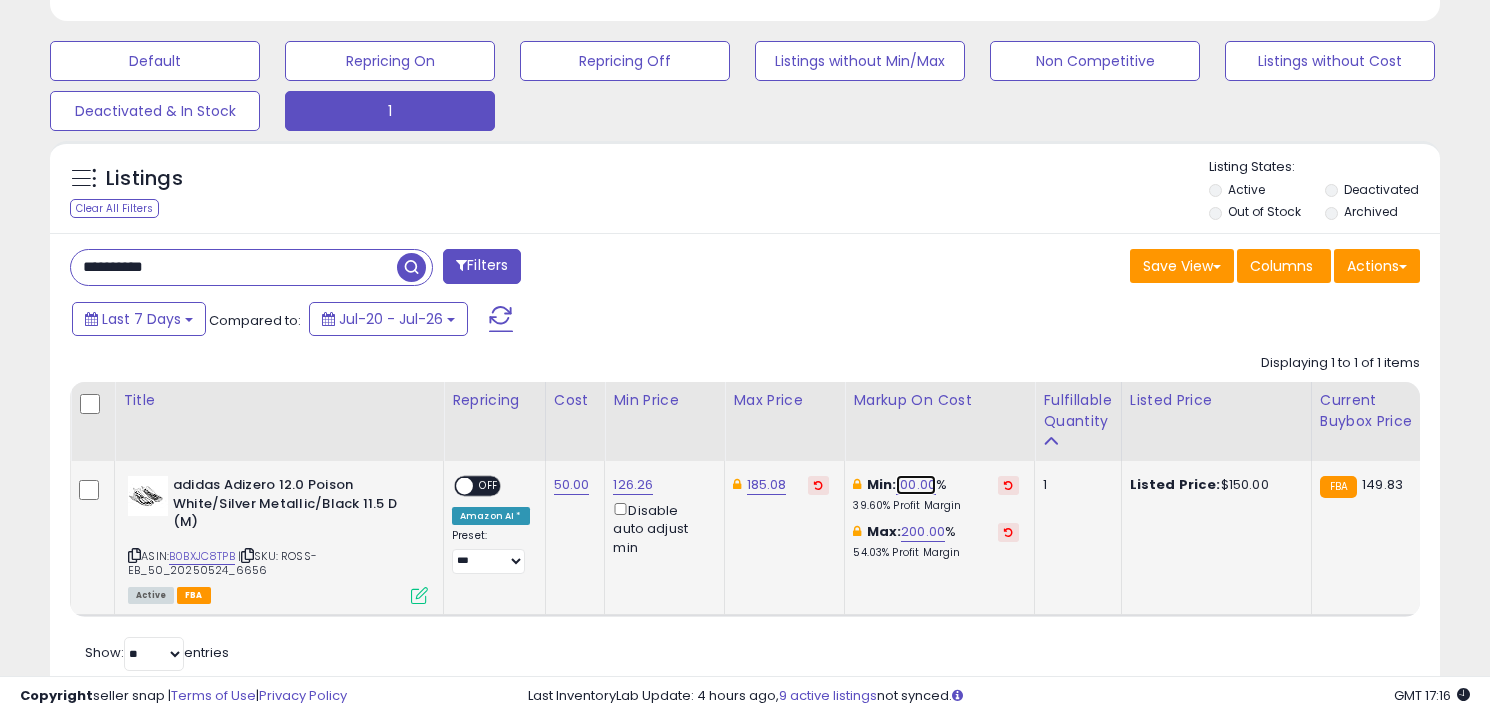 click on "100.00" at bounding box center (916, 485) 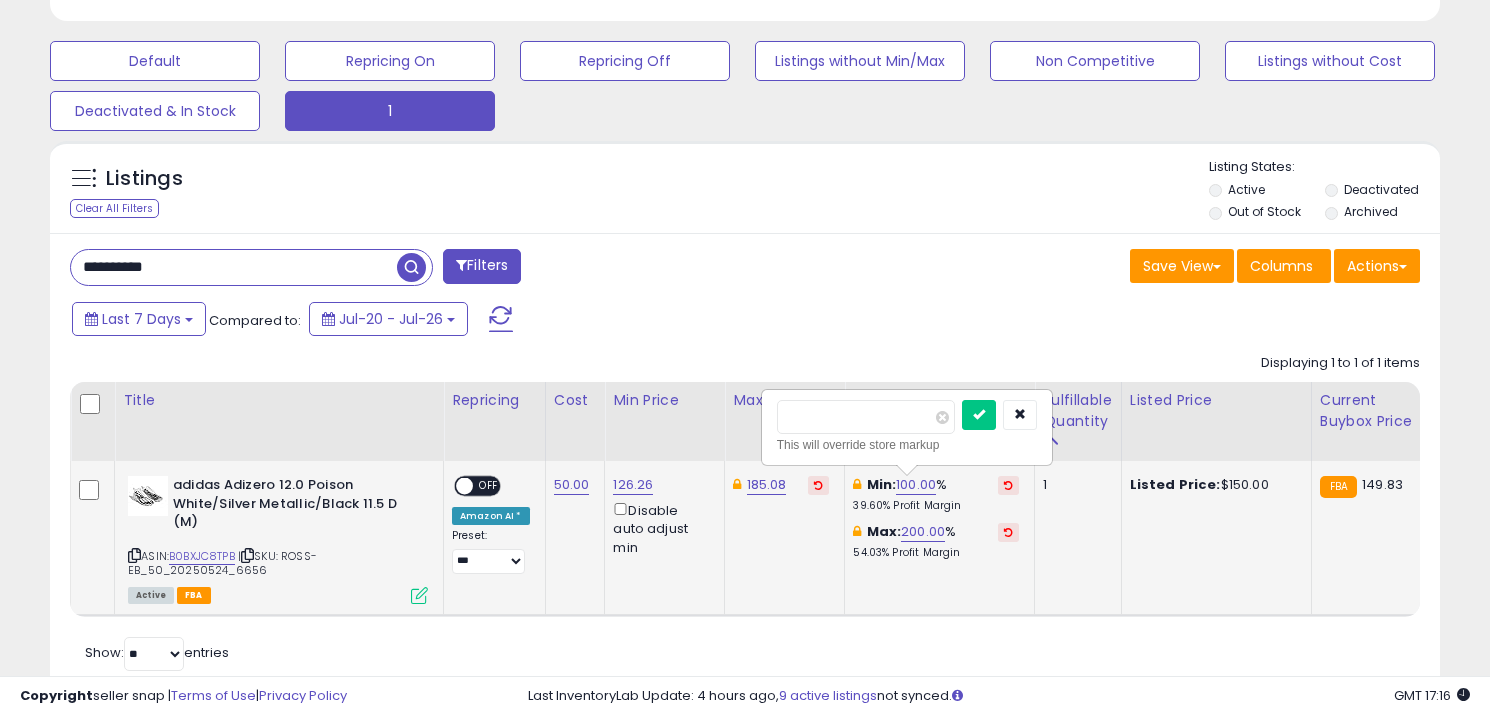 click on "******" at bounding box center (866, 417) 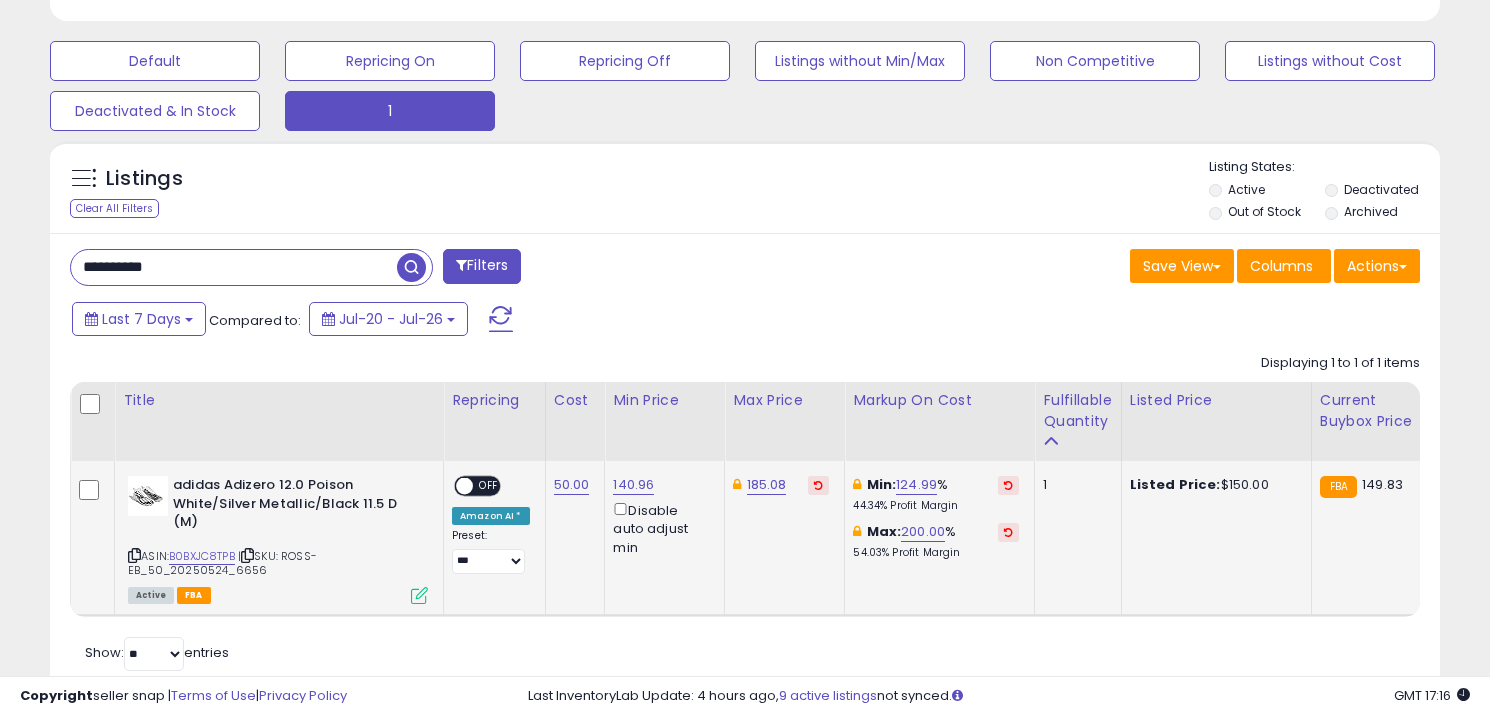 click on "OFF" at bounding box center (489, 486) 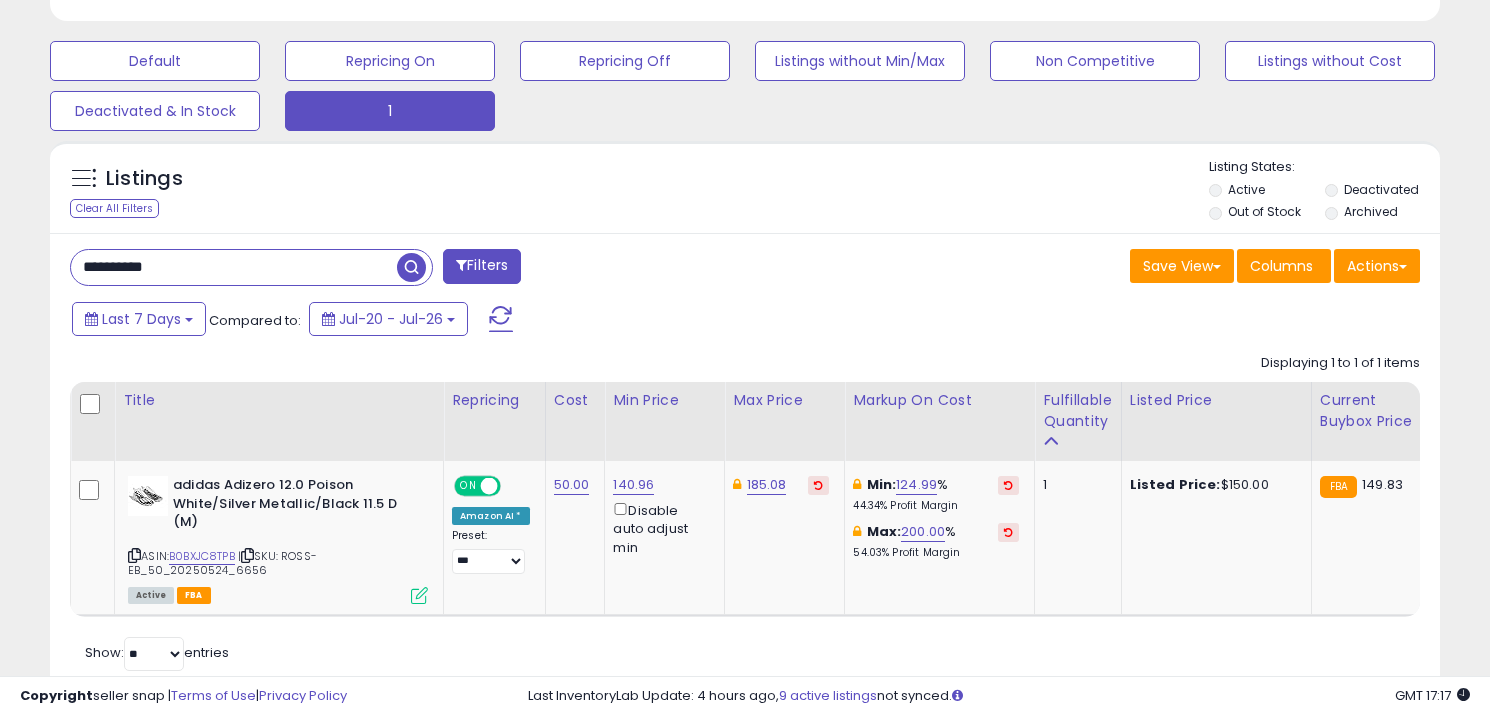 click on "**********" at bounding box center [234, 267] 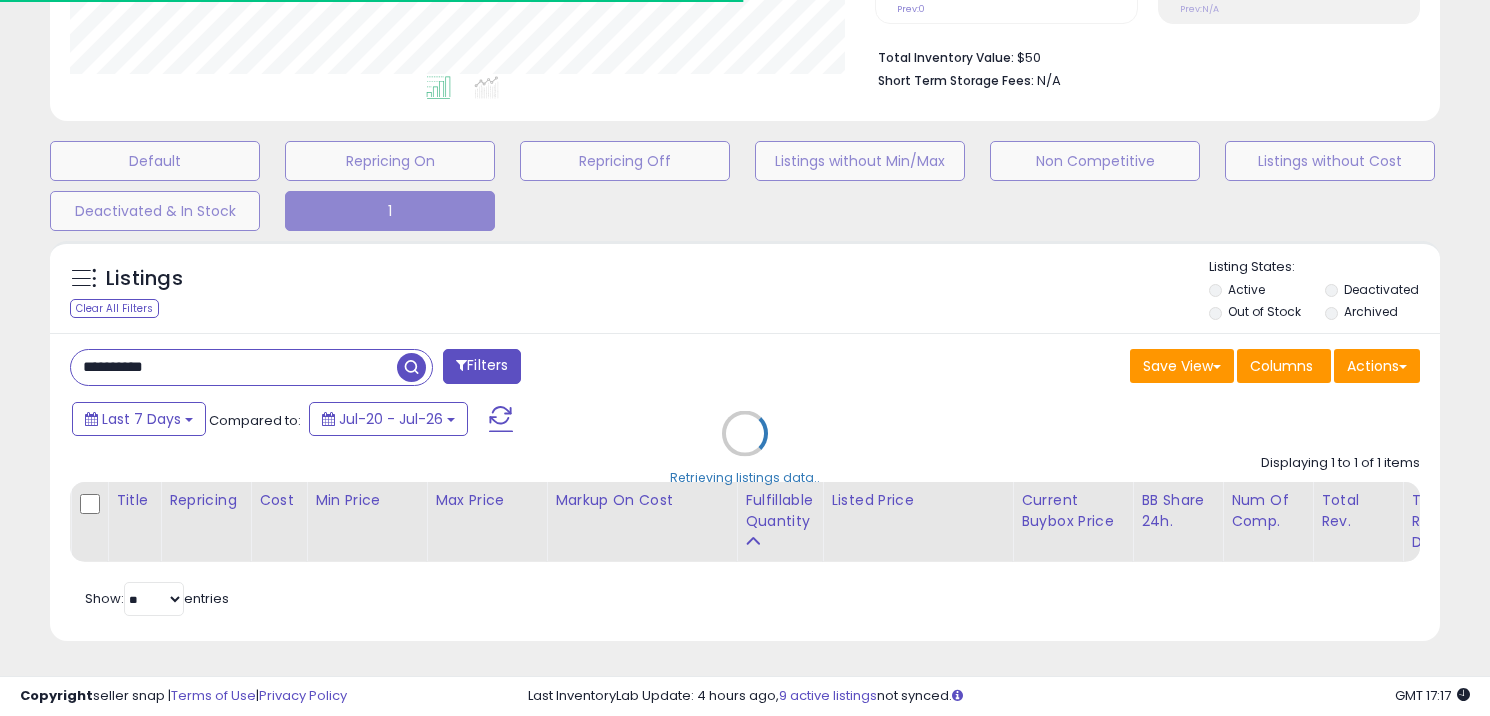 scroll, scrollTop: 589, scrollLeft: 0, axis: vertical 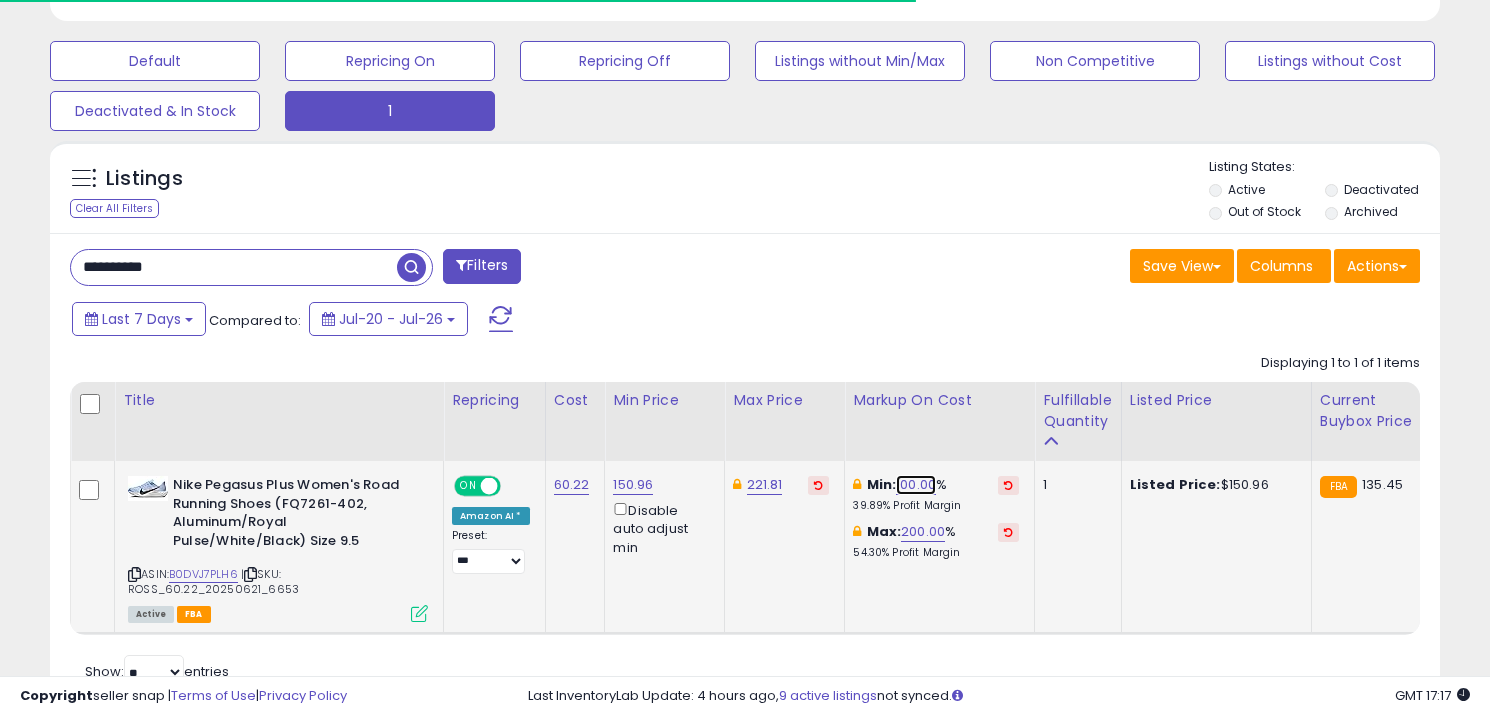 click on "100.00" at bounding box center (916, 485) 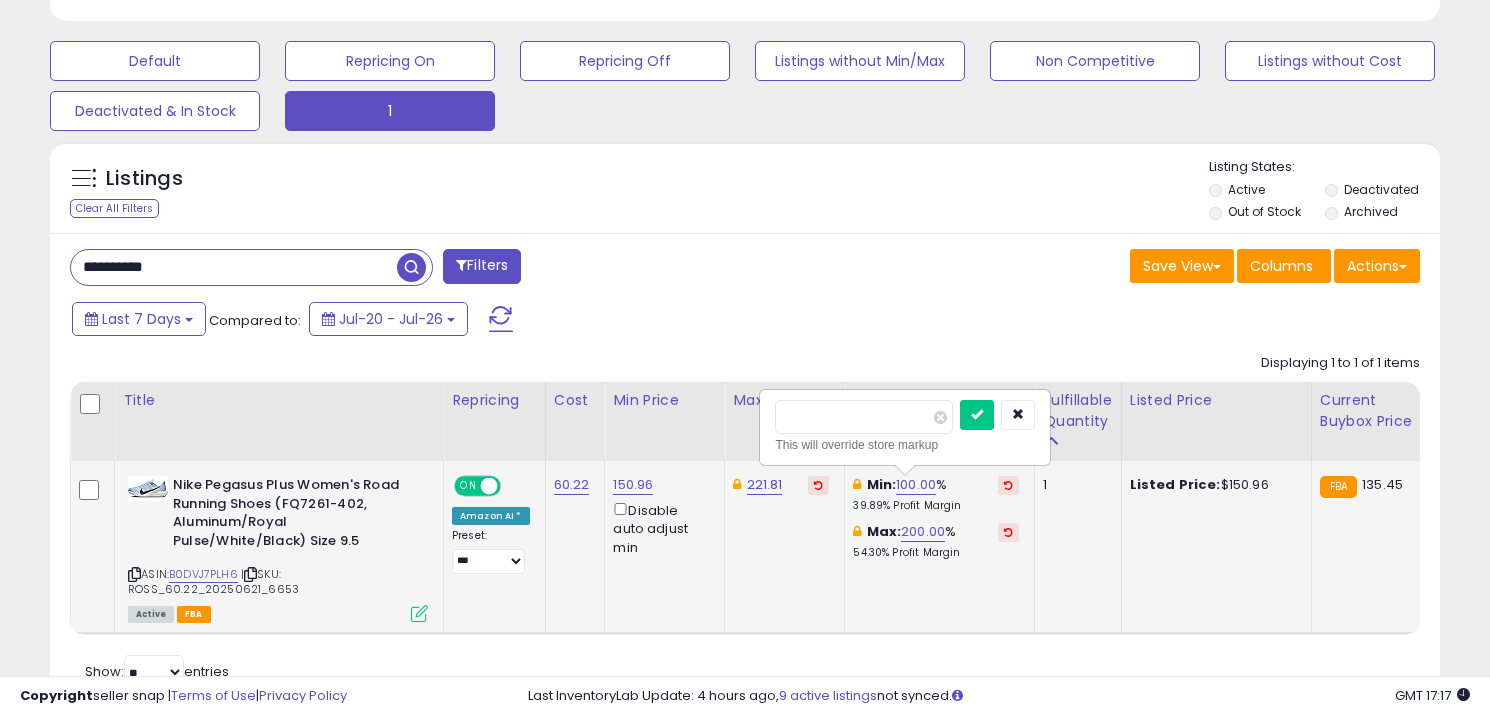 scroll, scrollTop: 999590, scrollLeft: 999195, axis: both 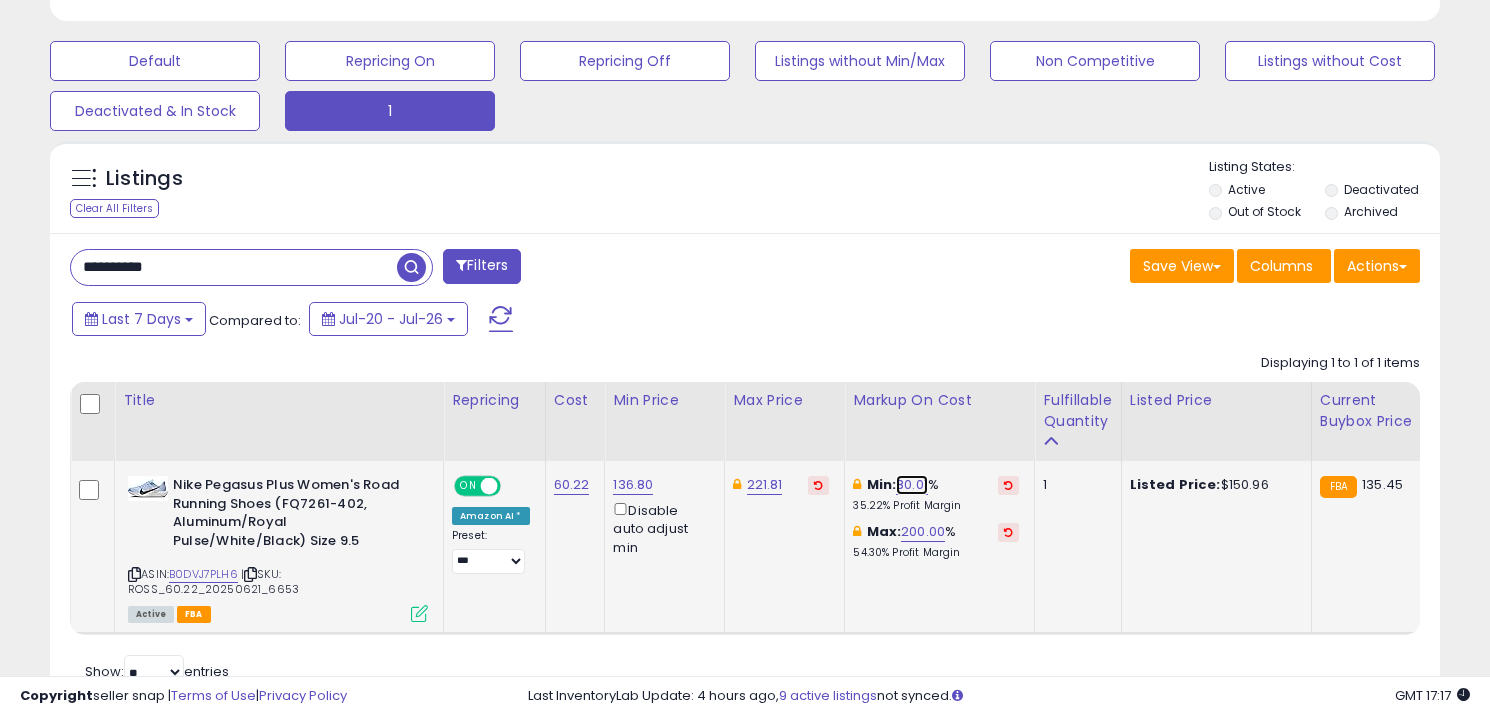 click on "80.01" at bounding box center (912, 485) 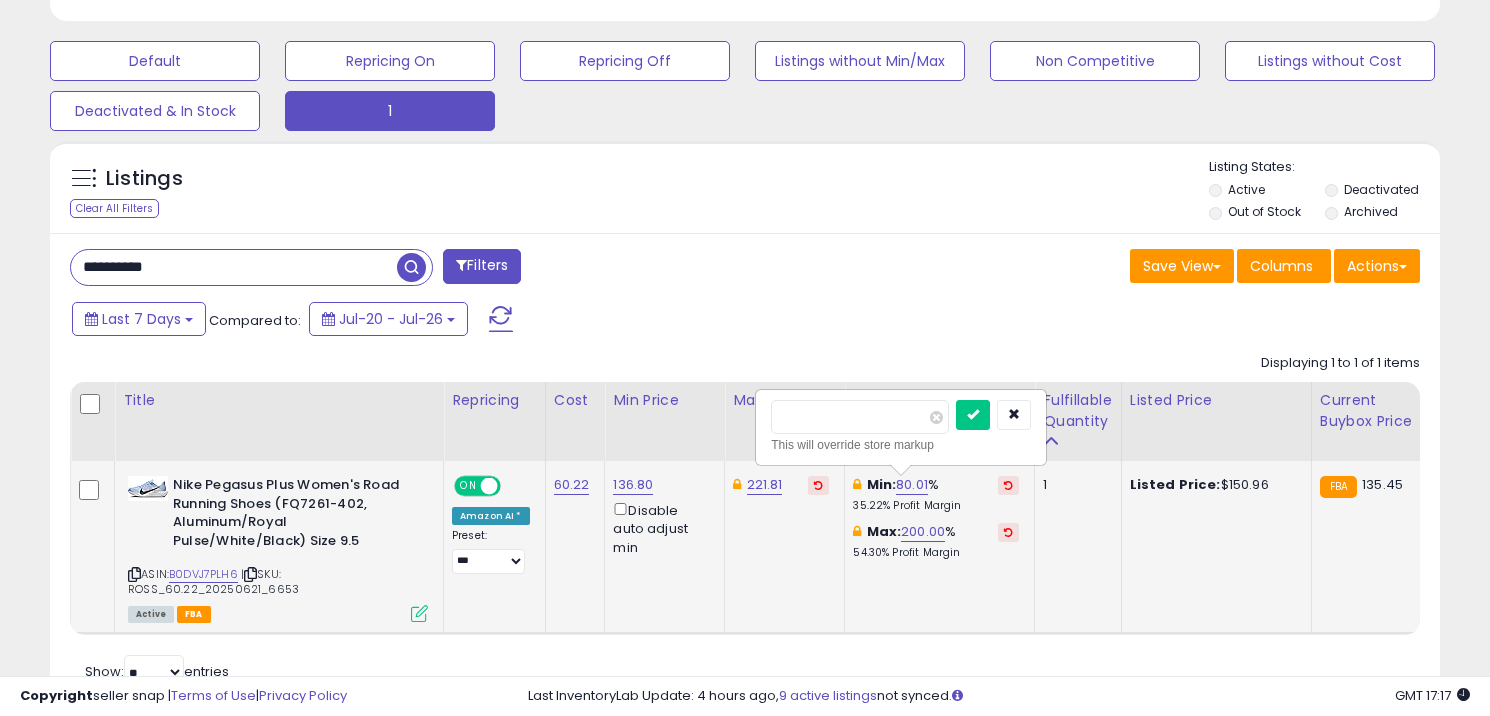 click on "*****" at bounding box center (860, 417) 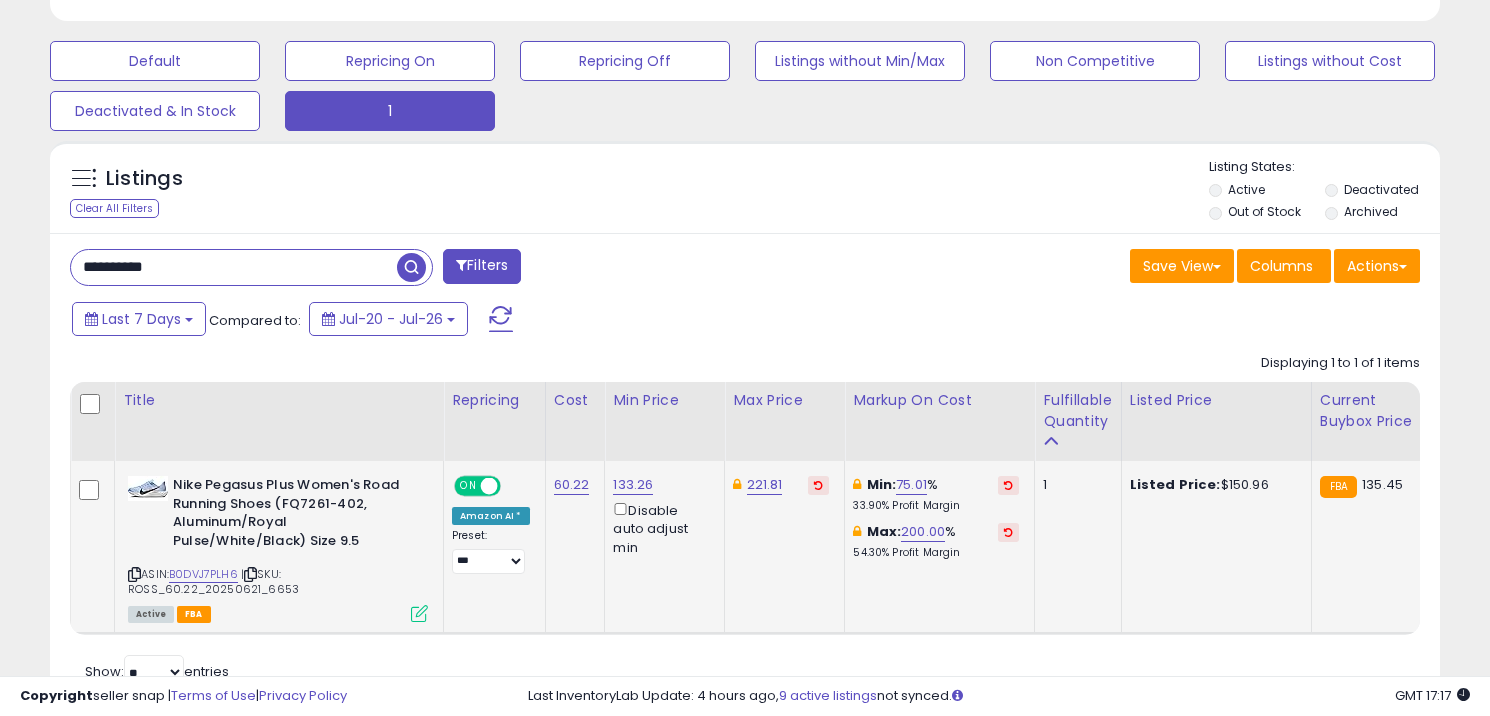 click on "**********" at bounding box center (234, 267) 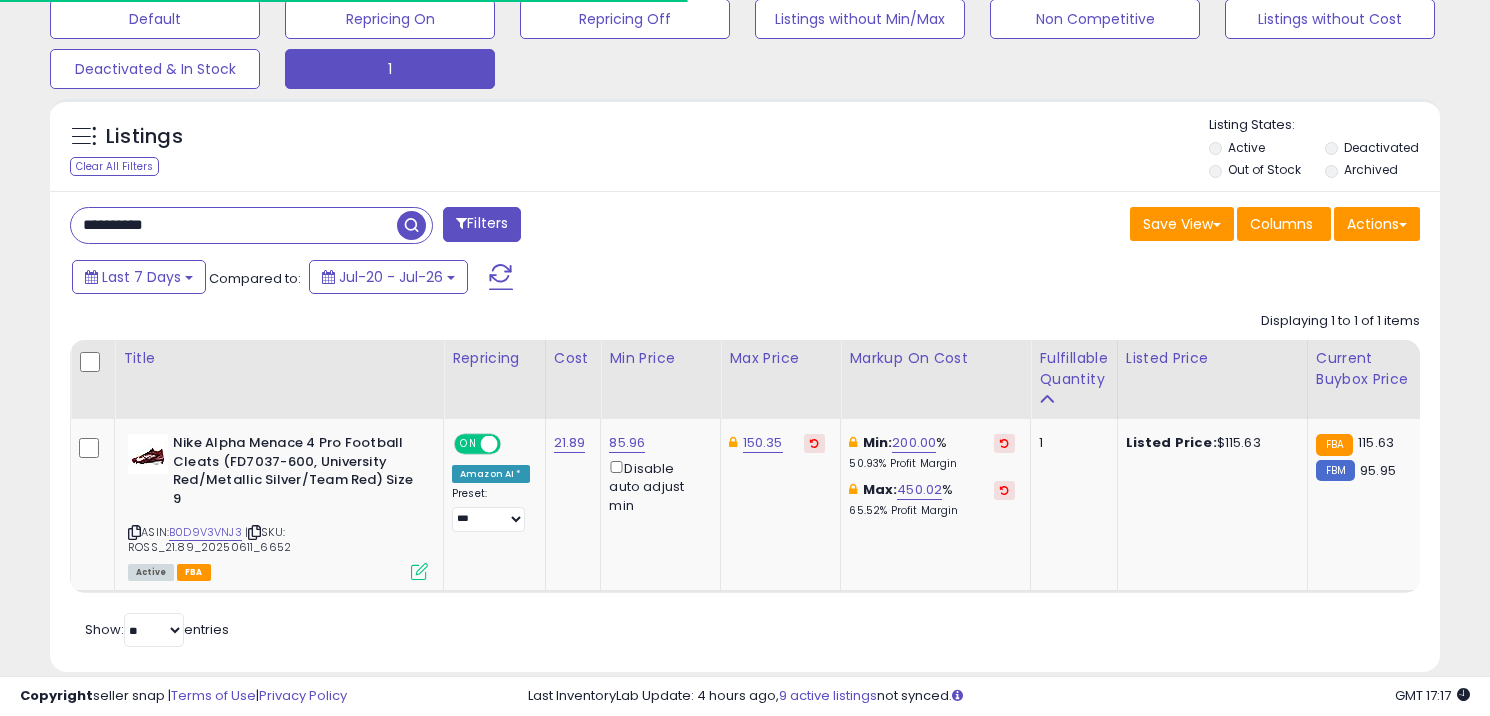 scroll, scrollTop: 633, scrollLeft: 0, axis: vertical 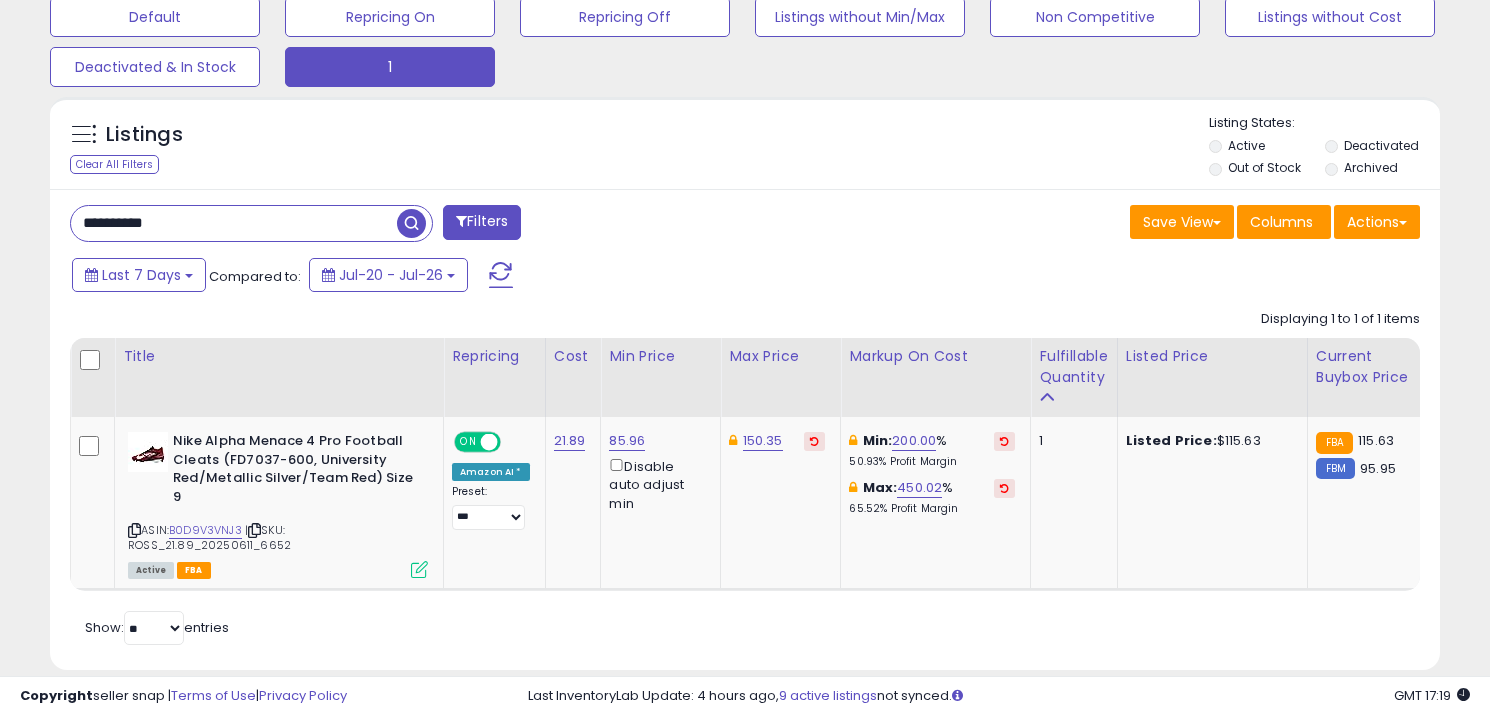 click on "**********" at bounding box center (234, 223) 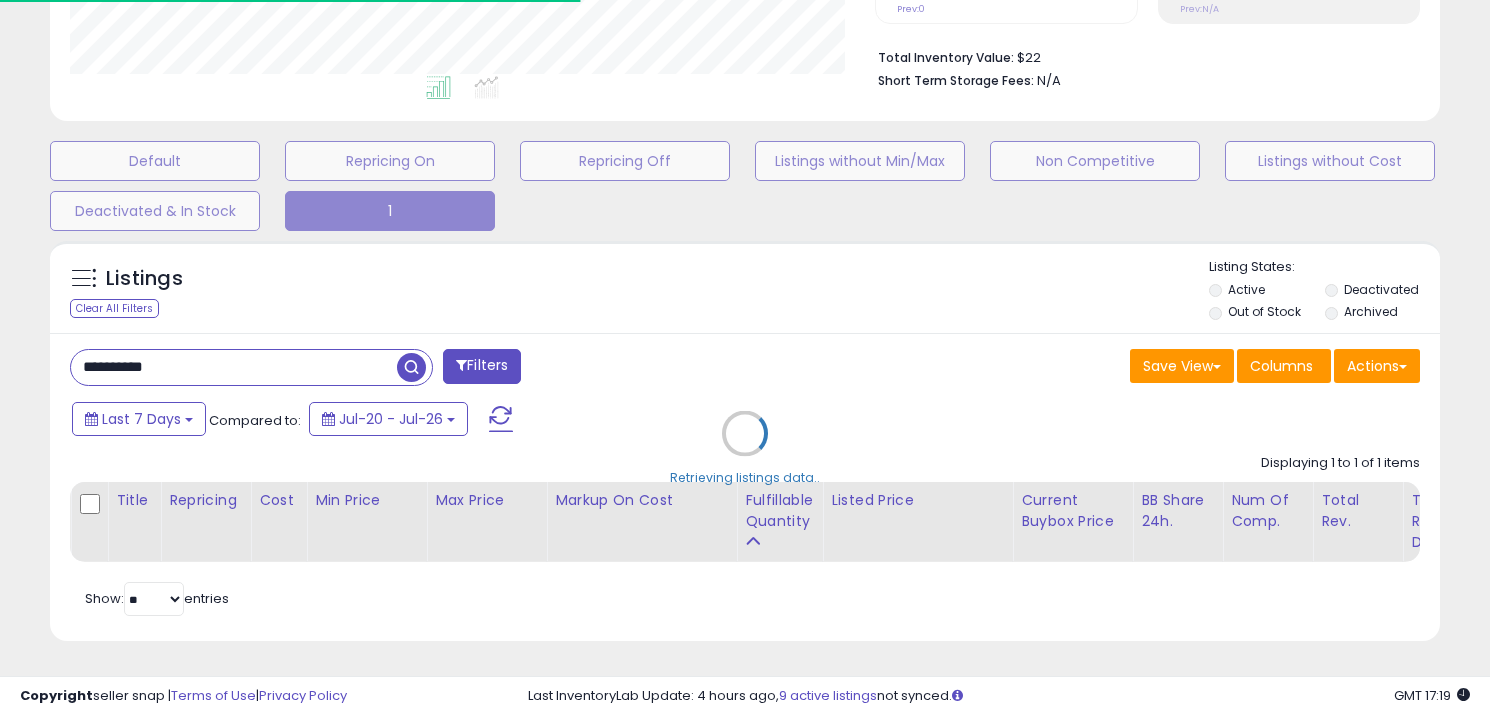 scroll, scrollTop: 625, scrollLeft: 0, axis: vertical 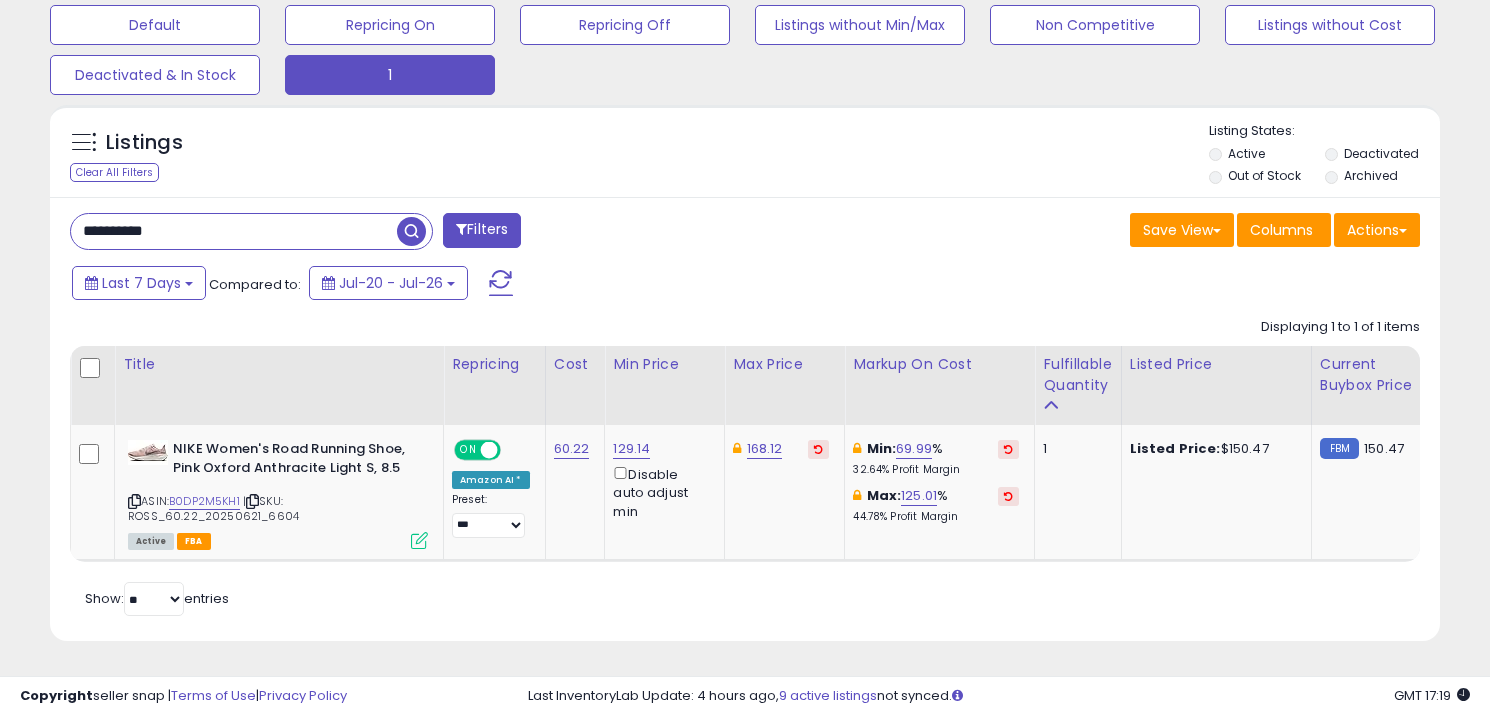 click on "**********" at bounding box center [234, 231] 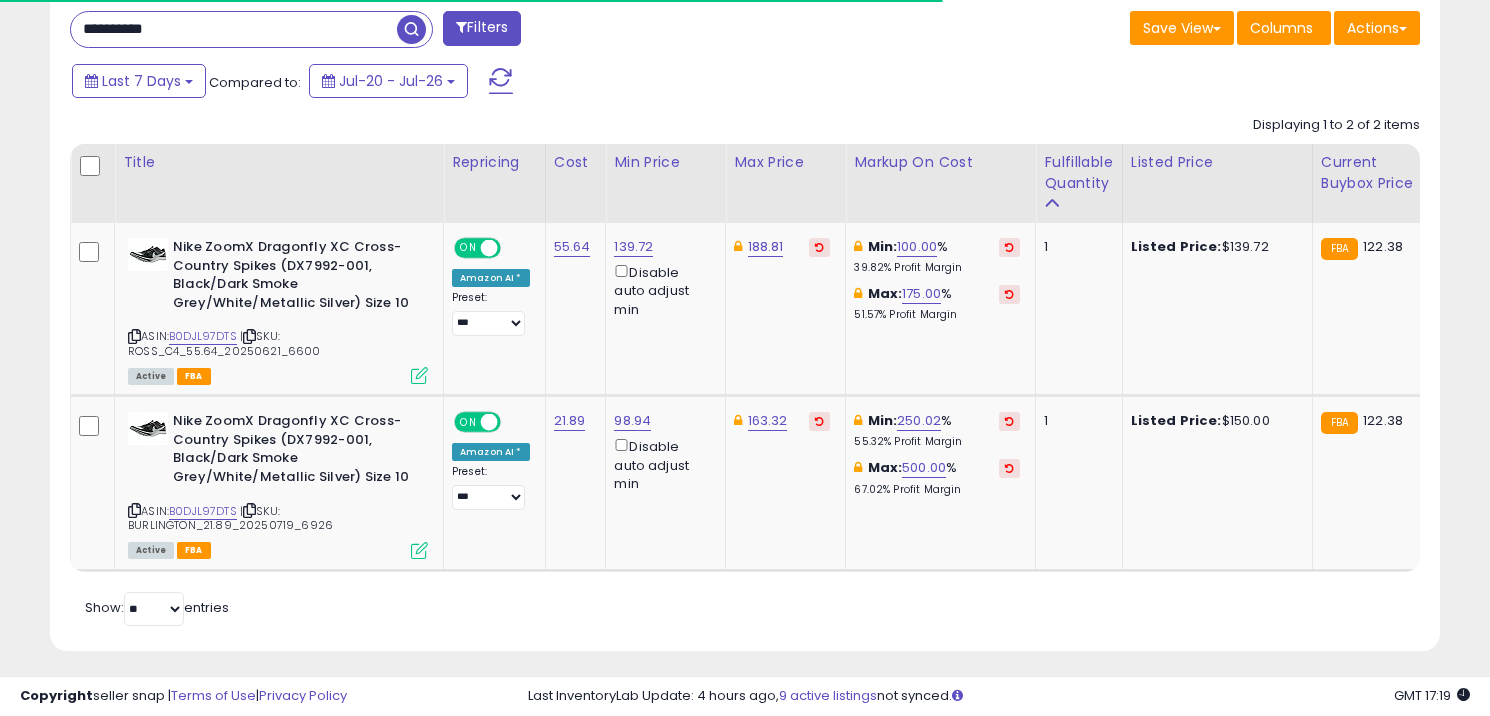 scroll, scrollTop: 828, scrollLeft: 0, axis: vertical 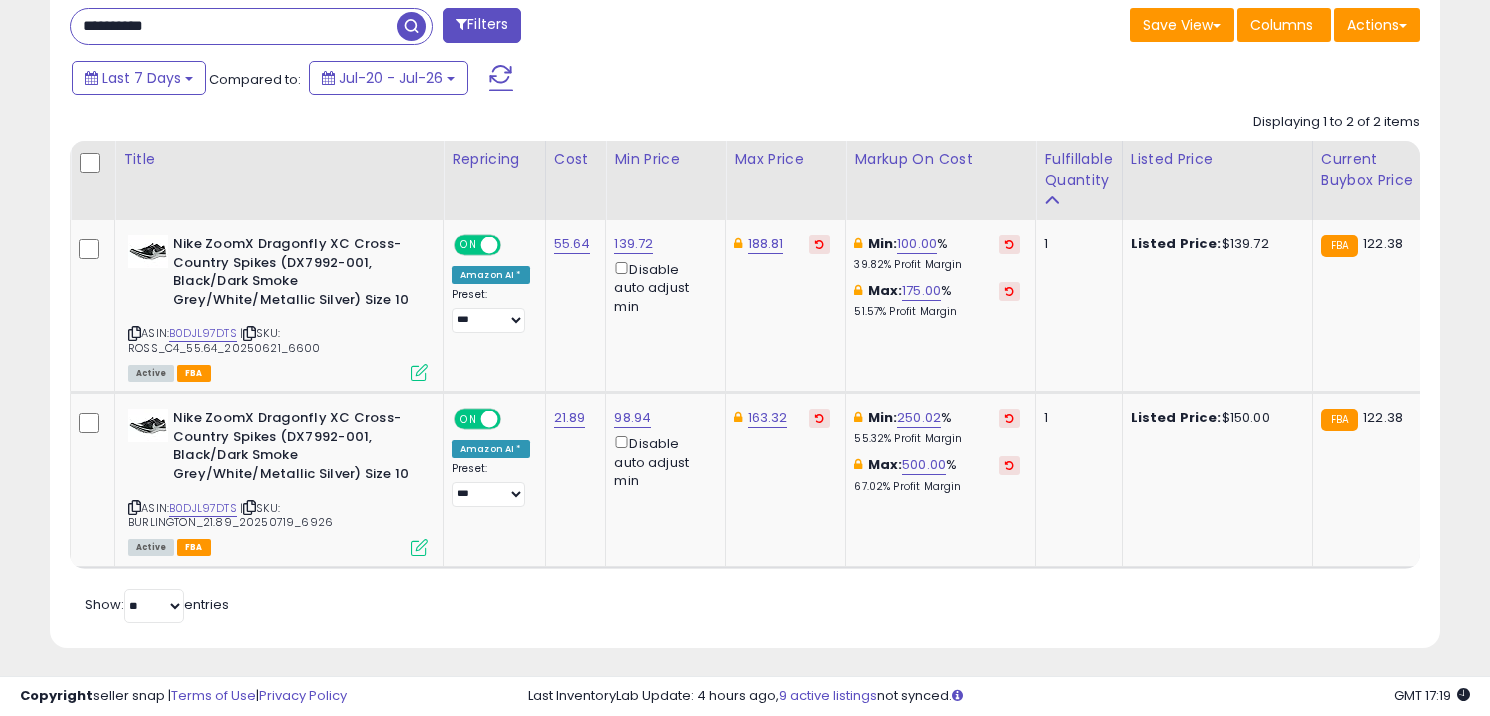 click on "**********" at bounding box center [234, 26] 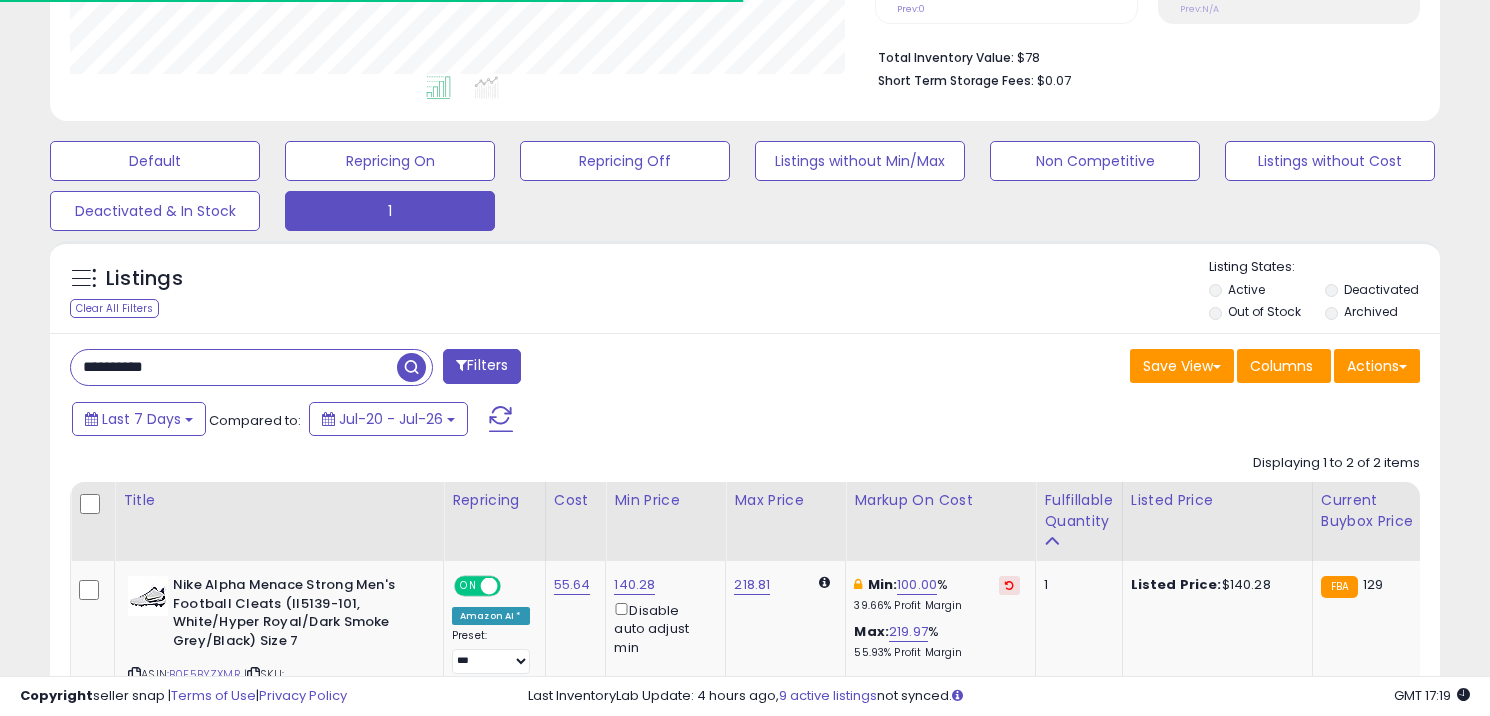 scroll, scrollTop: 830, scrollLeft: 0, axis: vertical 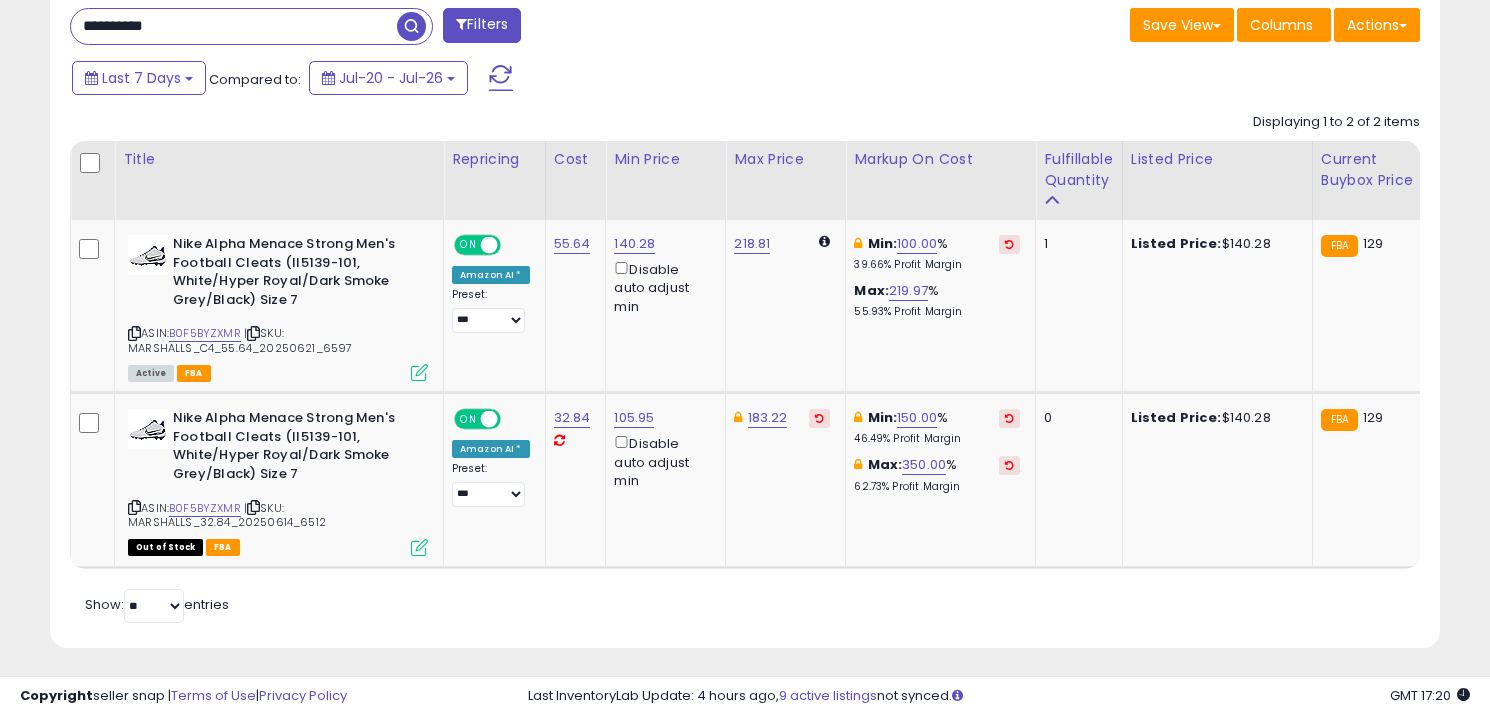 click on "**********" at bounding box center (234, 26) 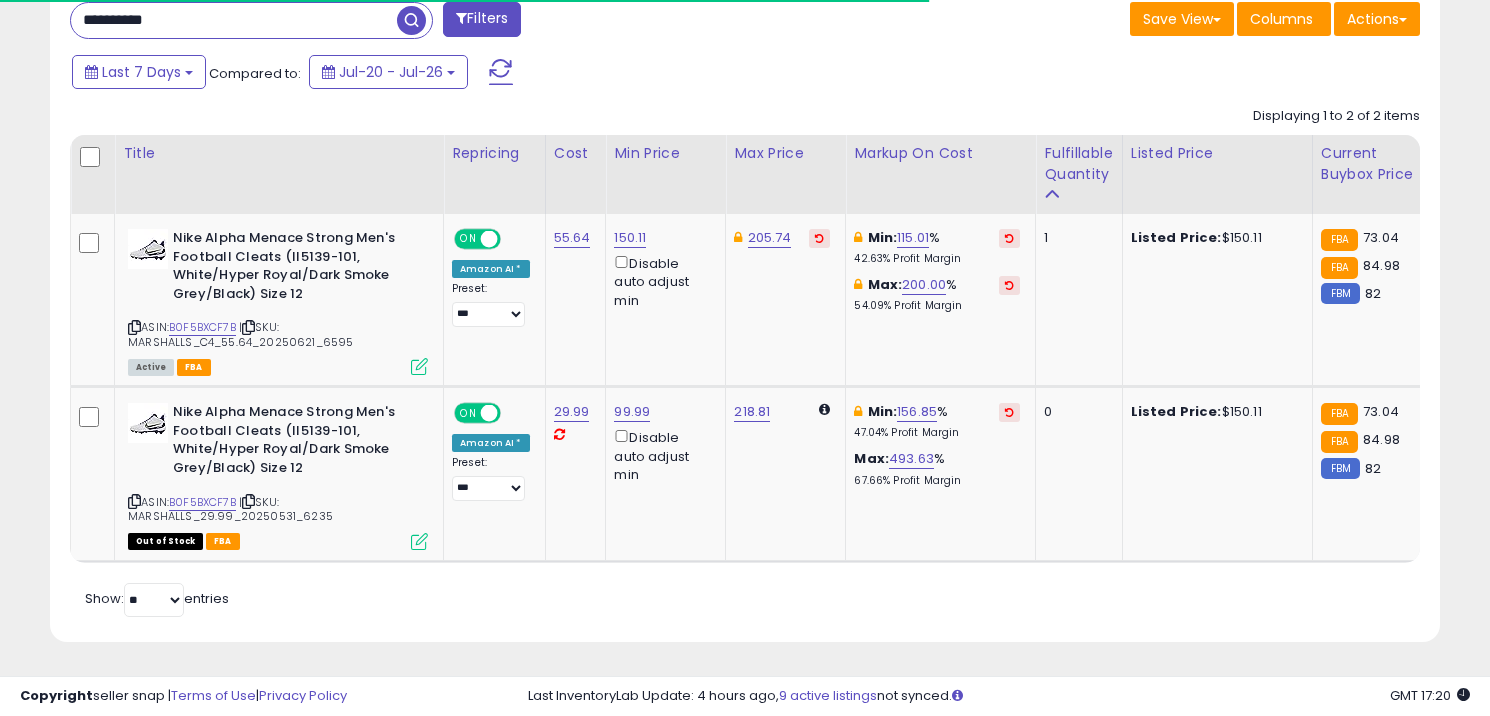 scroll, scrollTop: 837, scrollLeft: 0, axis: vertical 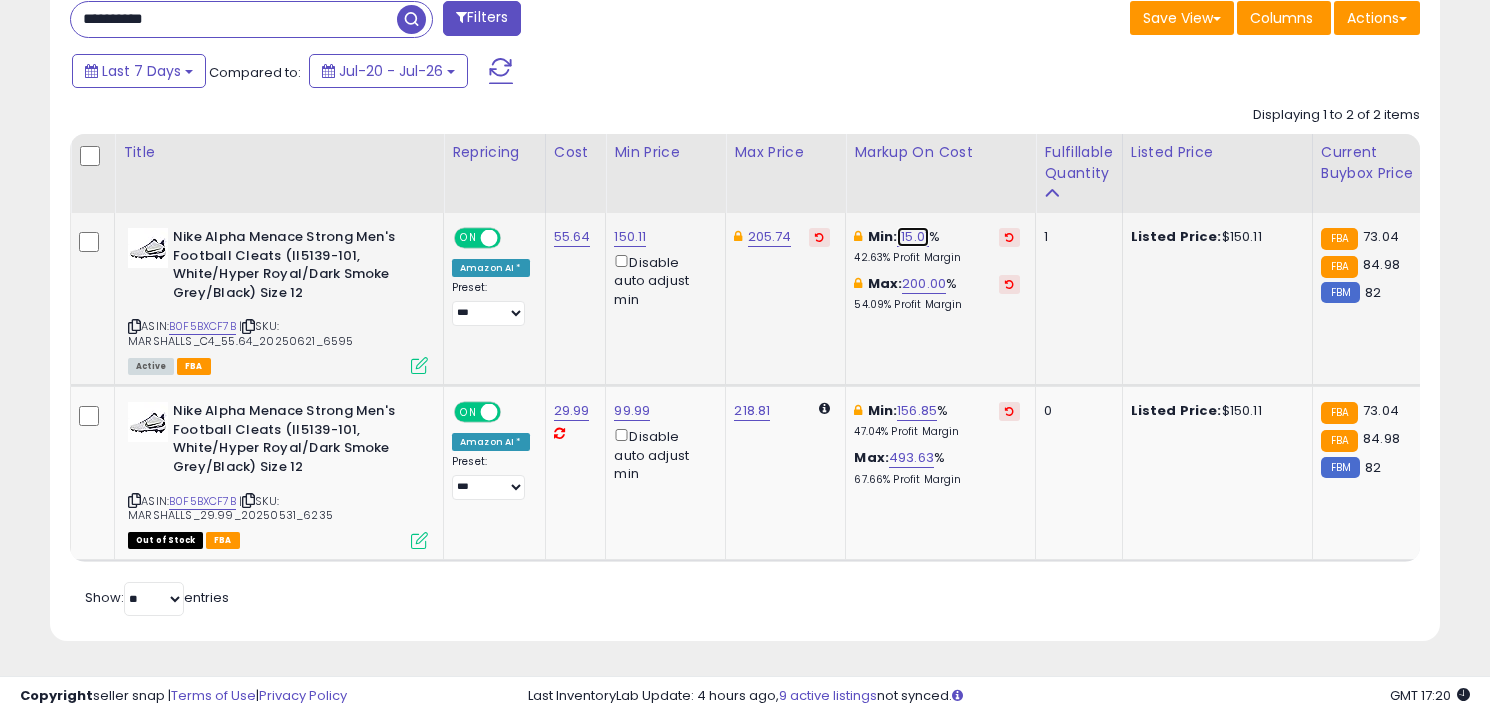 click on "115.01" at bounding box center [913, 237] 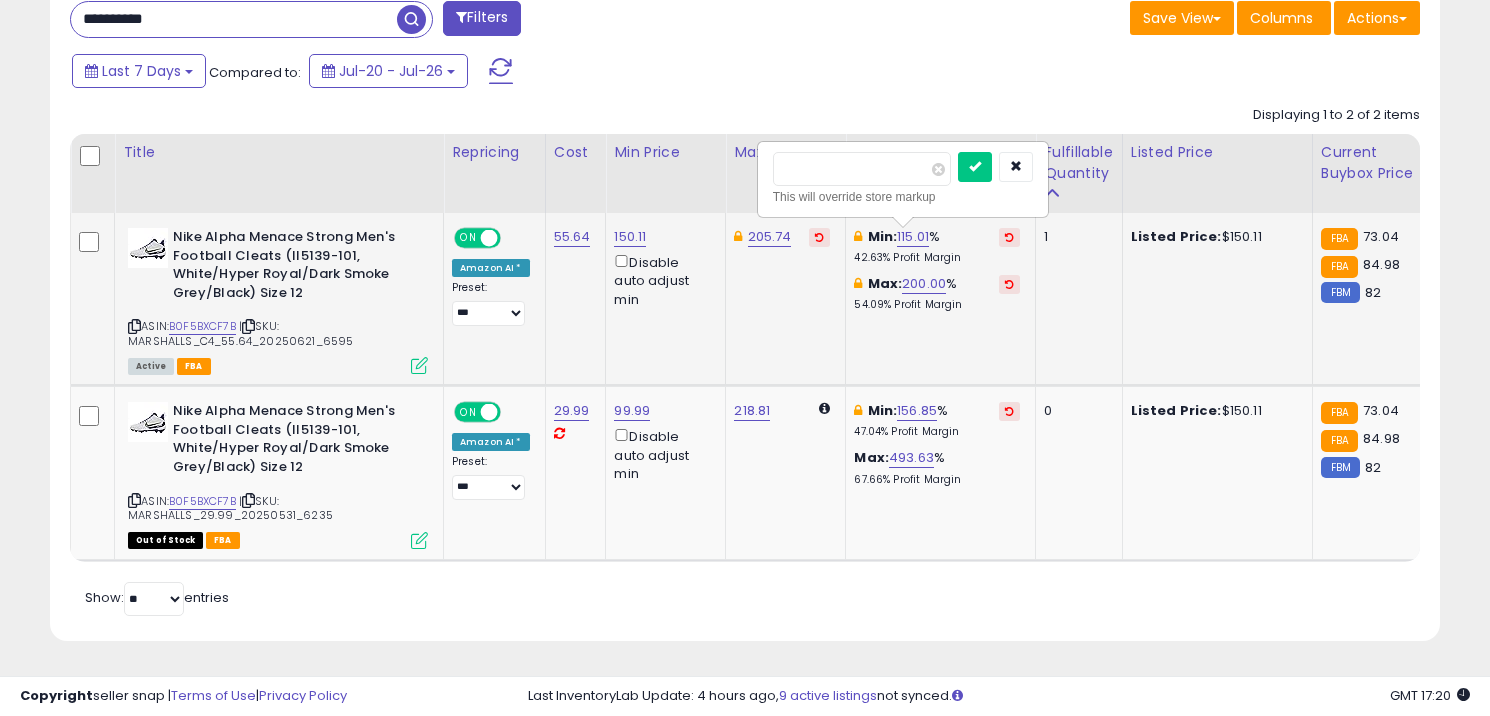 click on "******" at bounding box center [862, 169] 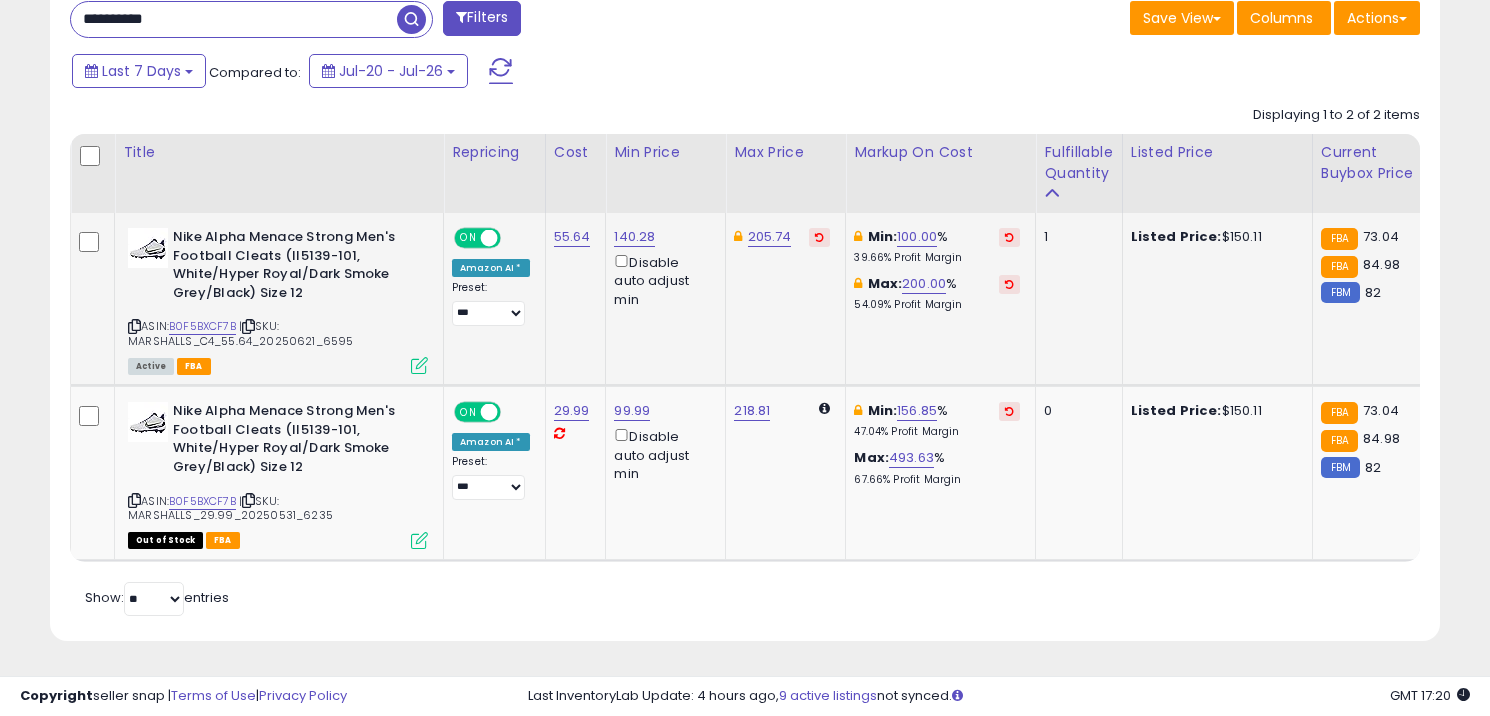 click on "**********" at bounding box center (234, 19) 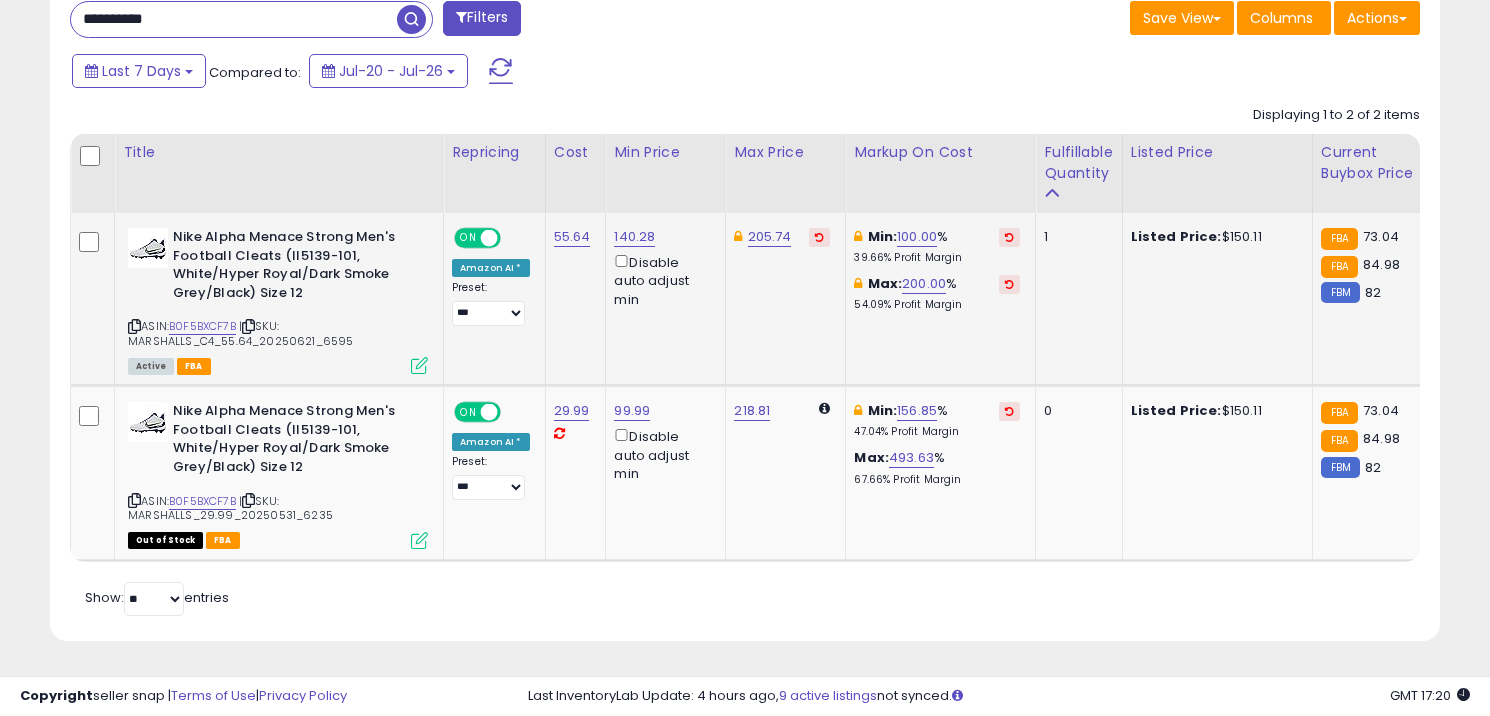 click on "**********" at bounding box center [234, 19] 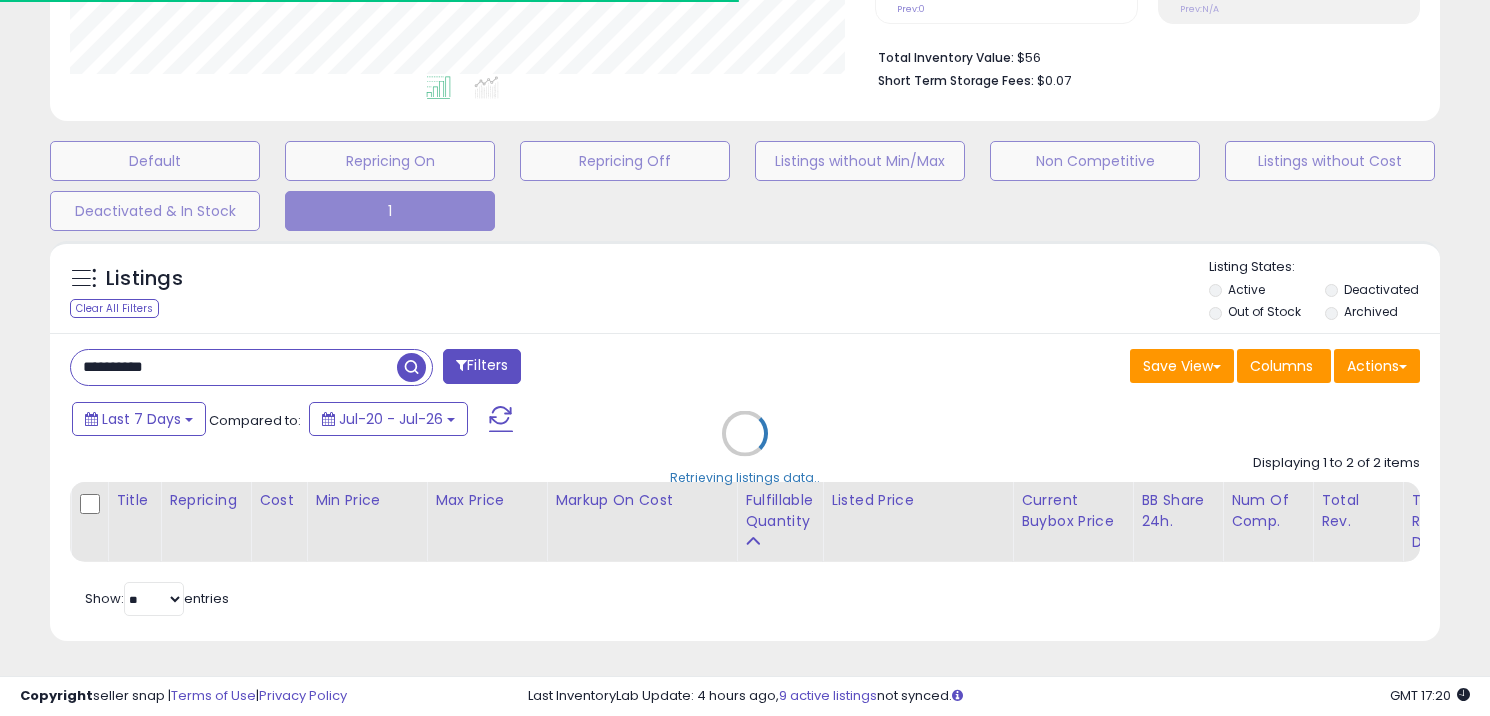scroll, scrollTop: 644, scrollLeft: 0, axis: vertical 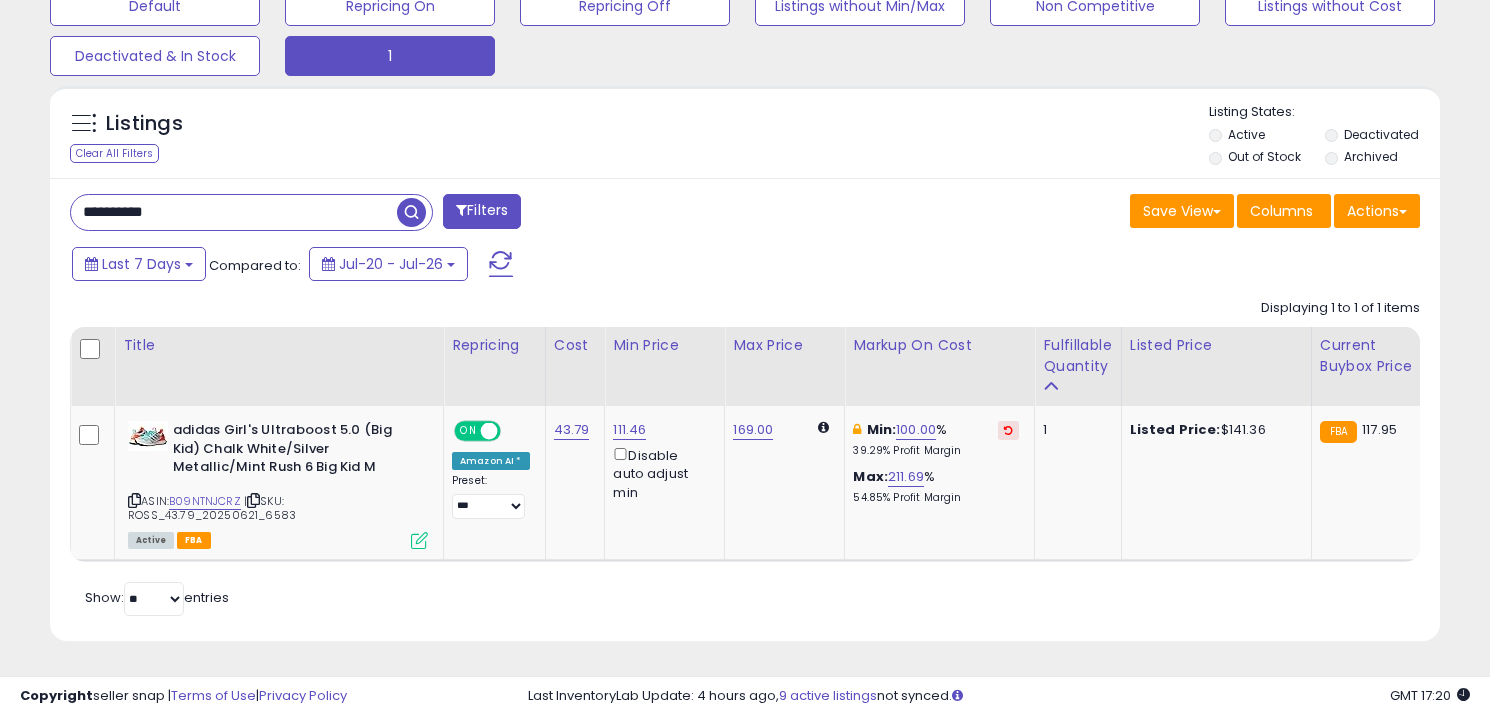 click on "**********" at bounding box center [234, 212] 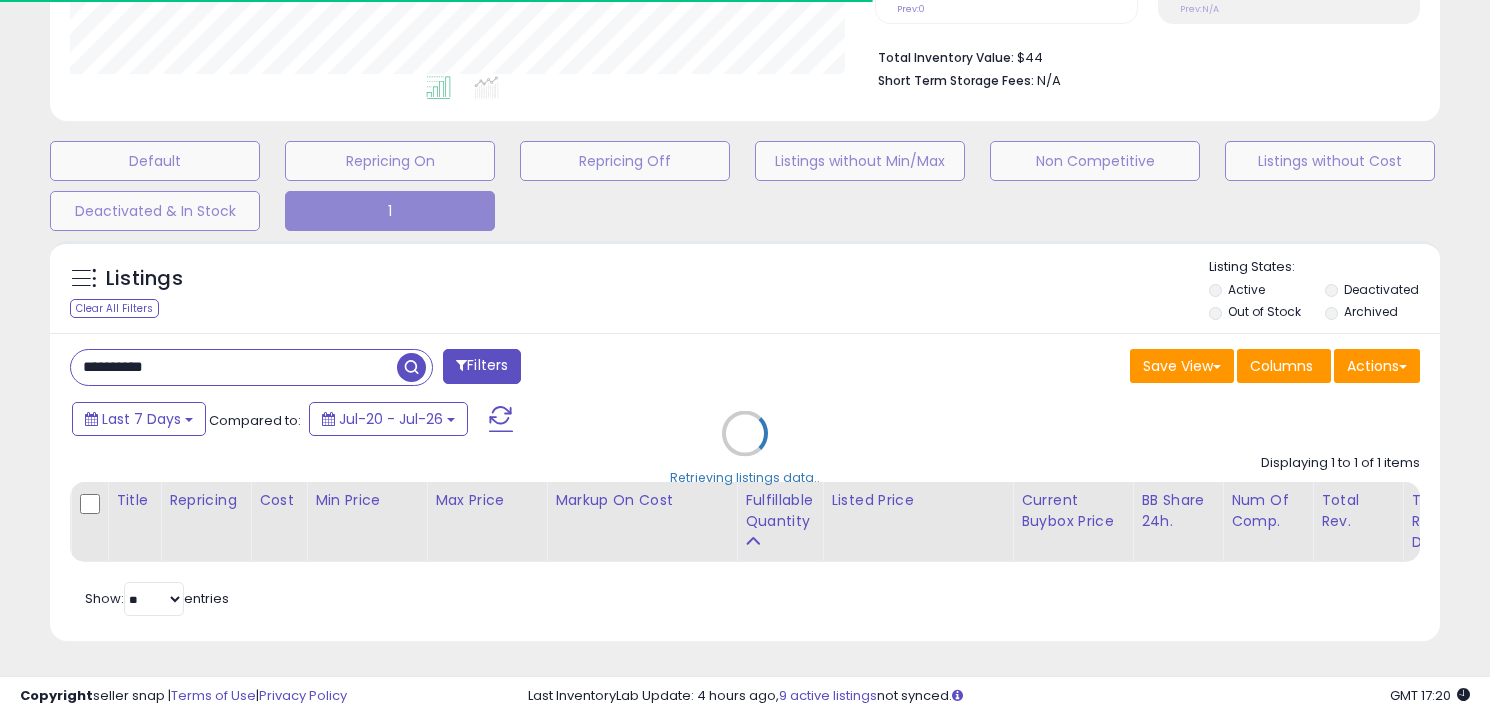 scroll, scrollTop: 625, scrollLeft: 0, axis: vertical 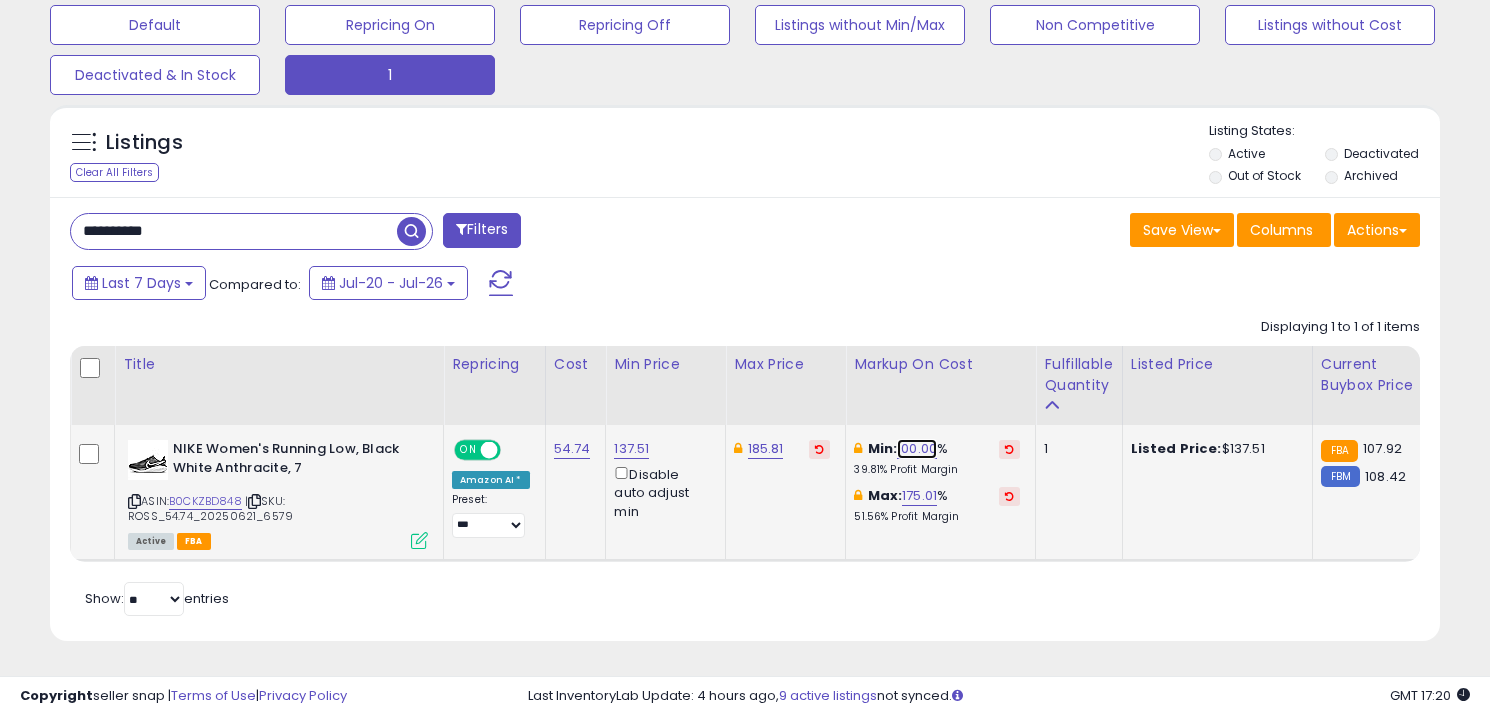 click on "100.00" at bounding box center (917, 449) 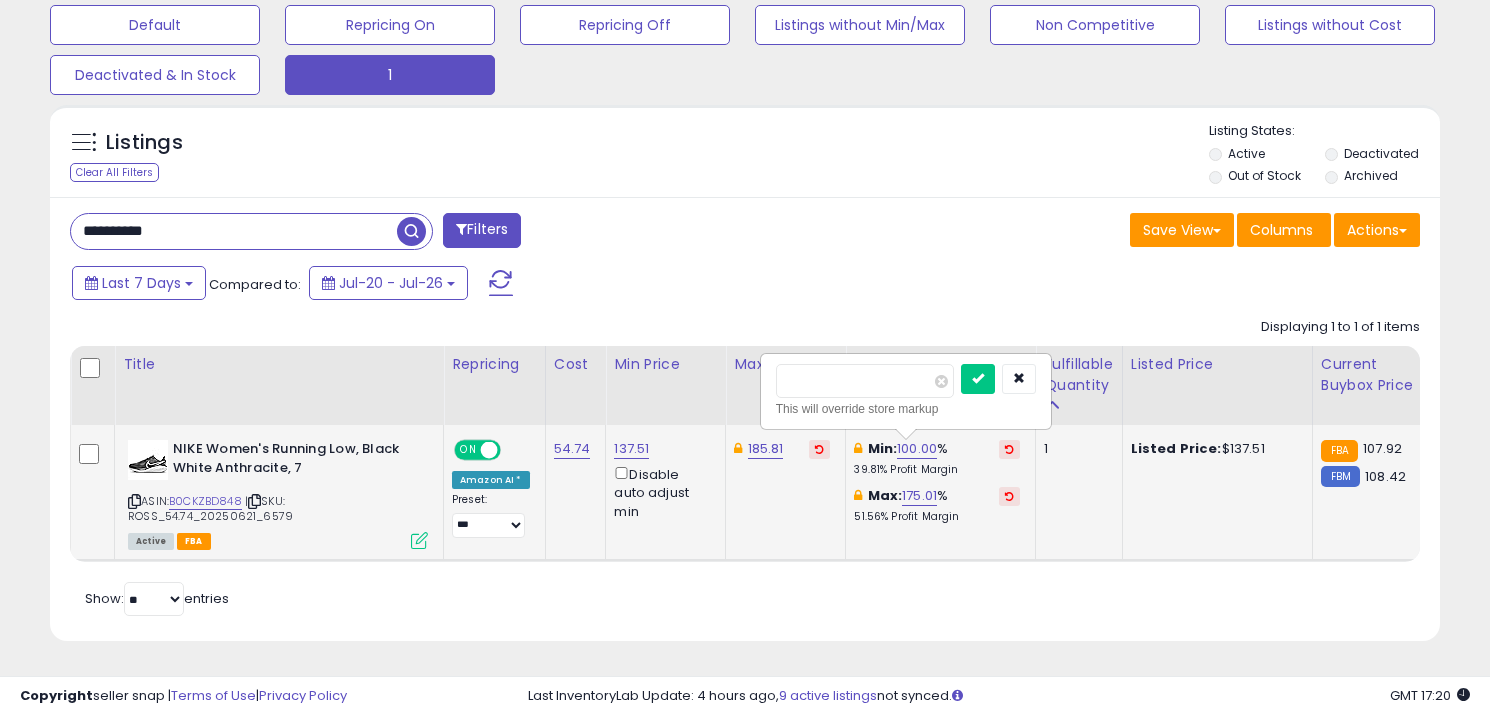 click on "******" at bounding box center (865, 381) 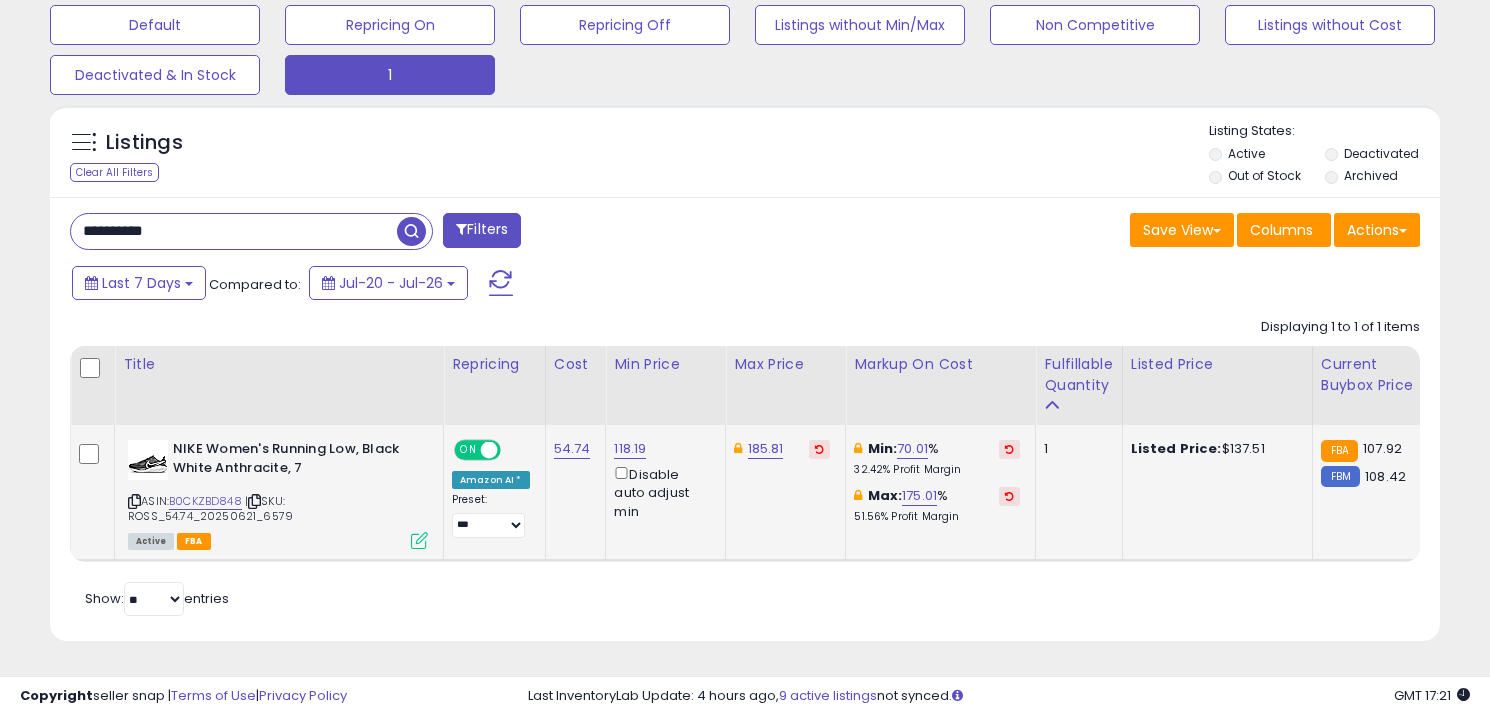 click on "**********" at bounding box center (234, 231) 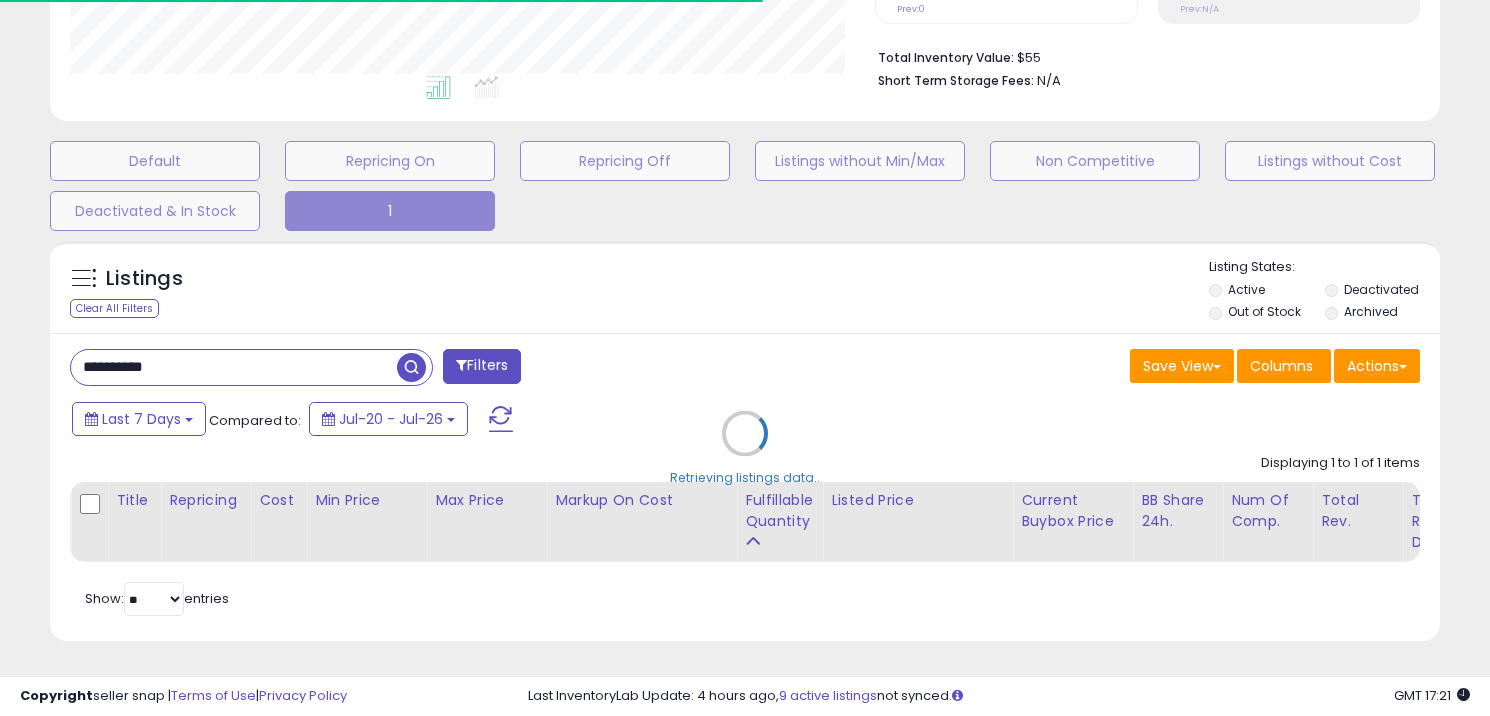 scroll, scrollTop: 625, scrollLeft: 0, axis: vertical 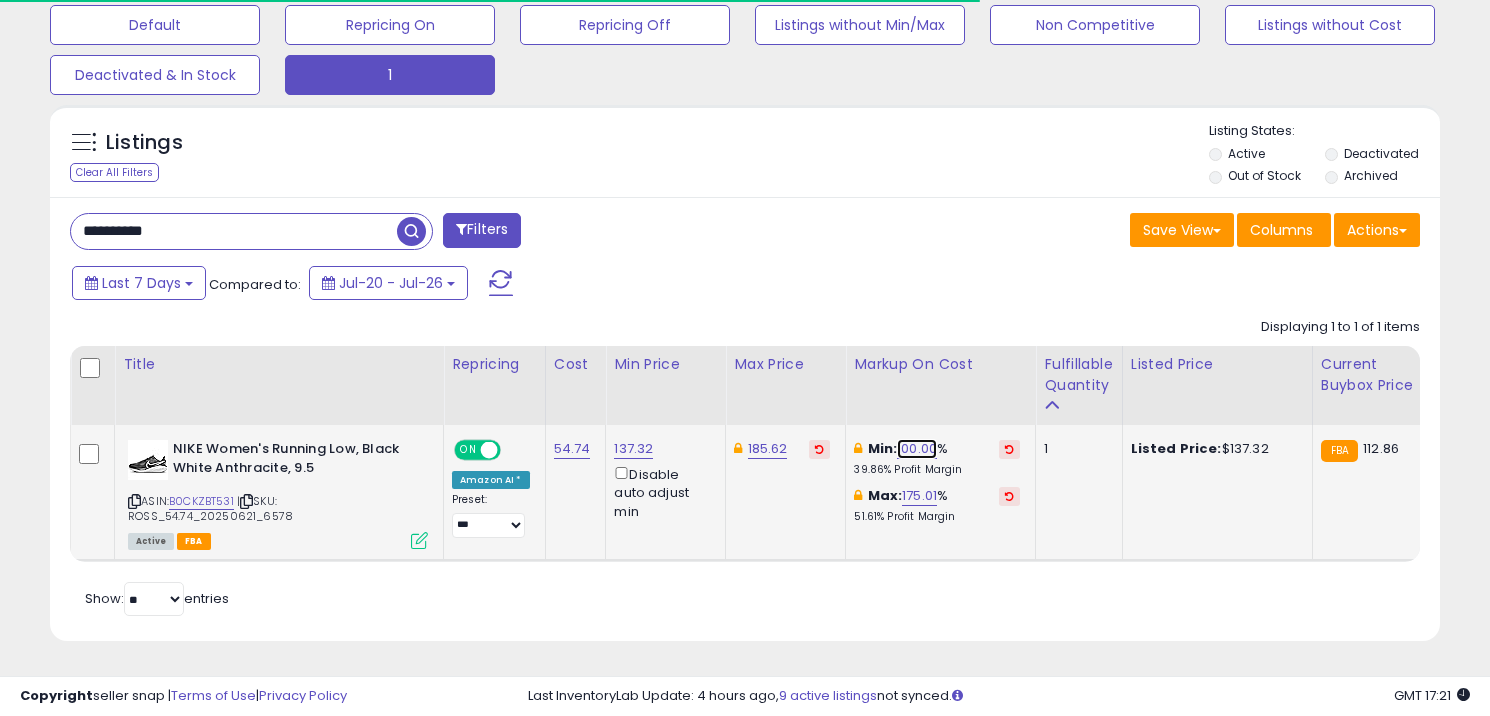 click on "100.00" at bounding box center [917, 449] 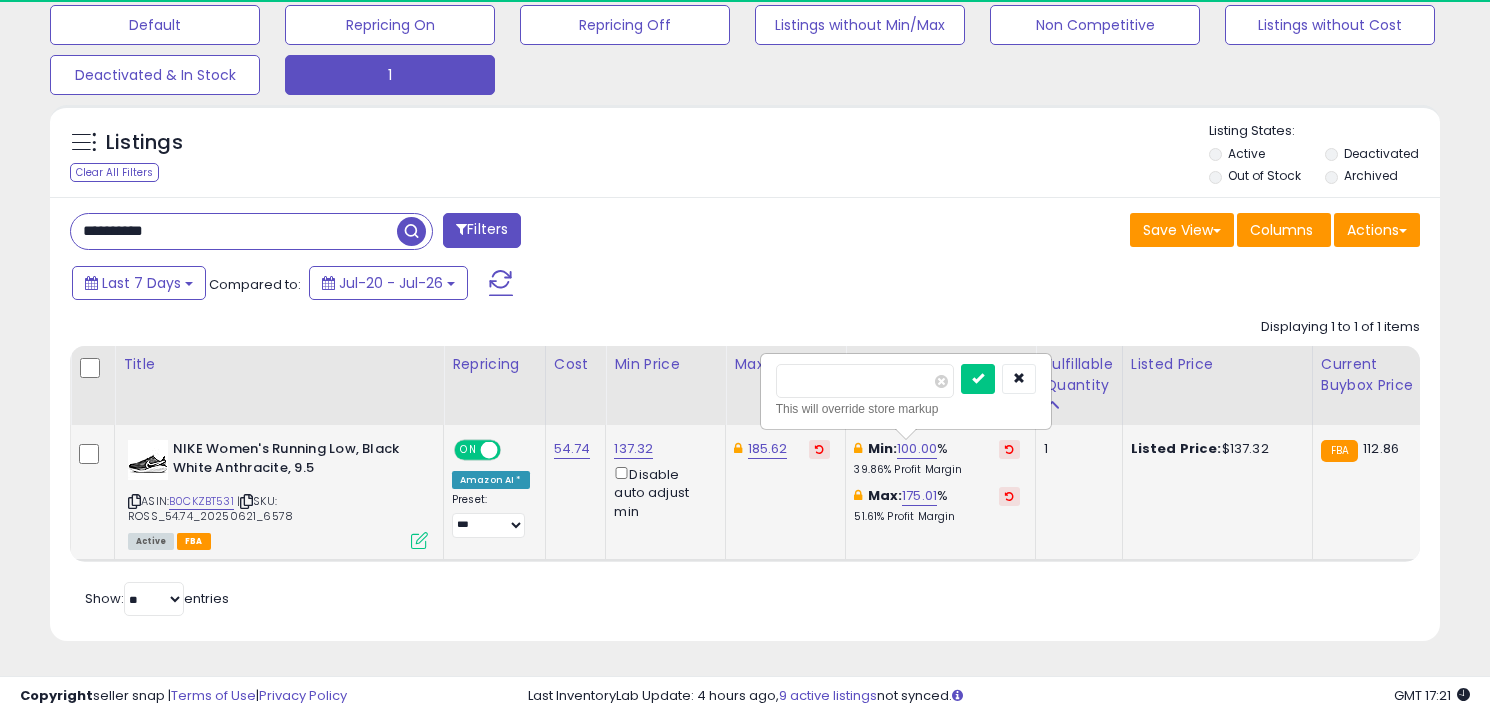scroll, scrollTop: 999590, scrollLeft: 999195, axis: both 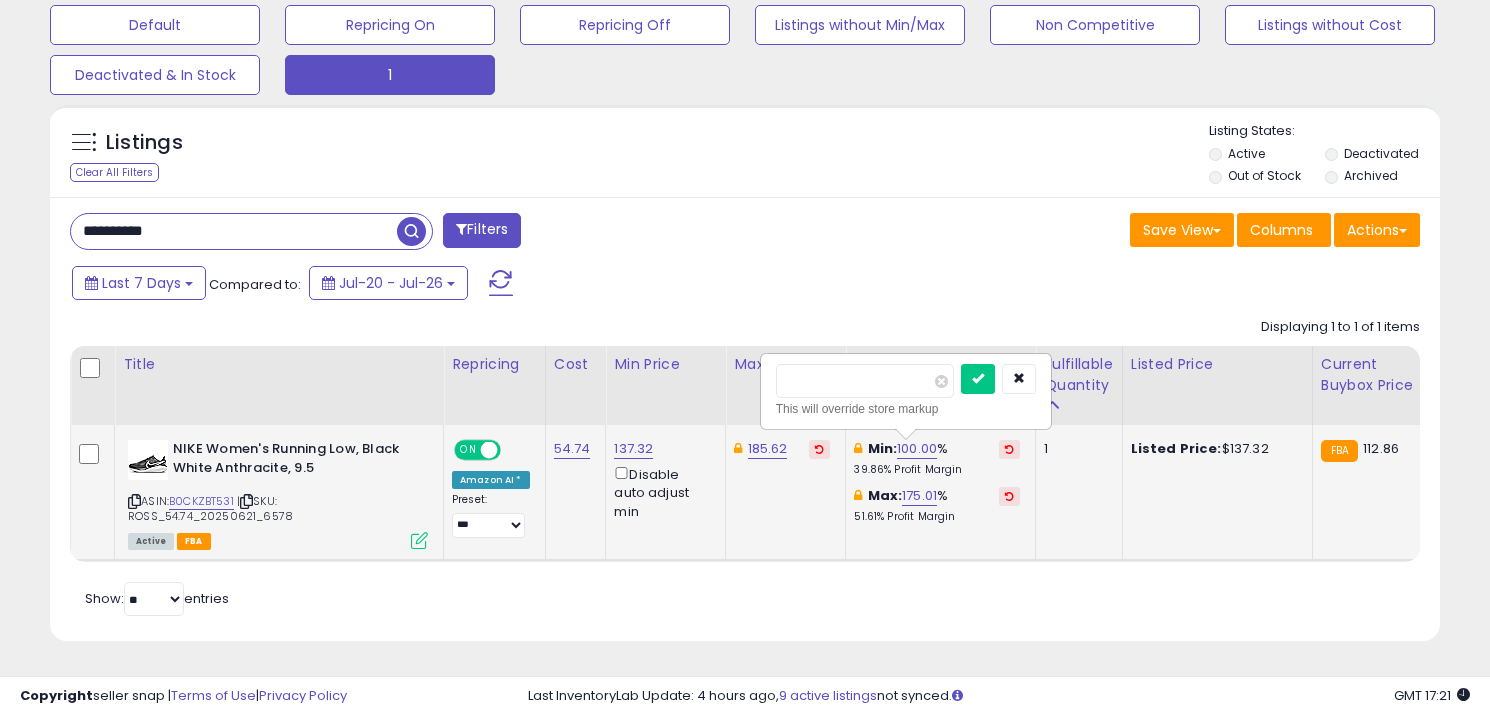 click on "******" at bounding box center [865, 381] 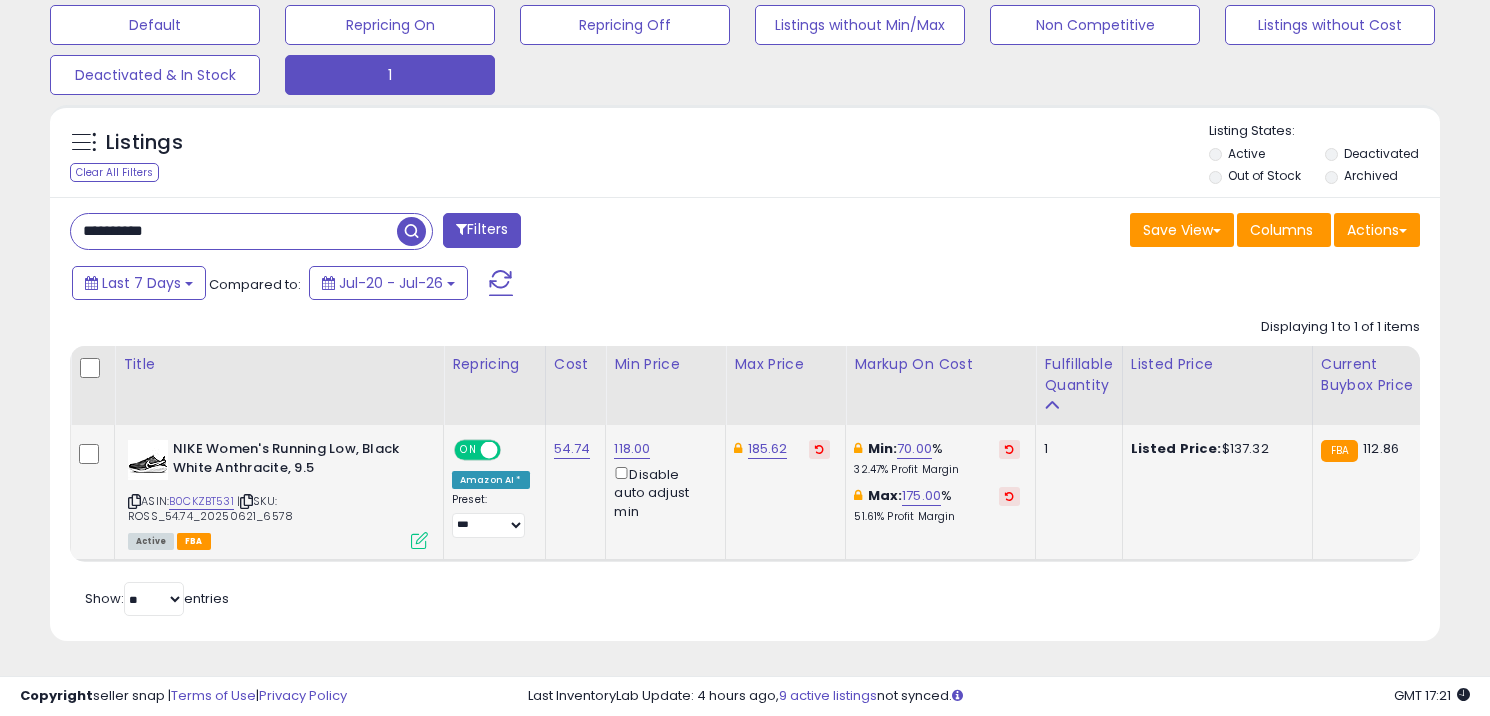 click on "**********" at bounding box center [234, 231] 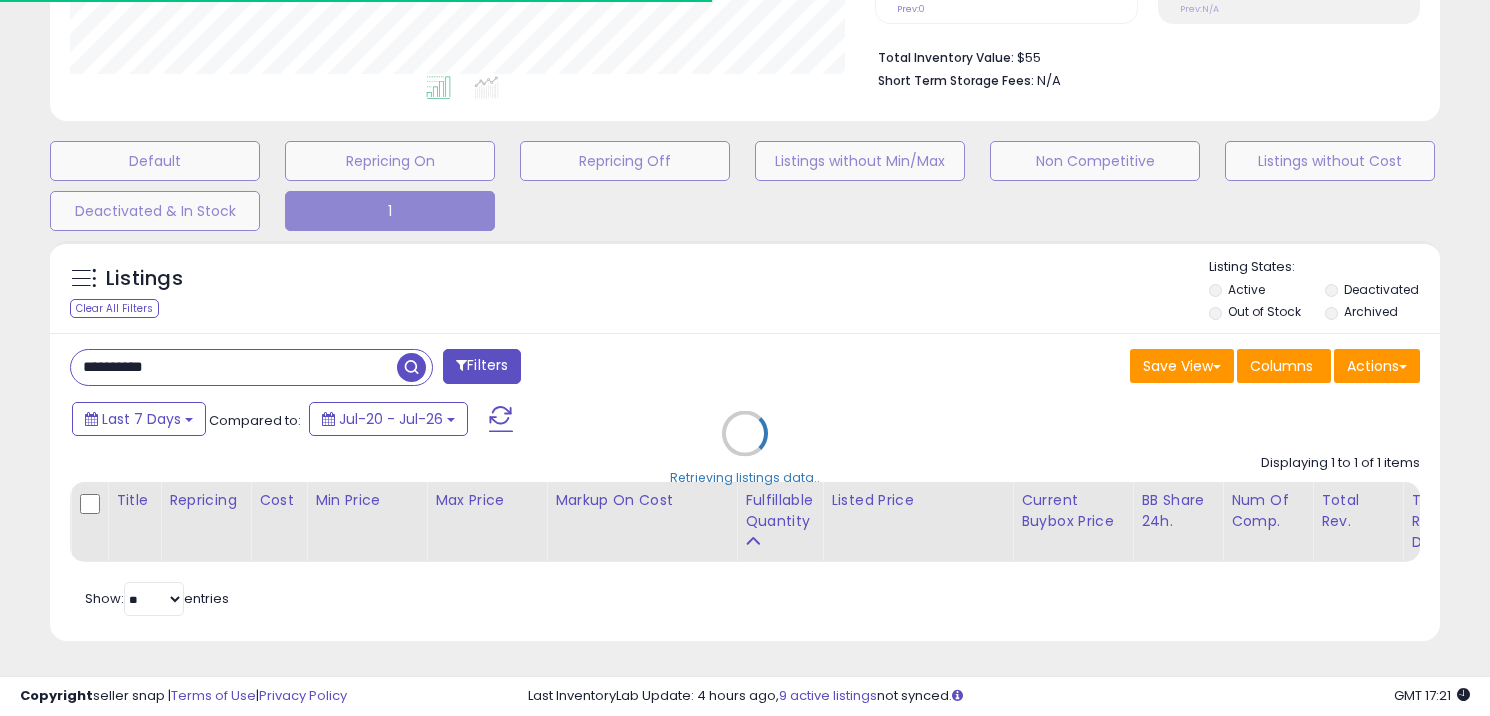 scroll, scrollTop: 625, scrollLeft: 0, axis: vertical 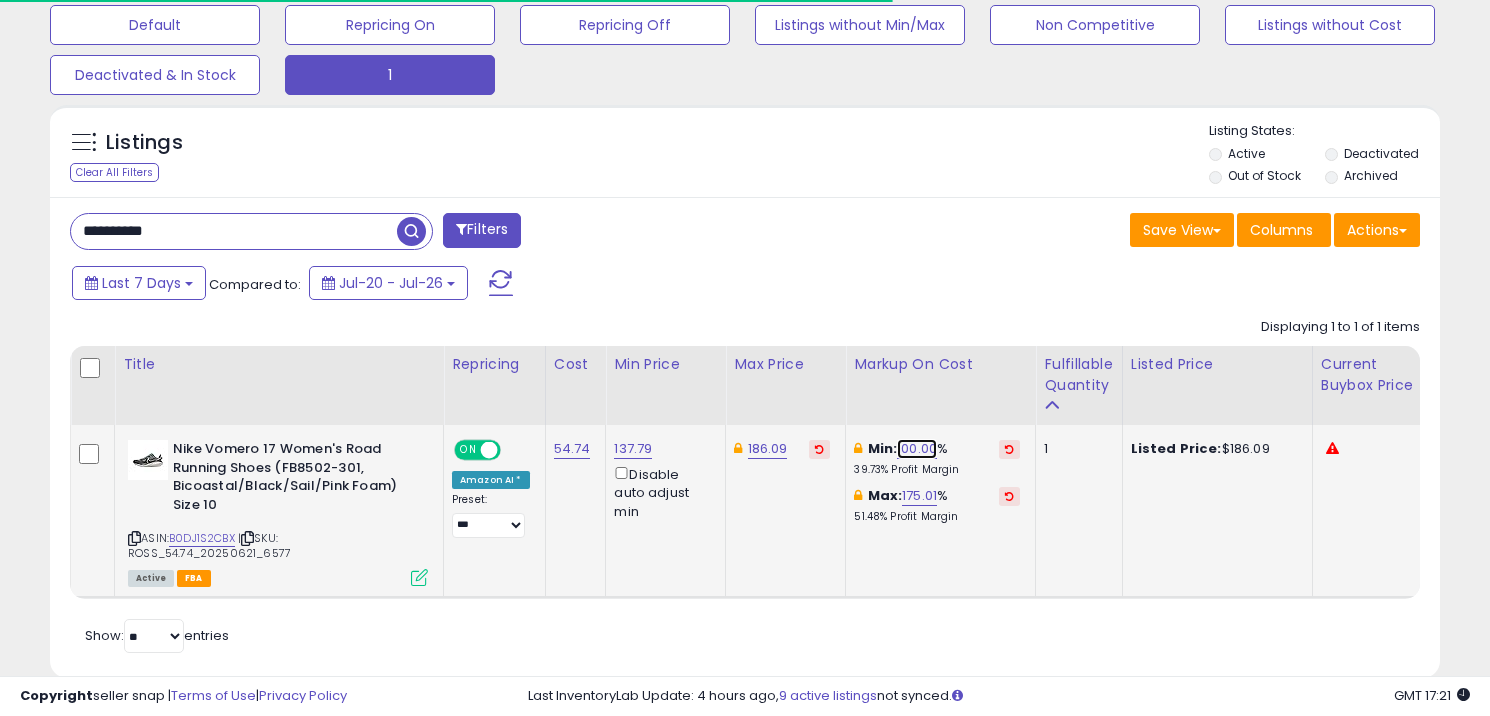 click on "100.00" at bounding box center (917, 449) 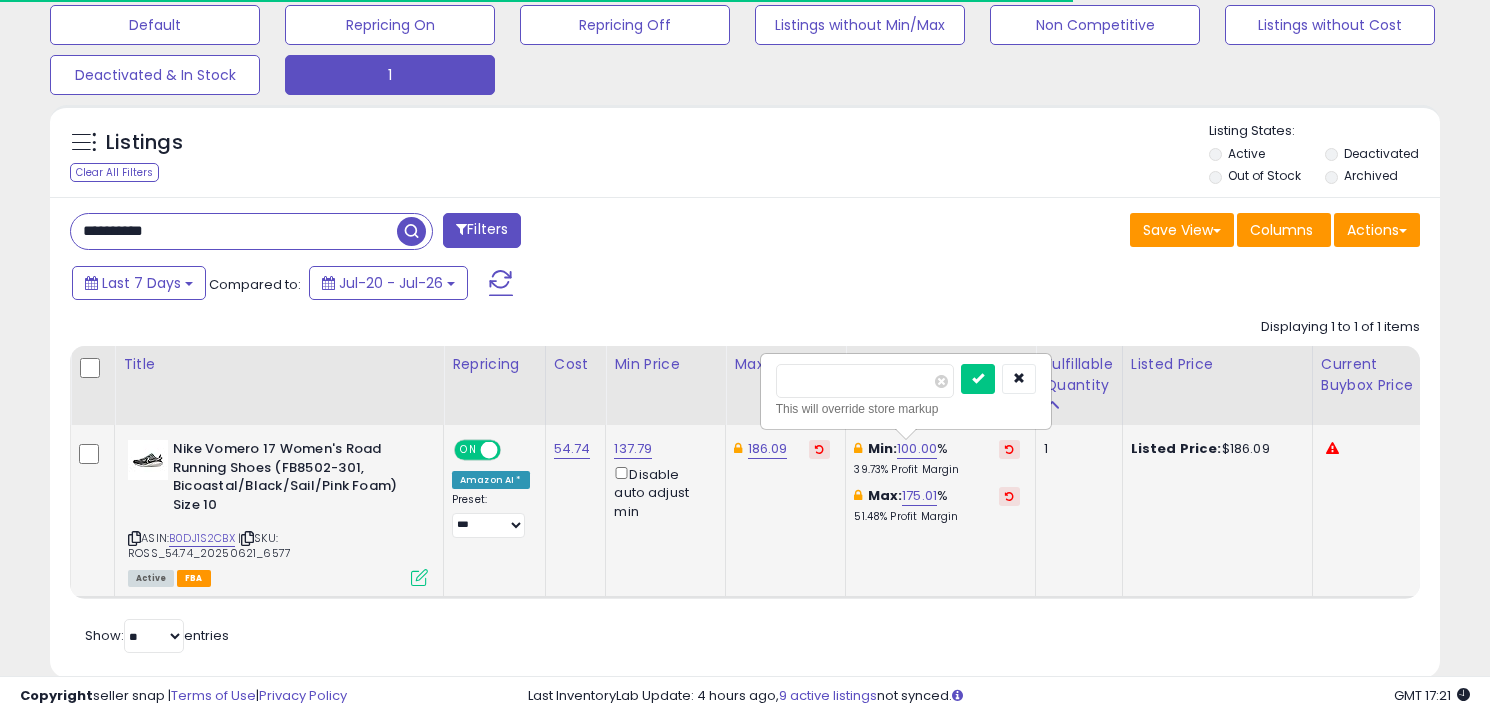 click on "******" at bounding box center [865, 381] 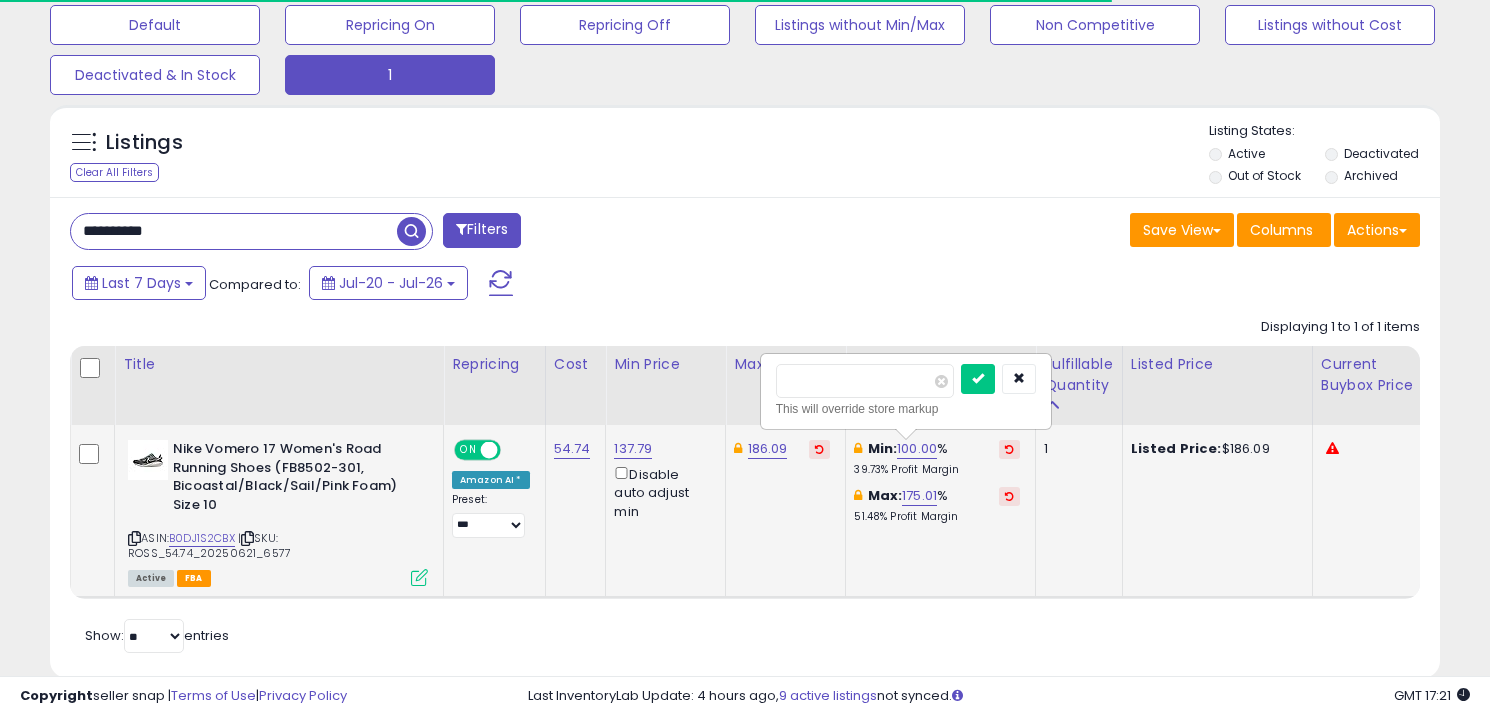 click on "******" at bounding box center [865, 381] 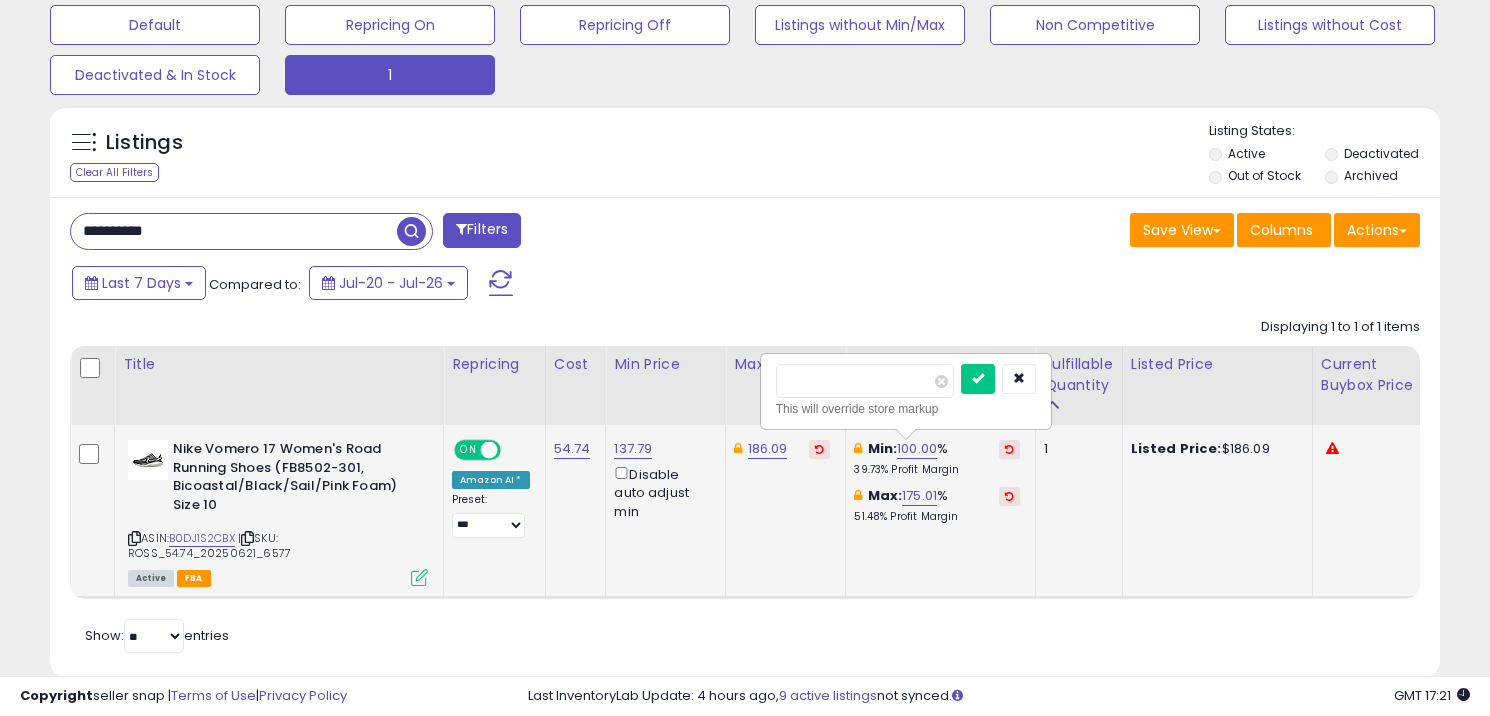 scroll, scrollTop: 999590, scrollLeft: 999195, axis: both 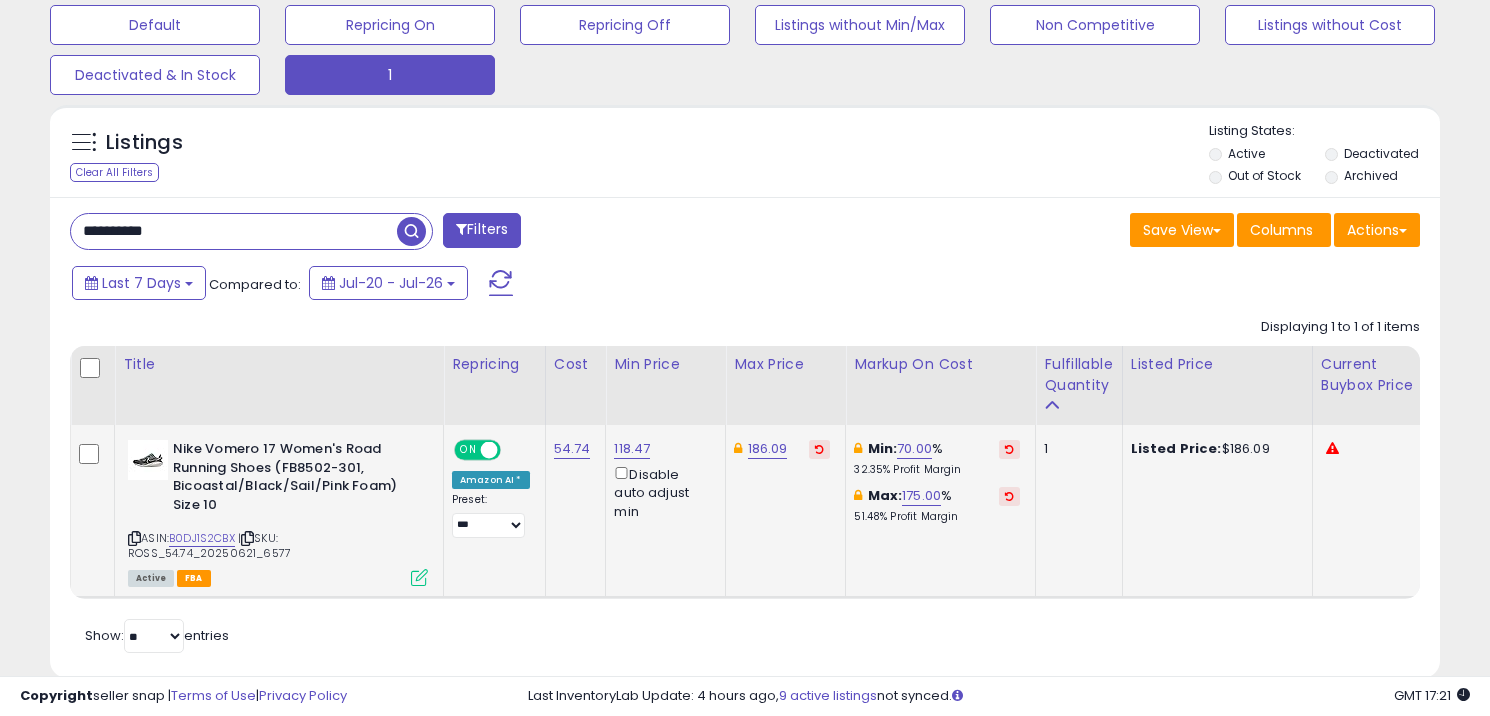 click on "**********" at bounding box center [234, 231] 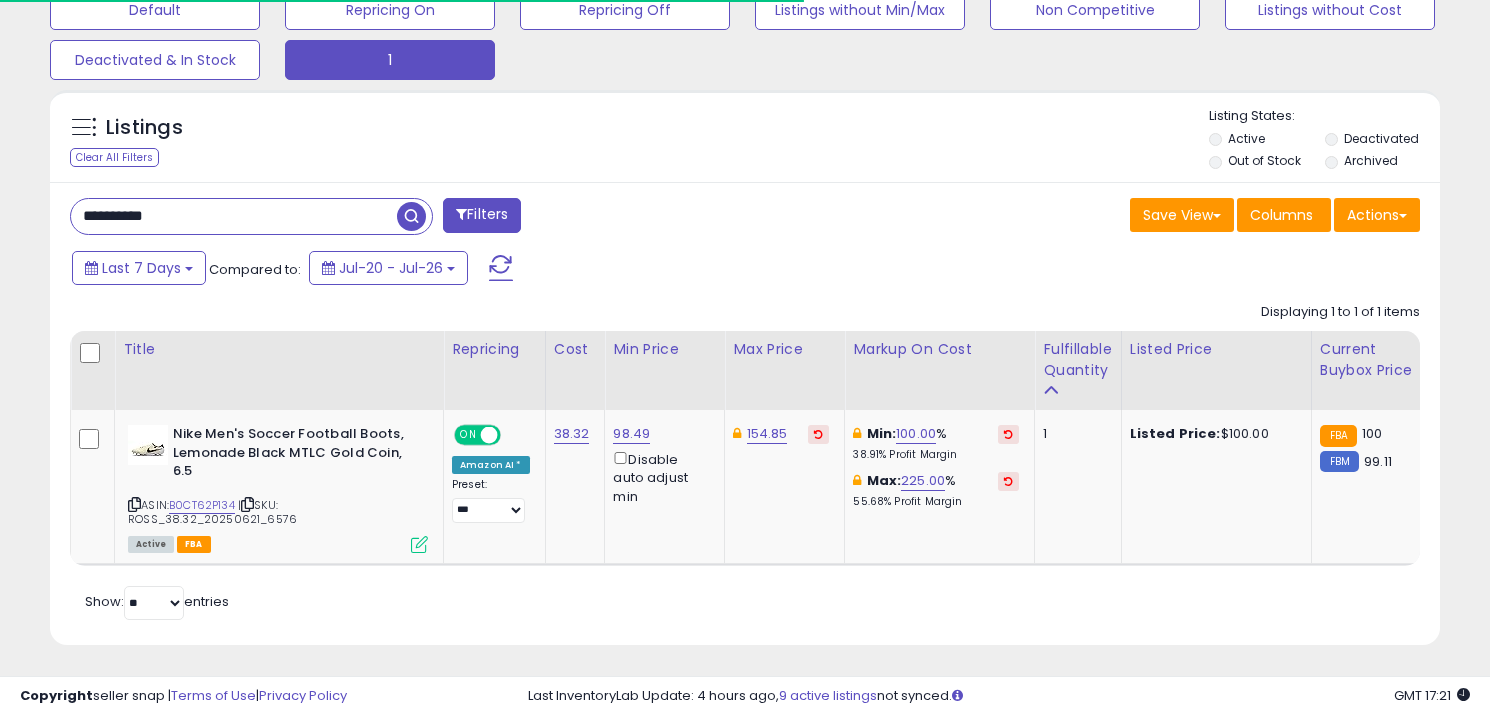 scroll, scrollTop: 644, scrollLeft: 0, axis: vertical 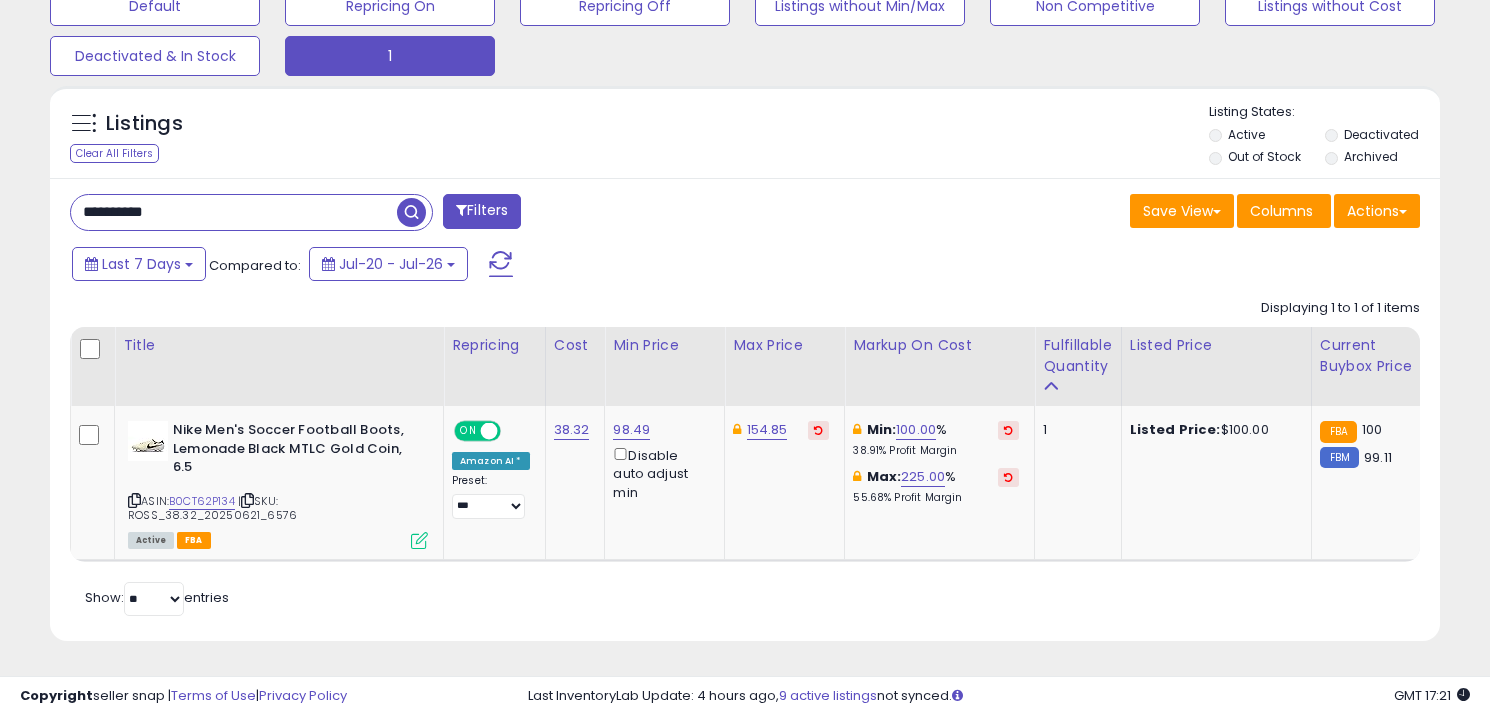 click on "**********" at bounding box center (234, 212) 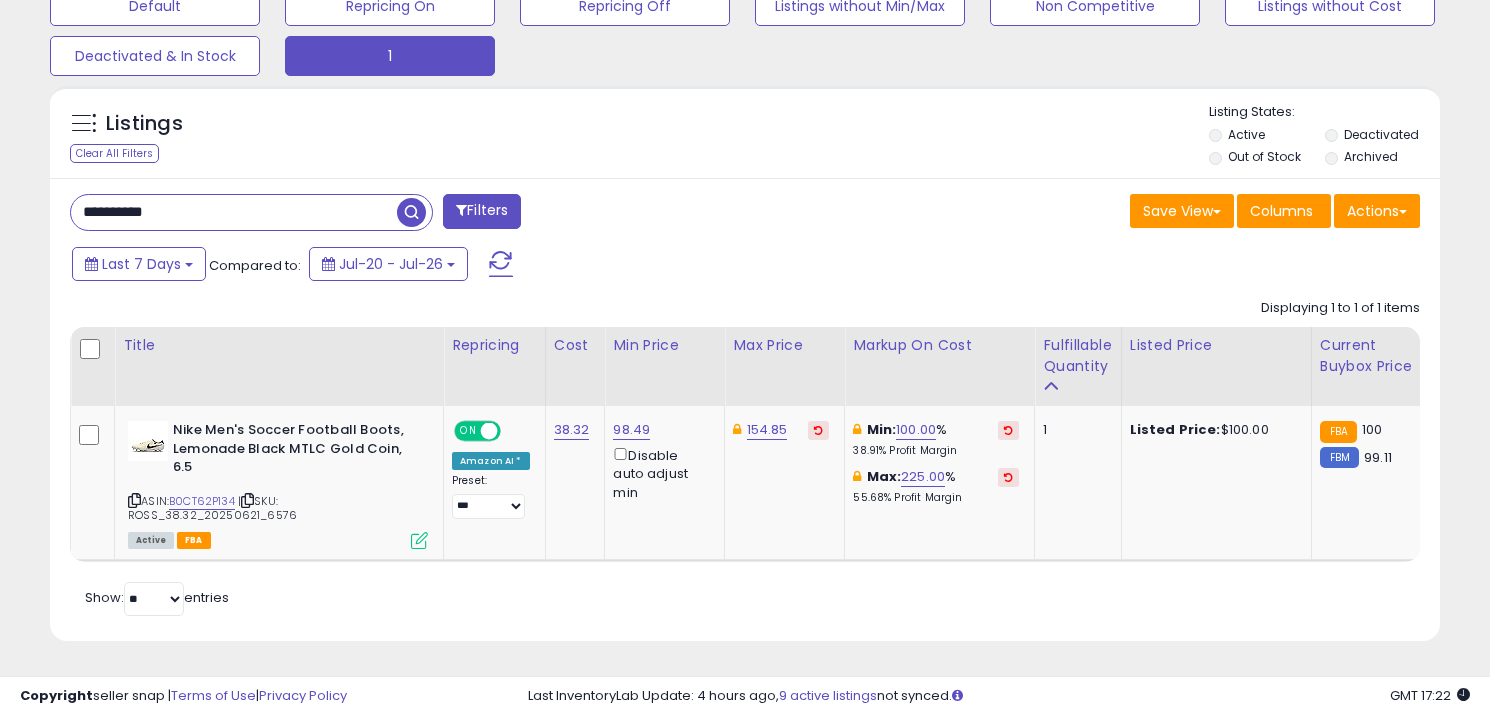 click on "**********" at bounding box center [234, 212] 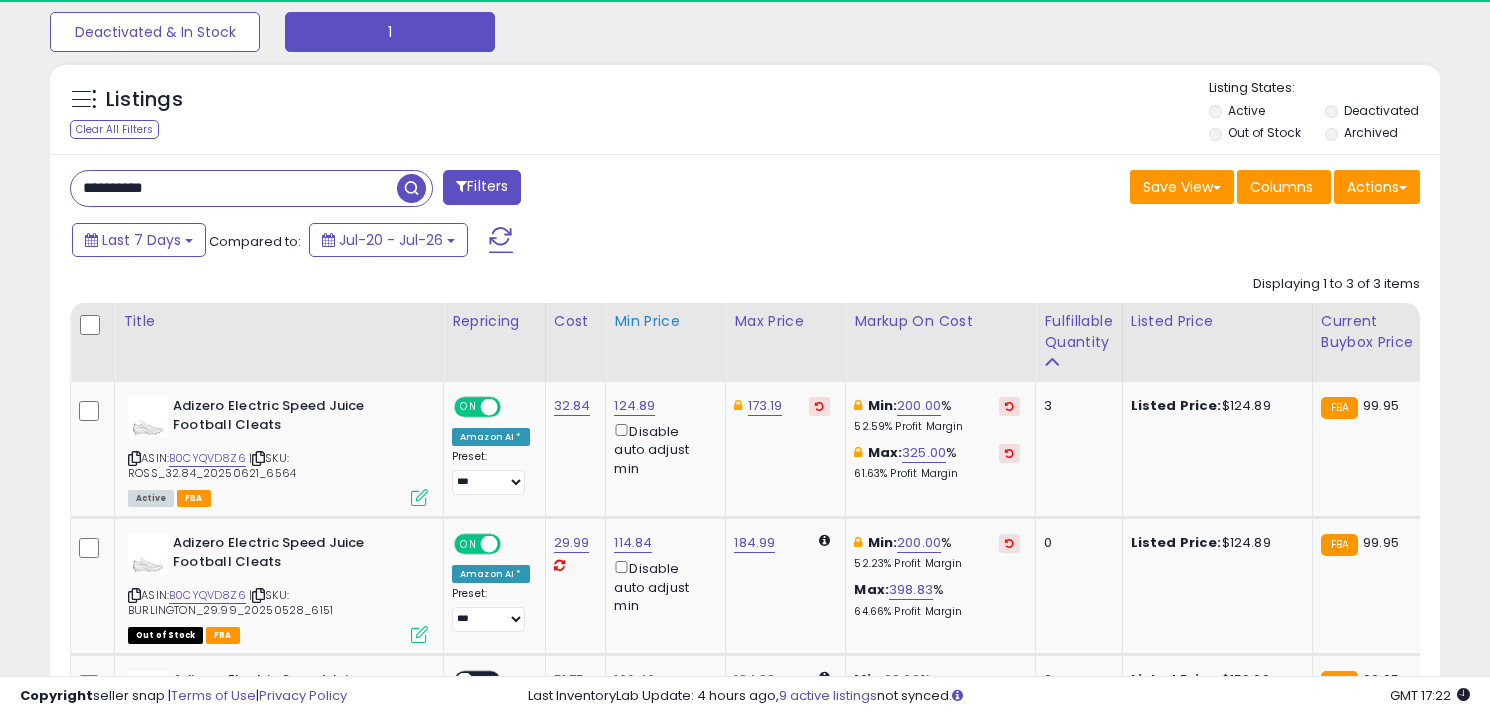 scroll, scrollTop: 696, scrollLeft: 0, axis: vertical 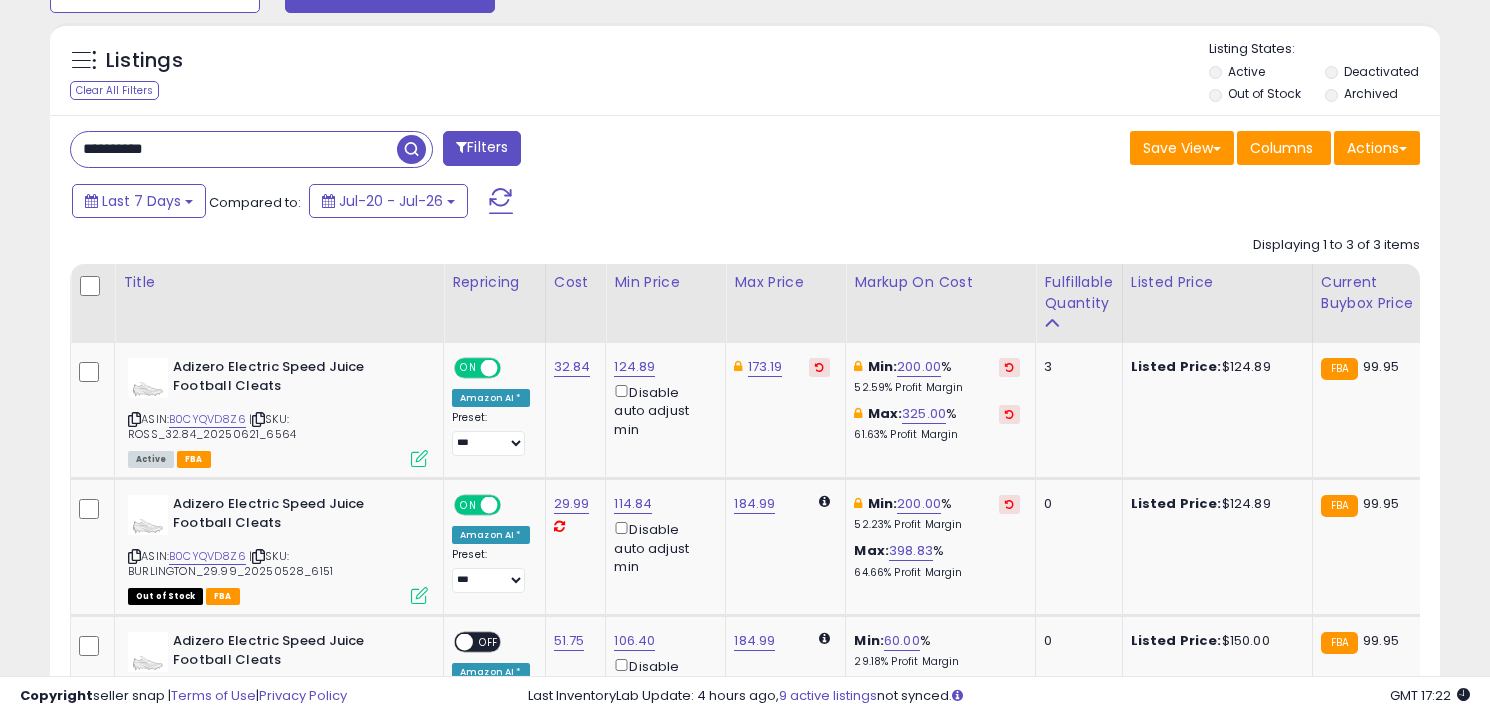 click on "**********" at bounding box center [234, 149] 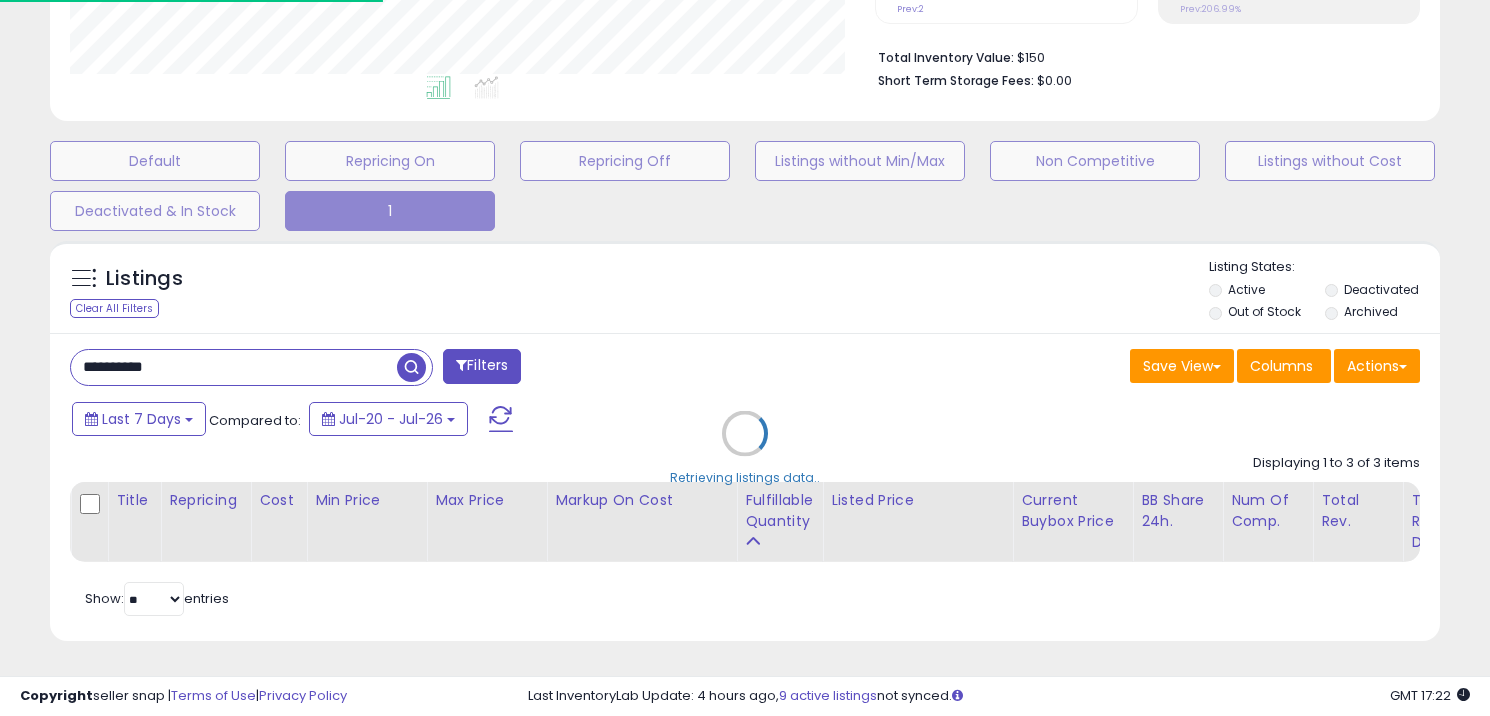 scroll, scrollTop: 625, scrollLeft: 0, axis: vertical 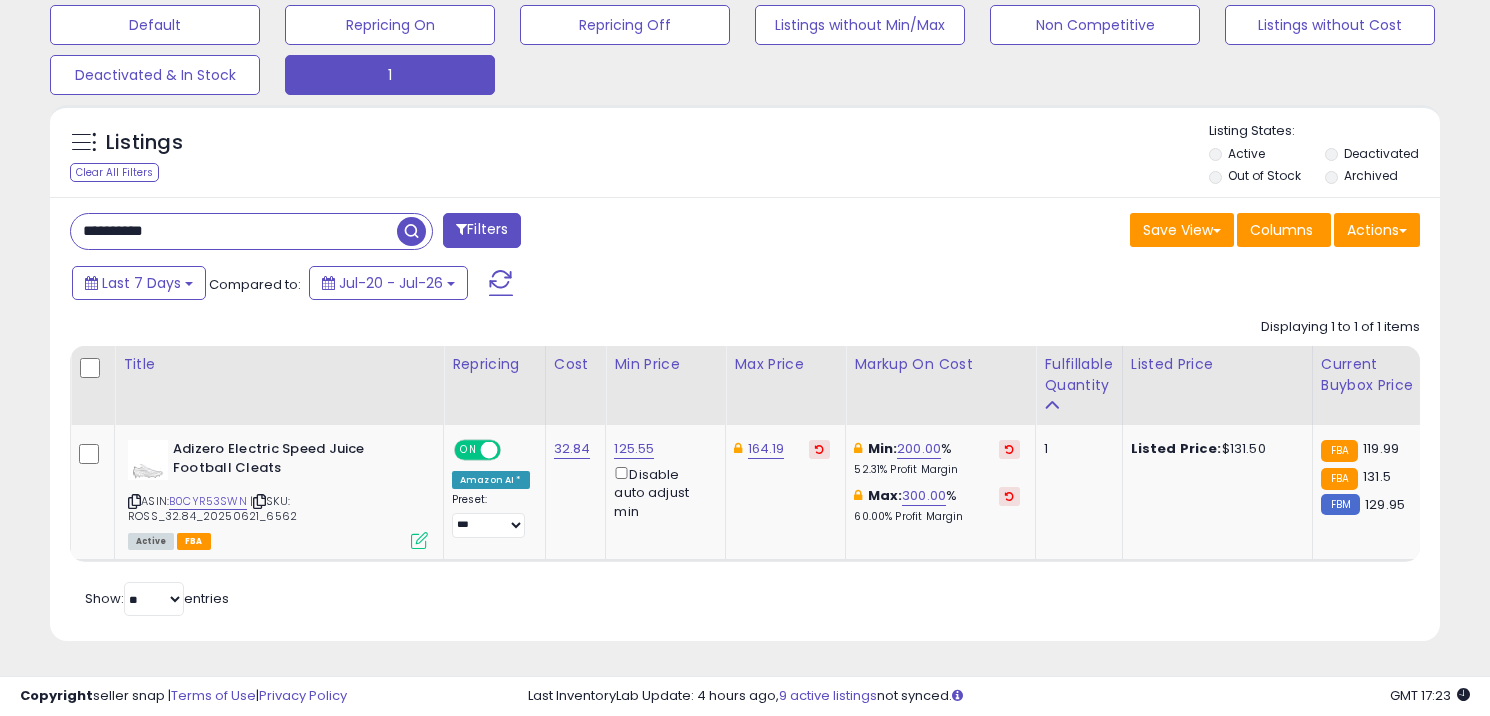click on "**********" at bounding box center [234, 231] 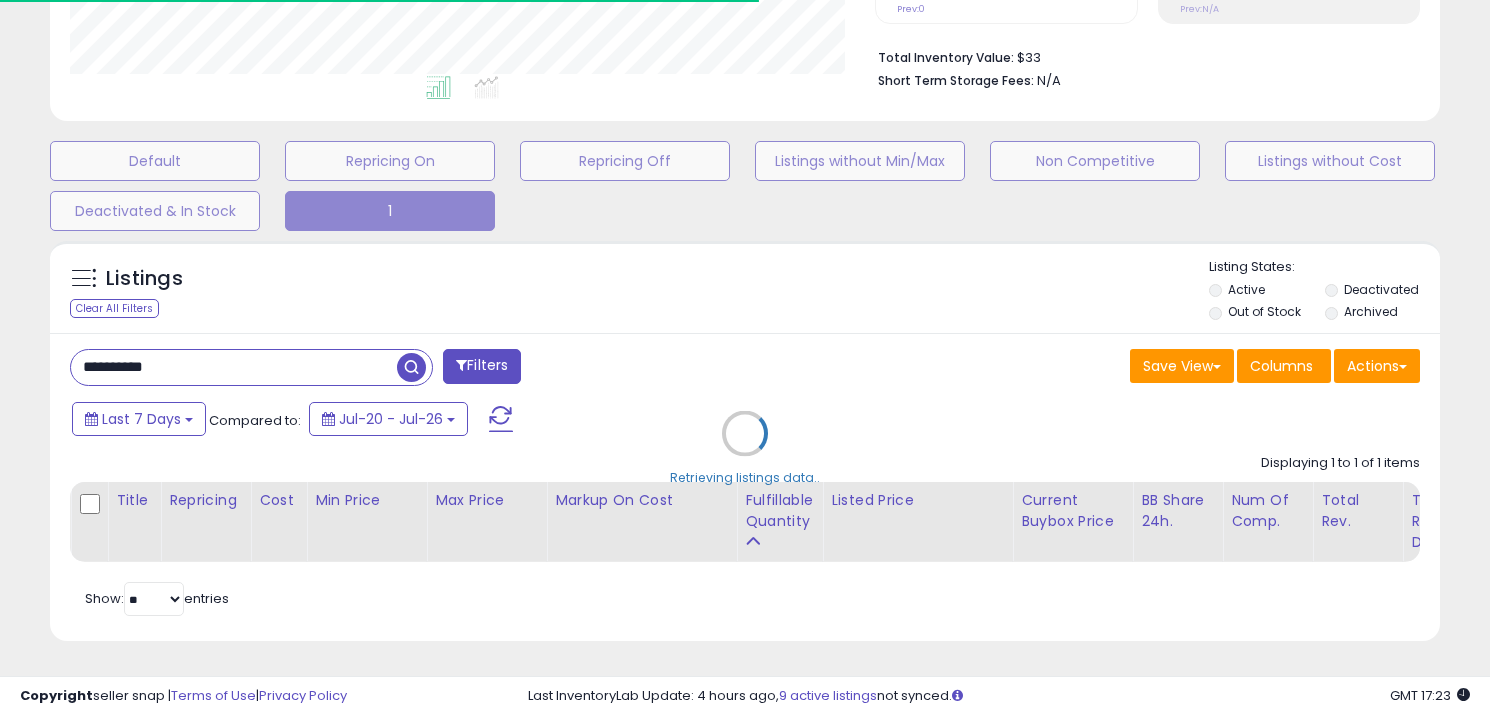scroll, scrollTop: 625, scrollLeft: 0, axis: vertical 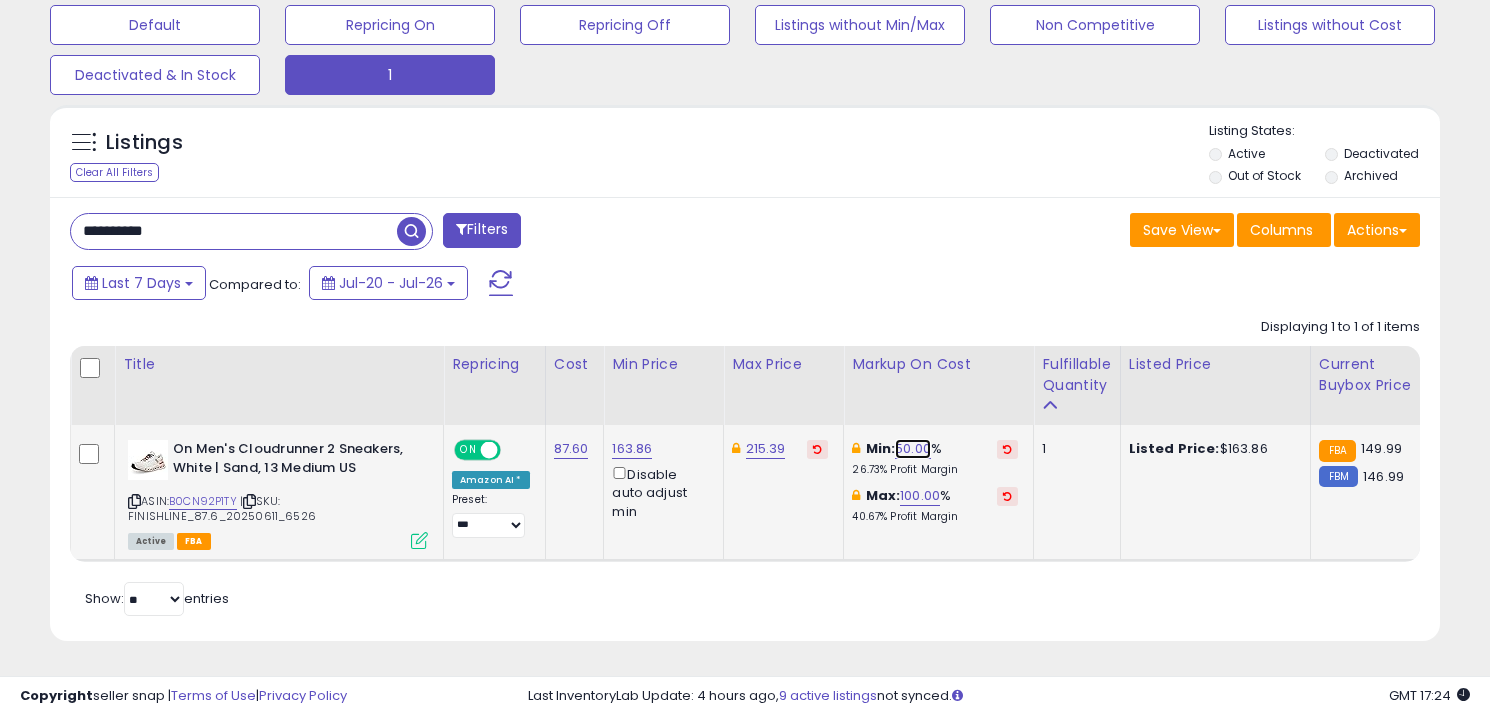 click on "50.00" at bounding box center [913, 449] 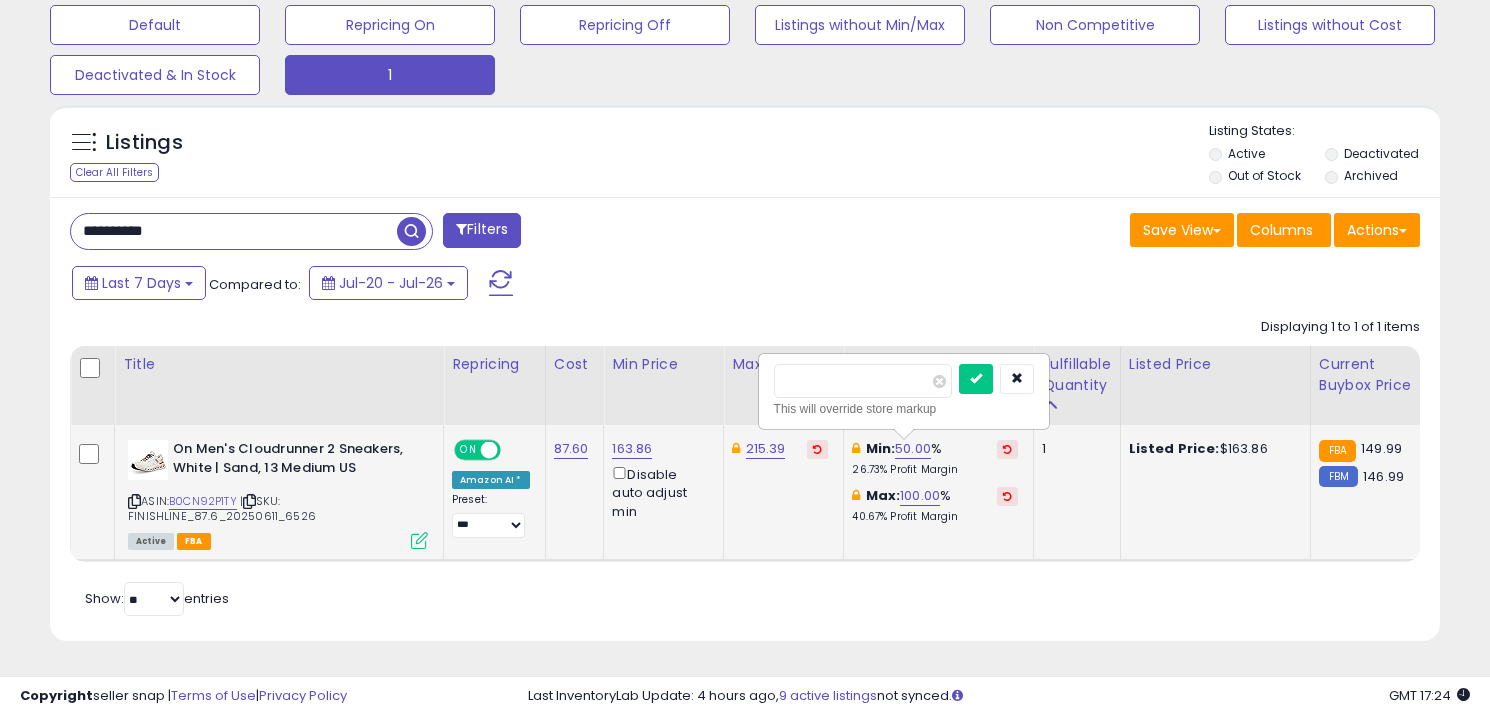 click on "*****" at bounding box center [863, 381] 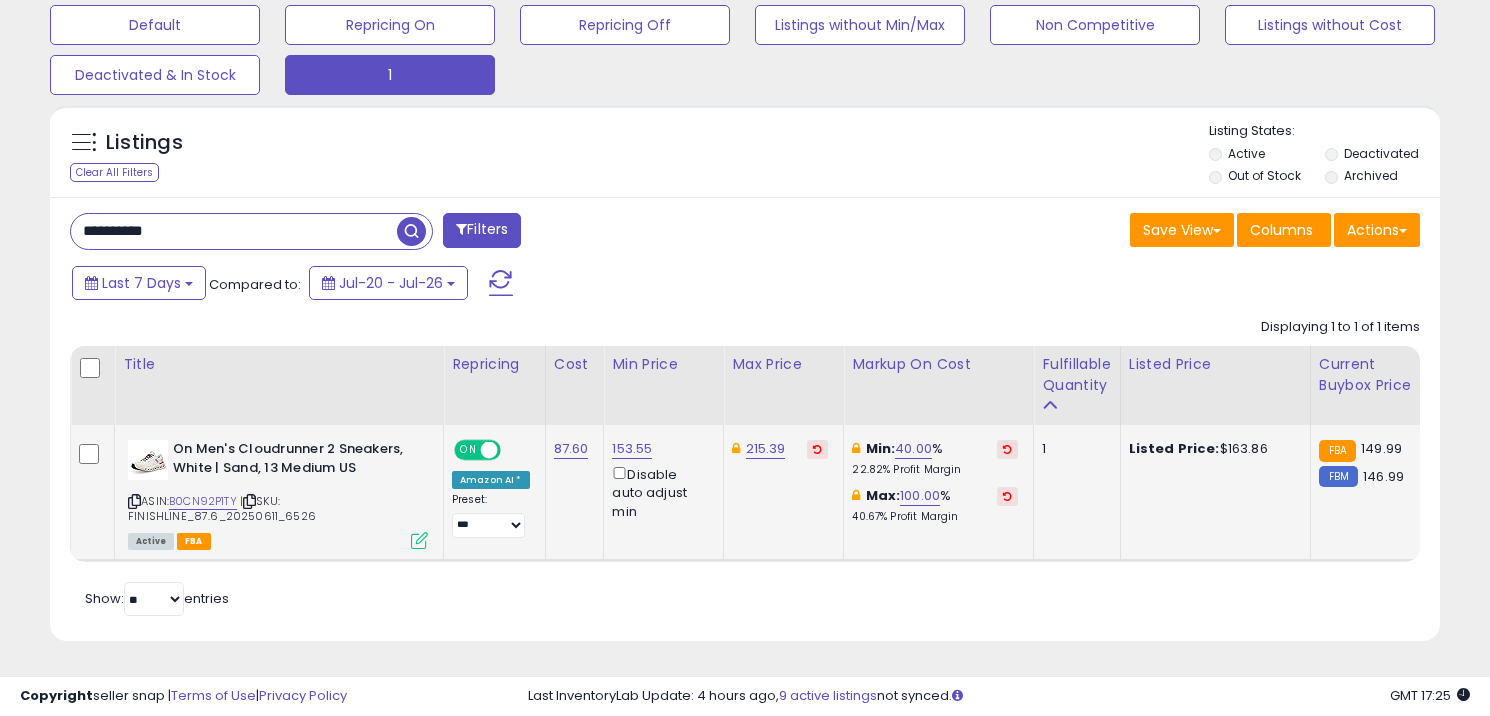 click on "**********" at bounding box center (234, 231) 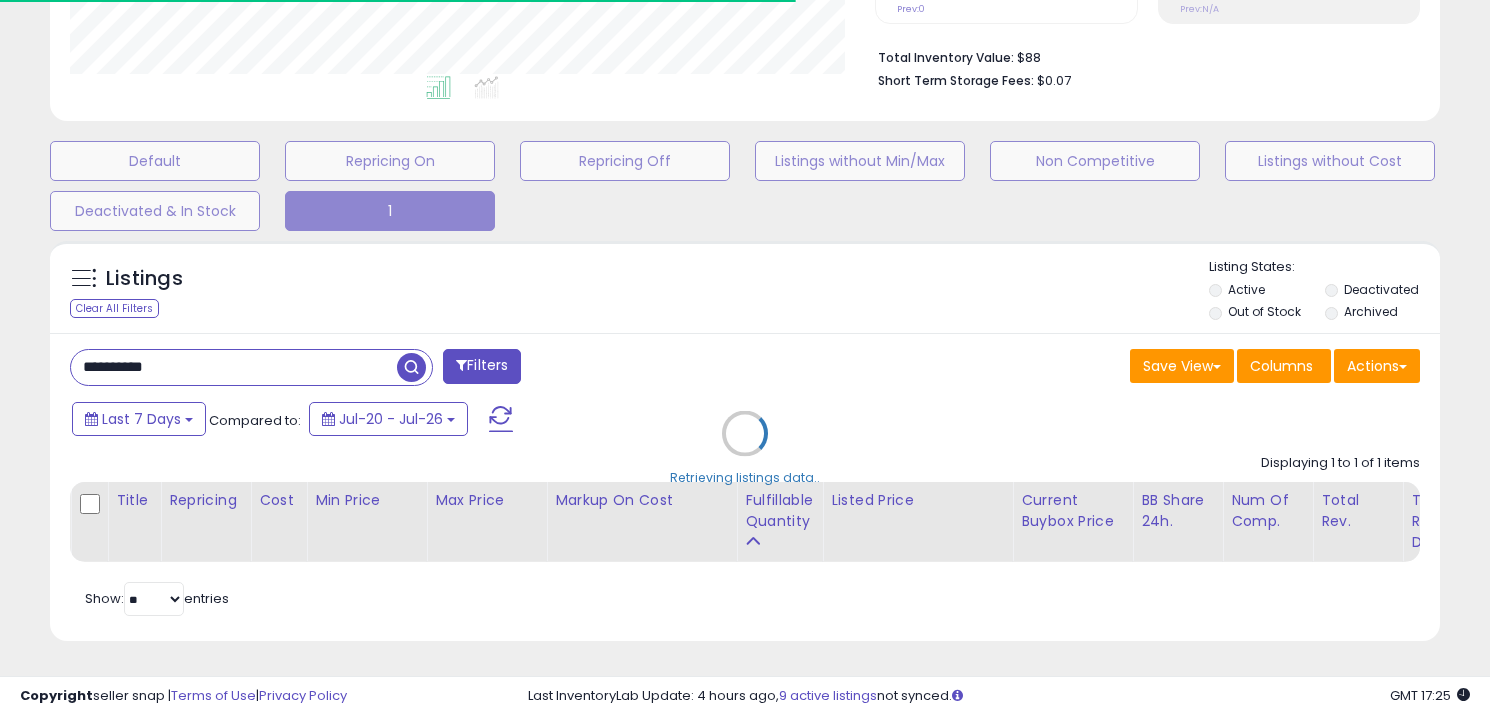 scroll, scrollTop: 644, scrollLeft: 0, axis: vertical 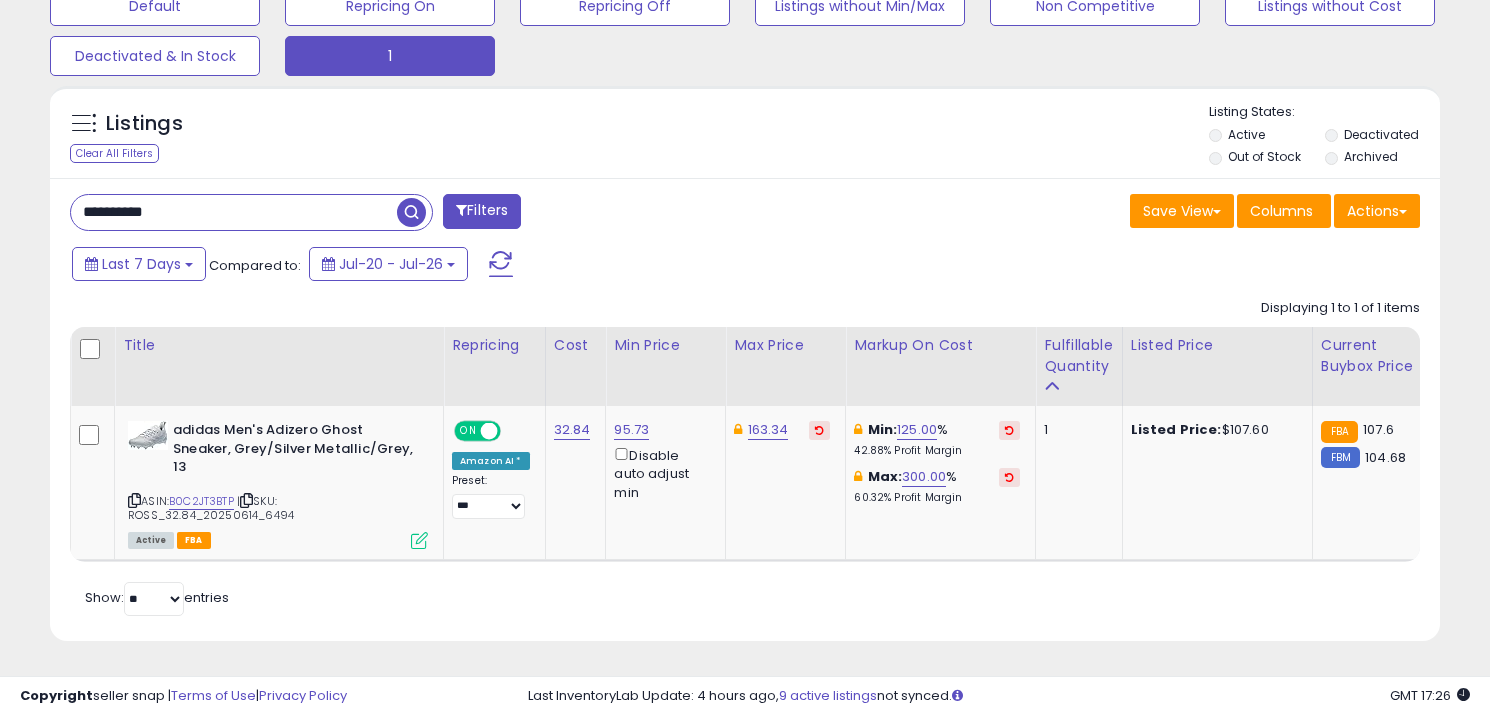 click on "**********" at bounding box center [234, 212] 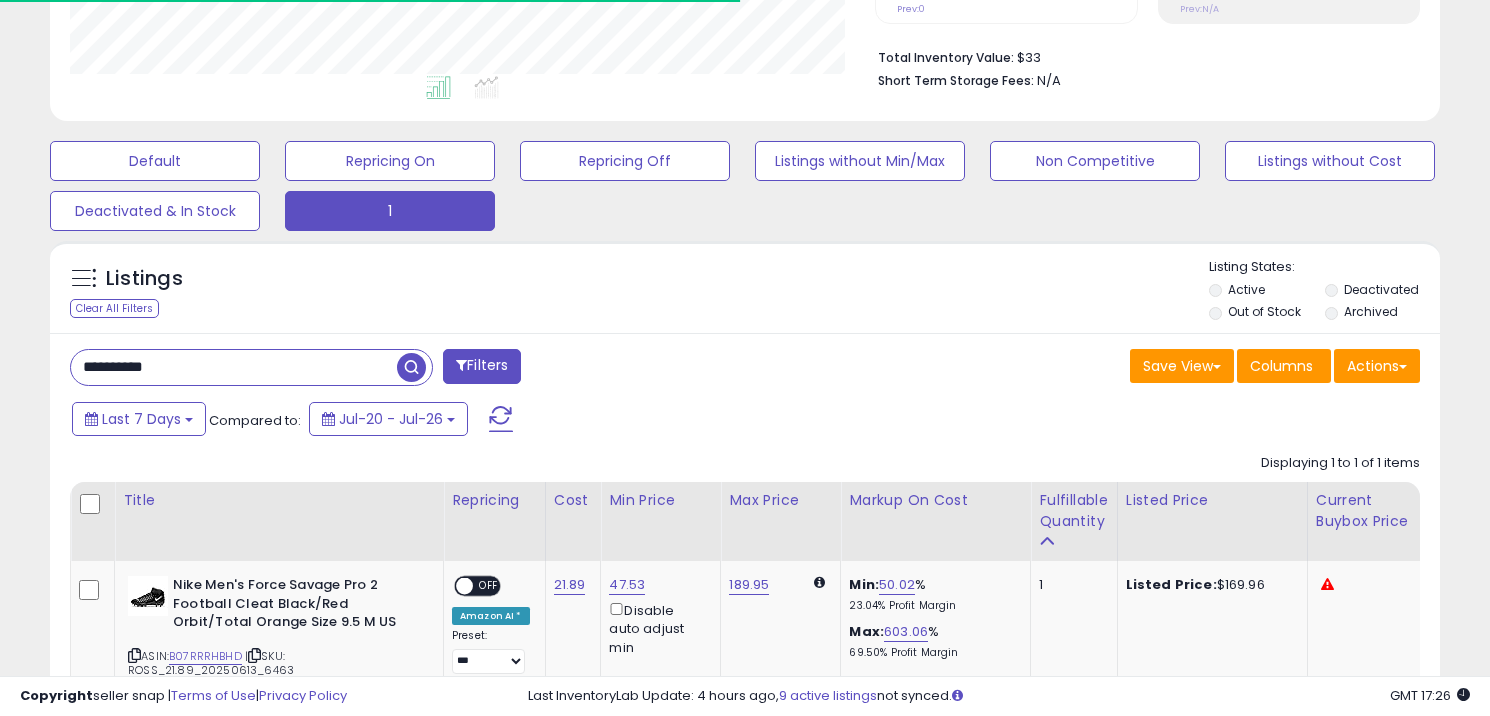 scroll, scrollTop: 644, scrollLeft: 0, axis: vertical 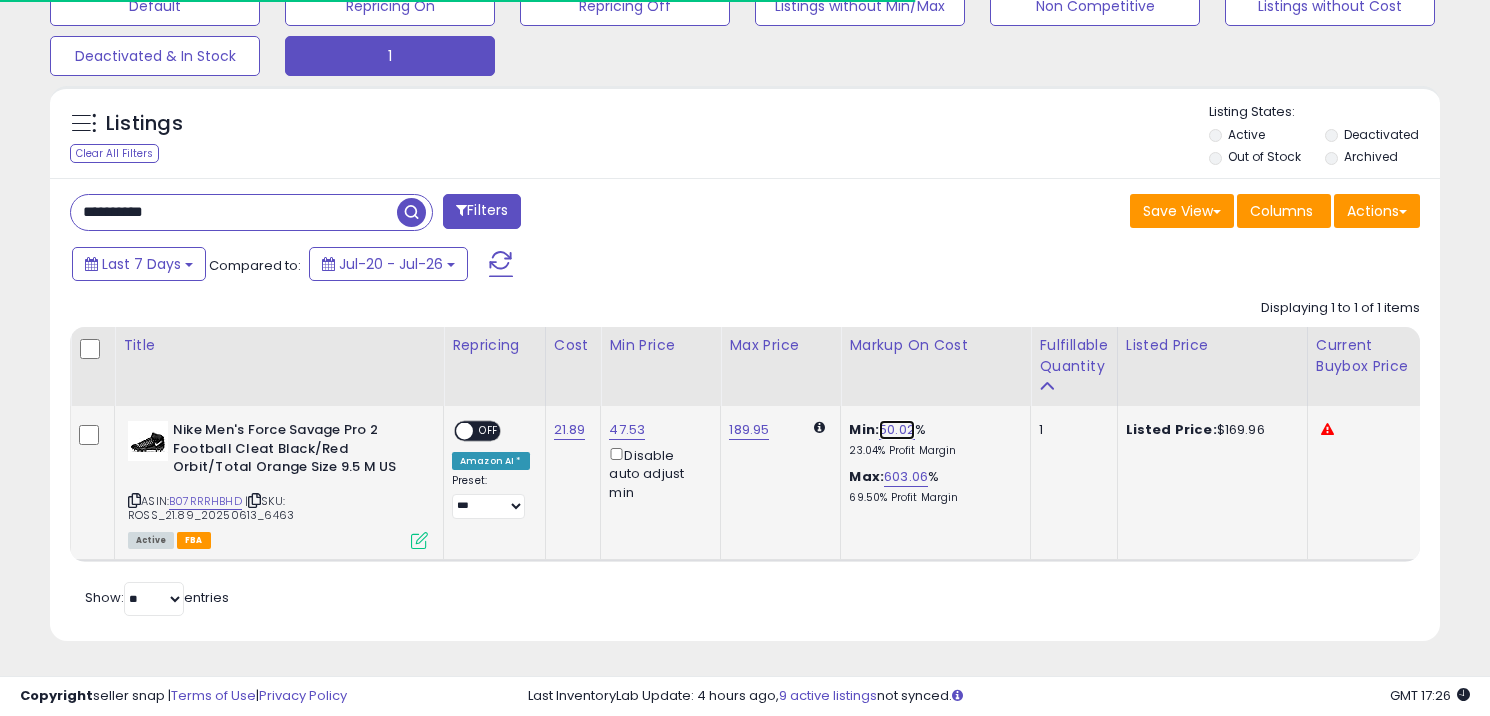 click on "50.02" at bounding box center [897, 430] 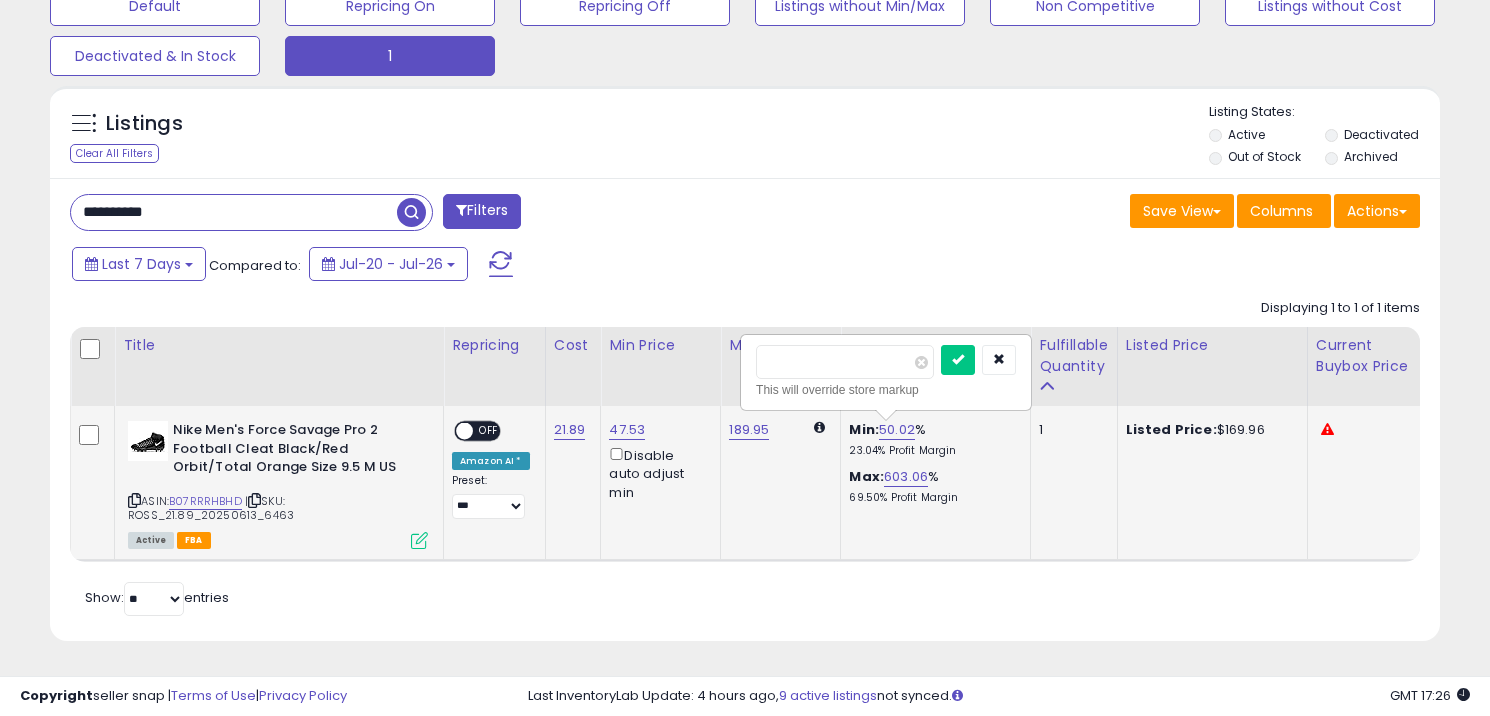 scroll, scrollTop: 999590, scrollLeft: 999195, axis: both 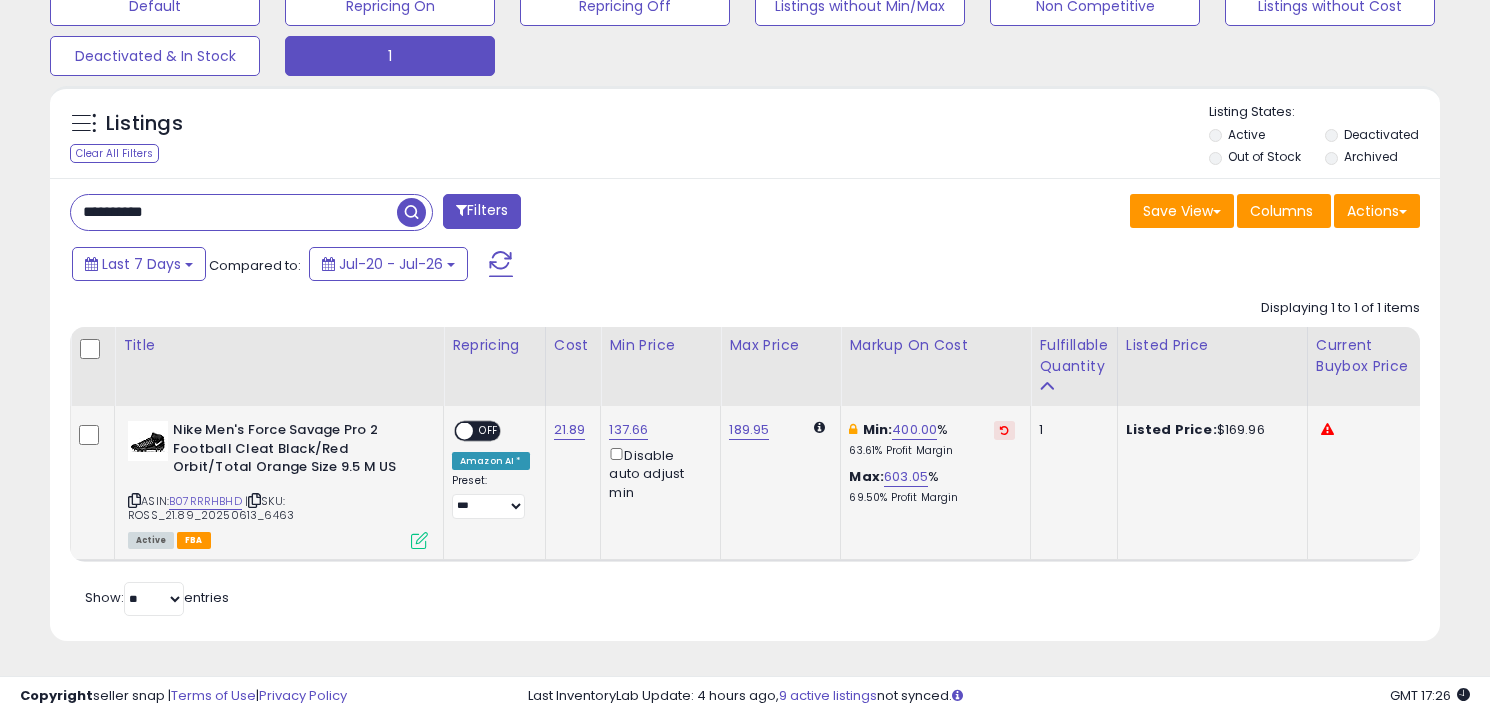 click on "OFF" at bounding box center (489, 431) 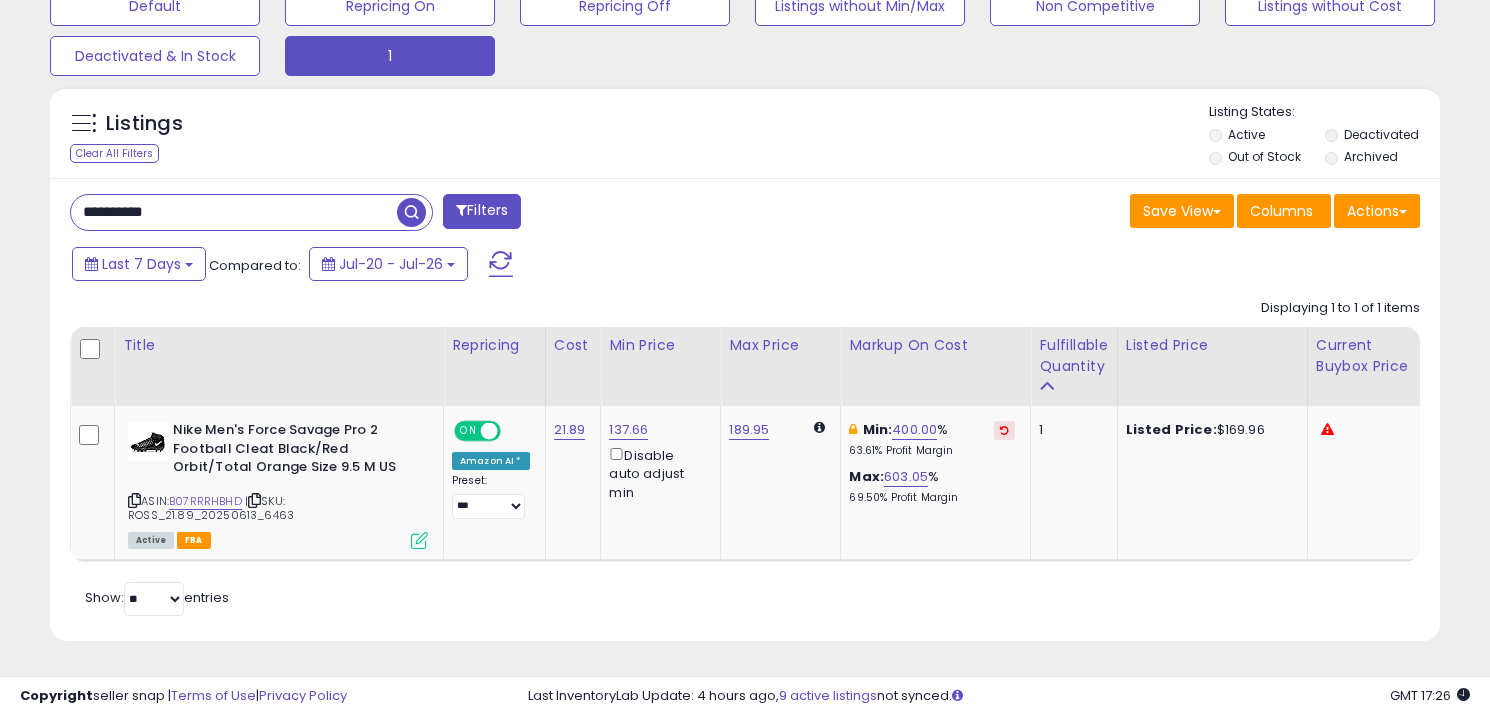 click on "**********" at bounding box center [234, 212] 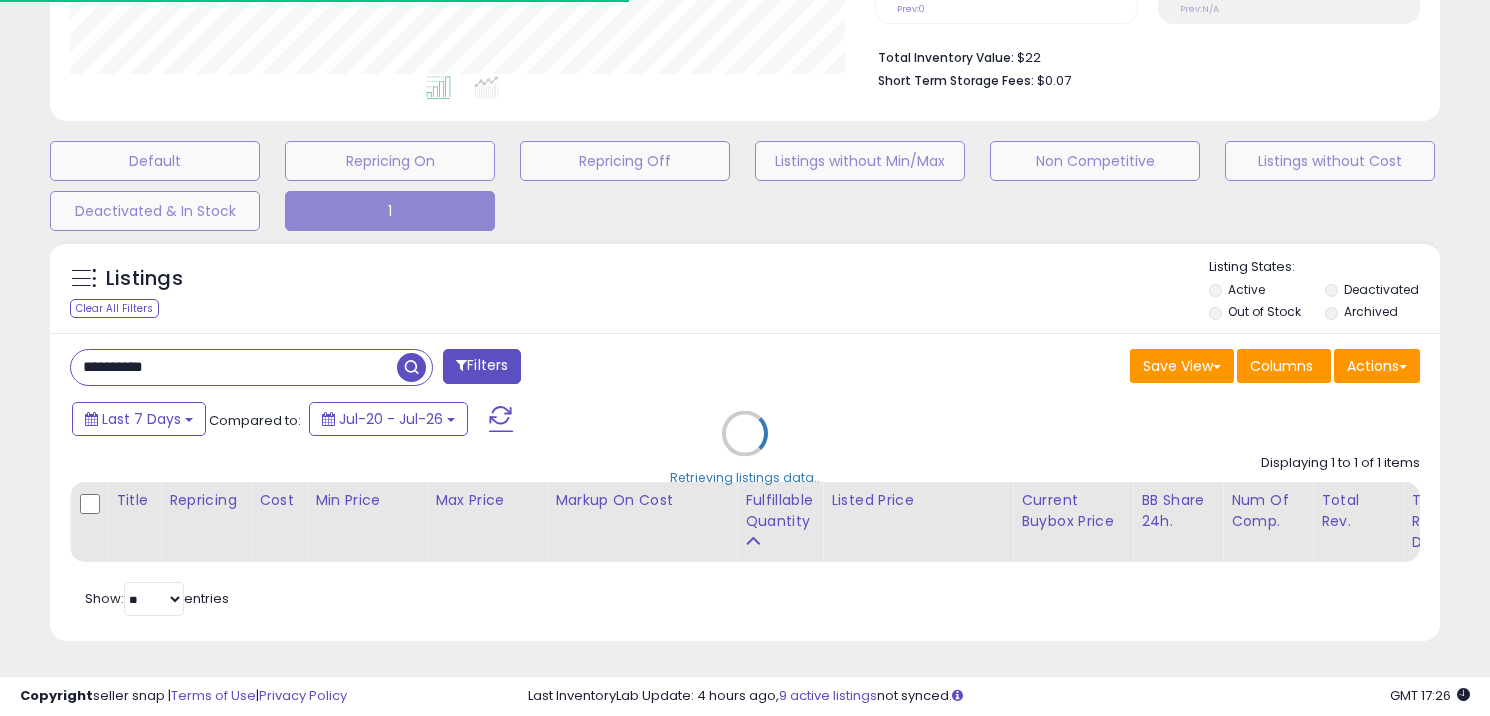 scroll, scrollTop: 625, scrollLeft: 0, axis: vertical 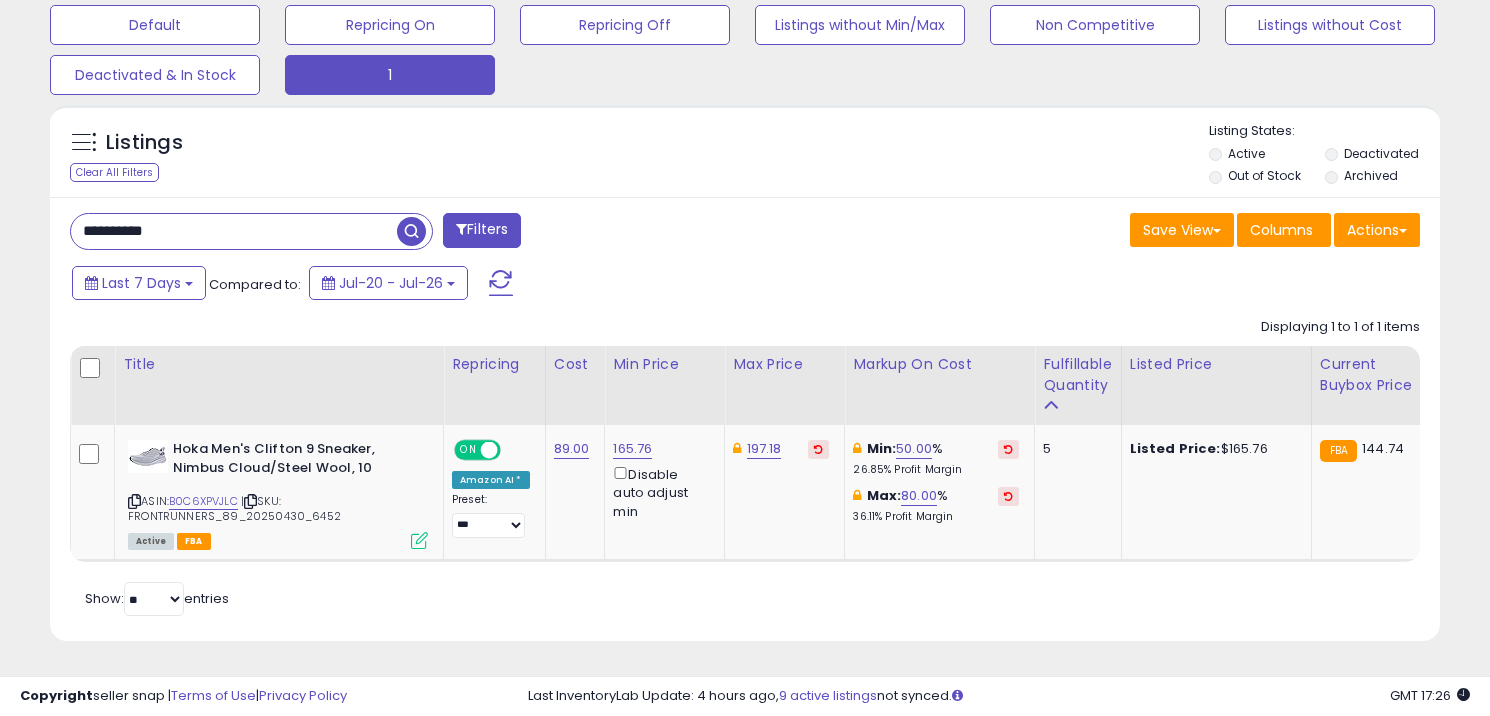 click on "**********" at bounding box center [234, 231] 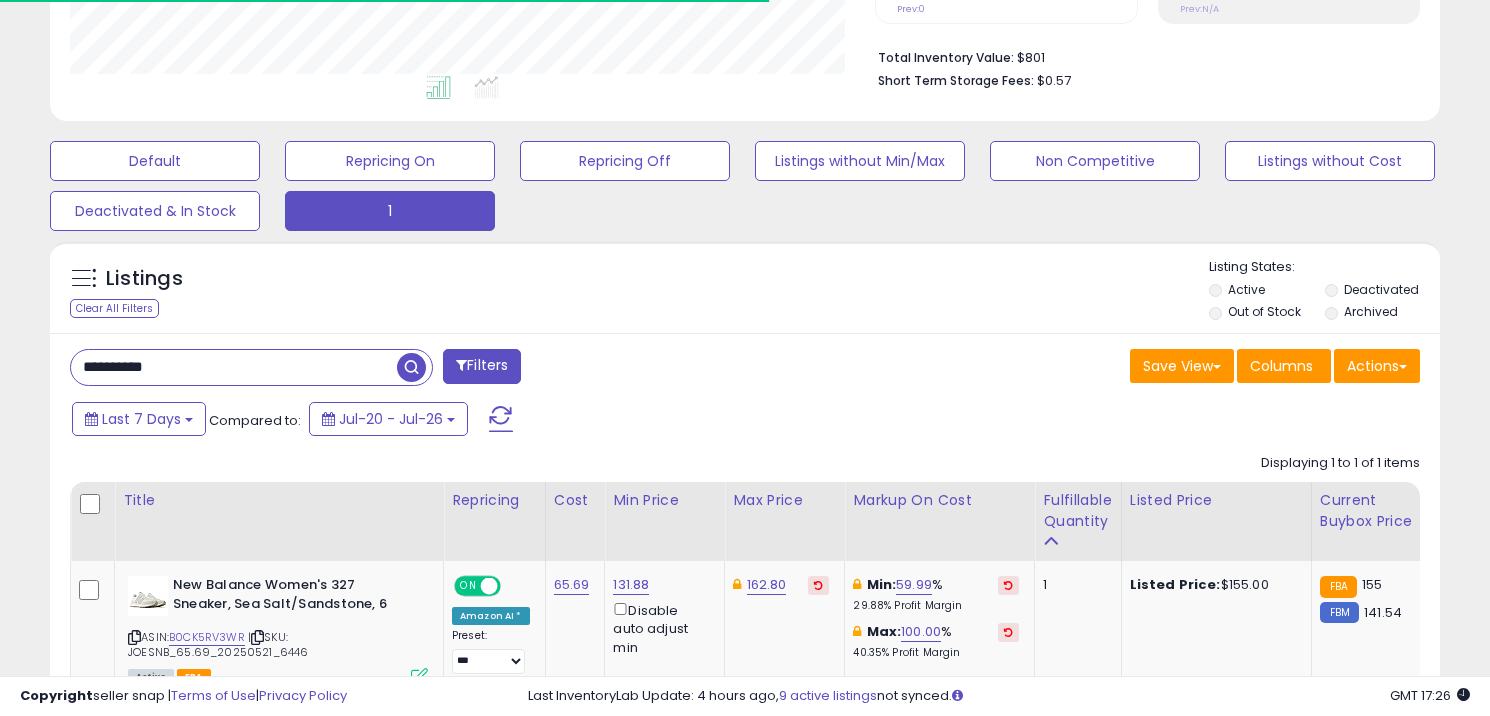 scroll, scrollTop: 625, scrollLeft: 0, axis: vertical 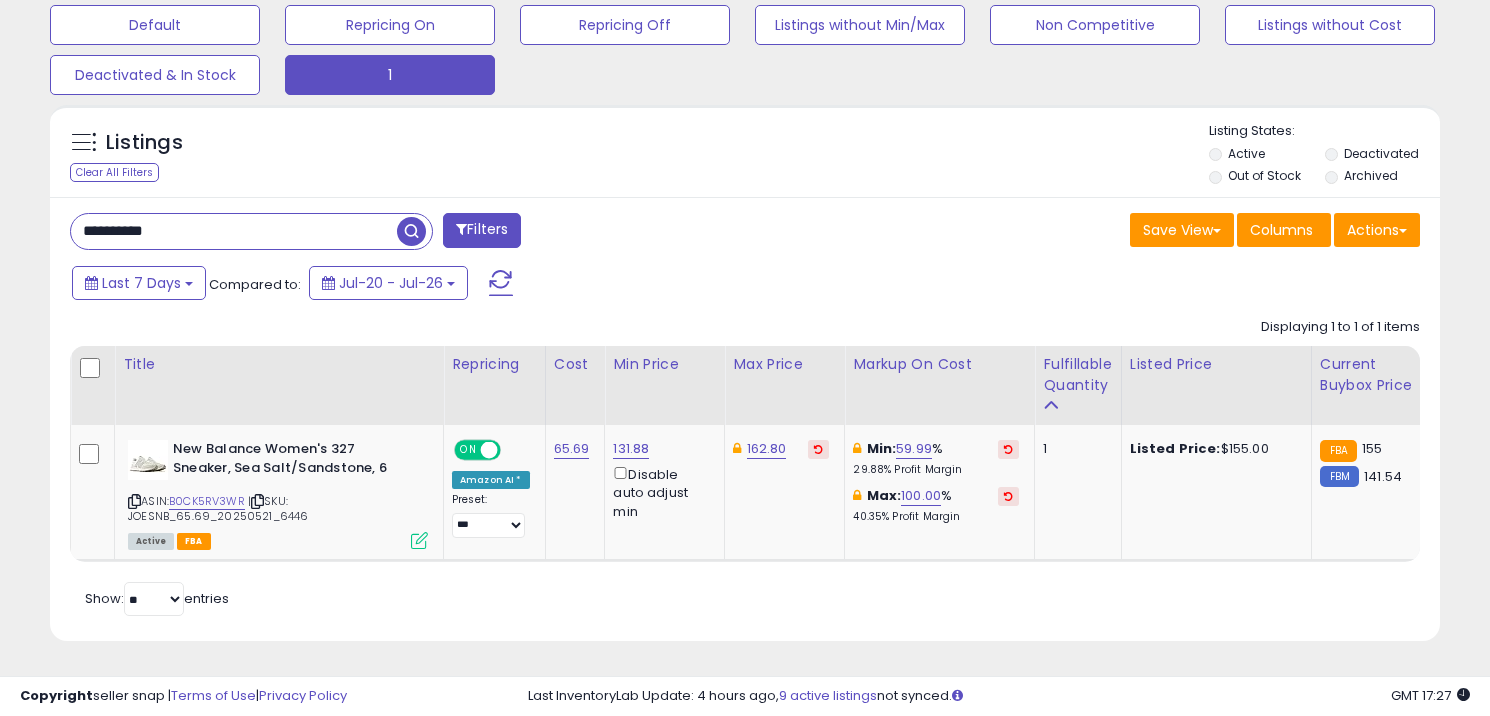 click on "**********" at bounding box center (234, 231) 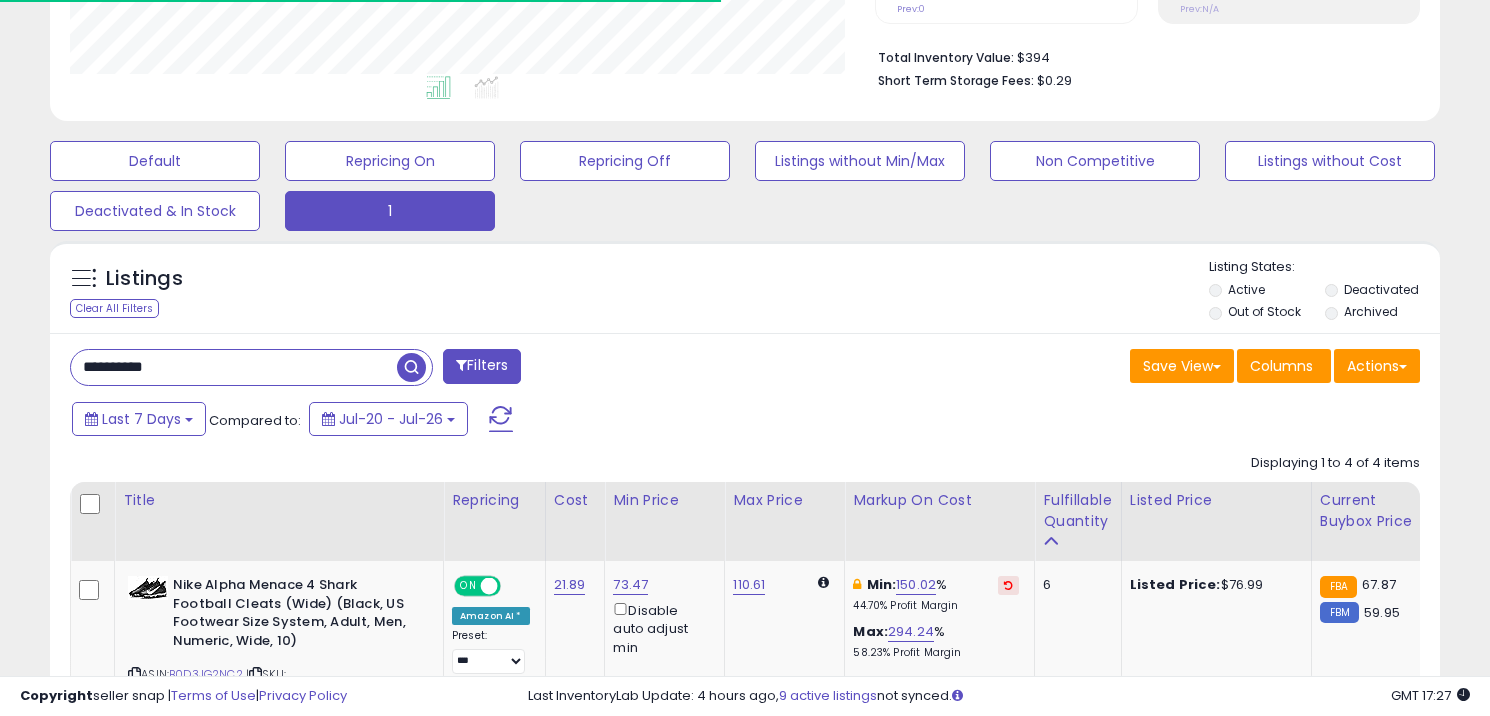 scroll, scrollTop: 625, scrollLeft: 0, axis: vertical 